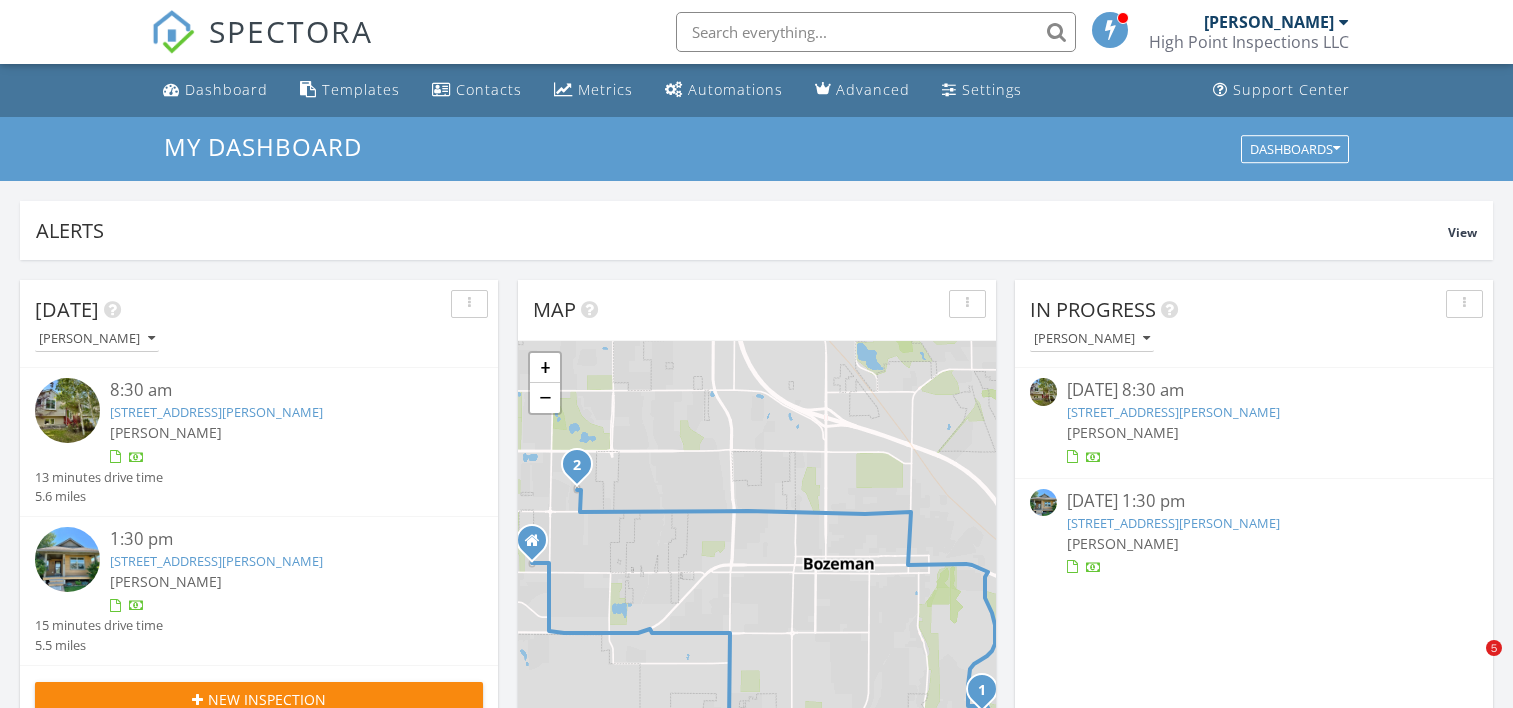 scroll, scrollTop: 0, scrollLeft: 0, axis: both 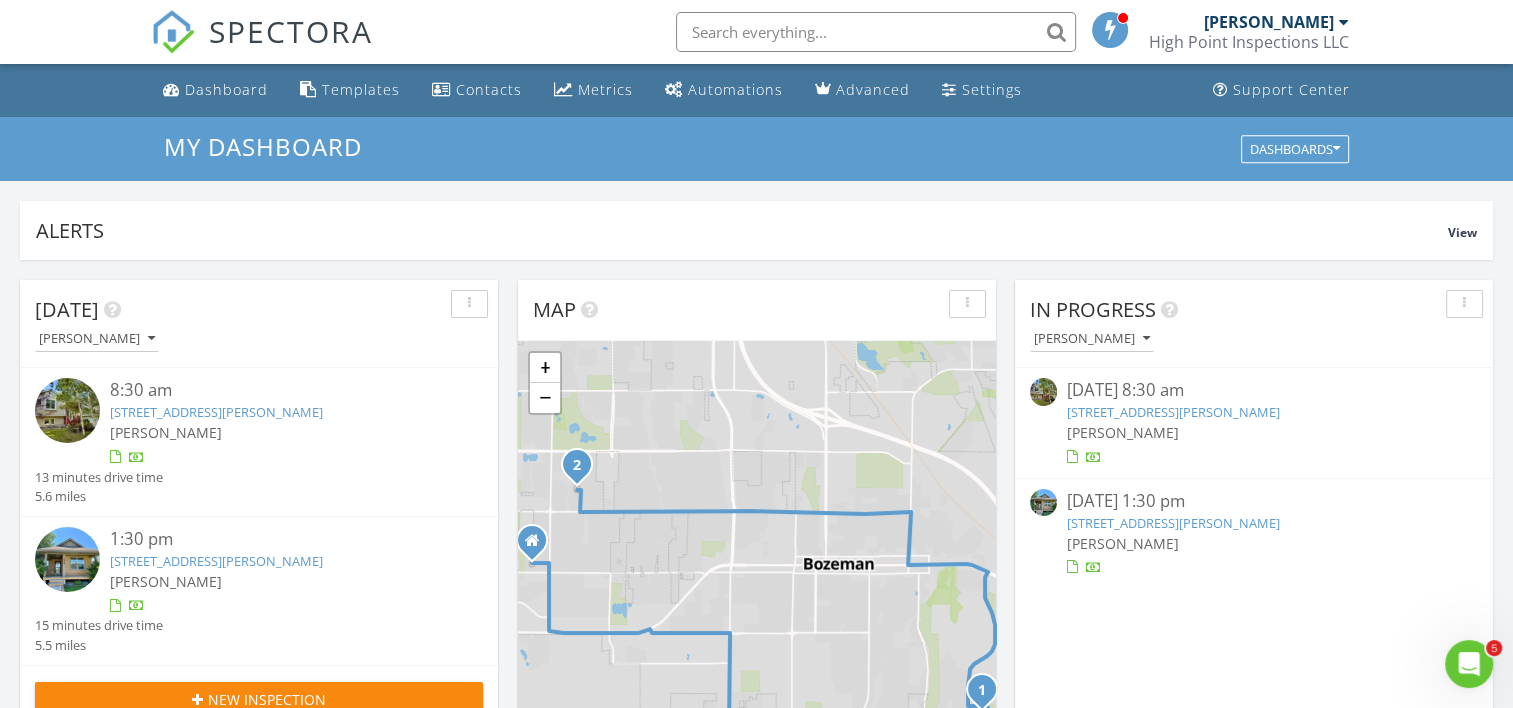 click on "1146 S Pinecrest Dr, Bozeman, MT 59715" at bounding box center (1173, 412) 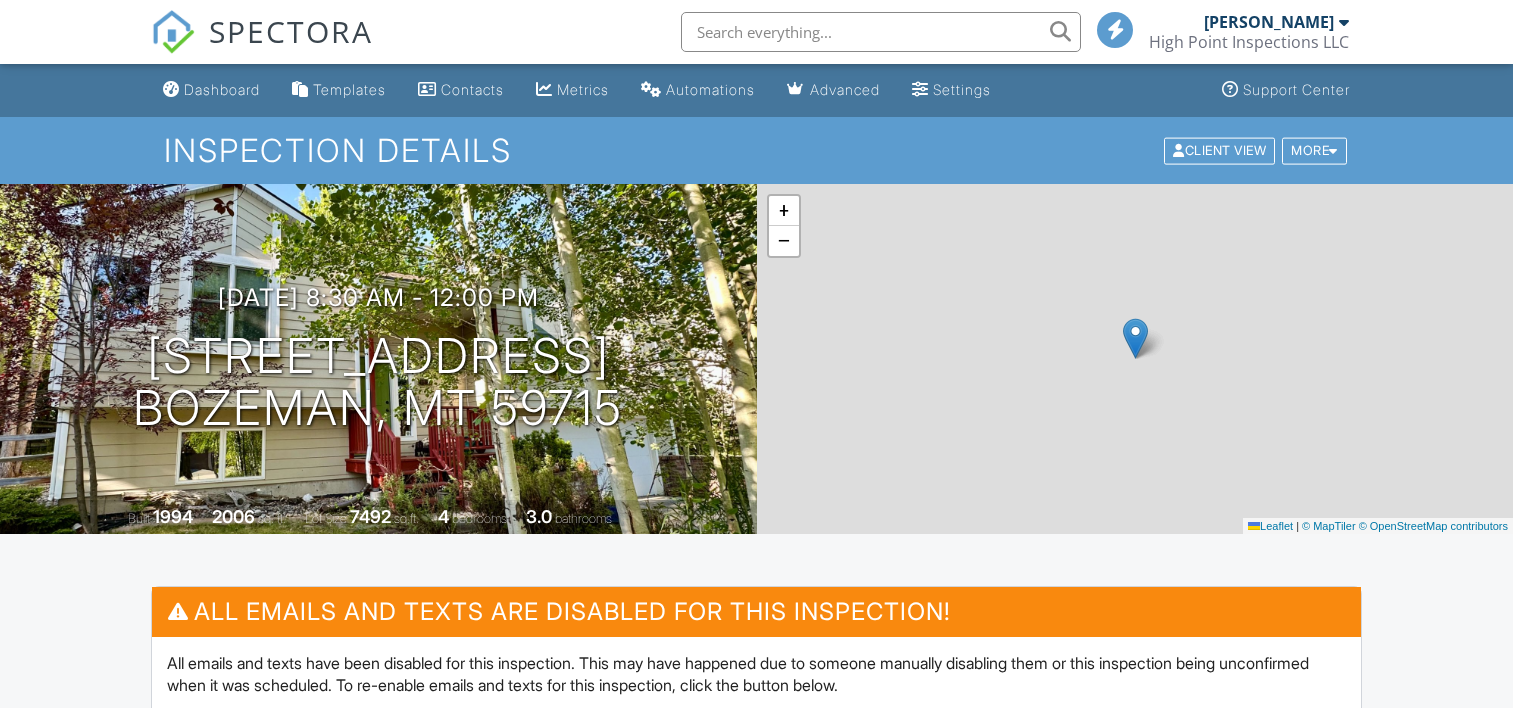 scroll, scrollTop: 0, scrollLeft: 0, axis: both 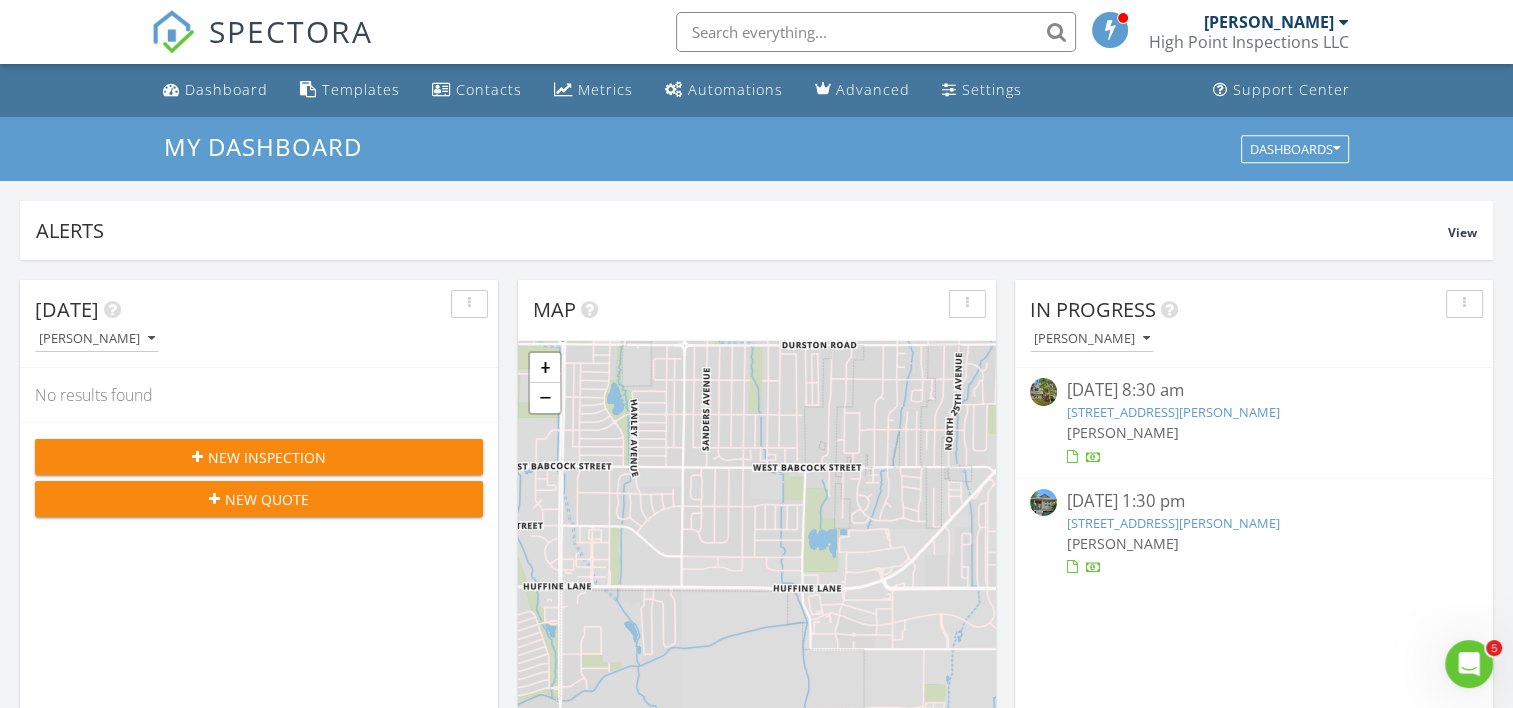 click on "1146 S Pinecrest Dr, Bozeman, MT 59715" at bounding box center (1173, 412) 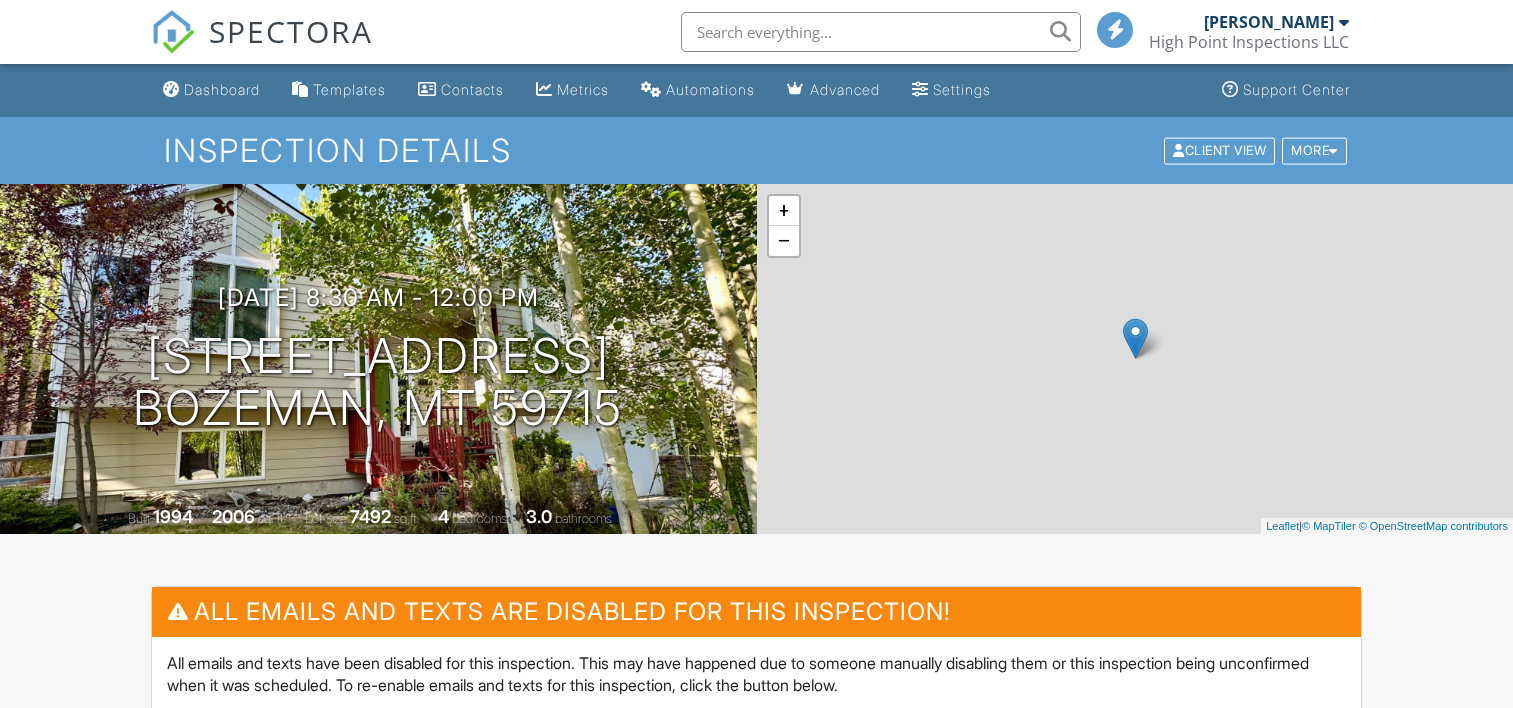 scroll, scrollTop: 0, scrollLeft: 0, axis: both 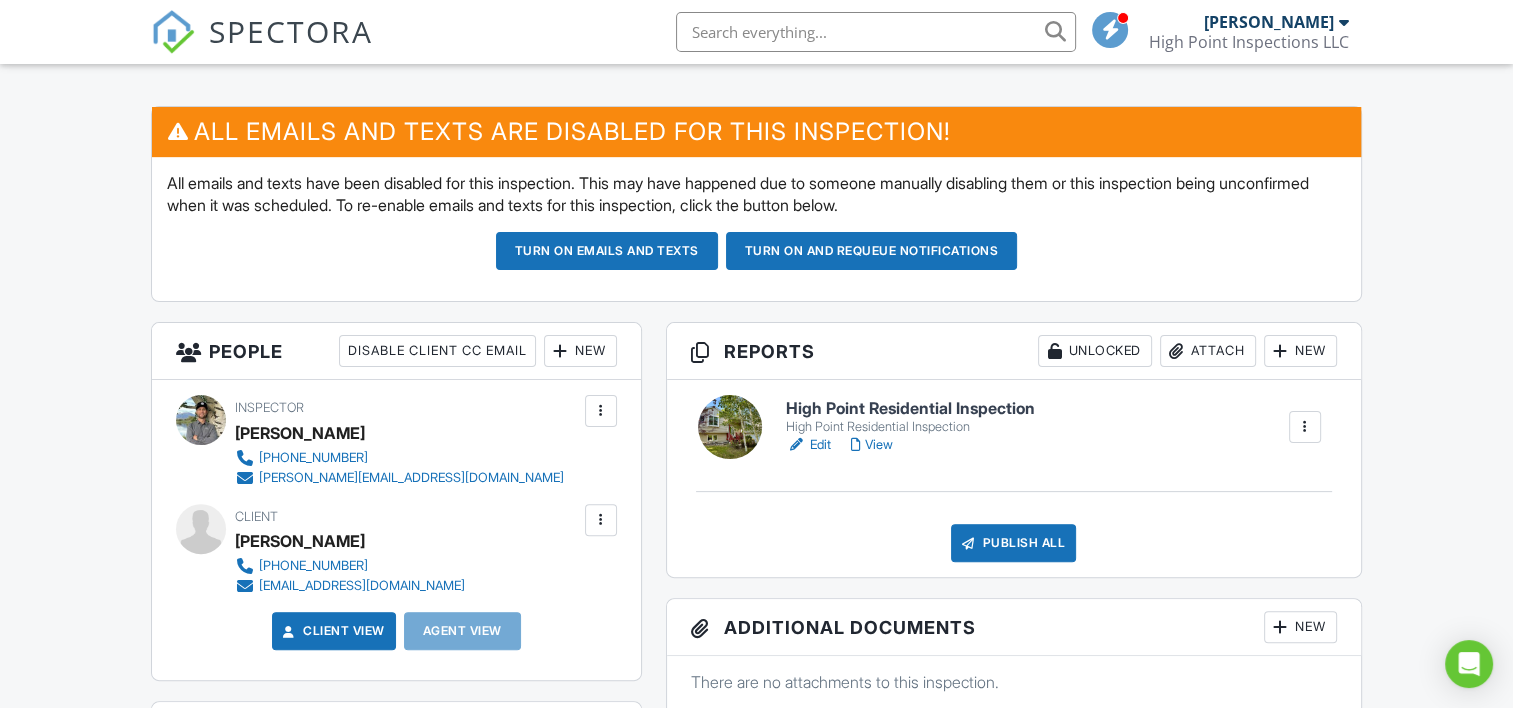 click on "High Point Residential Inspection" at bounding box center [910, 409] 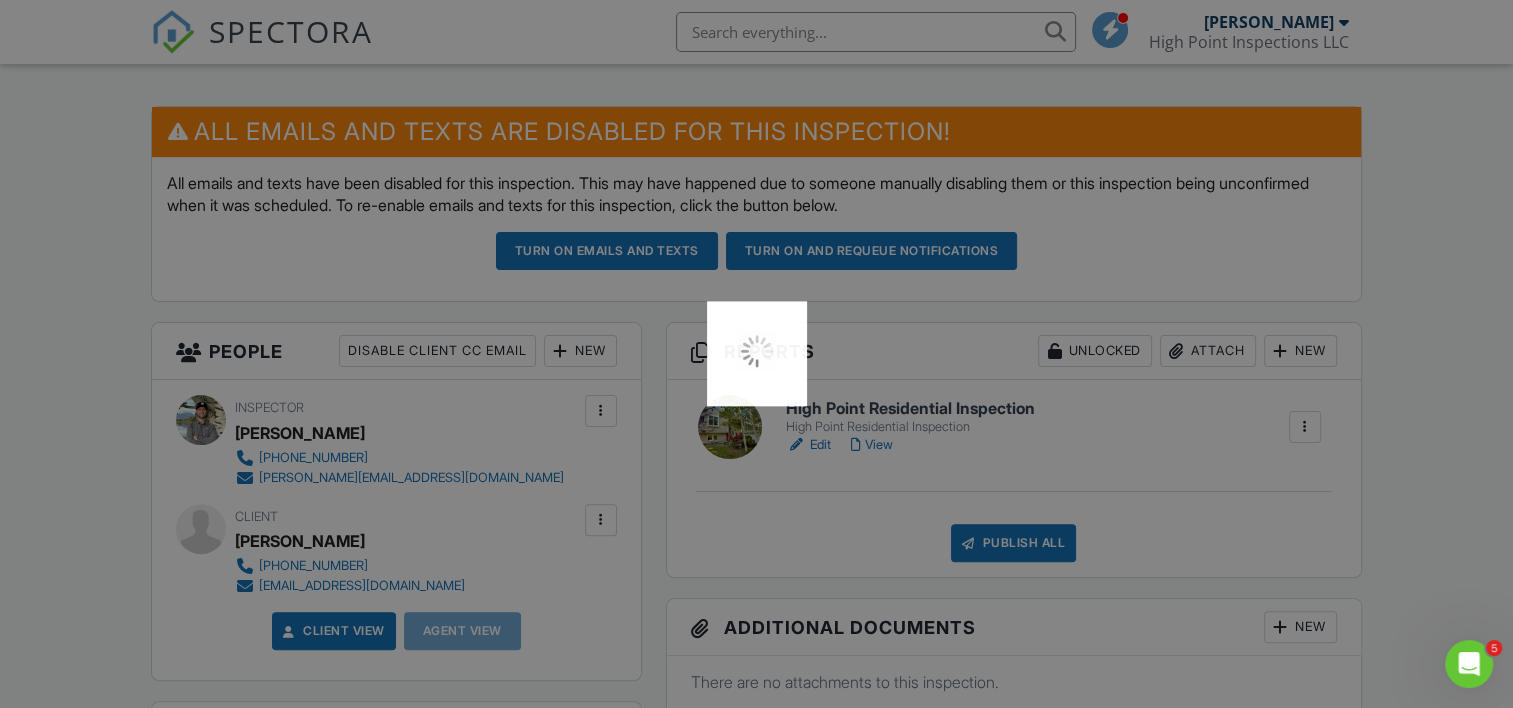 scroll, scrollTop: 0, scrollLeft: 0, axis: both 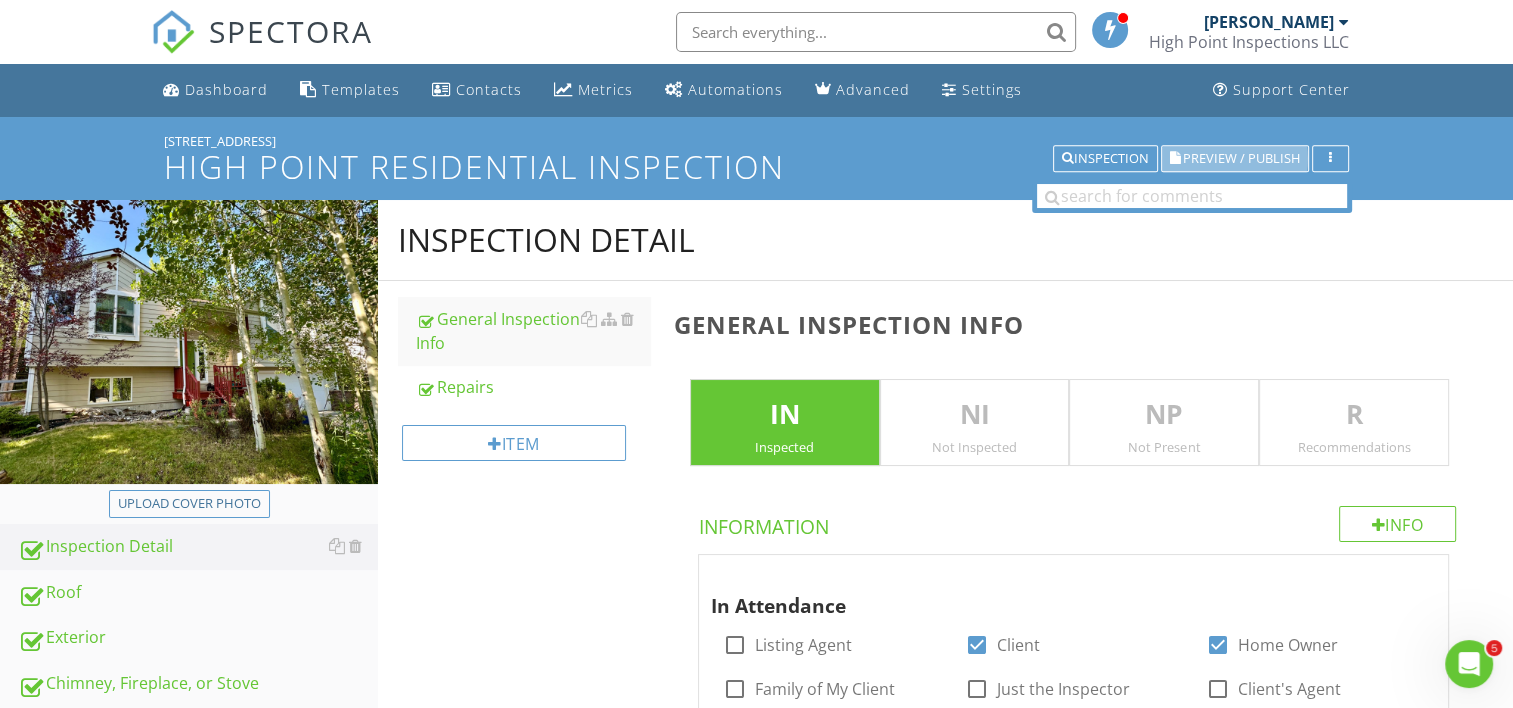 click on "Preview / Publish" at bounding box center (1235, 159) 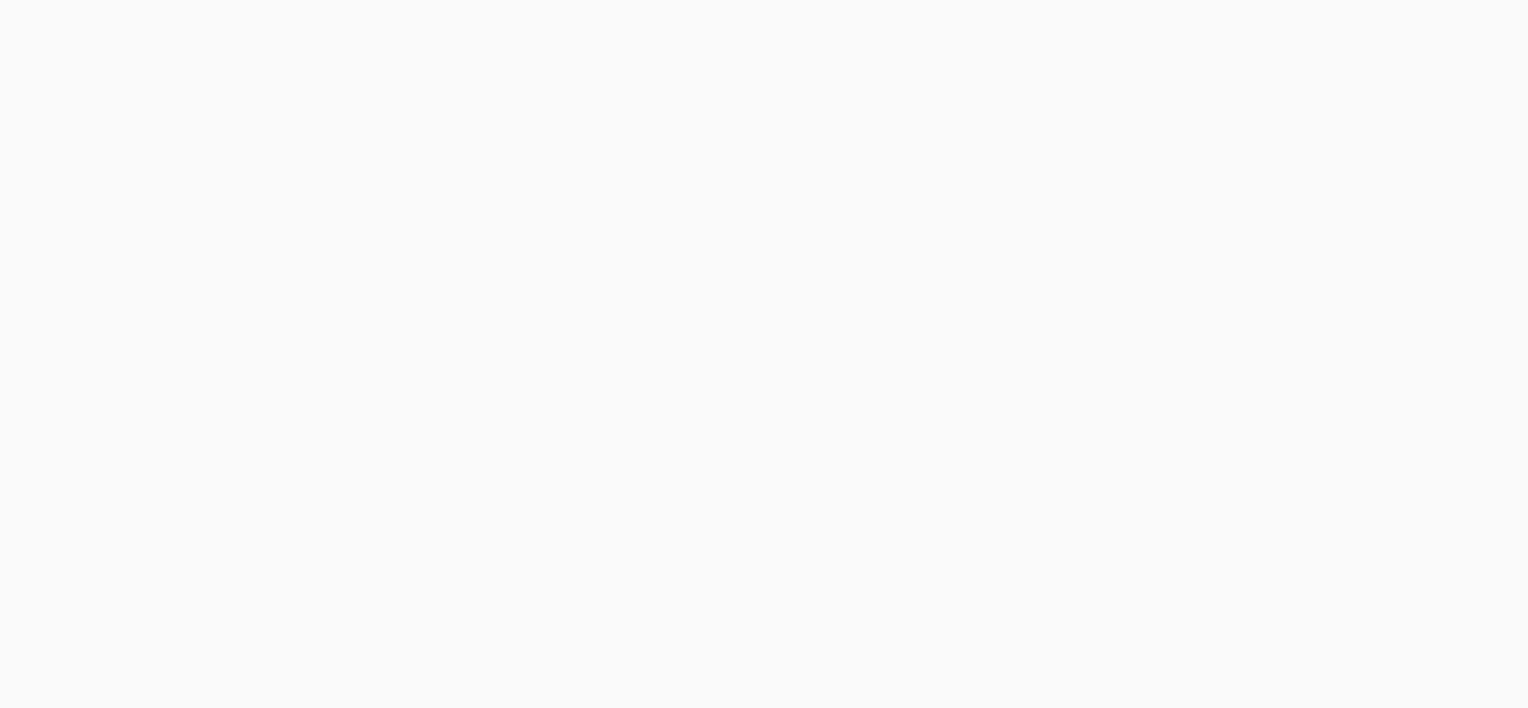 scroll, scrollTop: 0, scrollLeft: 0, axis: both 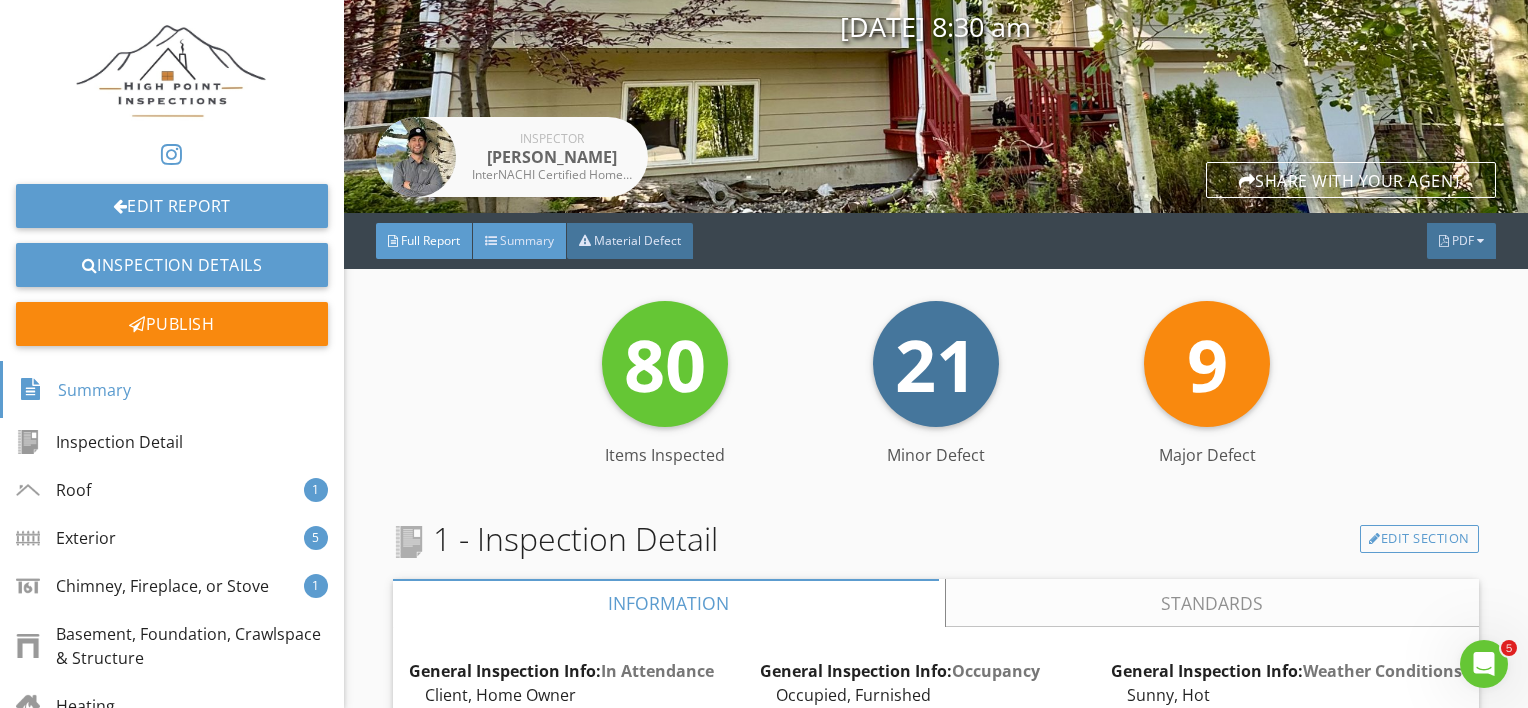 click on "Summary" at bounding box center (527, 240) 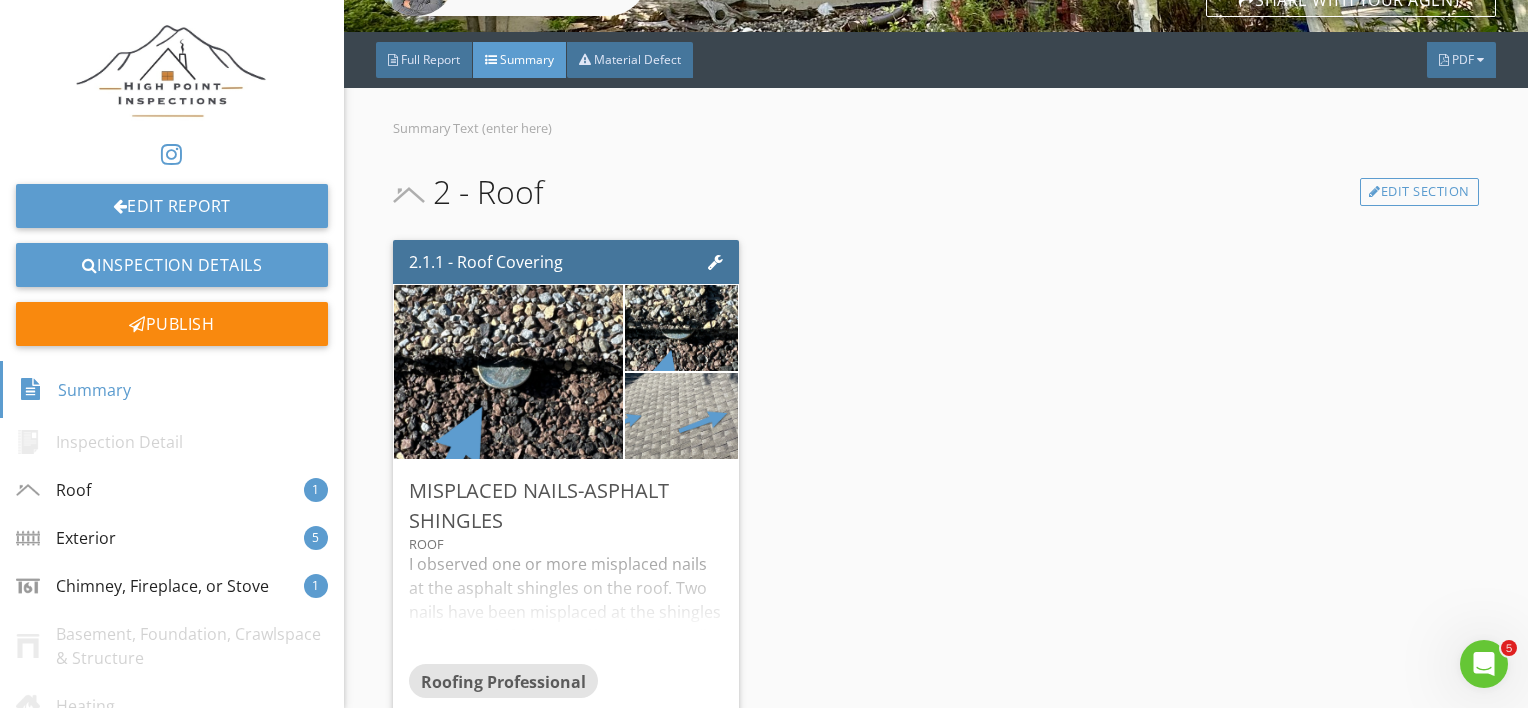 scroll, scrollTop: 455, scrollLeft: 0, axis: vertical 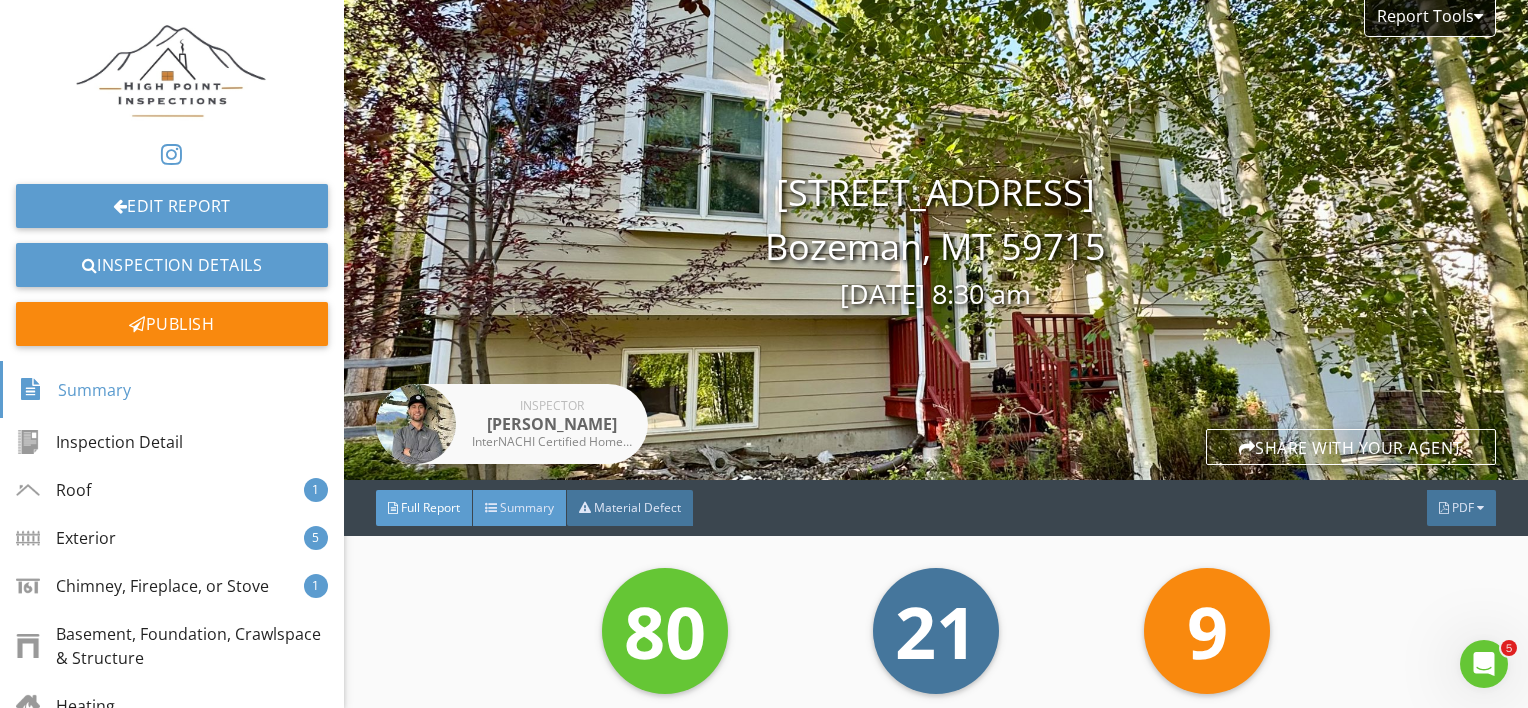 click on "Summary" at bounding box center [527, 507] 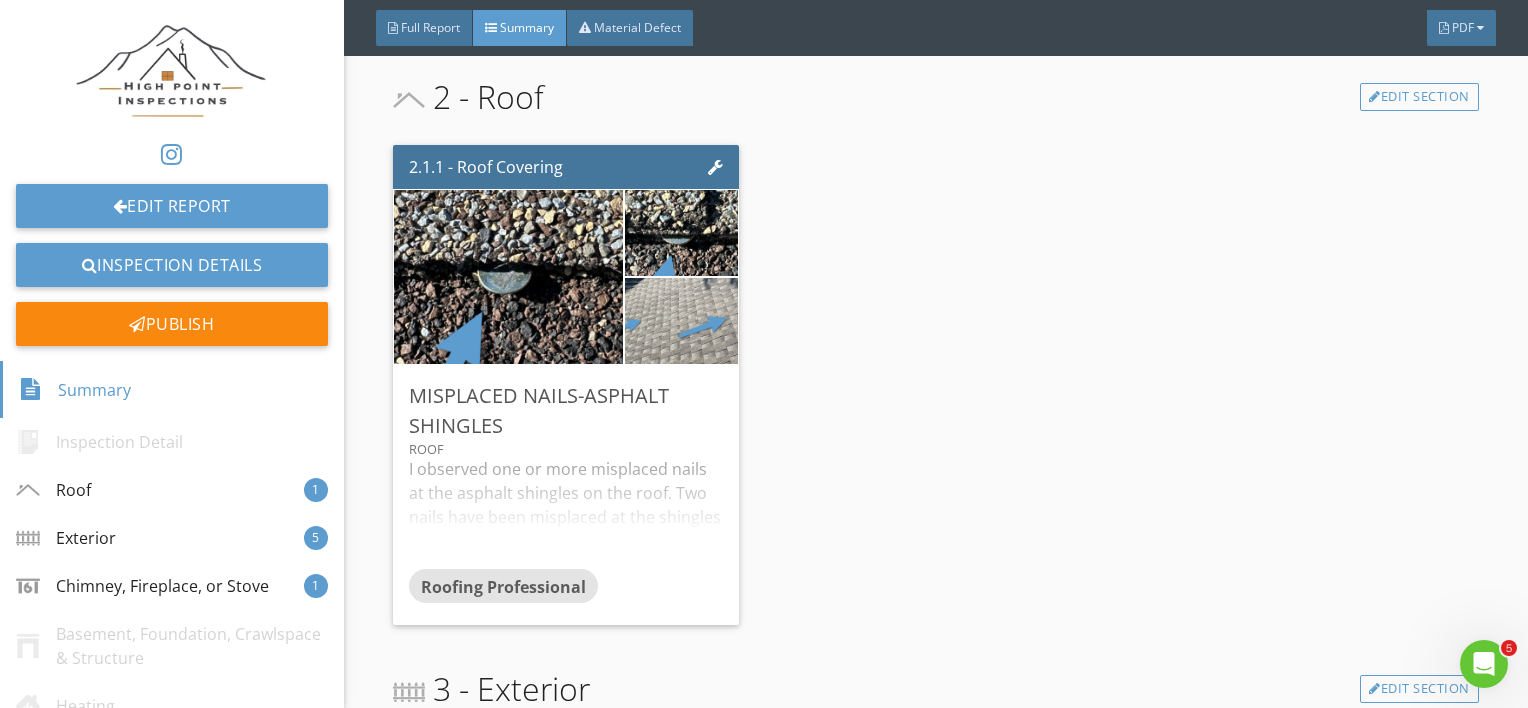 scroll, scrollTop: 488, scrollLeft: 0, axis: vertical 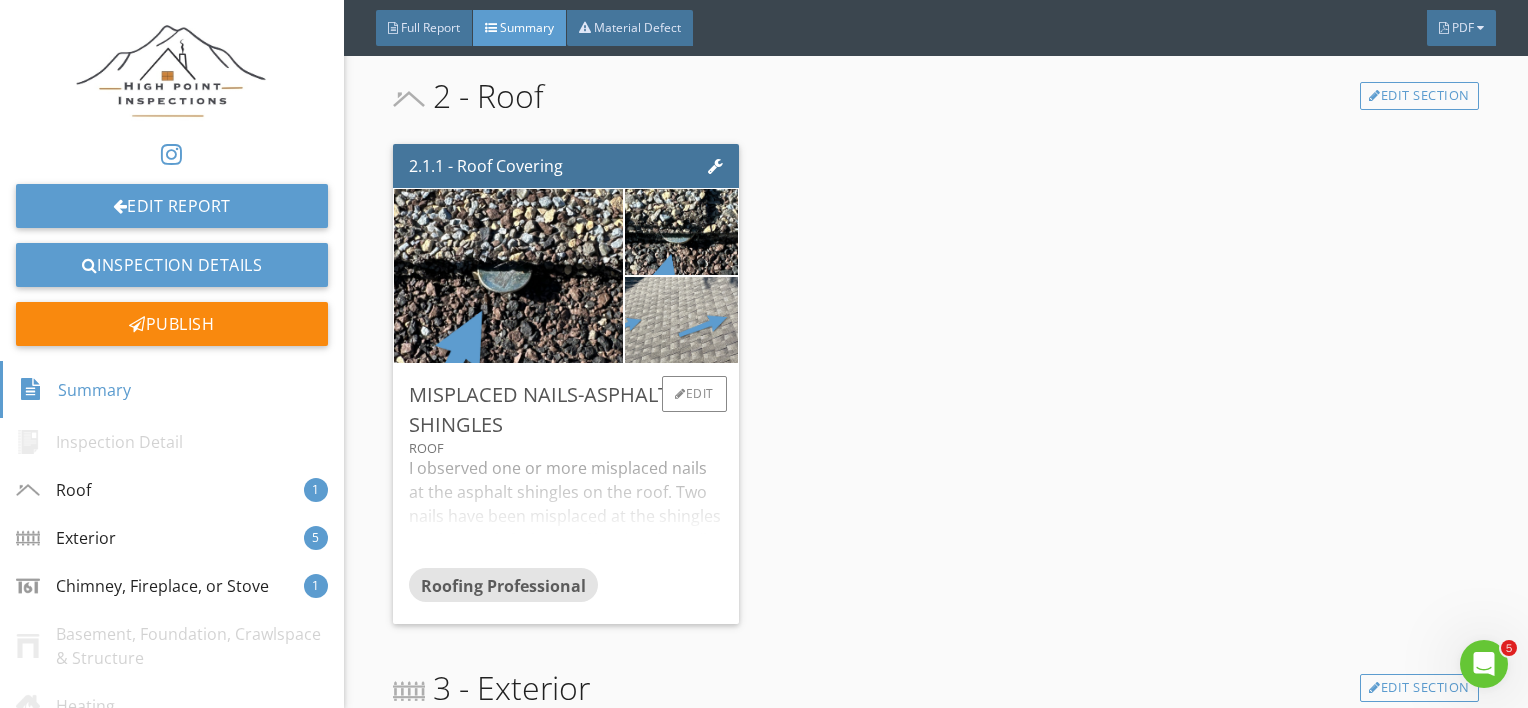 click on "I observed one or more misplaced nails at the asphalt shingles on the roof. Two nails have been misplaced at the shingles on the north facing roof leaving the nail heads exposed. Exposed nail heads create potential moisture entry points in the roof covering. Recommend having the miss nailed shingles at the roof repaired by a roofing professional." at bounding box center (566, 512) 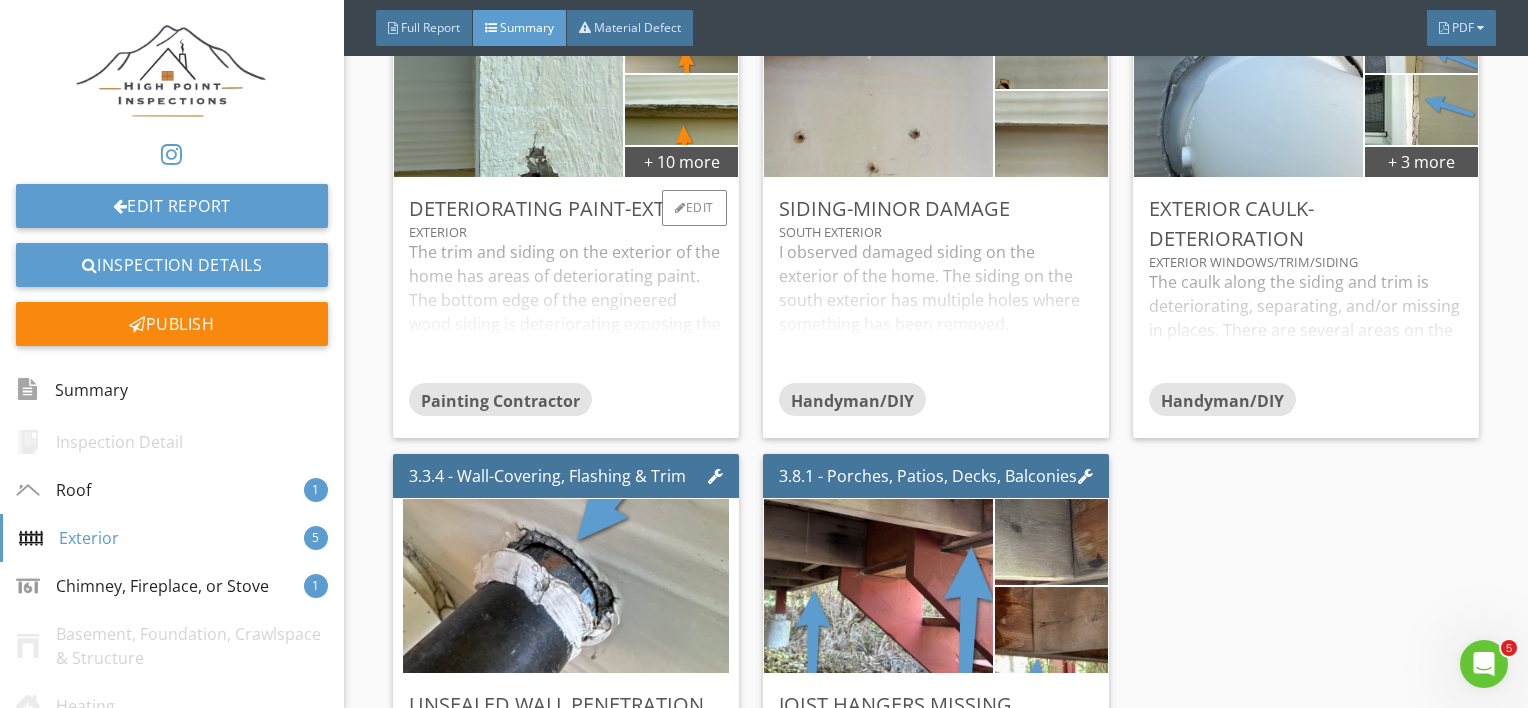 scroll, scrollTop: 1444, scrollLeft: 0, axis: vertical 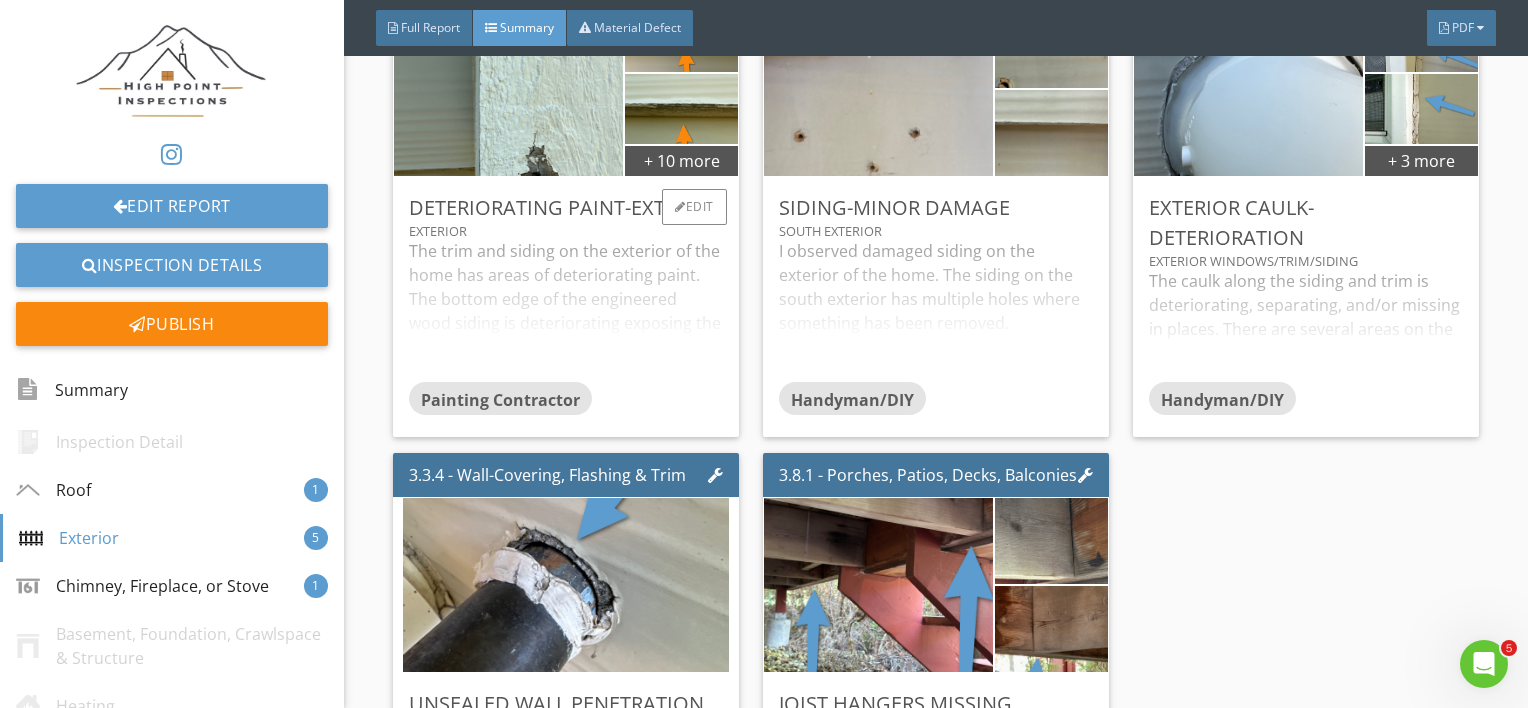 click on "The trim and siding on the exterior of the home has areas of deteriorating paint. The bottom edge of the engineered wood siding is deteriorating exposing the building material. The siding is beginning to swell from moisture hitting the exposed engineered wood. The trim on the exterior doors and windows is also showing signs of paint deterioration. Recommend having the exterior paint touched up and/or repainted in the worn and deteriorated areas to protect the wall coverings." at bounding box center (566, 310) 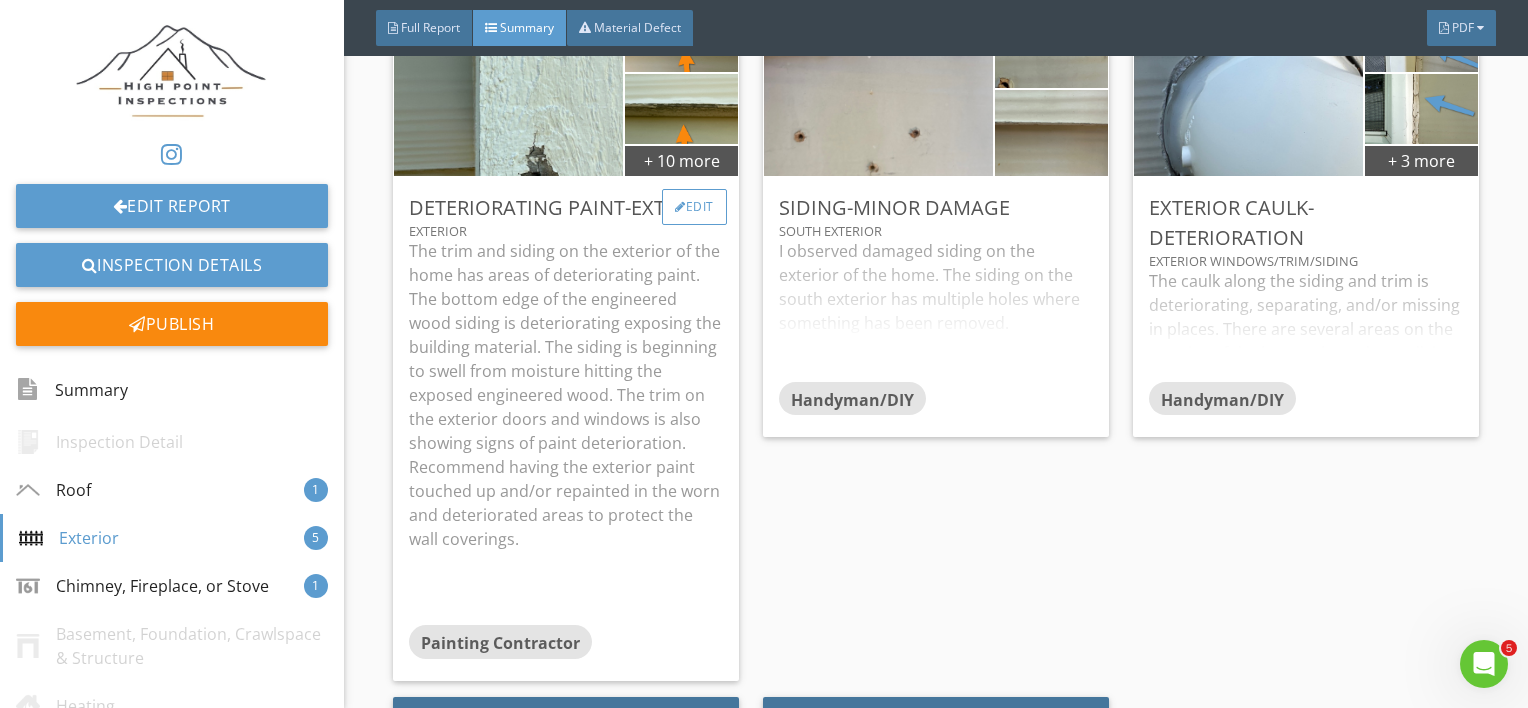 click on "Edit" at bounding box center (694, 207) 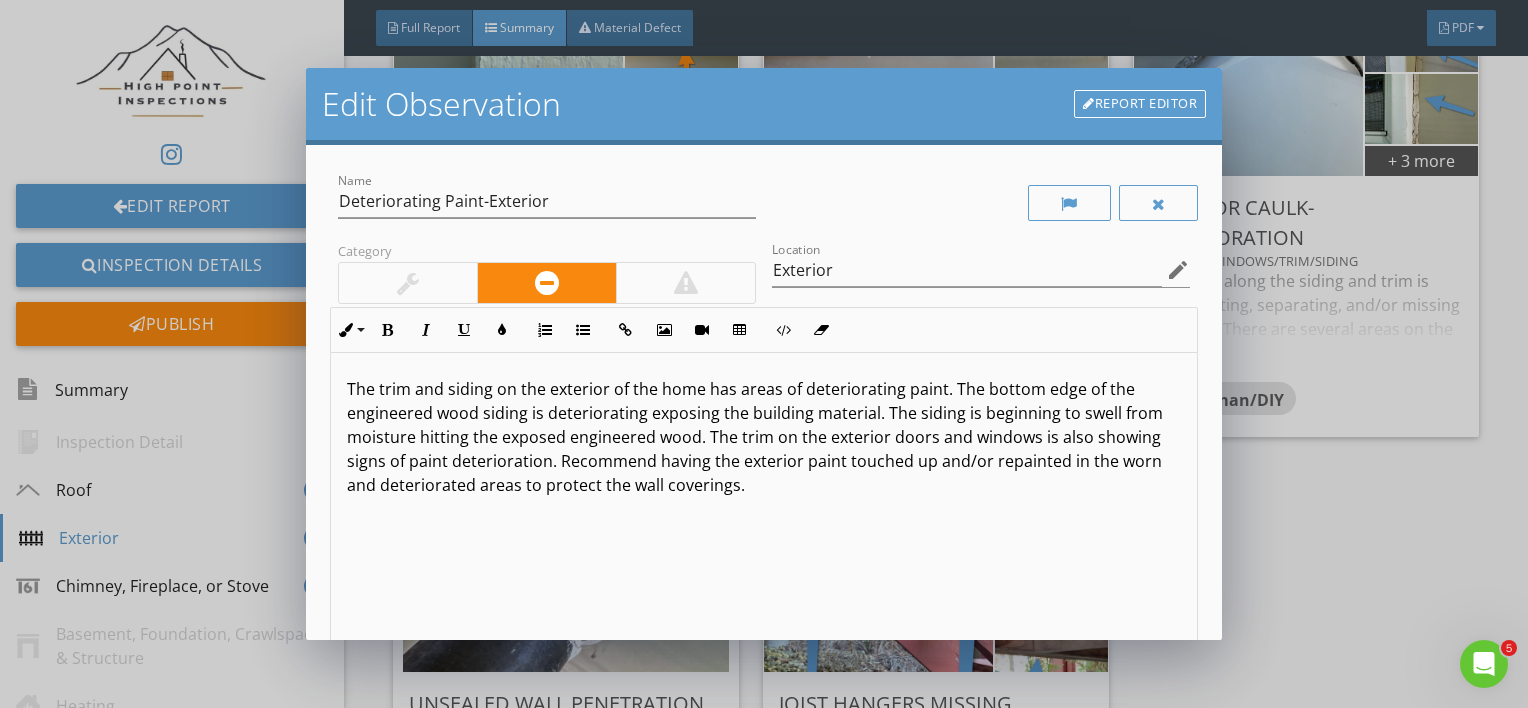 click on "The trim and siding on the exterior of the home has areas of deteriorating paint. The bottom edge of the engineered wood siding is deteriorating exposing the building material. The siding is beginning to swell from moisture hitting the exposed engineered wood. The trim on the exterior doors and windows is also showing signs of paint deterioration. Recommend having the exterior paint touched up and/or repainted in the worn and deteriorated areas to protect the wall coverings." at bounding box center [764, 437] 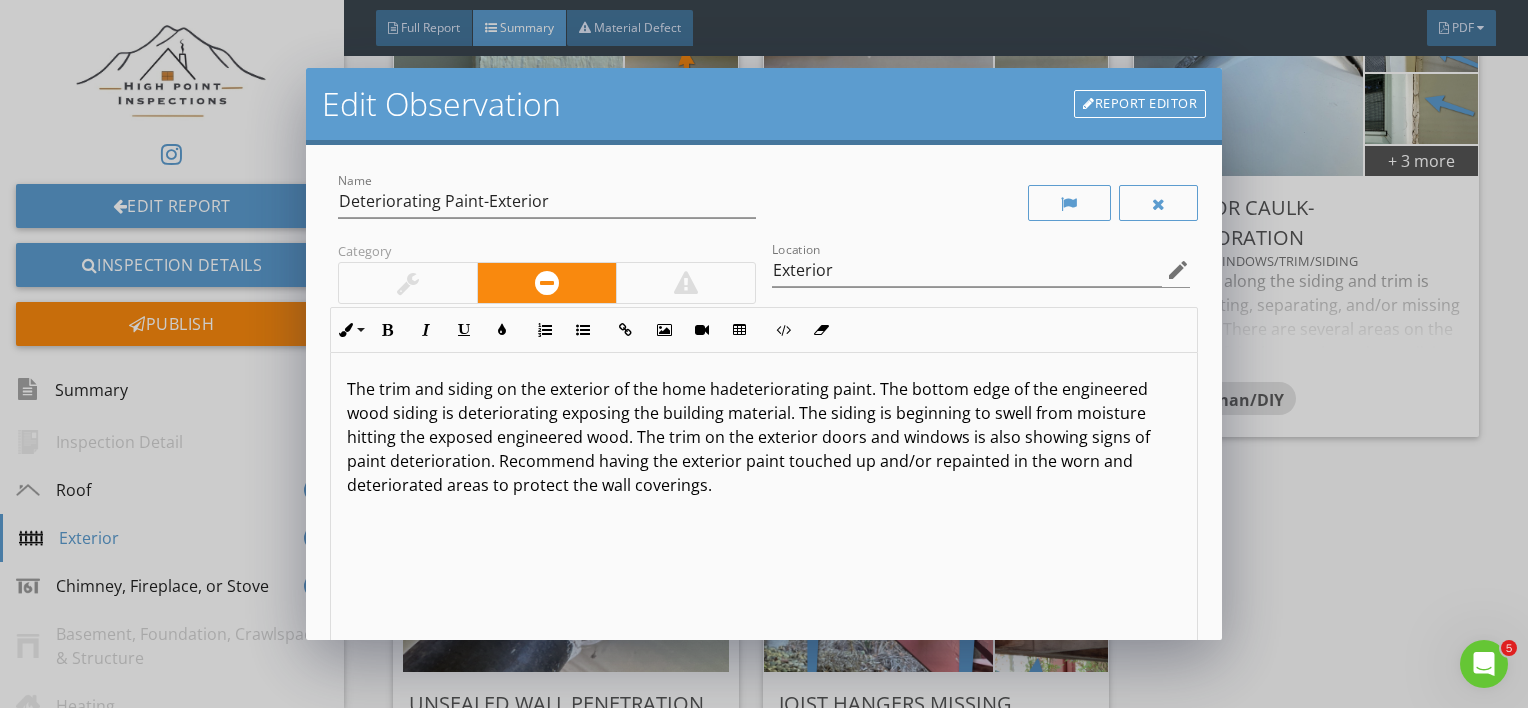 type 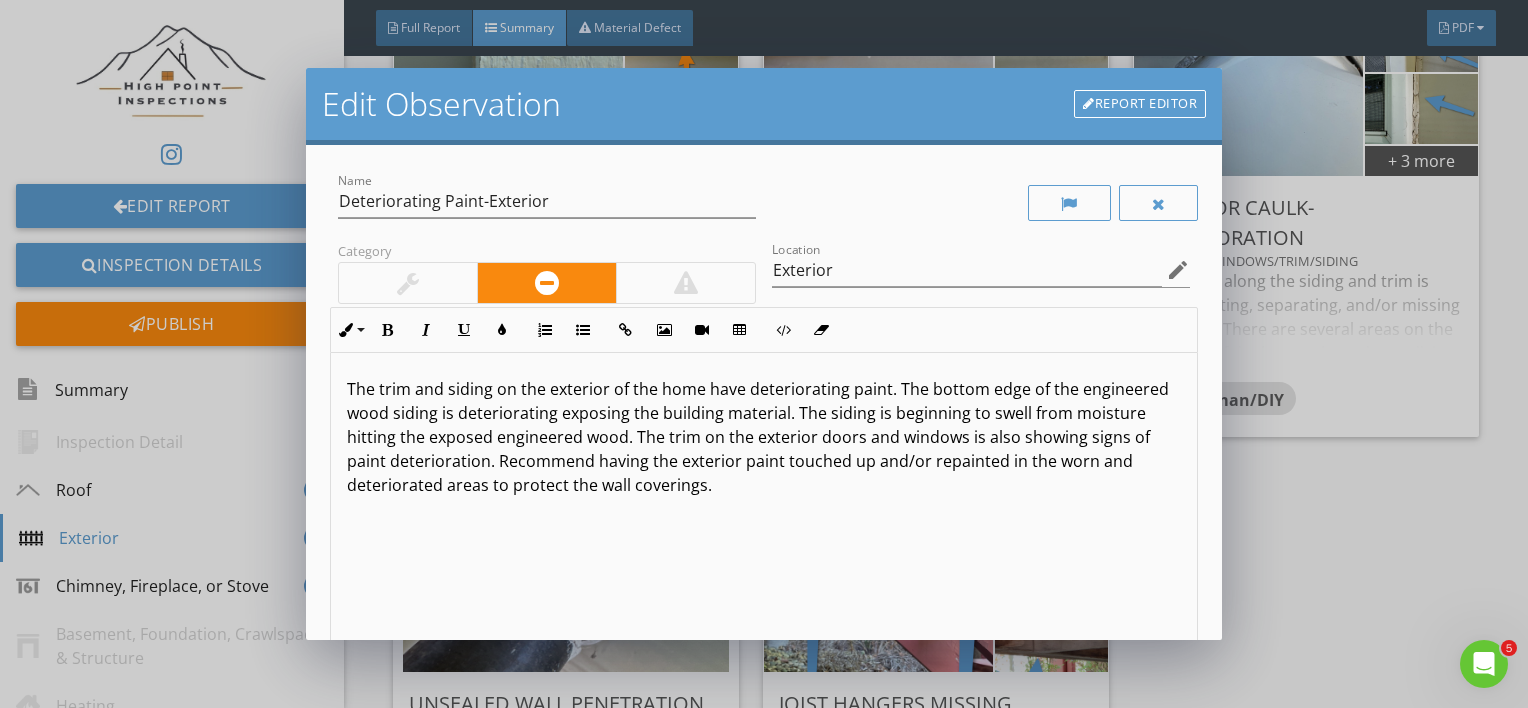 click on "The trim and siding on the exterior of the home have deteriorating paint. The bottom edge of the engineered wood siding is deteriorating exposing the building material. The siding is beginning to swell from moisture hitting the exposed engineered wood. The trim on the exterior doors and windows is also showing signs of paint deterioration. Recommend having the exterior paint touched up and/or repainted in the worn and deteriorated areas to protect the wall coverings." at bounding box center [764, 511] 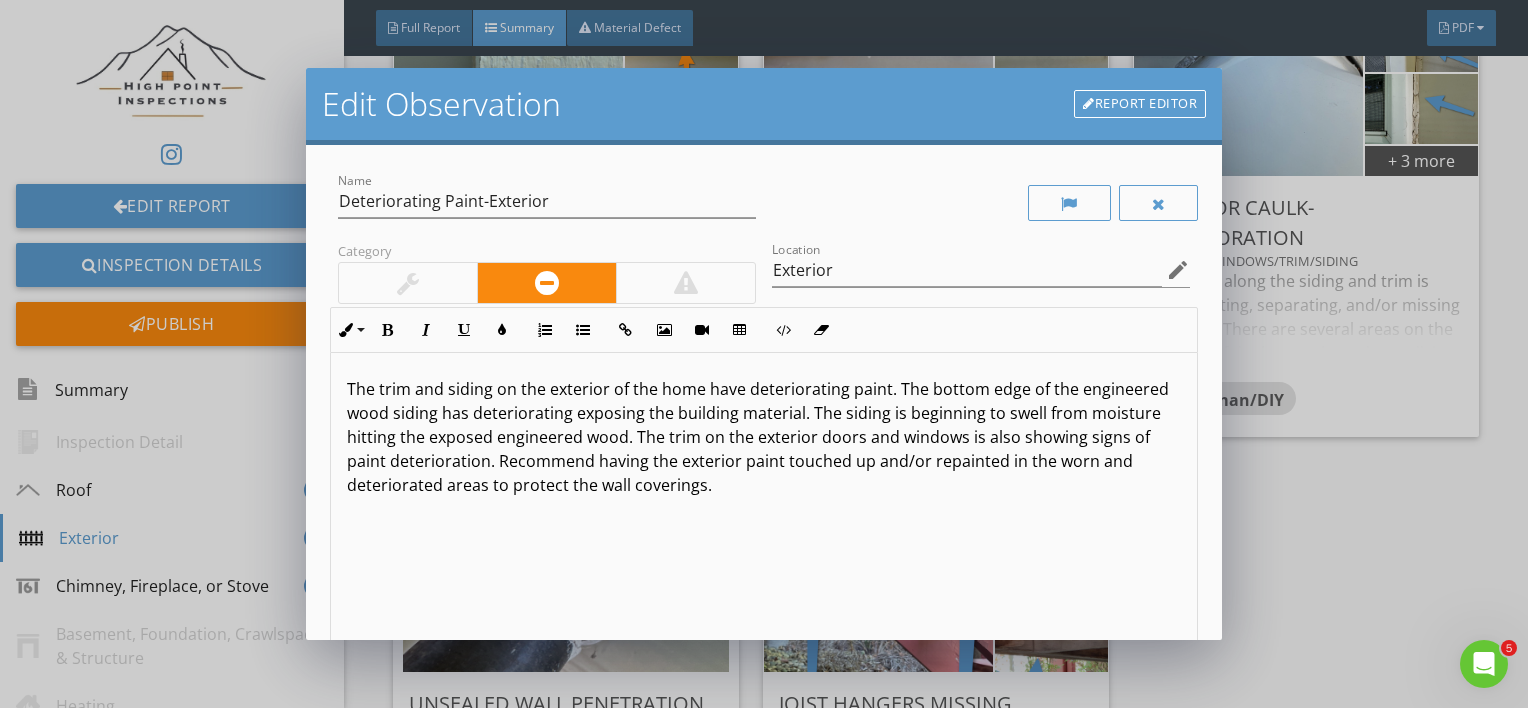 click on "The trim and siding on the exterior of the home have deteriorating paint. The bottom edge of the engineered wood siding has deteriorating exposing the building material. The siding is beginning to swell from moisture hitting the exposed engineered wood. The trim on the exterior doors and windows is also showing signs of paint deterioration. Recommend having the exterior paint touched up and/or repainted in the worn and deteriorated areas to protect the wall coverings." at bounding box center [764, 437] 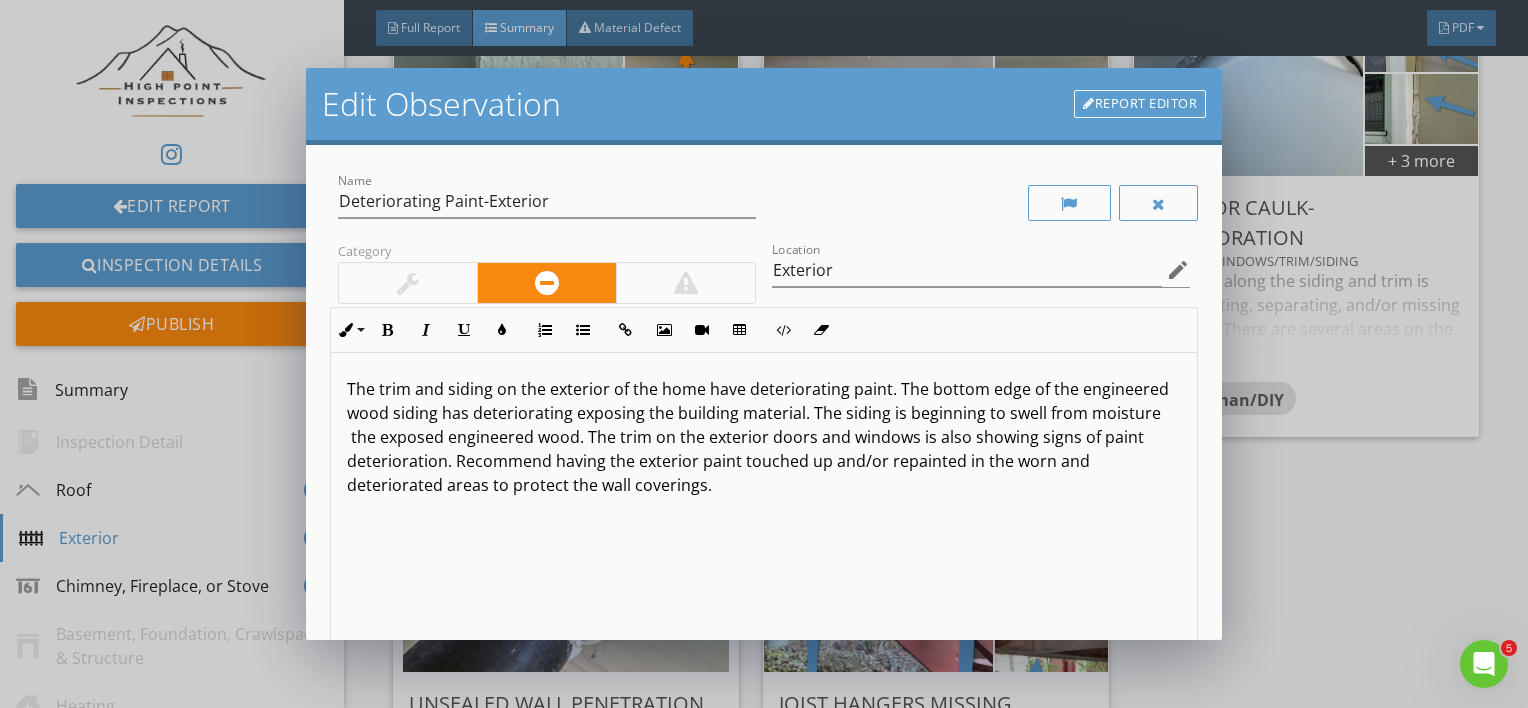 click on "The trim and siding on the exterior of the home have deteriorating paint. The bottom edge of the engineered wood siding has deteriorating exposing the building material. The siding is beginning to swell from moisture  the exposed engineered wood. The trim on the exterior doors and windows is also showing signs of paint deterioration. Recommend having the exterior paint touched up and/or repainted in the worn and deteriorated areas to protect the wall coverings." at bounding box center [764, 437] 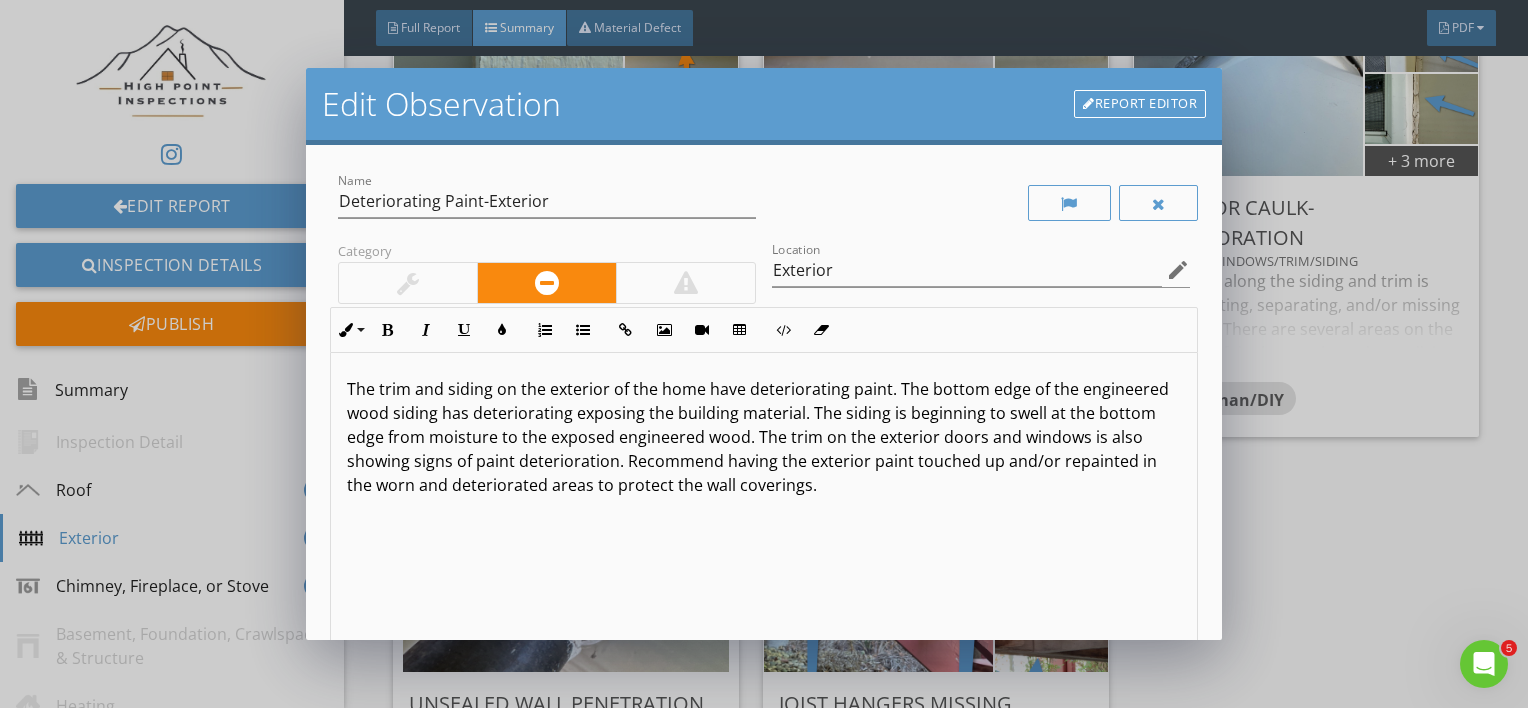 click on "The trim and siding on the exterior of the home have deteriorating paint. The bottom edge of the engineered wood siding has deteriorating exposing the building material. The siding is beginning to swell at the bottom edge from moisture to the exposed engineered wood. The trim on the exterior doors and windows is also showing signs of paint deterioration. Recommend having the exterior paint touched up and/or repainted in the worn and deteriorated areas to protect the wall coverings." at bounding box center (764, 437) 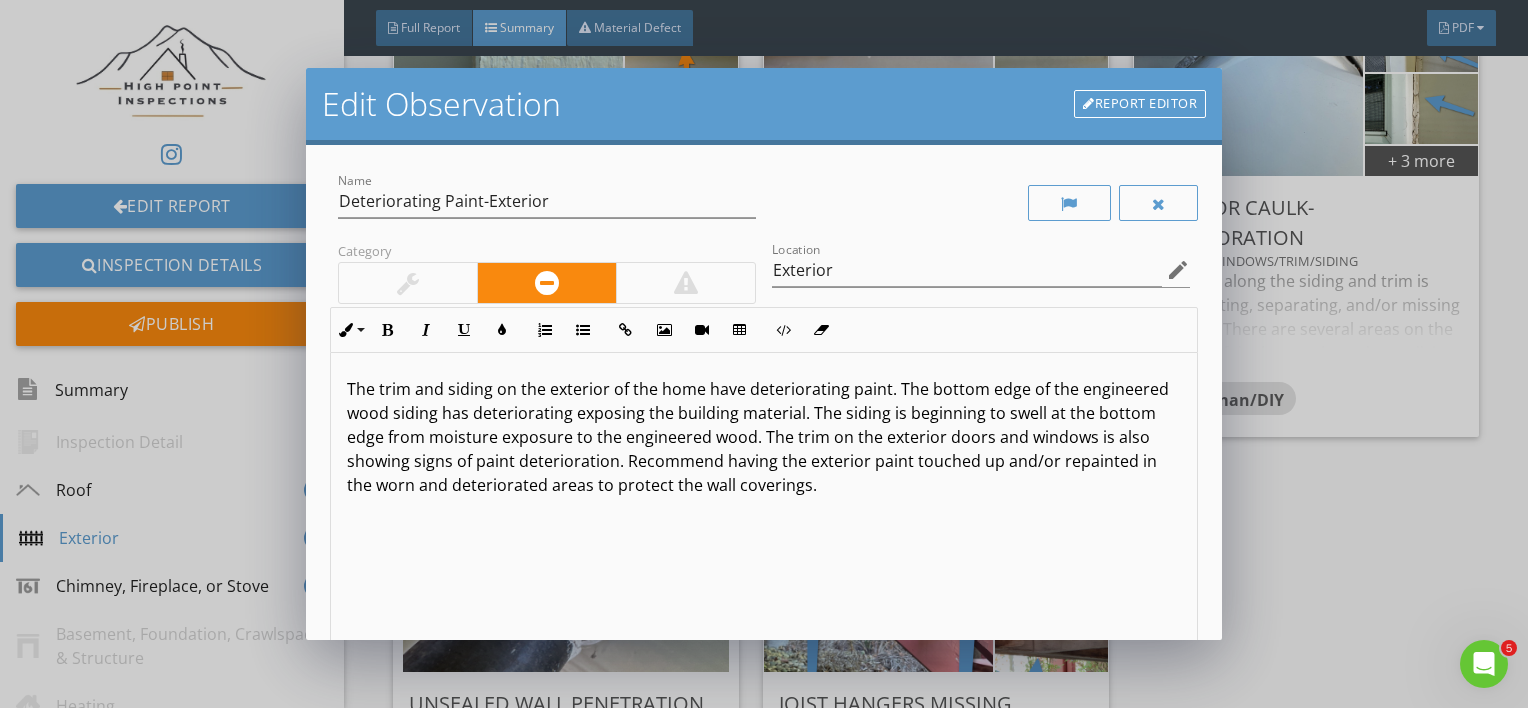 click on "The trim and siding on the exterior of the home have deteriorating paint. The bottom edge of the engineered wood siding has deteriorating exposing the building material. The siding is beginning to swell at the bottom edge from moisture exposure to the engineered wood. The trim on the exterior doors and windows is also showing signs of paint deterioration. Recommend having the exterior paint touched up and/or repainted in the worn and deteriorated areas to protect the wall coverings." at bounding box center (764, 511) 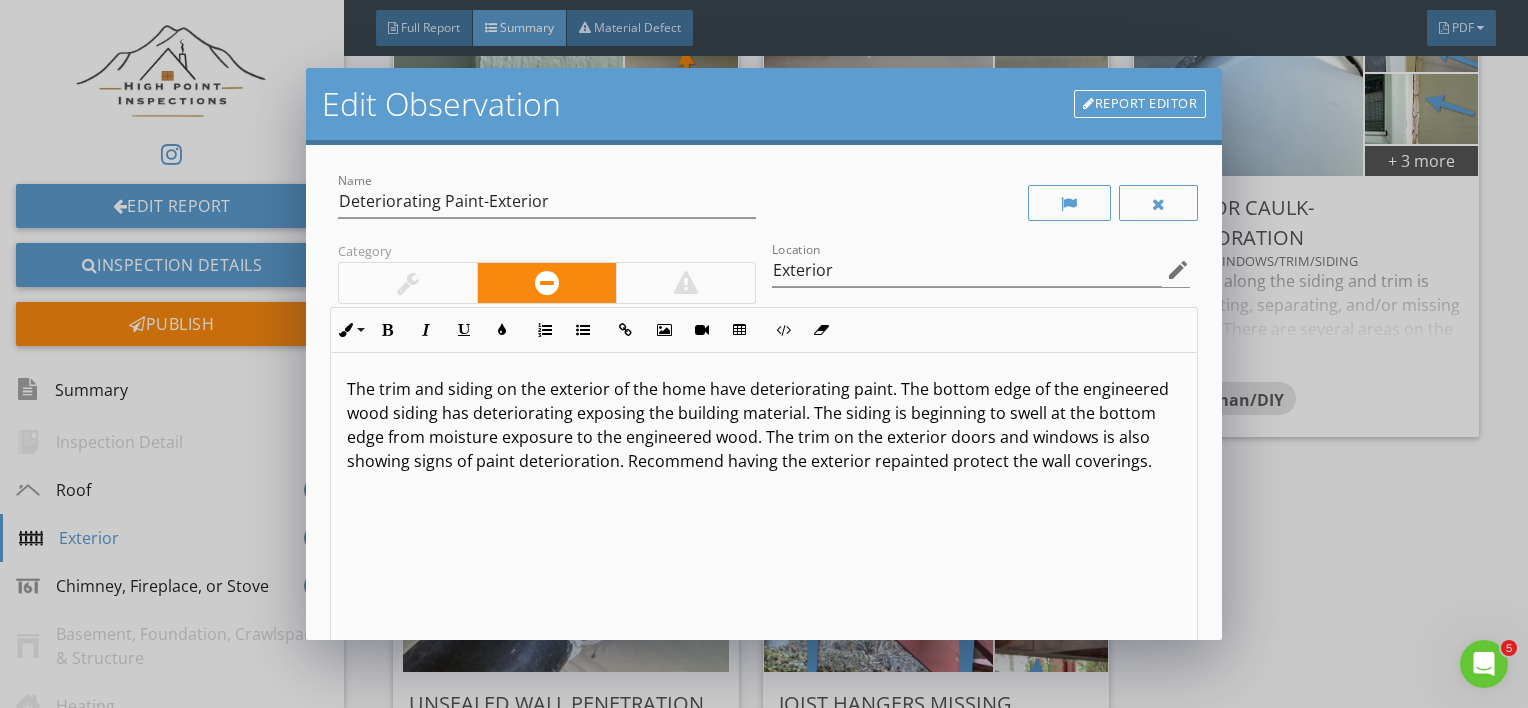 click on "The trim and siding on the exterior of the home have deteriorating paint. The bottom edge of the engineered wood siding has deteriorating exposing the building material. The siding is beginning to swell at the bottom edge from moisture exposure to the engineered wood. The trim on the exterior doors and windows is also showing signs of paint deterioration. Recommend having the exterior repainted protect the wall coverings." at bounding box center [764, 511] 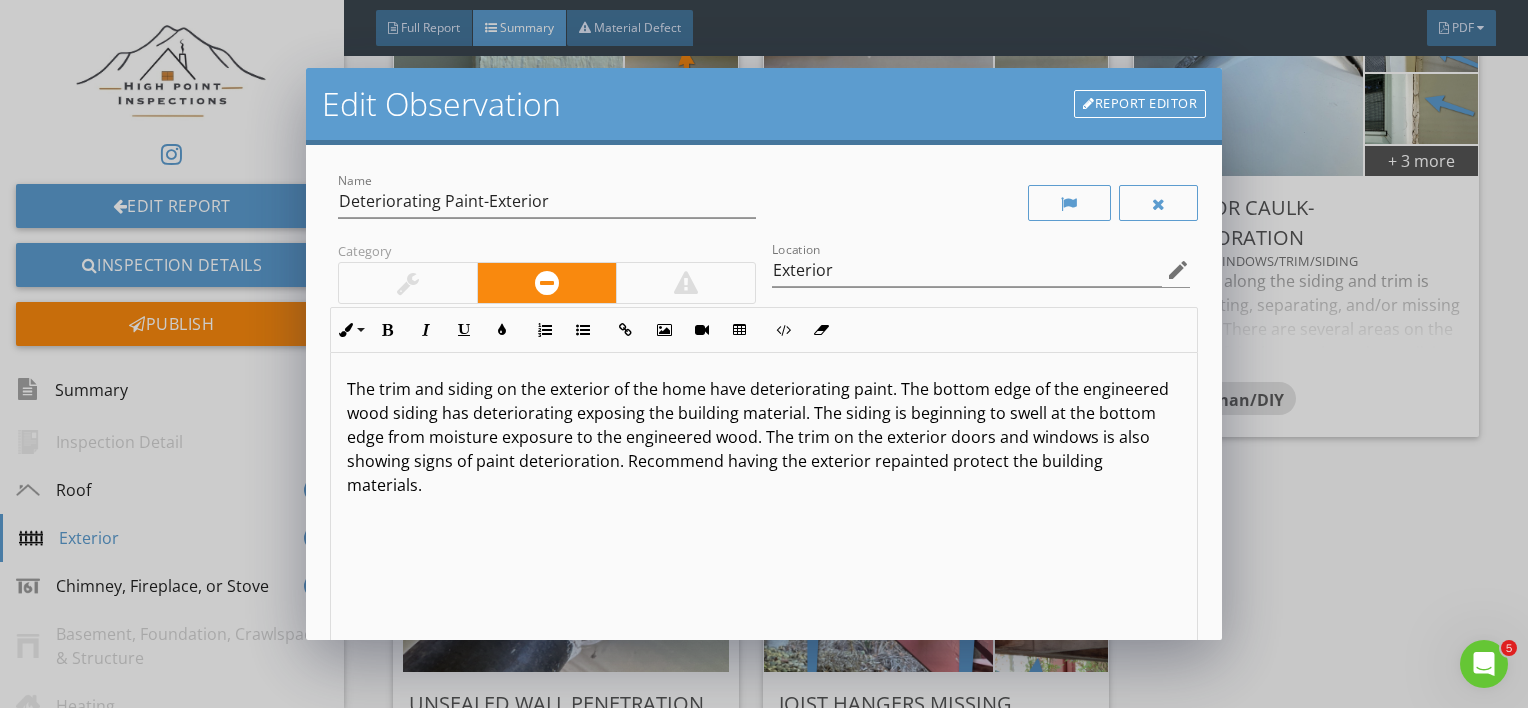 scroll, scrollTop: 0, scrollLeft: 0, axis: both 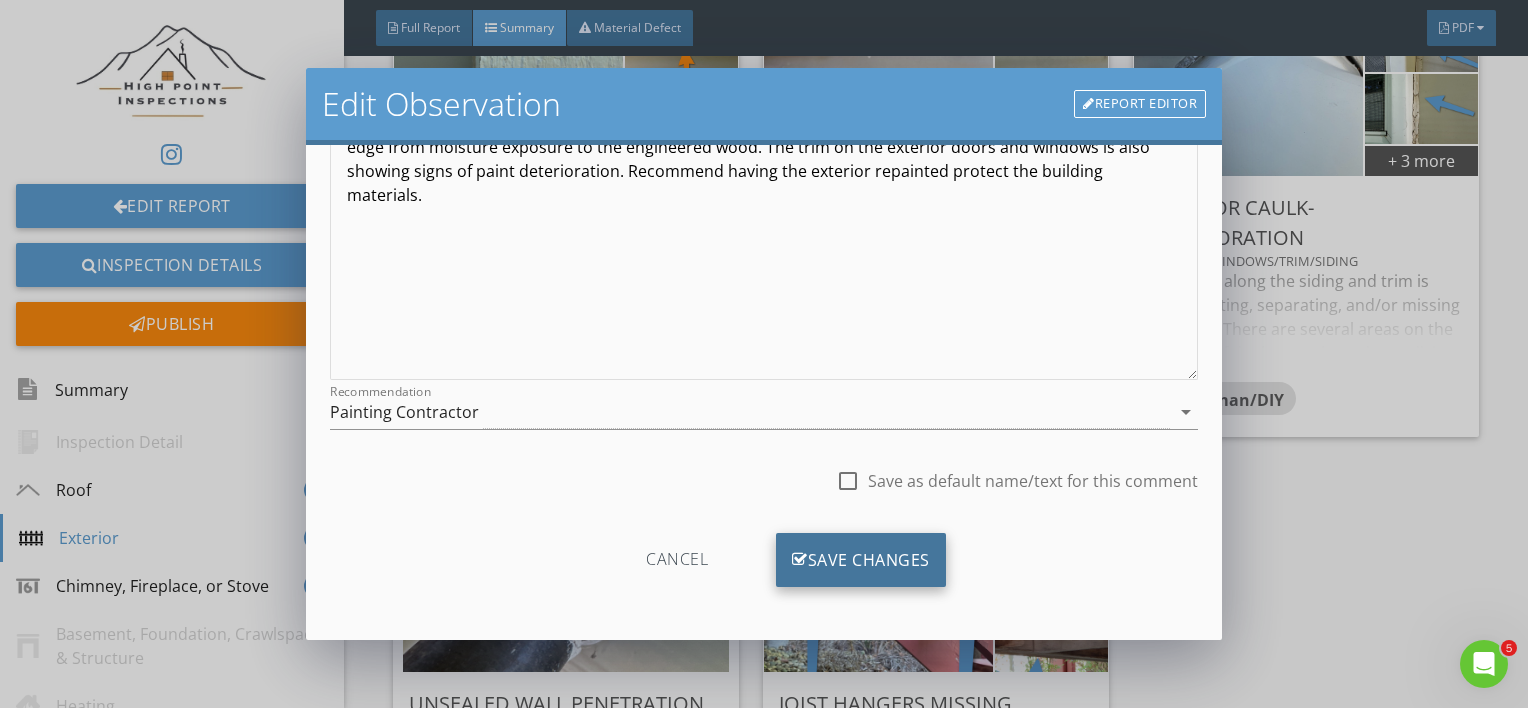 click on "Save Changes" at bounding box center (861, 560) 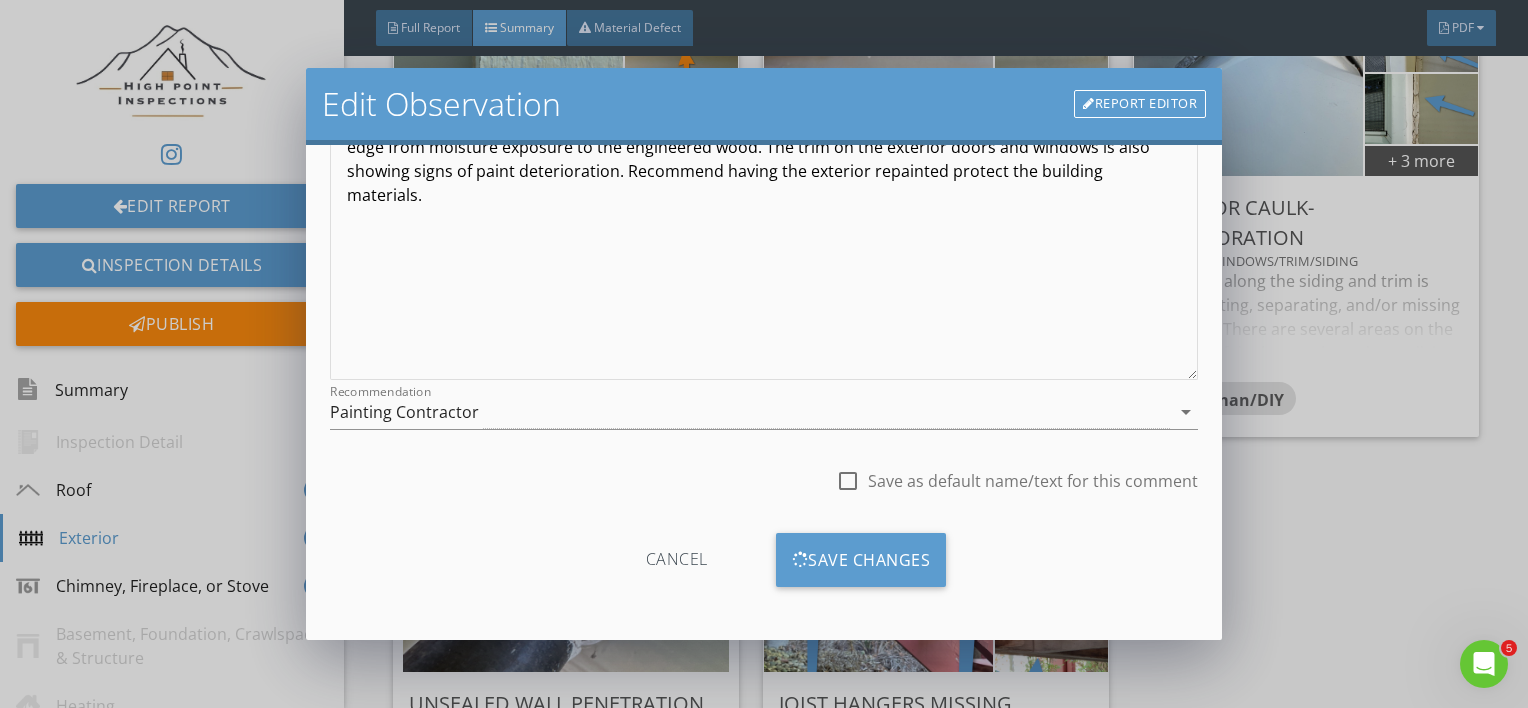 scroll, scrollTop: 53, scrollLeft: 0, axis: vertical 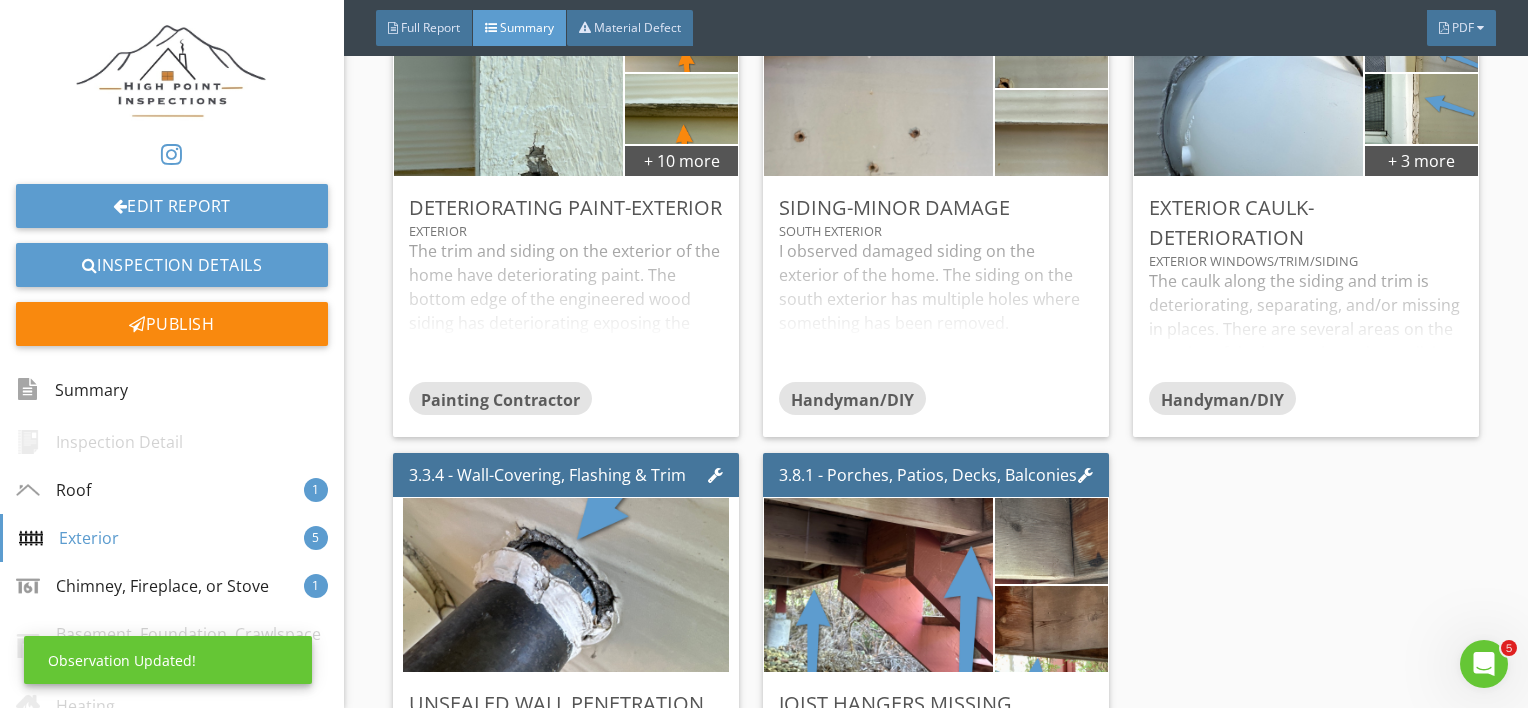 click on "Exterior" at bounding box center [566, 231] 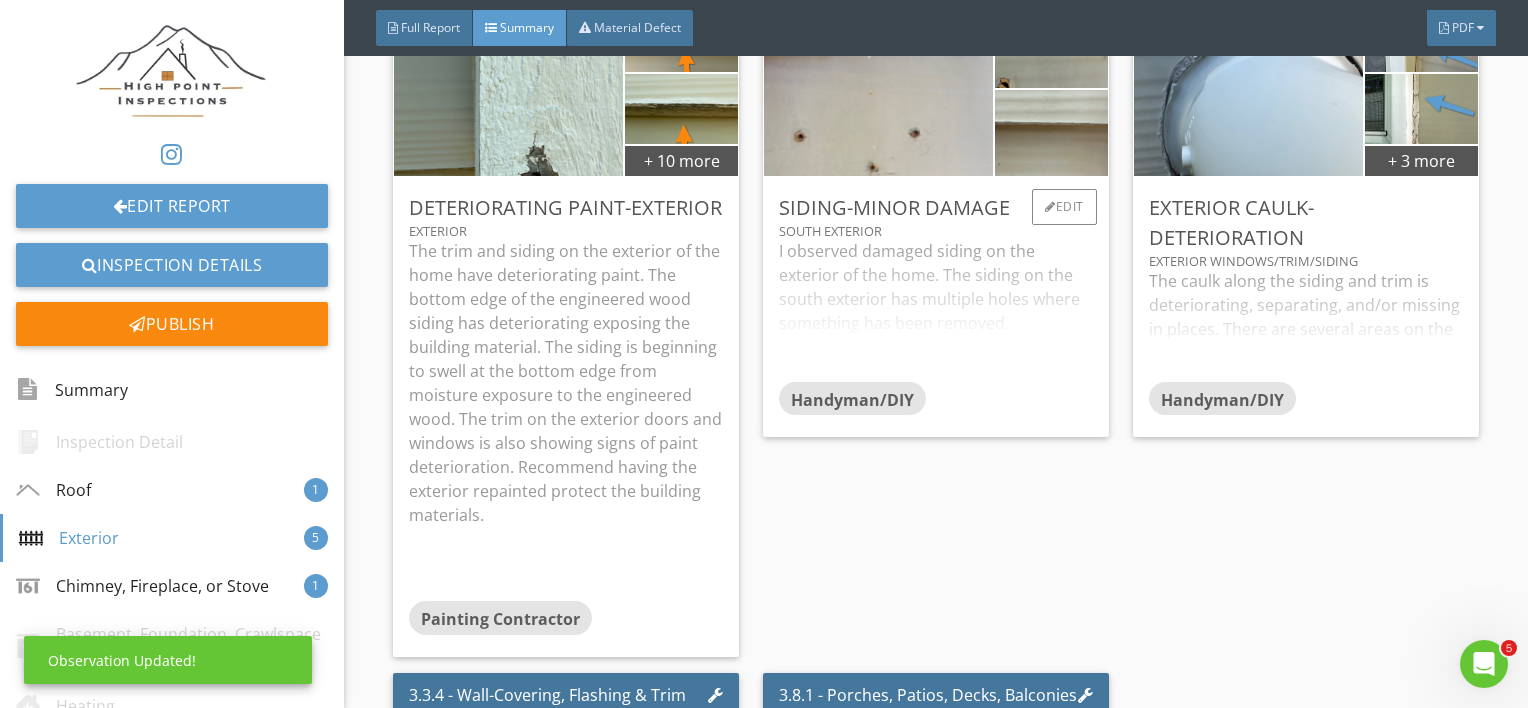 click on "I observed damaged siding on the exterior of the home. The siding on the south exterior has multiple holes where something has been removed. Recommend having the holes in the  siding sealed to prevent moisture damage." at bounding box center (936, 310) 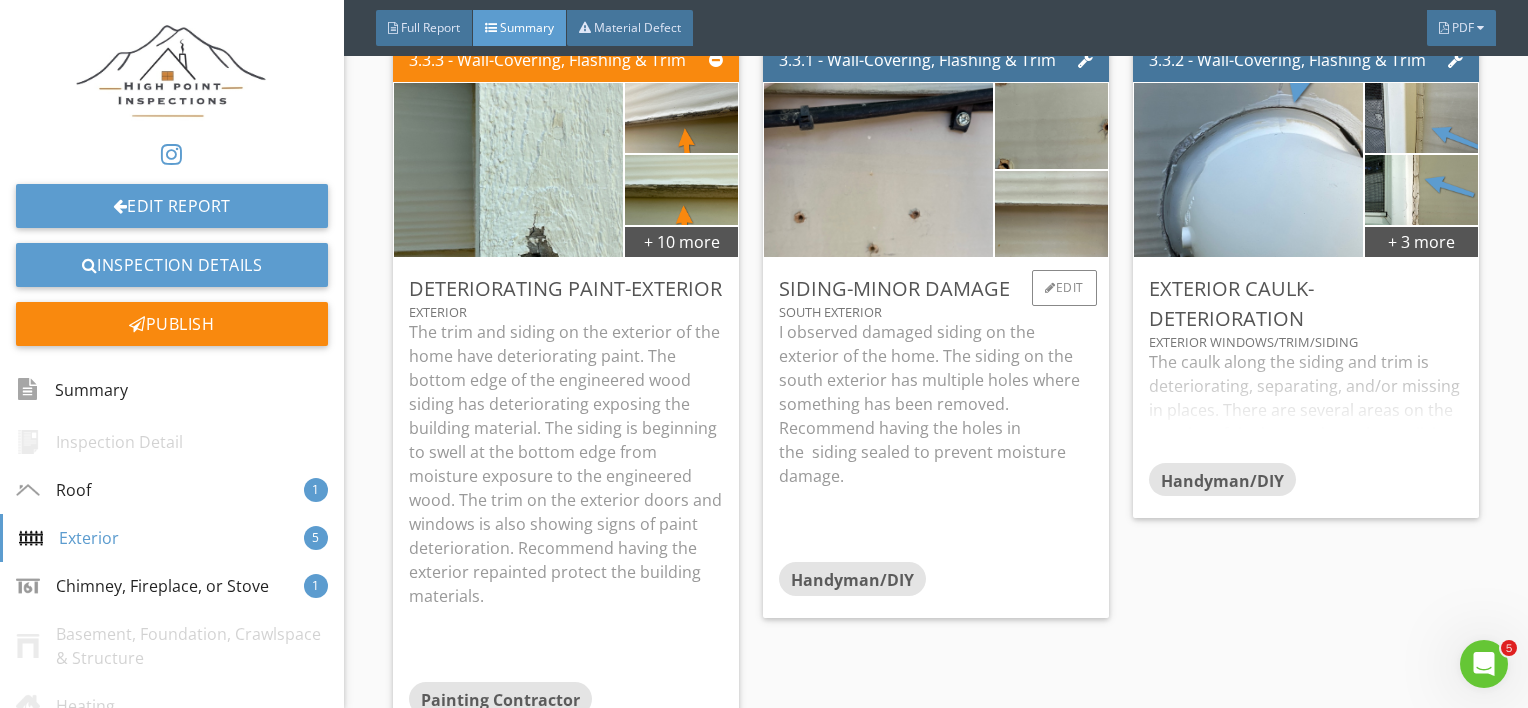 scroll, scrollTop: 1408, scrollLeft: 0, axis: vertical 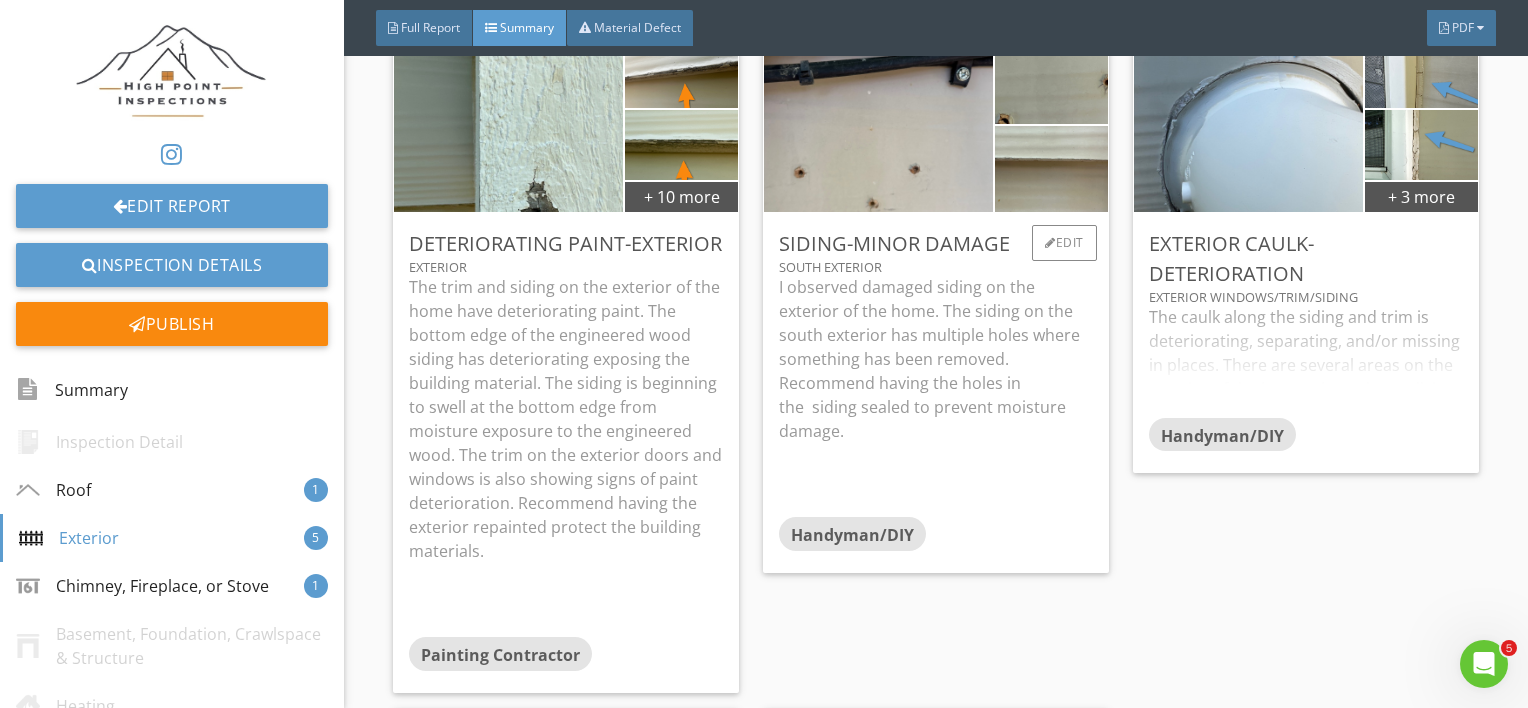 click on "South Exterior" at bounding box center (936, 267) 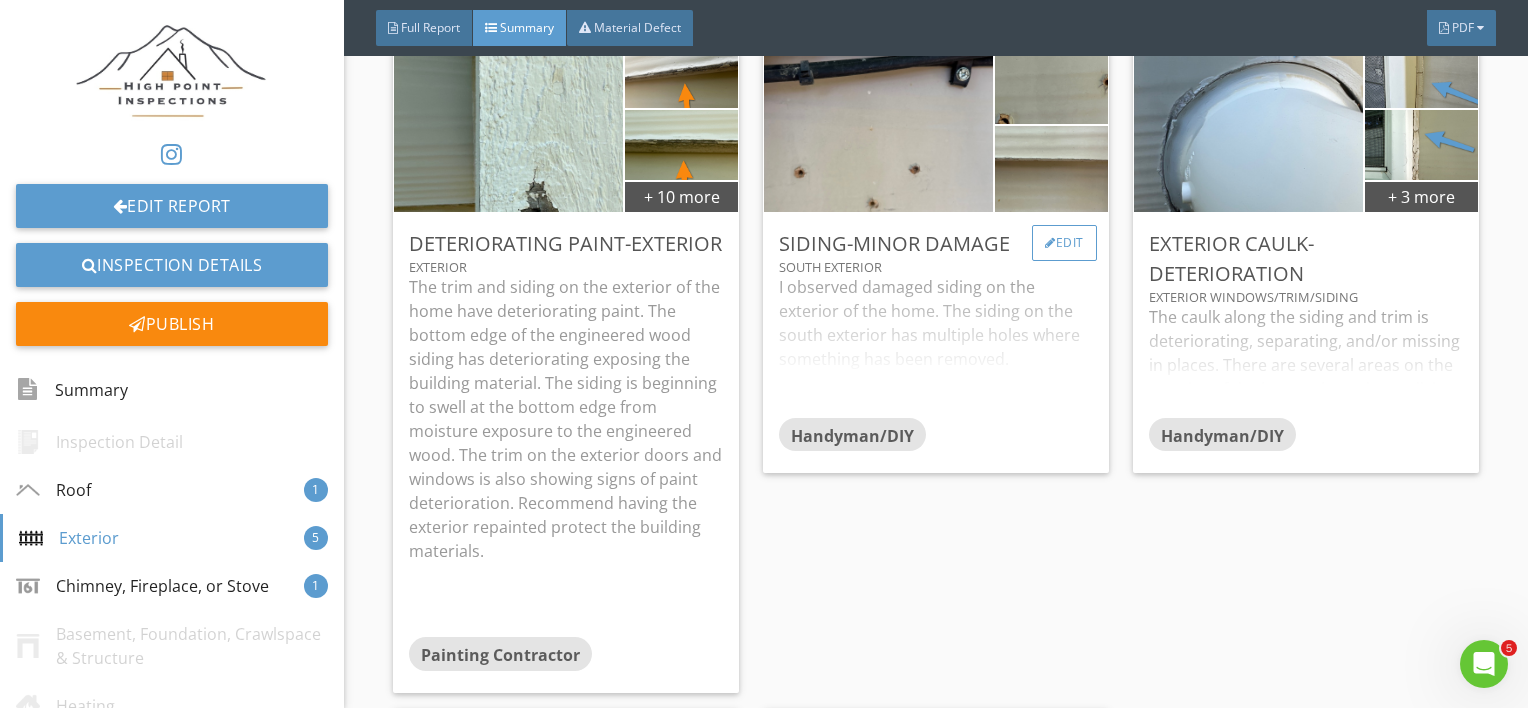 click on "Edit" at bounding box center (1064, 243) 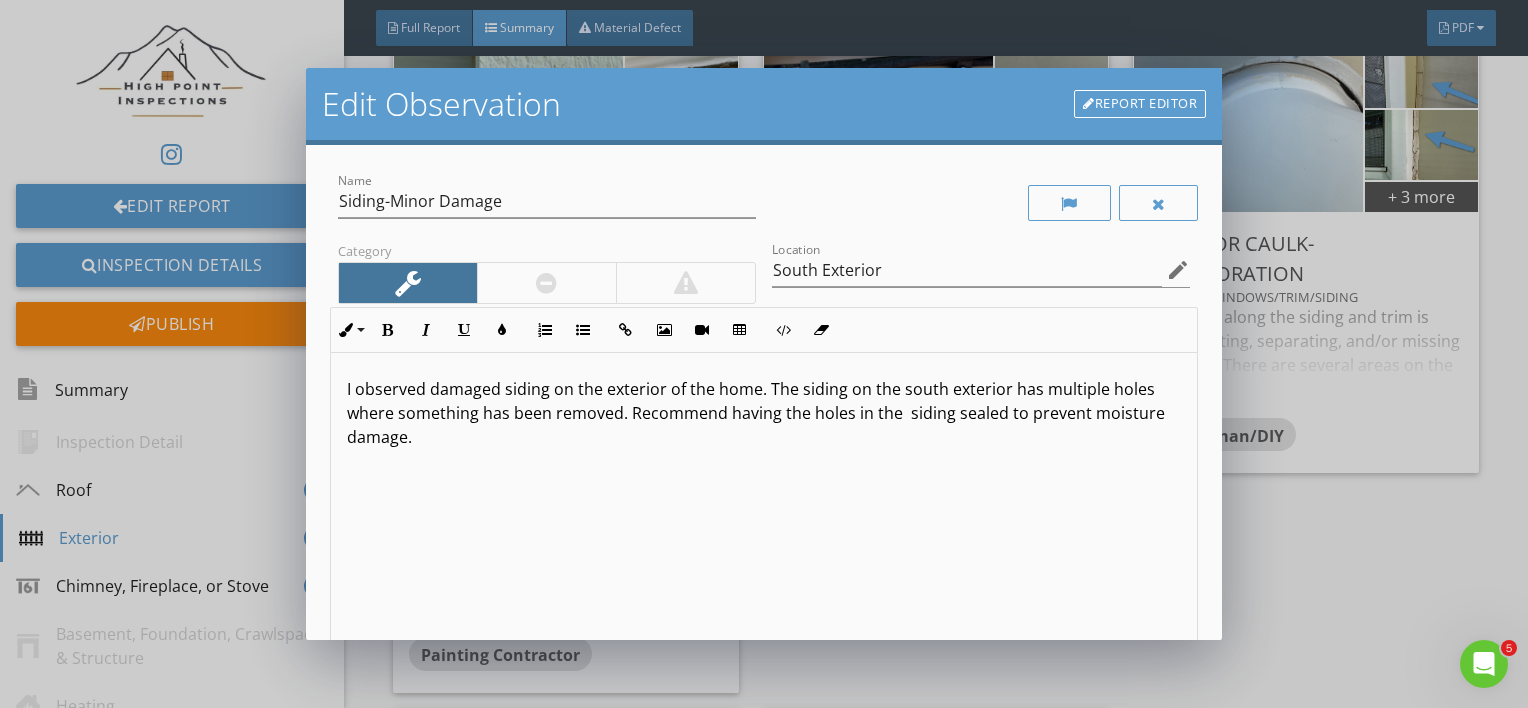 click on "I observed damaged siding on the exterior of the home. The siding on the south exterior has multiple holes where something has been removed. Recommend having the holes in the  siding sealed to prevent moisture damage." at bounding box center (764, 413) 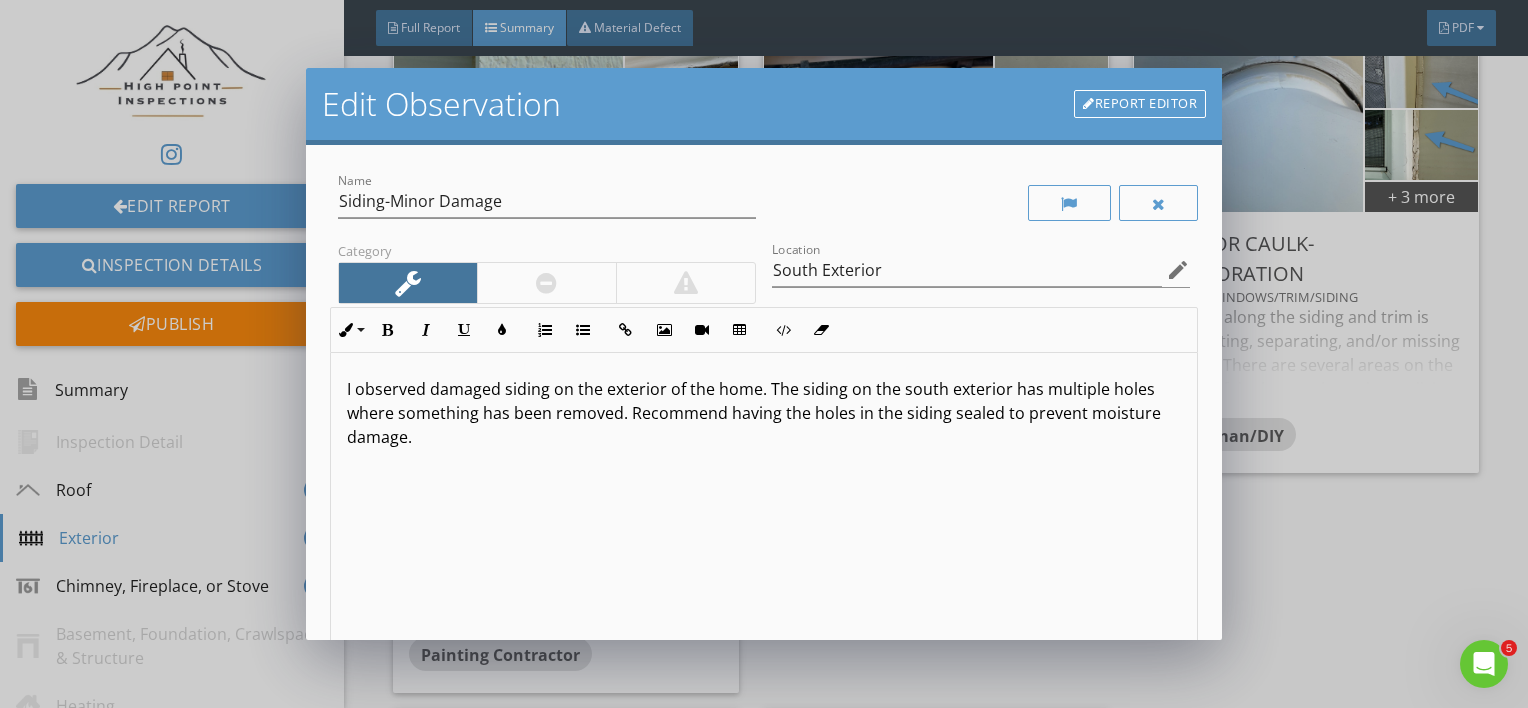 scroll, scrollTop: 0, scrollLeft: 0, axis: both 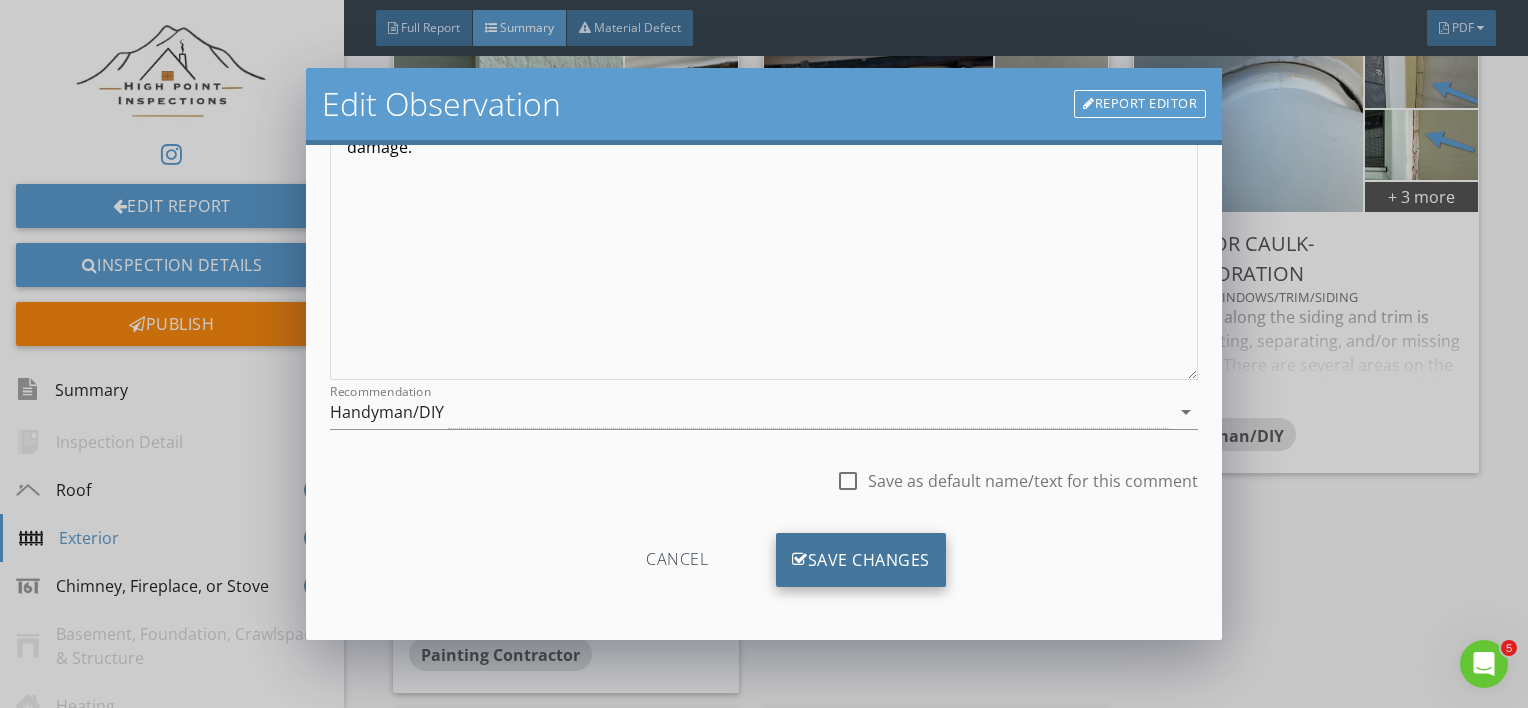 click on "Save Changes" at bounding box center (861, 560) 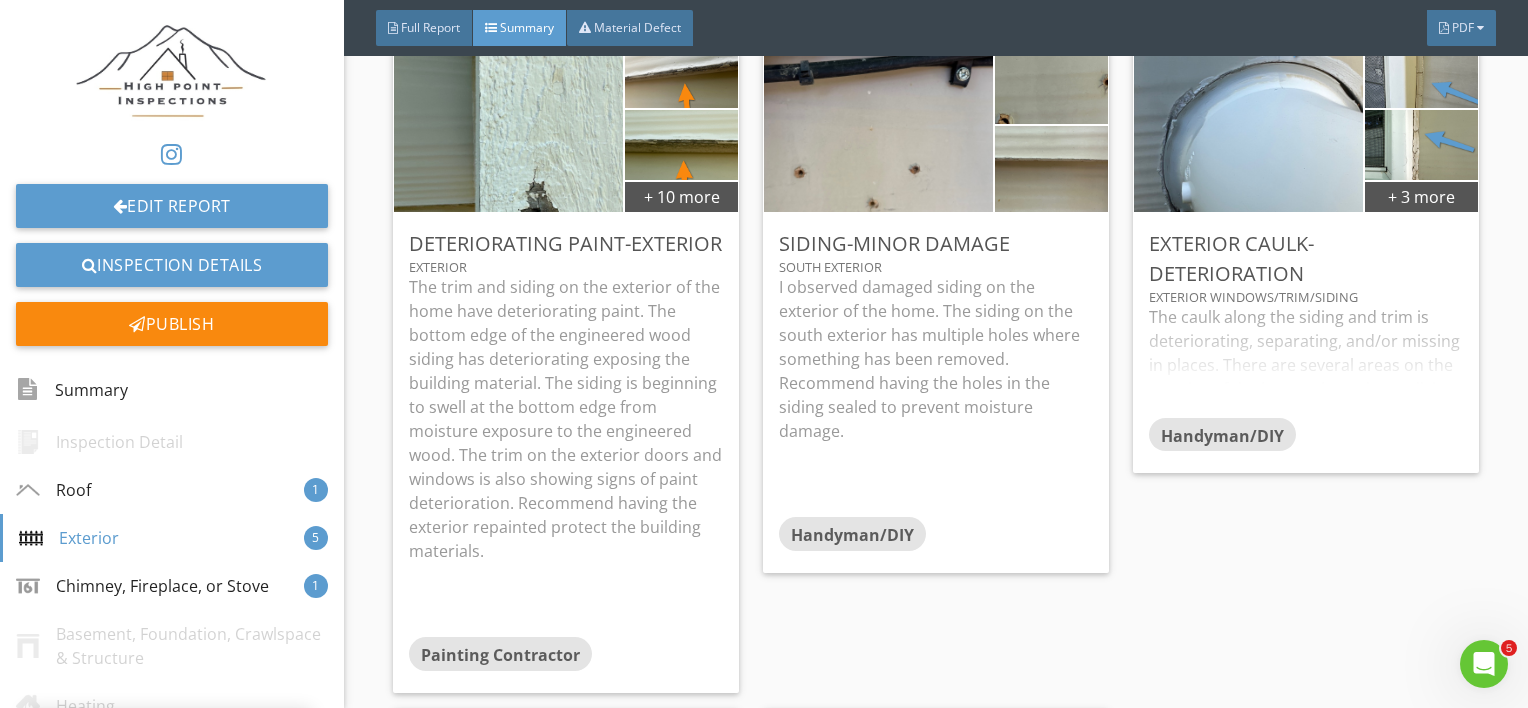 scroll, scrollTop: 53, scrollLeft: 0, axis: vertical 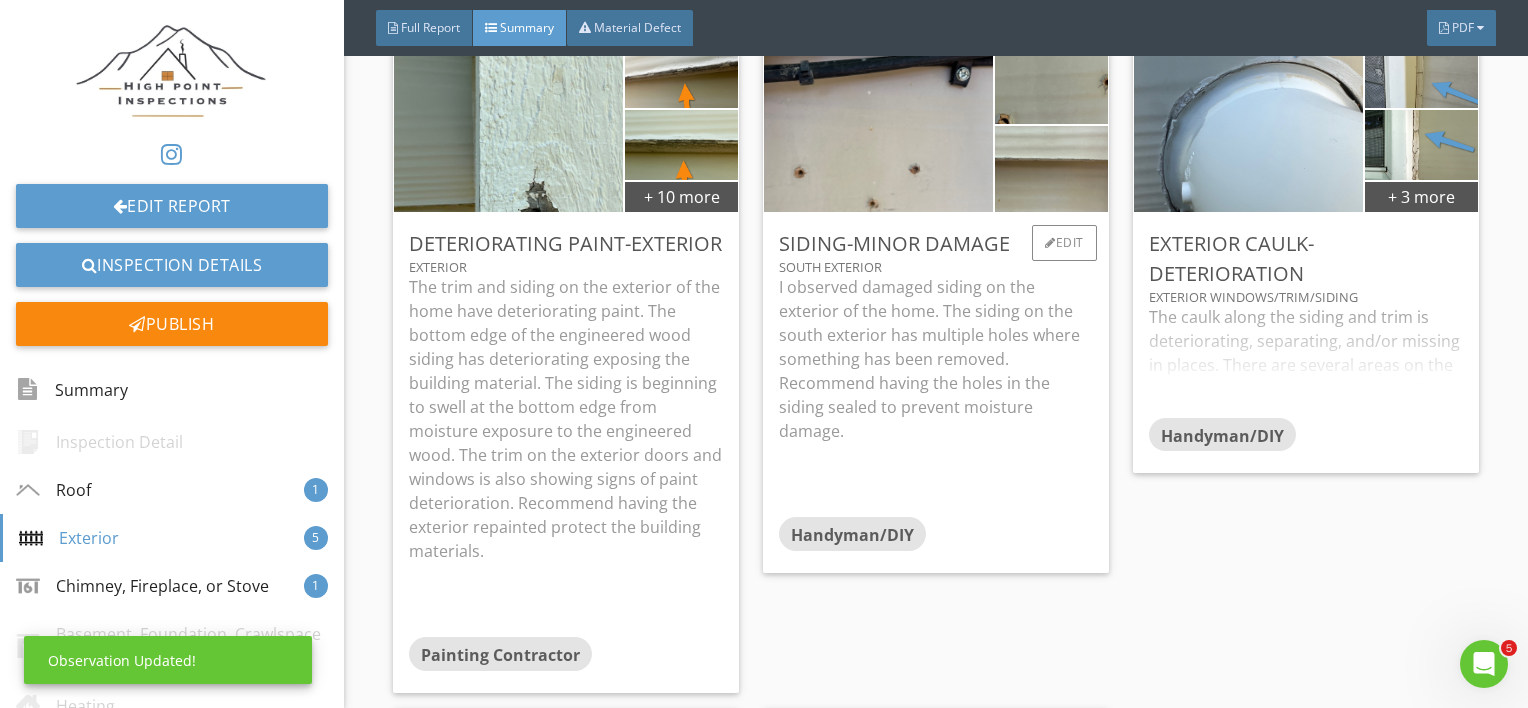 click on "I observed damaged siding on the exterior of the home. The siding on the south exterior has multiple holes where something has been removed. Recommend having the holes in the siding sealed to prevent moisture damage." at bounding box center [936, 359] 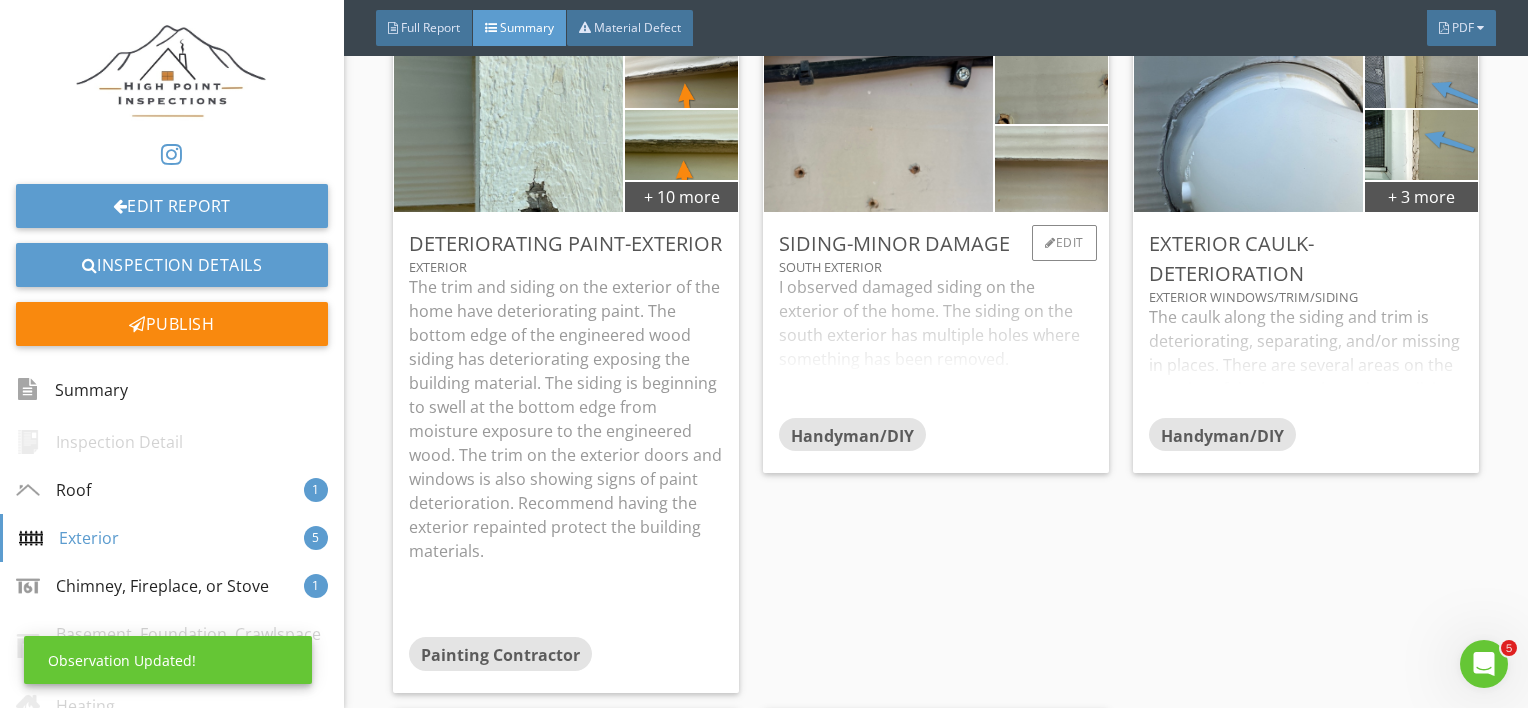click on "I observed damaged siding on the exterior of the home. The siding on the south exterior has multiple holes where something has been removed. Recommend having the holes in the siding sealed to prevent moisture damage." at bounding box center [936, 346] 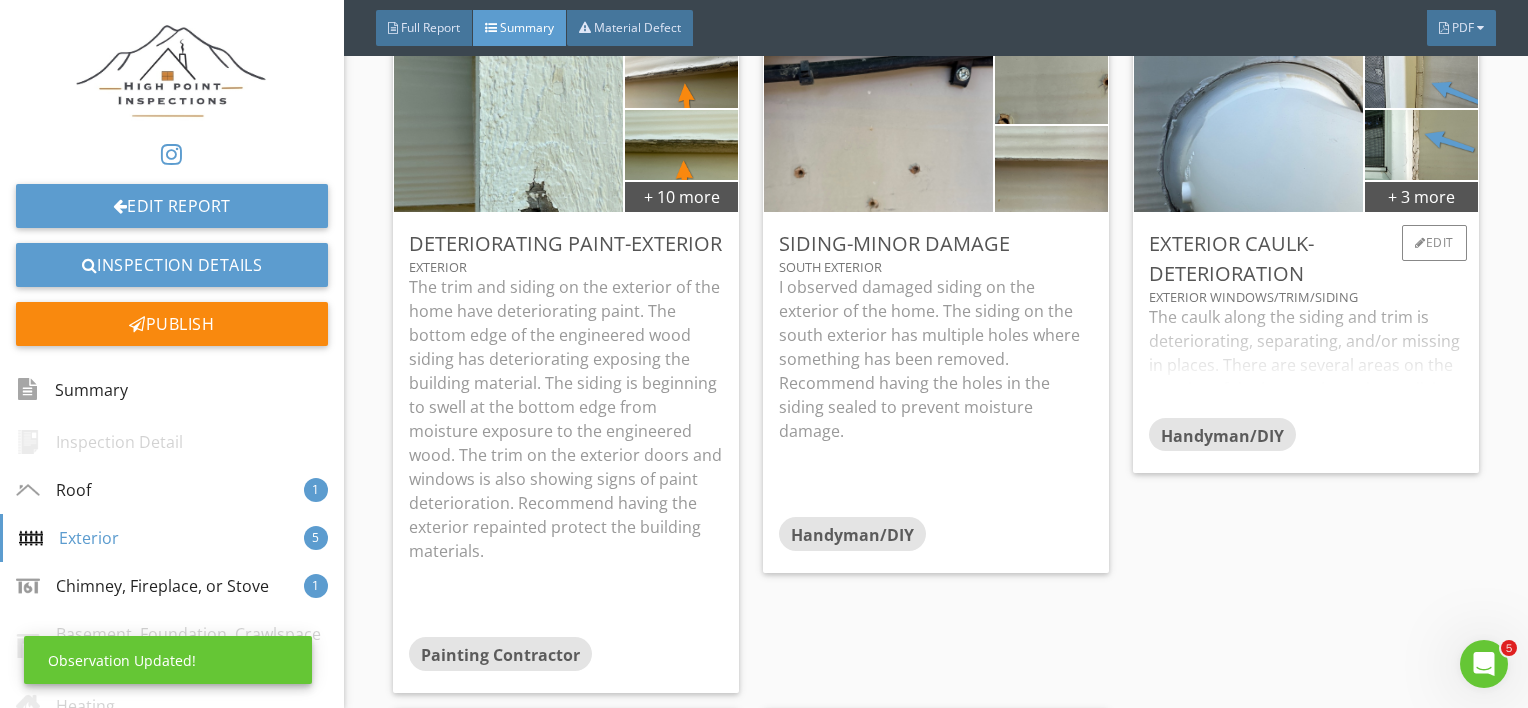 click on "Exterior Caulk-Deterioration
Exterior Windows/Trim/Siding      The caulk along the siding and trim is deteriorating, separating, and/or missing in places. There are several areas on the exterior of the home where the caulk is starting to shrink and separate at the trim, windows, and radon vent. Recommend repairing the deteriorating caulk on the exterior.   Handyman/DIY
Edit" at bounding box center [1306, 343] 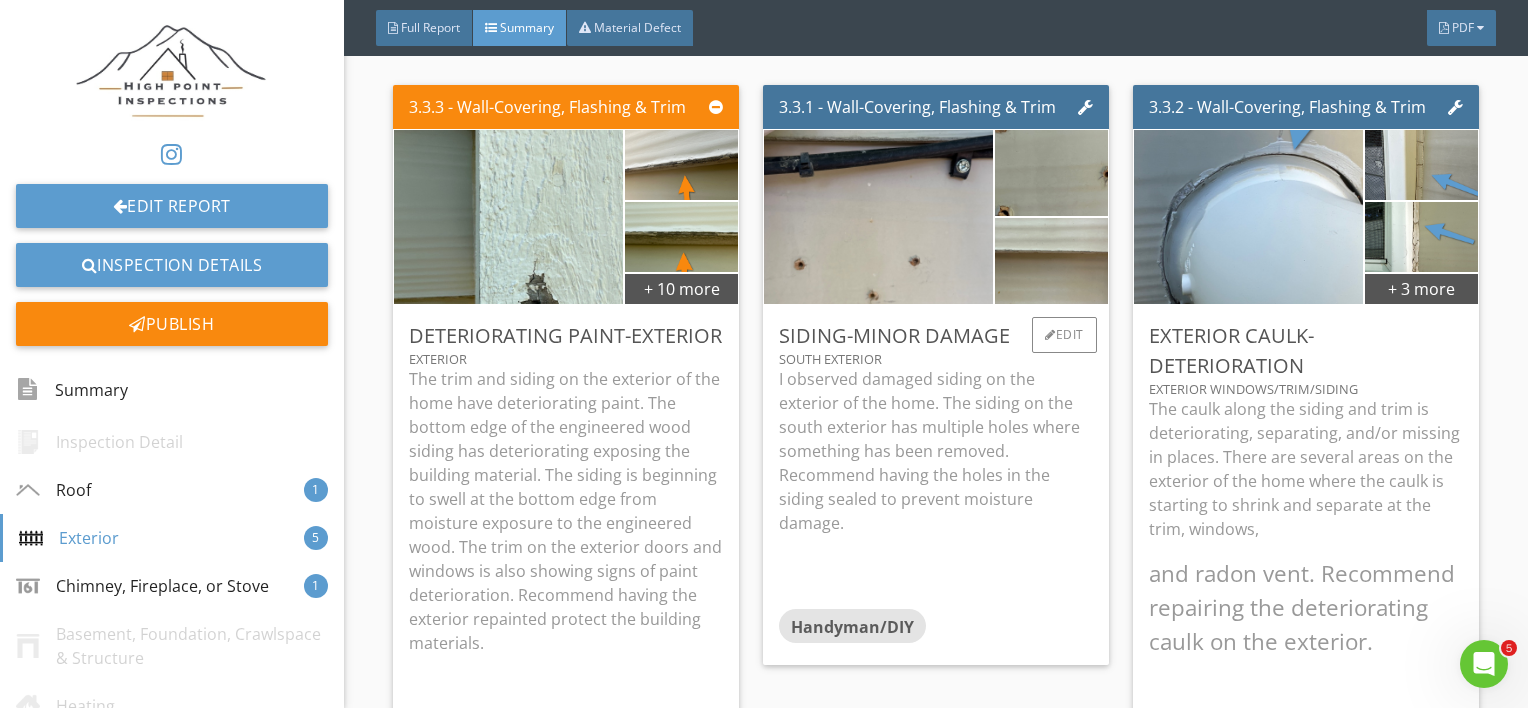 scroll, scrollTop: 1308, scrollLeft: 0, axis: vertical 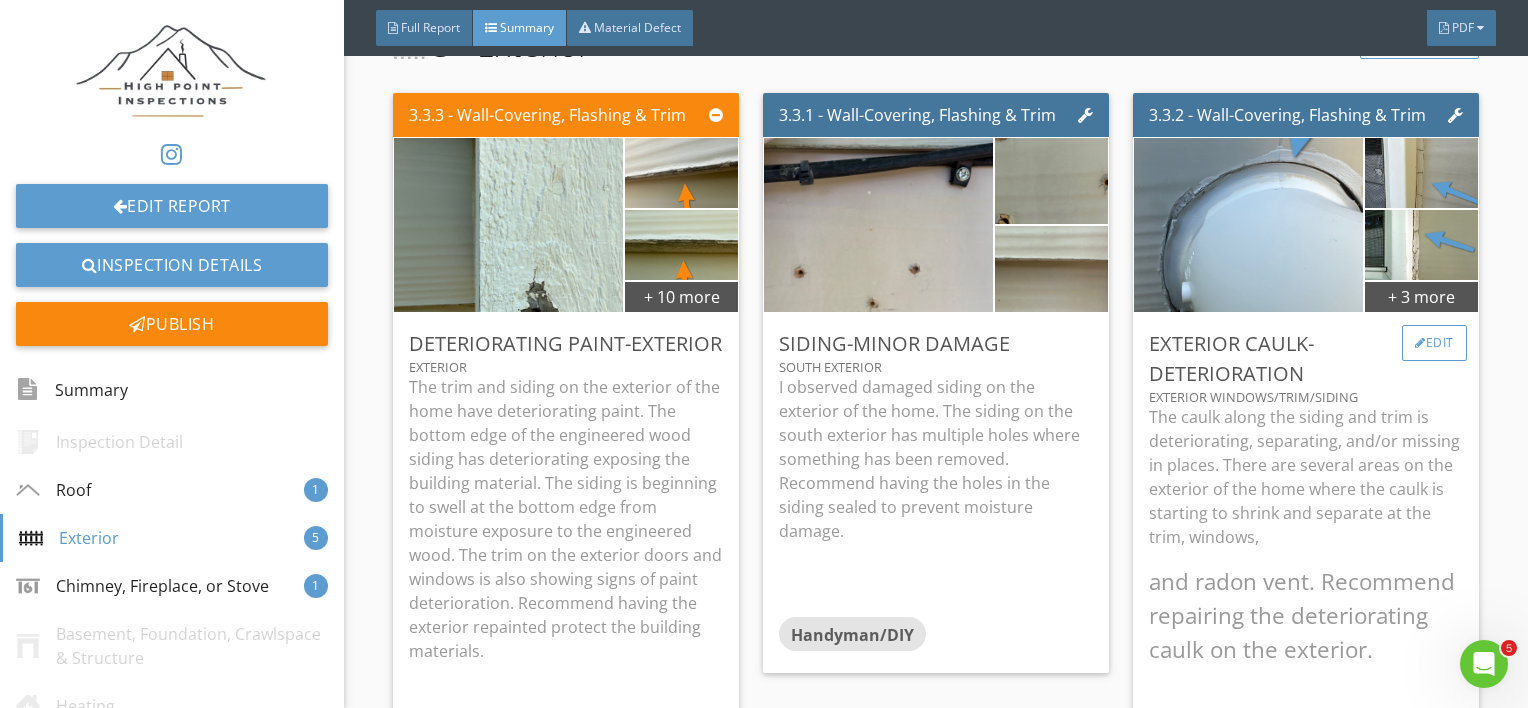 click on "Edit" at bounding box center [1434, 343] 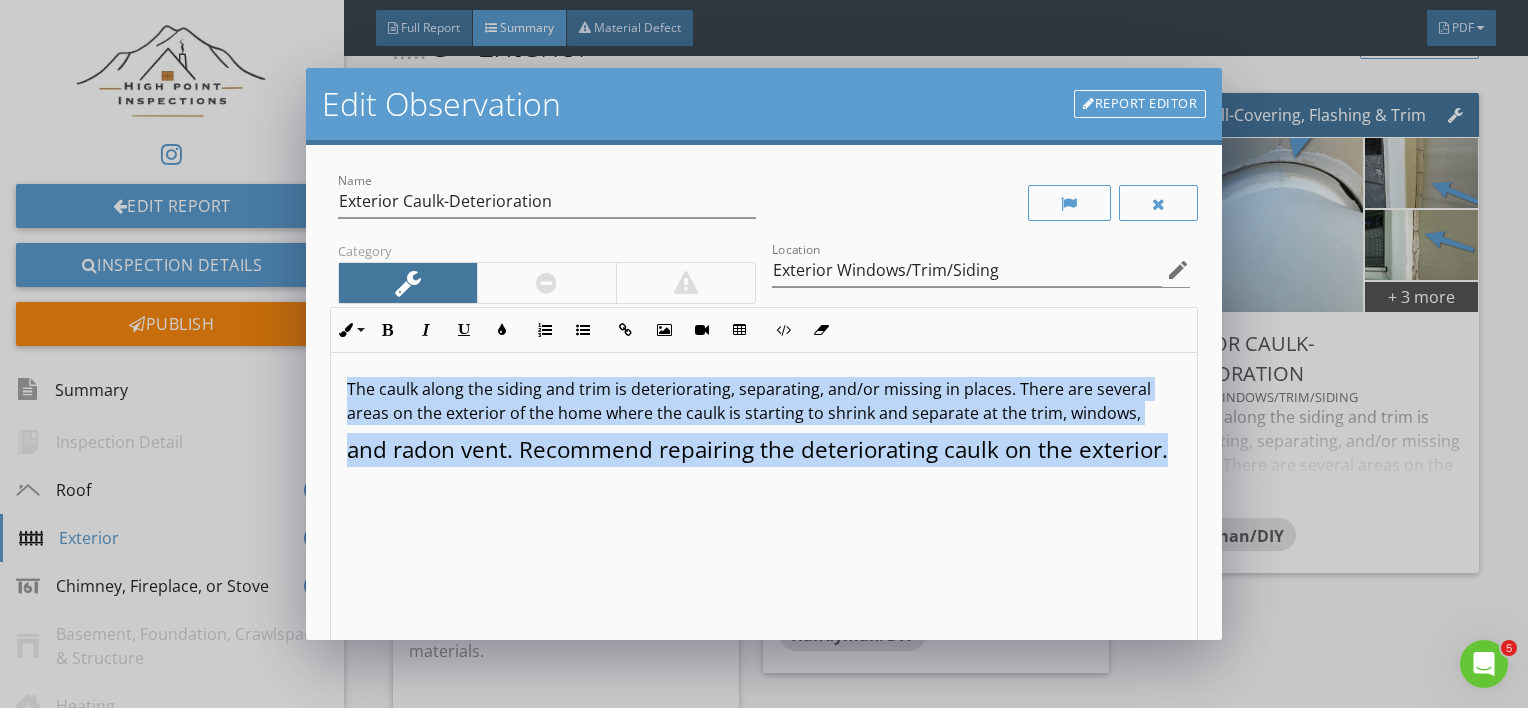 drag, startPoint x: 468, startPoint y: 509, endPoint x: 325, endPoint y: 392, distance: 184.76471 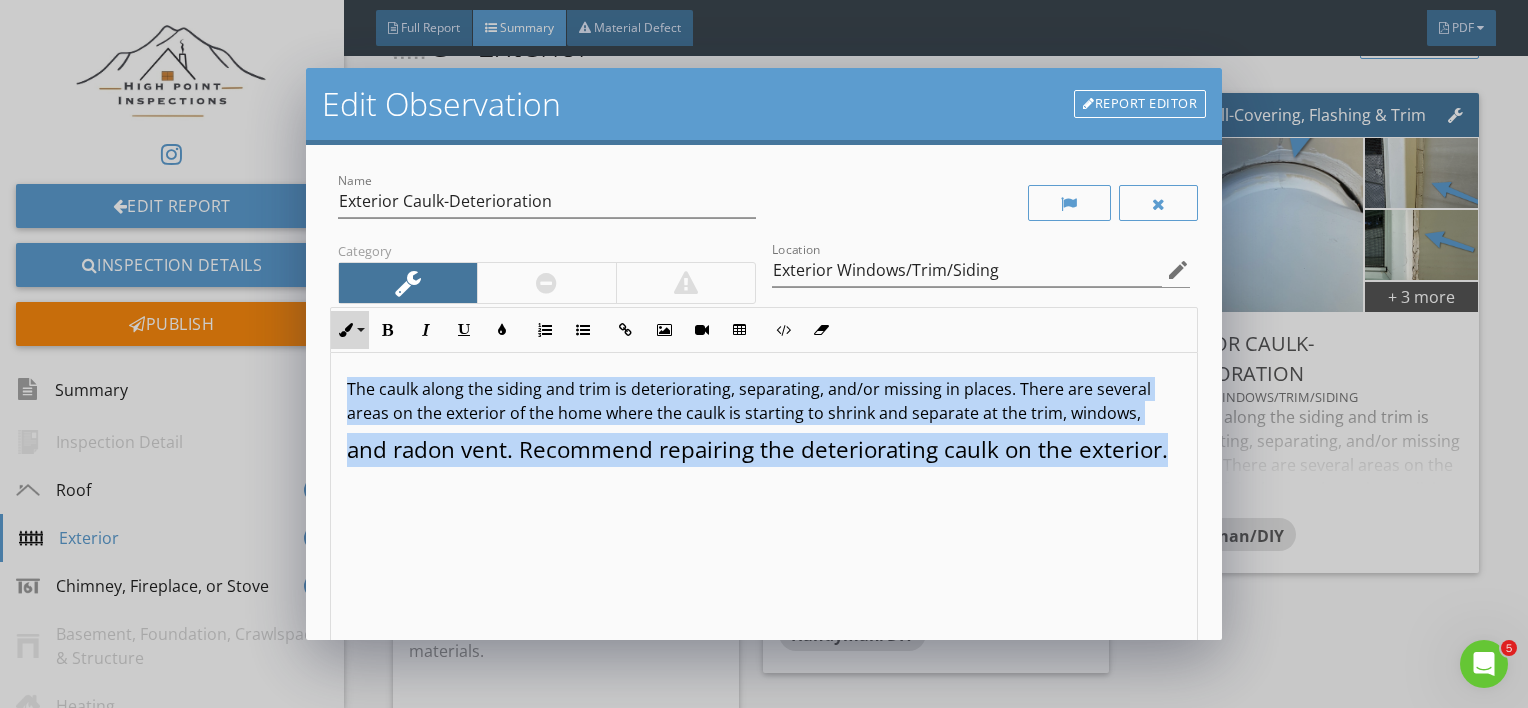 click on "Inline Style" at bounding box center (350, 330) 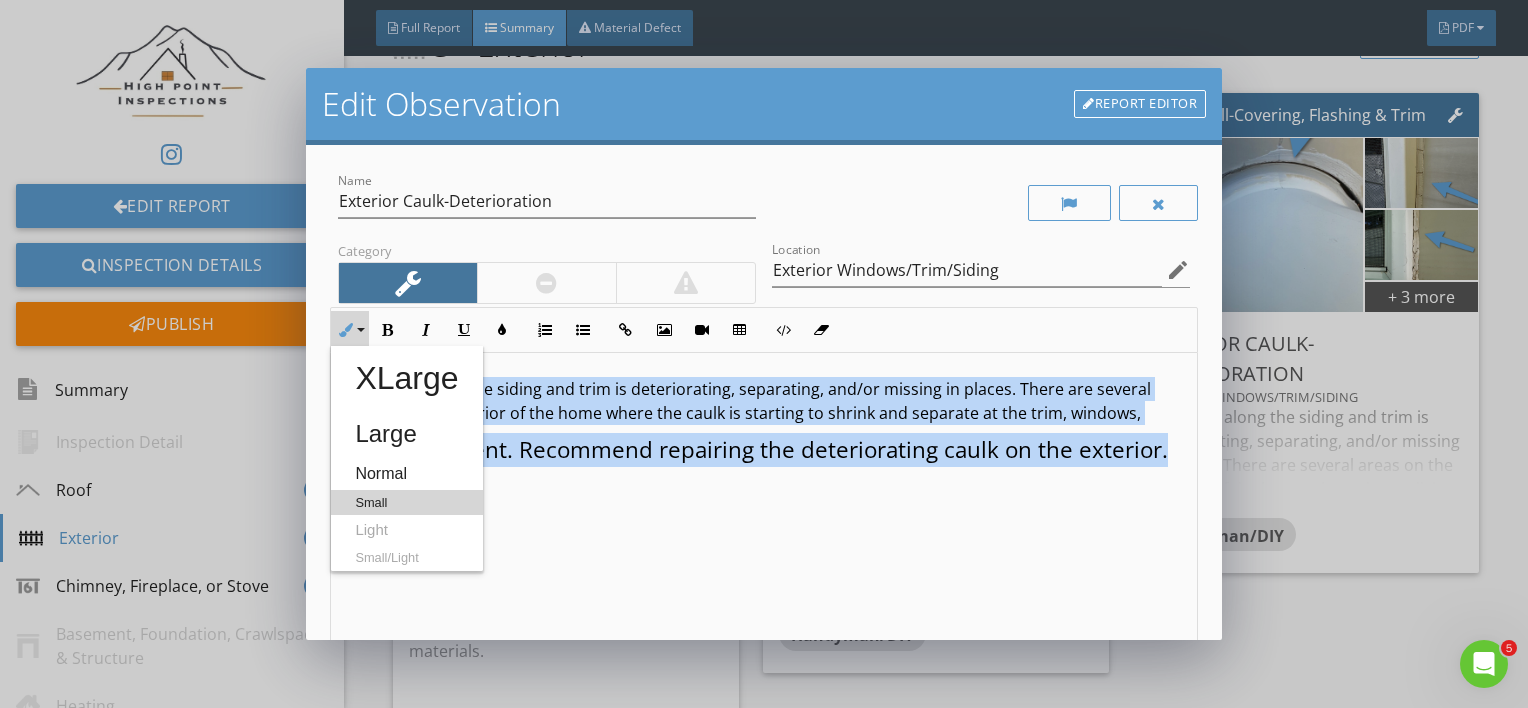 click on "Small" at bounding box center [406, 503] 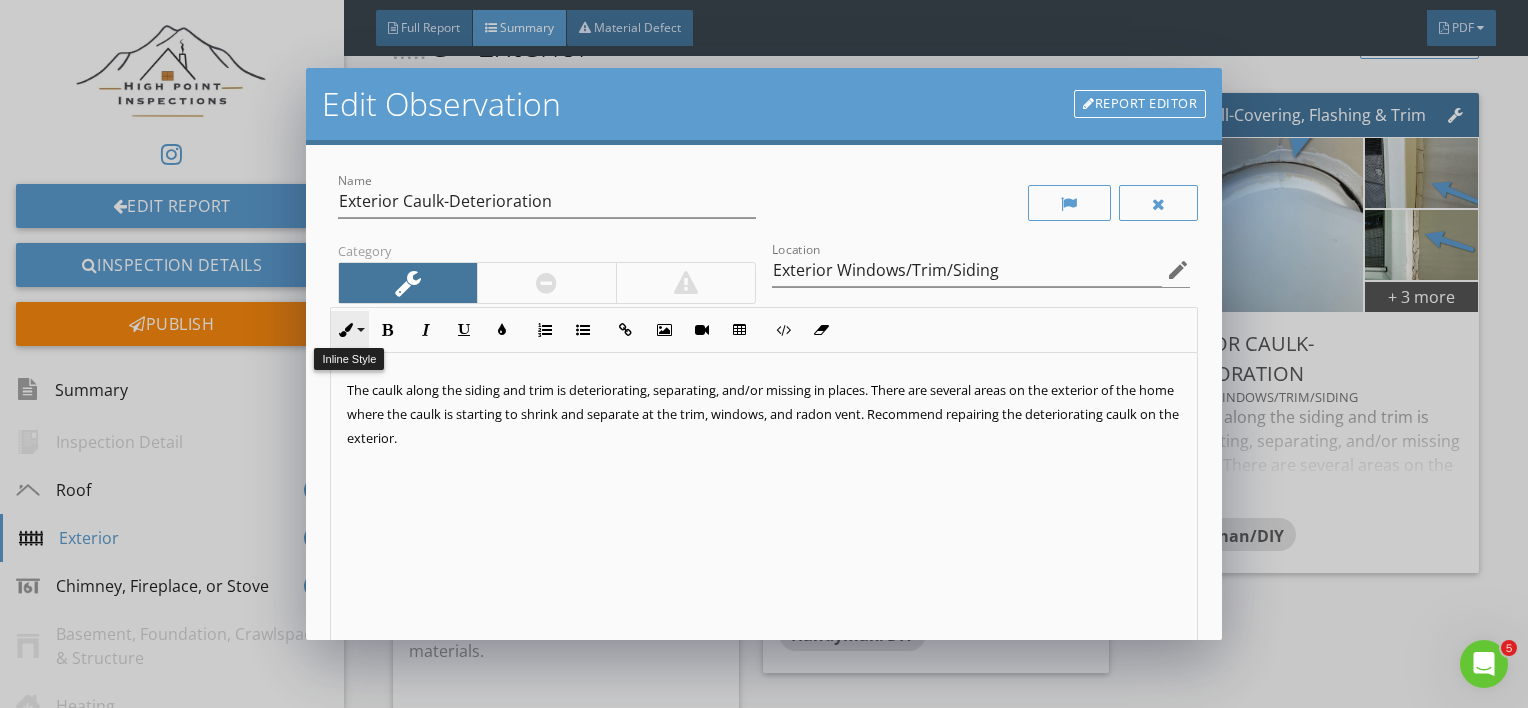 click on "Inline Style" at bounding box center [350, 330] 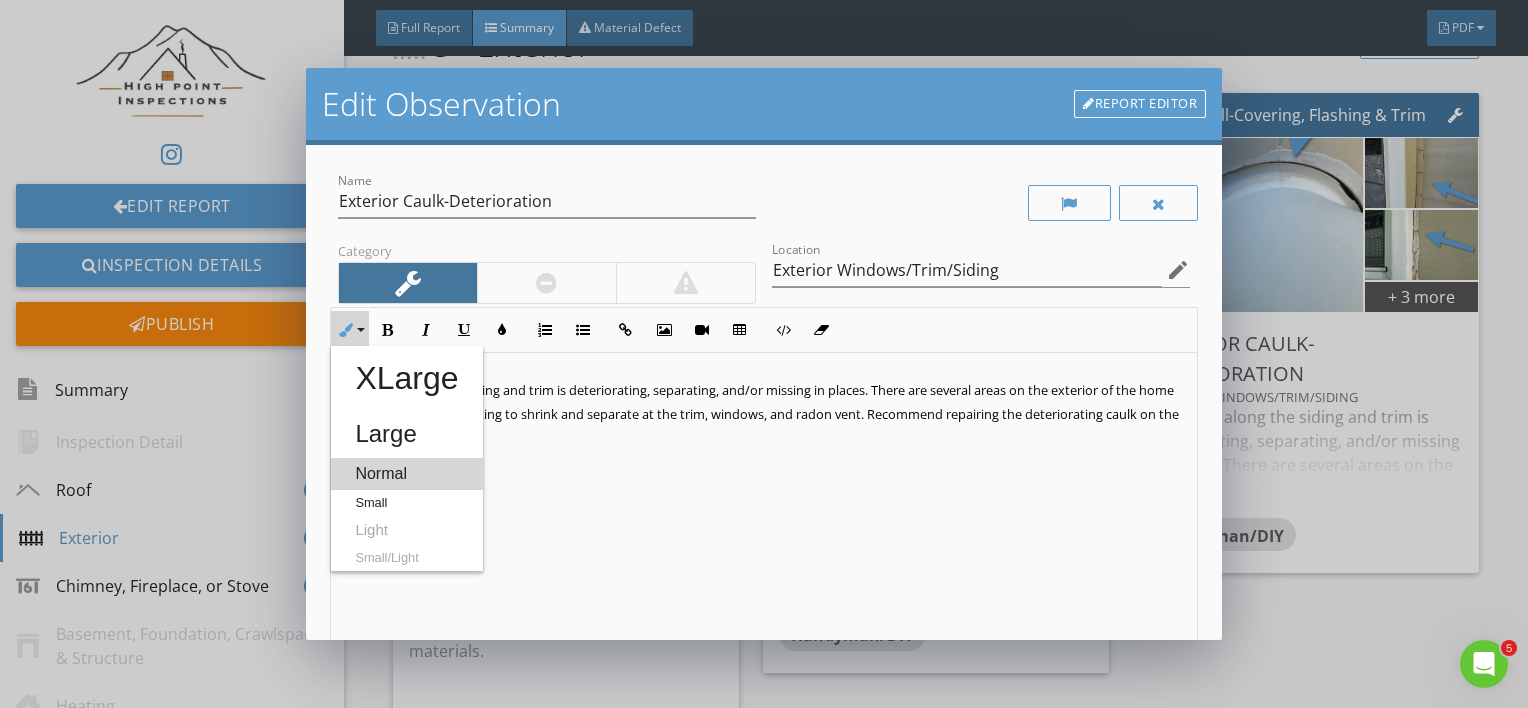 click on "Normal" at bounding box center [406, 474] 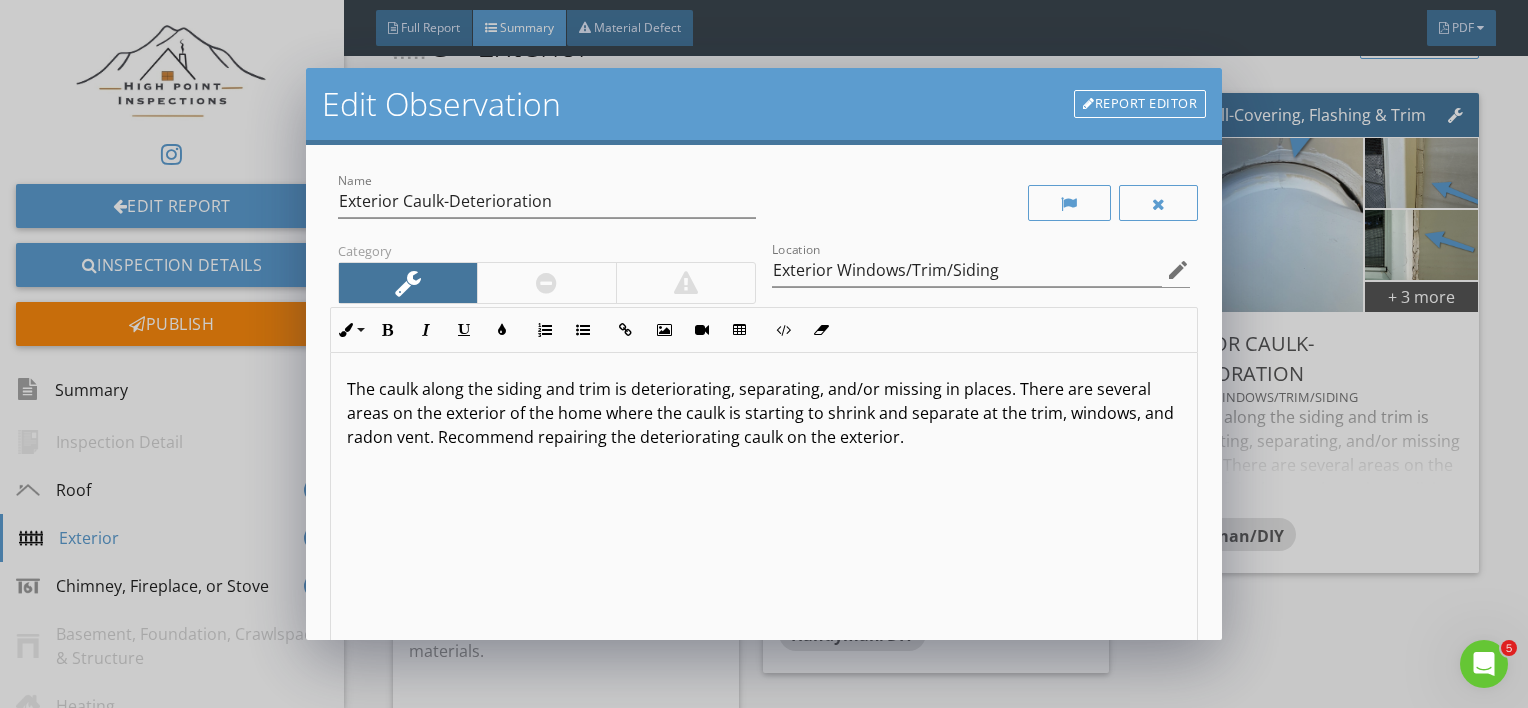 click on "The caulk along the siding and trim is deteriorating, separating, and/or missing in places. There are several areas on the exterior of the home where the caulk is starting to shrink and separate at the trim, windows, and radon vent. Recommend repairing the deteriorating caulk on the exterior." at bounding box center (764, 511) 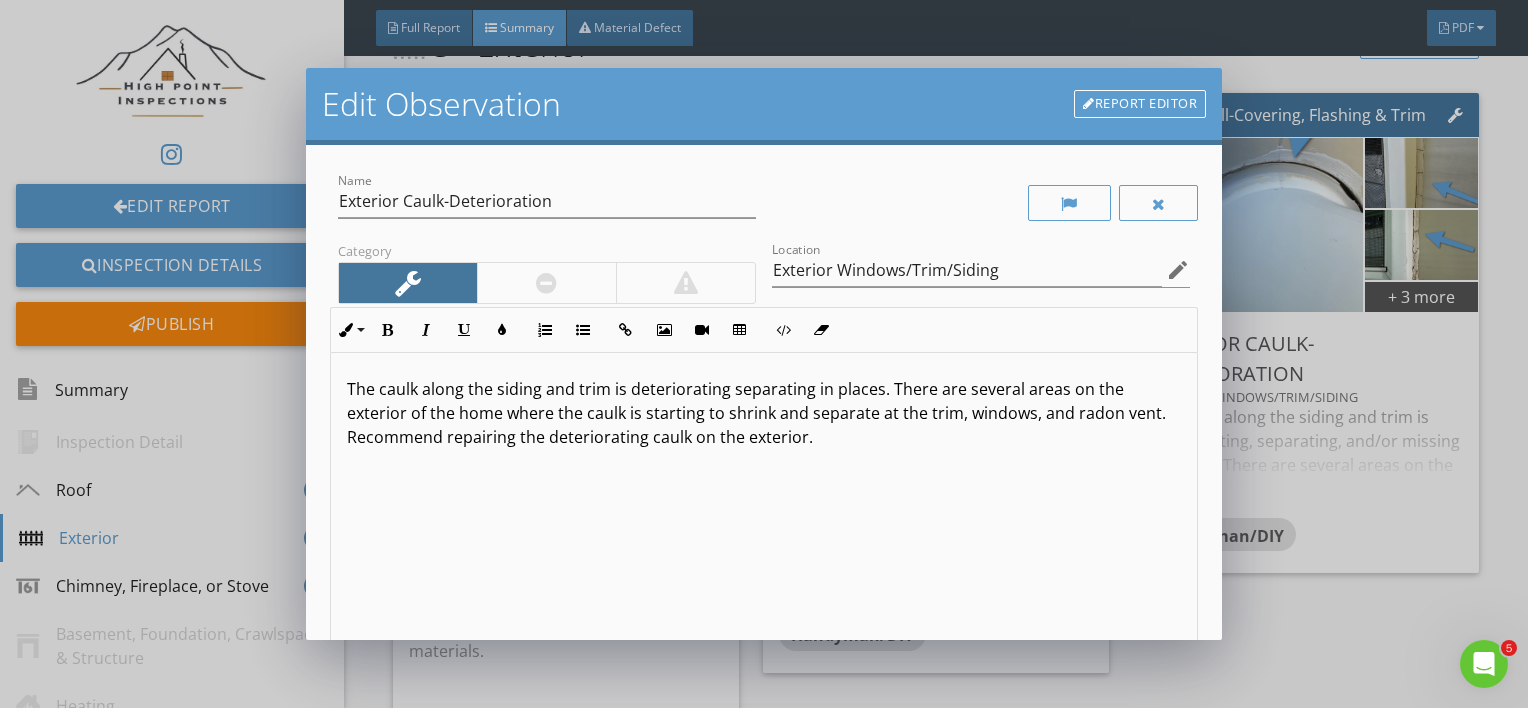 type 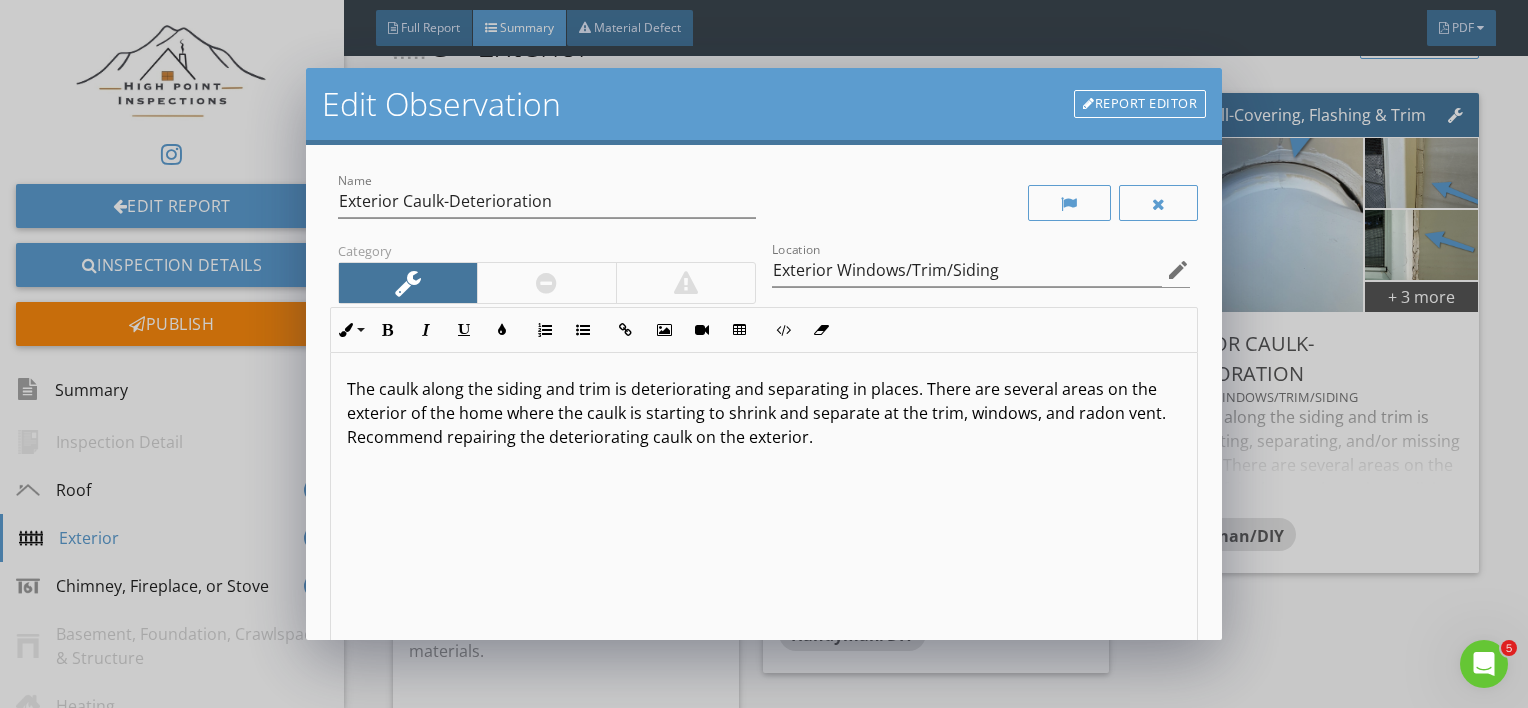 scroll, scrollTop: 0, scrollLeft: 0, axis: both 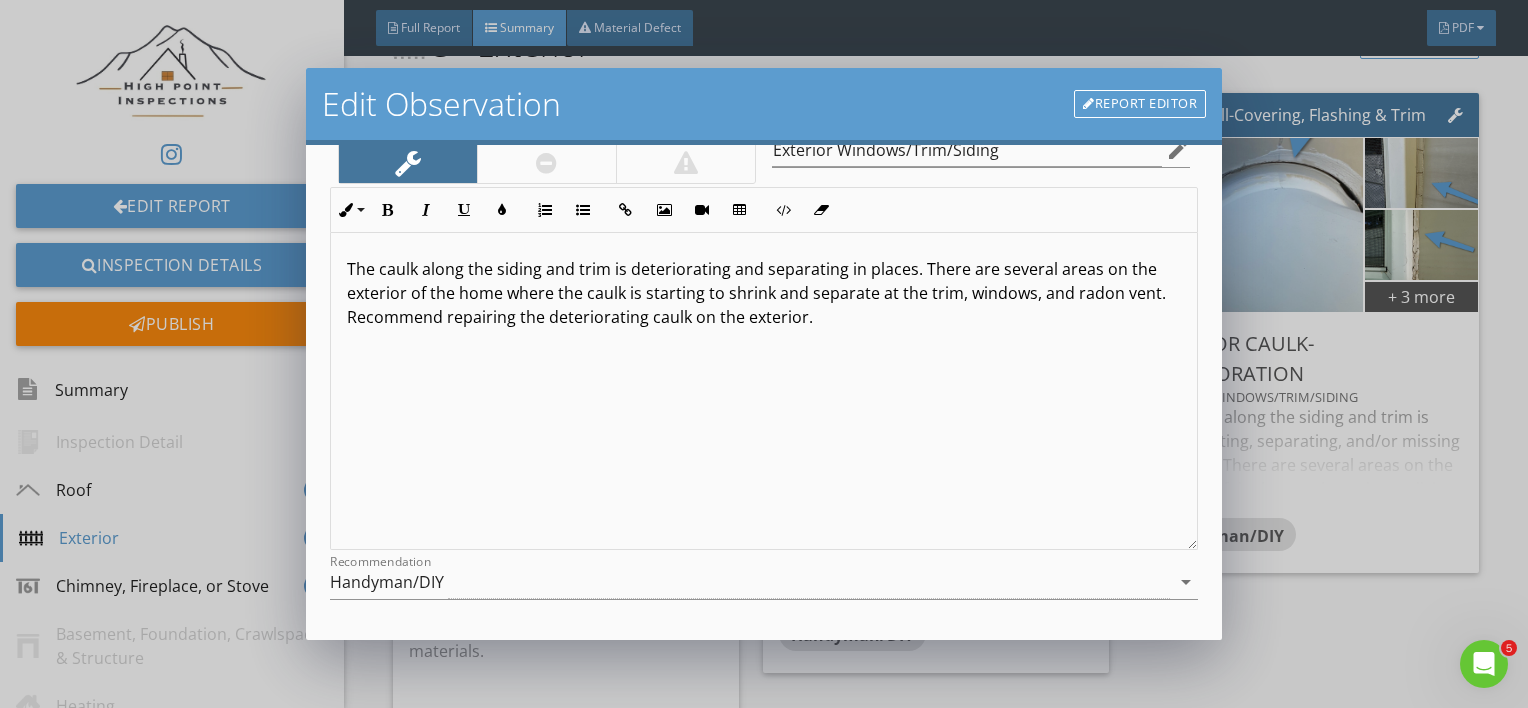 click on "The caulk along the siding and trim is deteriorating and separating in places. There are several areas on the exterior of the home where the caulk is starting to shrink and separate at the trim, windows, and radon vent. Recommend repairing the deteriorating caulk on the exterior." at bounding box center [756, 293] 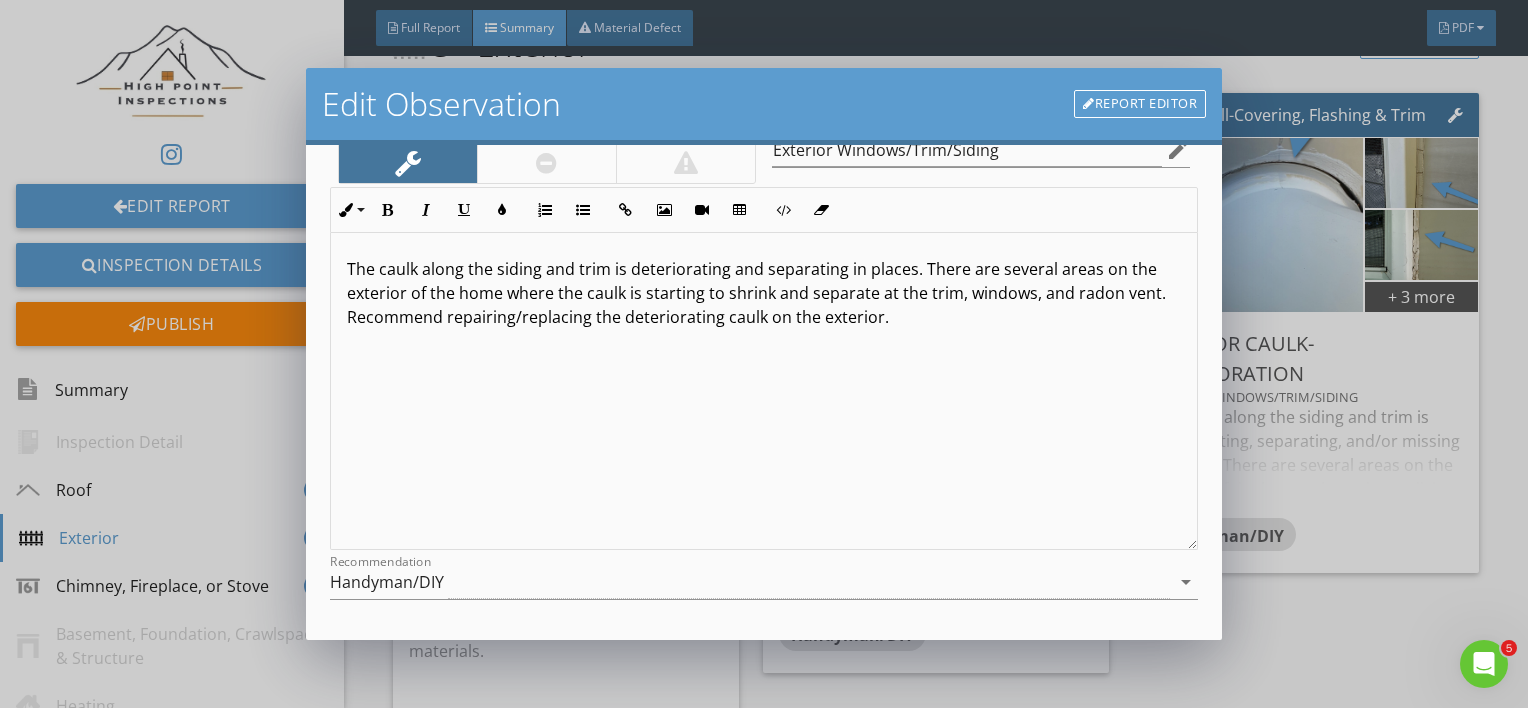 click on "The caulk along the siding and trim is deteriorating and separating in places. There are several areas on the exterior of the home where the caulk is starting to shrink and separate at the trim, windows, and radon vent. Recommend repairing/replacing the deteriorating caulk on the exterior." at bounding box center (764, 391) 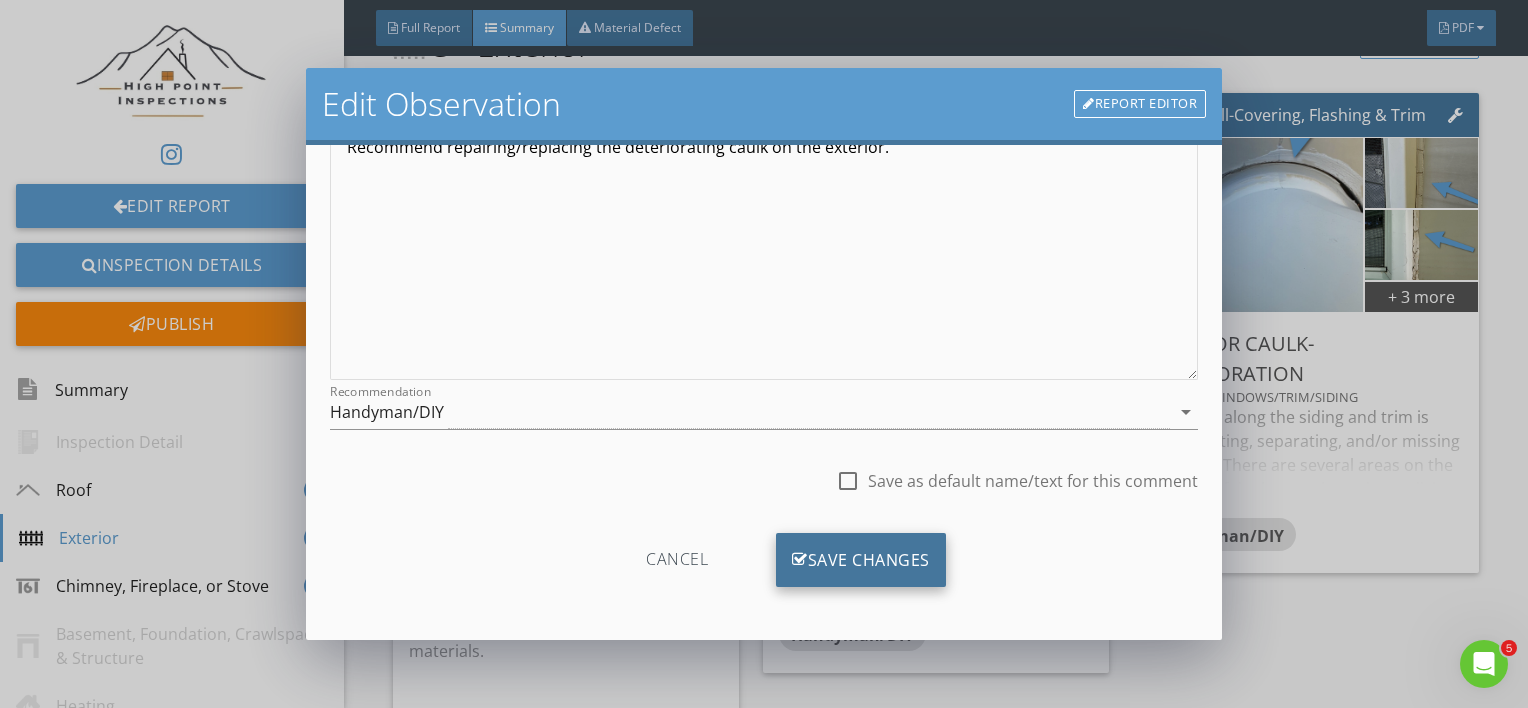 click on "Save Changes" at bounding box center (861, 560) 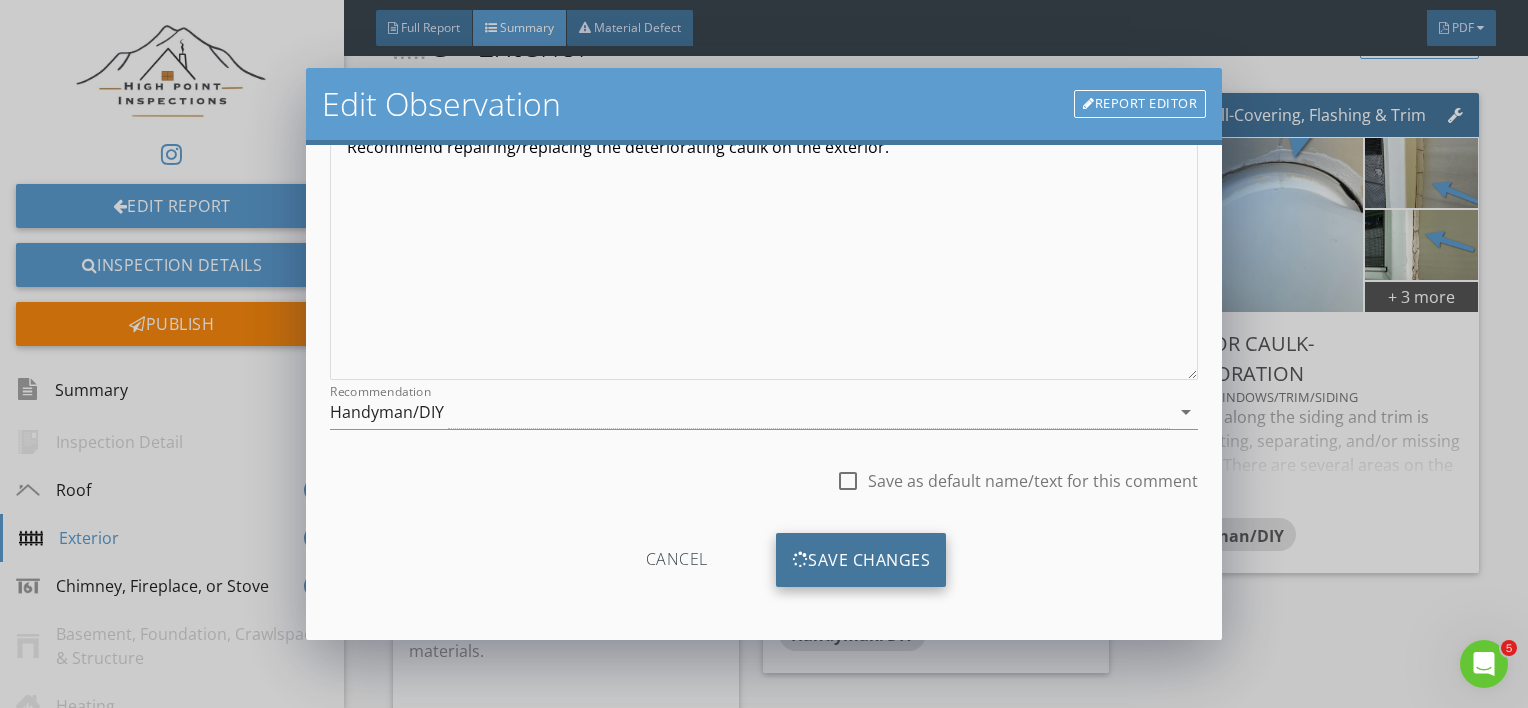 scroll, scrollTop: 53, scrollLeft: 0, axis: vertical 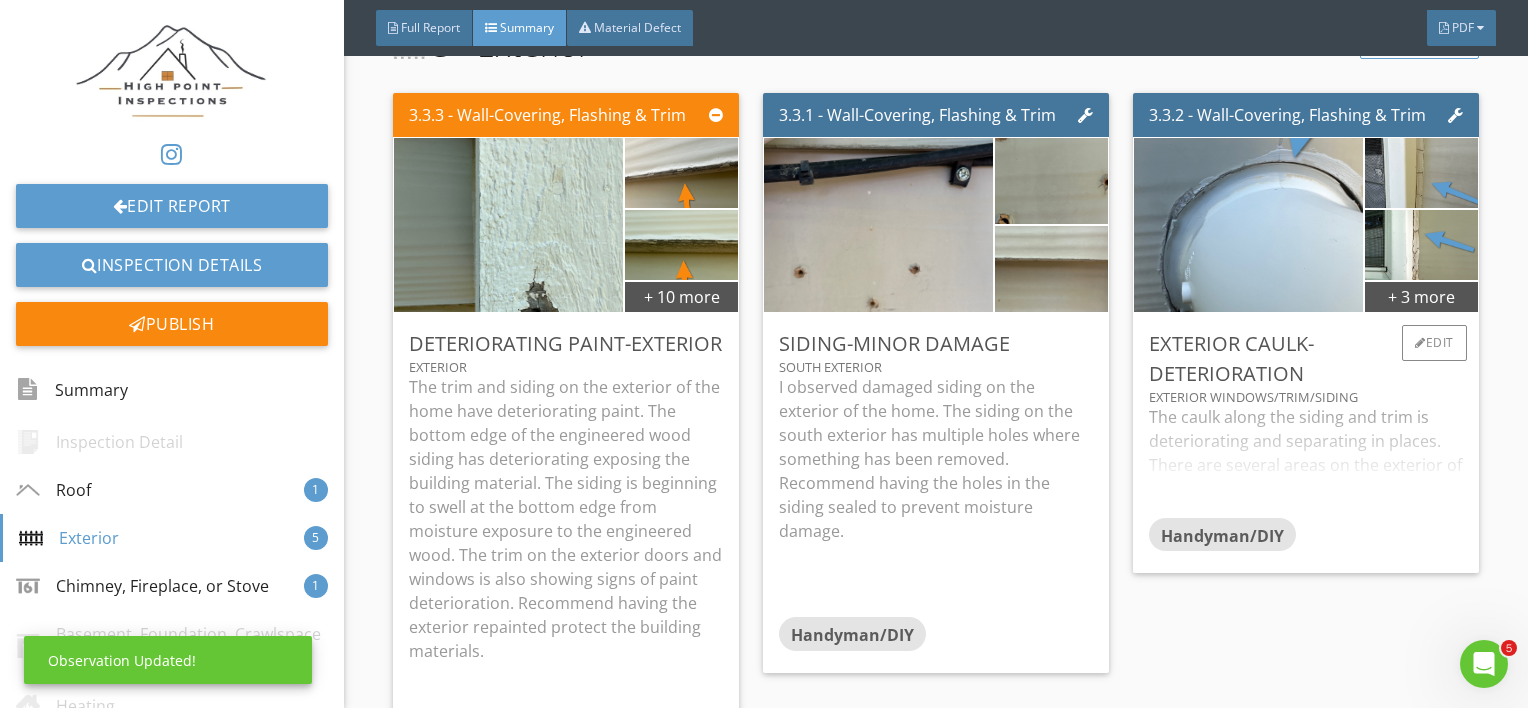 click on "The caulk along the siding and trim is deteriorating and separating in places. There are several areas on the exterior of the home where the caulk is starting to shrink and separate at the trim, windows, and radon vent. Recommend repairing/replacing the deteriorating caulk on the exterior." at bounding box center (1306, 461) 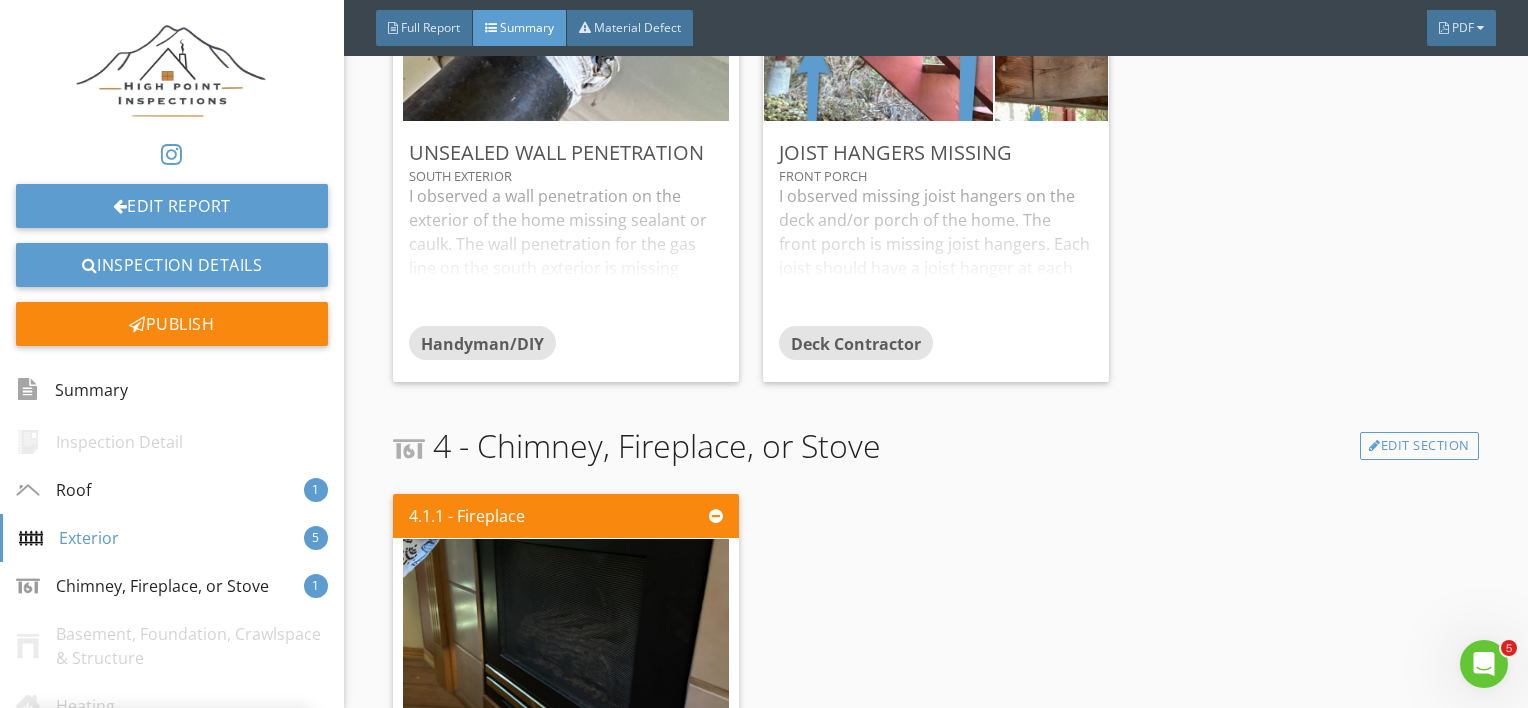 scroll, scrollTop: 2220, scrollLeft: 0, axis: vertical 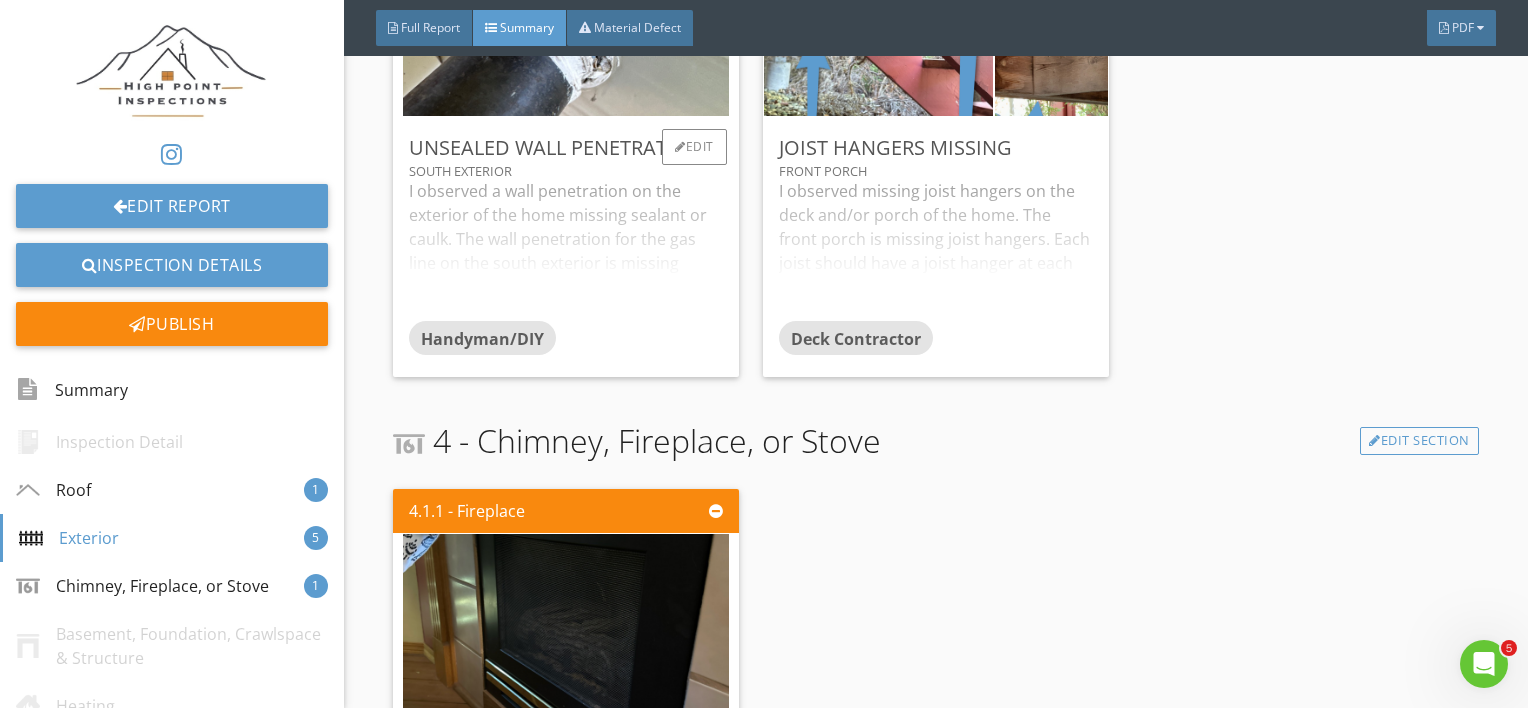 click on "Handyman/DIY" at bounding box center [566, 341] 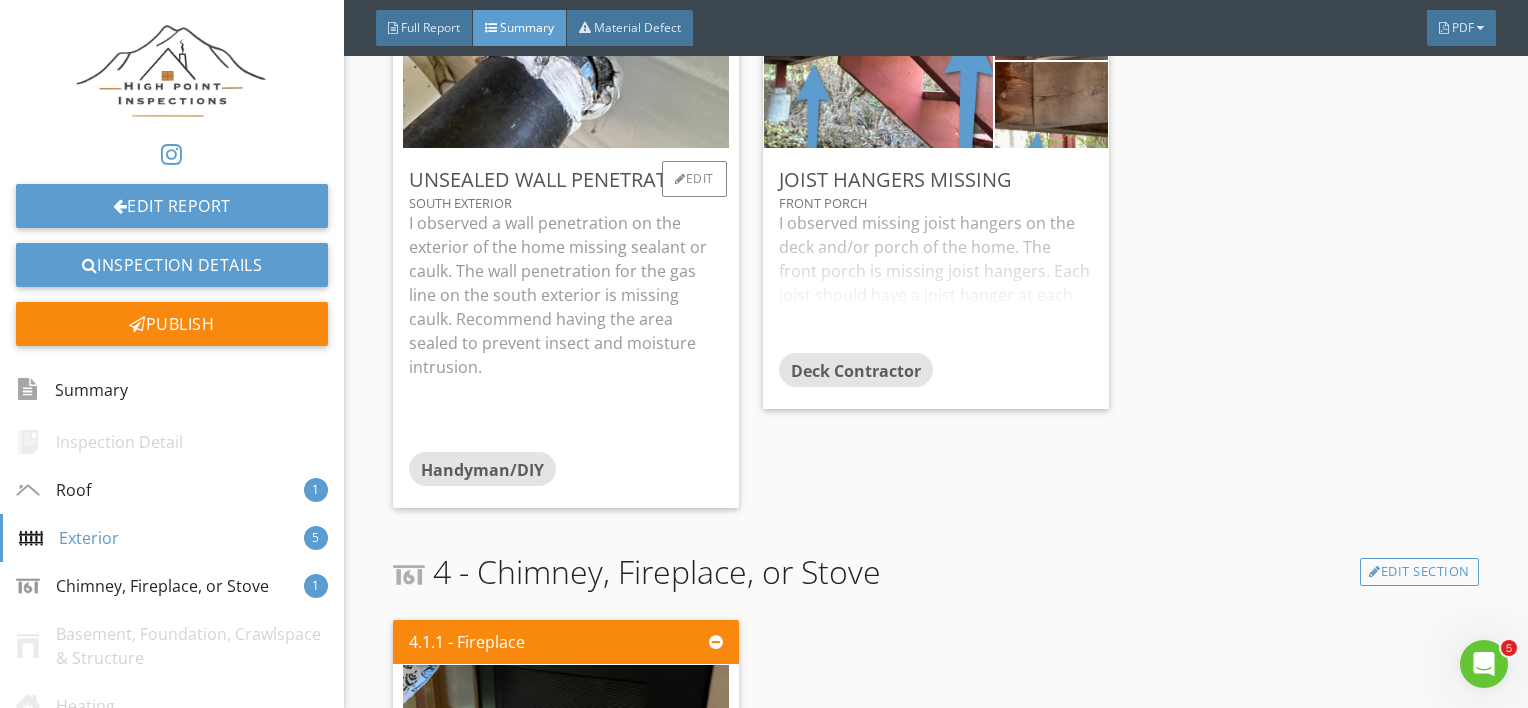 scroll, scrollTop: 2184, scrollLeft: 0, axis: vertical 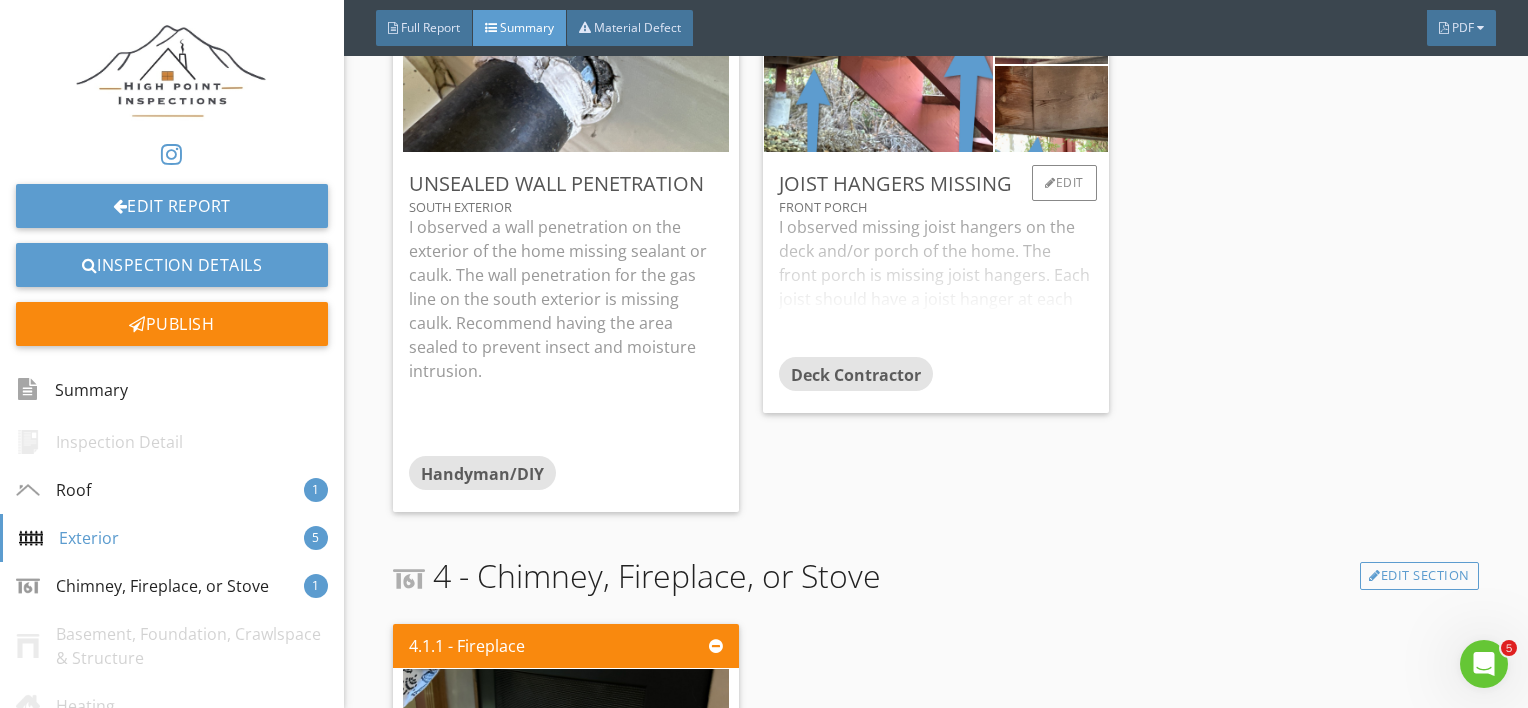 click on "I observed missing joist hangers on the deck and/or porch of the home. The front porch is missing joist hangers. Each joist should have a joist hanger at each end according to modern building standards. Recommend having a professional deck contractor assess and make the necessary repairs to bring the deck up to modern standards." at bounding box center (936, 286) 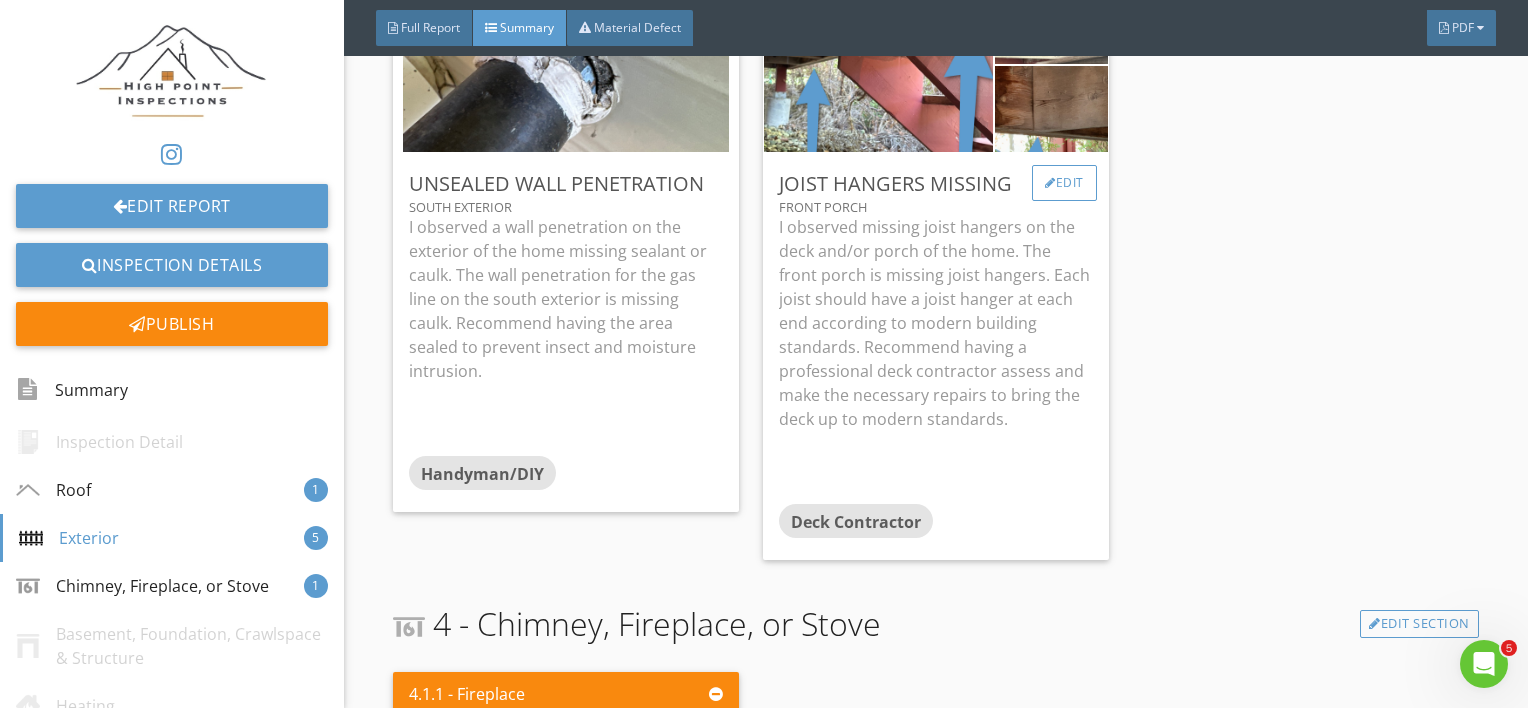 click on "Edit" at bounding box center (1064, 183) 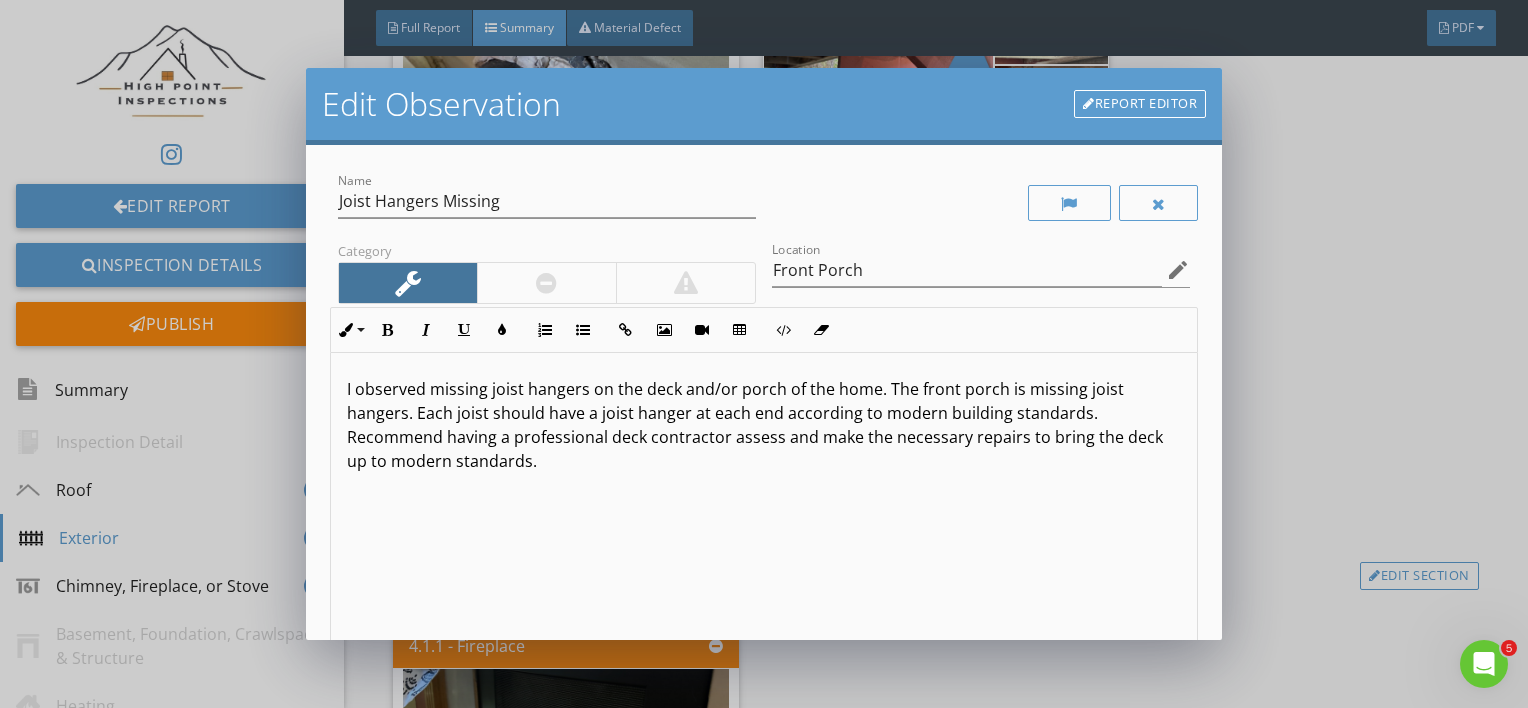 click on "I observed missing joist hangers on the deck and/or porch of the home. The front porch is missing joist hangers. Each joist should have a joist hanger at each end according to modern building standards. Recommend having a professional deck contractor assess and make the necessary repairs to bring the deck up to modern standards." at bounding box center (764, 425) 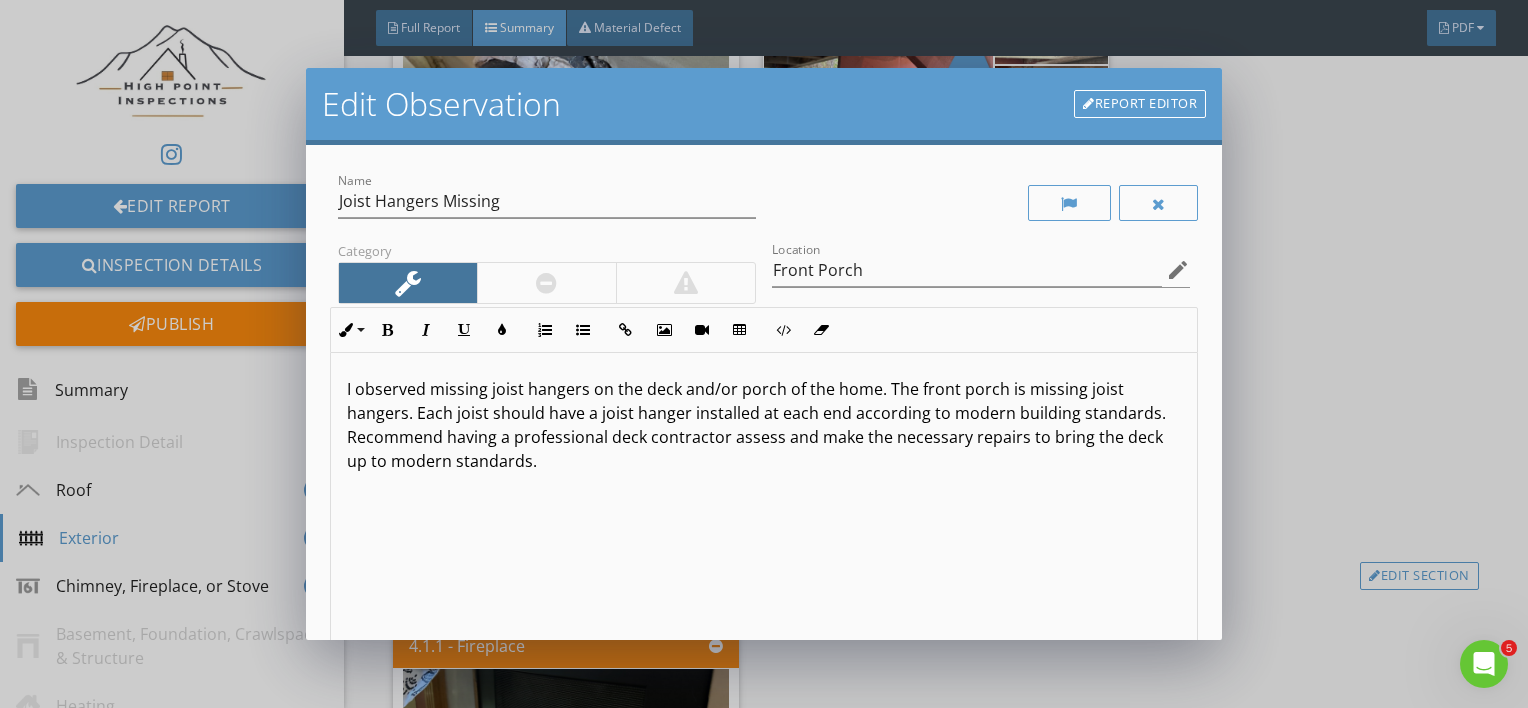 scroll, scrollTop: 0, scrollLeft: 0, axis: both 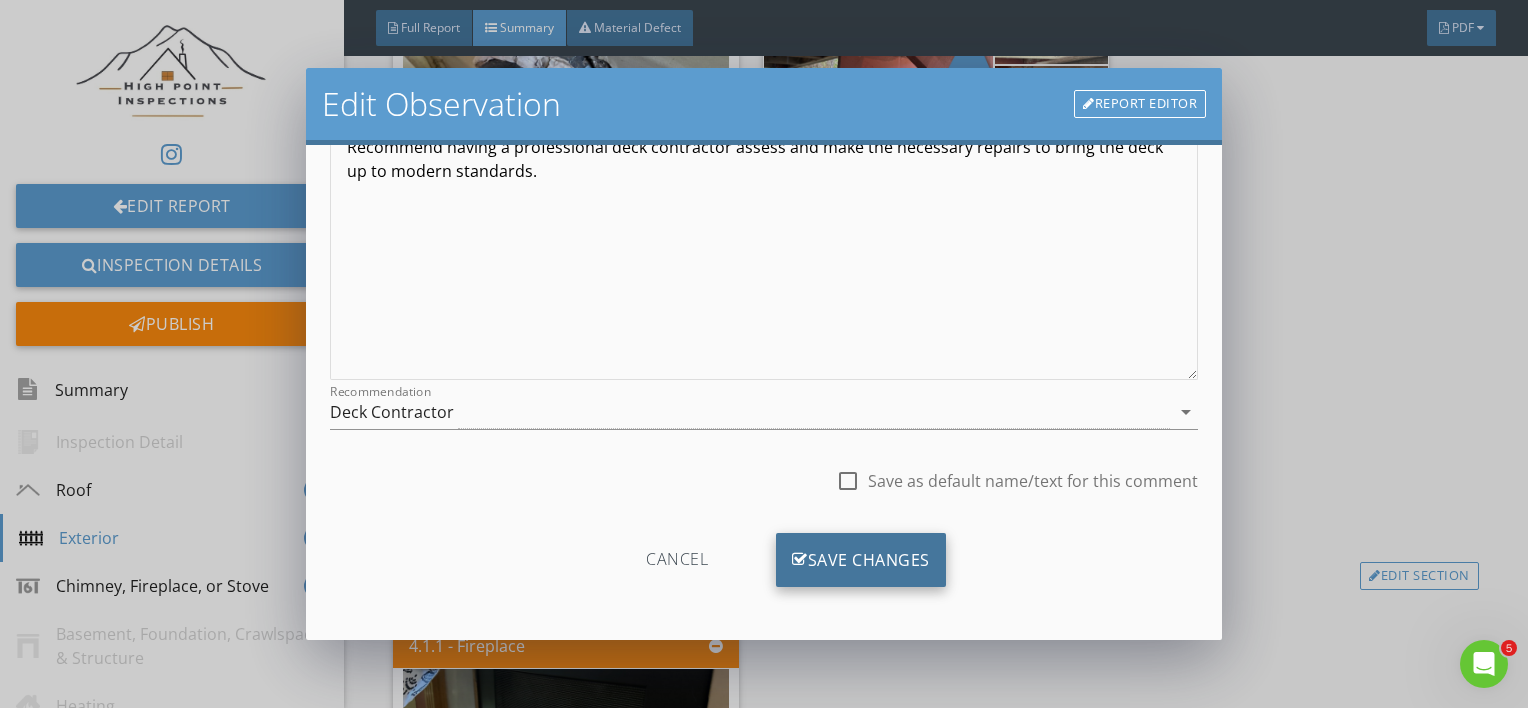click on "Save Changes" at bounding box center (861, 560) 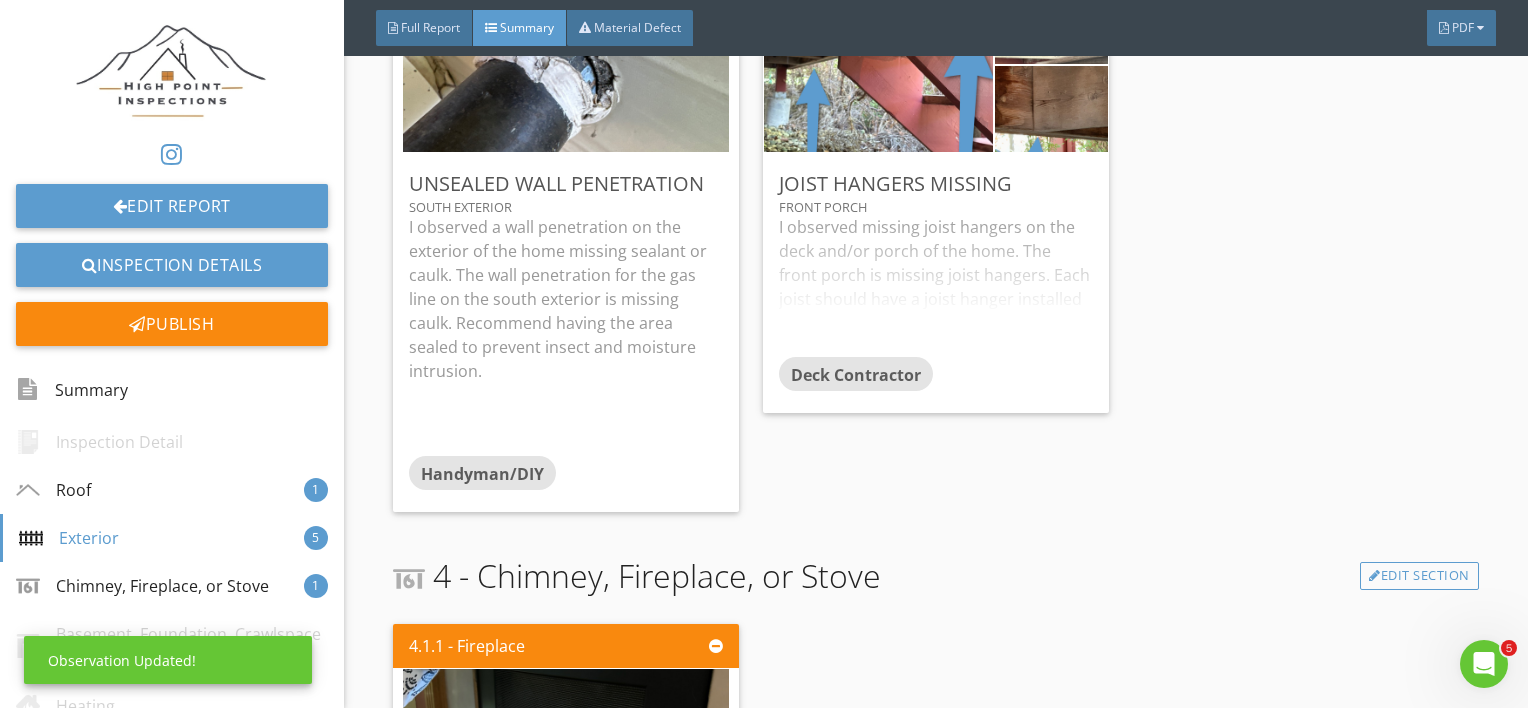 scroll, scrollTop: 53, scrollLeft: 0, axis: vertical 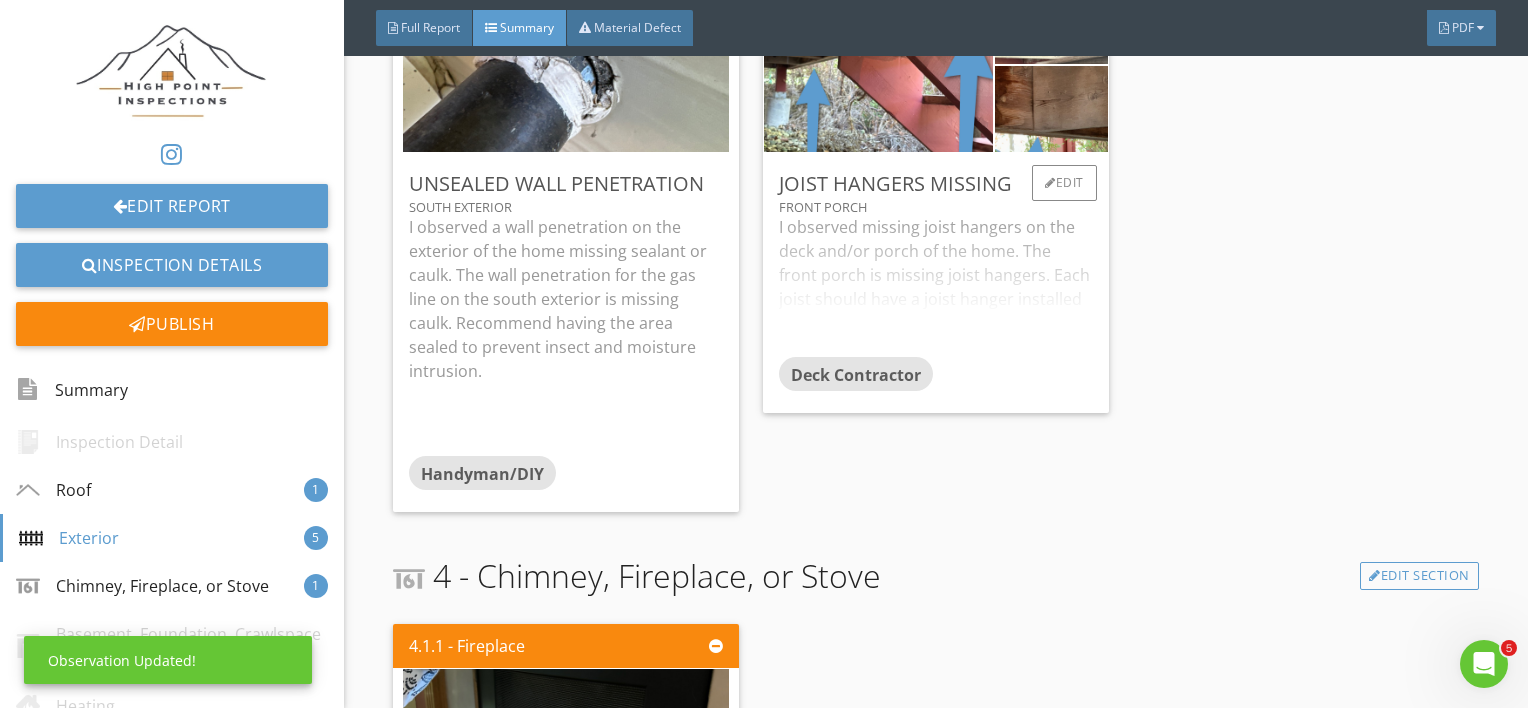 click on "I observed missing joist hangers on the deck and/or porch of the home. The front porch is missing joist hangers. Each joist should have a joist hanger installed at each end according to modern building standards. Recommend having a professional deck contractor assess and make the necessary repairs to bring the deck up to modern standards." at bounding box center [936, 286] 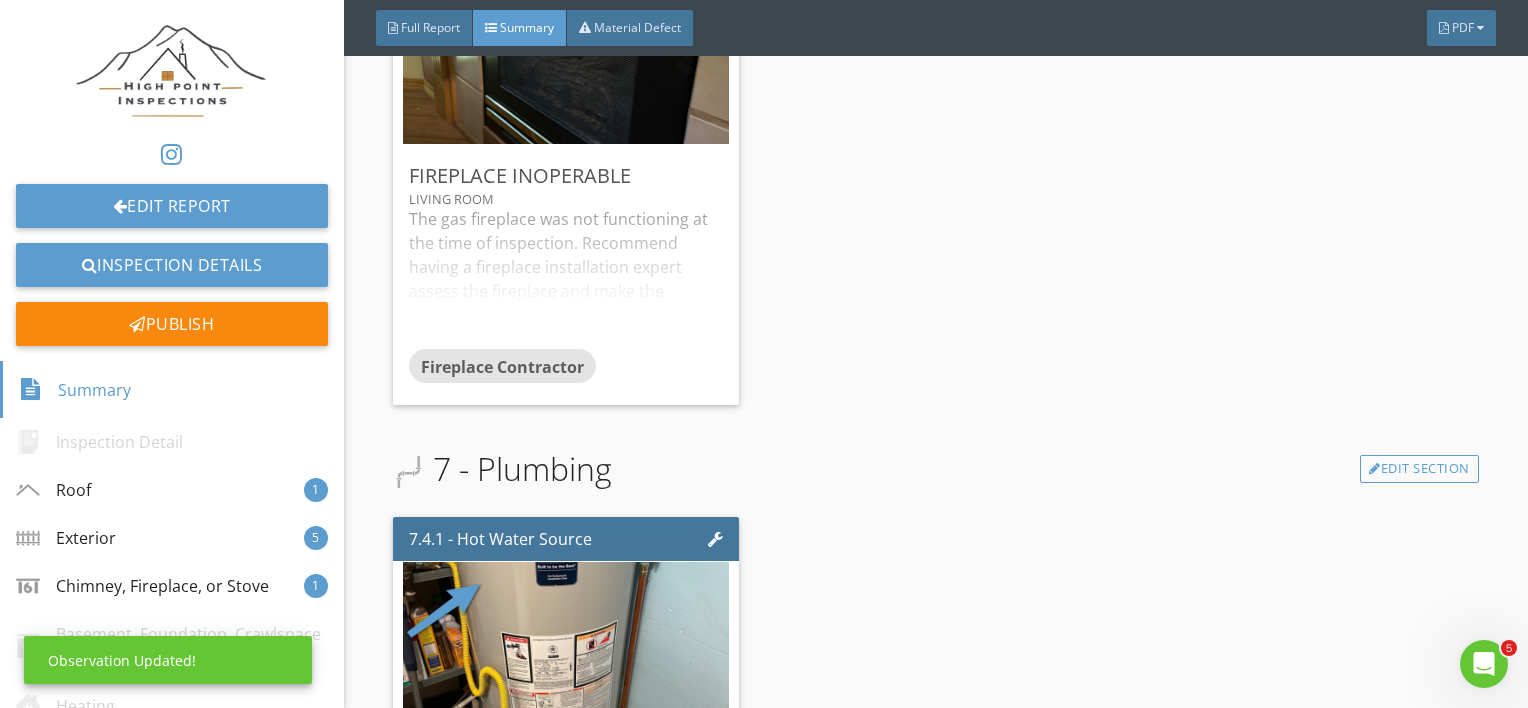 scroll, scrollTop: 2932, scrollLeft: 0, axis: vertical 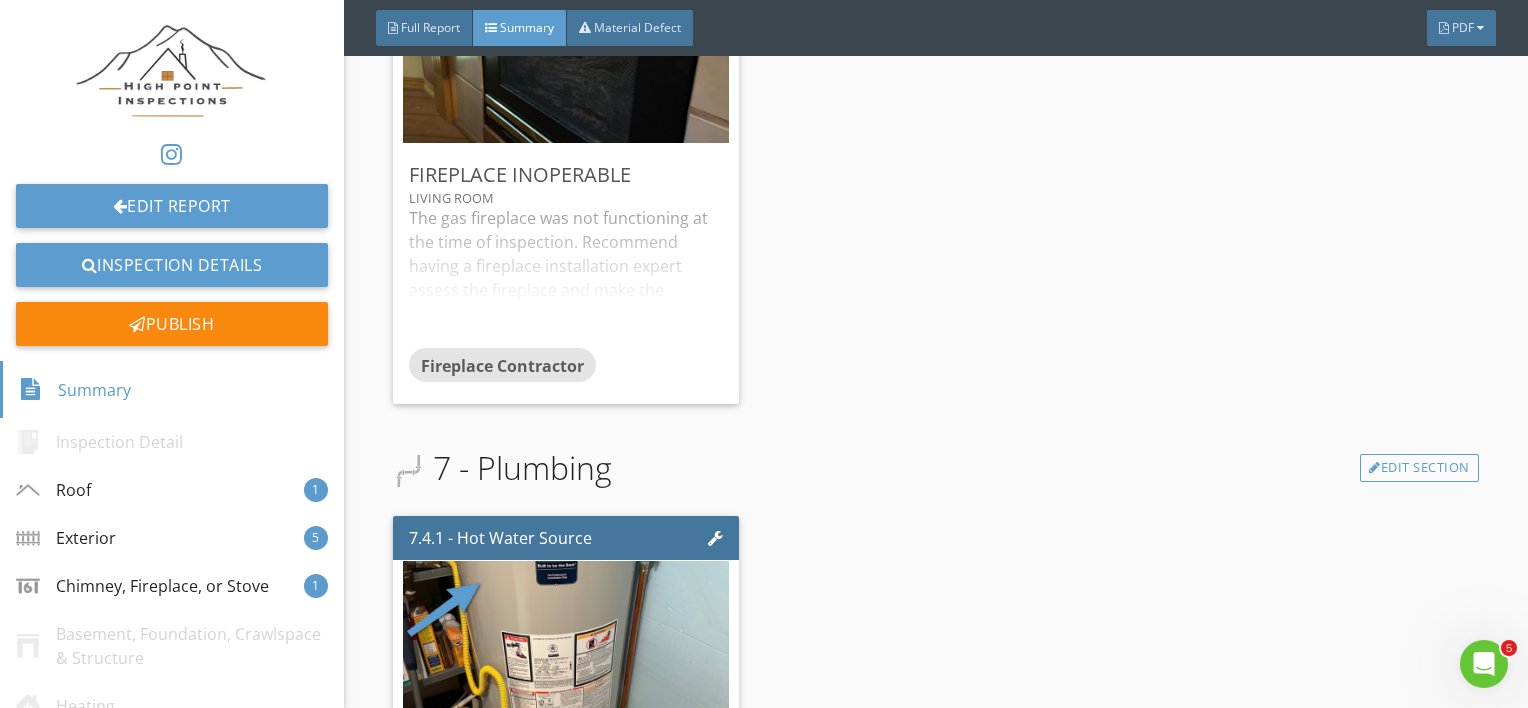 click on "The gas fireplace was not functioning at the time of inspection. Recommend having a fireplace installation expert assess the fireplace and make the necessary repairs so it functions as intended." at bounding box center (566, 277) 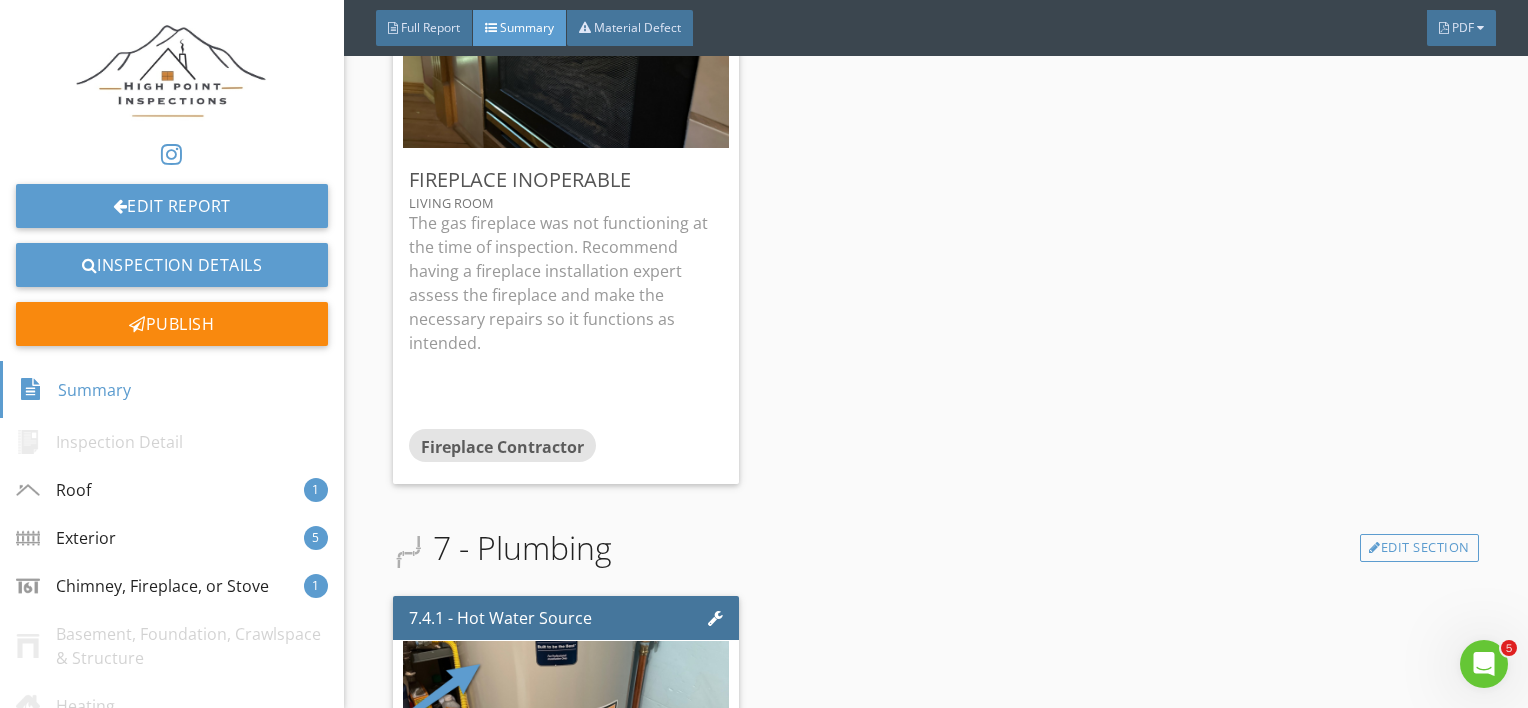 scroll, scrollTop: 2926, scrollLeft: 0, axis: vertical 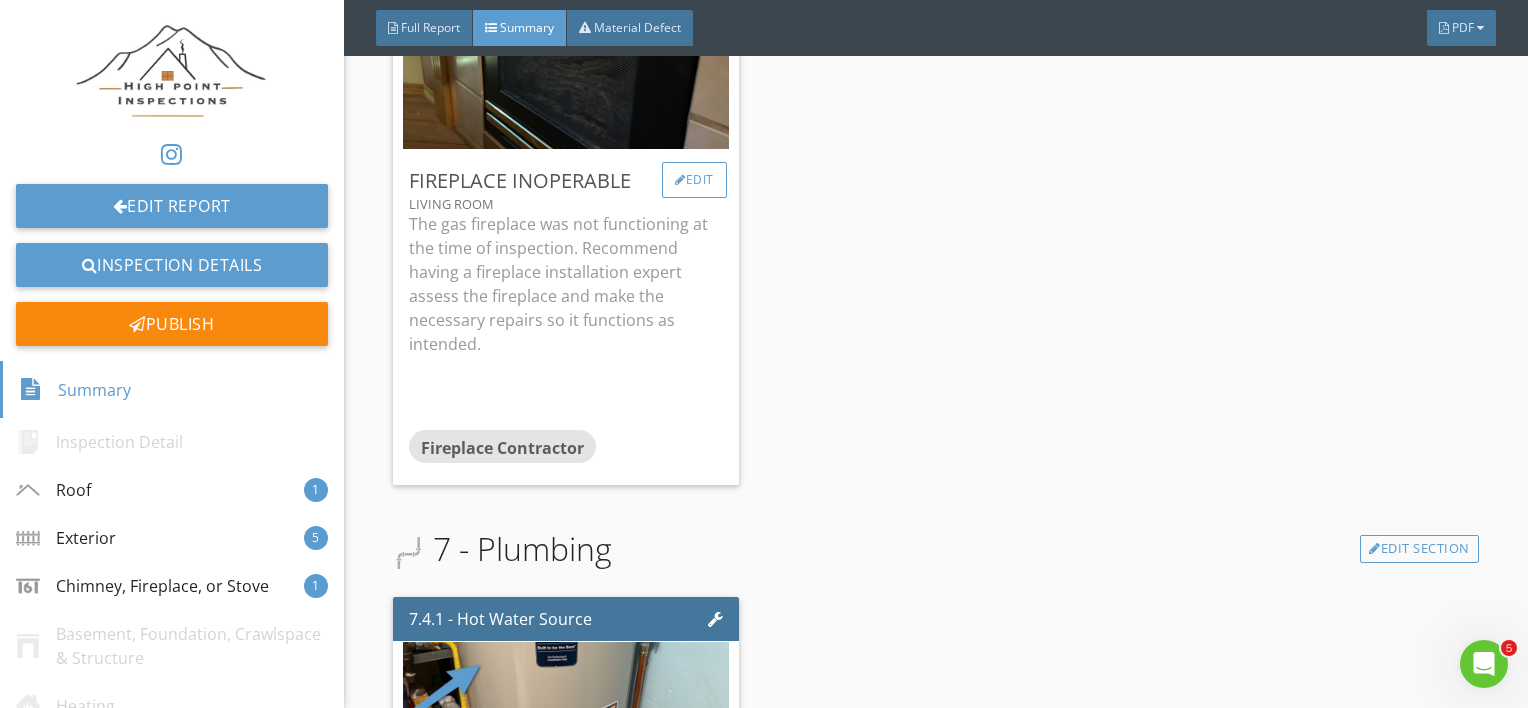 click on "Edit" at bounding box center (694, 180) 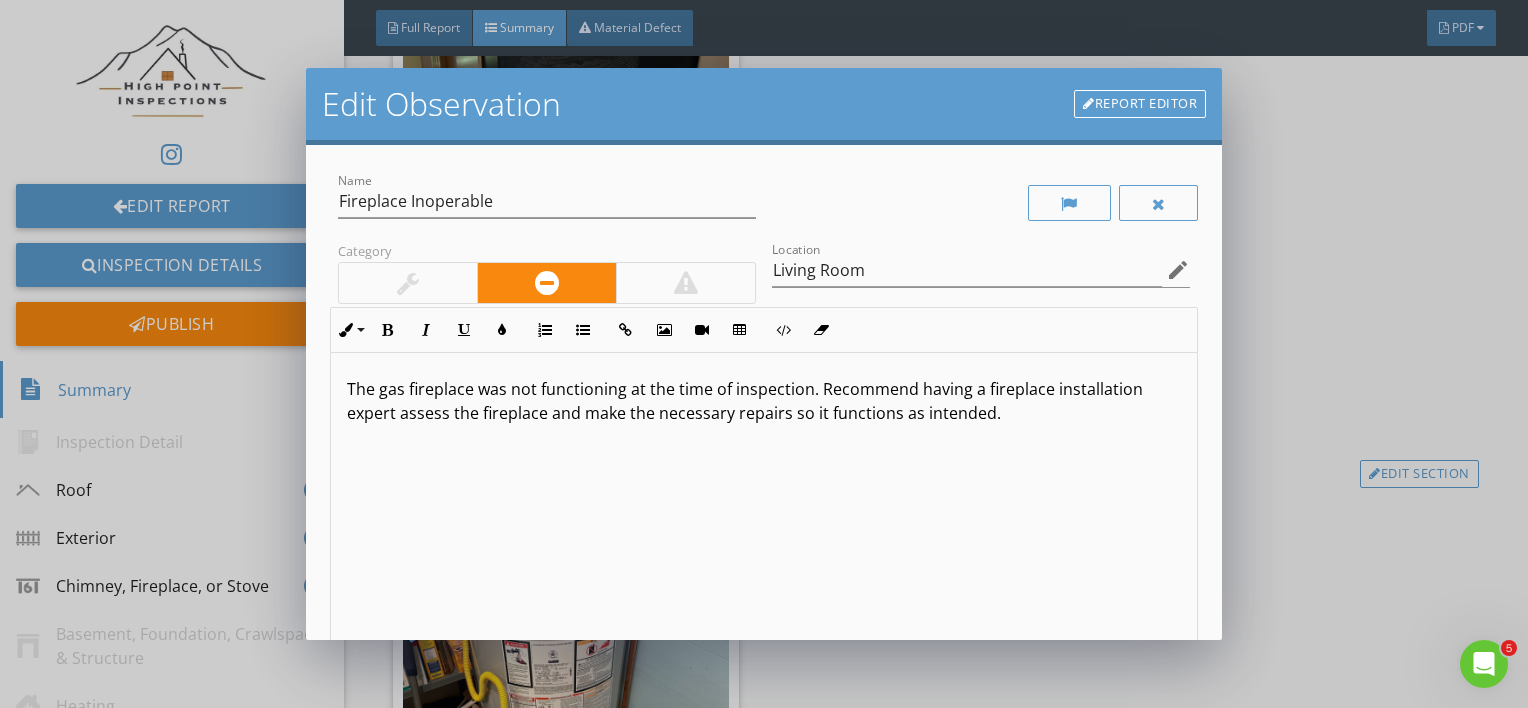 click on "The gas fireplace was not functioning at the time of inspection. Recommend having a fireplace installation expert assess the fireplace and make the necessary repairs so it functions as intended." at bounding box center [764, 401] 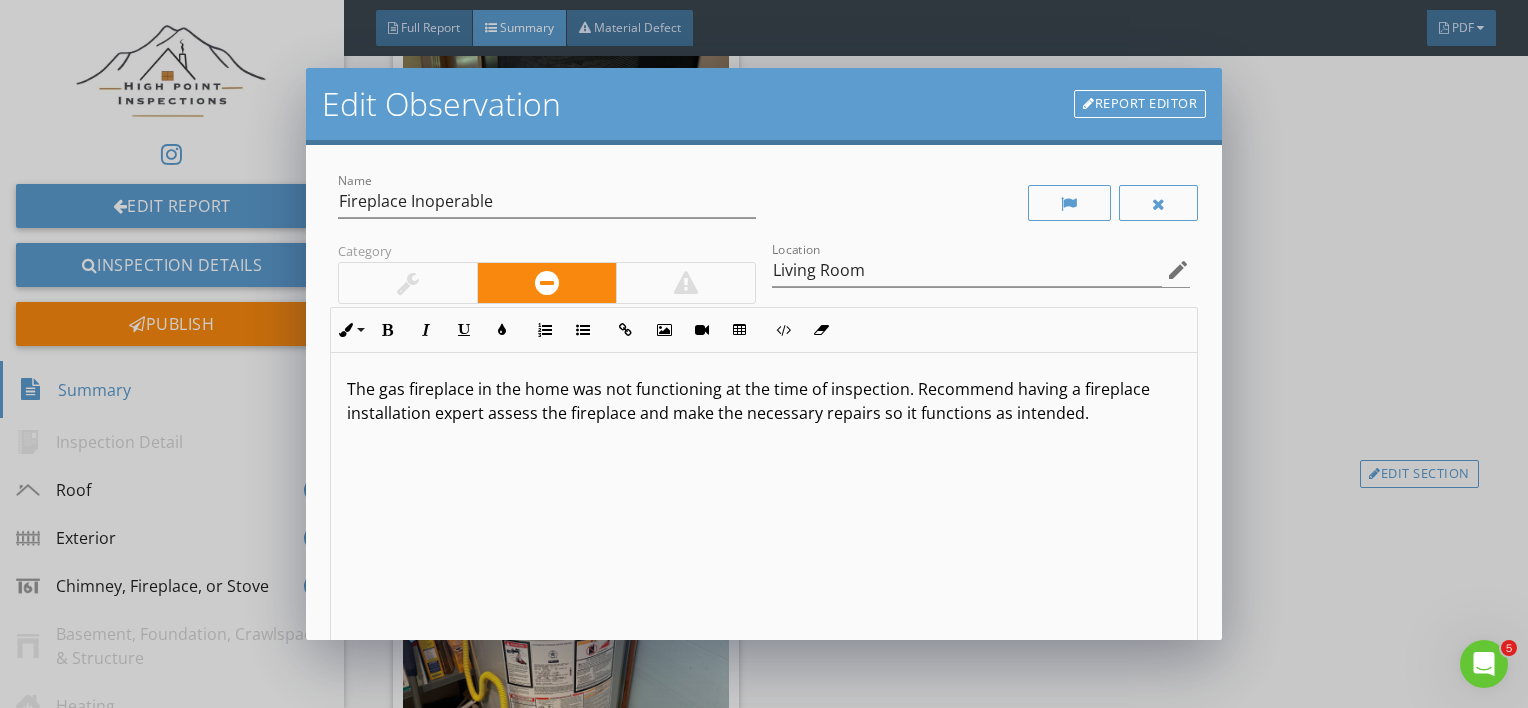 scroll, scrollTop: 0, scrollLeft: 0, axis: both 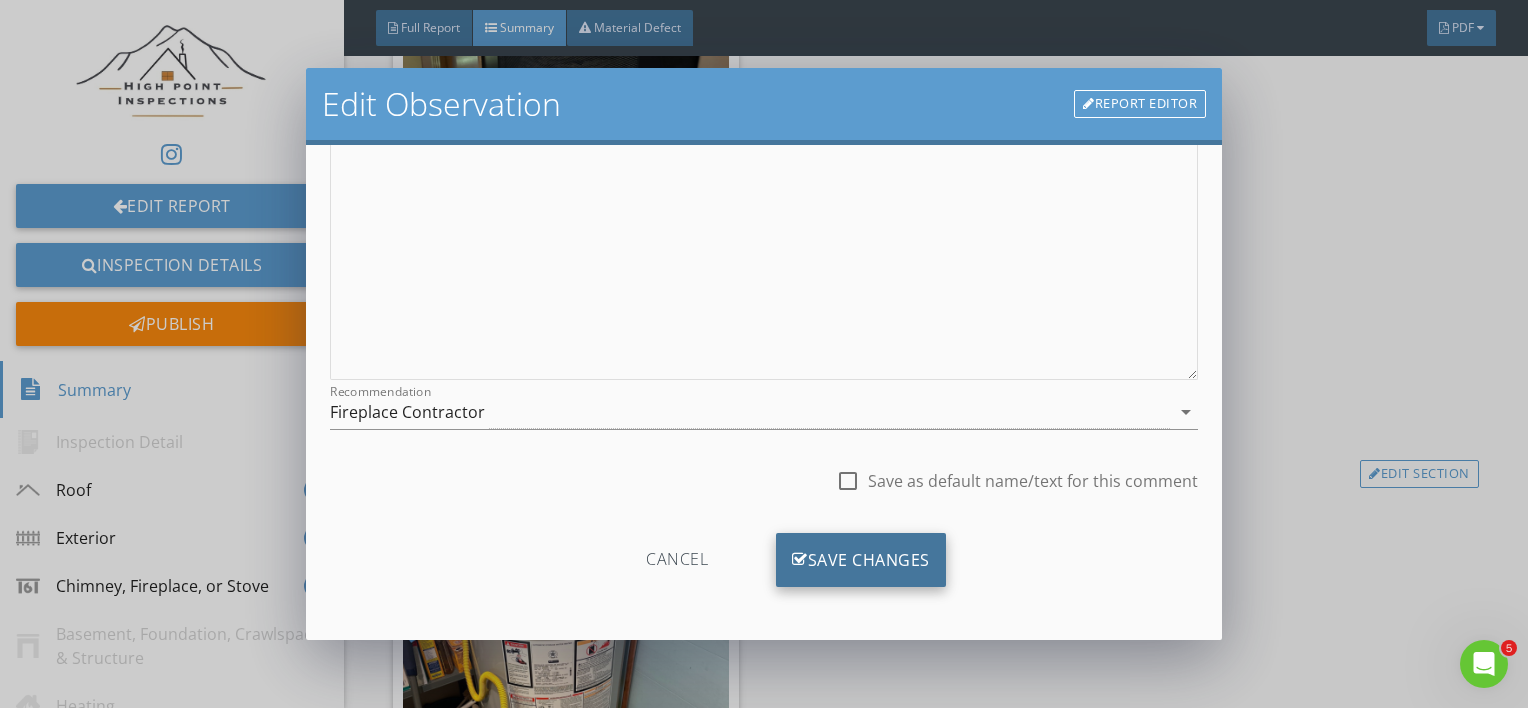 click on "Save Changes" at bounding box center [861, 560] 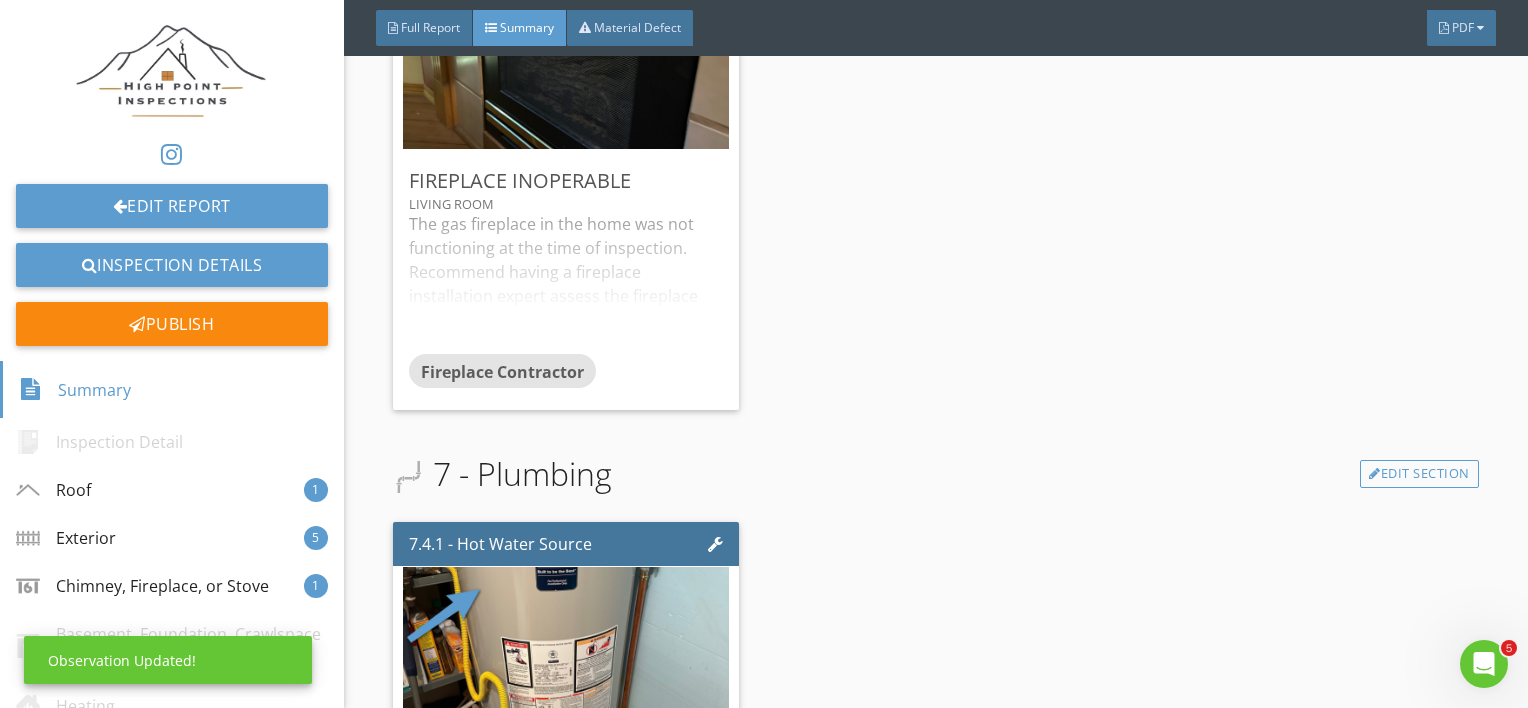 scroll, scrollTop: 53, scrollLeft: 0, axis: vertical 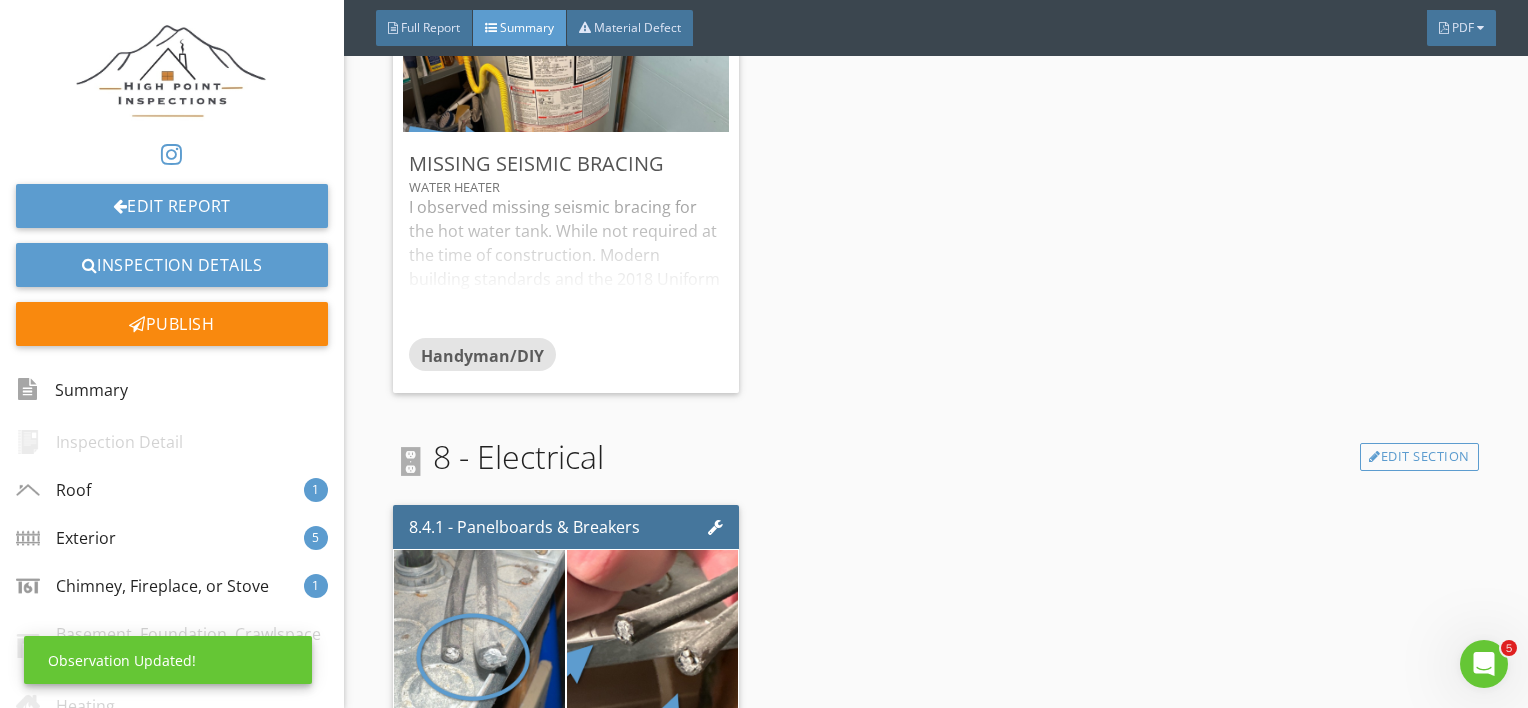 click on "I observed missing seismic bracing for the hot water tank. While not required at the time of construction. Modern building standards and the 2018 Uniform Plumbing Code adopted by Montana require seismic bracing on all water heaters both direct and indirect. Two straps are required, one at the top third of the tank and one at the bottom third of the tank. Recommend having seismic bracing/straps added to protect the tank in the event of seismic activity." at bounding box center (566, 266) 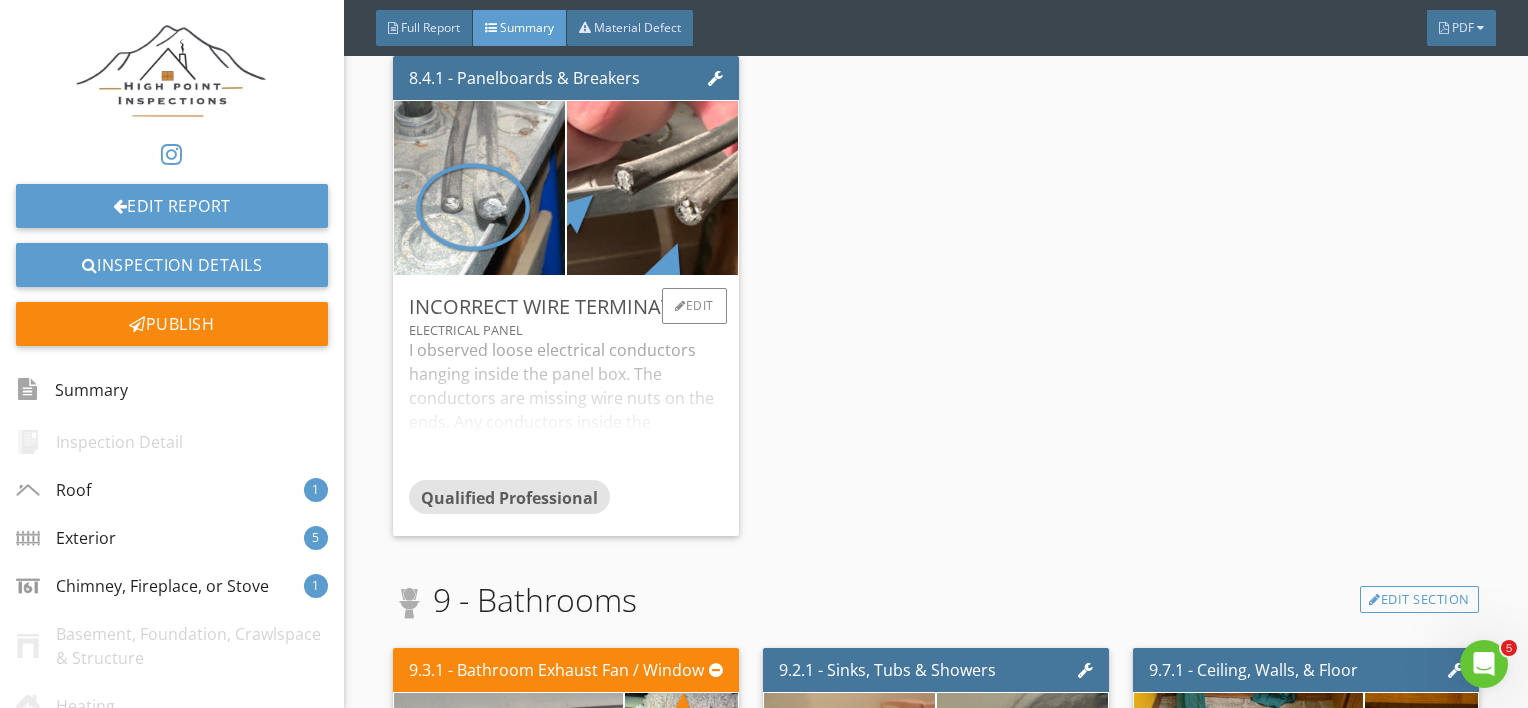 click on "I observed loose electrical conductors hanging inside the panel box. The conductors are missing wire nuts on the ends. Any conductors inside the electrical panel not connected to a breaker should be removed or capped with a wire nut for safety and to prevent them from becoming energized. Recommend having an electrical contractor assess the conductors and make the necessary repairs." at bounding box center [566, 409] 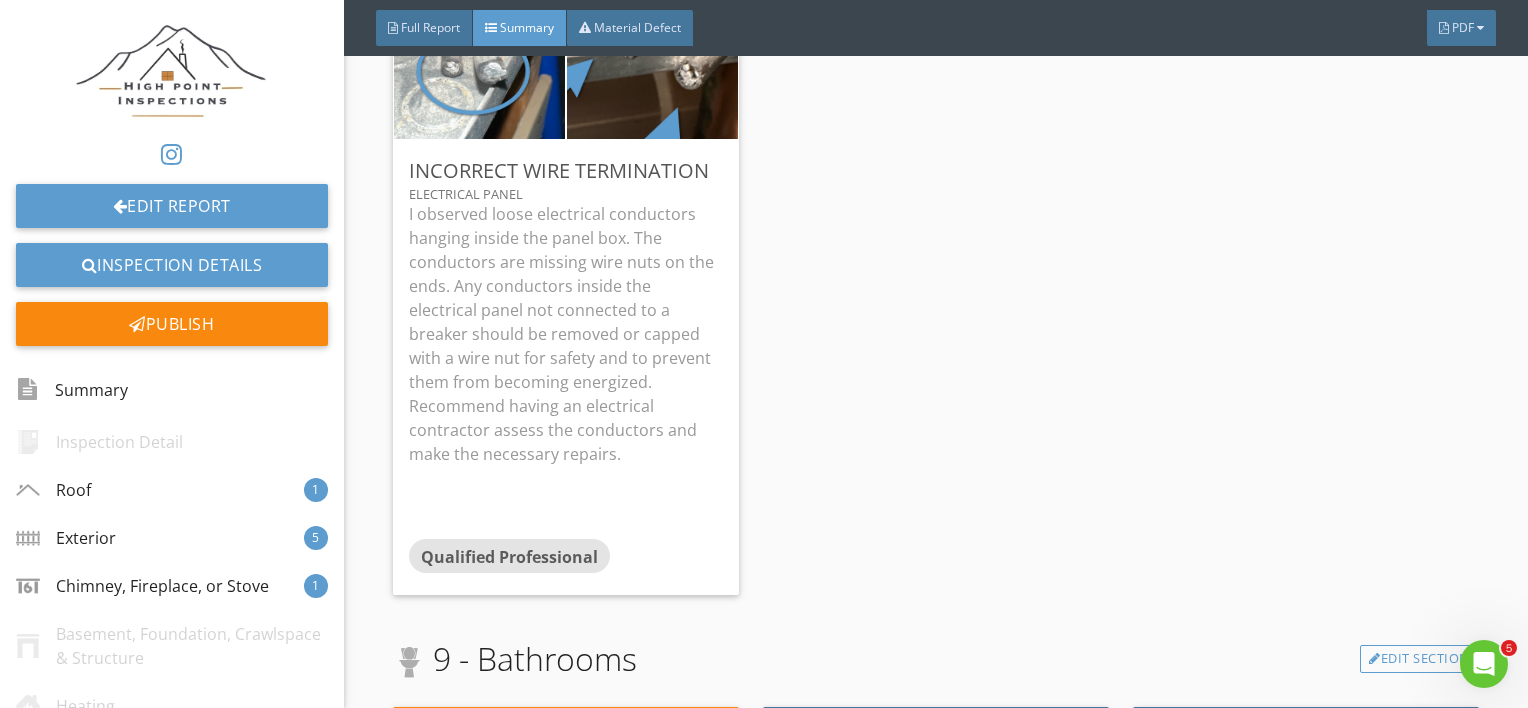 scroll, scrollTop: 4416, scrollLeft: 0, axis: vertical 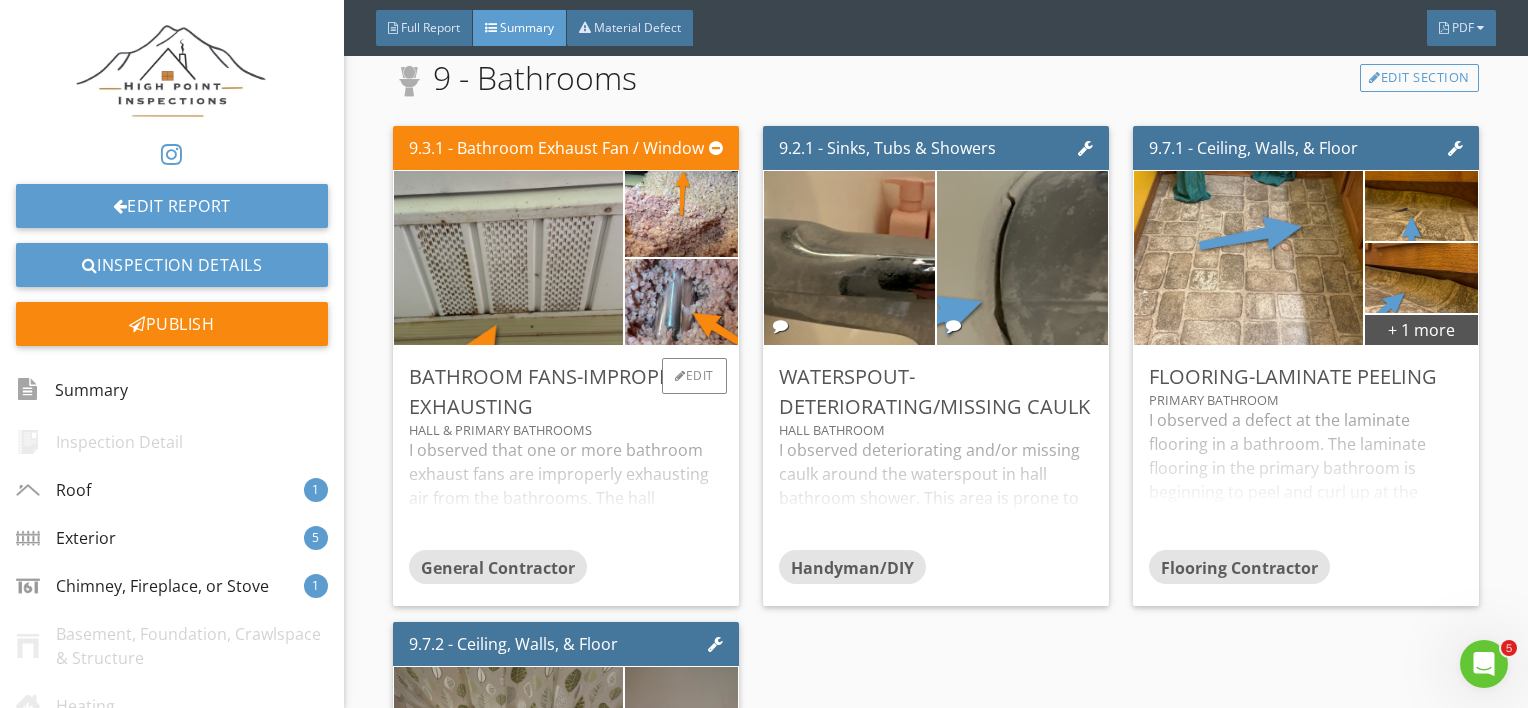 click on "I observed that one or more bathroom exhaust fans are improperly exhausting air from the bathrooms. The hall bathroom and primary bathroom fans appear to be discharging into the soffits in the attic. I located exhaust ducts in the attic but was unable to locate termination vents on the exterior. While inspecting the soffits I can hear air discharging from the ducts. Modern building standards state: Exhaust air from bathrooms, toilet rooms, water closet compartments, and other similar rooms shall not be: exhausted into an attic, soffit, ridge vent, crawlspace, or other areas inside the building; or recirculated within a residence or to another dwelling unit. Recommend having the bathroom exhaust fans vented to the exterior of the home by a professional contractor." at bounding box center [566, 494] 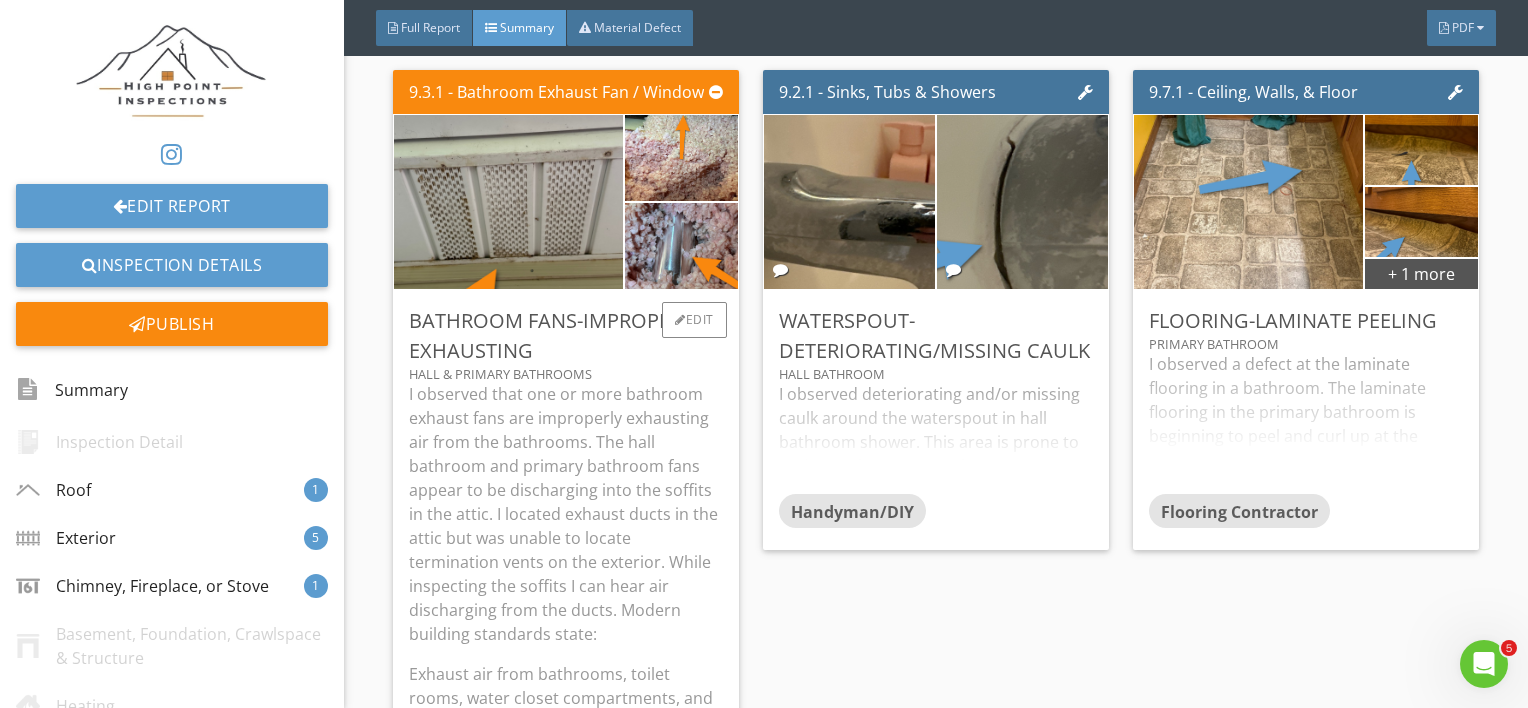 scroll, scrollTop: 5050, scrollLeft: 0, axis: vertical 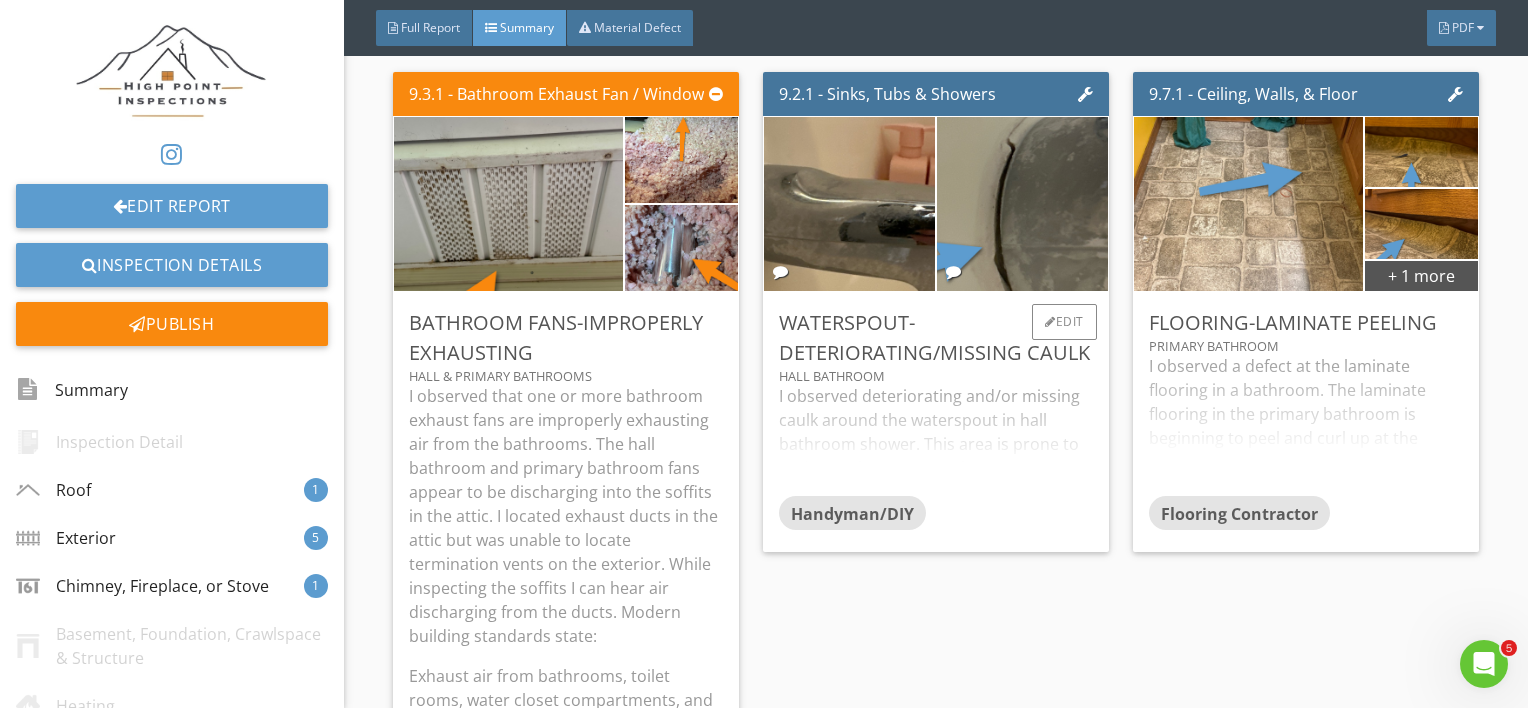 click on "Waterspout-Deteriorating/Missing Caulk
Hall Bathroom     I observed deteriorating and/or missing caulk around the waterspout in hall bathroom shower. This area is prone to moisture damage over time. Recommend having the caulk around the waterspout repaired/replaced.    Handyman/DIY
Edit" at bounding box center (936, 422) 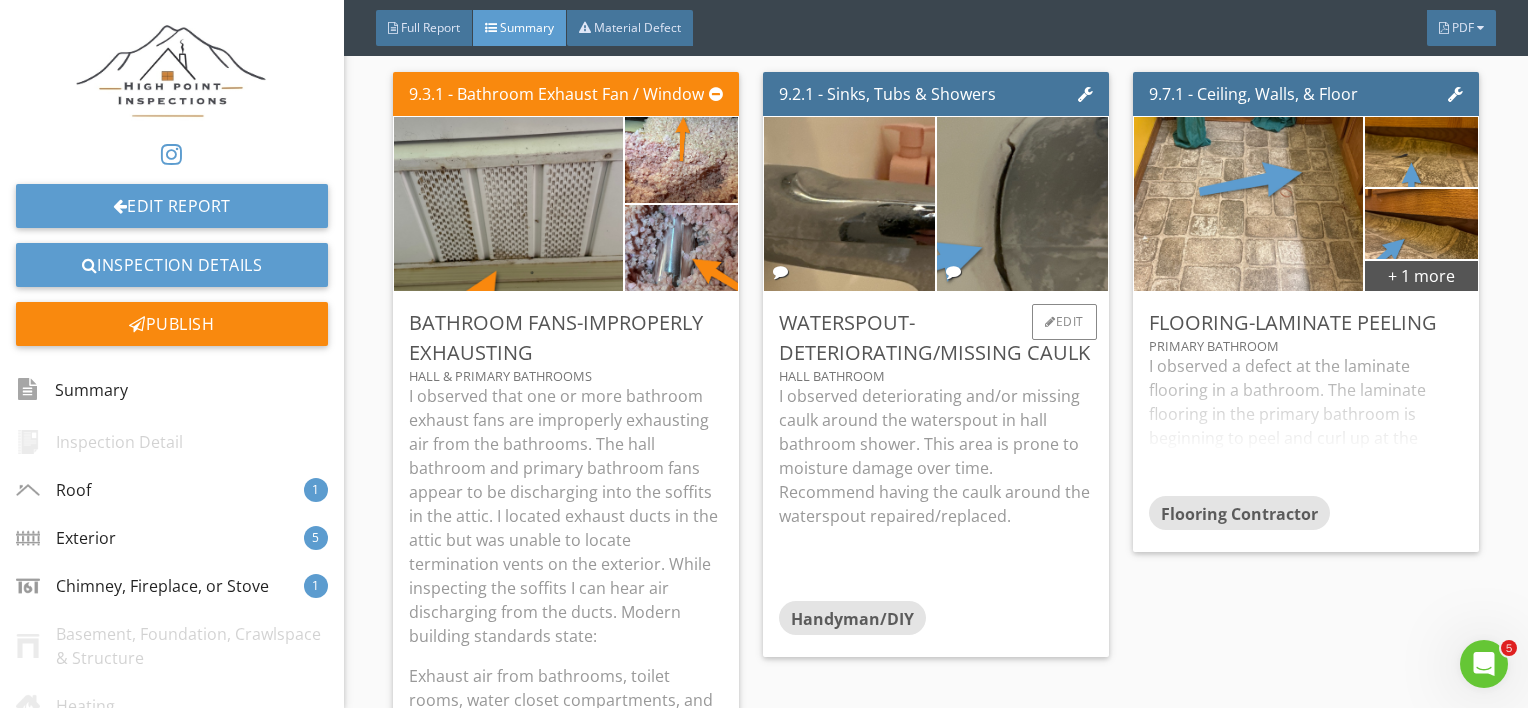 scroll, scrollTop: 5107, scrollLeft: 0, axis: vertical 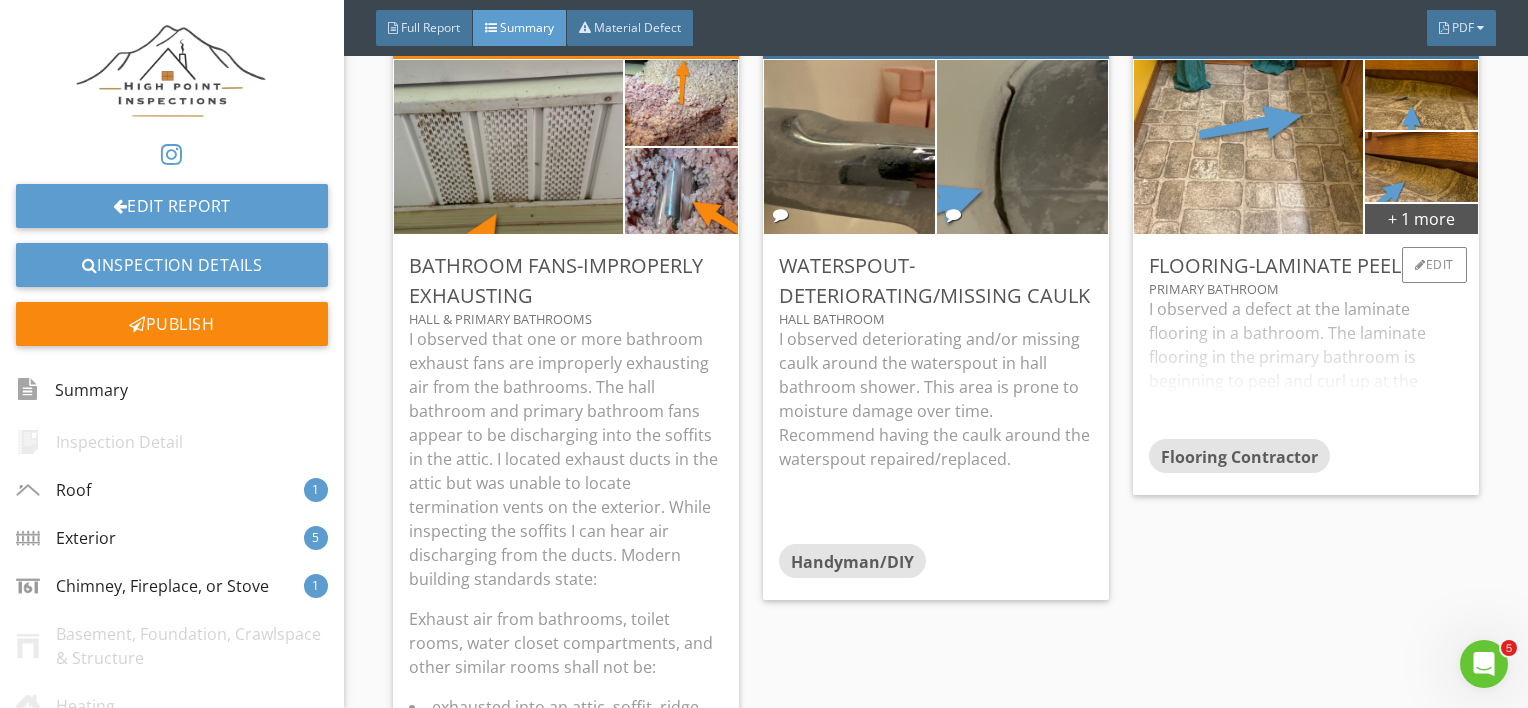 click on "I observed a defect at the laminate flooring in a bathroom. The laminate flooring in the primary bathroom is beginning to peel and curl up at the cabinets. Recommend having the damaged flooring repaired/replaced by a flooring contractor." at bounding box center (1306, 368) 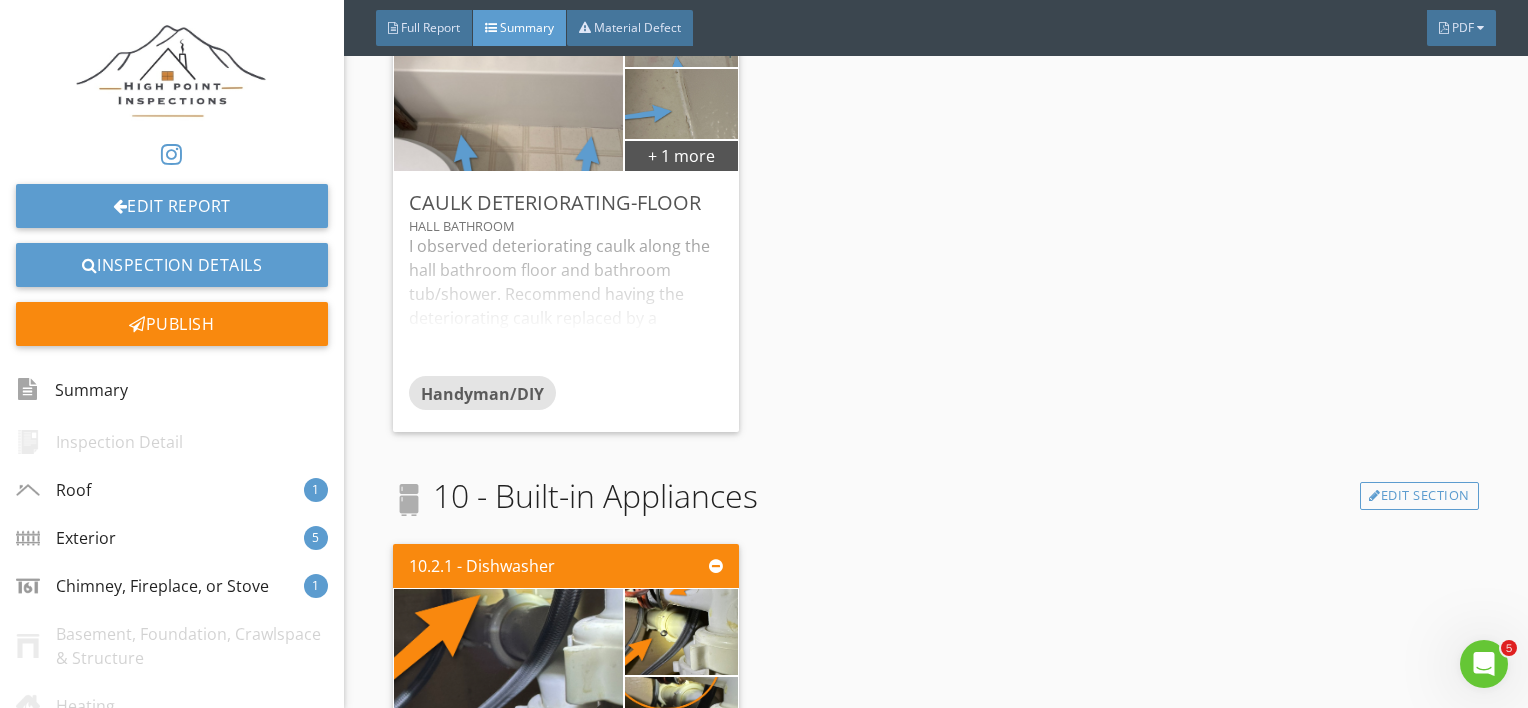 scroll, scrollTop: 6188, scrollLeft: 0, axis: vertical 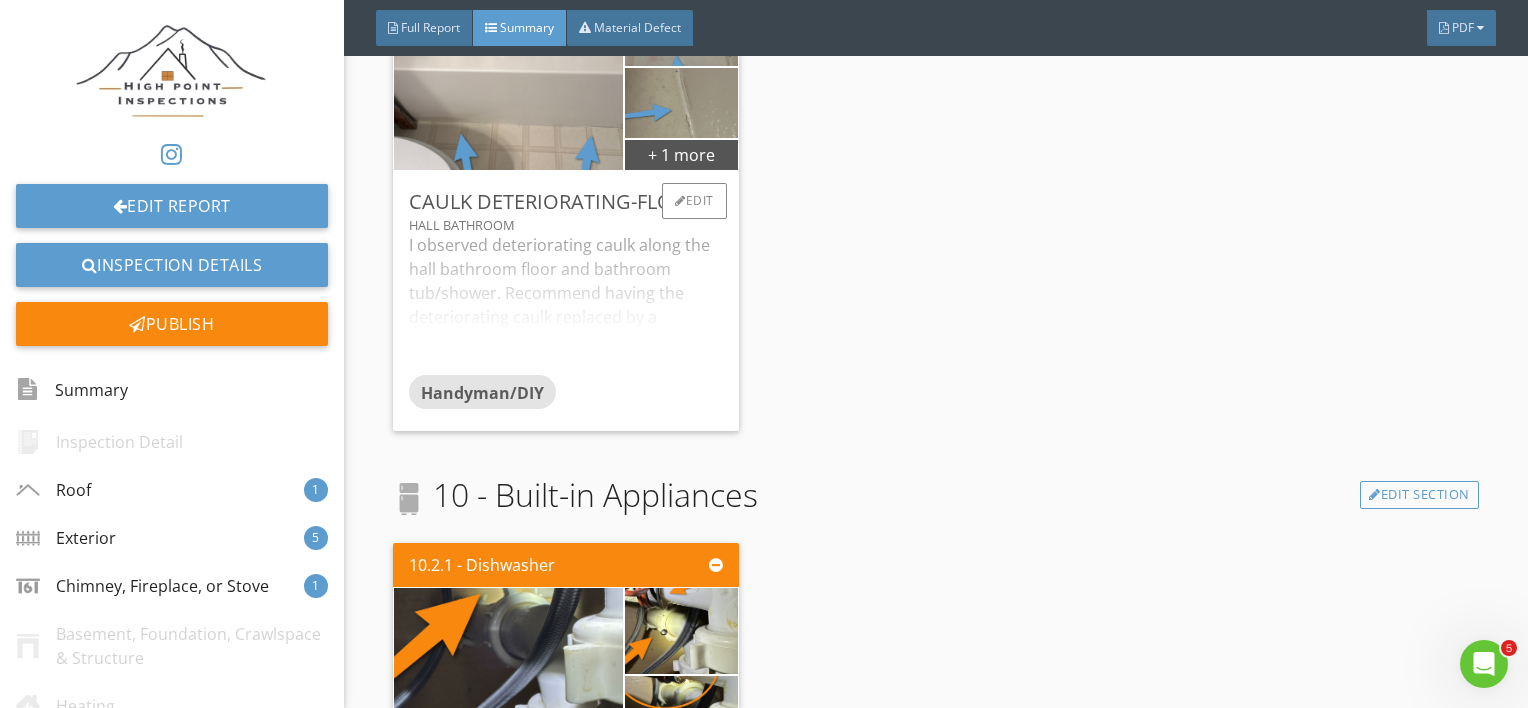 click on "I observed deteriorating caulk along the hall bathroom floor and bathroom tub/shower. Recommend having the deteriorating caulk replaced by a qualified professional." at bounding box center [566, 304] 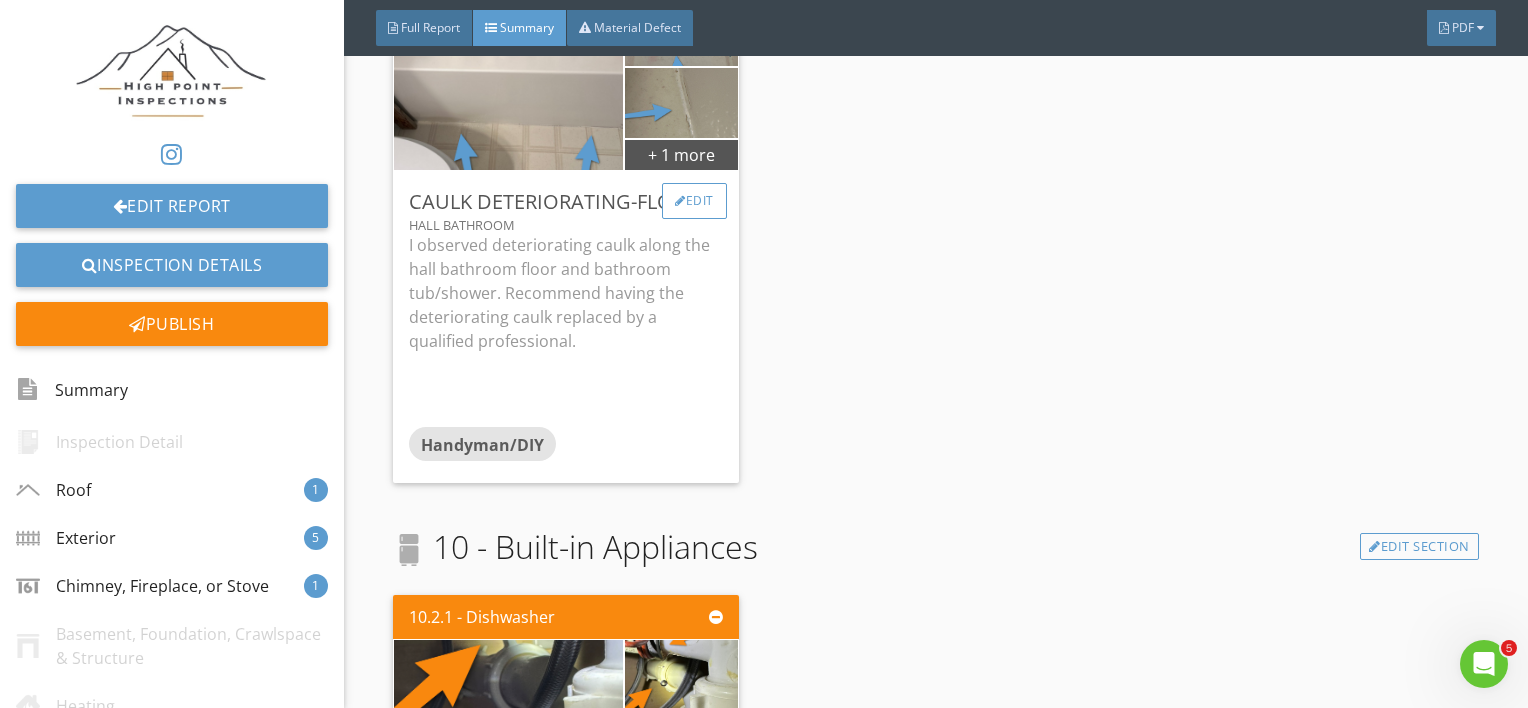 click on "Edit" at bounding box center [694, 201] 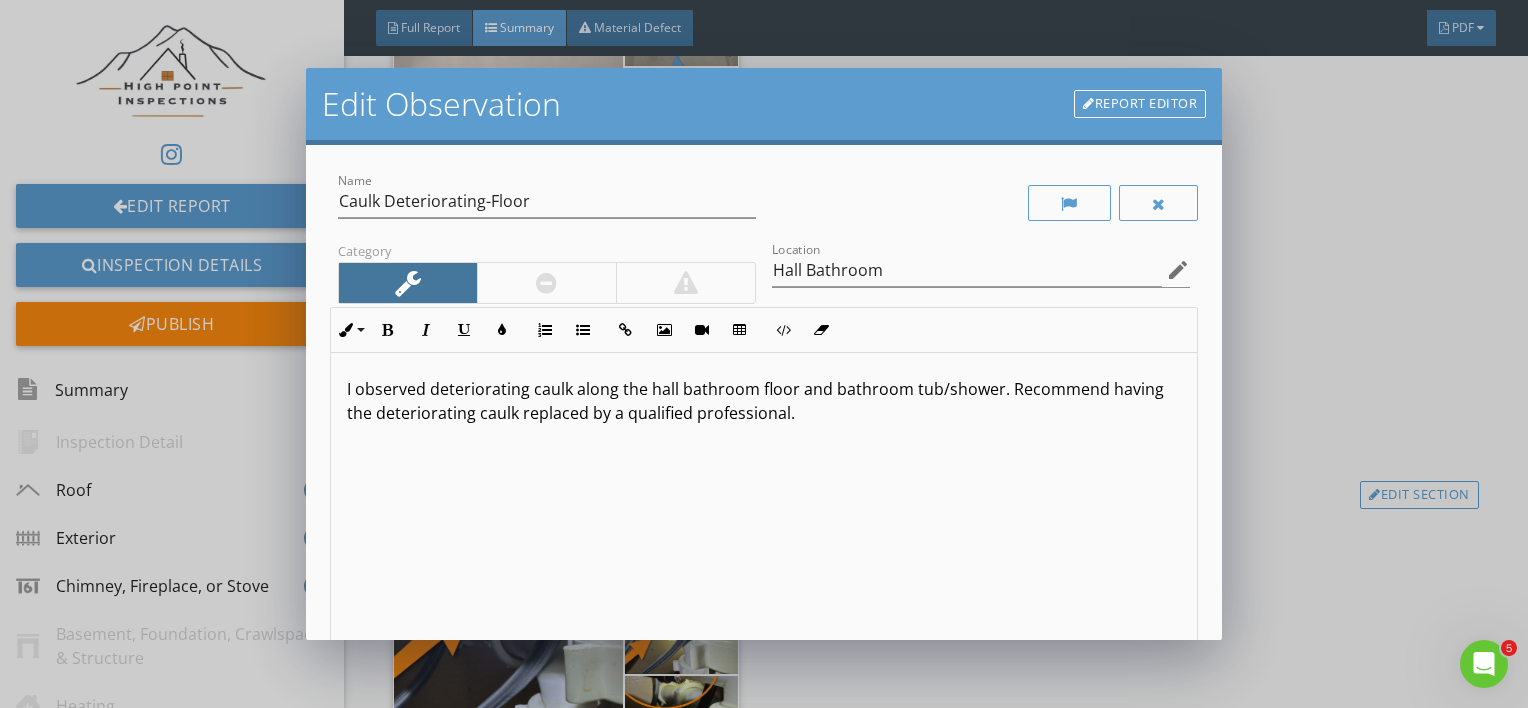 click on "I observed deteriorating caulk along the hall bathroom floor and bathroom tub/shower. Recommend having the deteriorating caulk replaced by a qualified professional." at bounding box center (764, 401) 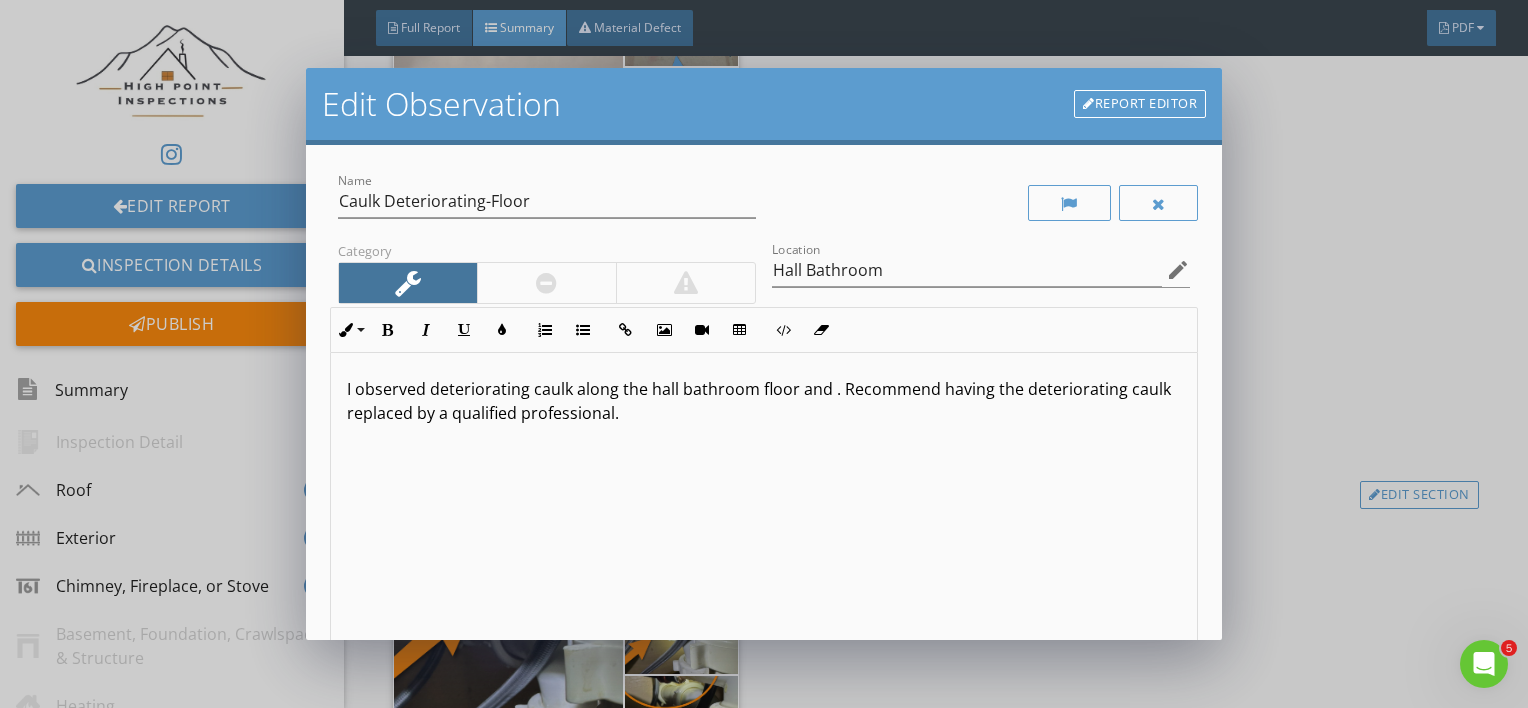 type 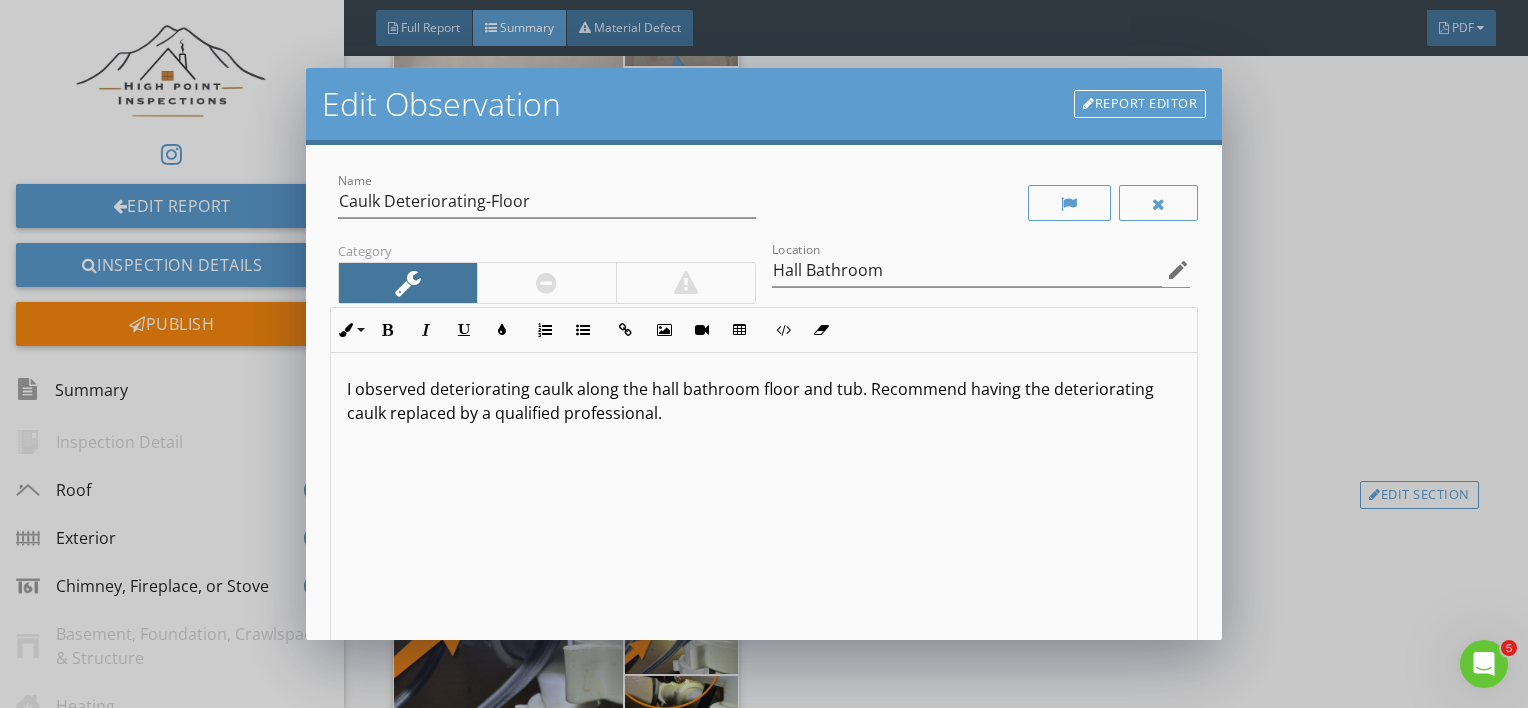 click on "I observed deteriorating caulk along the hall bathroom floor and tub. Recommend having the deteriorating caulk replaced by a qualified professional." at bounding box center (764, 511) 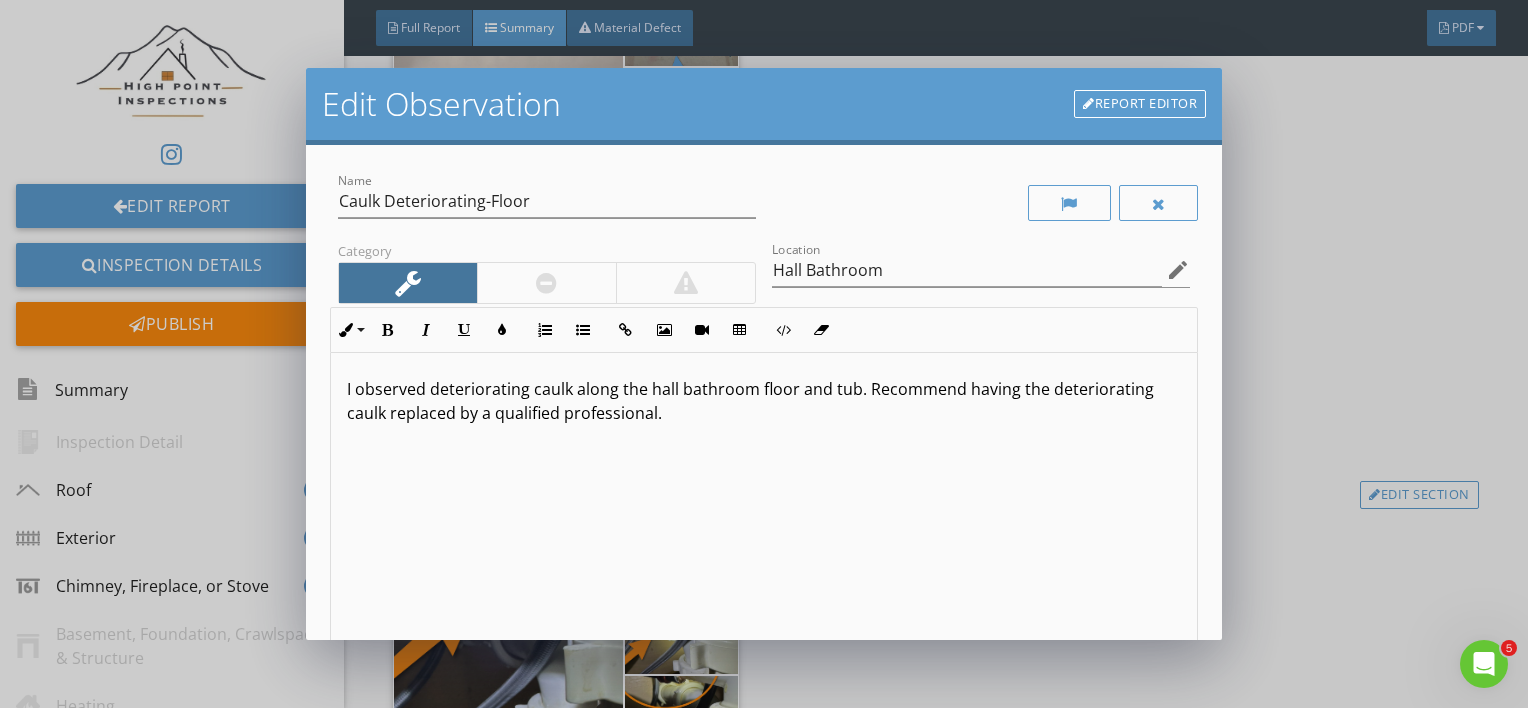 scroll, scrollTop: 0, scrollLeft: 0, axis: both 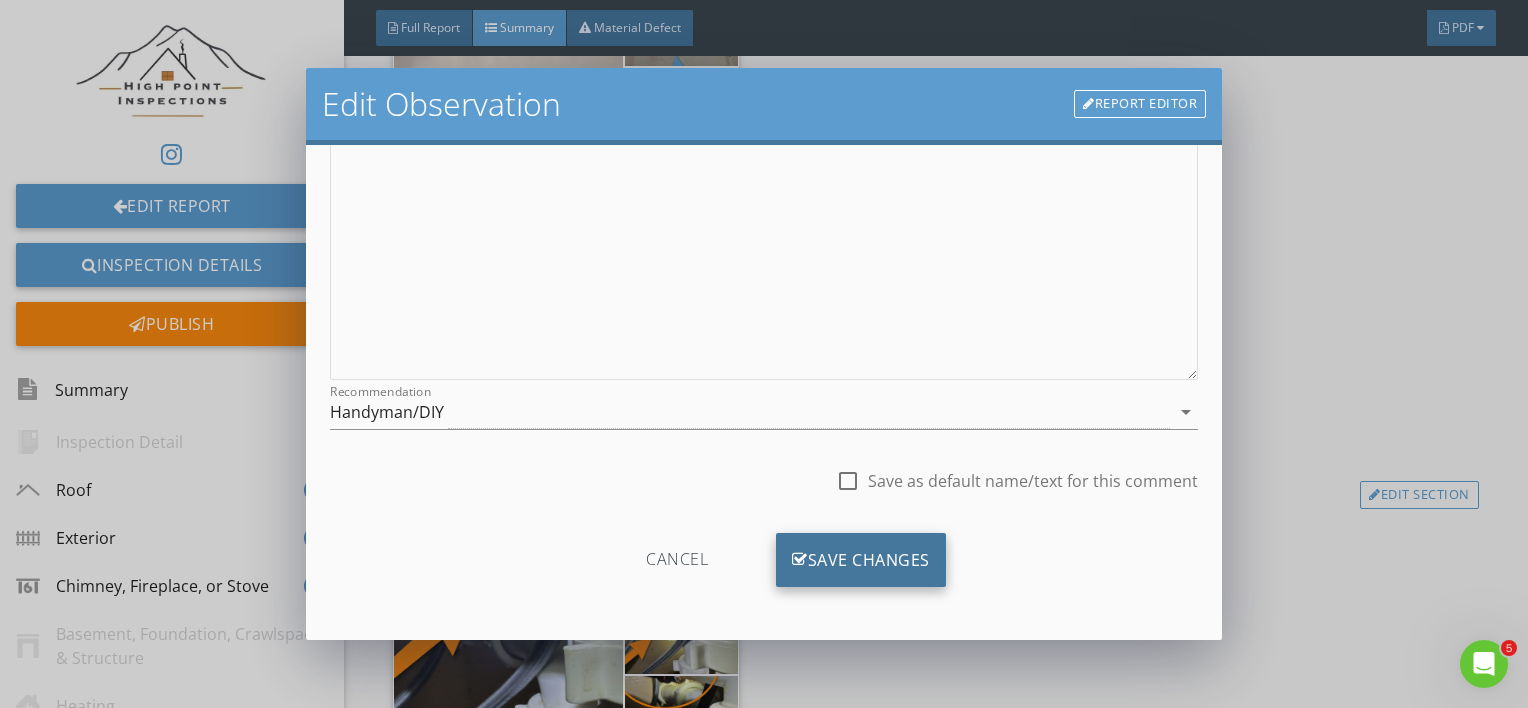 click on "Save Changes" at bounding box center [861, 560] 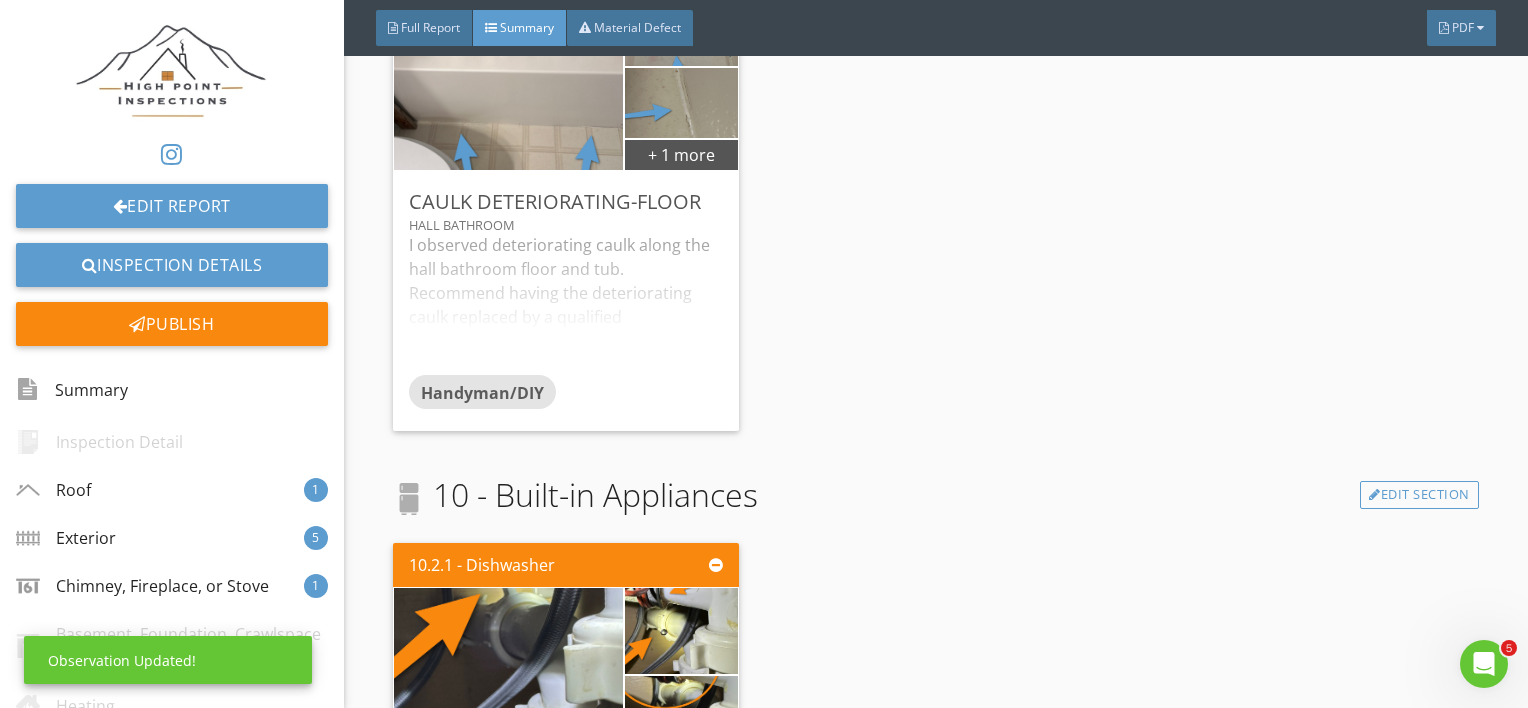 scroll, scrollTop: 53, scrollLeft: 0, axis: vertical 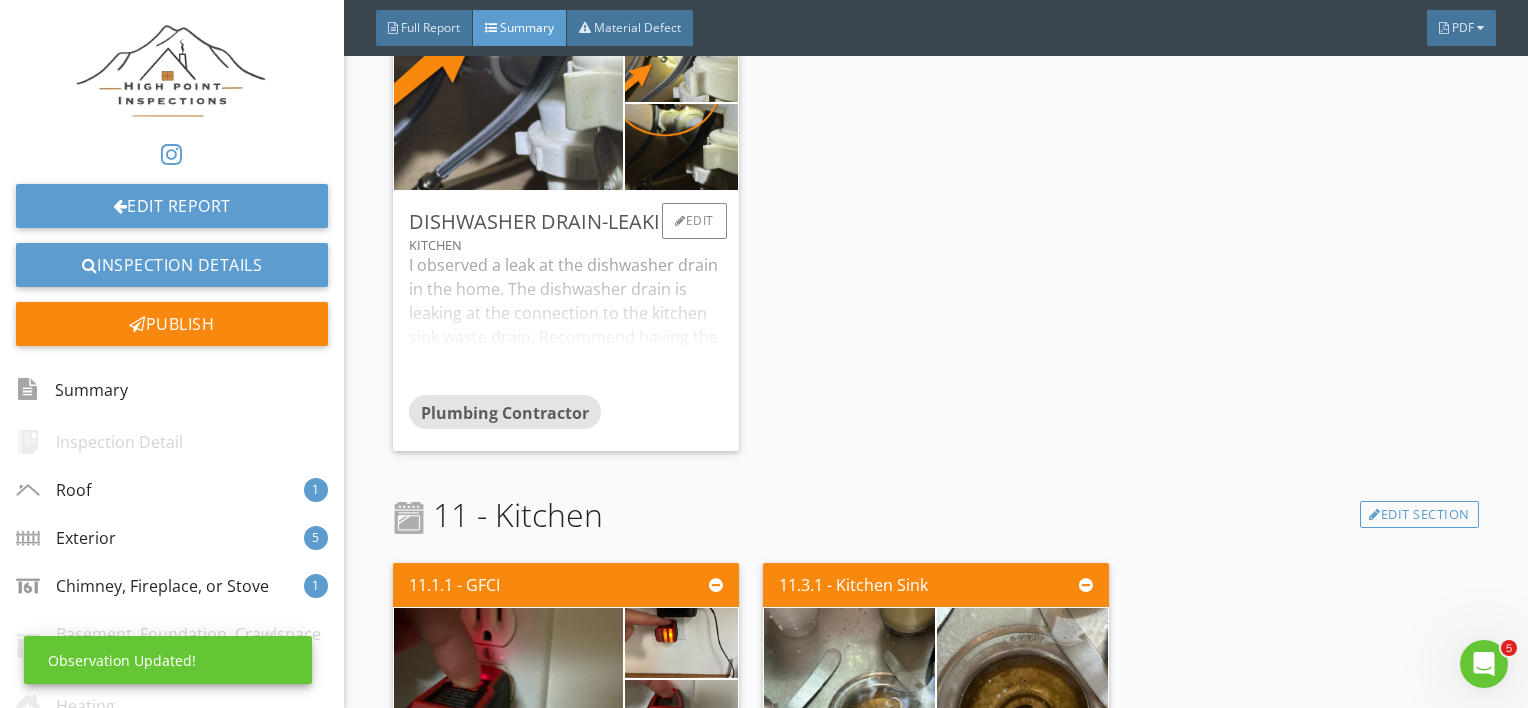 click on "I observed a leak at the dishwasher drain in the home. The dishwasher drain is leaking at the connection to the kitchen sink waste drain. Recommend having the leak assessed by a professional plumbing contractor and the necessary repairs made." at bounding box center (566, 324) 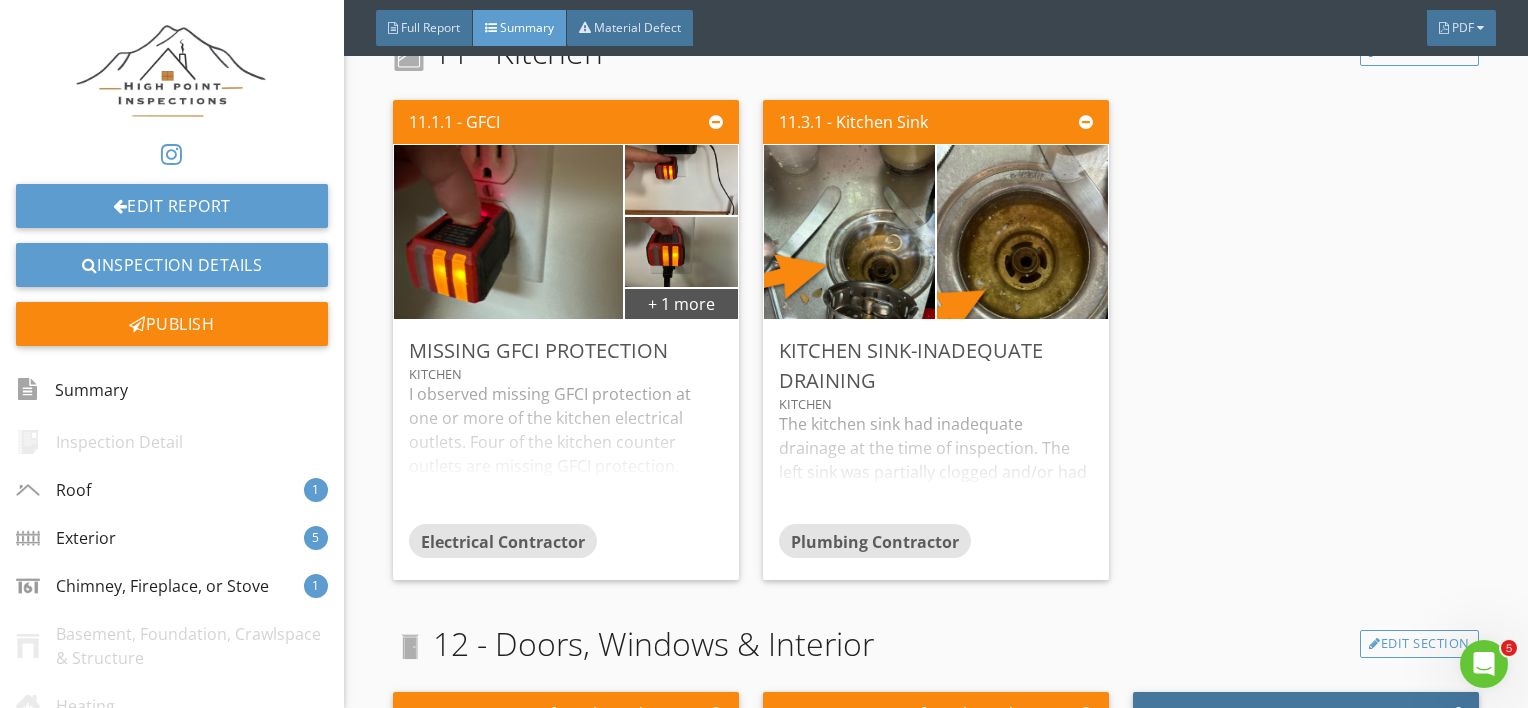 scroll, scrollTop: 7480, scrollLeft: 0, axis: vertical 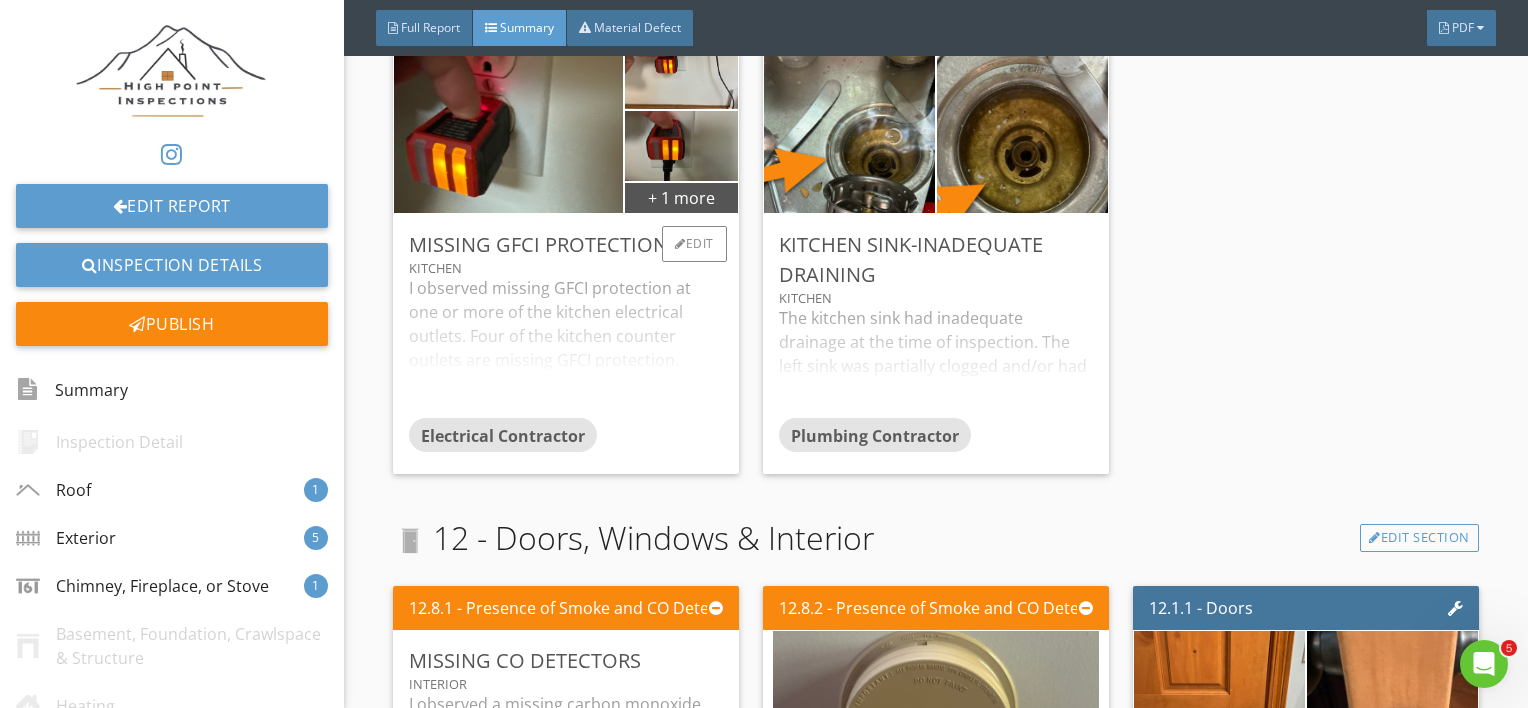 click on "I observed missing GFCI protection at one or more of the kitchen electrical outlets. Four of the kitchen counter outlets are missing GFCI protection. While not required at the time of construction, ALL kitchen counter receptacles are required to be GFCI protected by modern building standards. Recommend having a professional electrician update and install GFCI protection to all the kitchen counter outlets." at bounding box center (566, 347) 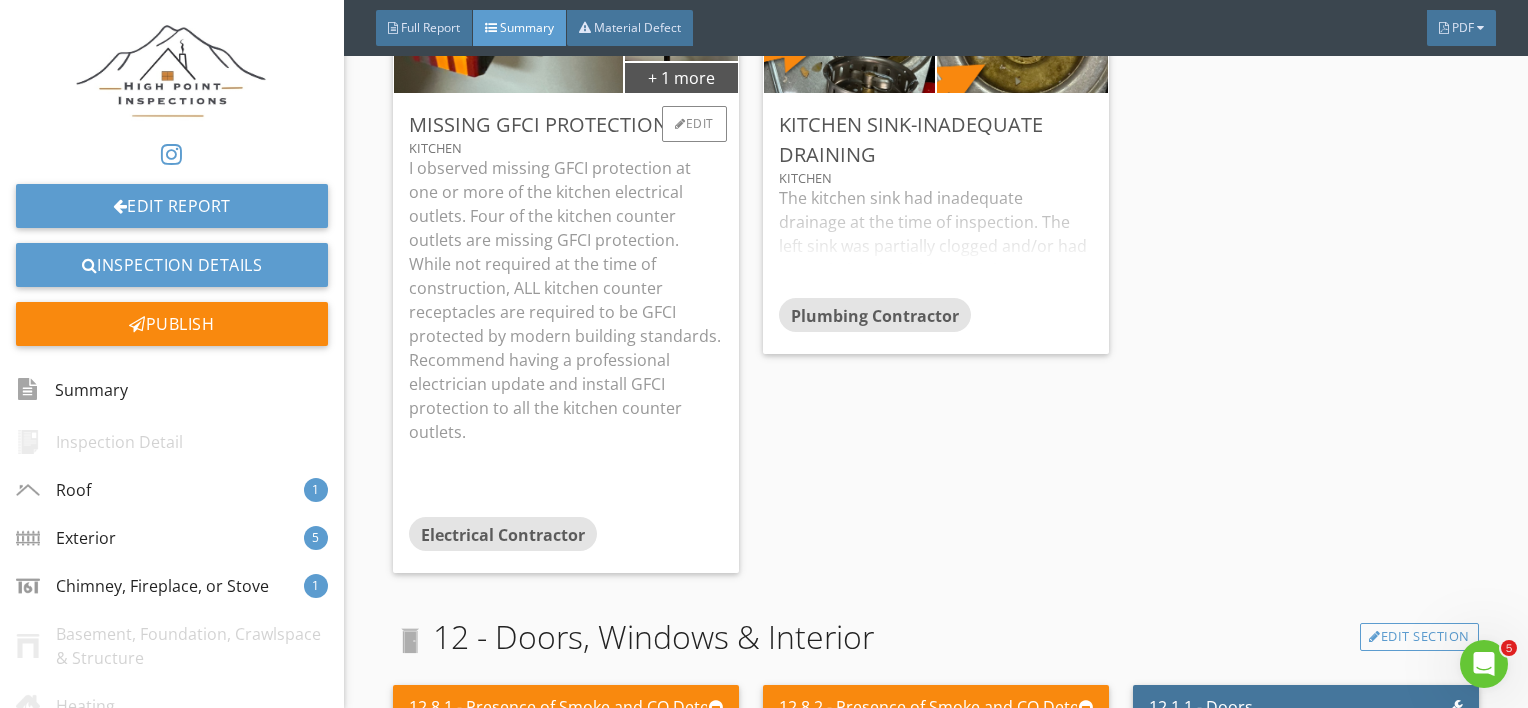 scroll, scrollTop: 7500, scrollLeft: 0, axis: vertical 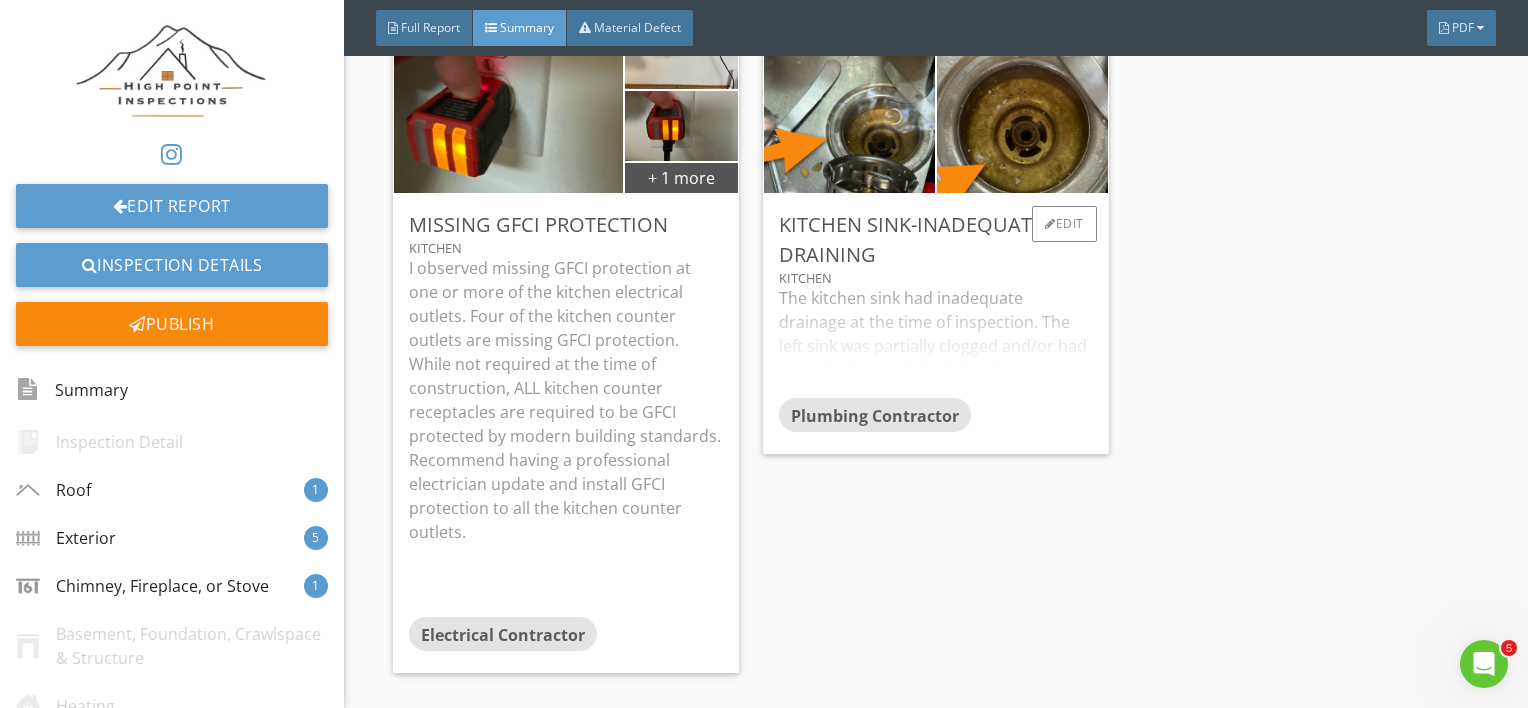 click on "The kitchen sink had inadequate drainage at the time of inspection. The left sink was partially clogged and/or had a restriction resulting in inadequate drainage. The sink was very slow to drain after filling the basin with several inches of water. Recommend having the sink drain cleaned by a professional plumbing contractor so it has adequate drainage." at bounding box center (936, 342) 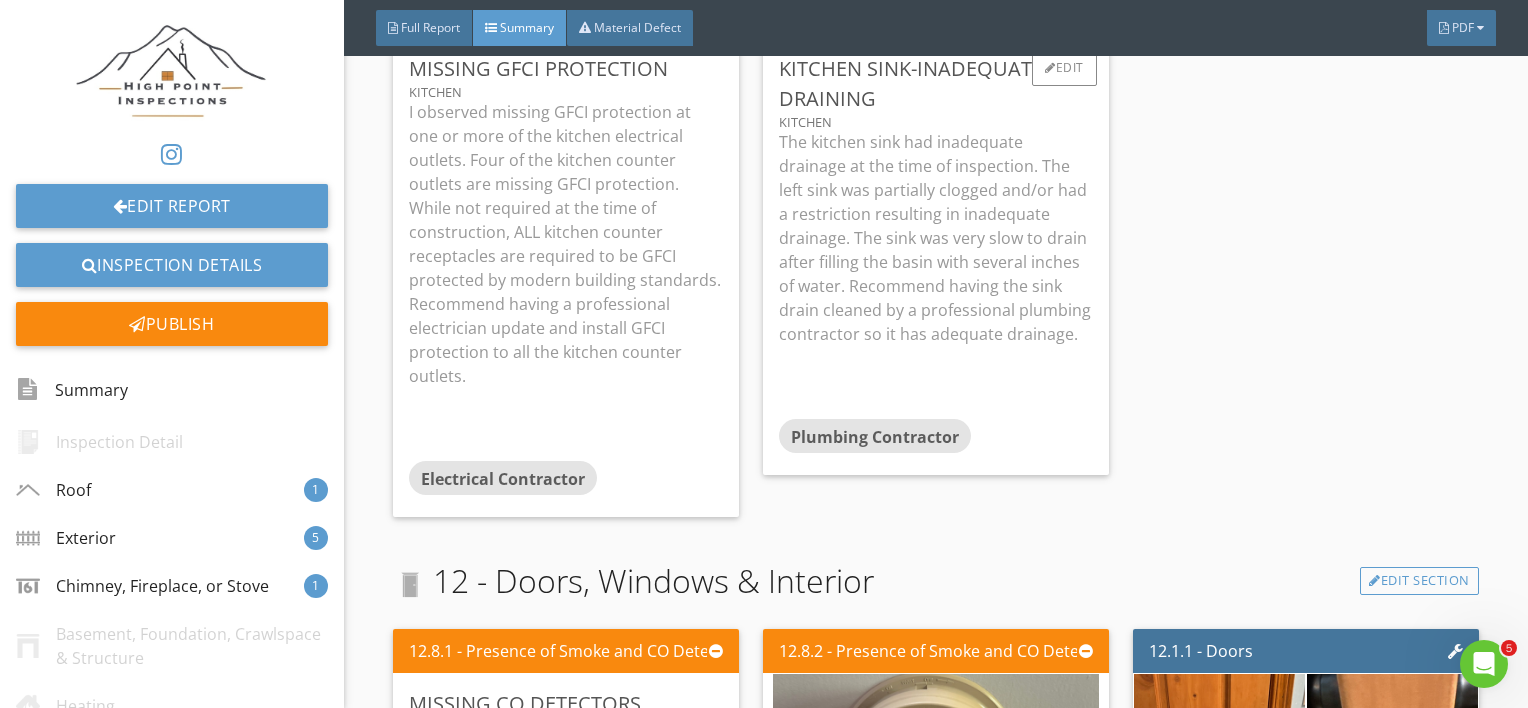 scroll, scrollTop: 7676, scrollLeft: 0, axis: vertical 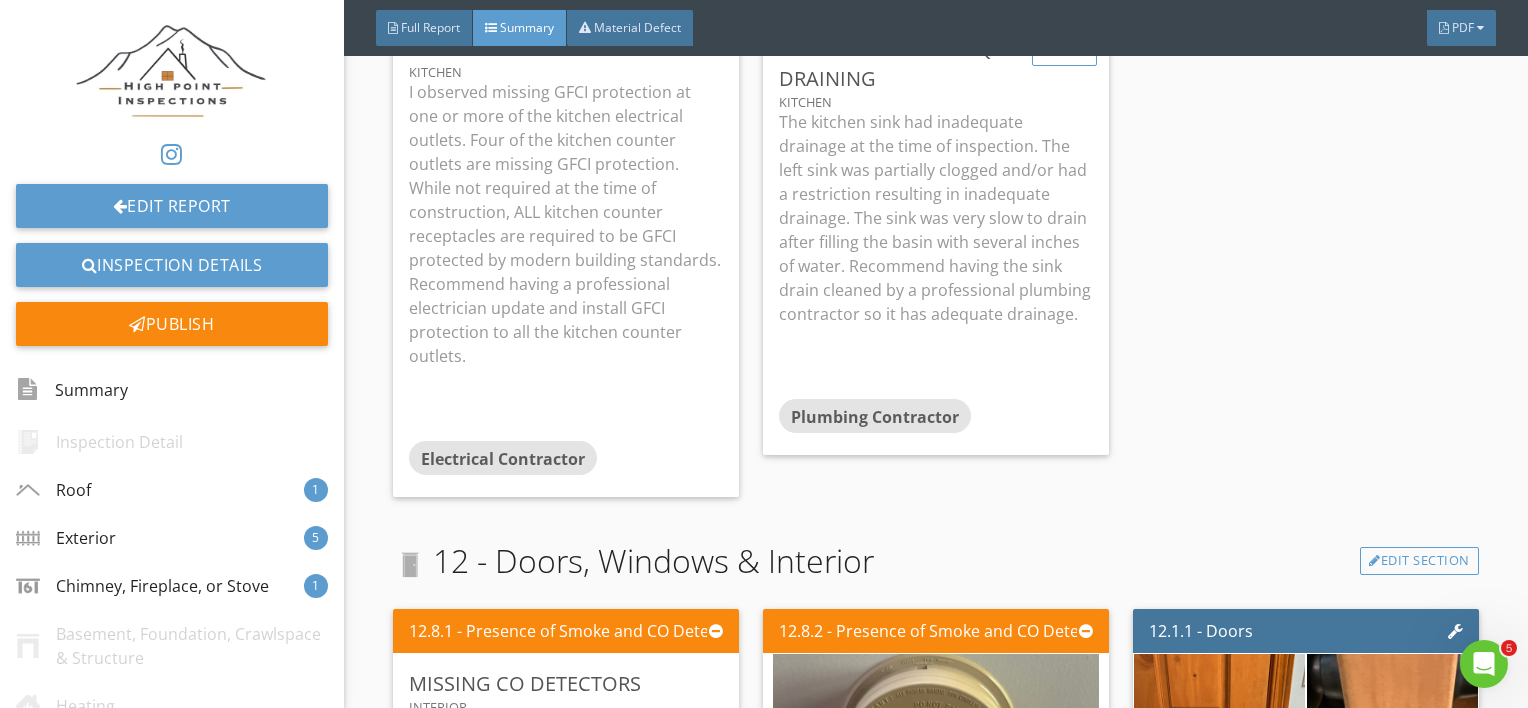 click on "Edit" at bounding box center [1064, 48] 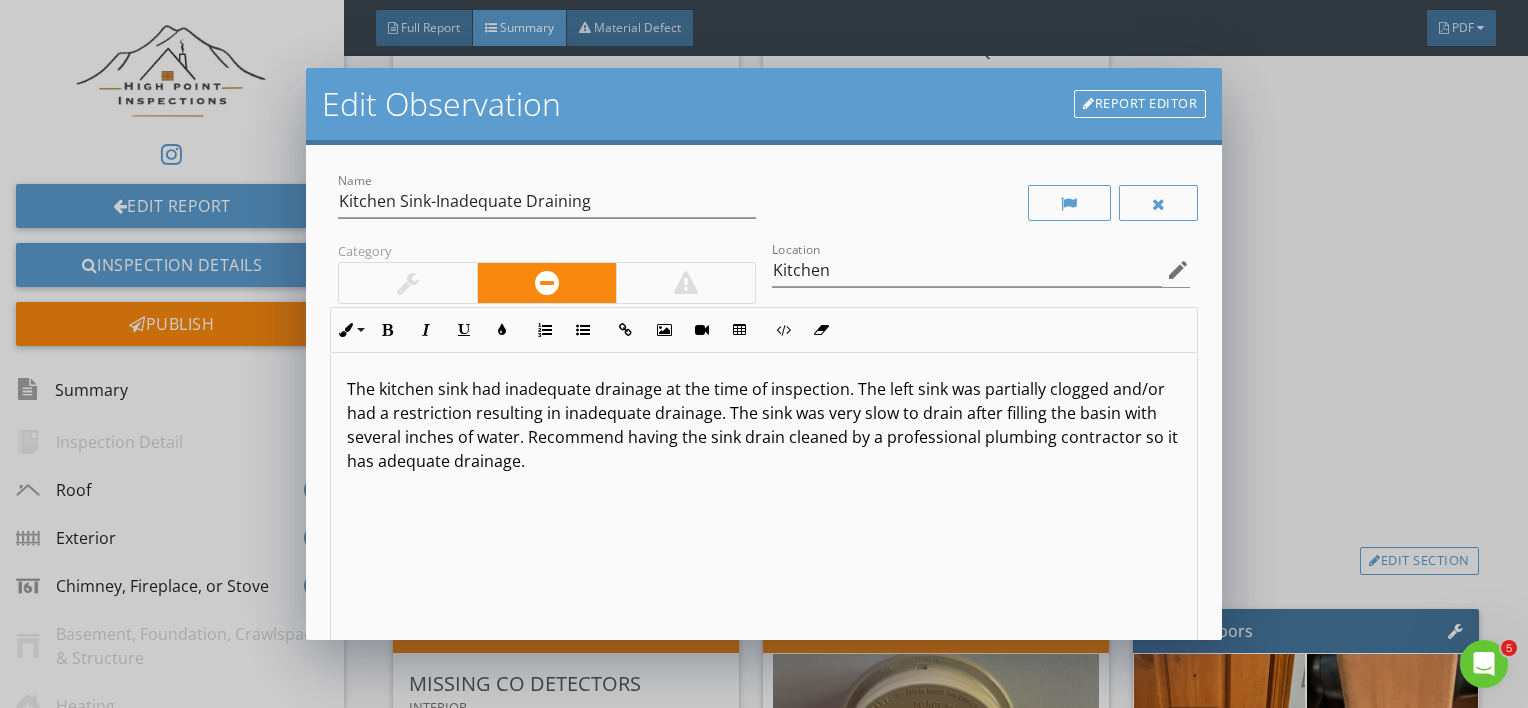 click on "The kitchen sink had inadequate drainage at the time of inspection. The left sink was partially clogged and/or had a restriction resulting in inadequate drainage. The sink was very slow to drain after filling the basin with several inches of water. Recommend having the sink drain cleaned by a professional plumbing contractor so it has adequate drainage." at bounding box center (764, 511) 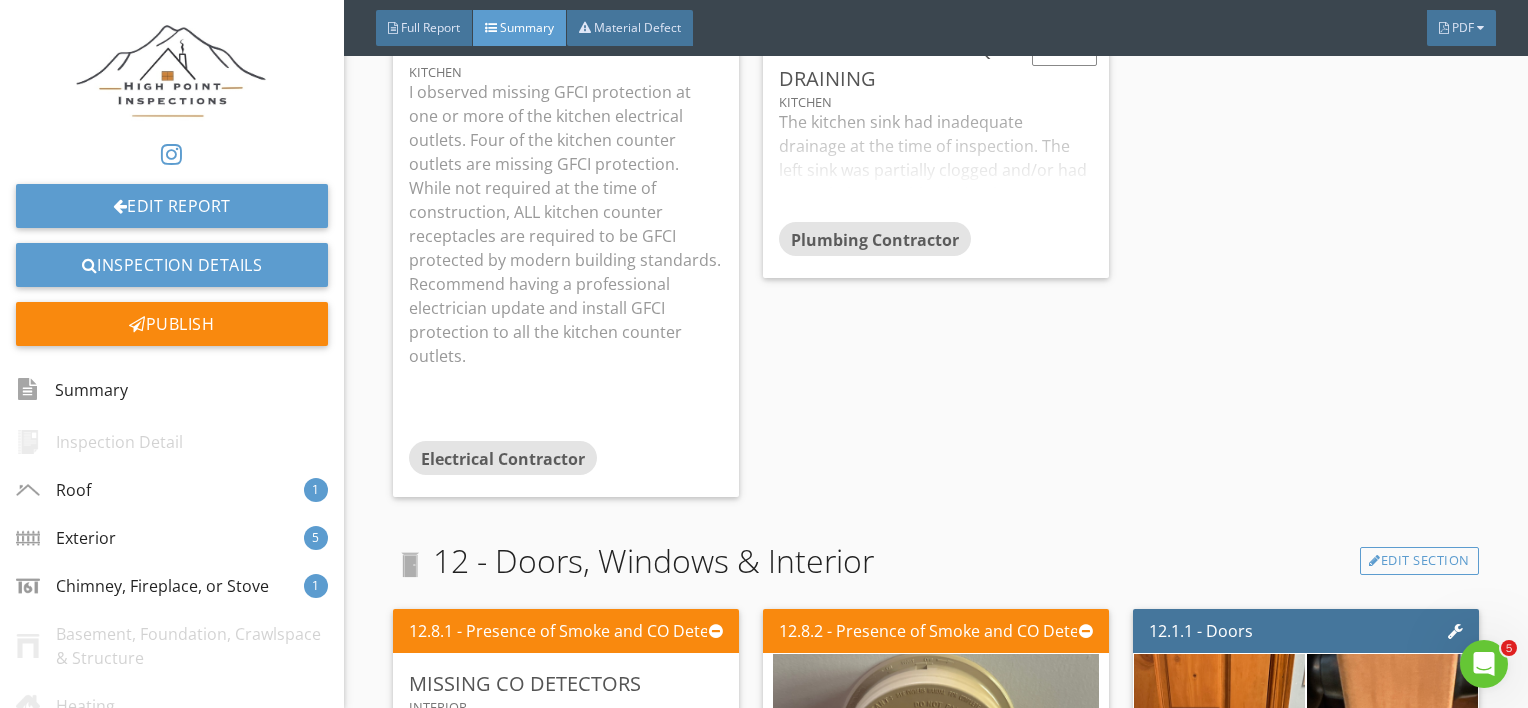 click on "The kitchen sink had inadequate drainage at the time of inspection. The left sink was partially clogged and/or had a restriction resulting in inadequate drainage. The sink was very slow to drain after filling the basin with several inches of water. Recommend having the sink drain cleaned by a professional plumbing contractor so it has adequate drainage." at bounding box center (936, 166) 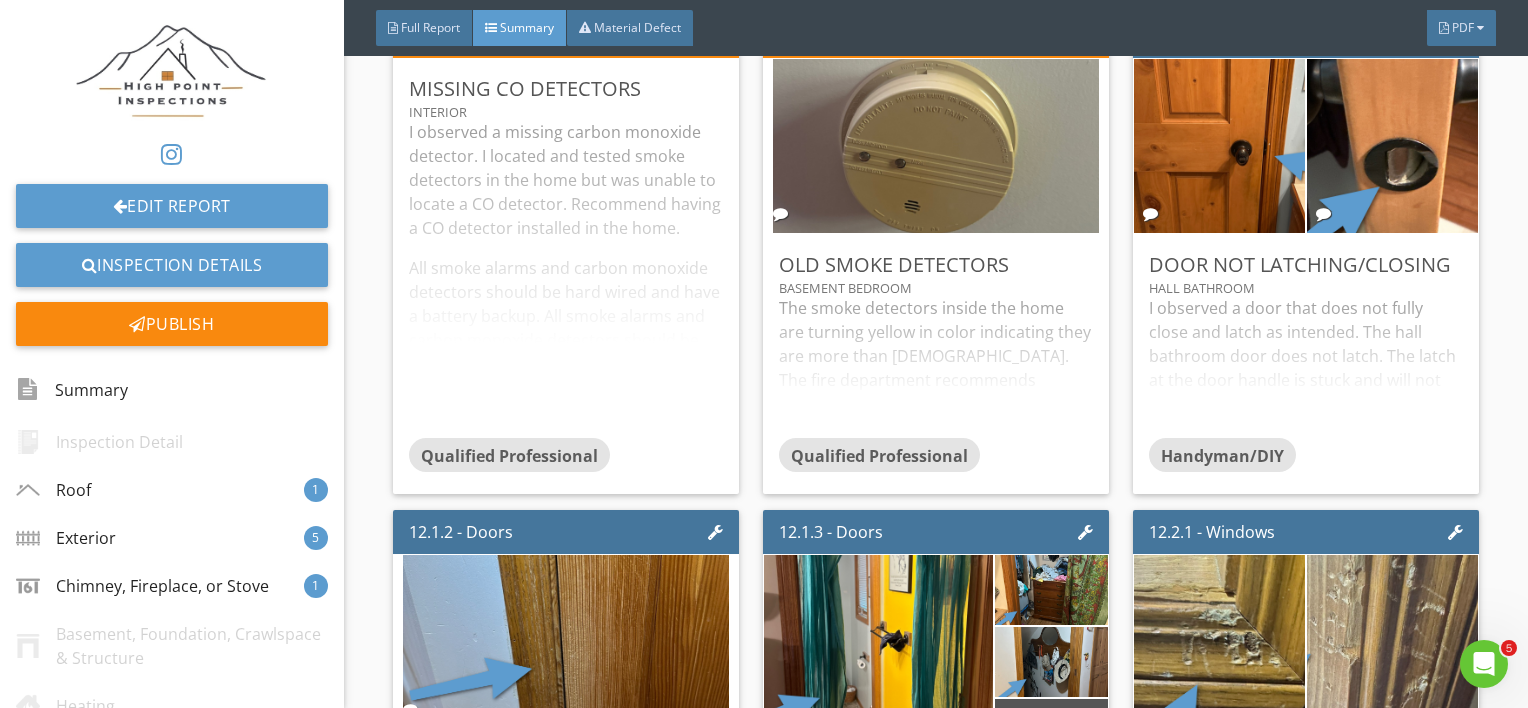 scroll, scrollTop: 8278, scrollLeft: 0, axis: vertical 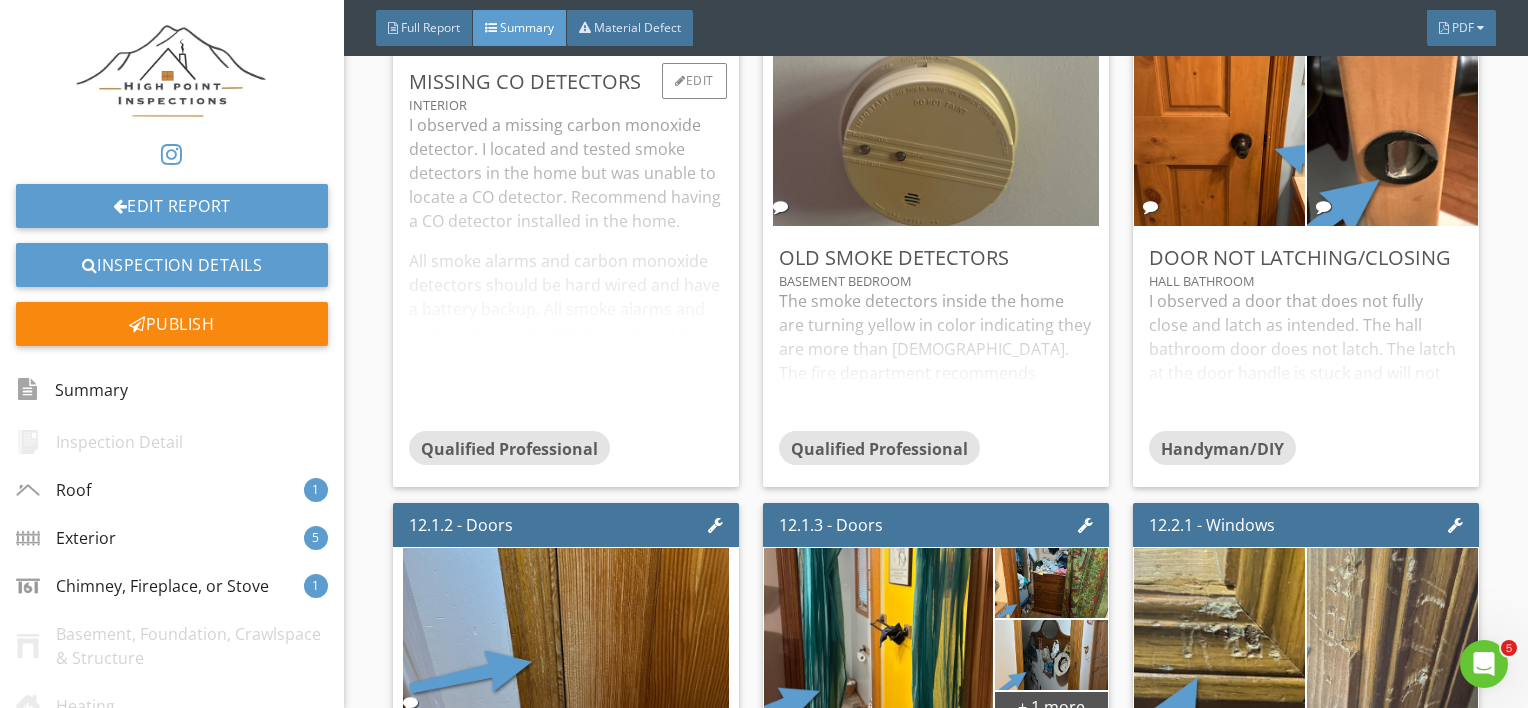 click on "I observed a missing carbon monoxide detector. I located and tested smoke detectors in the home but was unable to locate a CO detector. Recommend having a CO detector installed in the home.  All smoke alarms and carbon monoxide detectors should be hard wired and have a battery backup. All smoke alarms and carbon monoxide detectors should be replaced every seven years. A CO detector should be installed on every floor of the home." at bounding box center [566, 272] 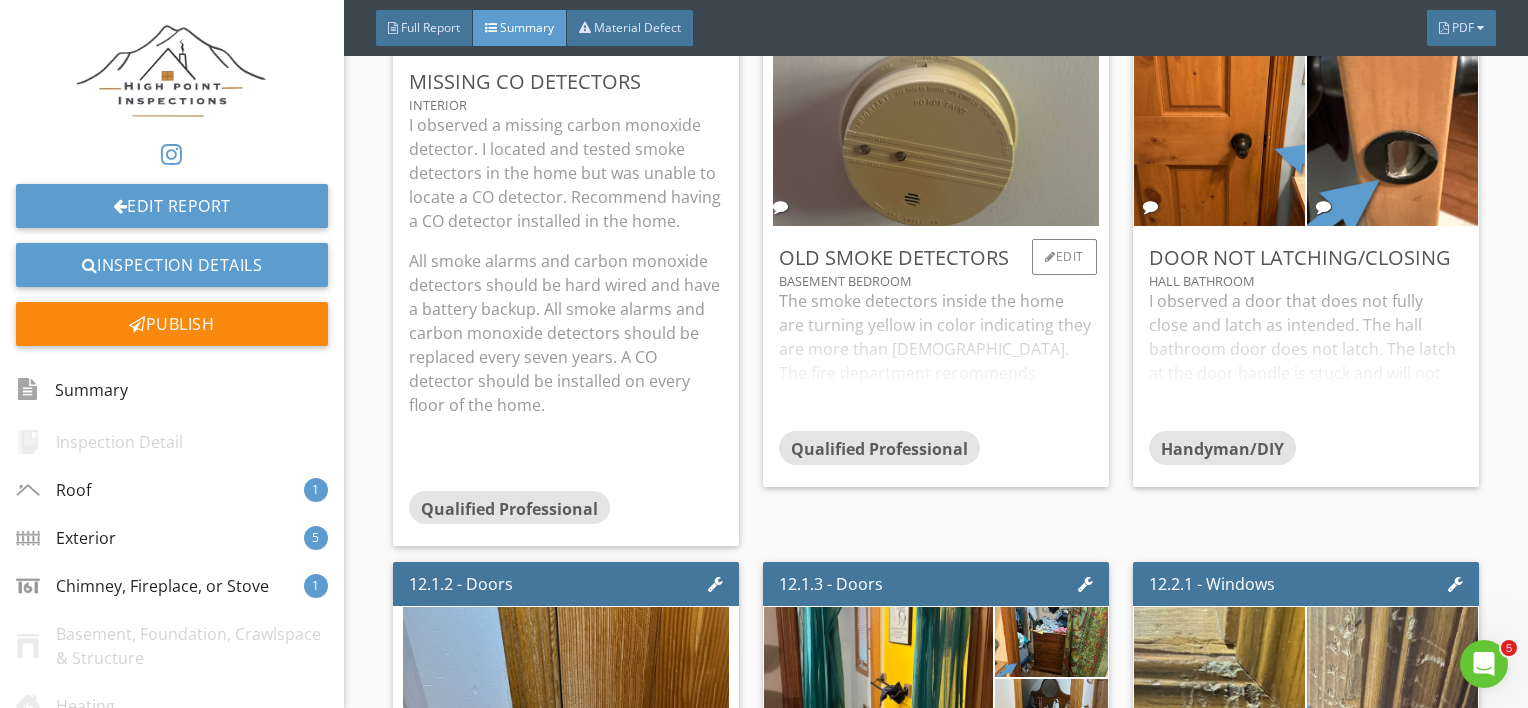 click on "The smoke detectors inside the home are turning yellow in color indicating they are more than 10 years old. The fire department recommends replacing smoke detectors every 10 years. Recommend having new smoke detectors installed inside the home." at bounding box center [936, 360] 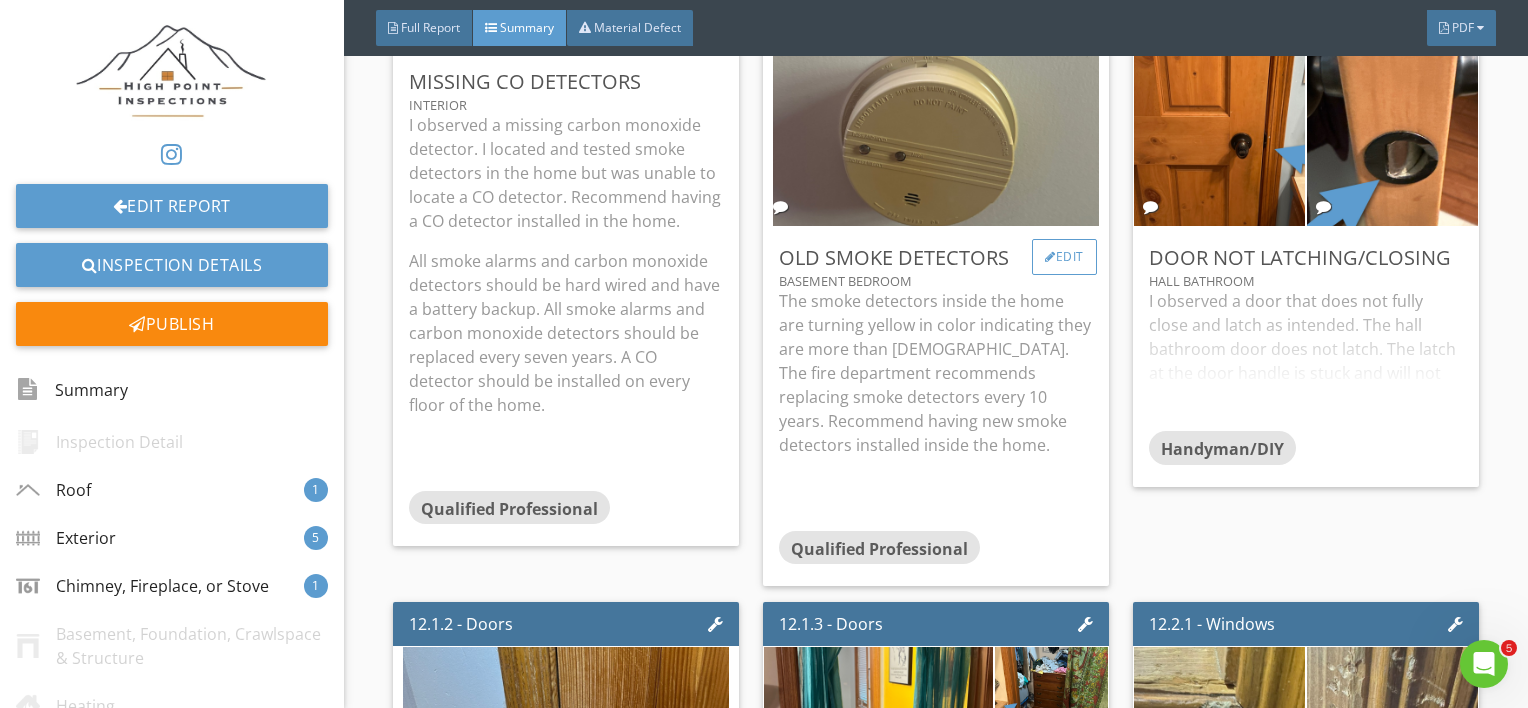 click on "Edit" at bounding box center [1064, 257] 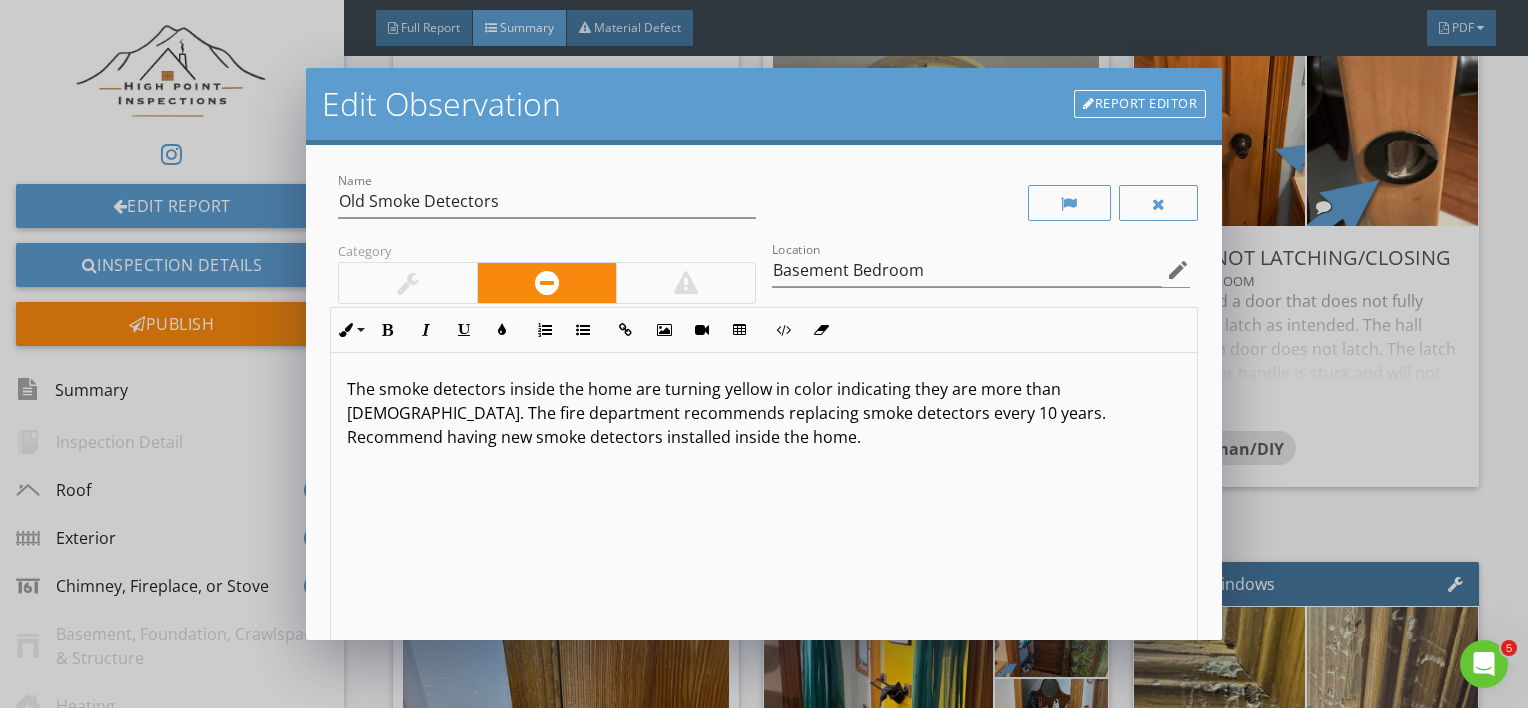 click on "The smoke detectors inside the home are turning yellow in color indicating they are more than 10 years old. The fire department recommends replacing smoke detectors every 10 years. Recommend having new smoke detectors installed inside the home." at bounding box center [764, 413] 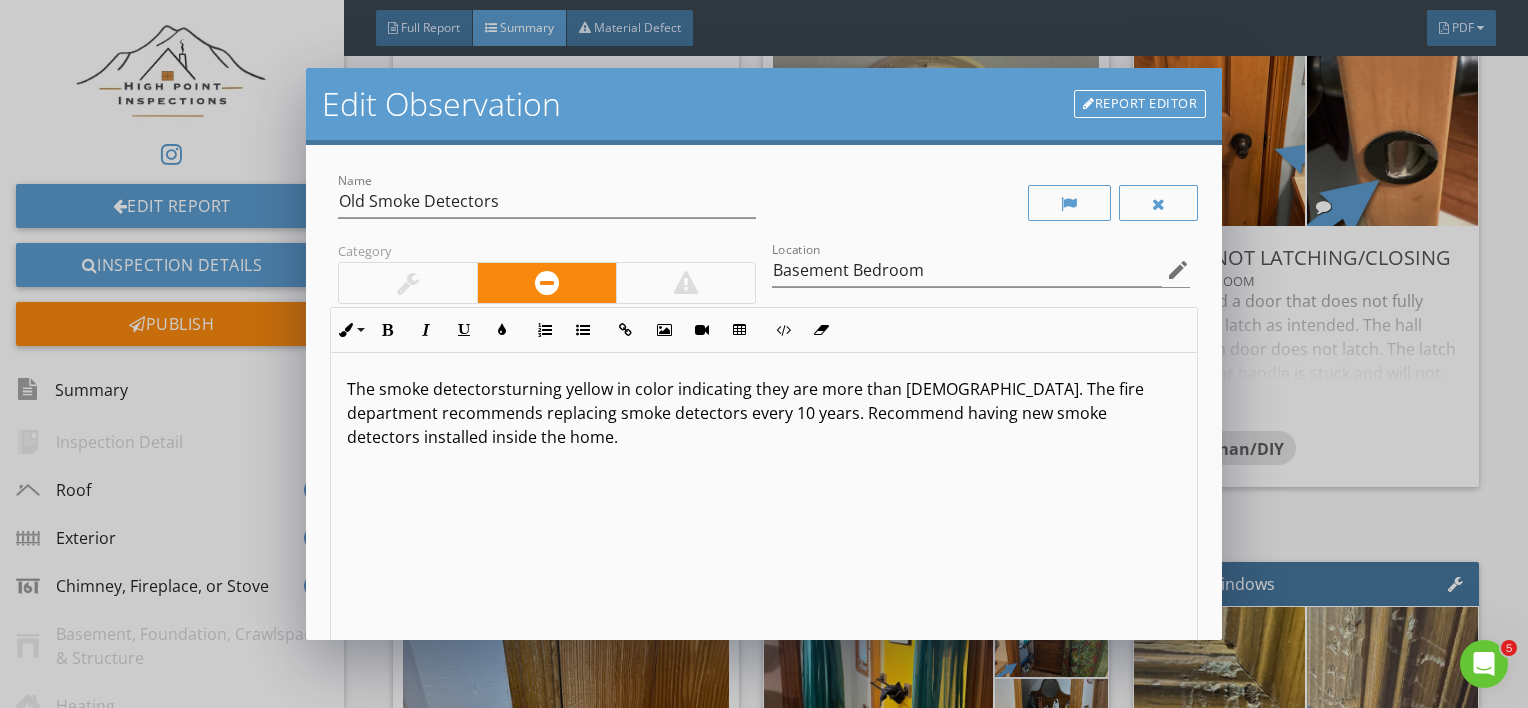 type 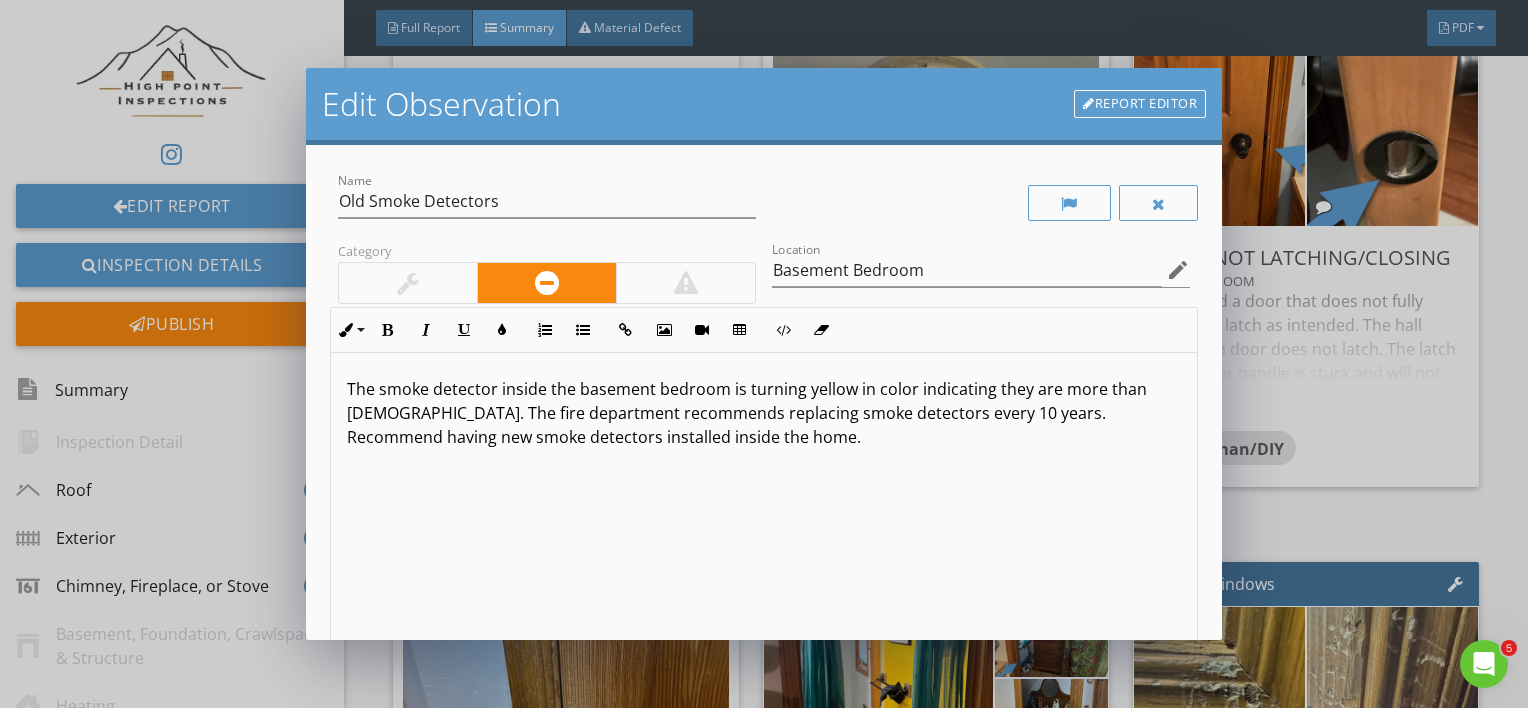 click on "The smoke detector inside the basement bedroom is turning yellow in color indicating they are more than 10 years old. The fire department recommends replacing smoke detectors every 10 years. Recommend having new smoke detectors installed inside the home." at bounding box center [764, 413] 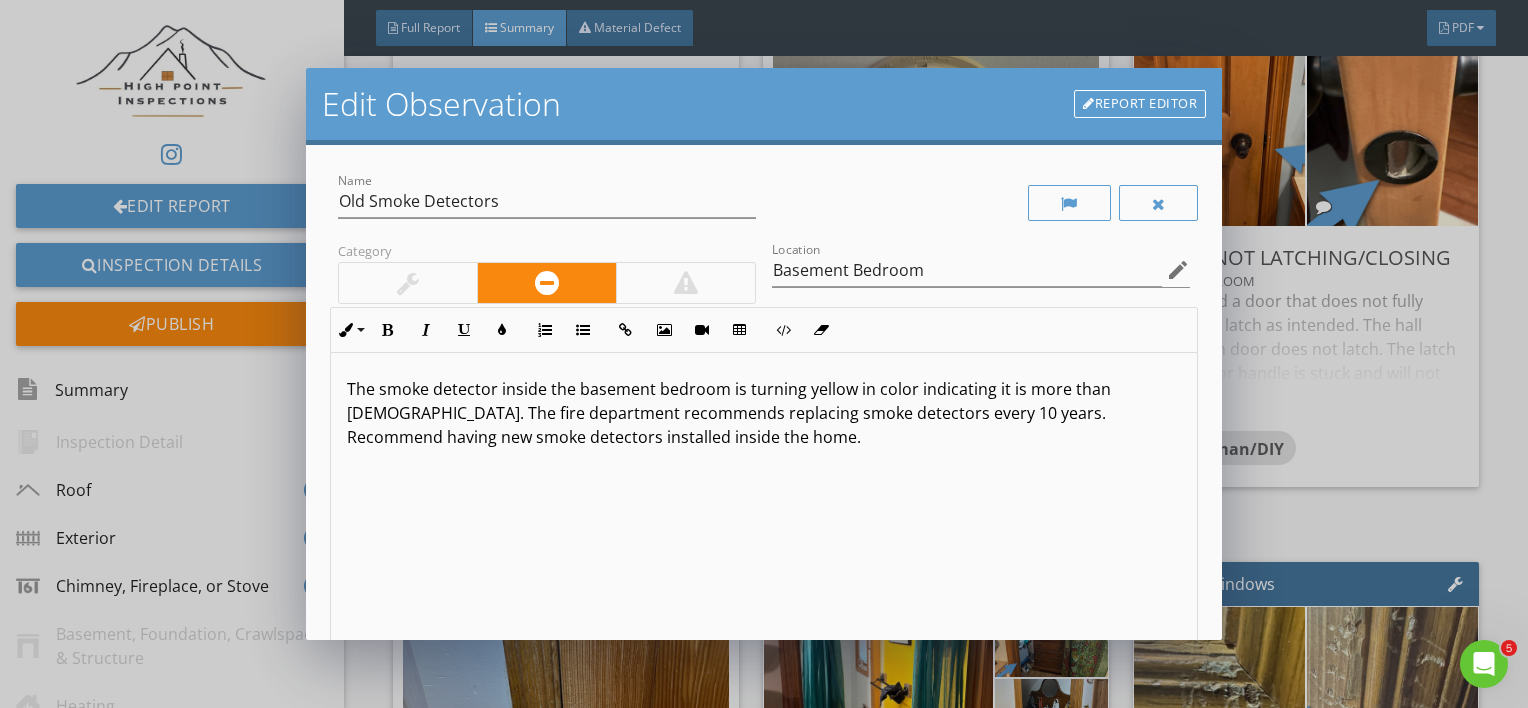 click on "The smoke detector inside the basement bedroom is turning yellow in color indicating it is more than 10 years old. The fire department recommends replacing smoke detectors every 10 years. Recommend having new smoke detectors installed inside the home." at bounding box center (764, 511) 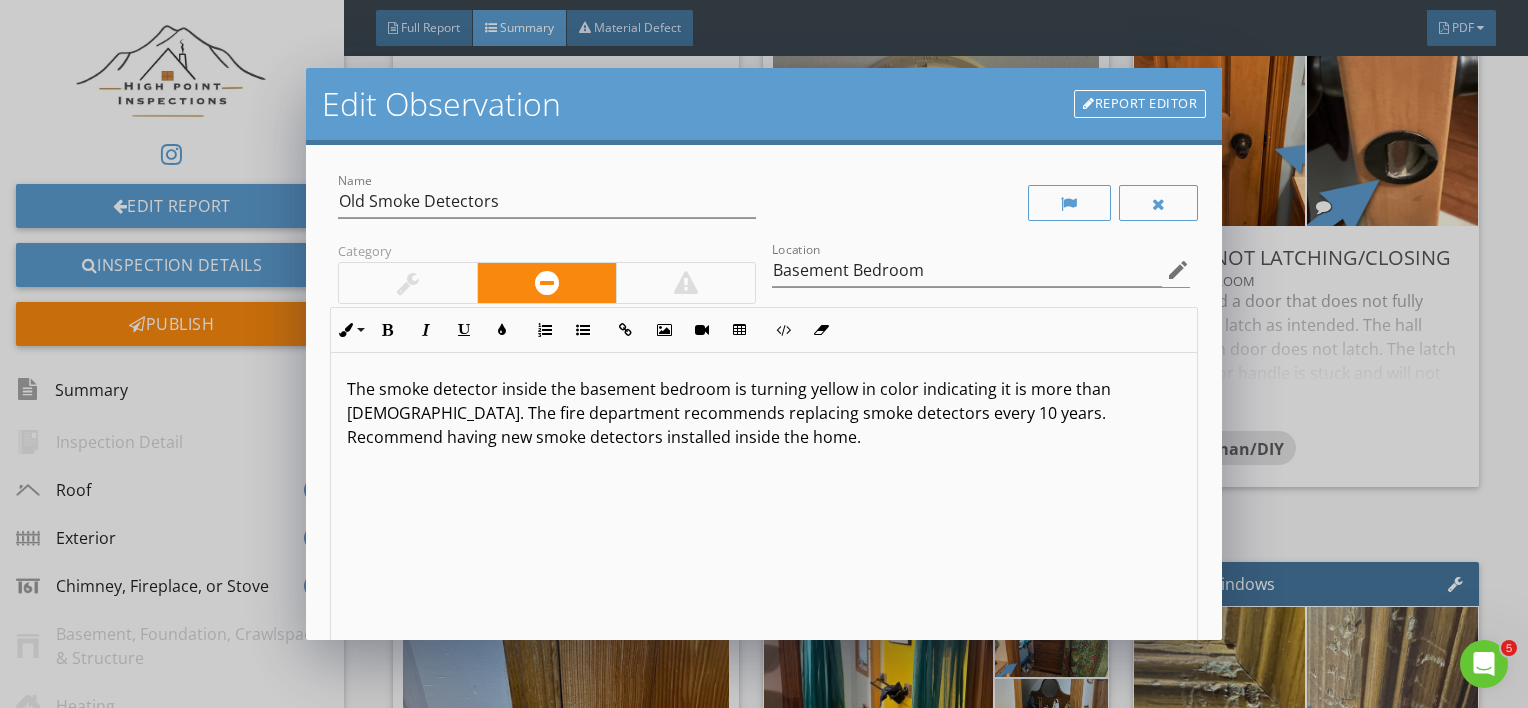 click on "The smoke detector inside the basement bedroom is turning yellow in color indicating it is more than 10 -years old. The fire department recommends replacing smoke detectors every 10 years. Recommend having new smoke detectors installed inside the home." at bounding box center (764, 413) 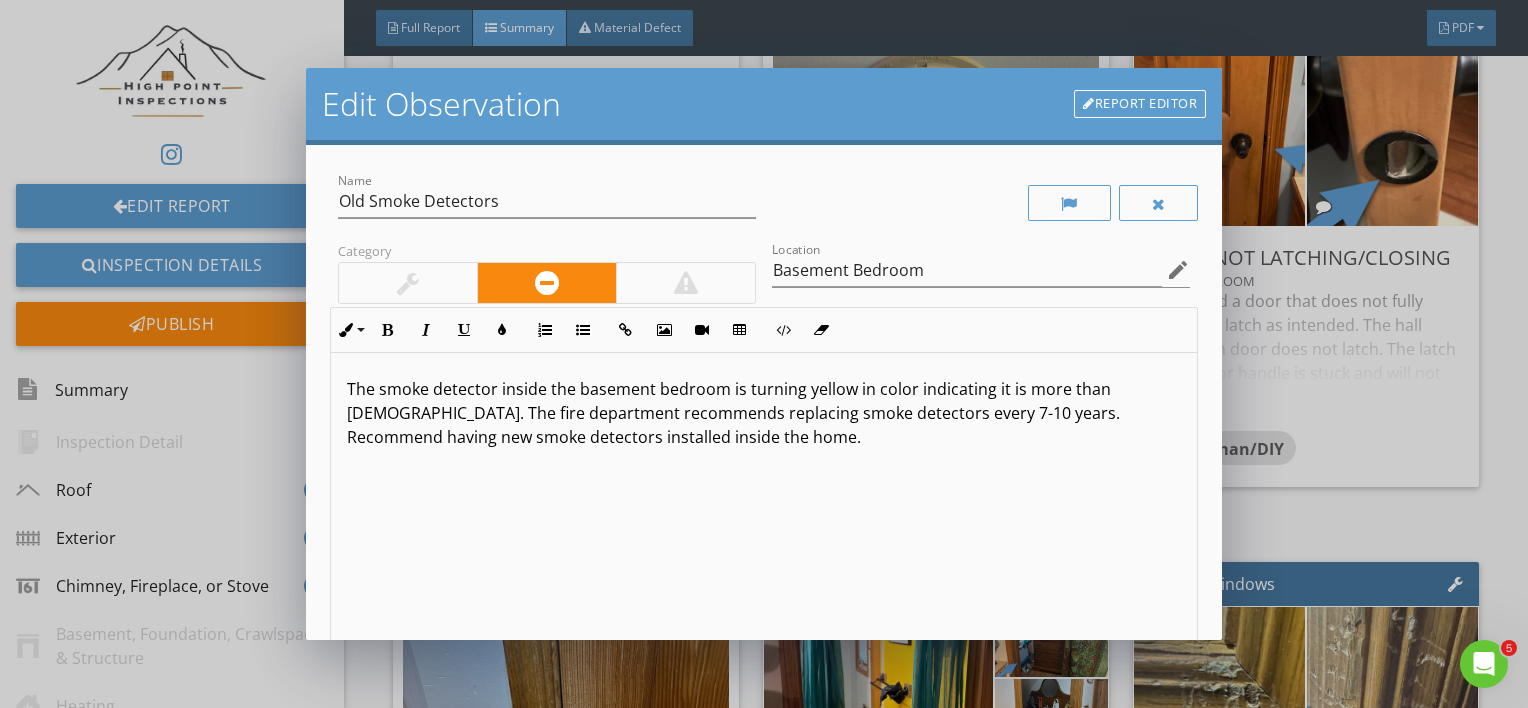 click on "The smoke detector inside the basement bedroom is turning yellow in color indicating it is more than 10 -years old. The fire department recommends replacing smoke detectors every 7-10 years. Recommend having new smoke detectors installed inside the home." at bounding box center [764, 511] 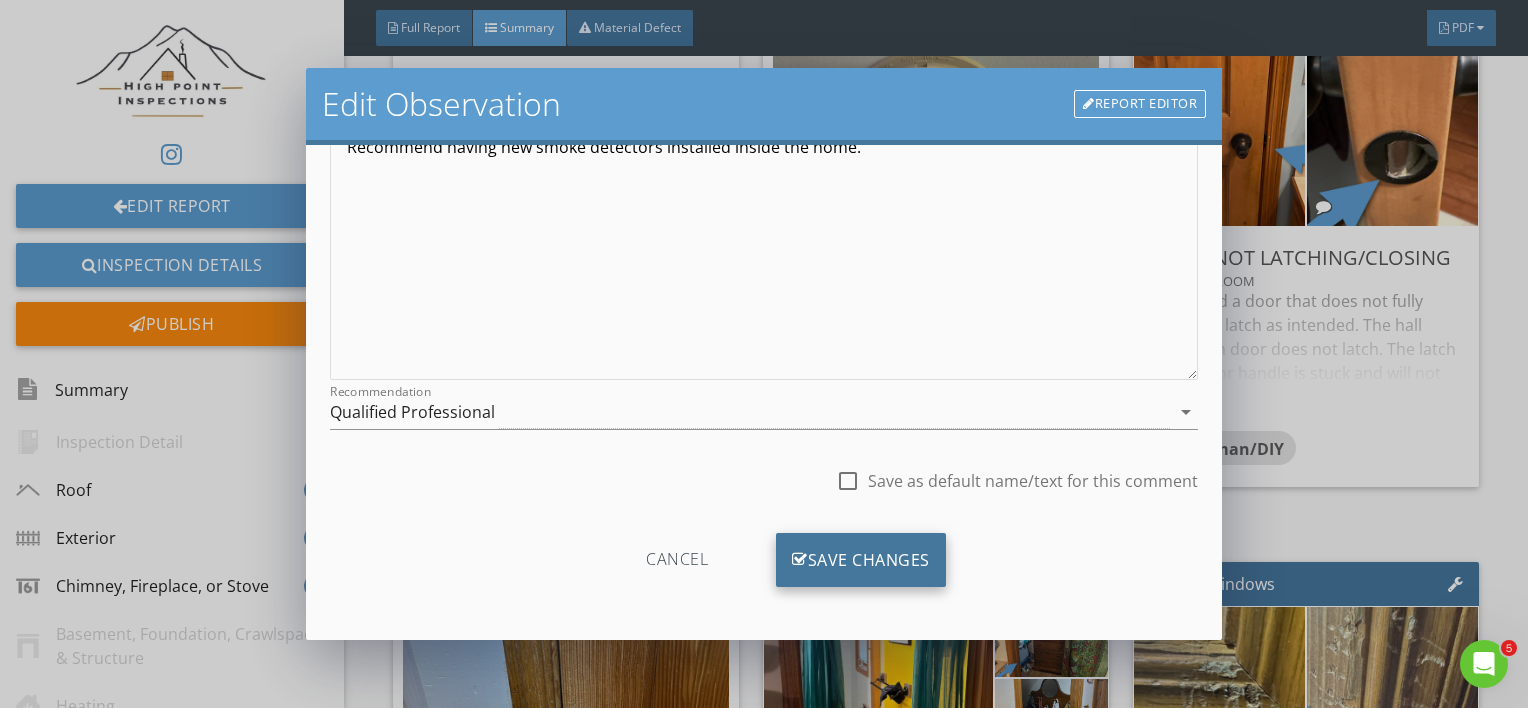 click on "Save Changes" at bounding box center (861, 560) 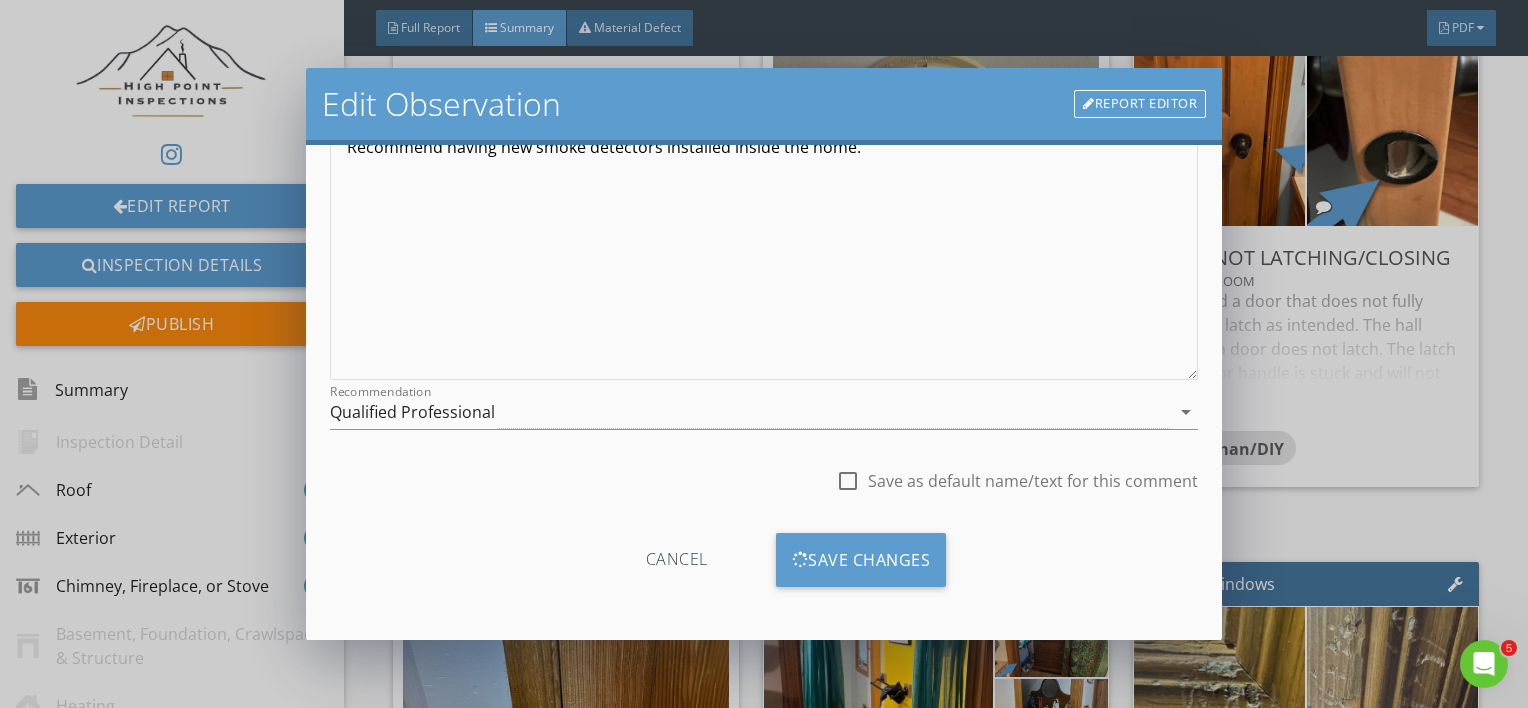 scroll, scrollTop: 53, scrollLeft: 0, axis: vertical 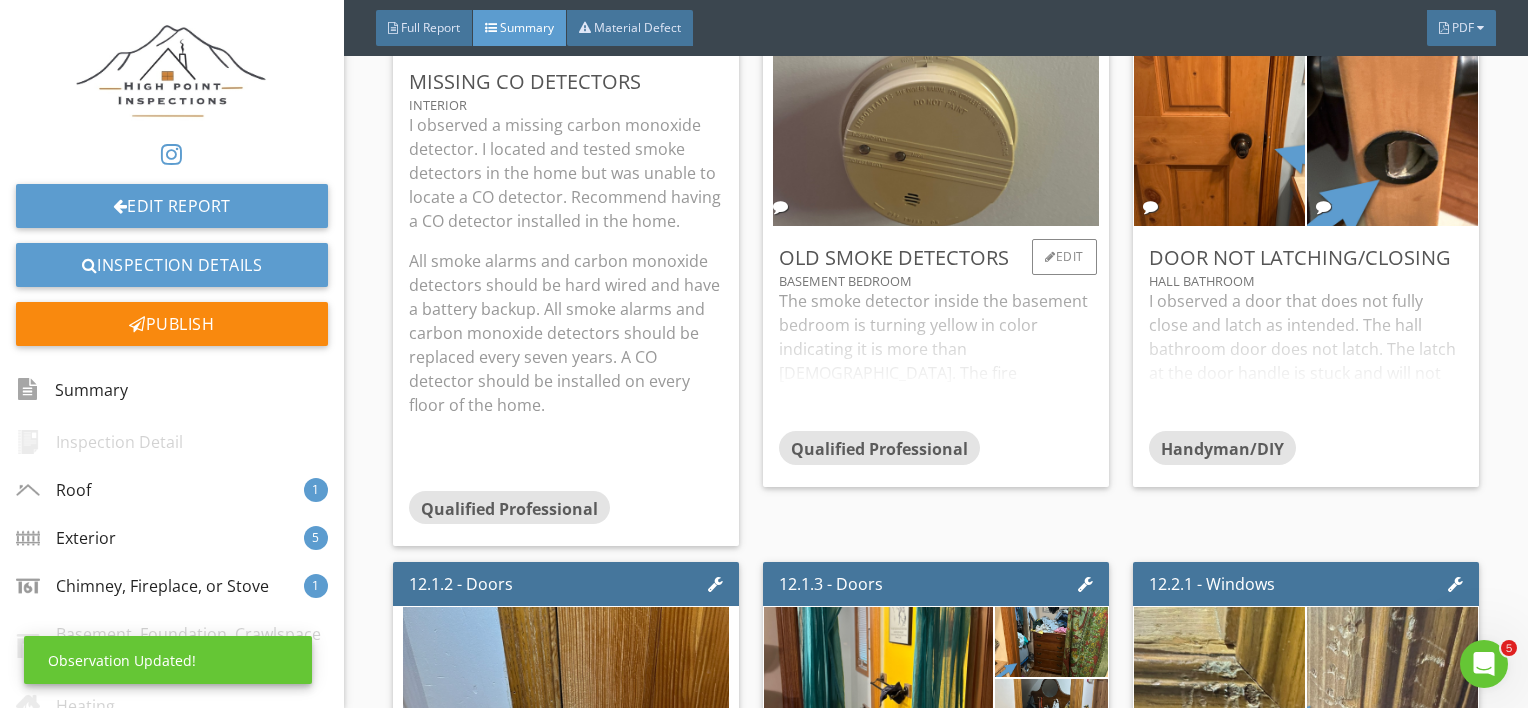 click on "The smoke detector inside the basement bedroom is turning yellow in color indicating it is more than 10 -years old. The fire department recommends replacing smoke detectors every 7-10 years. Recommend having new smoke detectors installed inside the home." at bounding box center (936, 360) 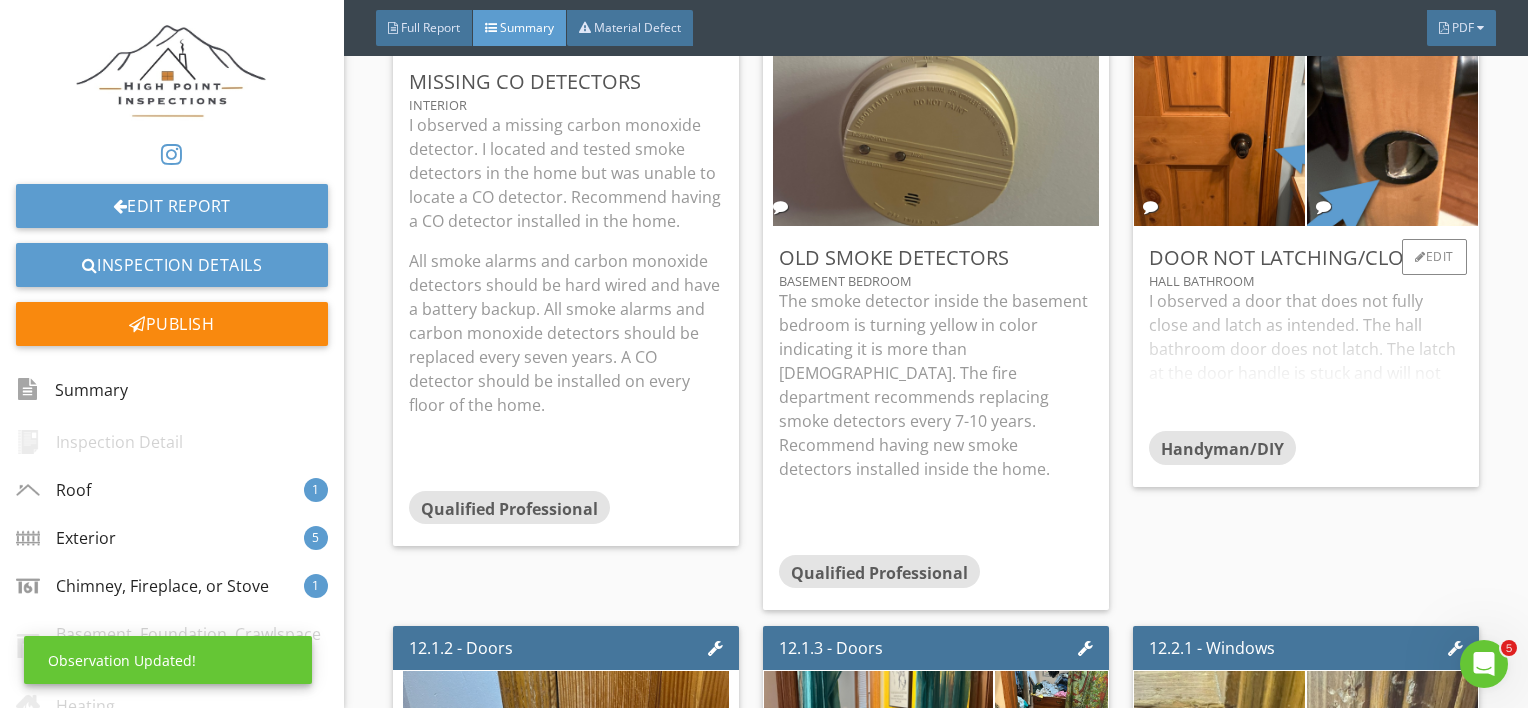 click on "I observed a door that does not fully close and latch as intended. The hall bathroom door does not latch. The latch at the door handle is stuck and will not engage the strike plate. Recommend having the door and hardware adjusted/repaired so the door fully closes and latches as intended." at bounding box center (1306, 360) 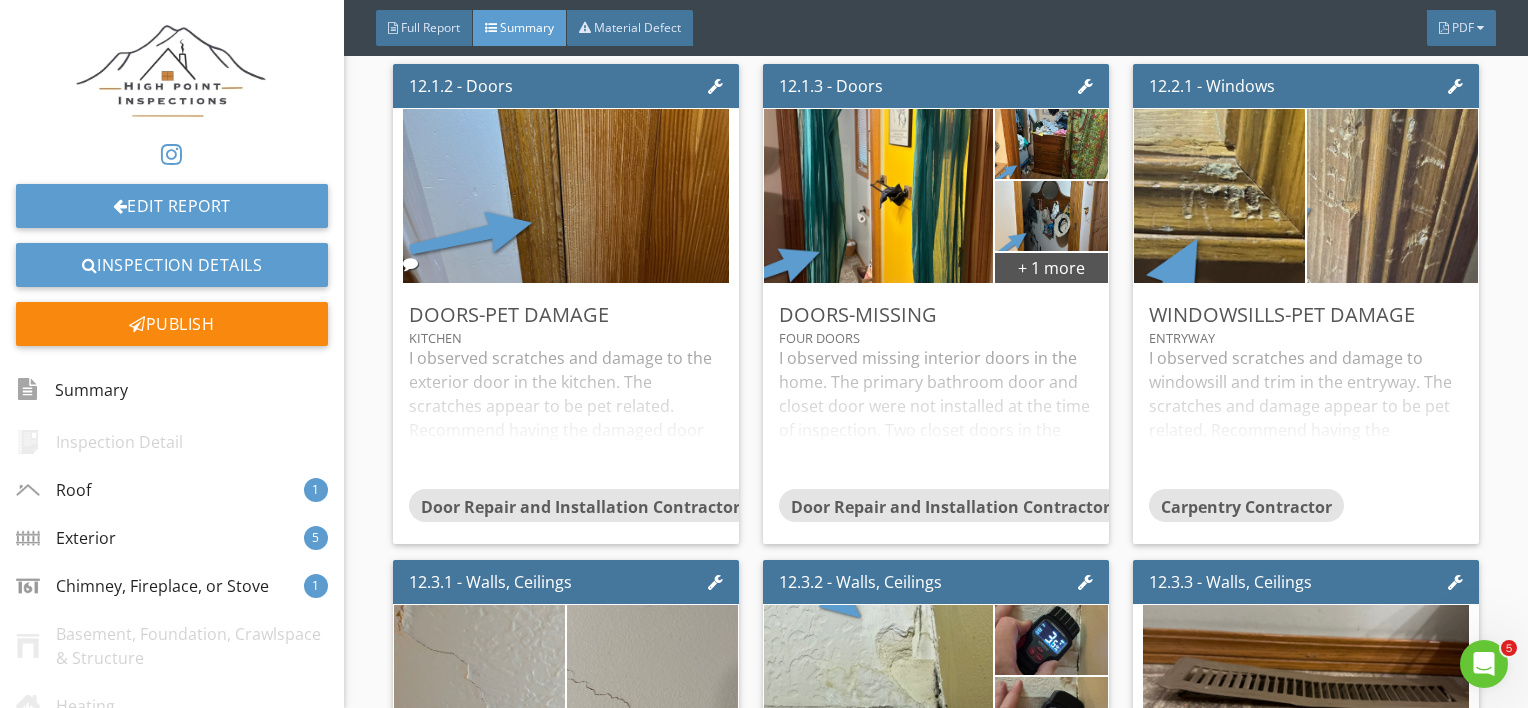 scroll, scrollTop: 8851, scrollLeft: 0, axis: vertical 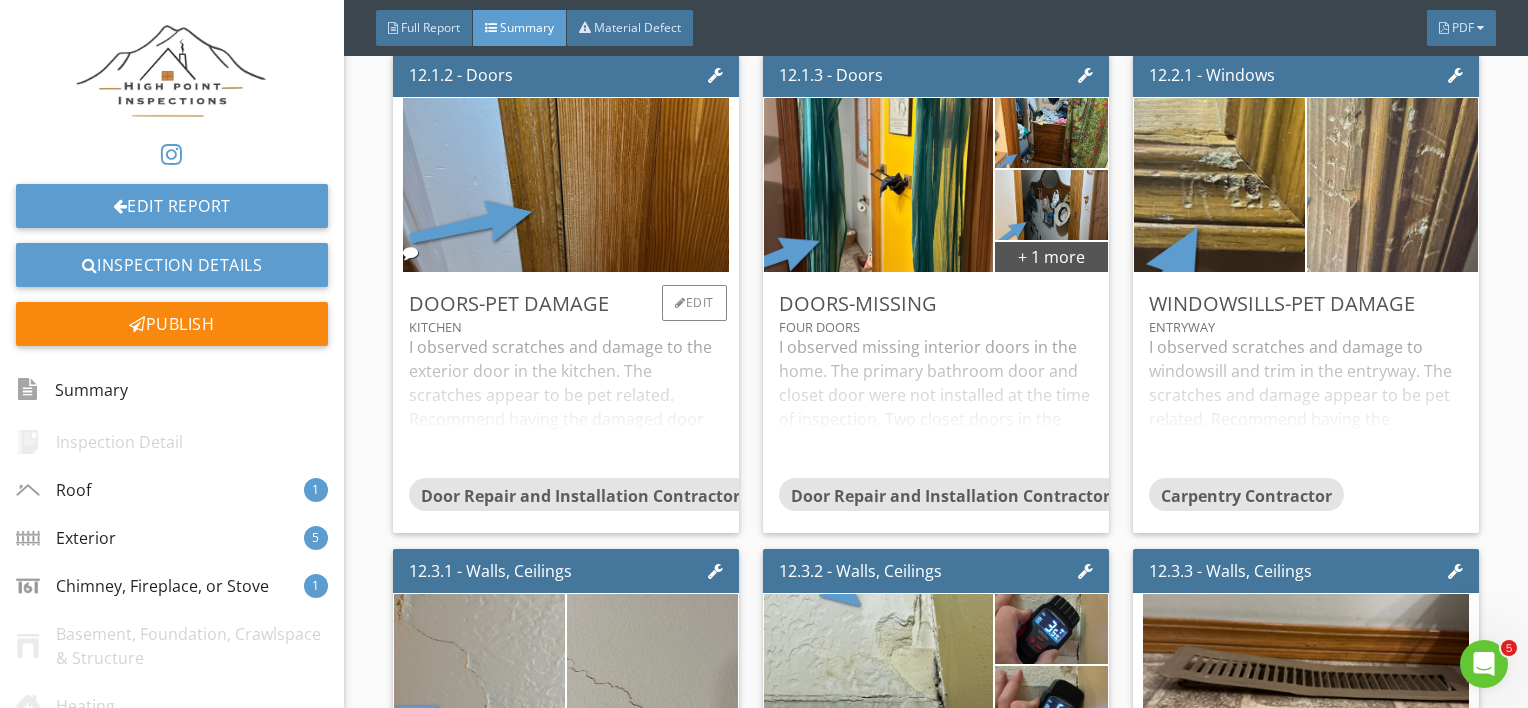 click on "I observed scratches and damage to the exterior door in the kitchen. The scratches appear to be pet related. Recommend having the damaged door repaired/replaced by a qualified professional." at bounding box center (566, 406) 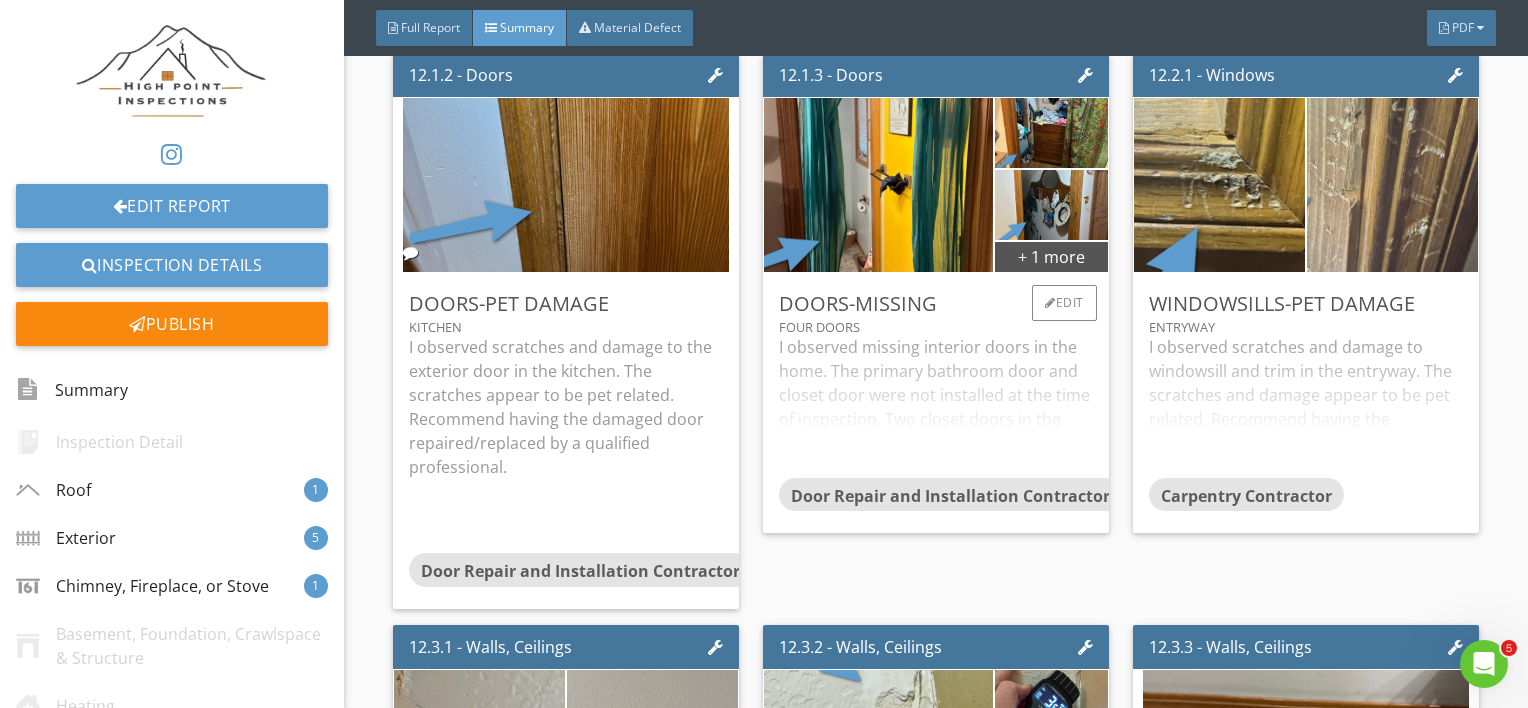 click on "I observed missing interior doors in the home. The primary bathroom door and closet door were not installed at the time of inspection. Two closet doors in the basement were also not installed at the time of inspection. Recommend having the missing doors replaced." at bounding box center (936, 406) 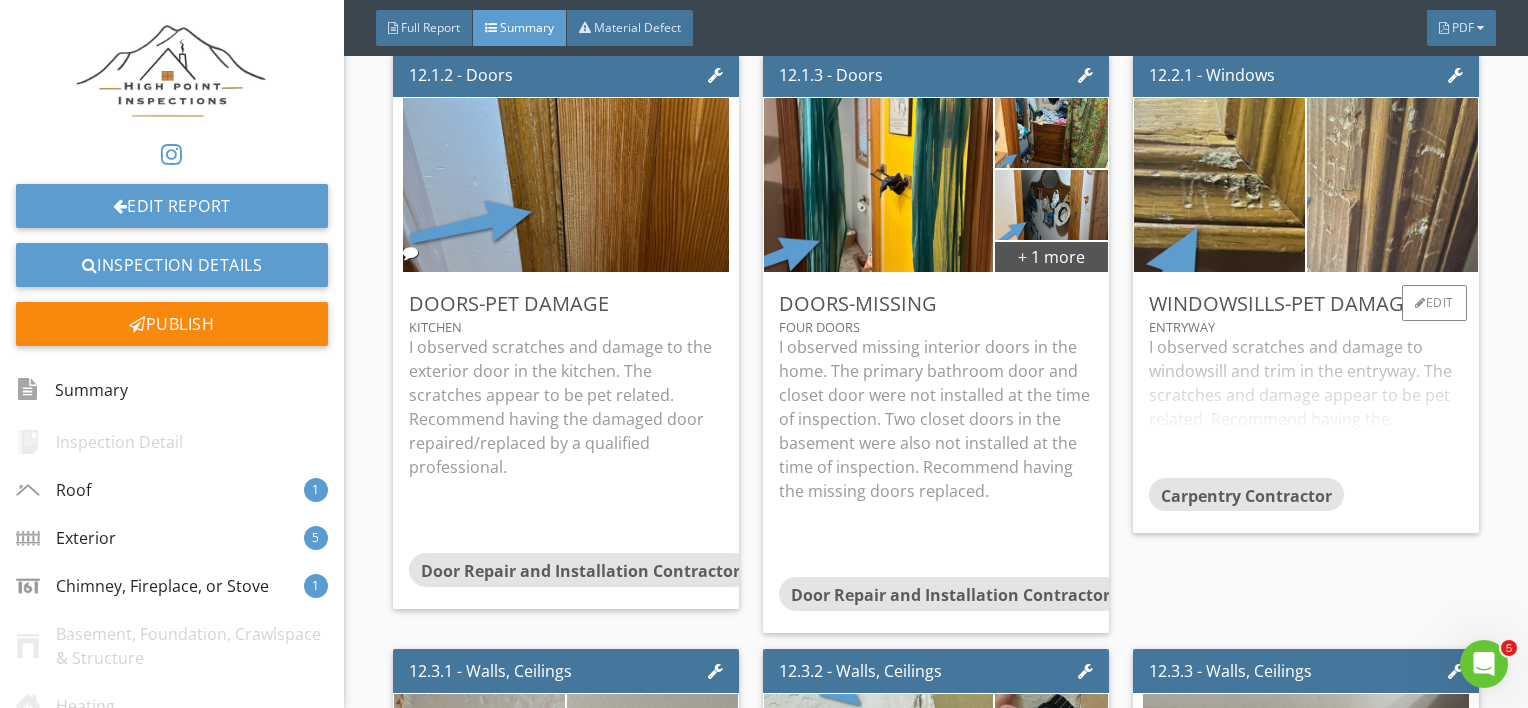 click on "I observed scratches and damage to windowsill and trim in the entryway. The scratches and damage appear to be pet related. Recommend having the damaged windowsills repaired by a qualified professional." at bounding box center (1306, 406) 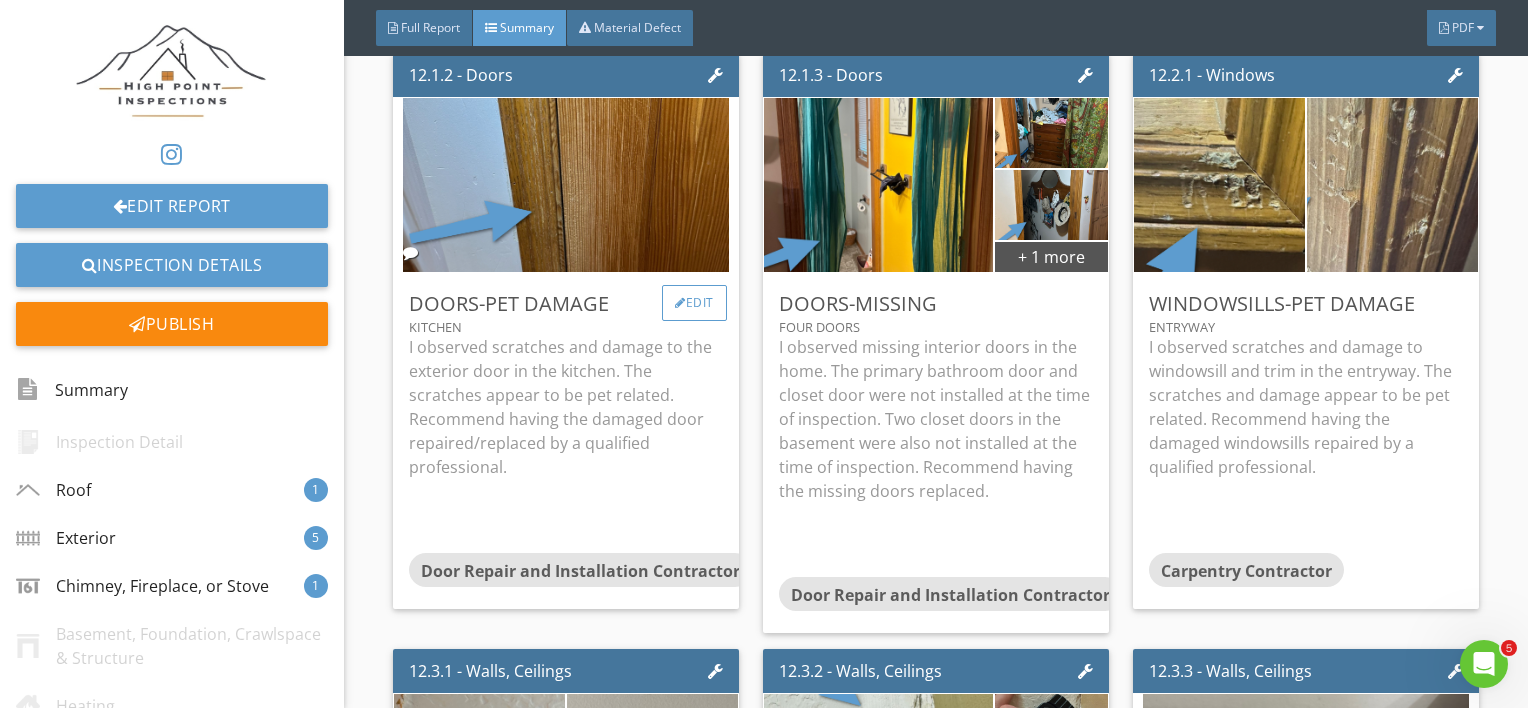 click on "Edit" at bounding box center (694, 303) 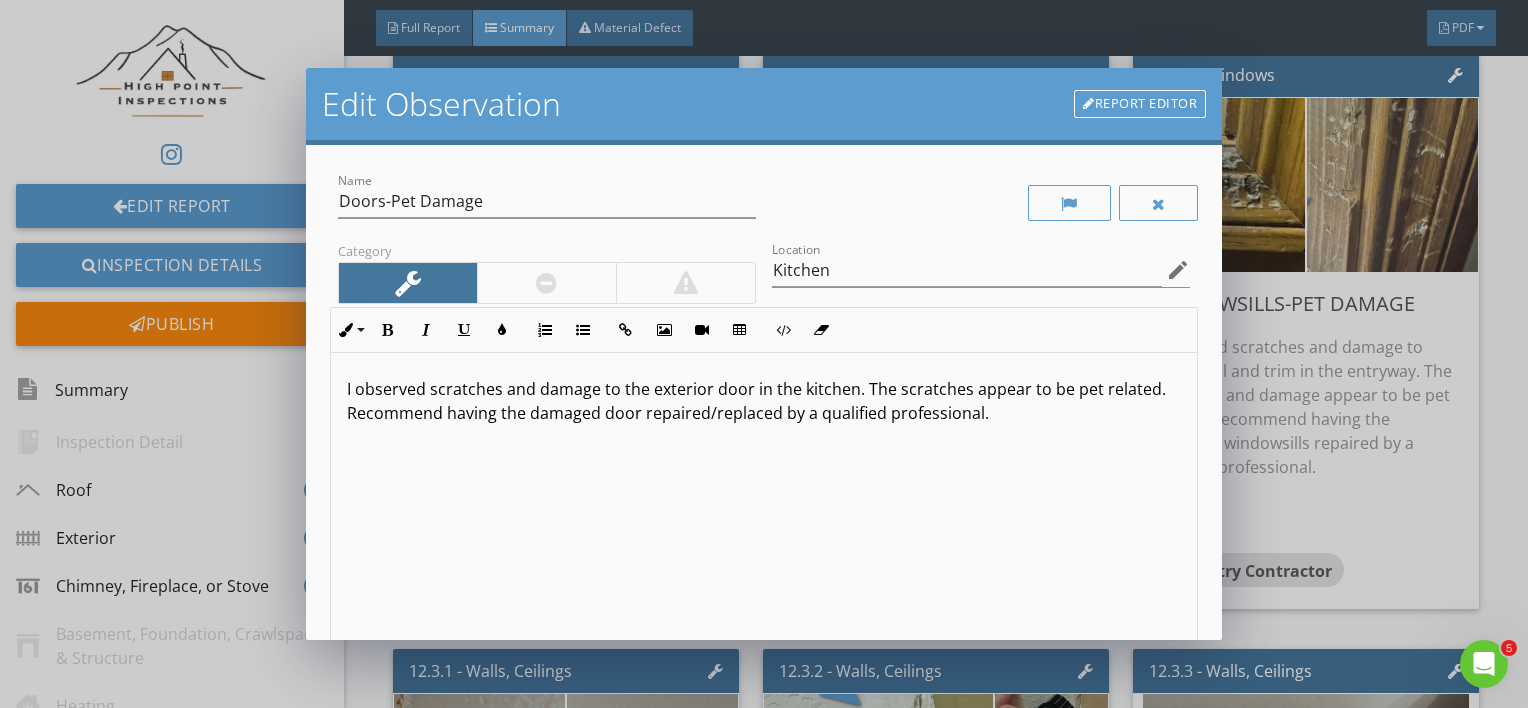 scroll, scrollTop: 0, scrollLeft: 0, axis: both 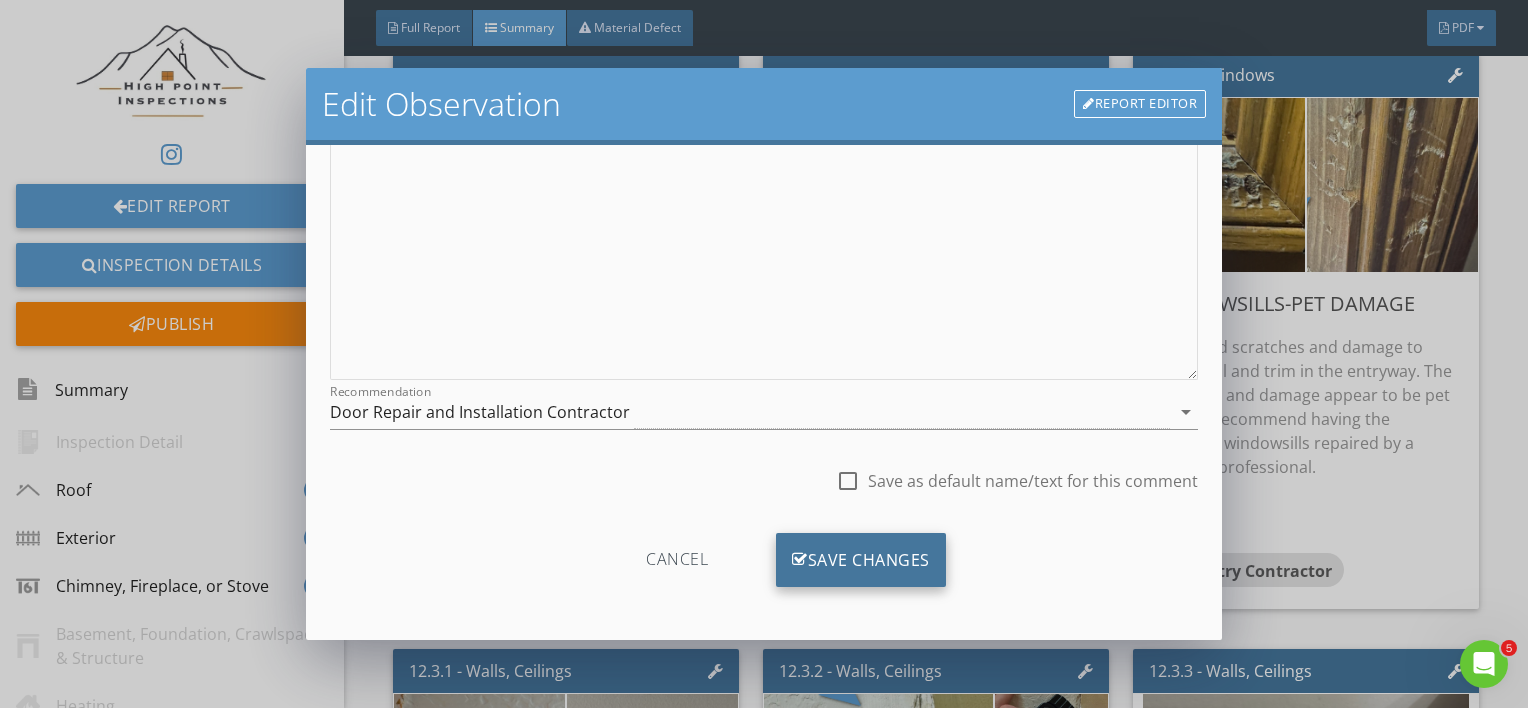 click on "Save Changes" at bounding box center [861, 560] 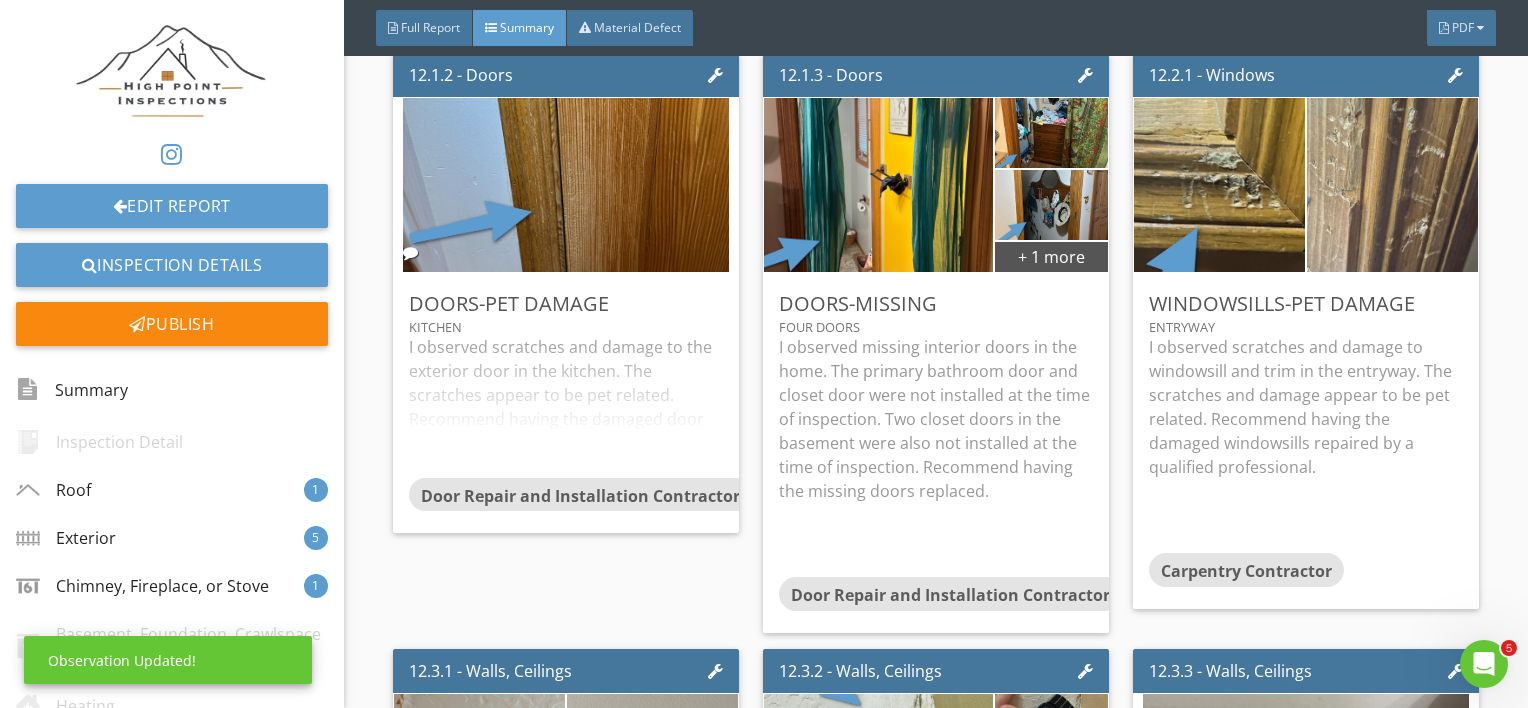 scroll, scrollTop: 53, scrollLeft: 0, axis: vertical 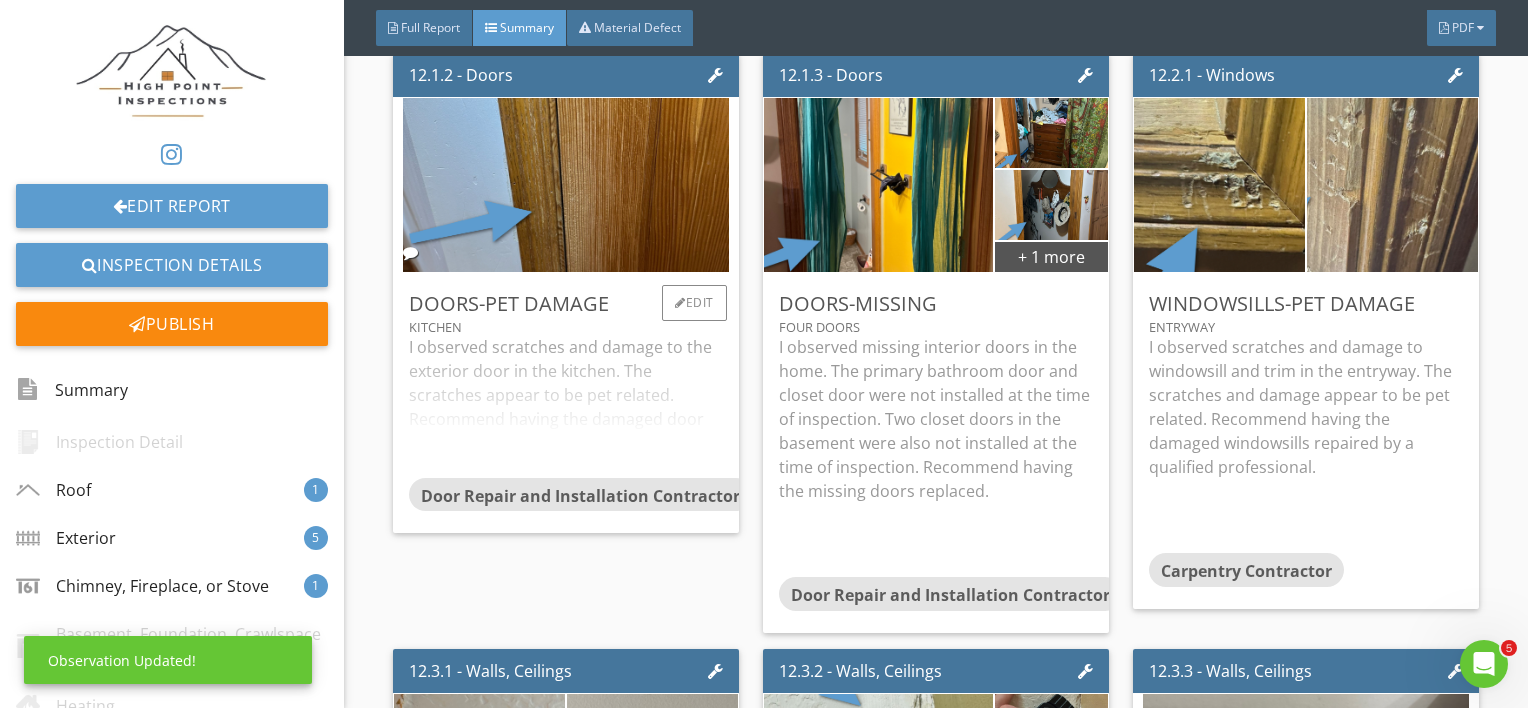 click on "I observed scratches and damage to the exterior door in the kitchen. The scratches appear to be pet related. Recommend having the damaged door repaired/replaced by a qualified professional." at bounding box center [566, 406] 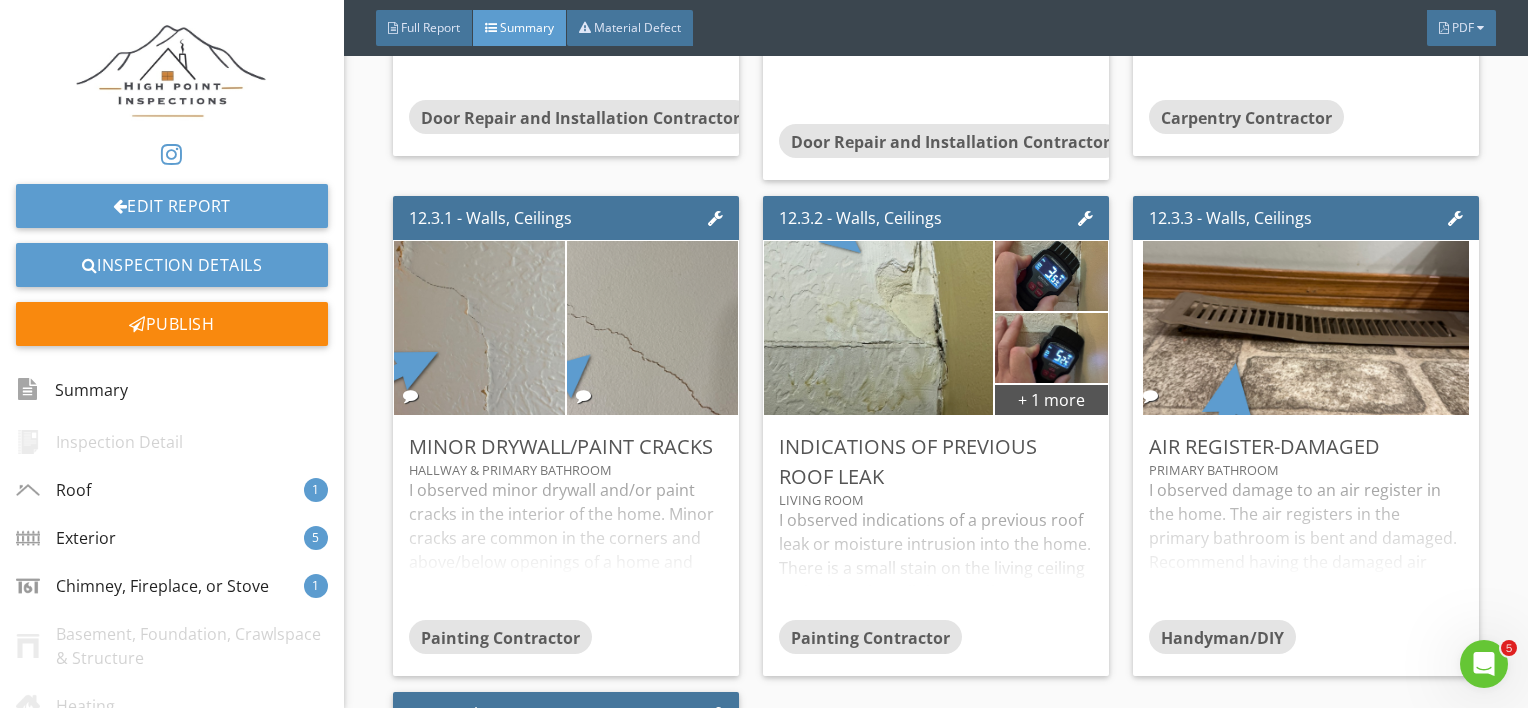 scroll, scrollTop: 9380, scrollLeft: 0, axis: vertical 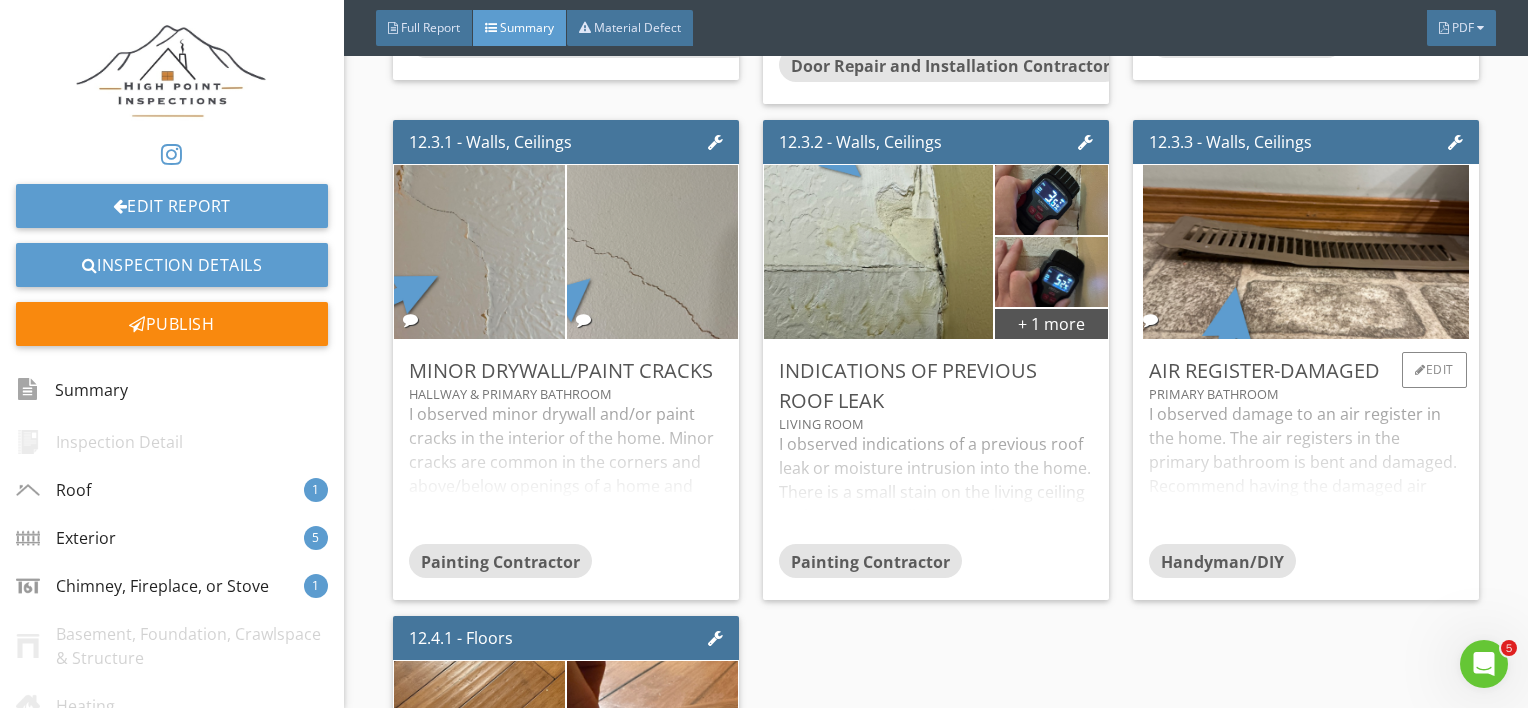 click on "I observed damage to an air register in the home. The air registers in the primary bathroom is bent and damaged. Recommend having the damaged air register replaced." at bounding box center [1306, 473] 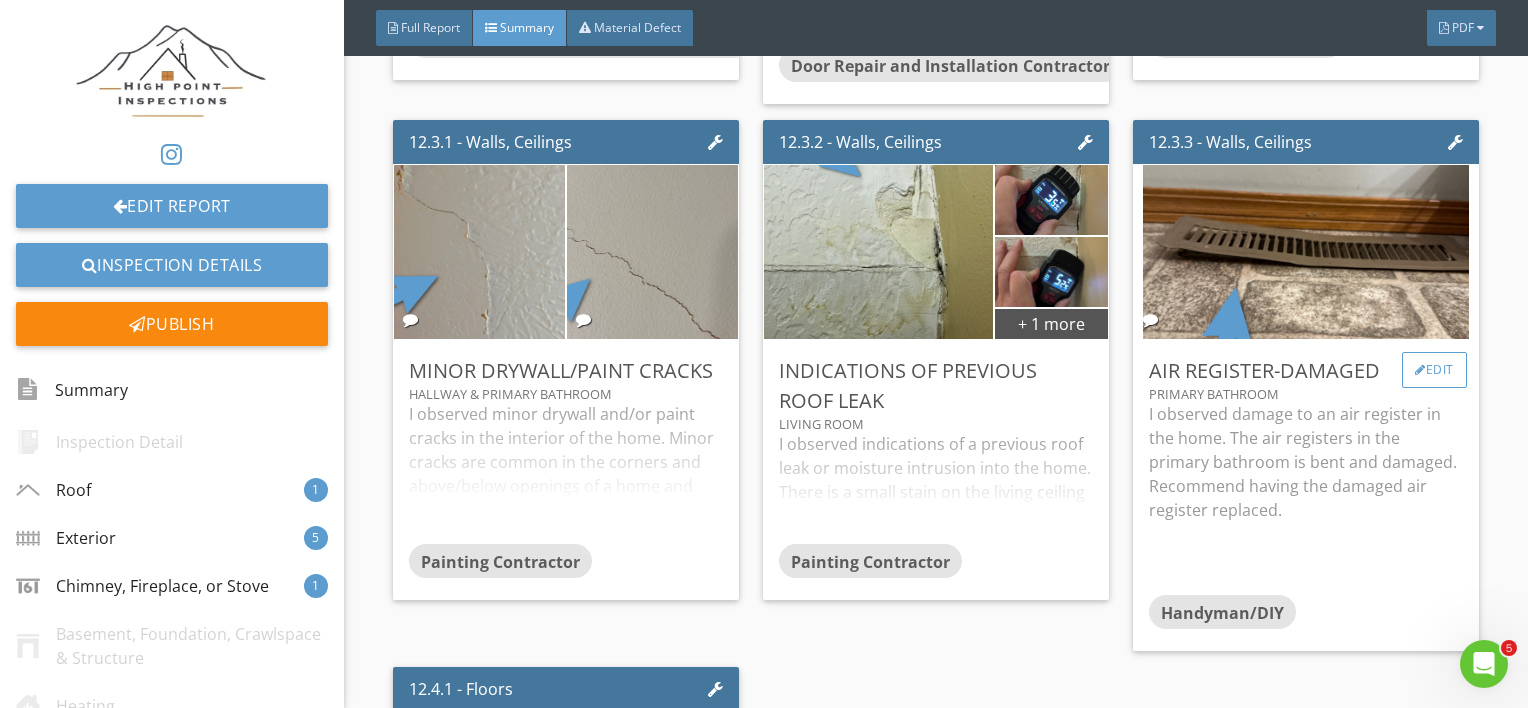 click on "Edit" at bounding box center [1434, 370] 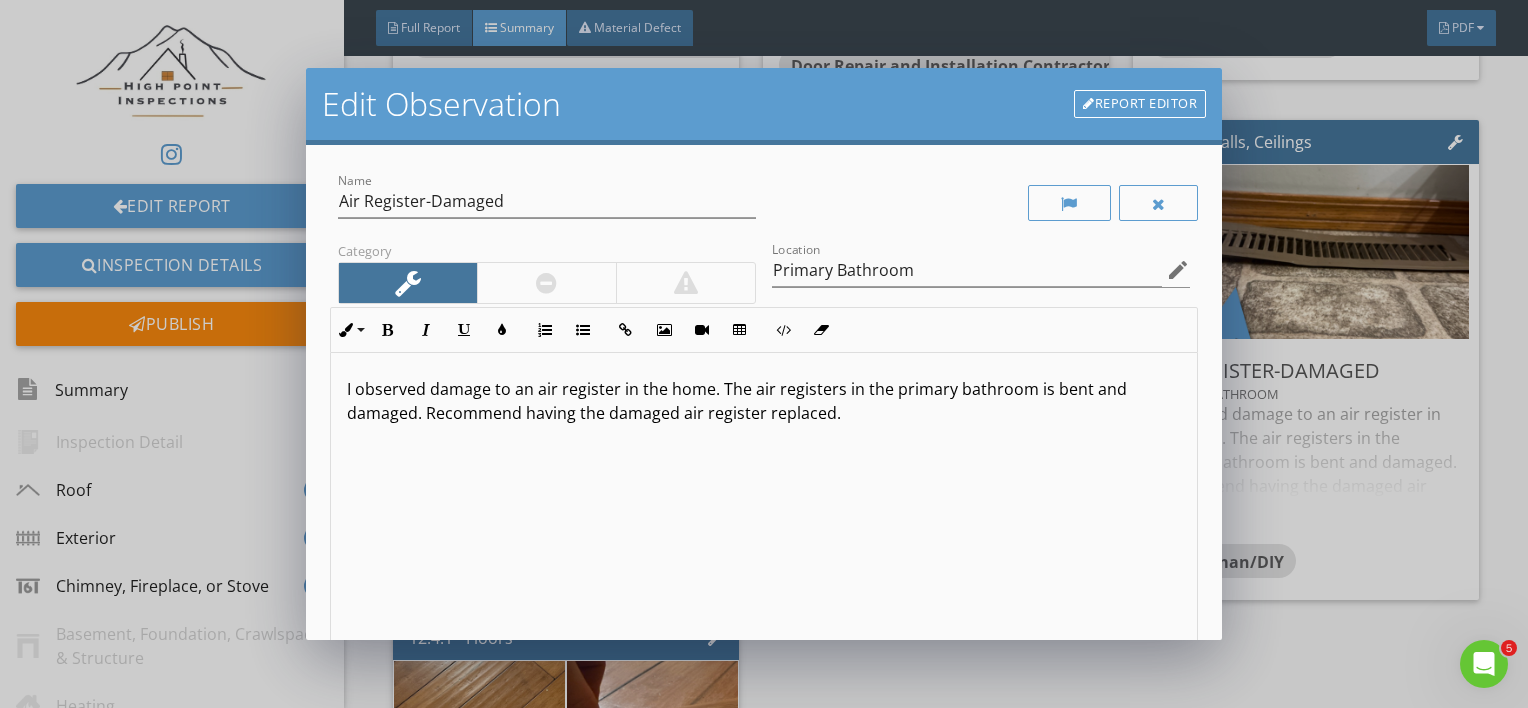 click on "I observed damage to an air register in the home. The air registers in the primary bathroom is bent and damaged. Recommend having the damaged air register replaced." at bounding box center (764, 401) 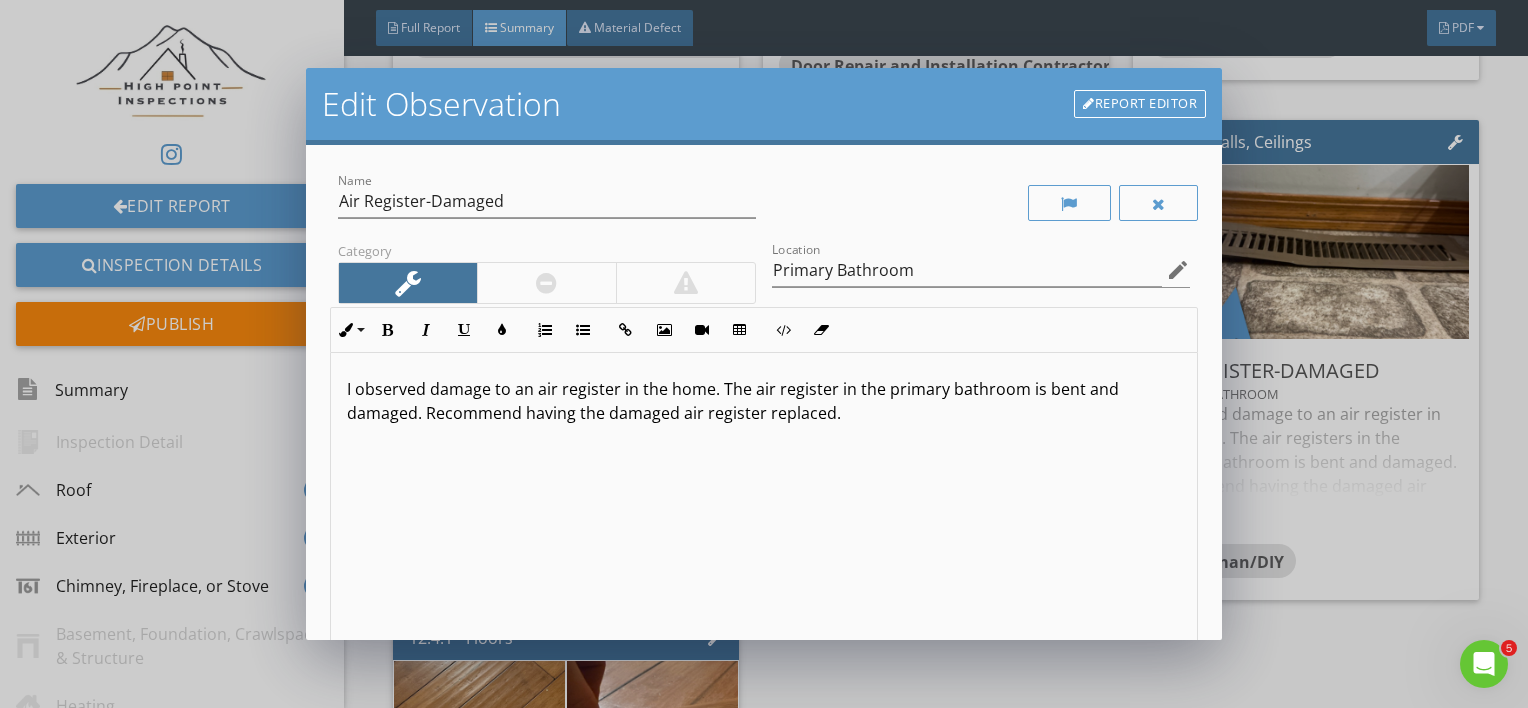 scroll, scrollTop: 0, scrollLeft: 0, axis: both 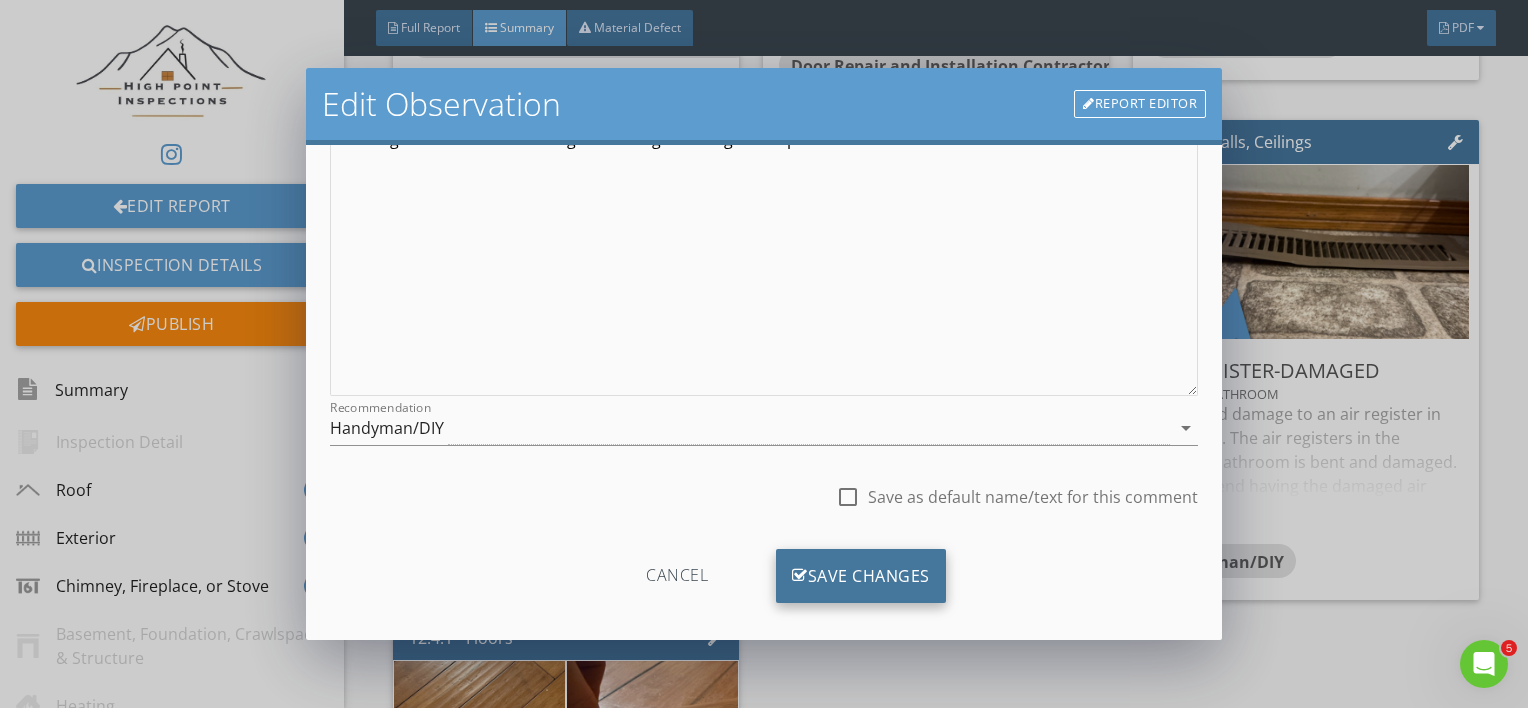 click on "Save Changes" at bounding box center (861, 576) 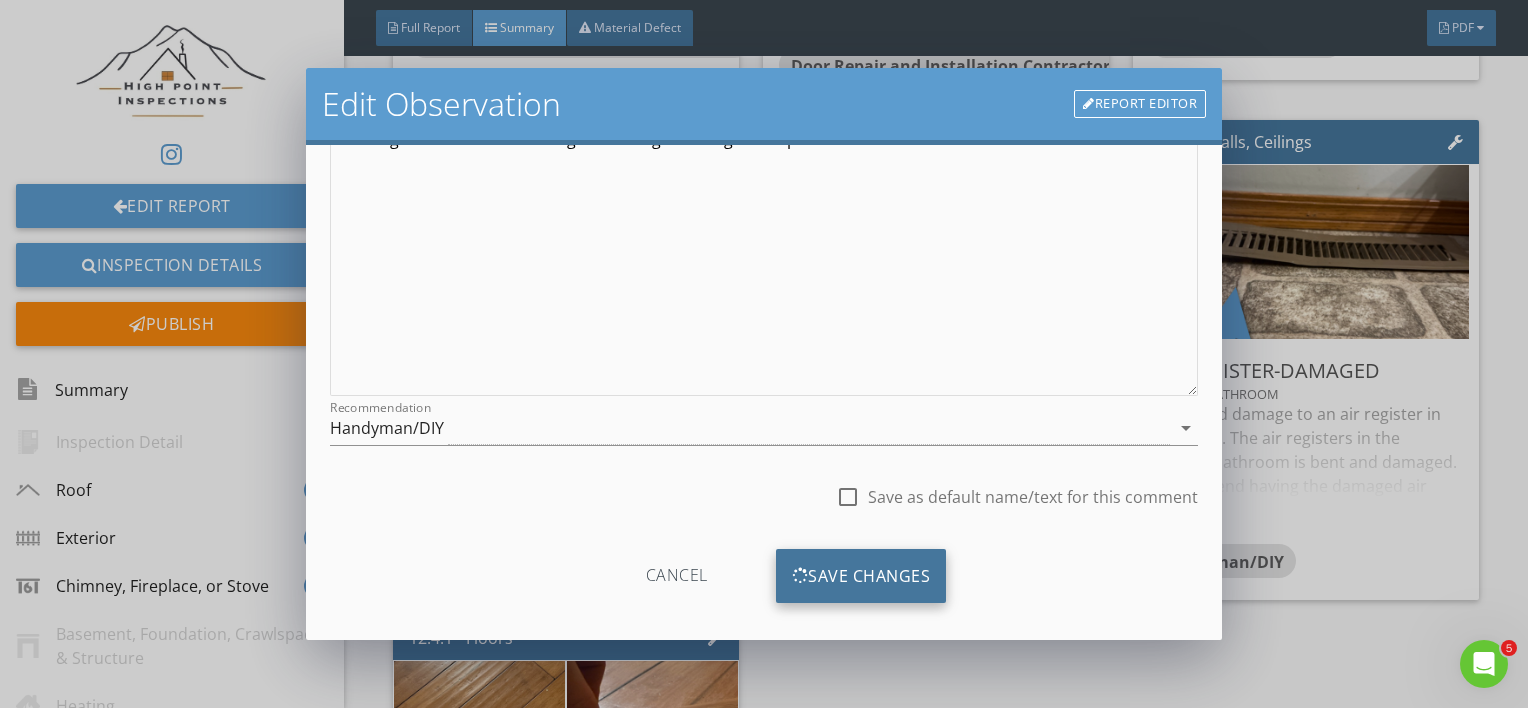scroll, scrollTop: 53, scrollLeft: 0, axis: vertical 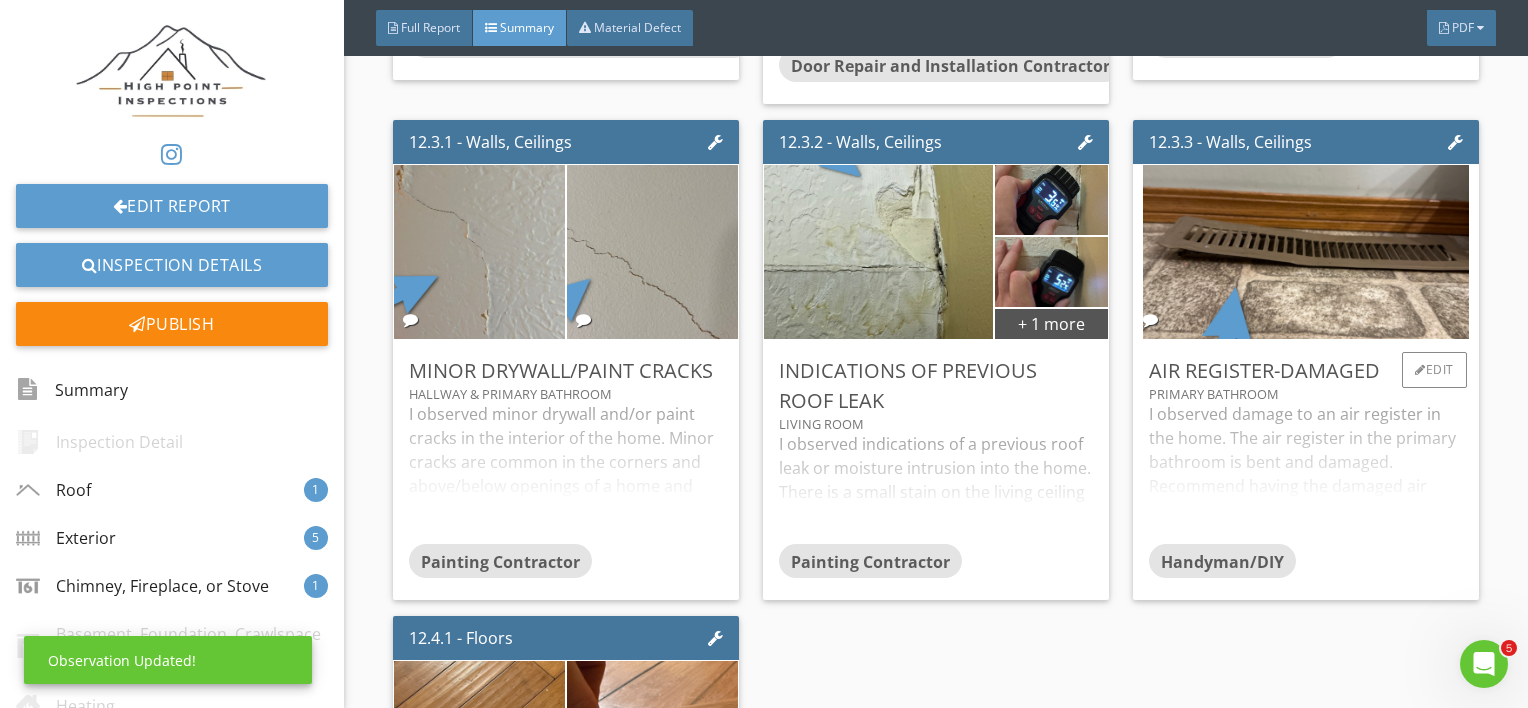 click on "I observed damage to an air register in the home. The air register in the primary bathroom is bent and damaged. Recommend having the damaged air register replaced." at bounding box center [1306, 473] 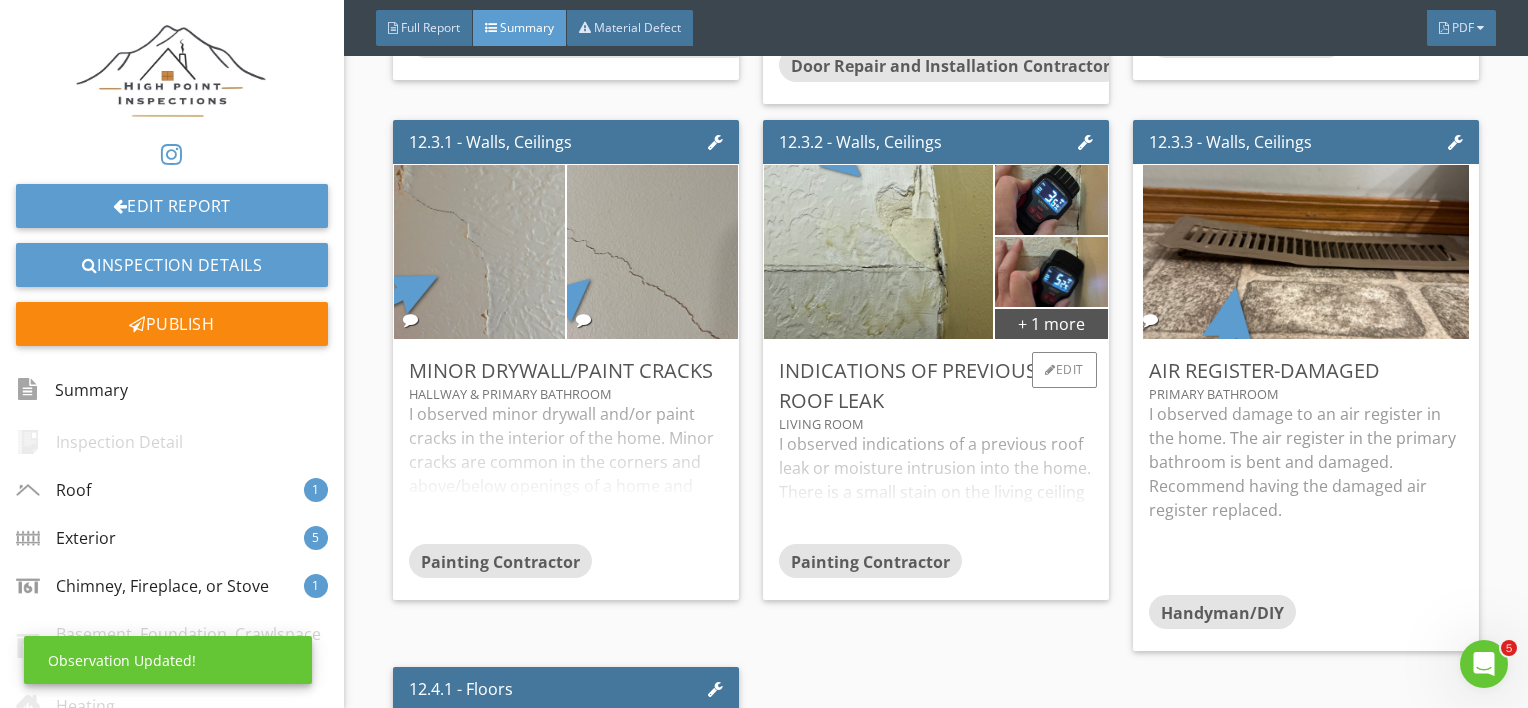 click on "I observed indications of a previous roof leak or moisture intrusion into the home. There is a small stain on the living ceiling and minor drywall damage that appear to be from a previous leak. The drywall was testing as having a normal moisture content at the time of inspection. Recommend having the drywall with moisture damage repaired/painted and monitoring." at bounding box center [936, 488] 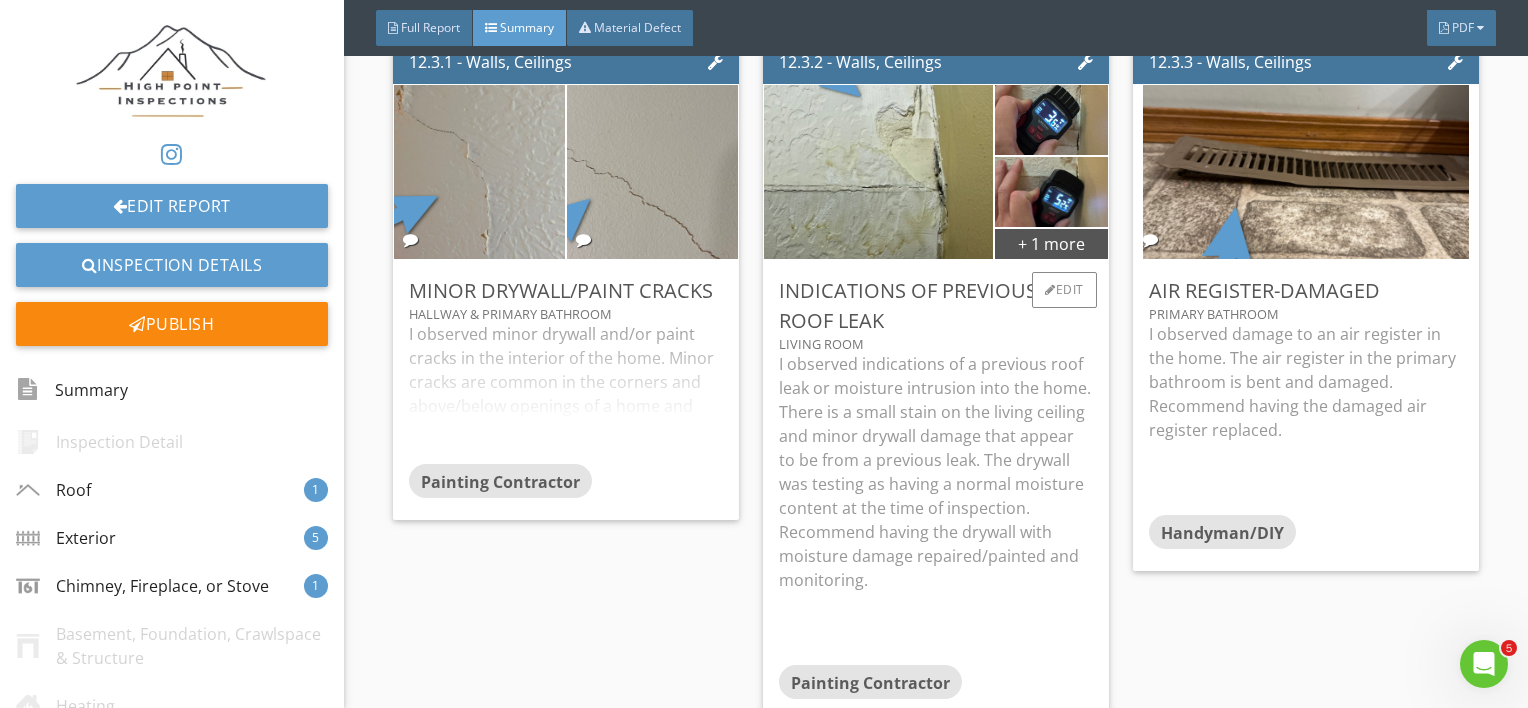 scroll, scrollTop: 9496, scrollLeft: 0, axis: vertical 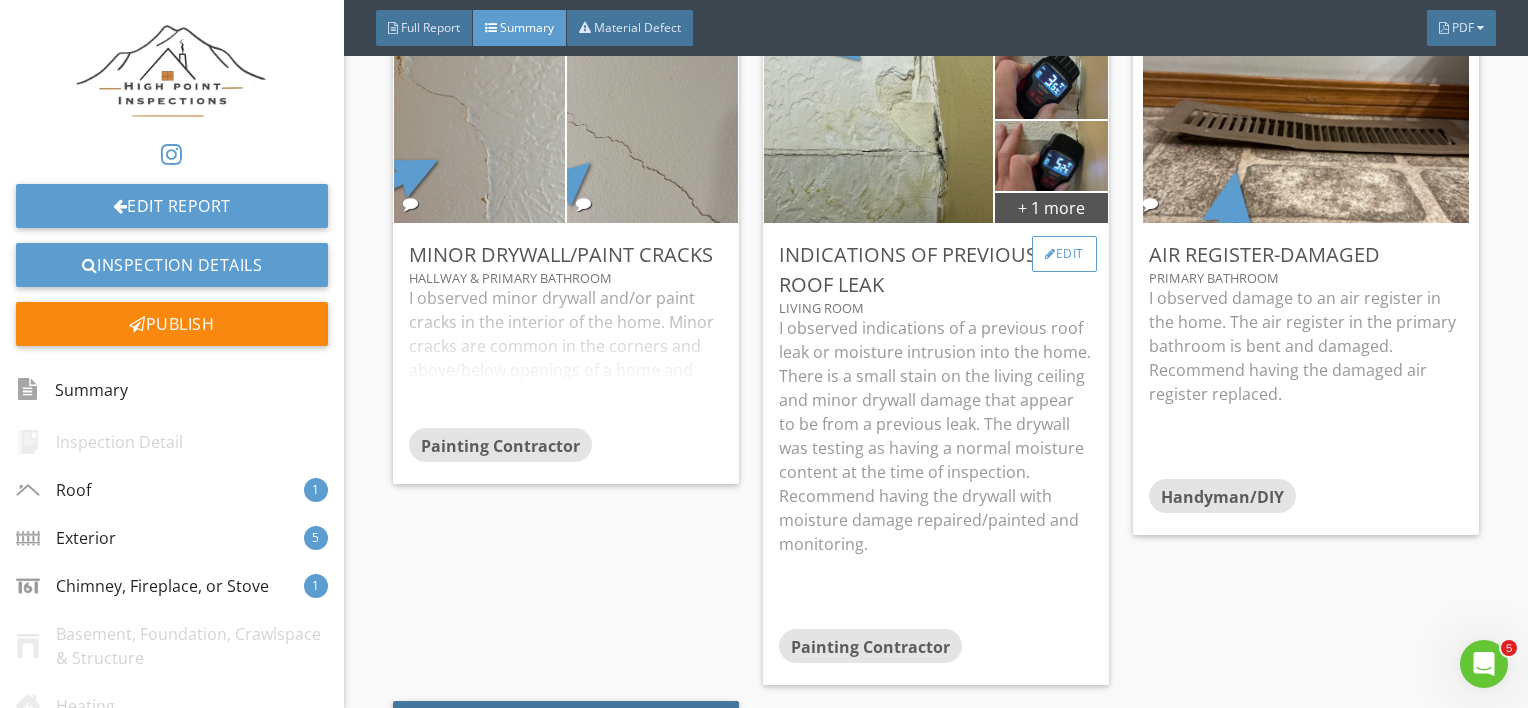 click on "Edit" at bounding box center [1064, 254] 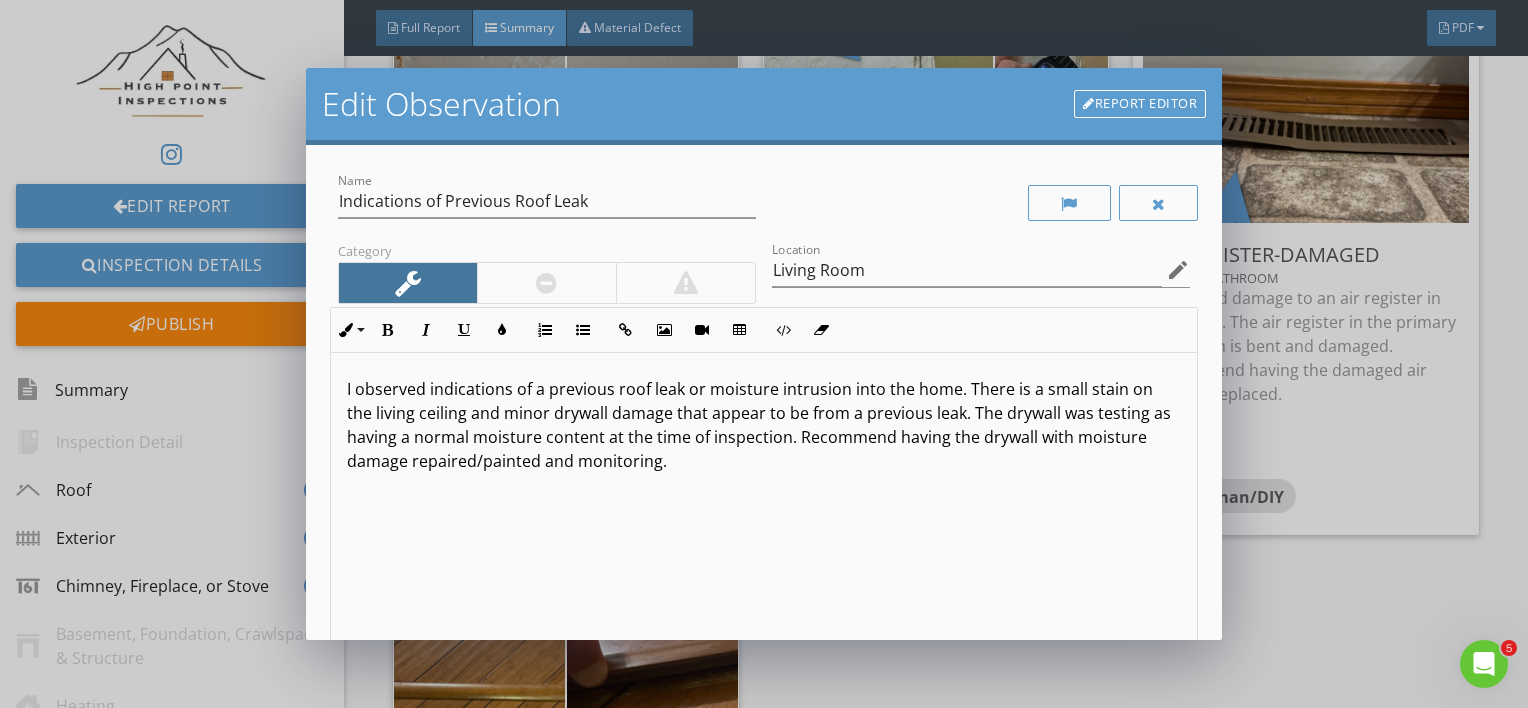 click on "I observed indications of a previous roof leak or moisture intrusion into the home. There is a small stain on the living ceiling and minor drywall damage that appear to be from a previous leak. The drywall was testing as having a normal moisture content at the time of inspection. Recommend having the drywall with moisture damage repaired/painted and monitoring." at bounding box center (764, 425) 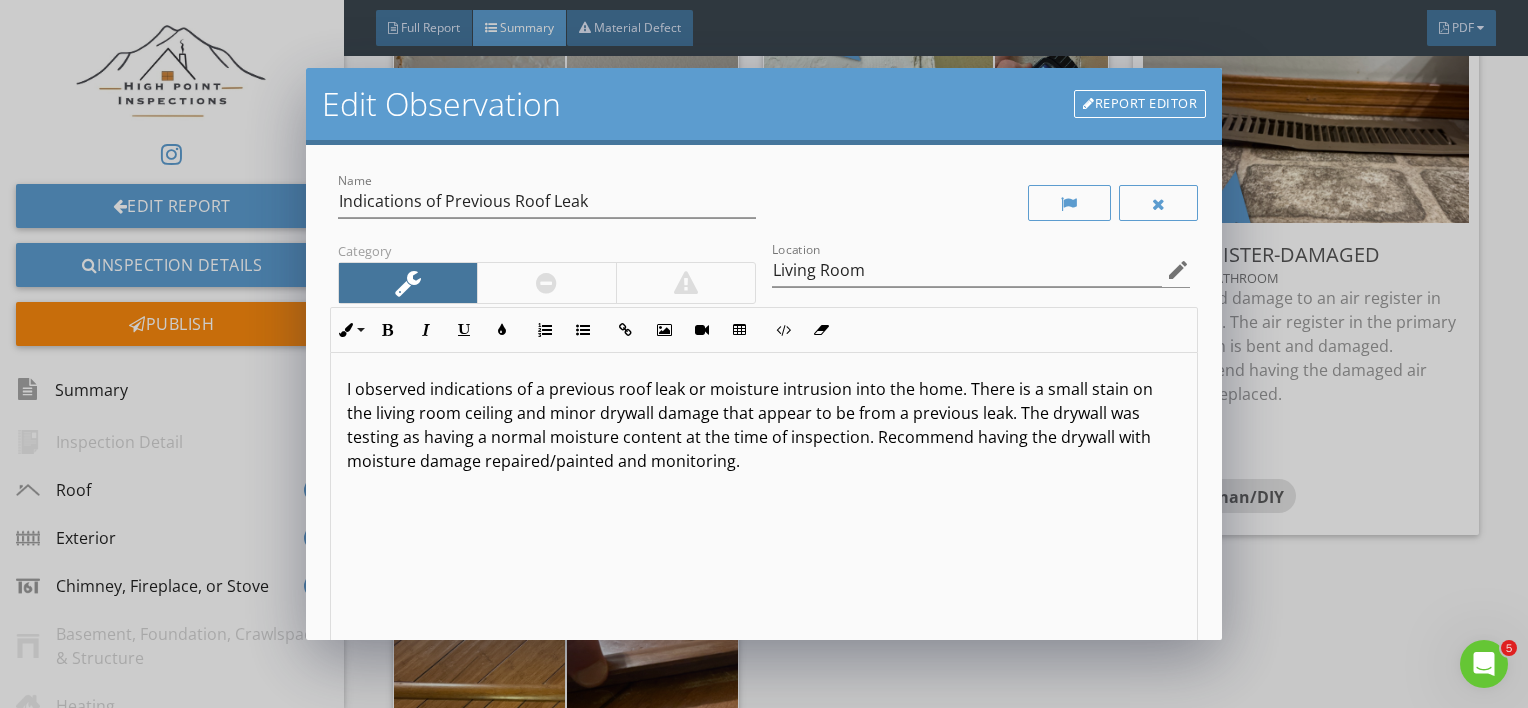 scroll, scrollTop: 0, scrollLeft: 0, axis: both 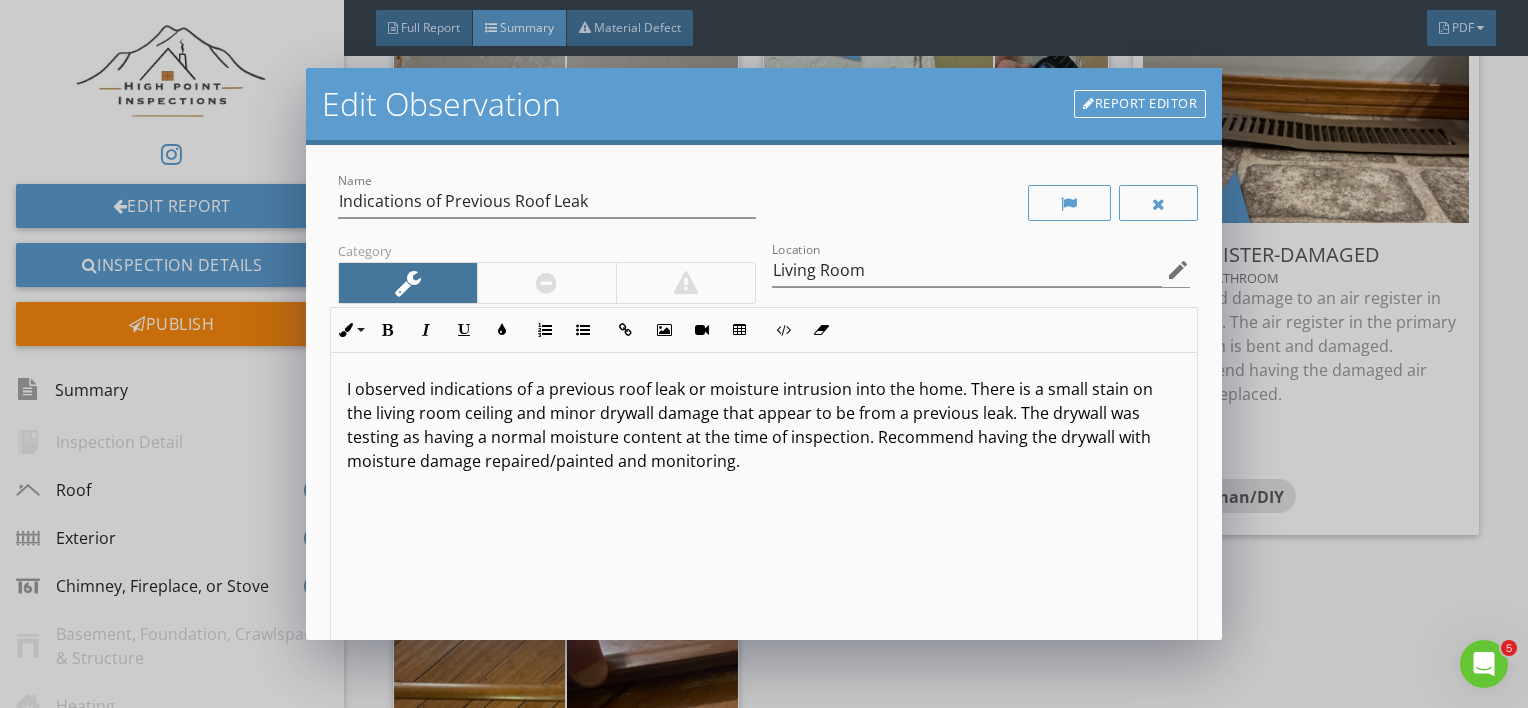 click on "I observed indications of a previous roof leak or moisture intrusion into the home. There is a small stain on the living room ceiling and minor drywall damage that appear to be from a previous leak. The drywall was testing as having a normal moisture content at the time of inspection. Recommend having the drywall with moisture damage repaired/painted and monitoring." at bounding box center (764, 425) 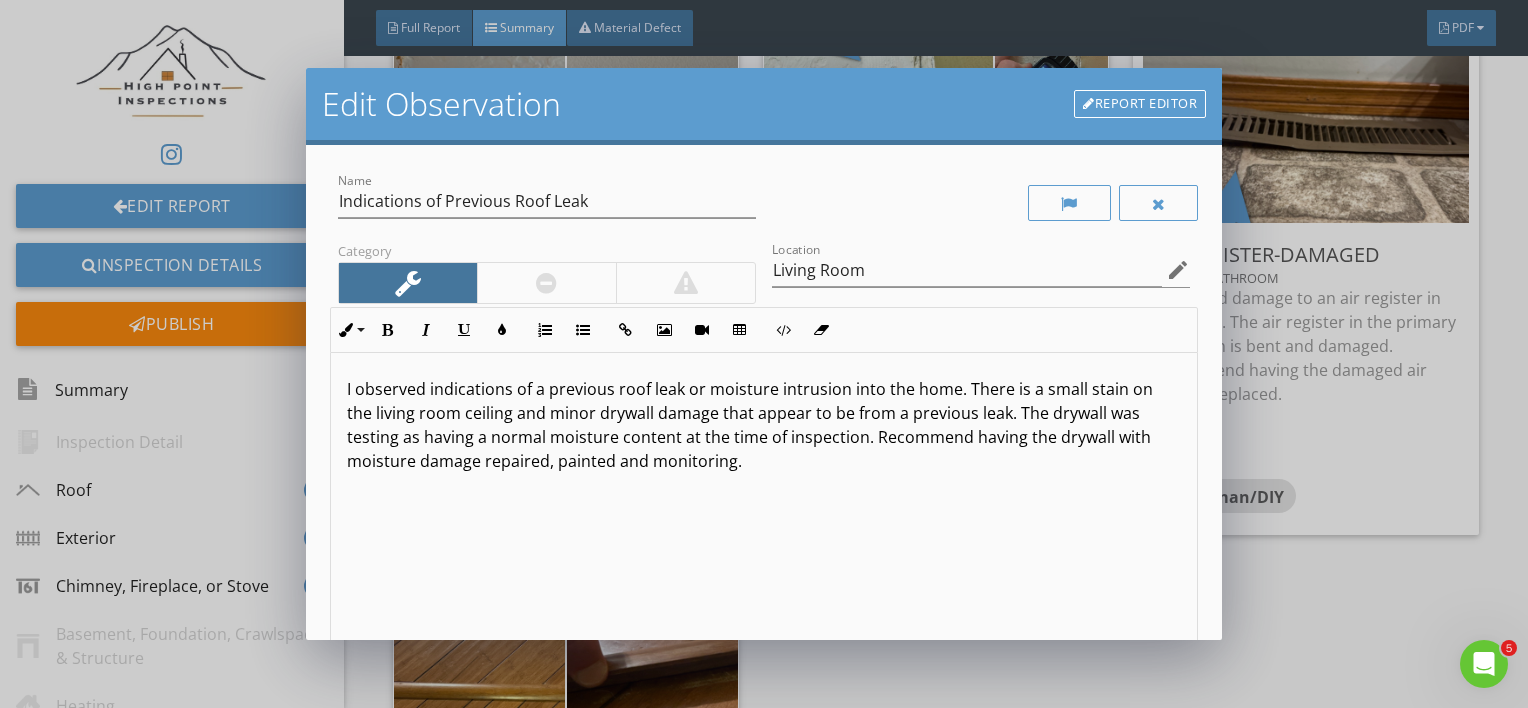 click on "I observed indications of a previous roof leak or moisture intrusion into the home. There is a small stain on the living room ceiling and minor drywall damage that appear to be from a previous leak. The drywall was testing as having a normal moisture content at the time of inspection. Recommend having the drywall with moisture damage repaired, painted and monitoring." at bounding box center (764, 425) 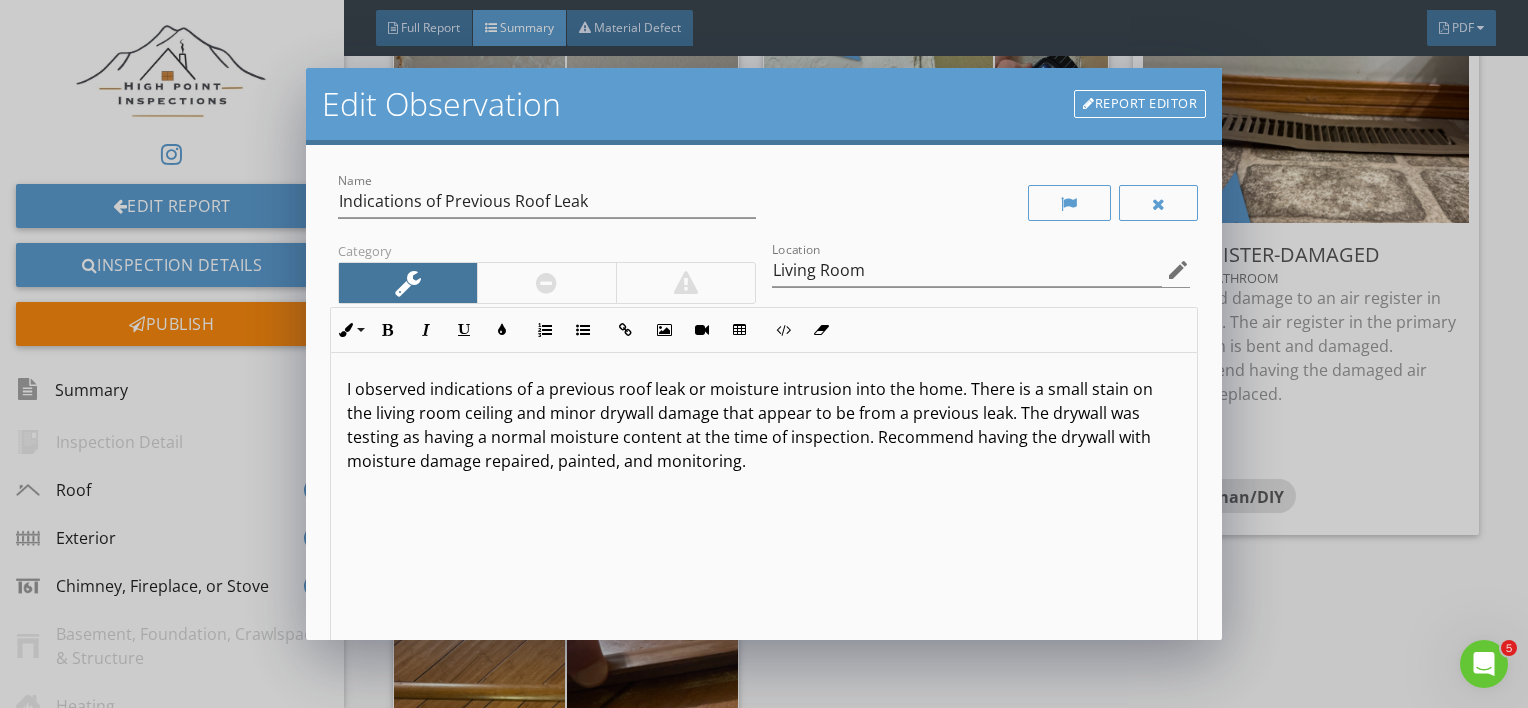 scroll, scrollTop: 290, scrollLeft: 0, axis: vertical 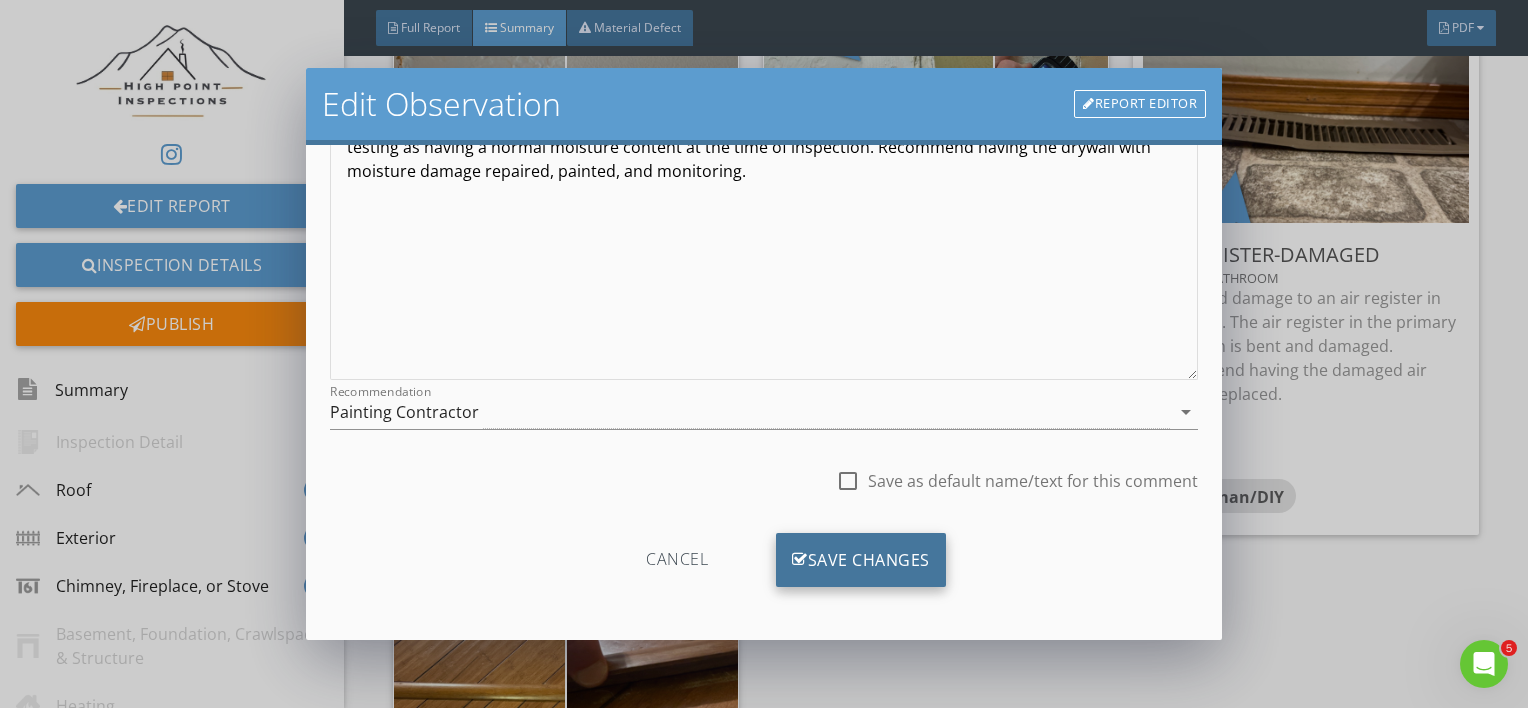 click on "Save Changes" at bounding box center (861, 560) 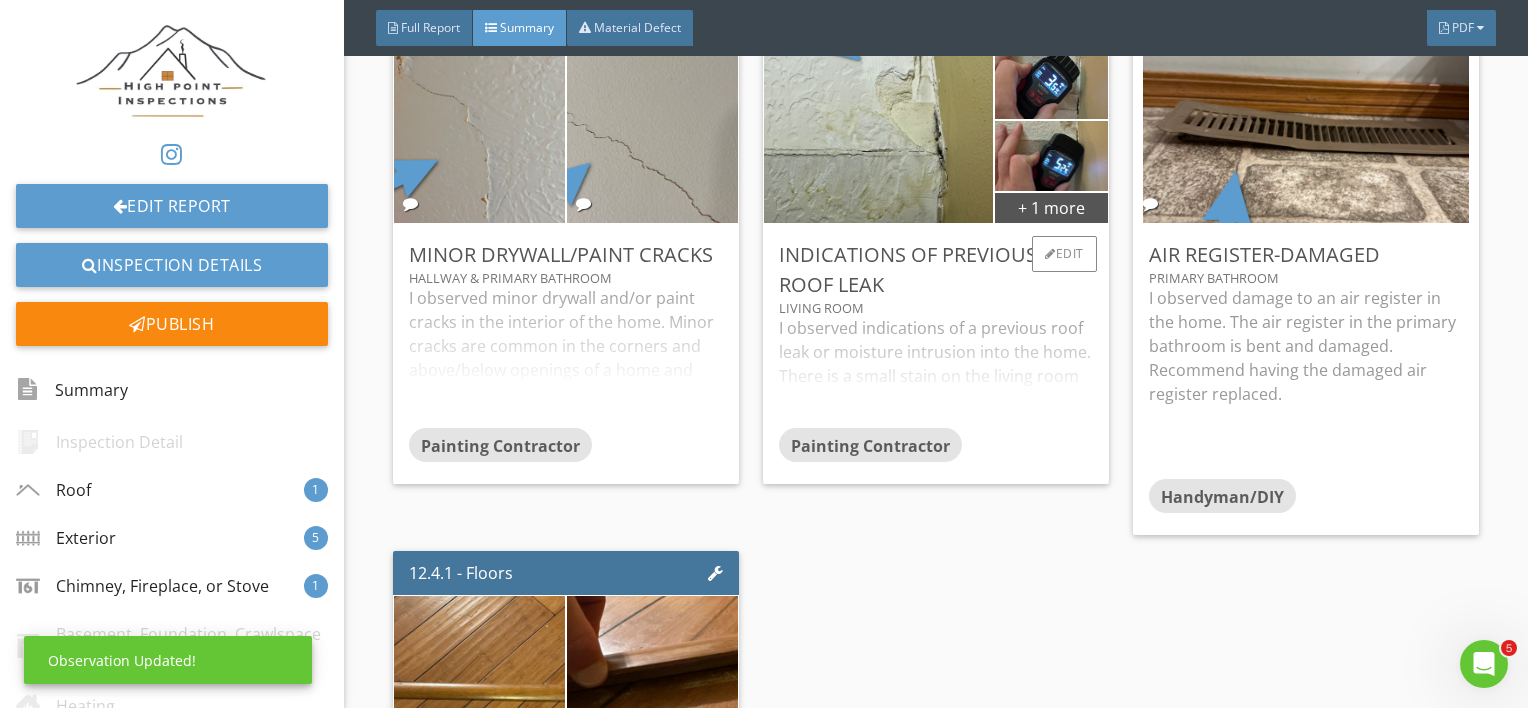 scroll, scrollTop: 53, scrollLeft: 0, axis: vertical 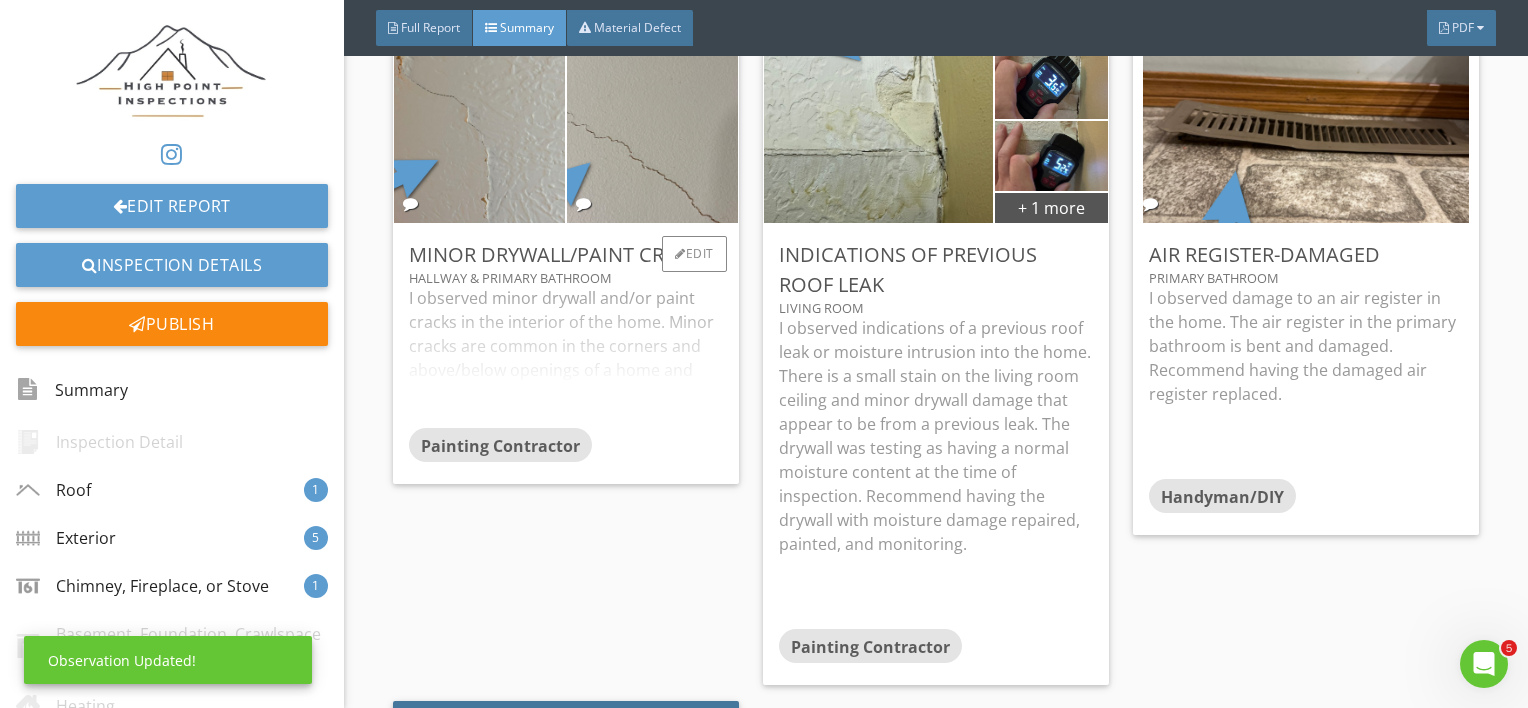 click on "I observed minor drywall and/or paint cracks in the interior of the home. Minor cracks are common in the corners and above/below openings of a home and often caused by lumber shrinkage or minor settling and can be more or less noticeable with changes in temperature and humidity. The cracks do not appear to be a structural concern, but the client may wish to repair the cracks for aesthetic purposes. Recommend having the cracks repaired by a painting contractor or qualified handyman." at bounding box center (566, 357) 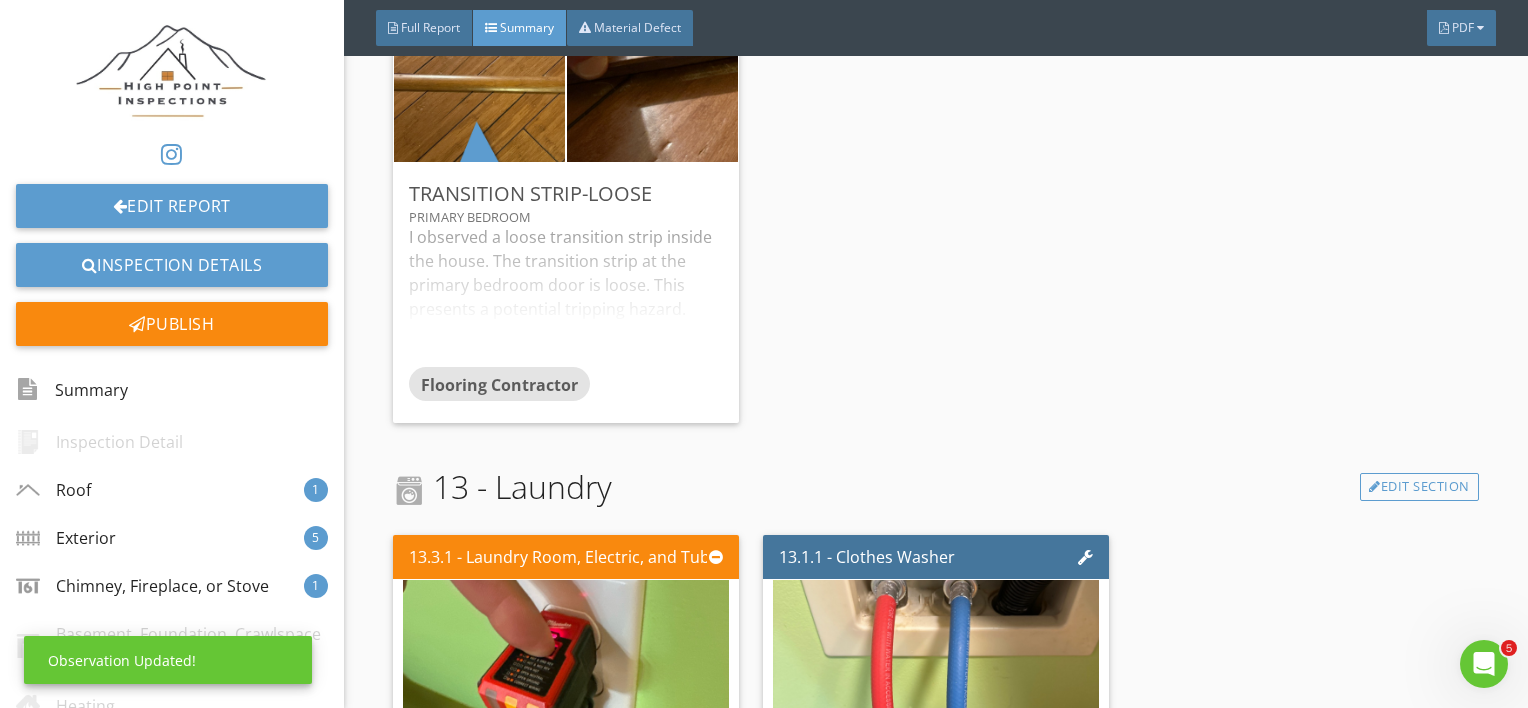 scroll, scrollTop: 10296, scrollLeft: 0, axis: vertical 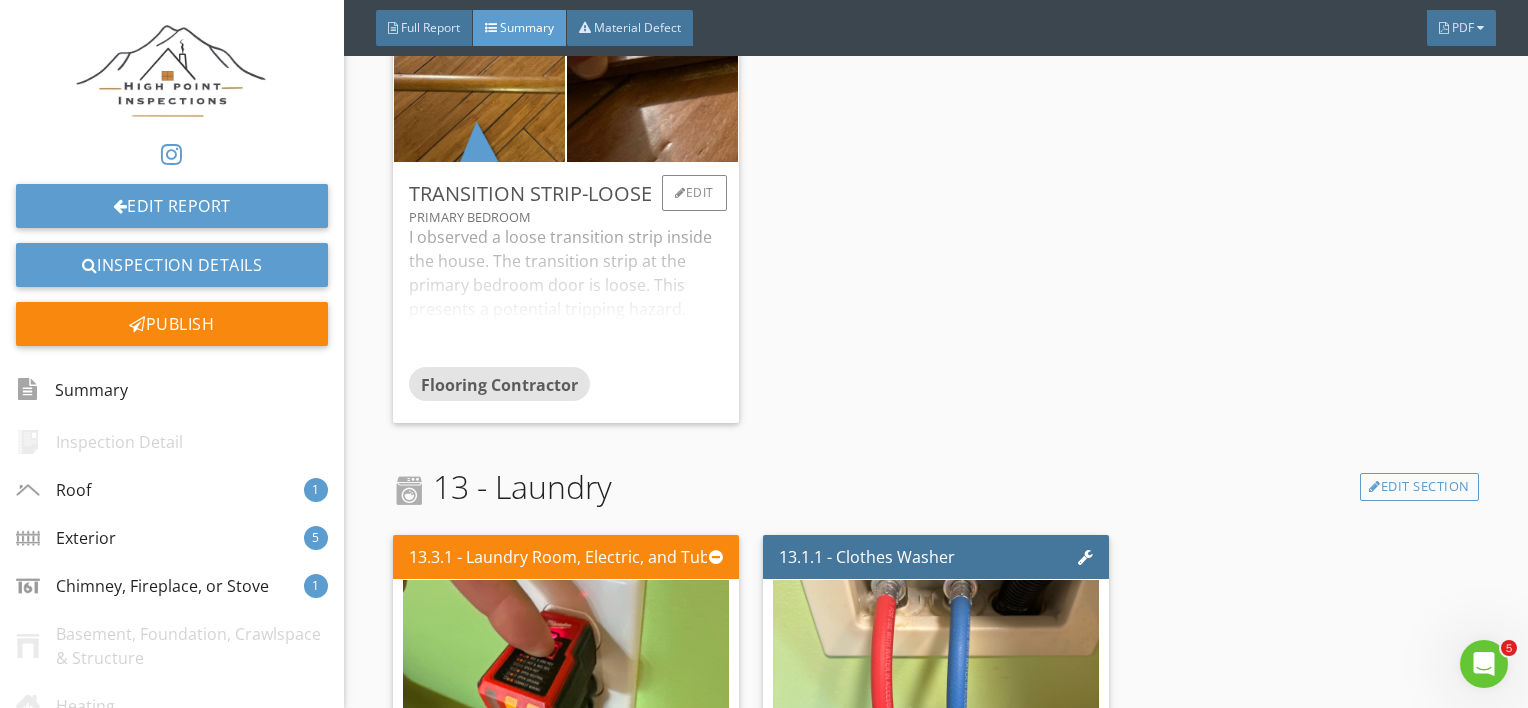 click on "I observed a loose transition strip inside the house. The transition strip at the primary bedroom door is loose. This presents a potential tripping hazard. Recommend having a transition strip repaired by a qualified professional." at bounding box center [566, 296] 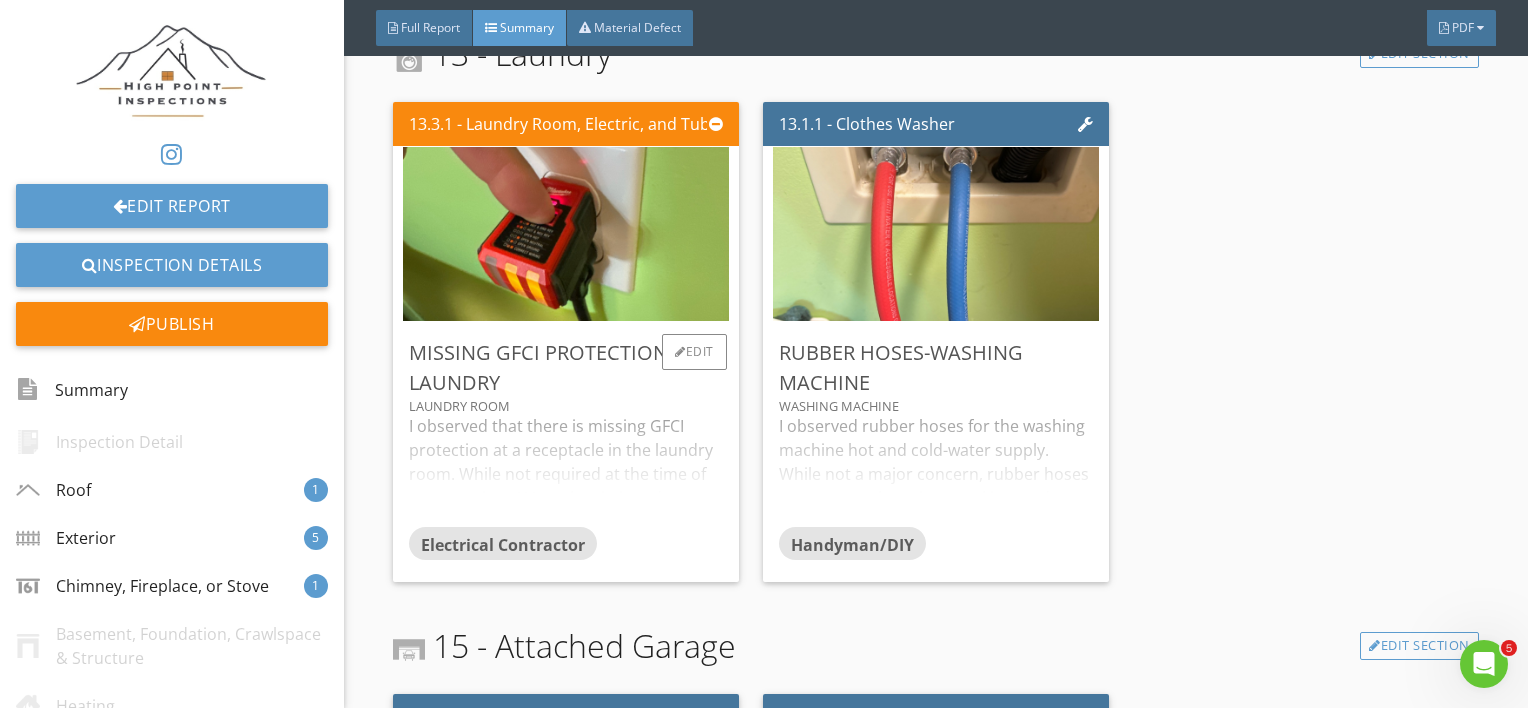 click on "I observed that there is missing GFCI protection at a receptacle in the laundry room. While not required at the time of construction, ALL outlets in laundry rooms should be GFCI protected by modern building standards. All outlets within 6 feet of a wash basin or water source should be GFCI protected. Recommend having an electrical contractor update the outlet(s) with GFCI protection." at bounding box center (566, 470) 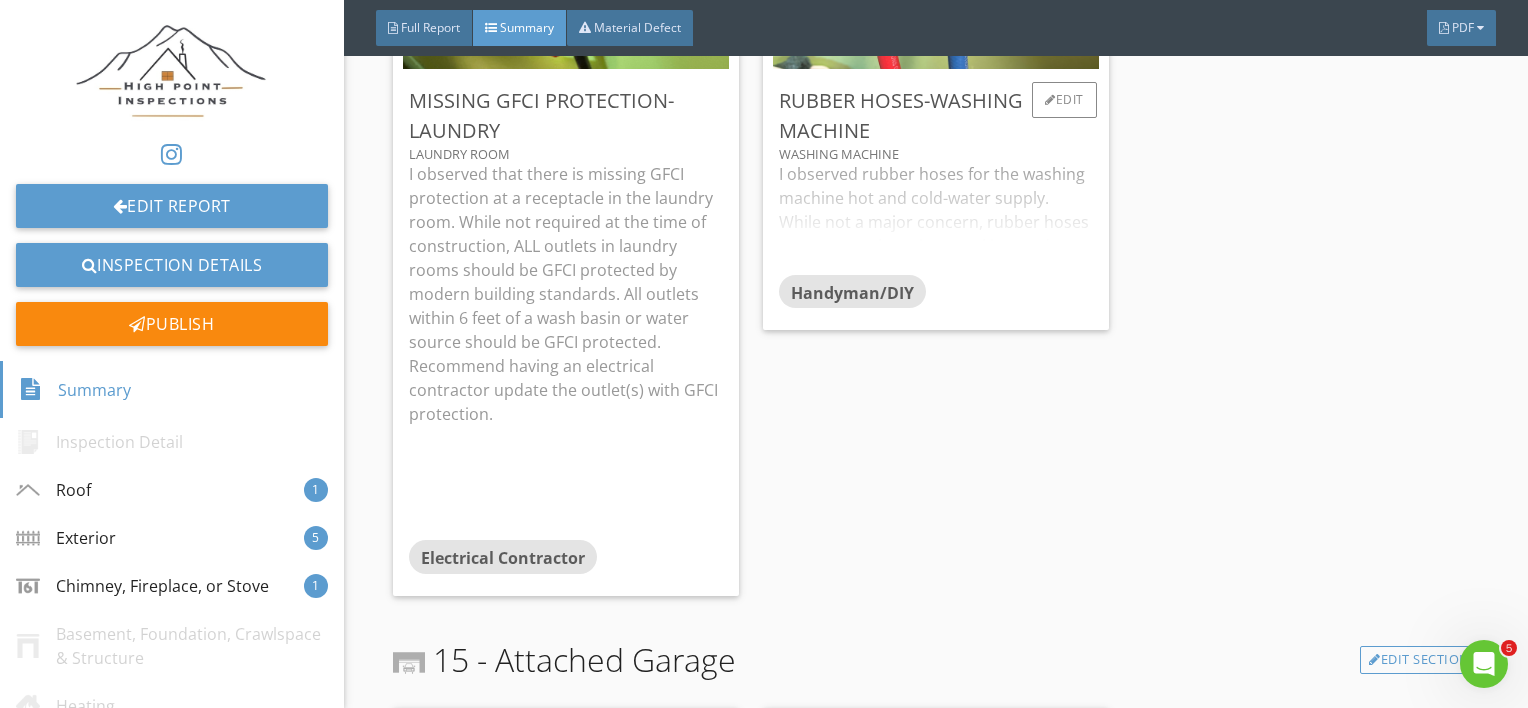 click on "I observed rubber hoses for the washing machine hot and cold-water supply. While not a major concern, rubber hoses are prone to bursting, cracking, and leaking over time. Recommend replacing the rubber hoses with steel braided hoses to prevent the risk of bursting and leaks." at bounding box center [936, 218] 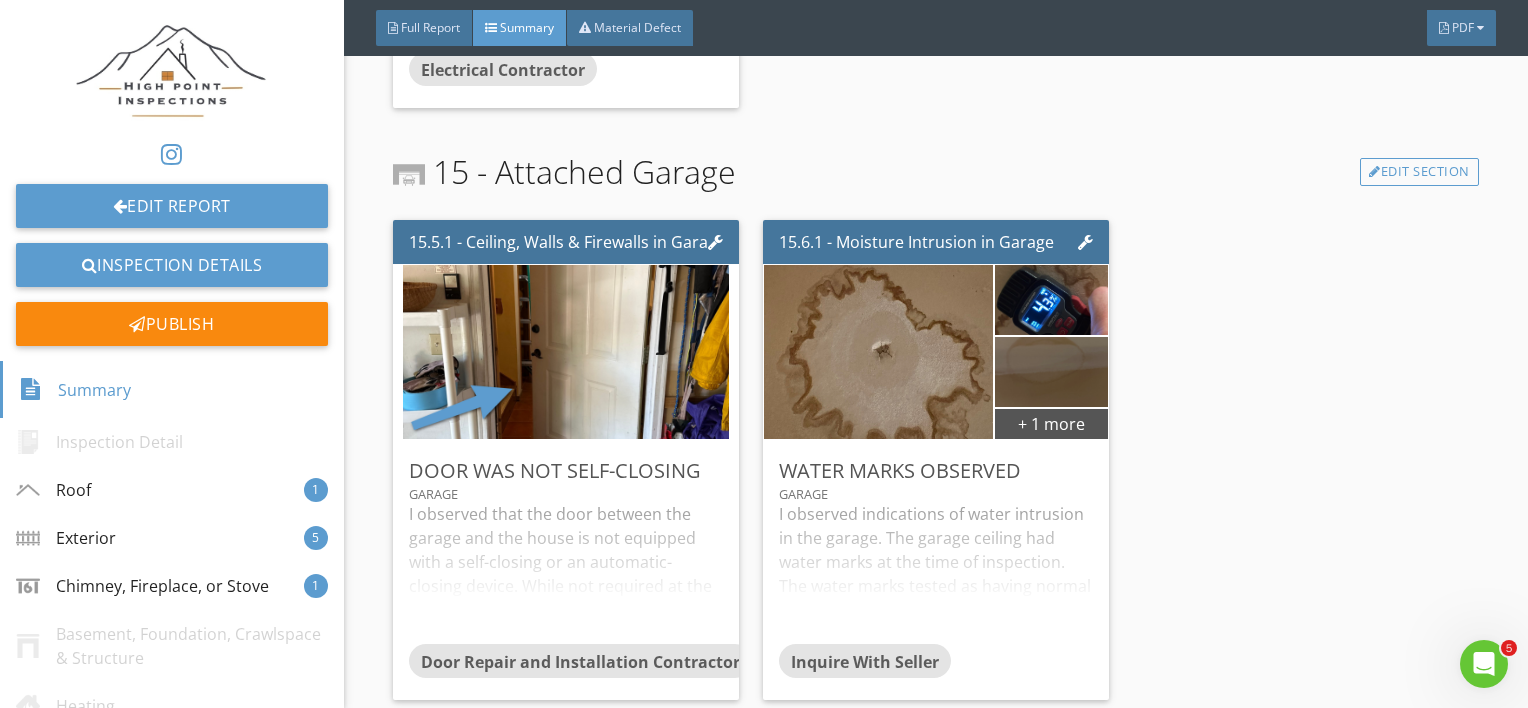 scroll, scrollTop: 11588, scrollLeft: 0, axis: vertical 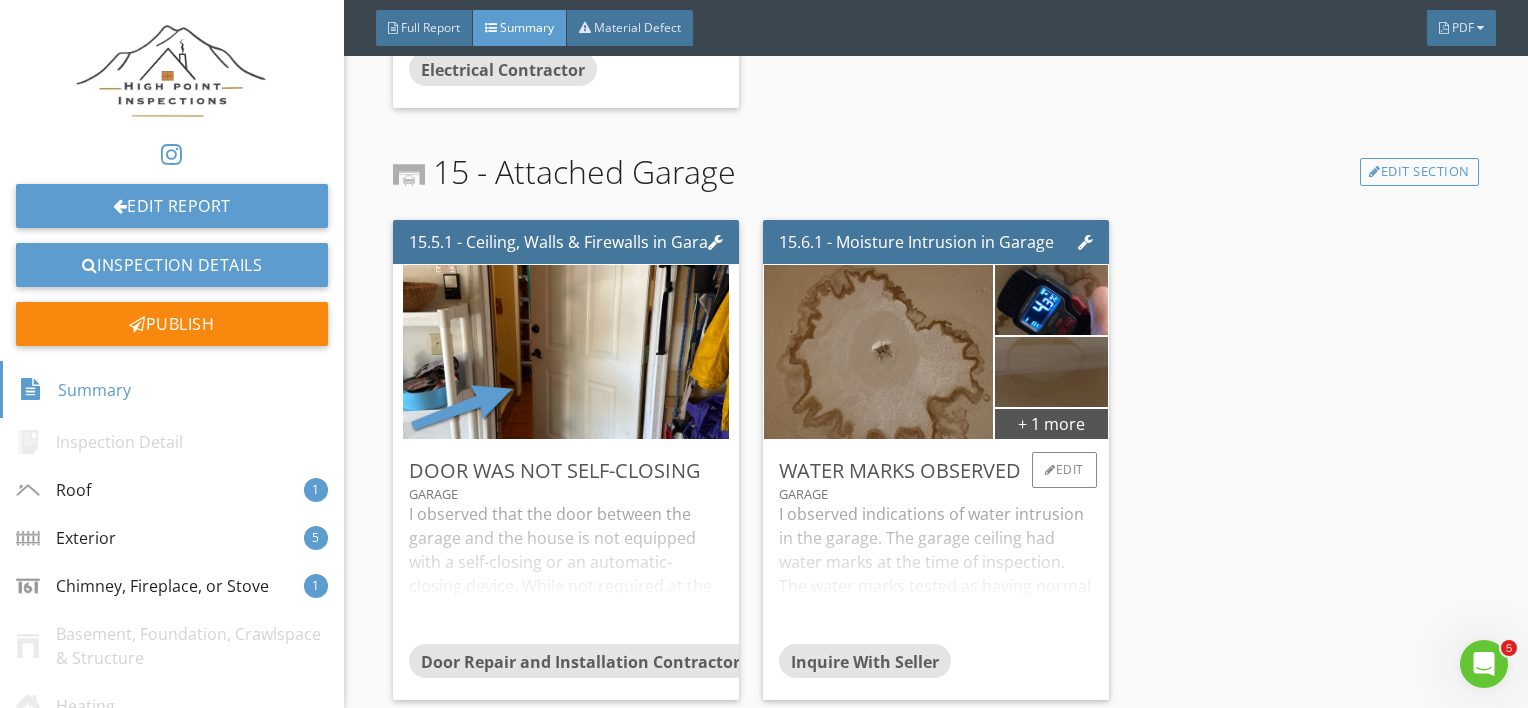 click on "I observed indications of water intrusion in the garage. The garage ceiling had water marks at the time of inspection. The water marks tested as having normal moisture content indicating the stains may have been from a previous leak. Recommend inquiring with the sellers as to the nature of the water marks." at bounding box center (936, 573) 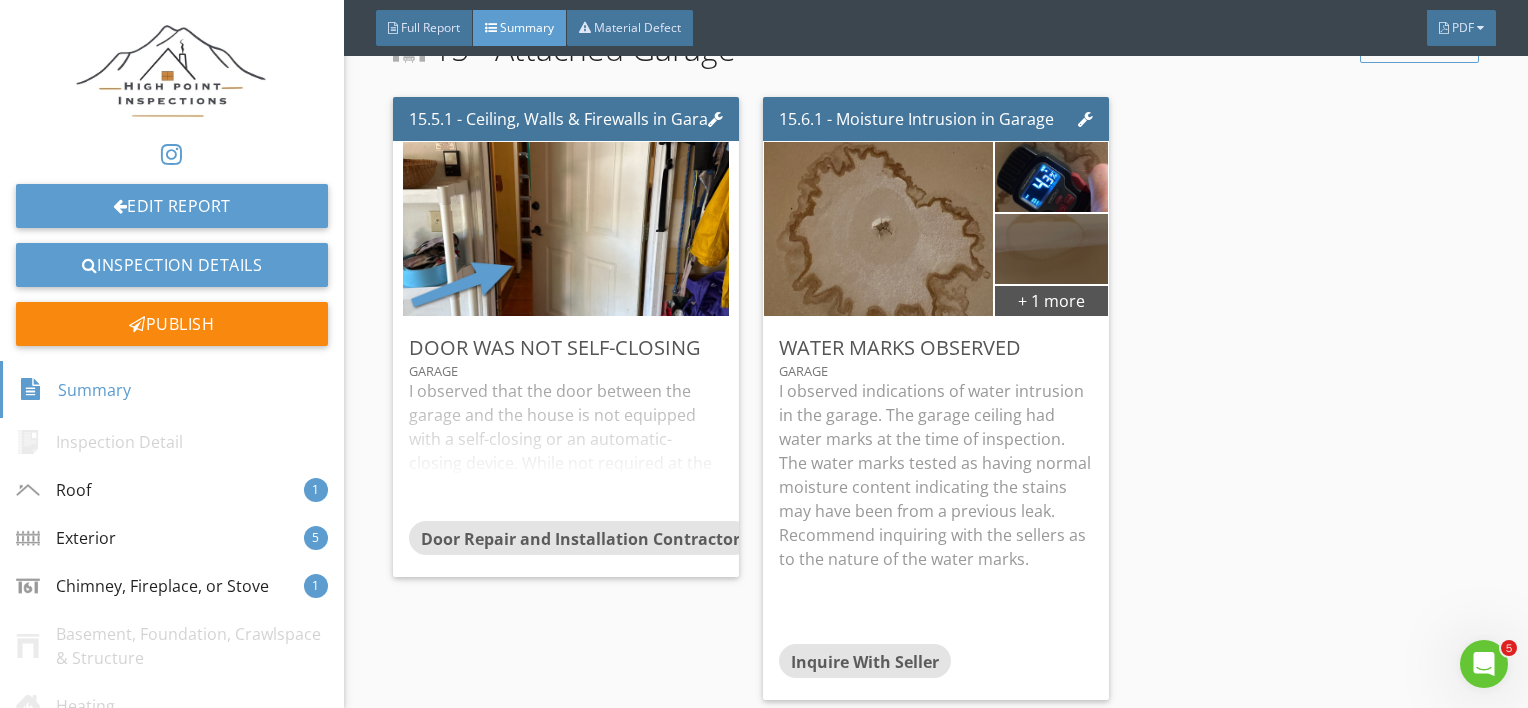 scroll, scrollTop: 11712, scrollLeft: 0, axis: vertical 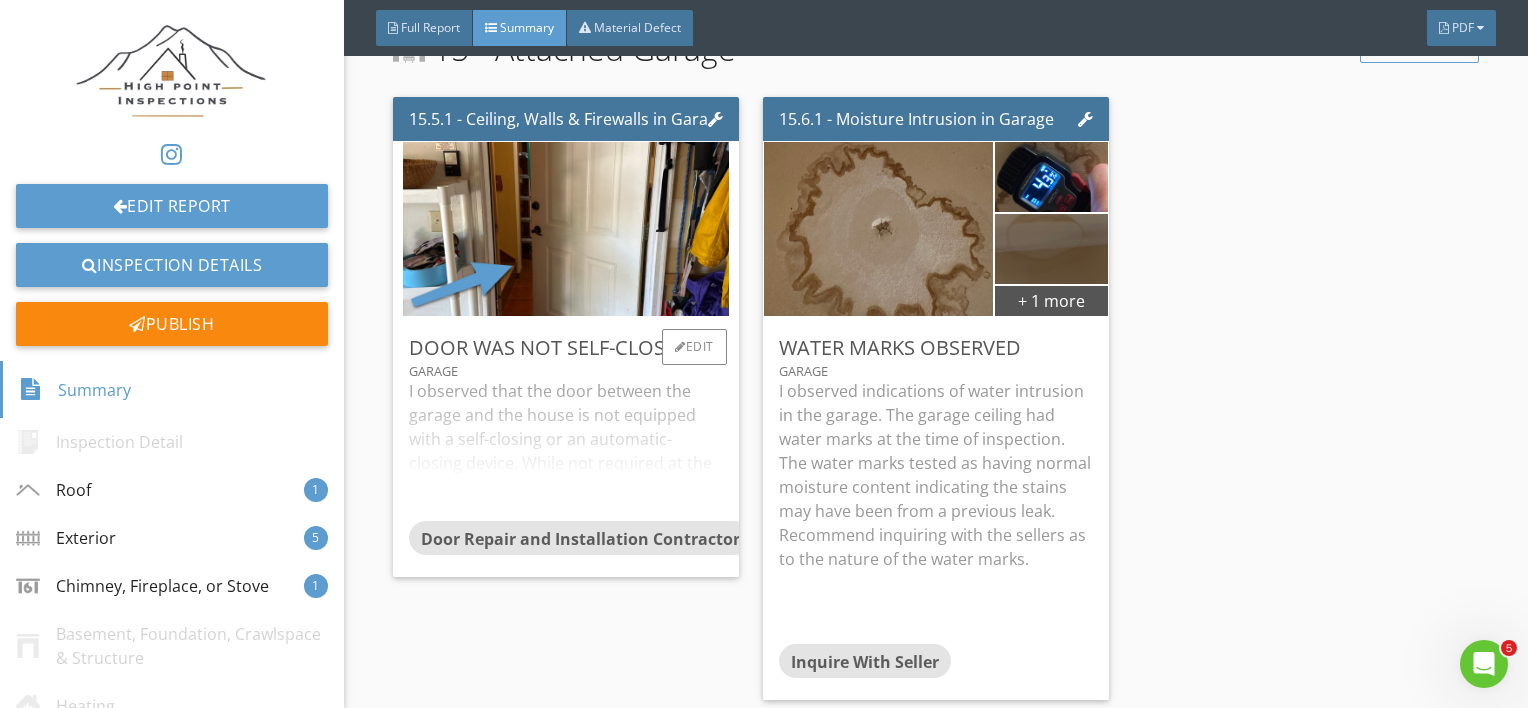 click on "I observed that the door between the garage and the house is not equipped with a self-closing or an automatic-closing device. While not required at the time of construction, modern building standards require all doors between the house and garage be equipped with an automatic-closing device. Recommend having a self-closing device installed at the garage door so it meets current safety standards." at bounding box center [566, 450] 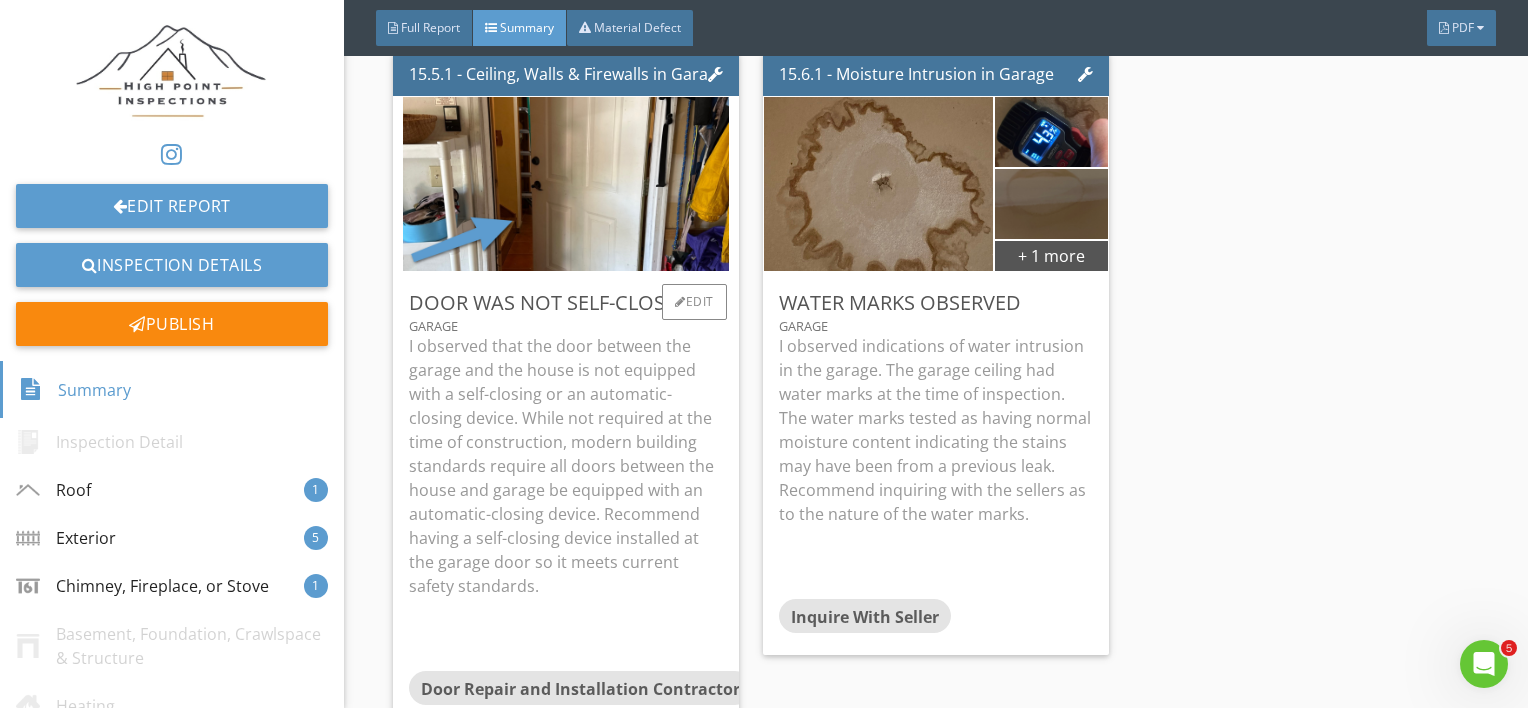 scroll, scrollTop: 11784, scrollLeft: 0, axis: vertical 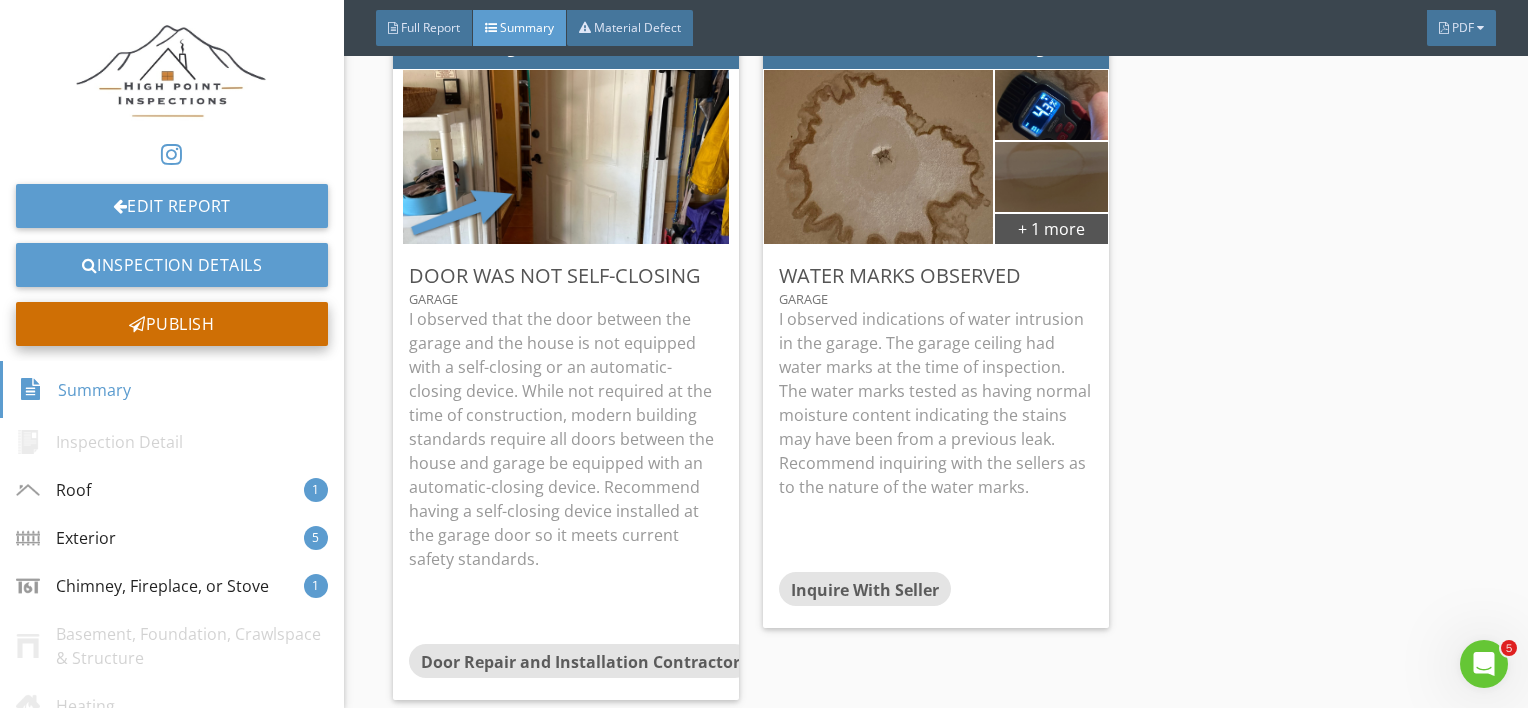 click on "Publish" at bounding box center (172, 324) 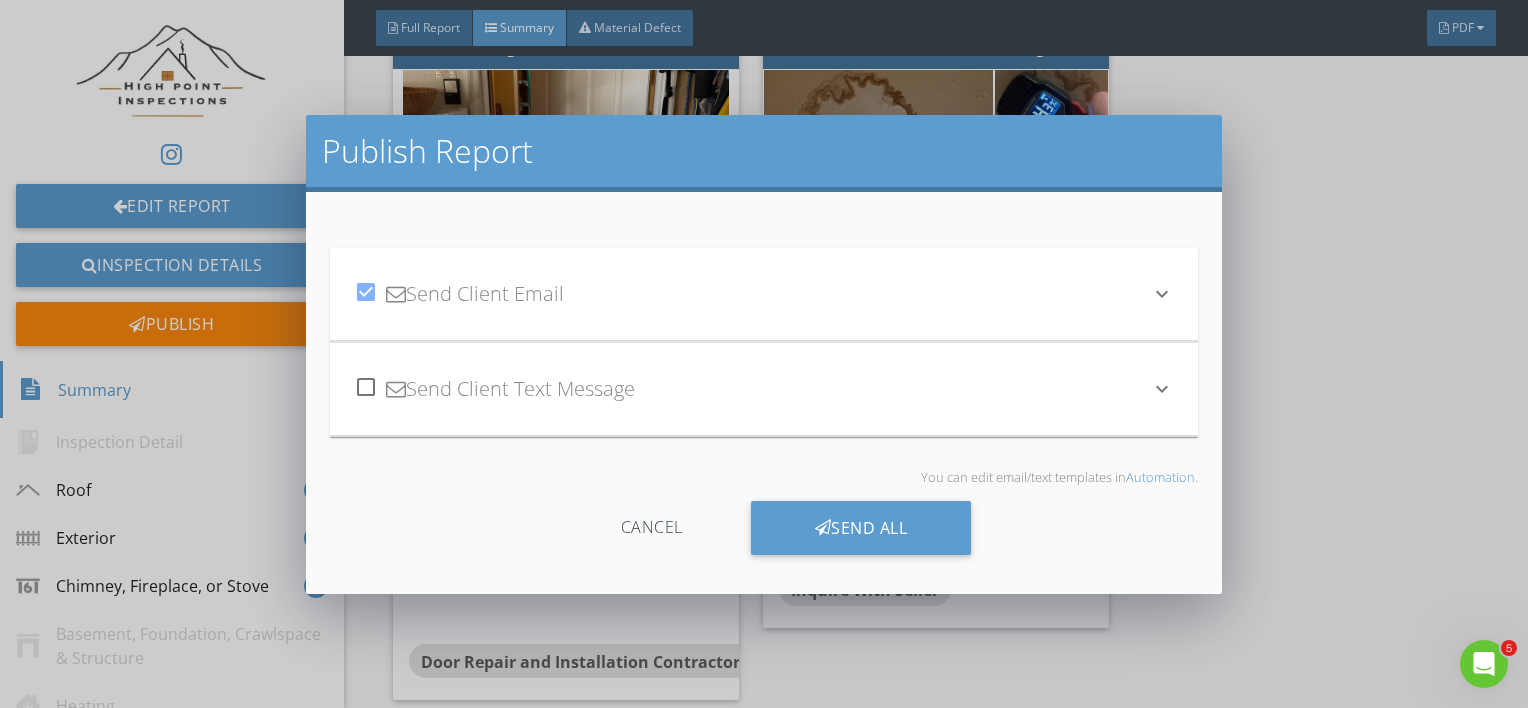 click on "check_box
Send Client Email" at bounding box center (752, 294) 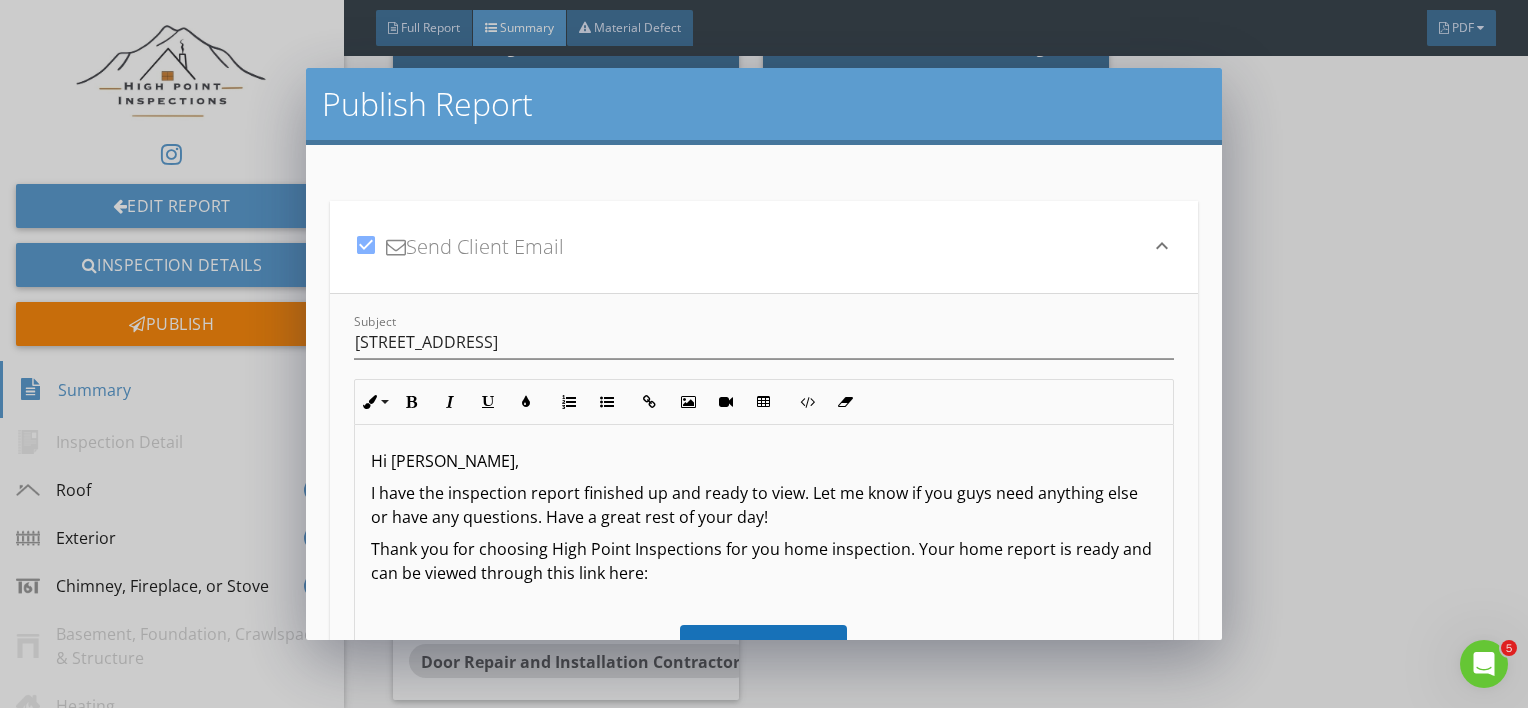 click on "I have the inspection report finished up and ready to view. Let me know if you guys need anything else or have any questions. Have a great rest of your day!" at bounding box center [764, 505] 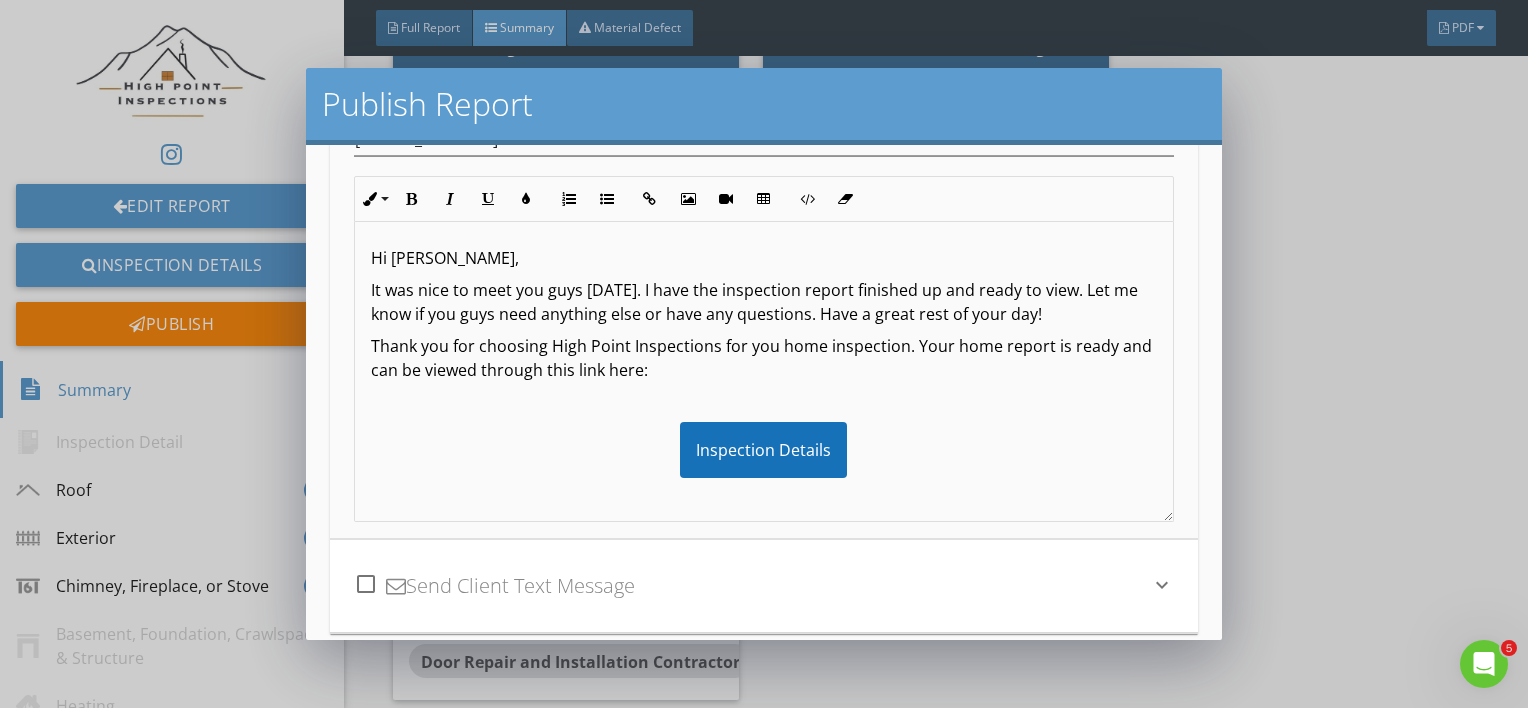 scroll, scrollTop: 210, scrollLeft: 0, axis: vertical 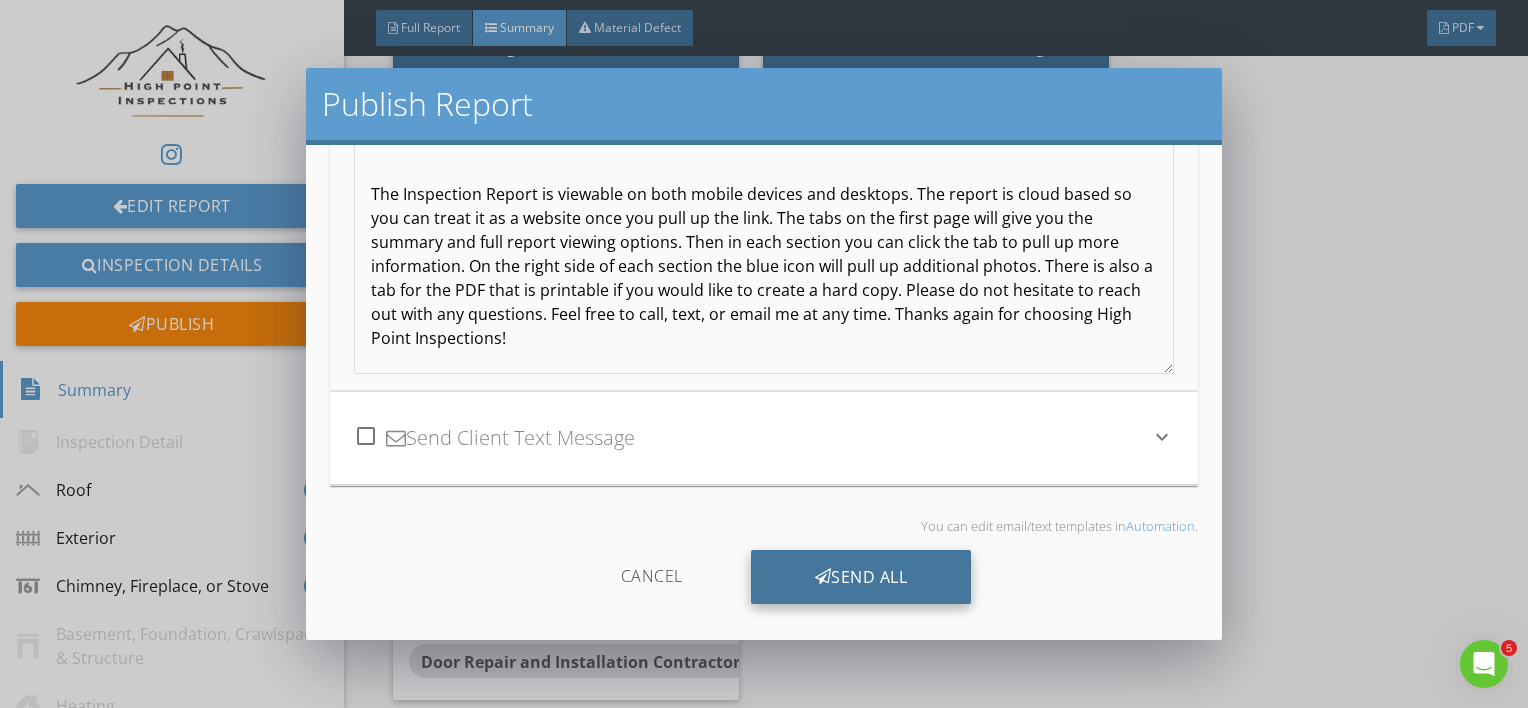 click on "Send All" at bounding box center (861, 577) 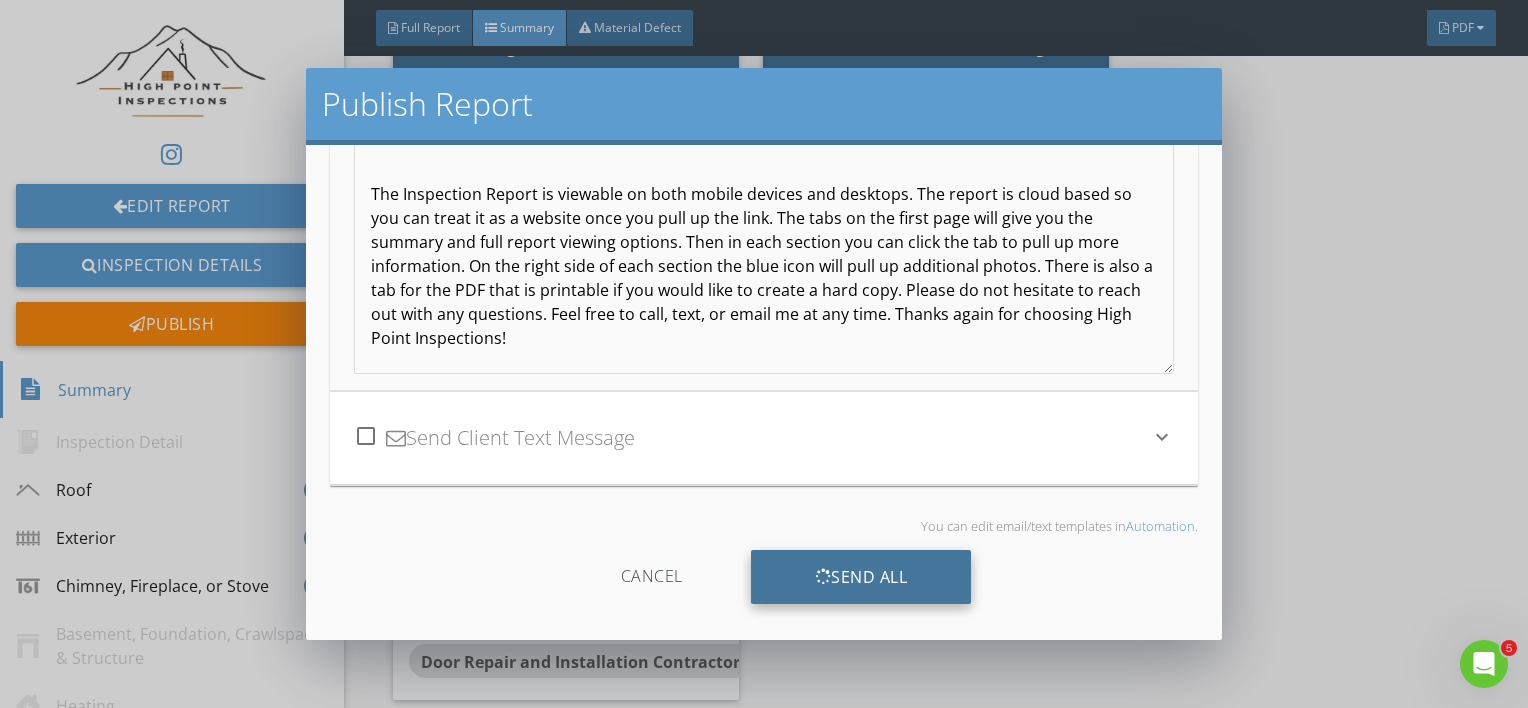scroll, scrollTop: 132, scrollLeft: 0, axis: vertical 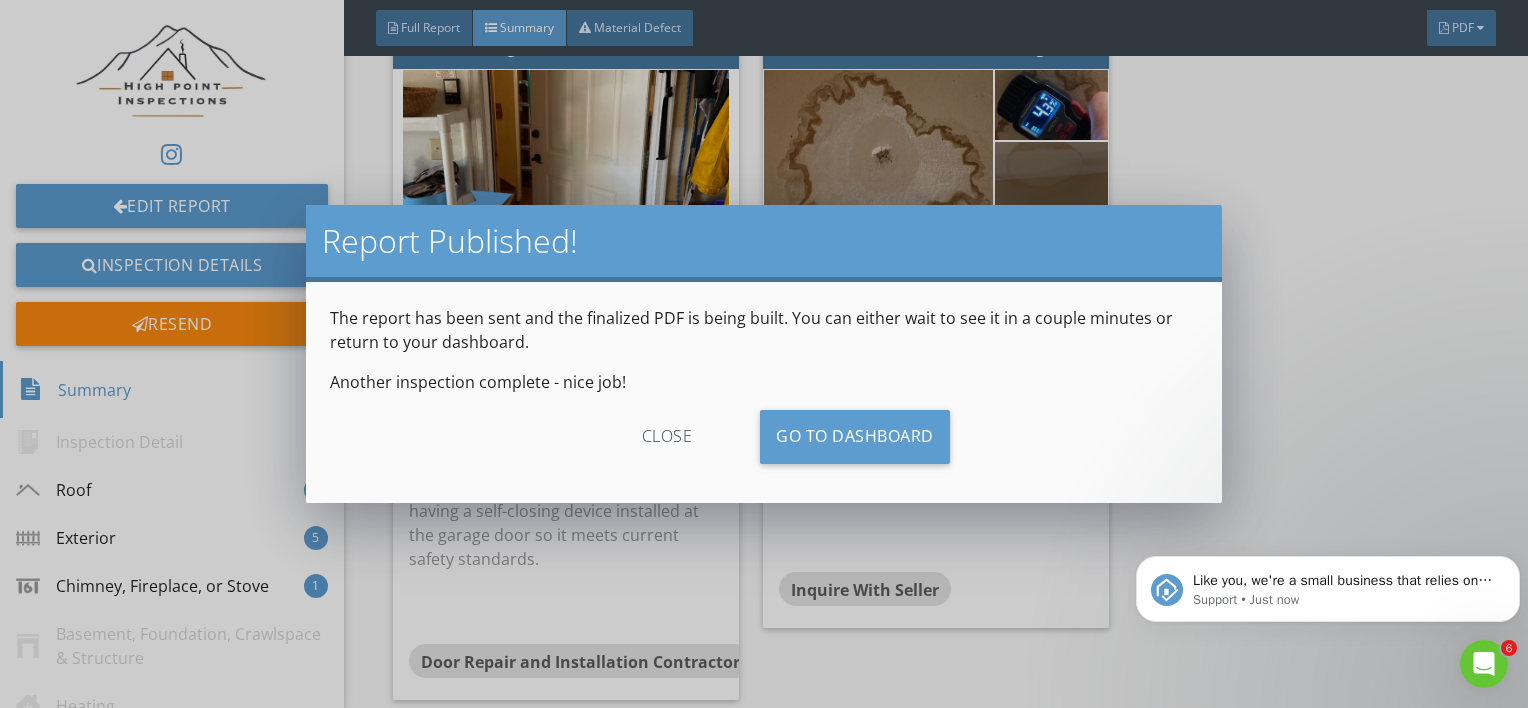 click on "close" at bounding box center [667, 437] 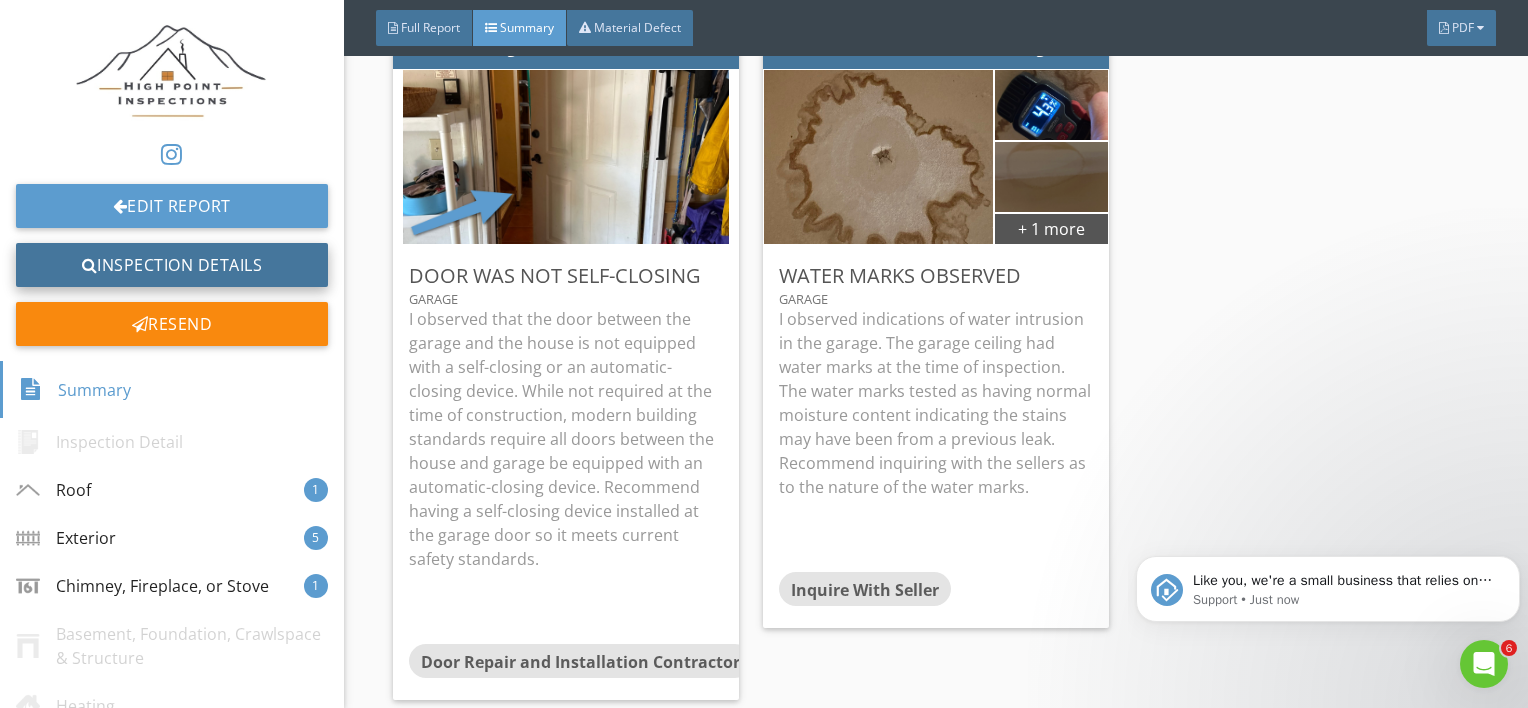click on "Inspection Details" at bounding box center (172, 265) 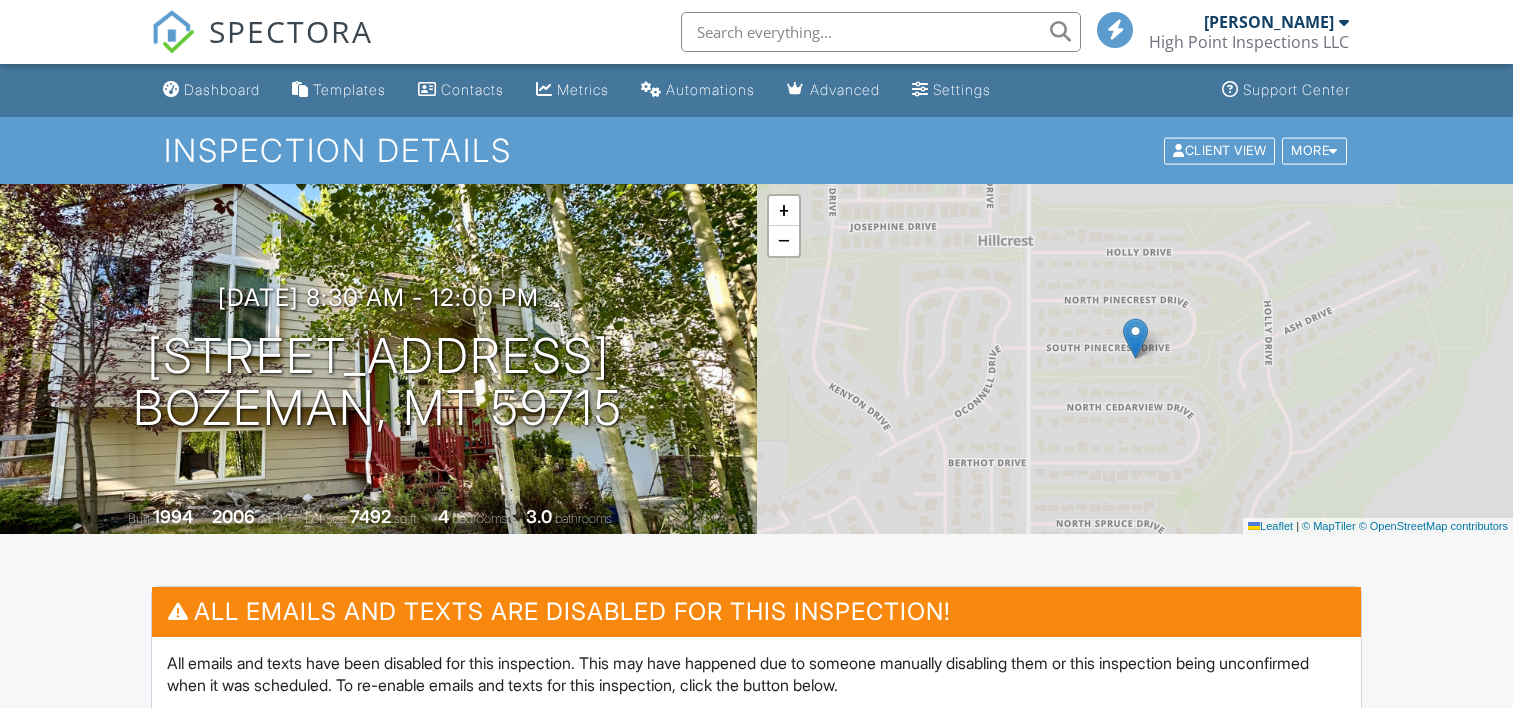 scroll, scrollTop: 0, scrollLeft: 0, axis: both 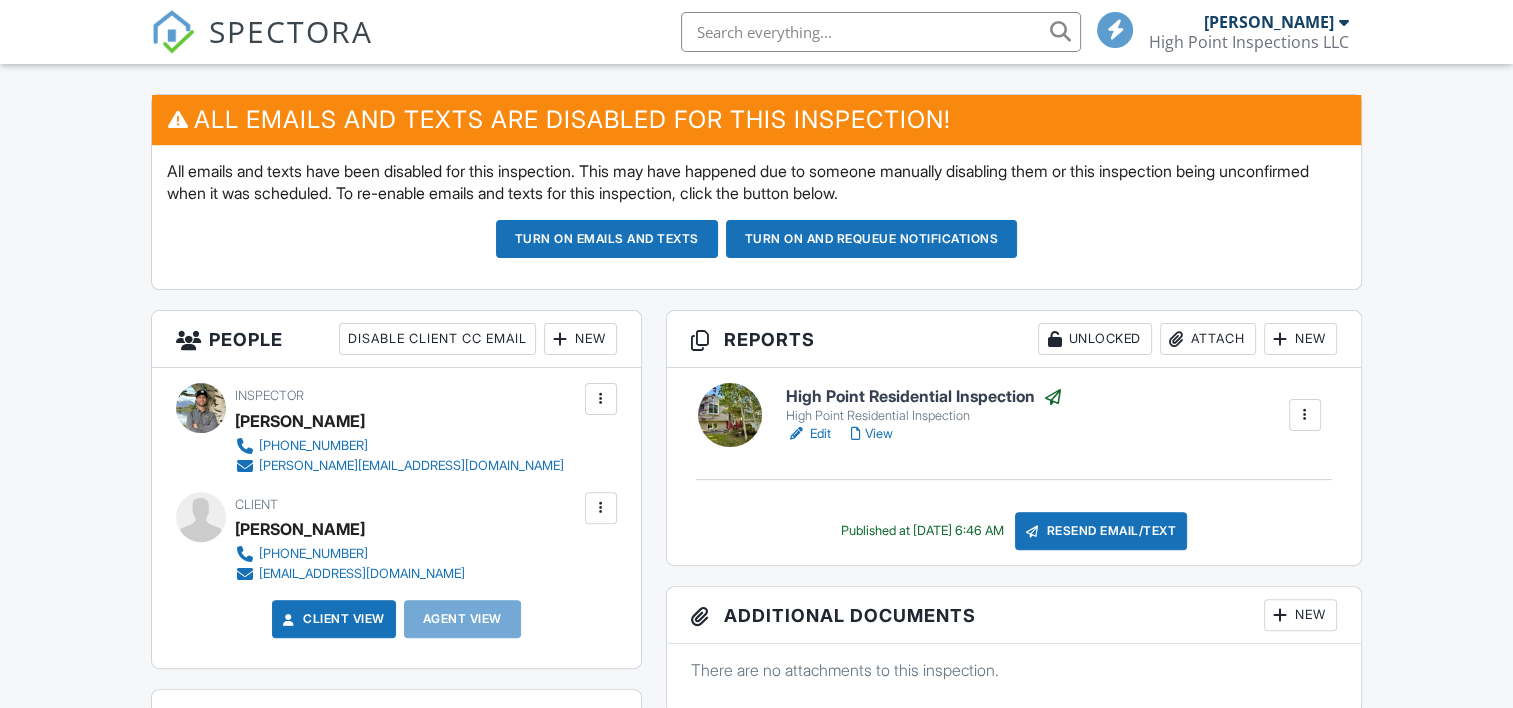 click on "Turn on and Requeue Notifications" at bounding box center [872, 239] 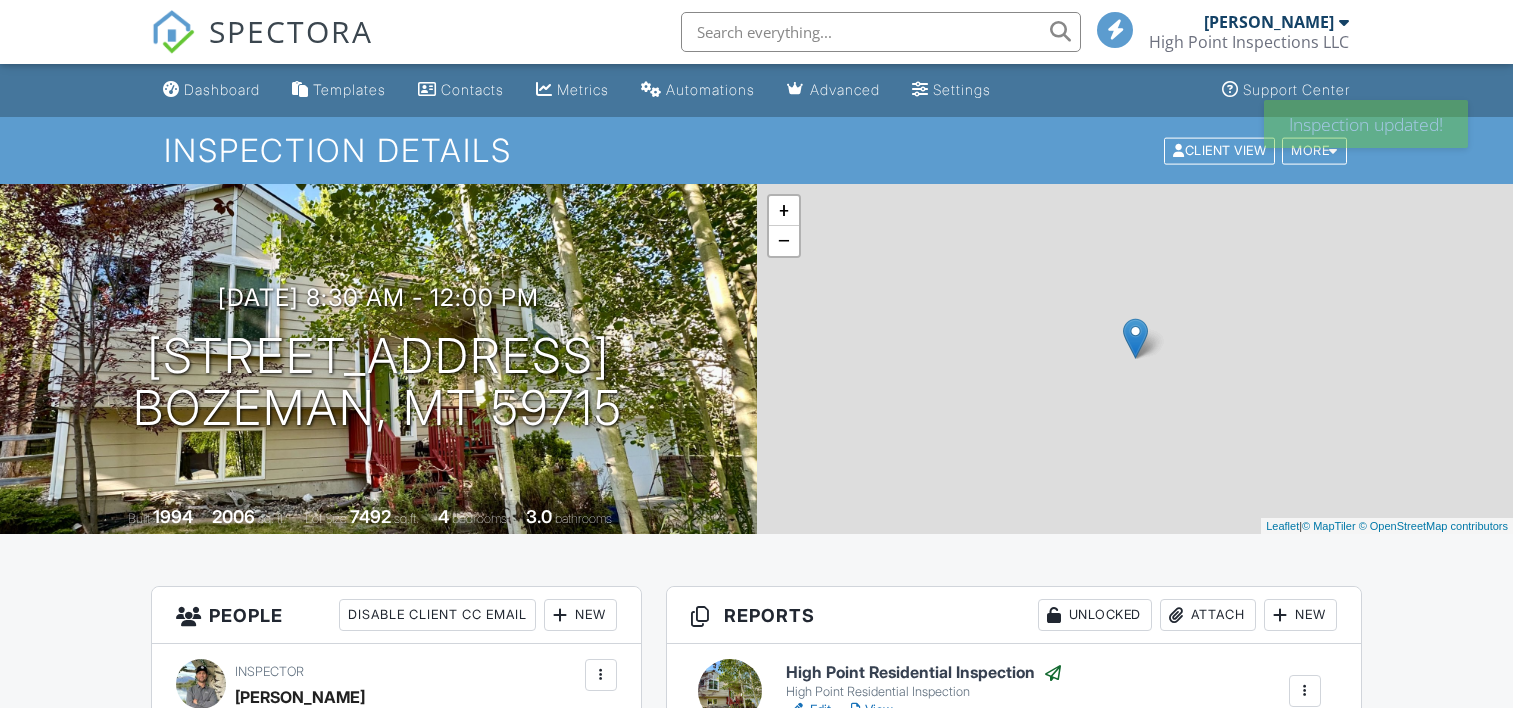scroll, scrollTop: 0, scrollLeft: 0, axis: both 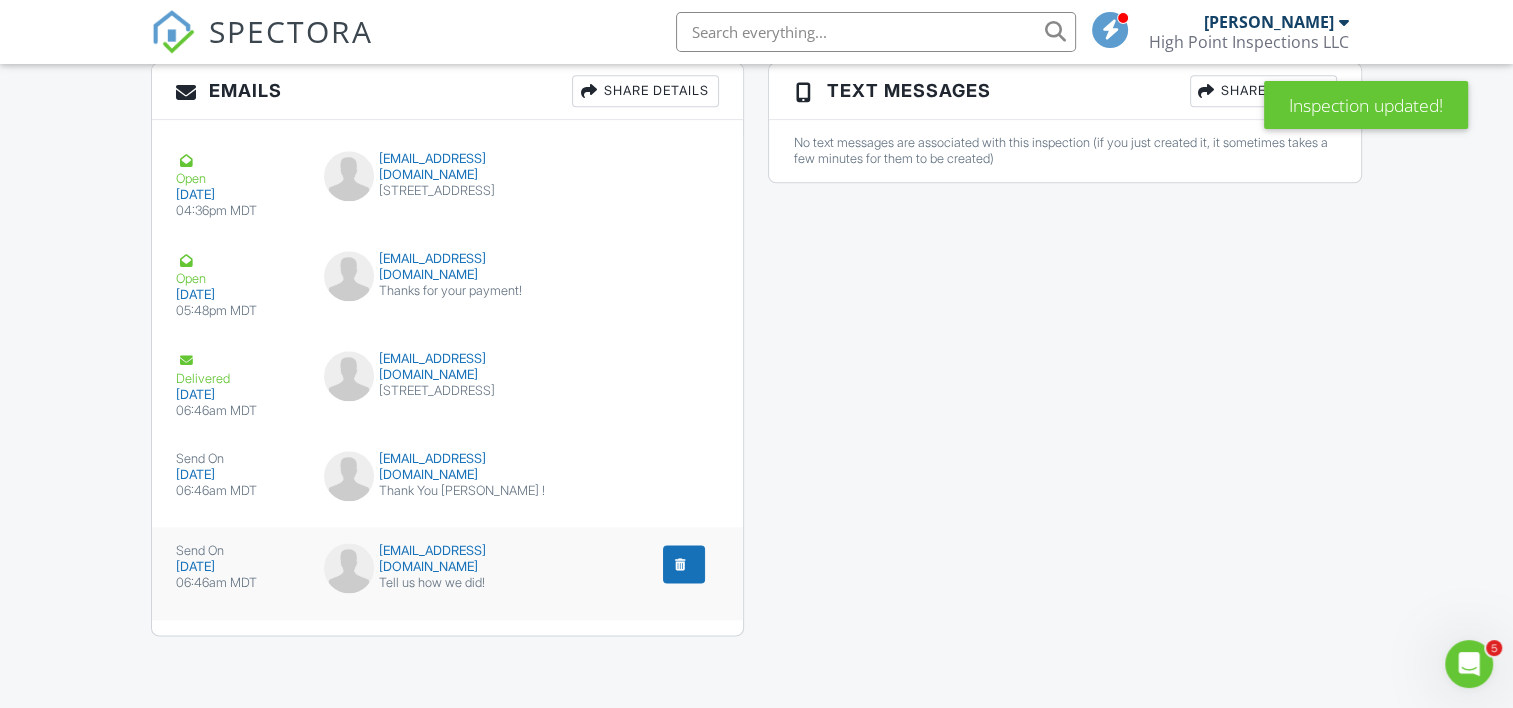 click at bounding box center (684, 564) 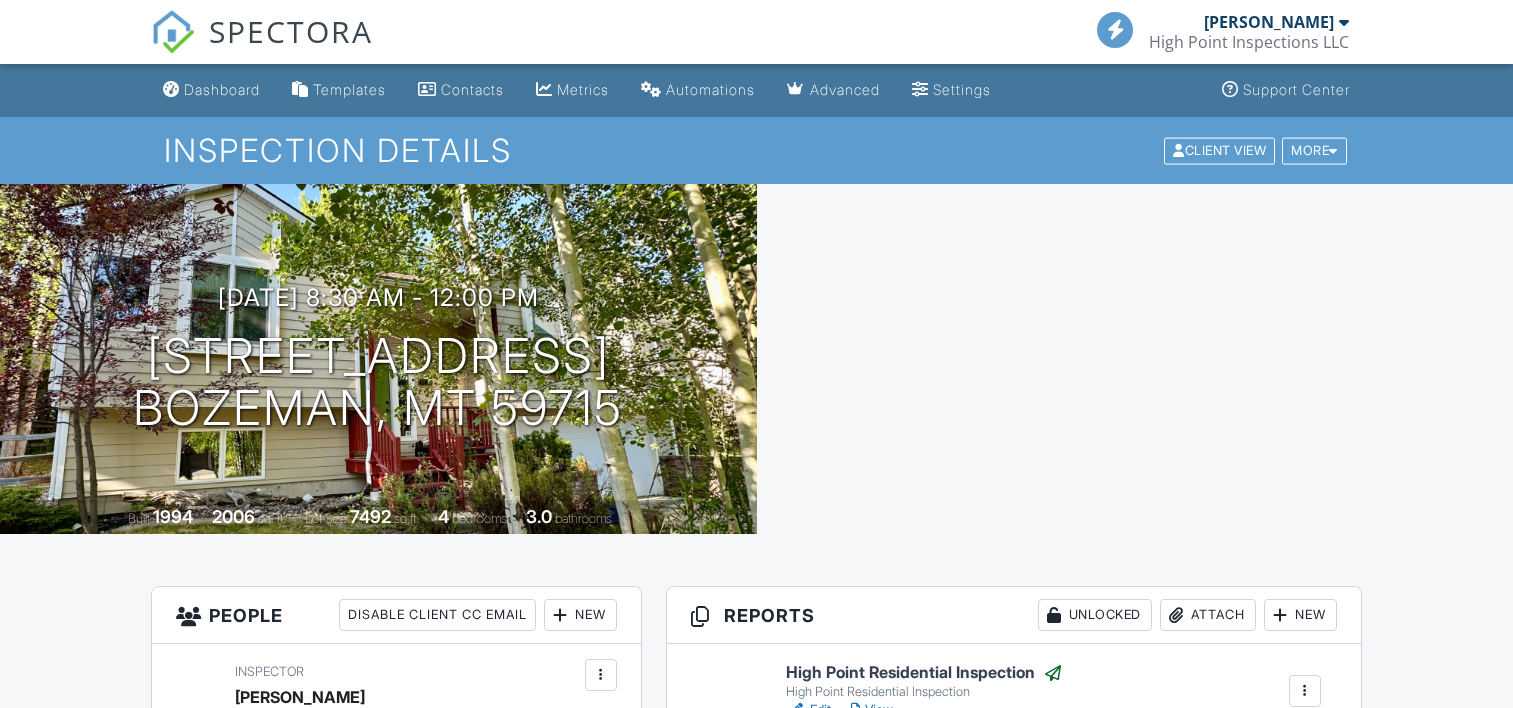 scroll, scrollTop: 0, scrollLeft: 0, axis: both 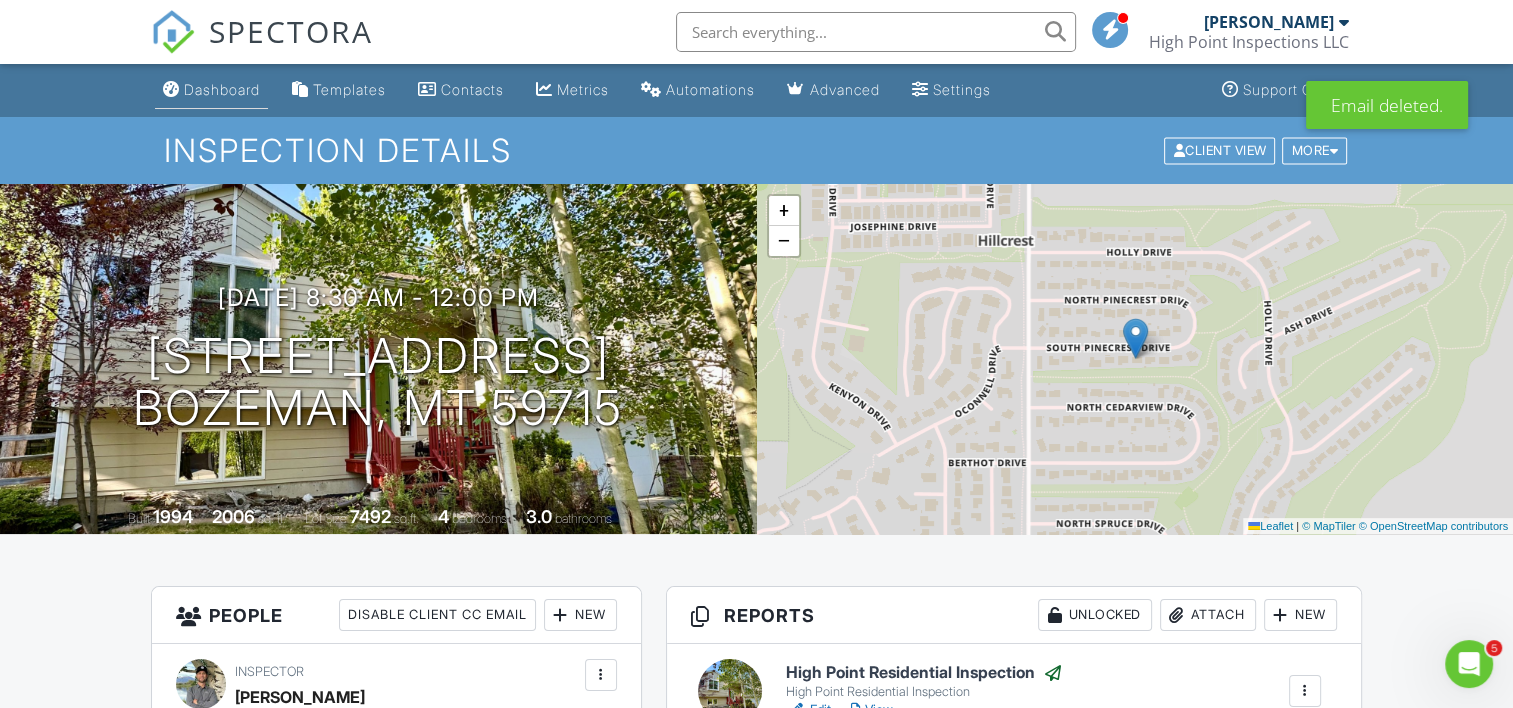 click on "Dashboard" at bounding box center (222, 89) 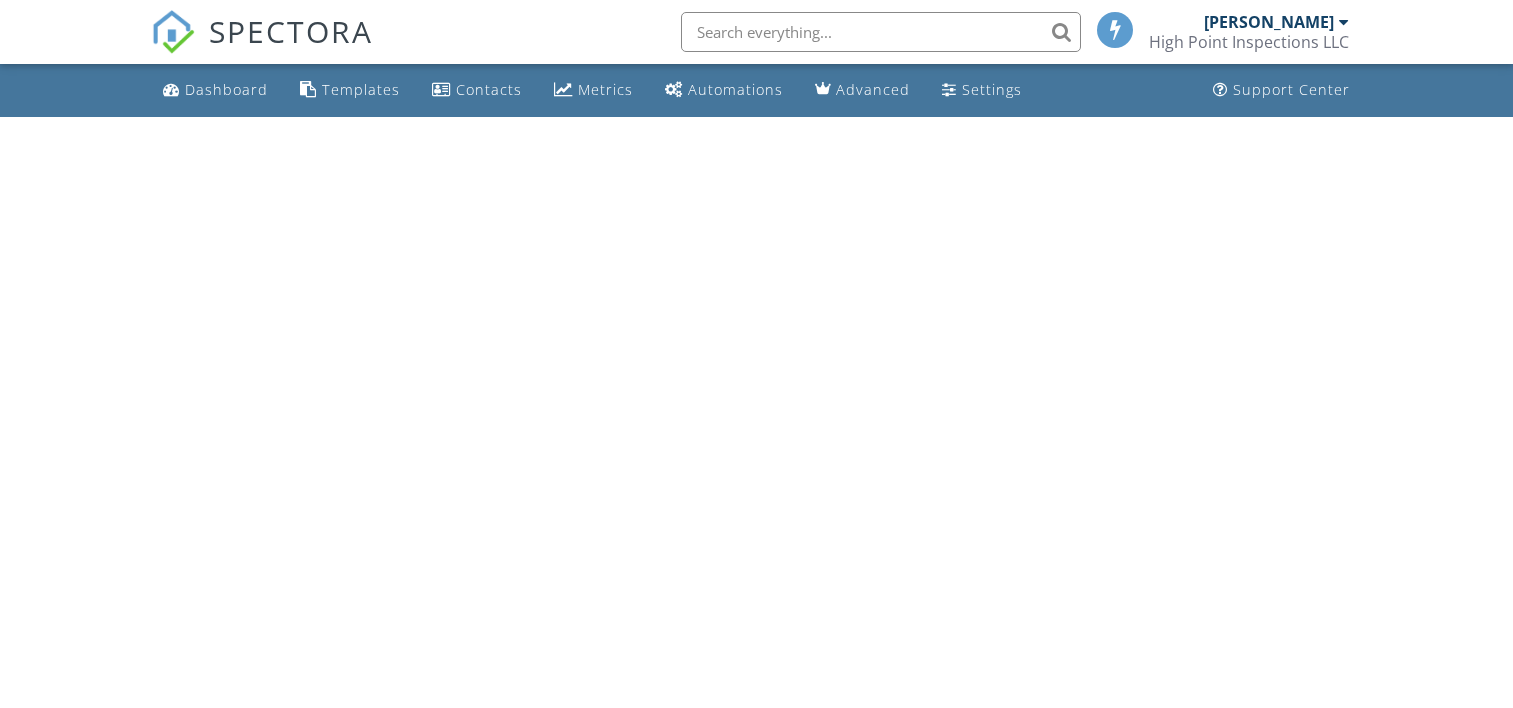 scroll, scrollTop: 0, scrollLeft: 0, axis: both 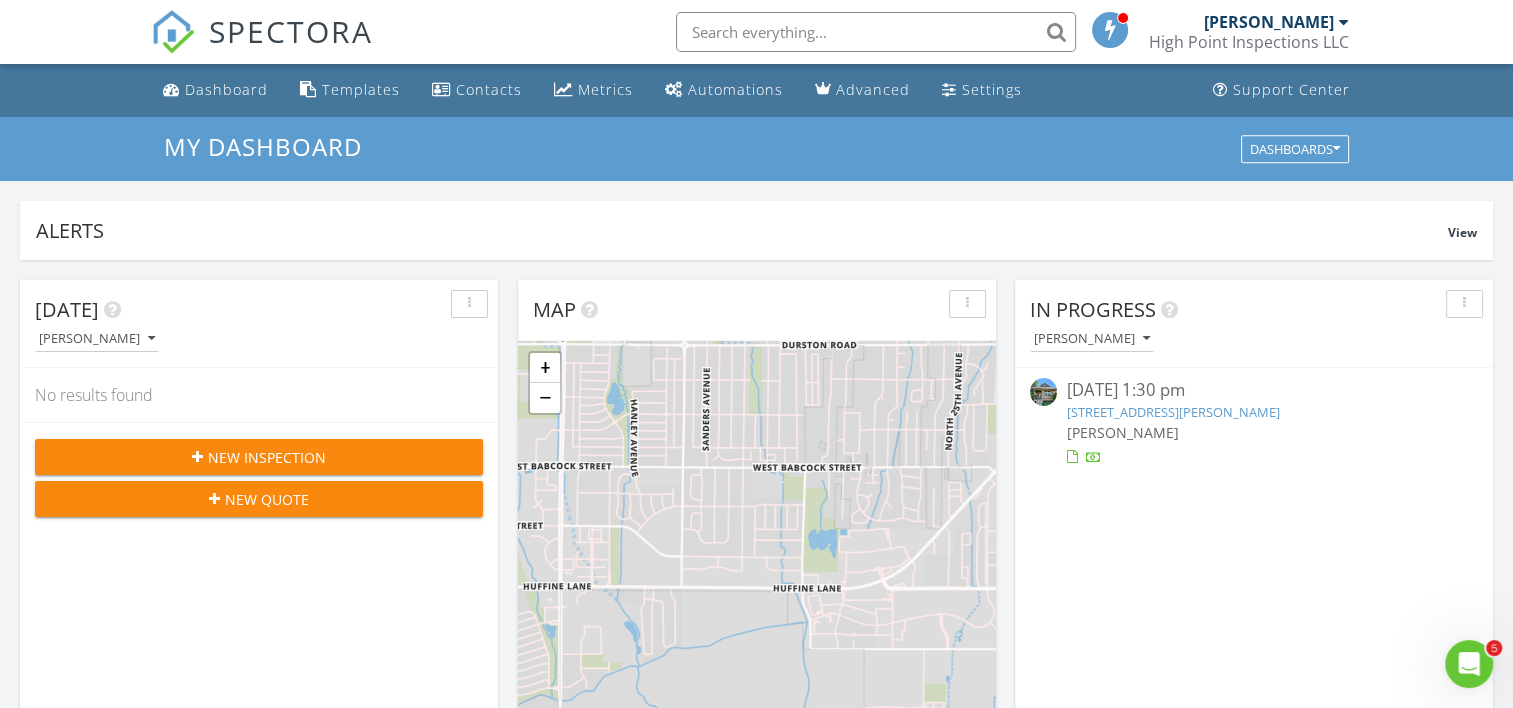 click on "[STREET_ADDRESS][PERSON_NAME]" at bounding box center (1173, 412) 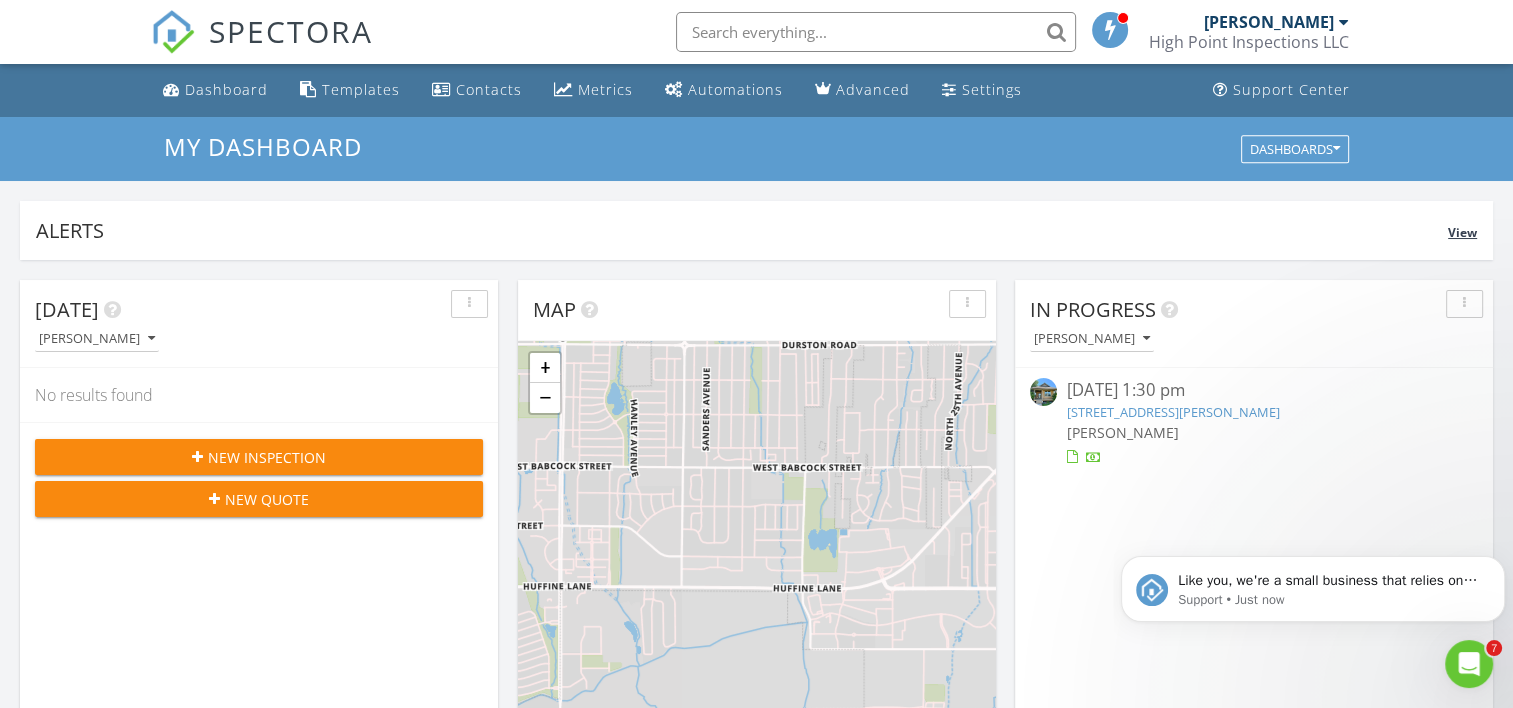 scroll, scrollTop: 0, scrollLeft: 0, axis: both 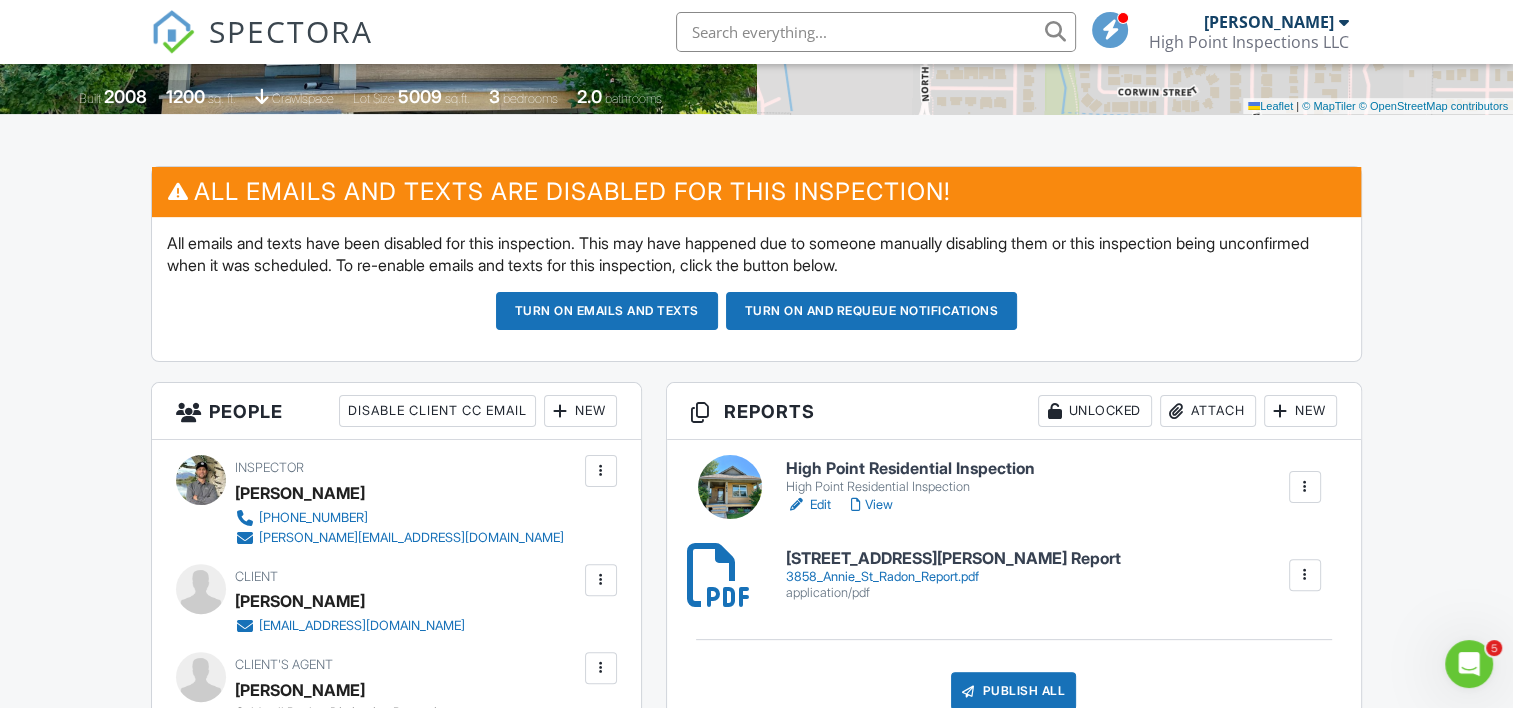 click on "Turn on and Requeue Notifications" at bounding box center (872, 311) 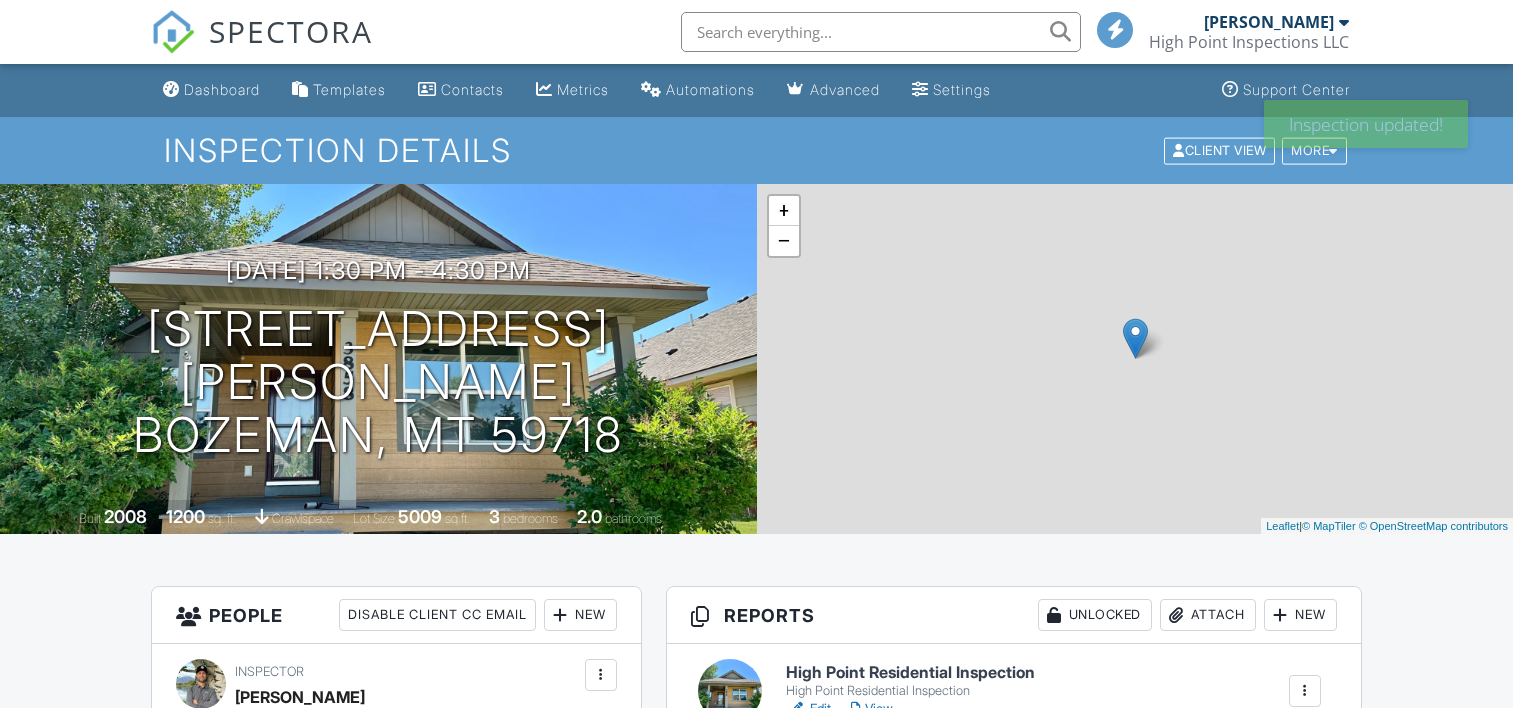 scroll, scrollTop: 0, scrollLeft: 0, axis: both 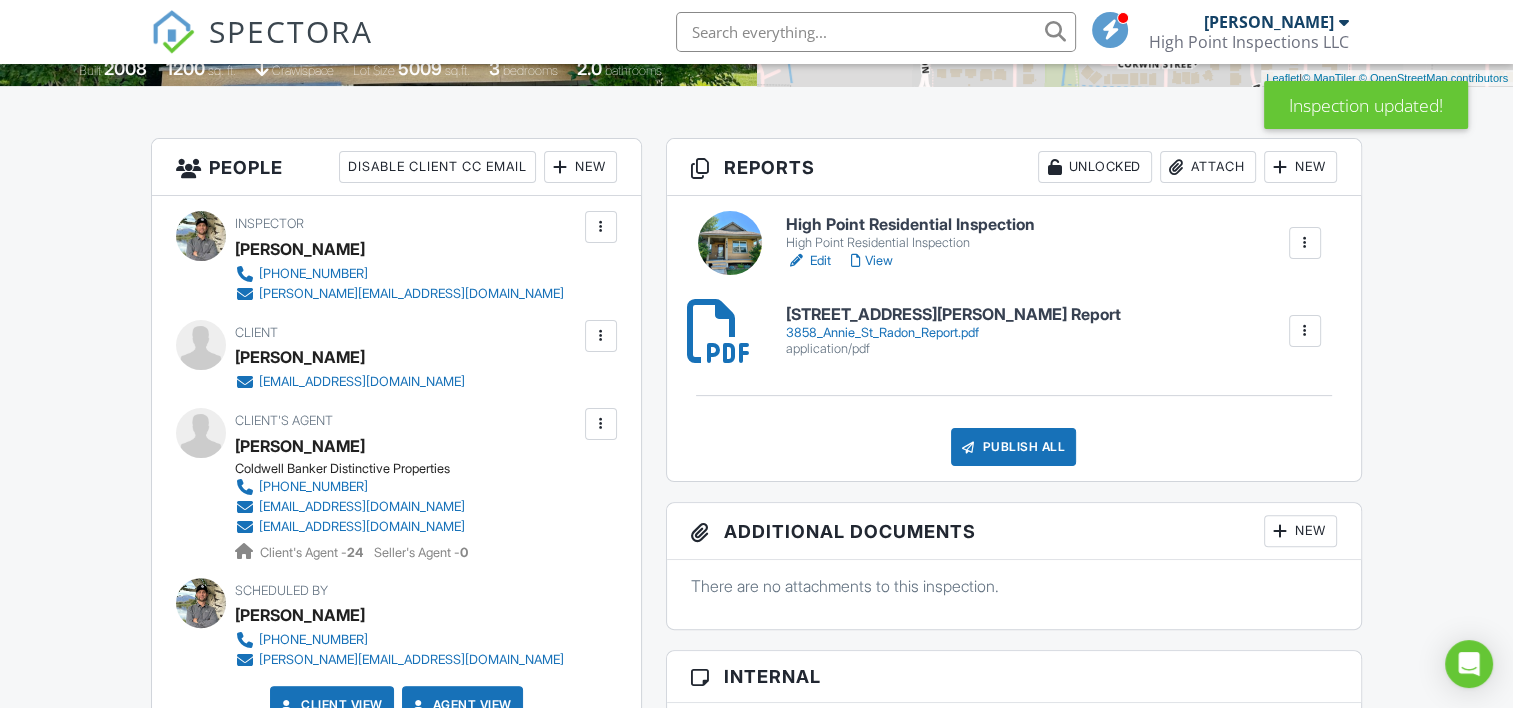 click on "High Point Residential Inspection" at bounding box center [910, 225] 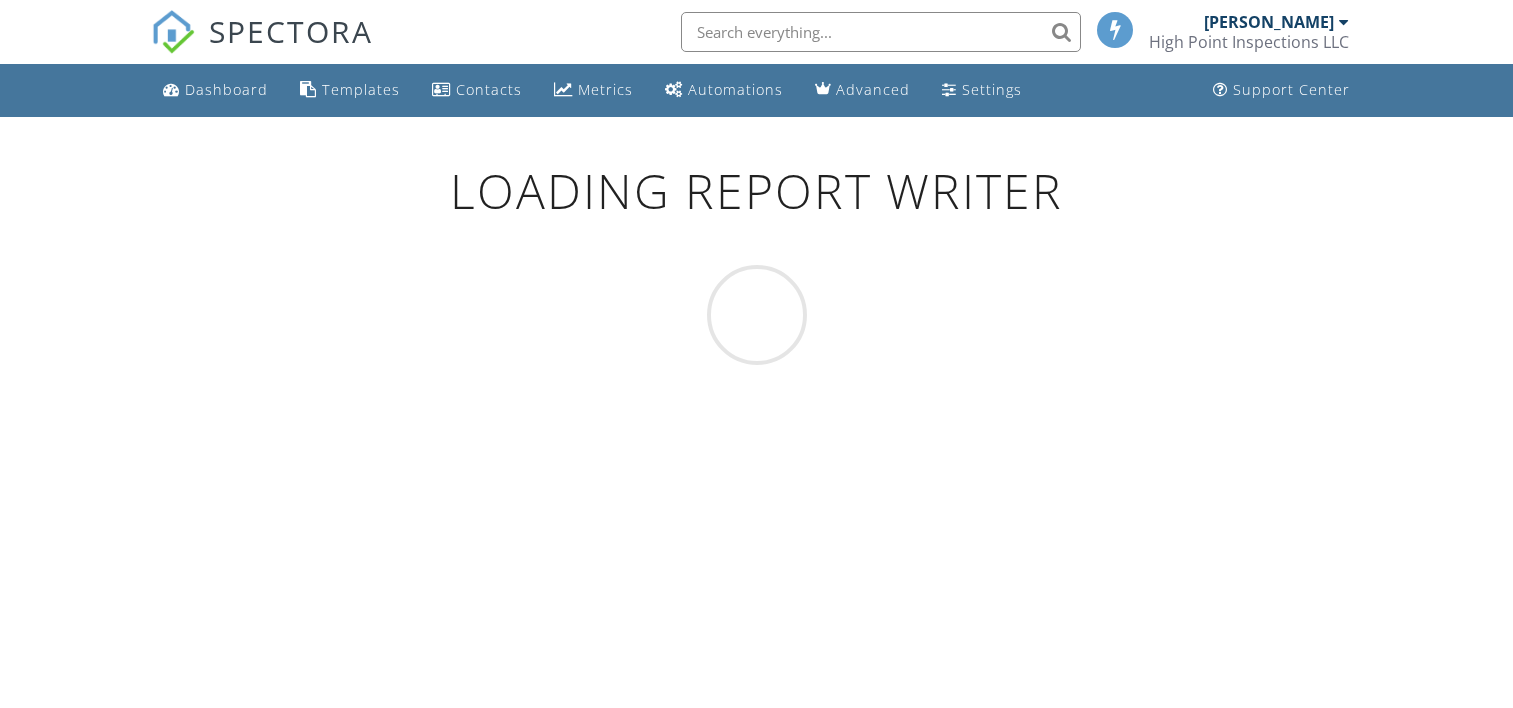 scroll, scrollTop: 0, scrollLeft: 0, axis: both 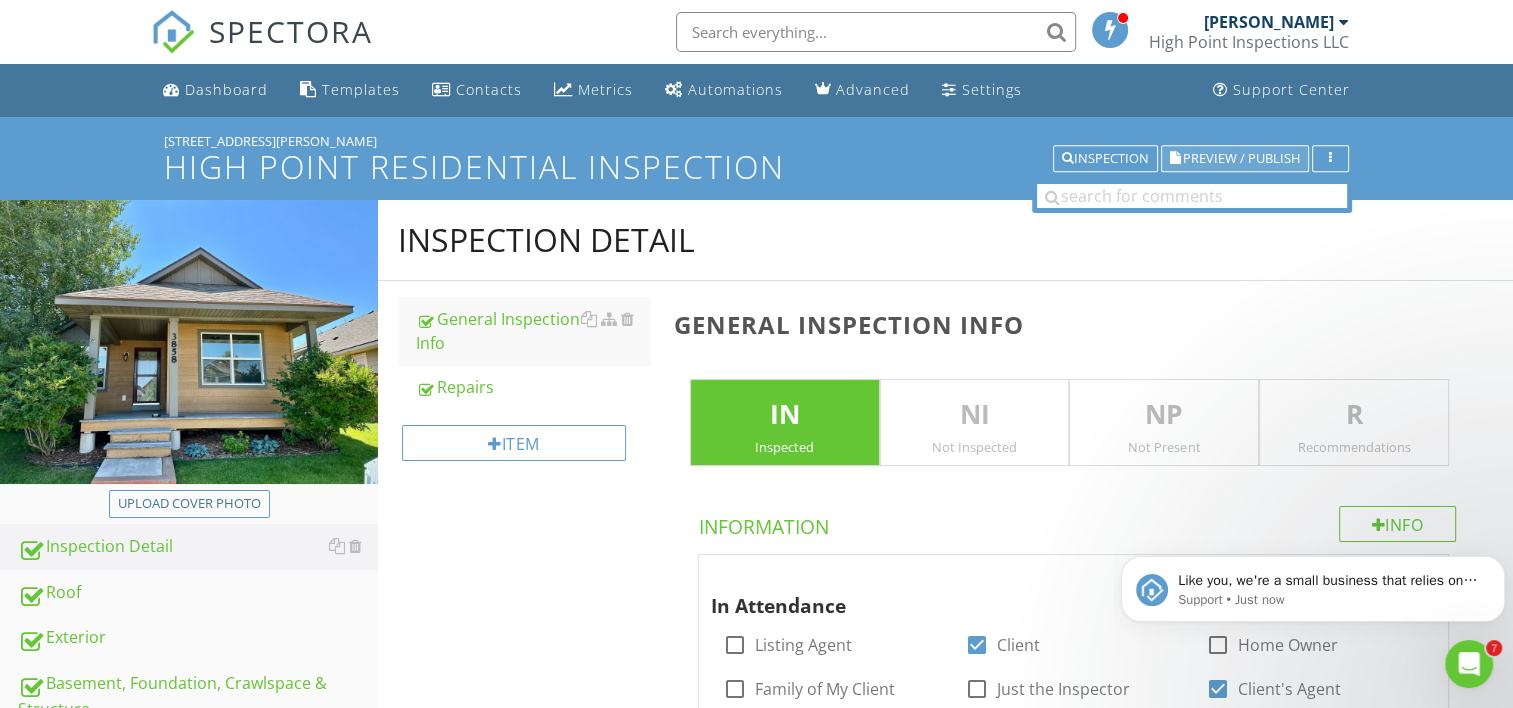 click on "Preview / Publish" at bounding box center [1241, 158] 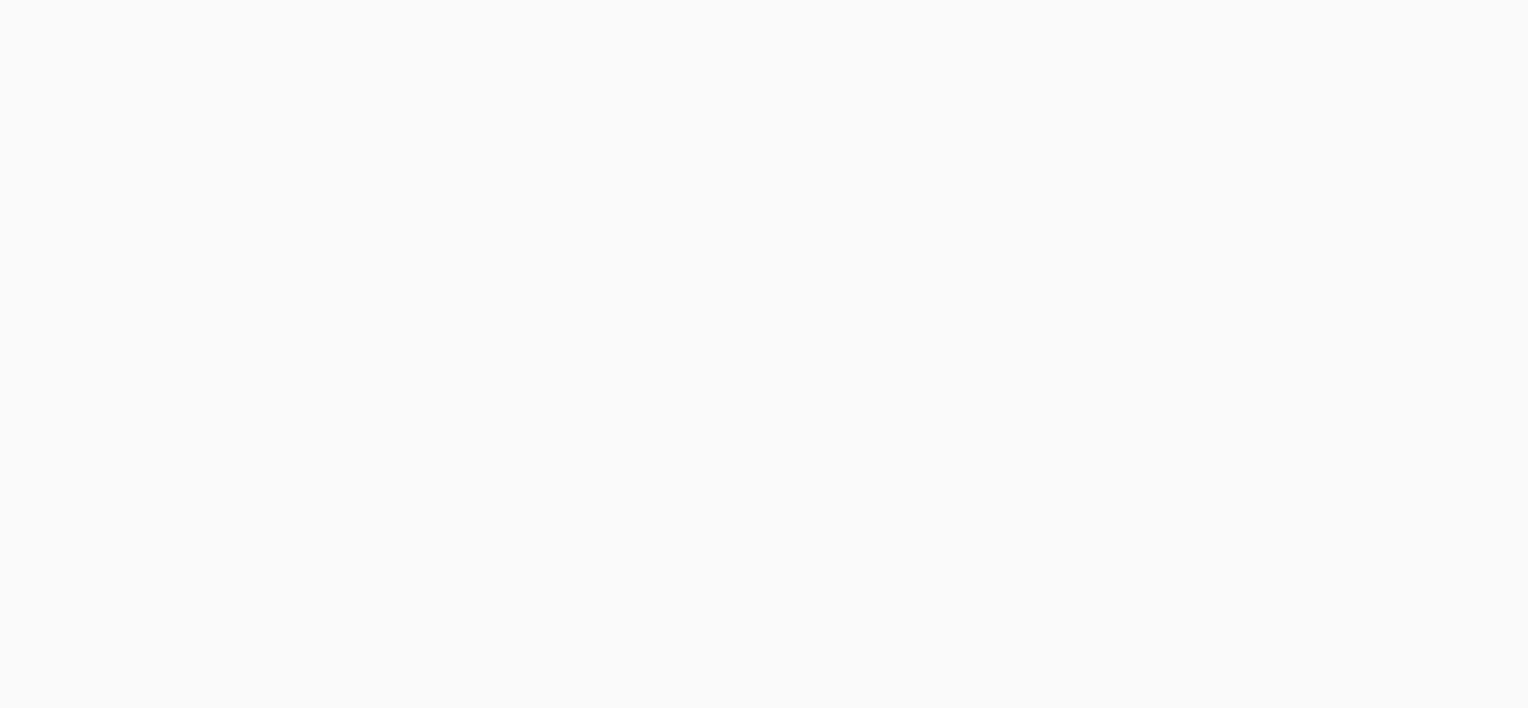 scroll, scrollTop: 0, scrollLeft: 0, axis: both 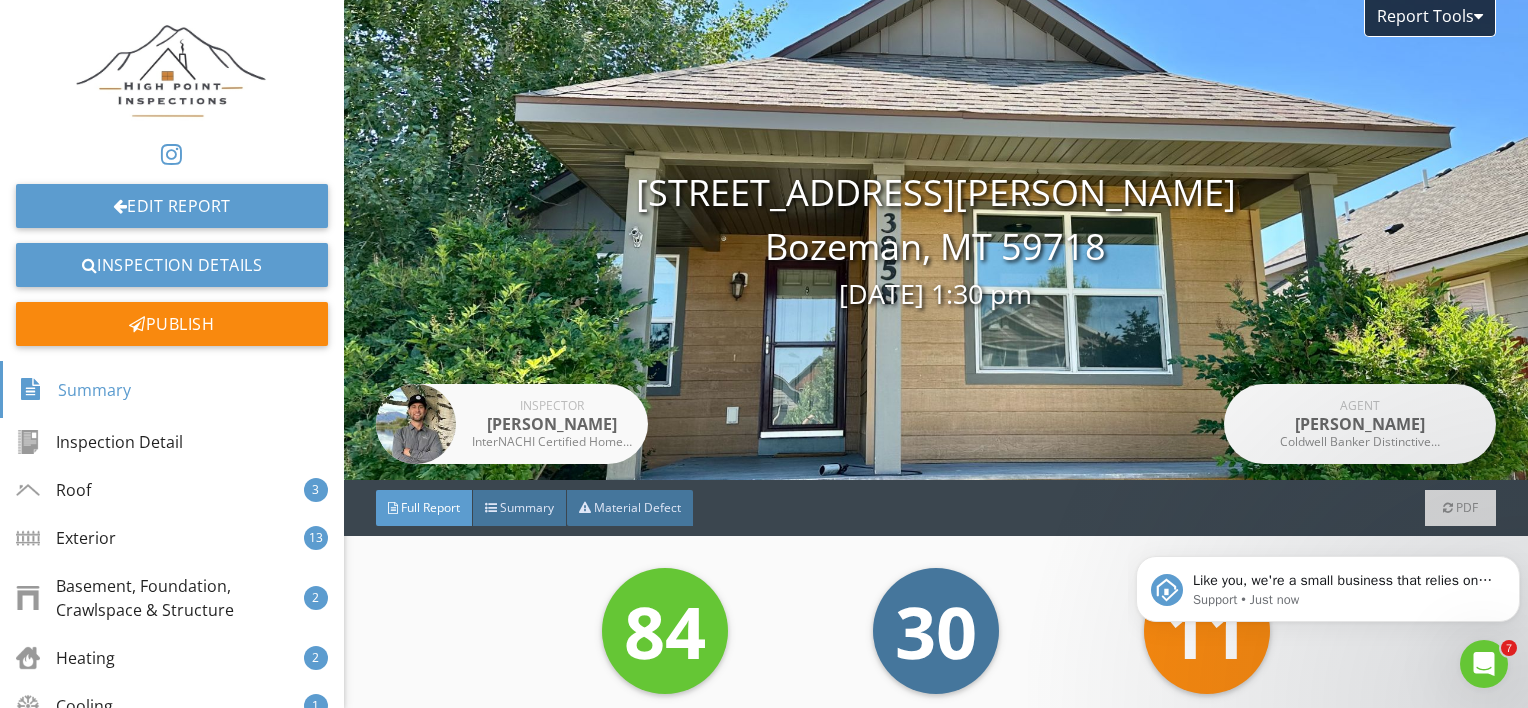 click 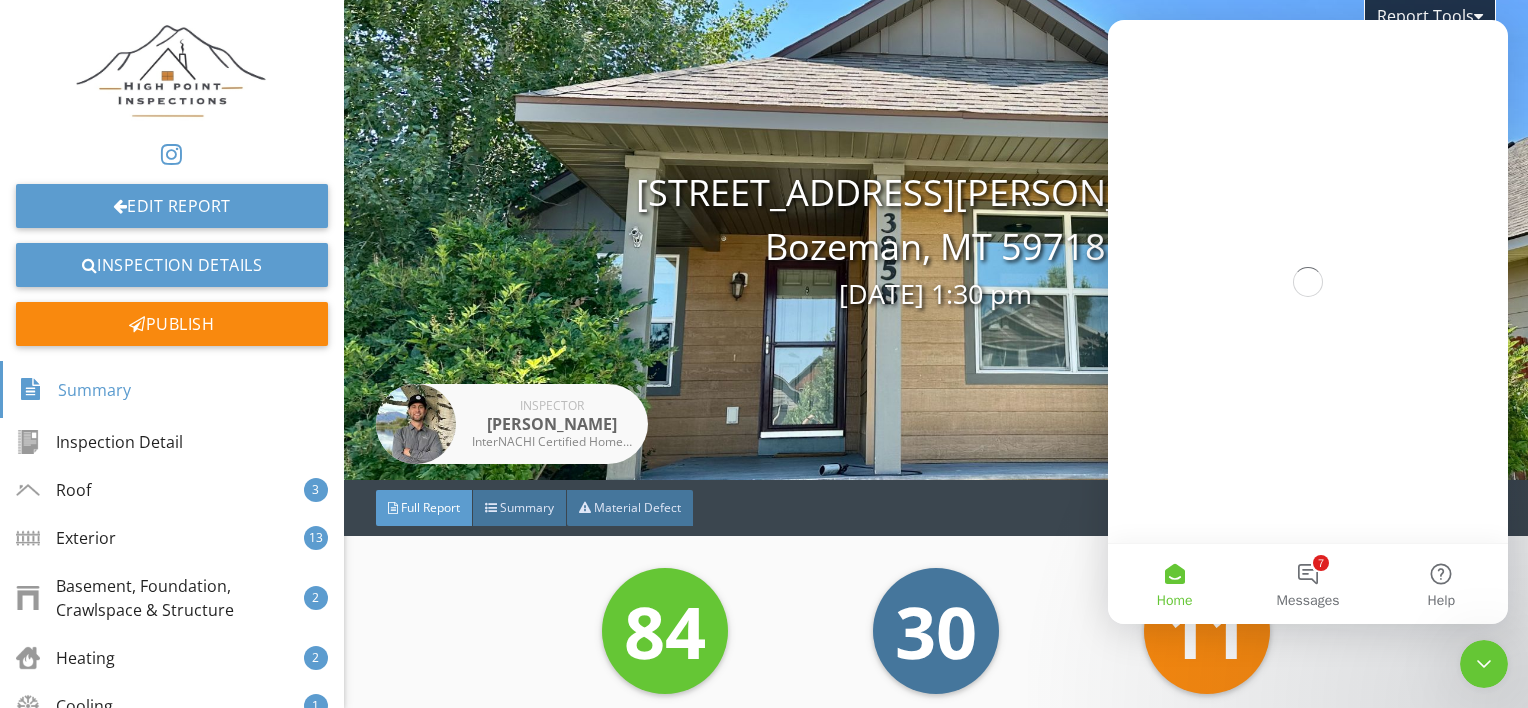 scroll, scrollTop: 0, scrollLeft: 0, axis: both 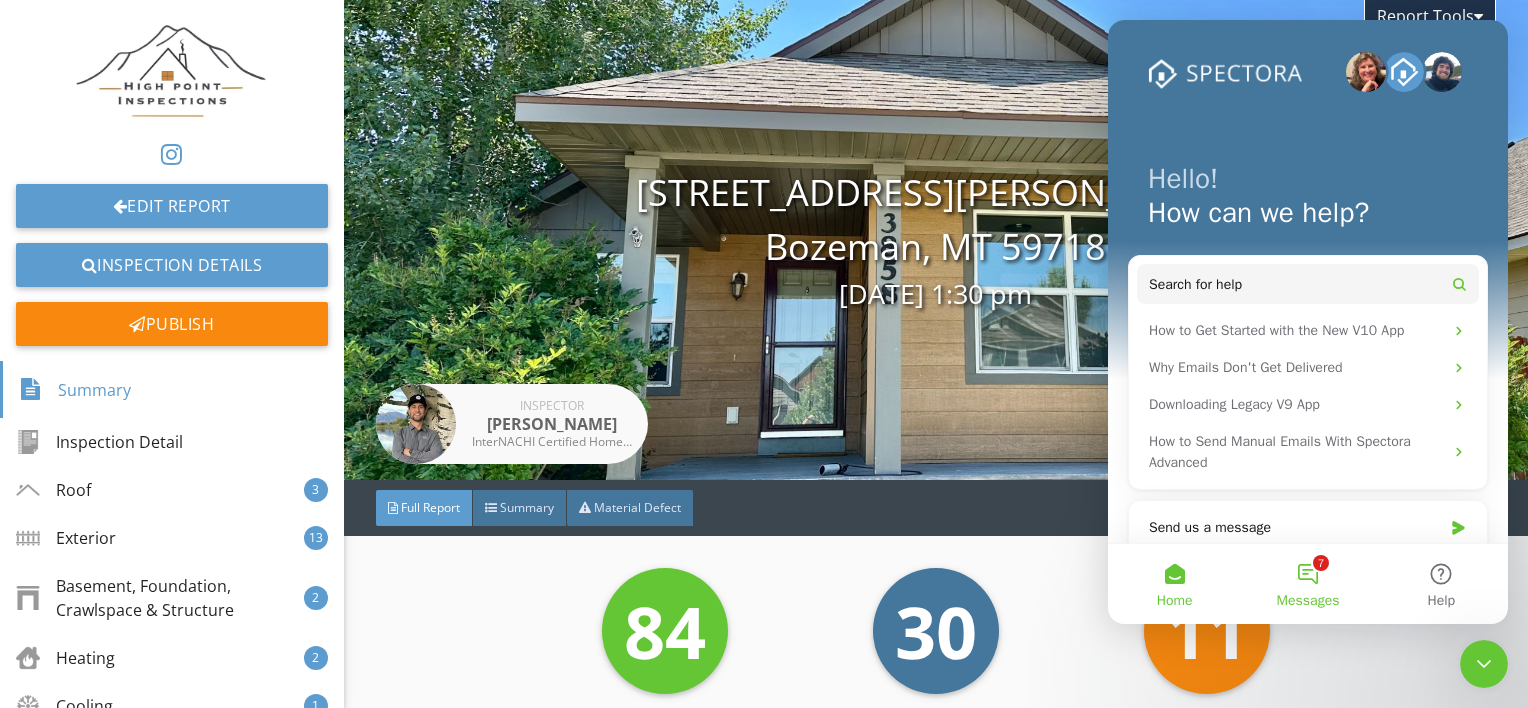 click on "Messages" at bounding box center (1308, 601) 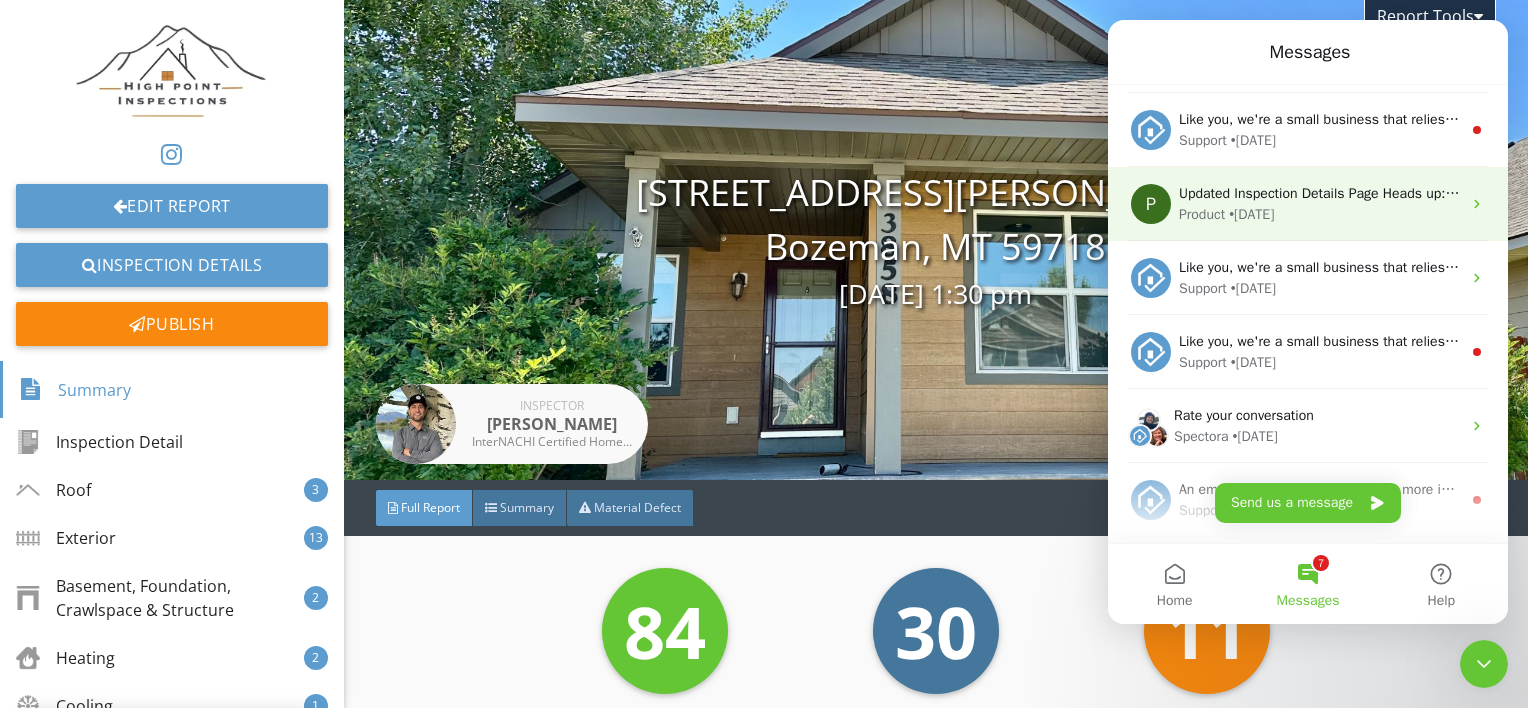 scroll, scrollTop: 213, scrollLeft: 0, axis: vertical 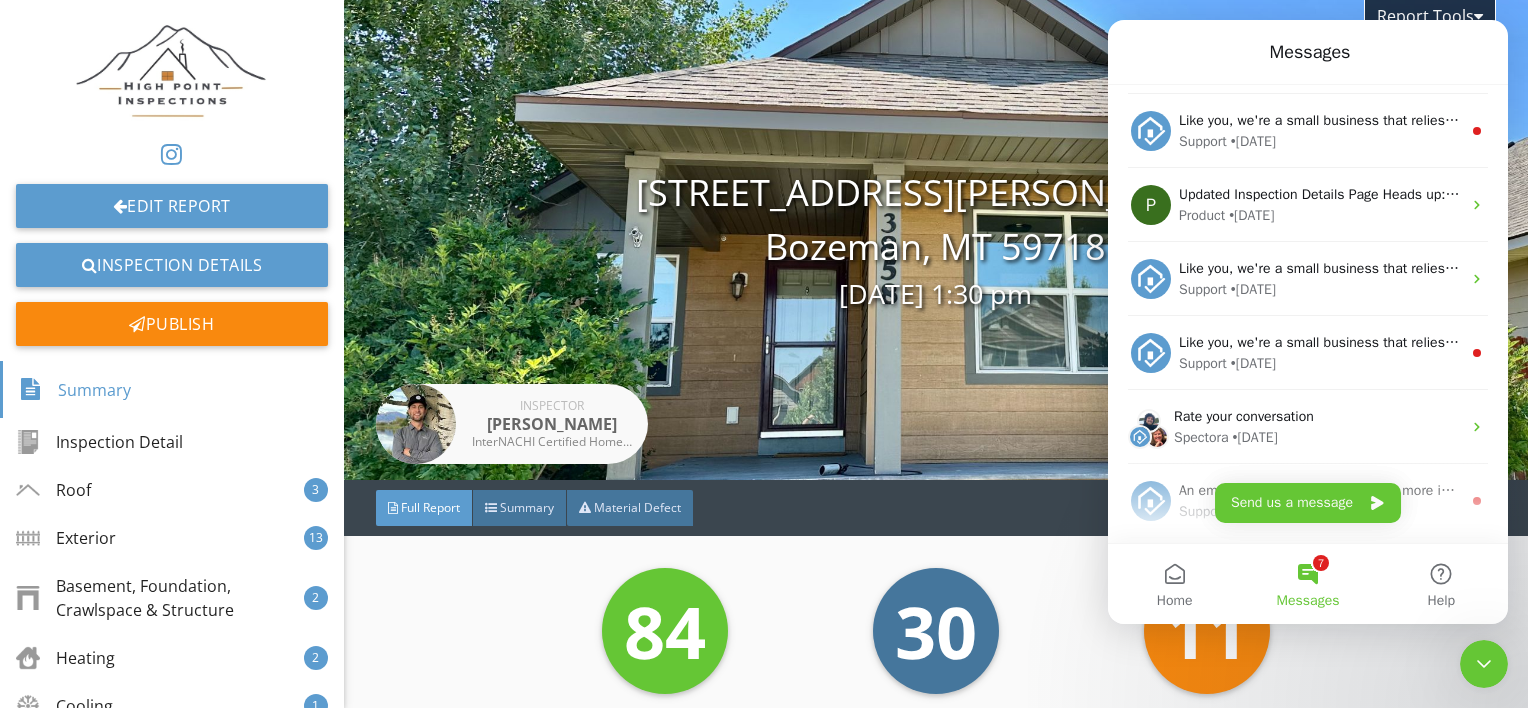 click 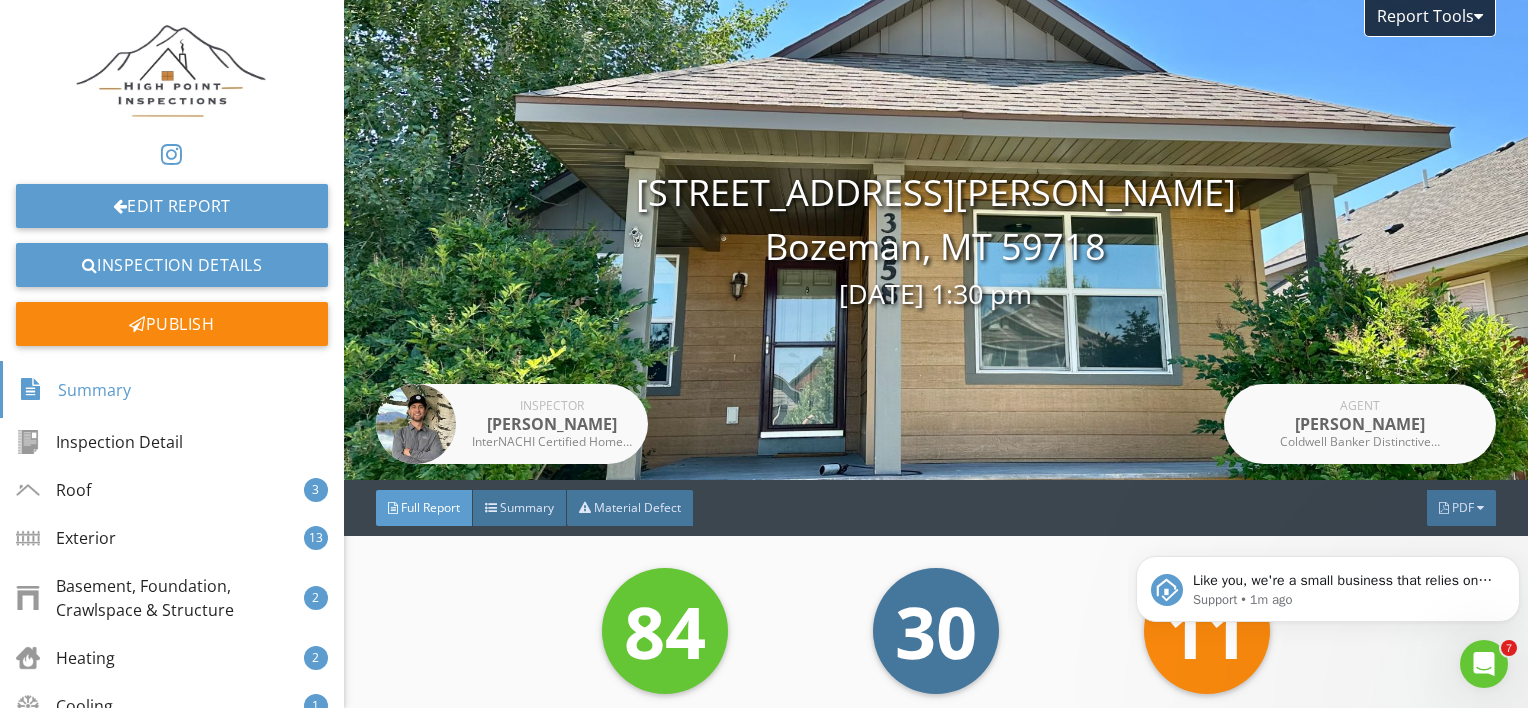 scroll, scrollTop: 0, scrollLeft: 0, axis: both 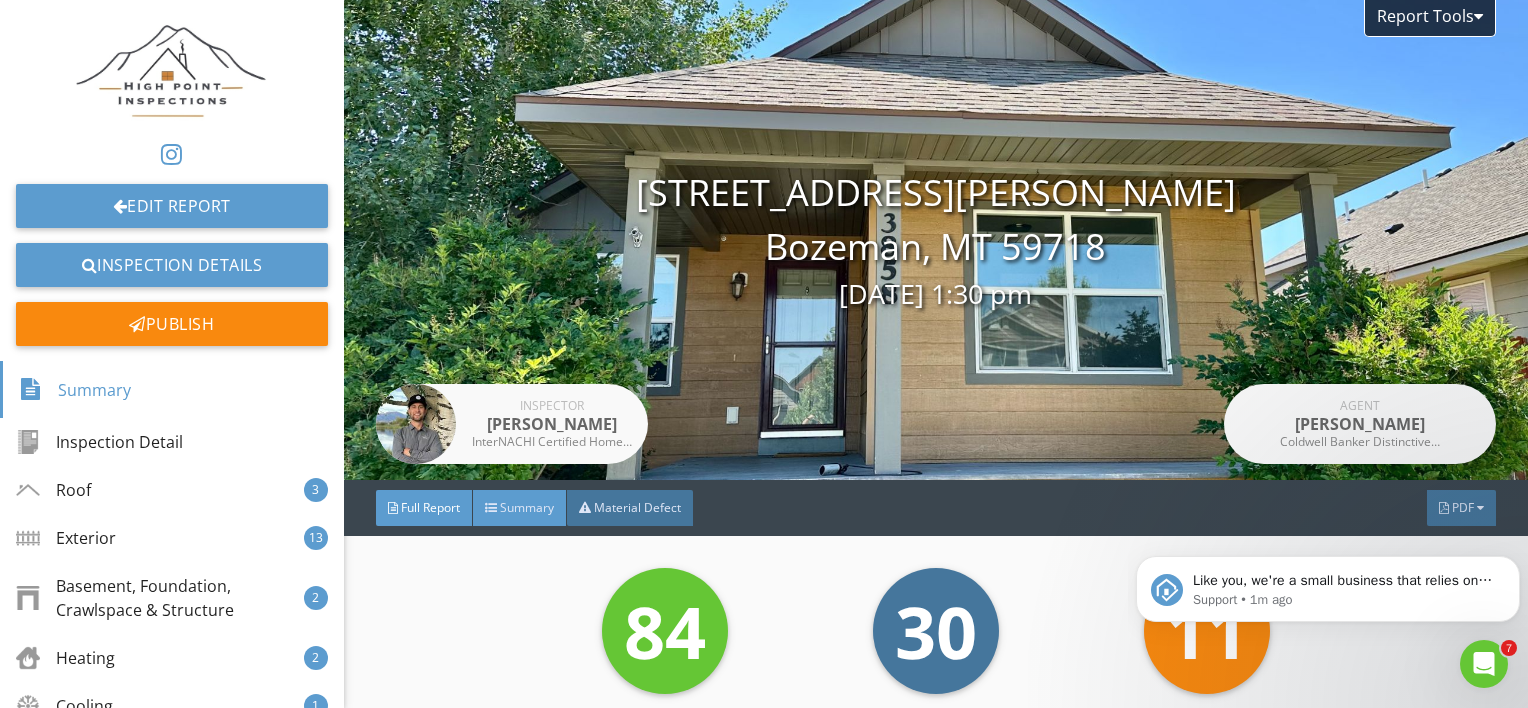 click on "Summary" at bounding box center [527, 507] 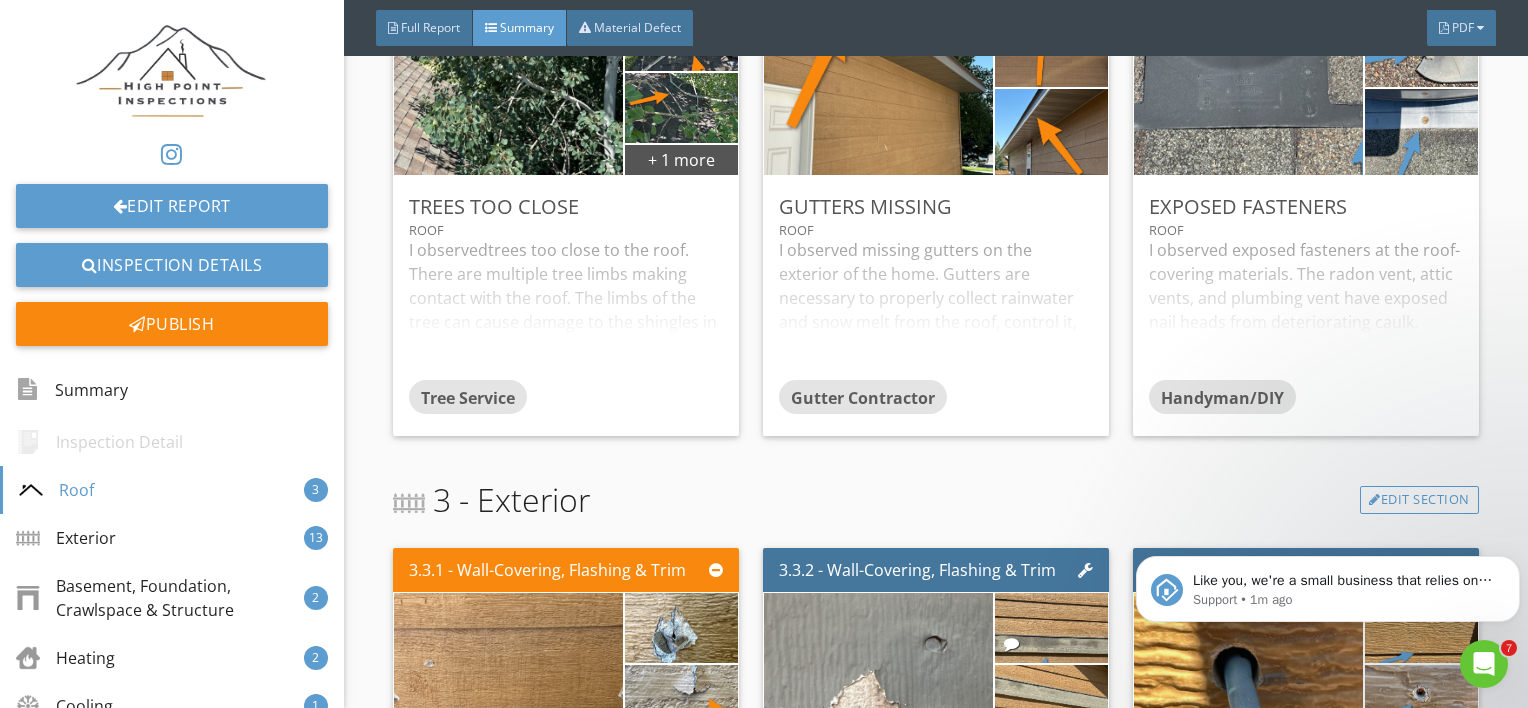scroll, scrollTop: 680, scrollLeft: 0, axis: vertical 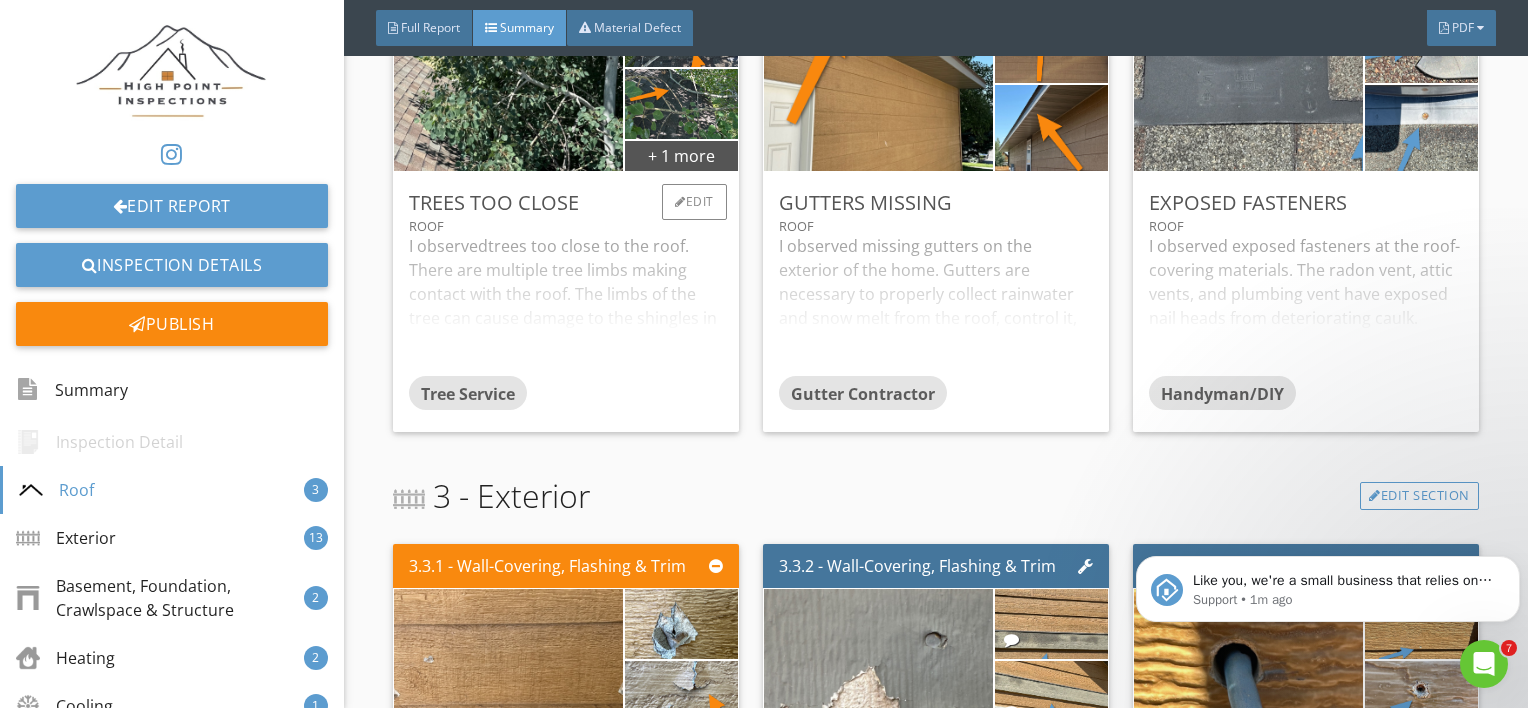 click on "I observed  trees too close to the roof. There are multiple tree limbs making contact with the roof. The limbs of the tree can cause damage to the shingles in the wind as well as cause granule loss to the shingles themselves. Recommend cutting the tree limbs back to protect the roof and allow the roof to properly dry after rain/snow." at bounding box center [566, 305] 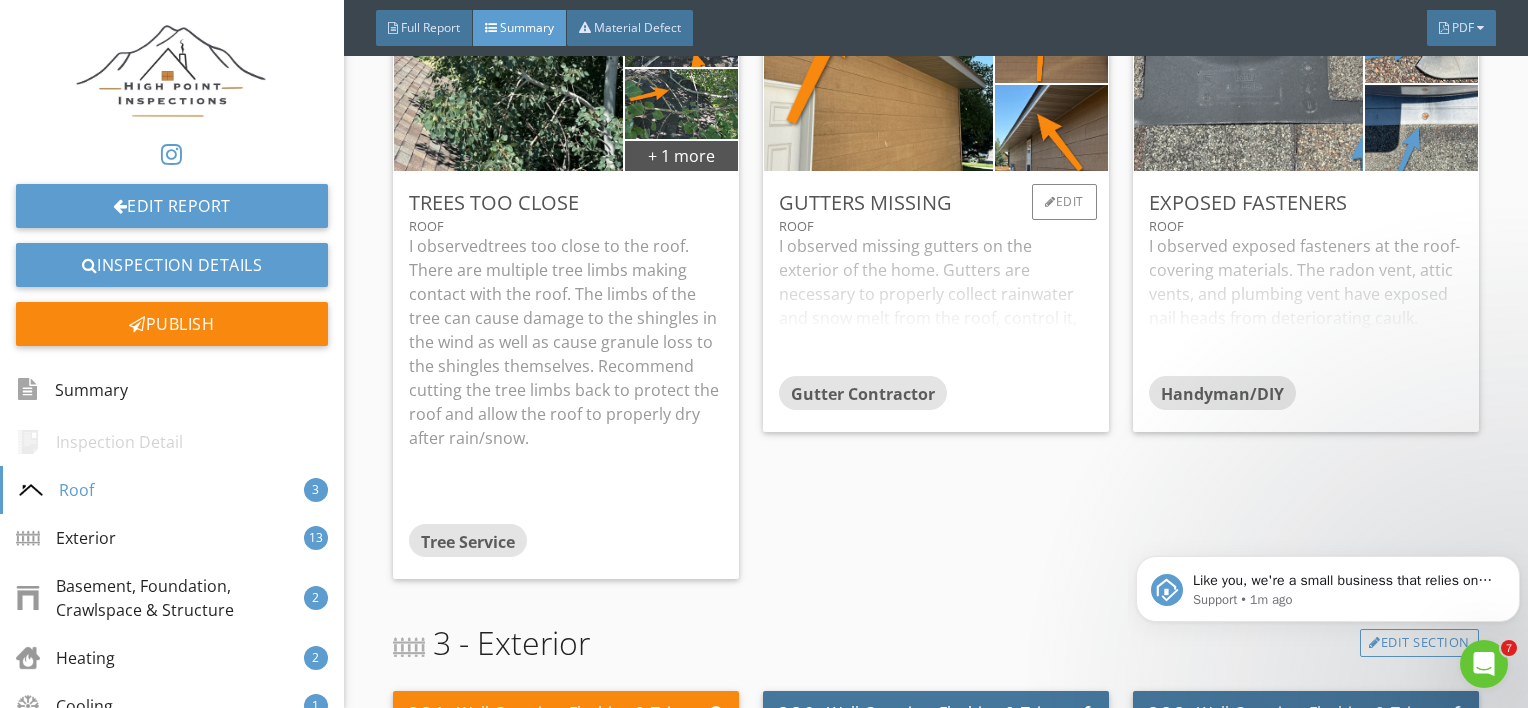click on "I observed missing gutters on the exterior of the home. Gutters are necessary to properly collect rainwater and snow melt from the roof, control it, divert it, and discharge that water away from the house and its foundation. Excess water at the foundation discharging from the roof can lead to settling and possible foundation movement. Recommend installing gutters to discharge water away from the home and prevent excess moisture at the foundation." at bounding box center [936, 305] 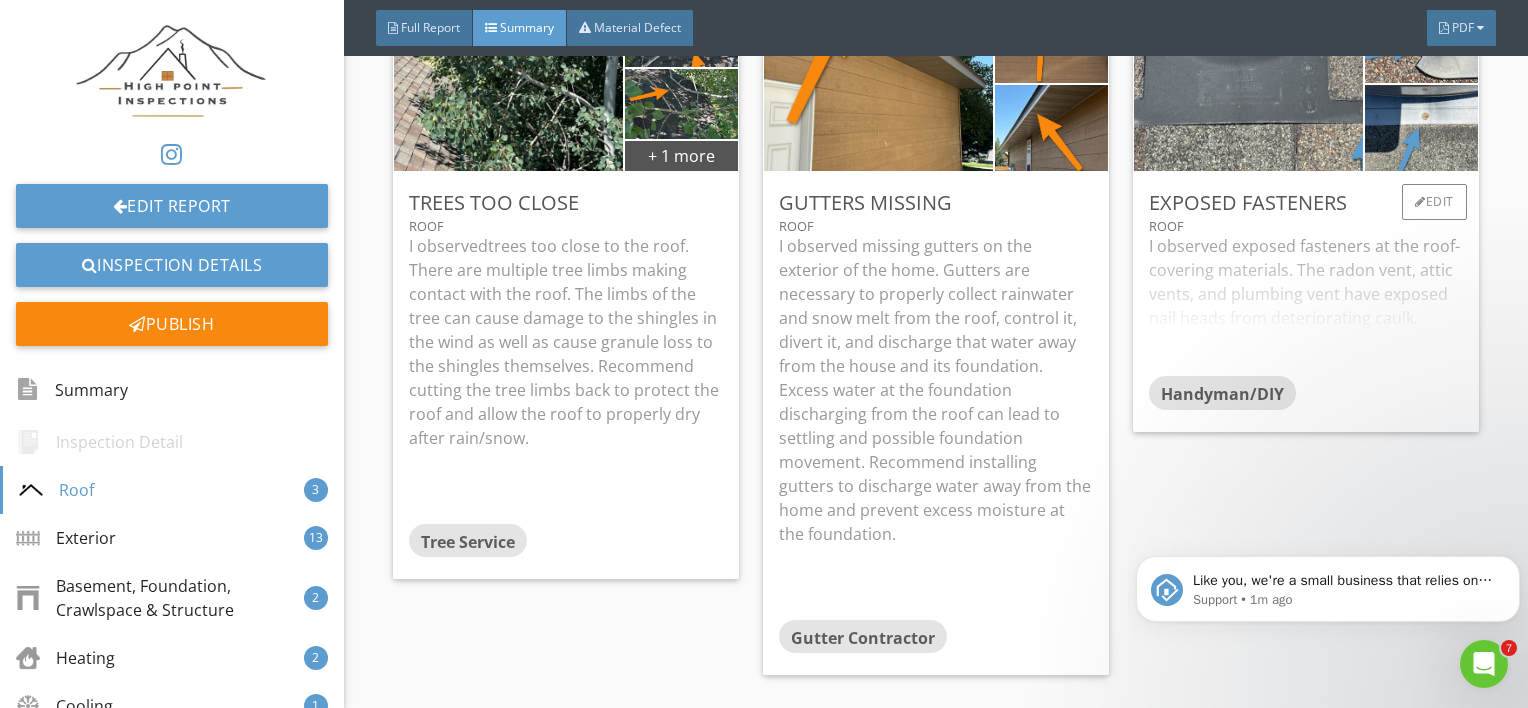 click on "I observed exposed fasteners at the roof-covering materials. The radon vent, attic vents, and plumbing vent have exposed nail heads from deteriorating caulk. Fasteners/nails should not be exposed and present potential water entry points. Recommend having the fasteners sealed with roofing cement or an approved asphalt shingle sealant." at bounding box center [1306, 305] 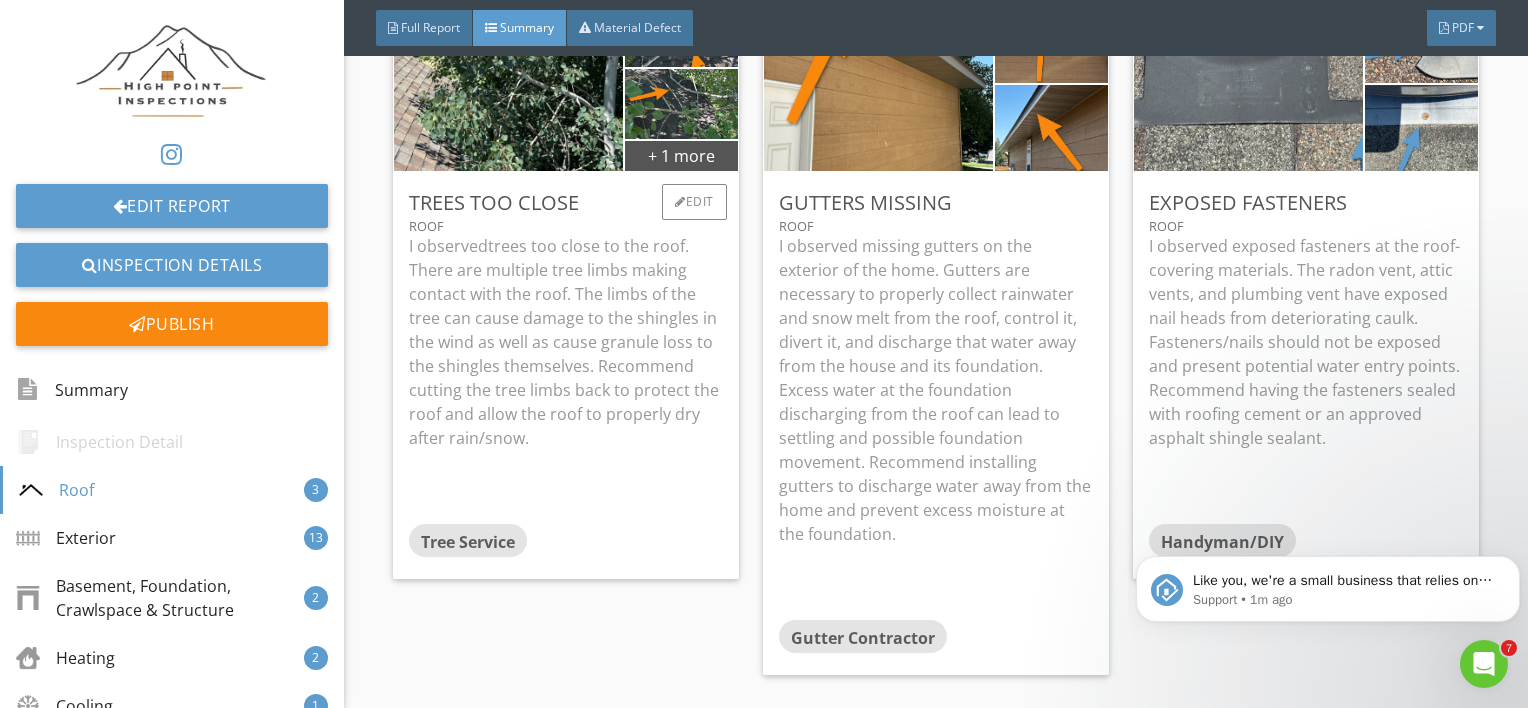 click on "Roof" at bounding box center (566, 226) 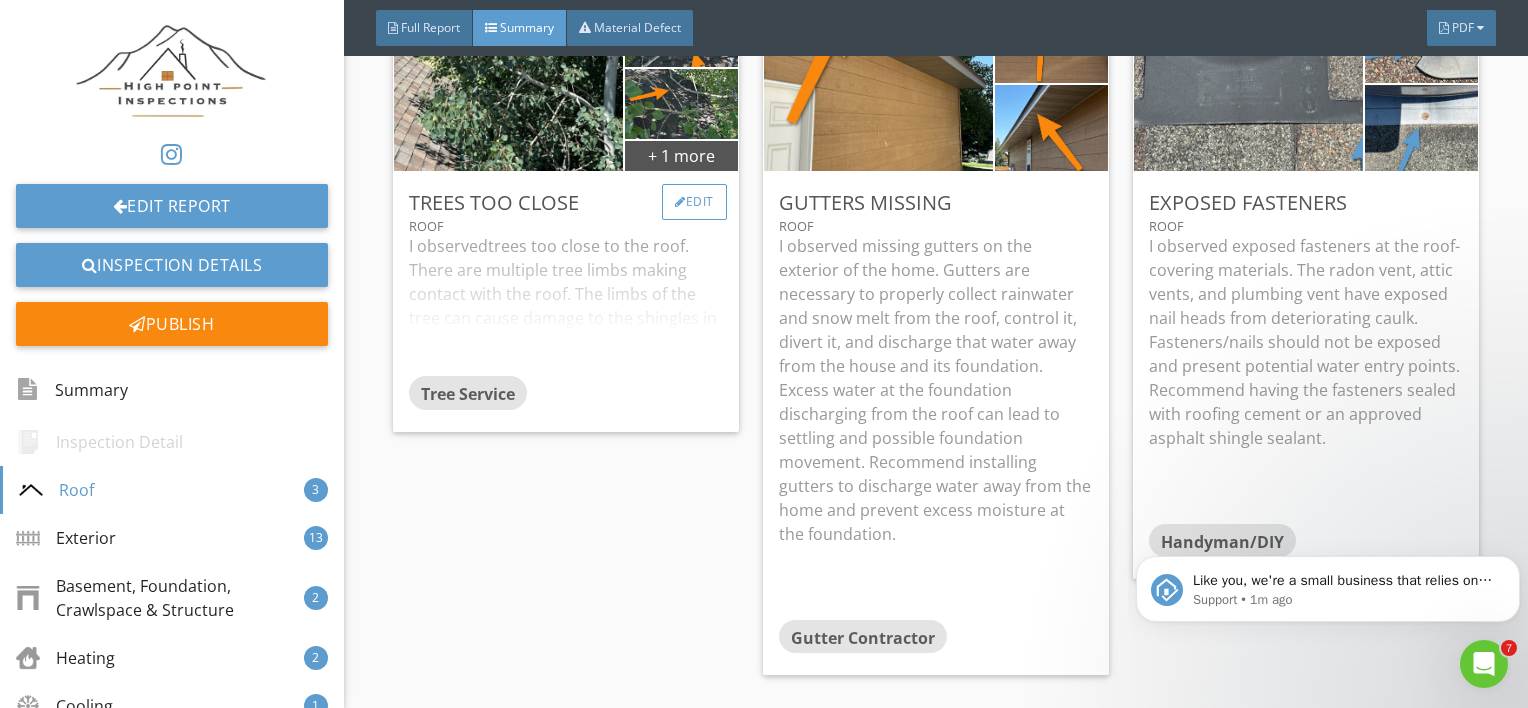 click on "Edit" at bounding box center [694, 202] 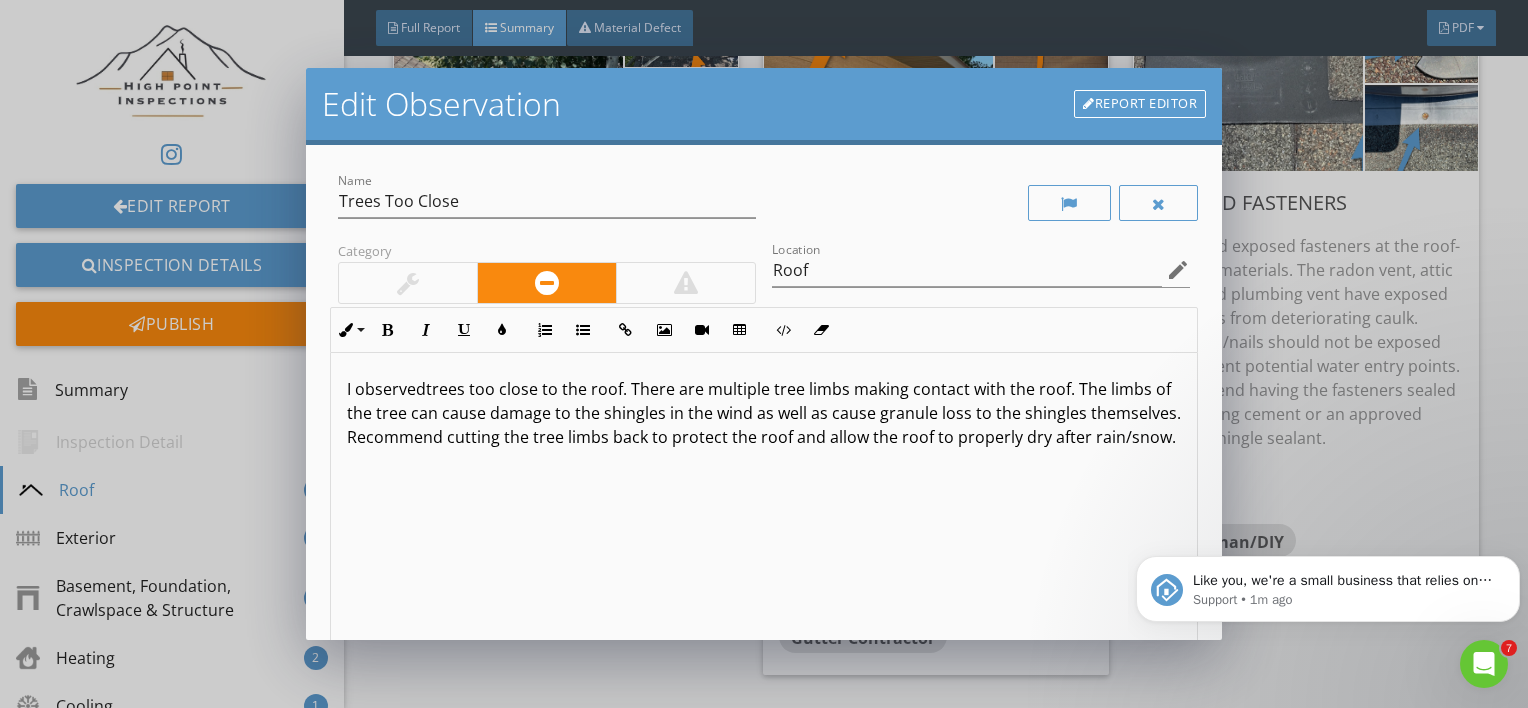 scroll, scrollTop: 0, scrollLeft: 0, axis: both 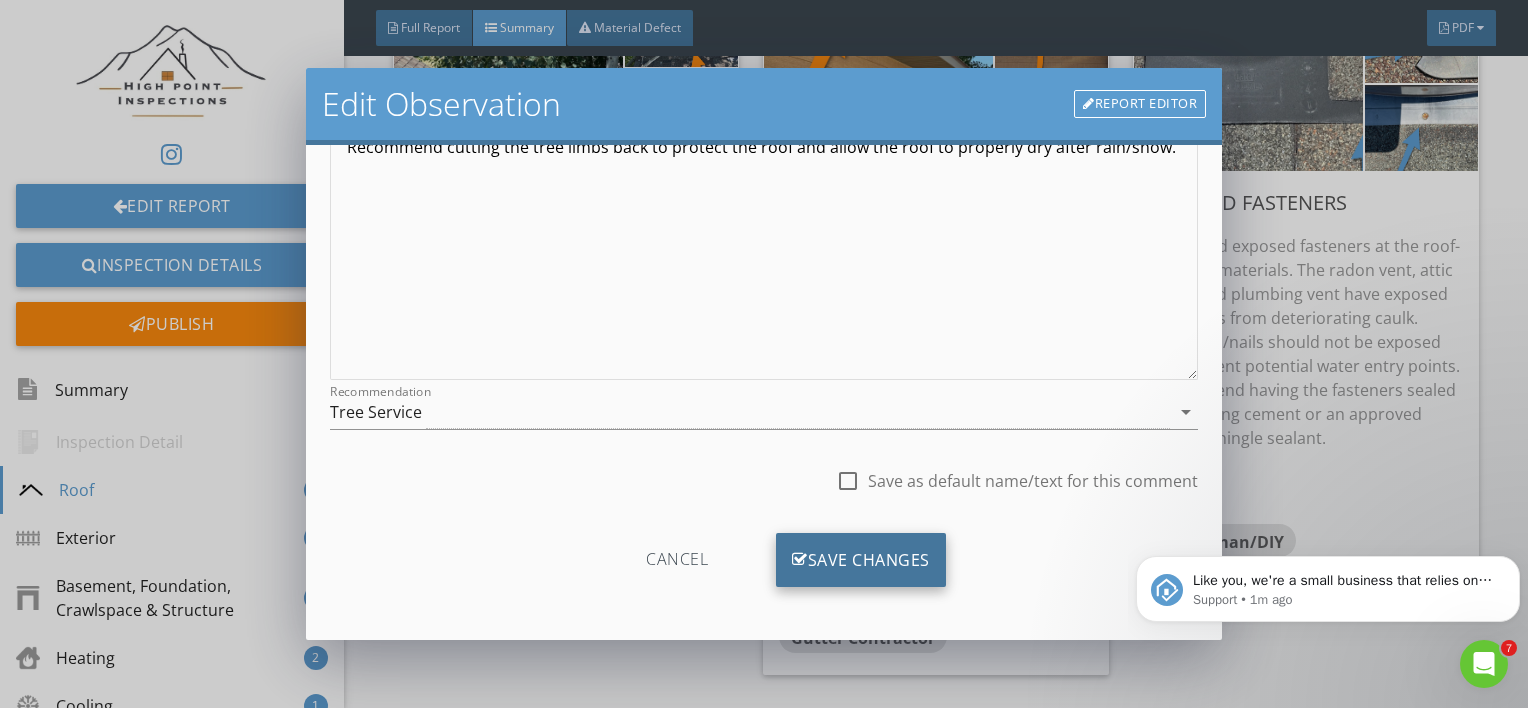 click on "Save Changes" at bounding box center [861, 560] 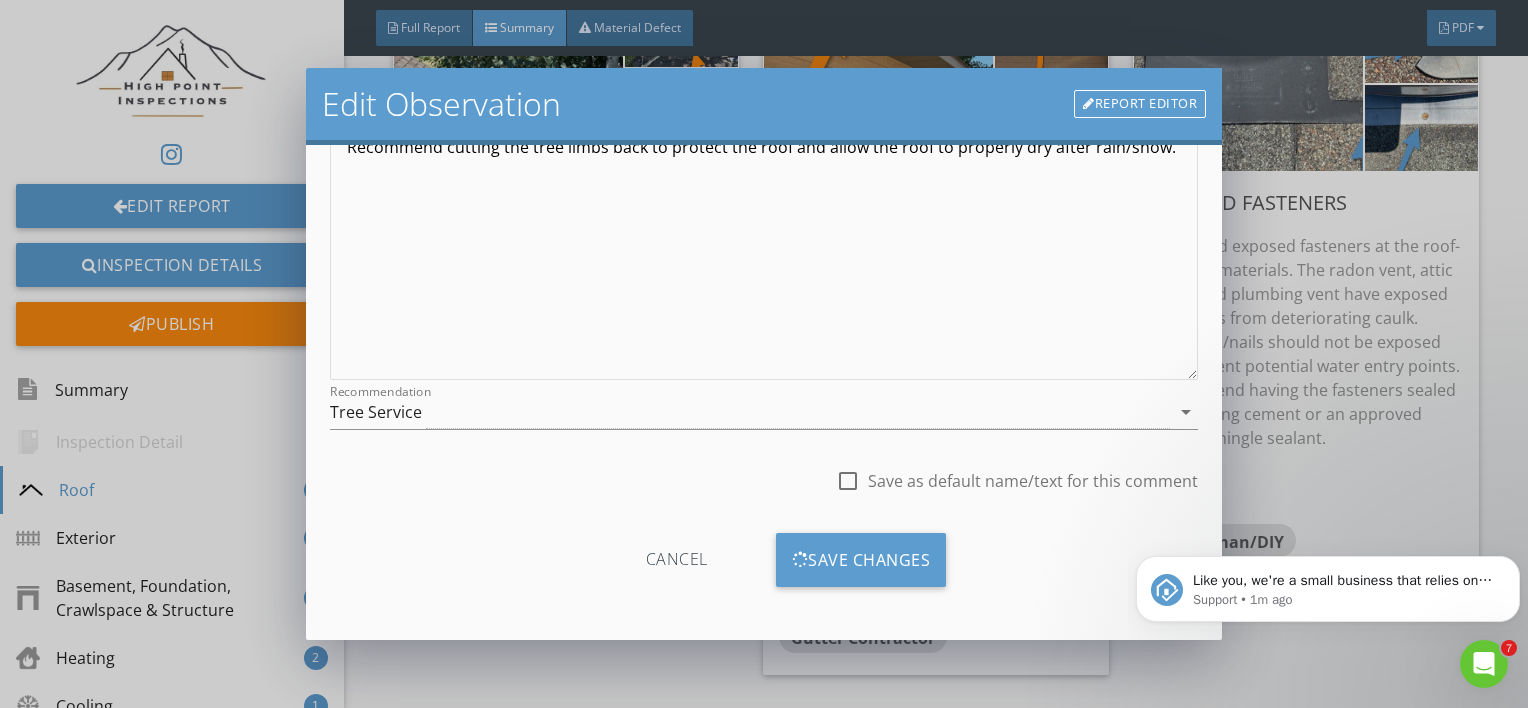 scroll, scrollTop: 53, scrollLeft: 0, axis: vertical 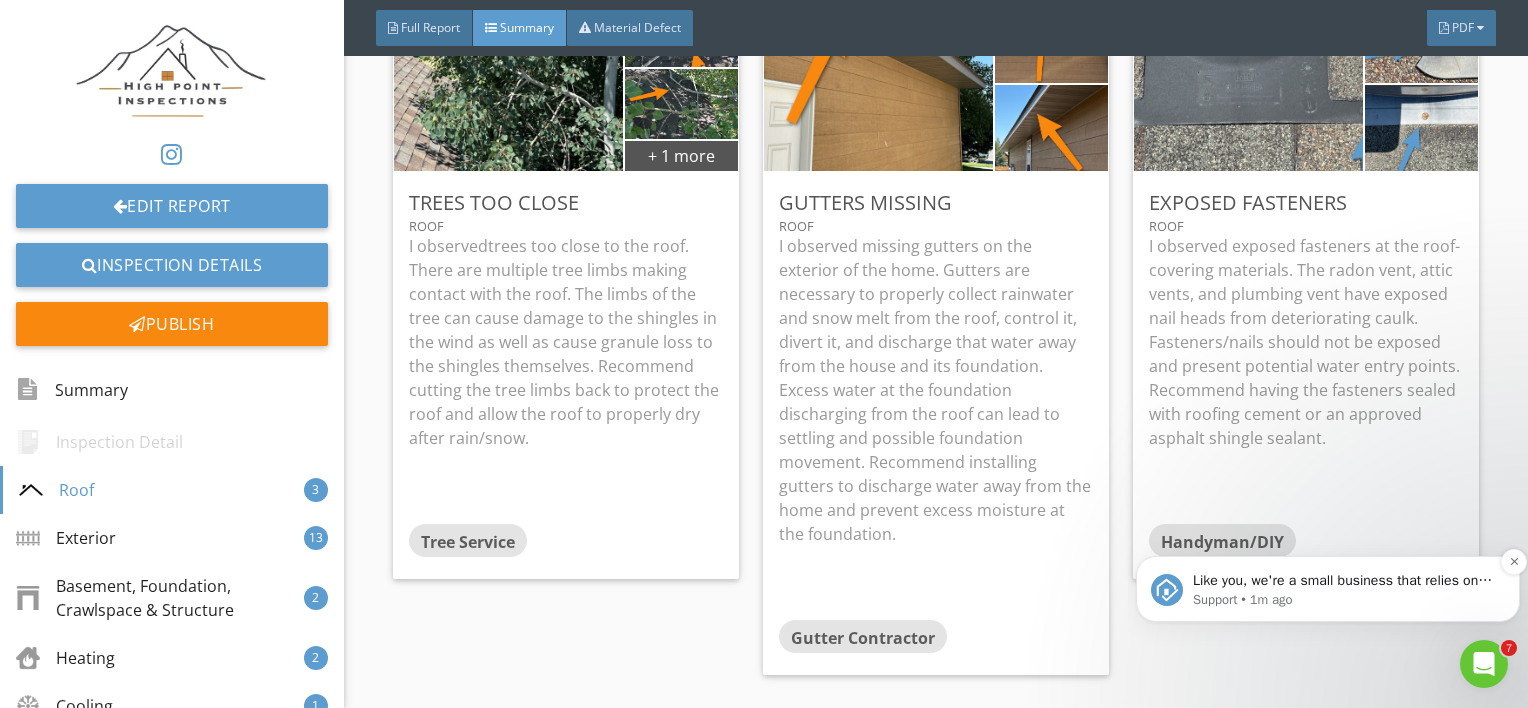 click on "Like you, we're a small business that relies on reviews to grow.  If you have a few minutes, we'd love it if you can leave us a review on Capterra:      If not, no problem - we'll ask you again later." at bounding box center (1344, 581) 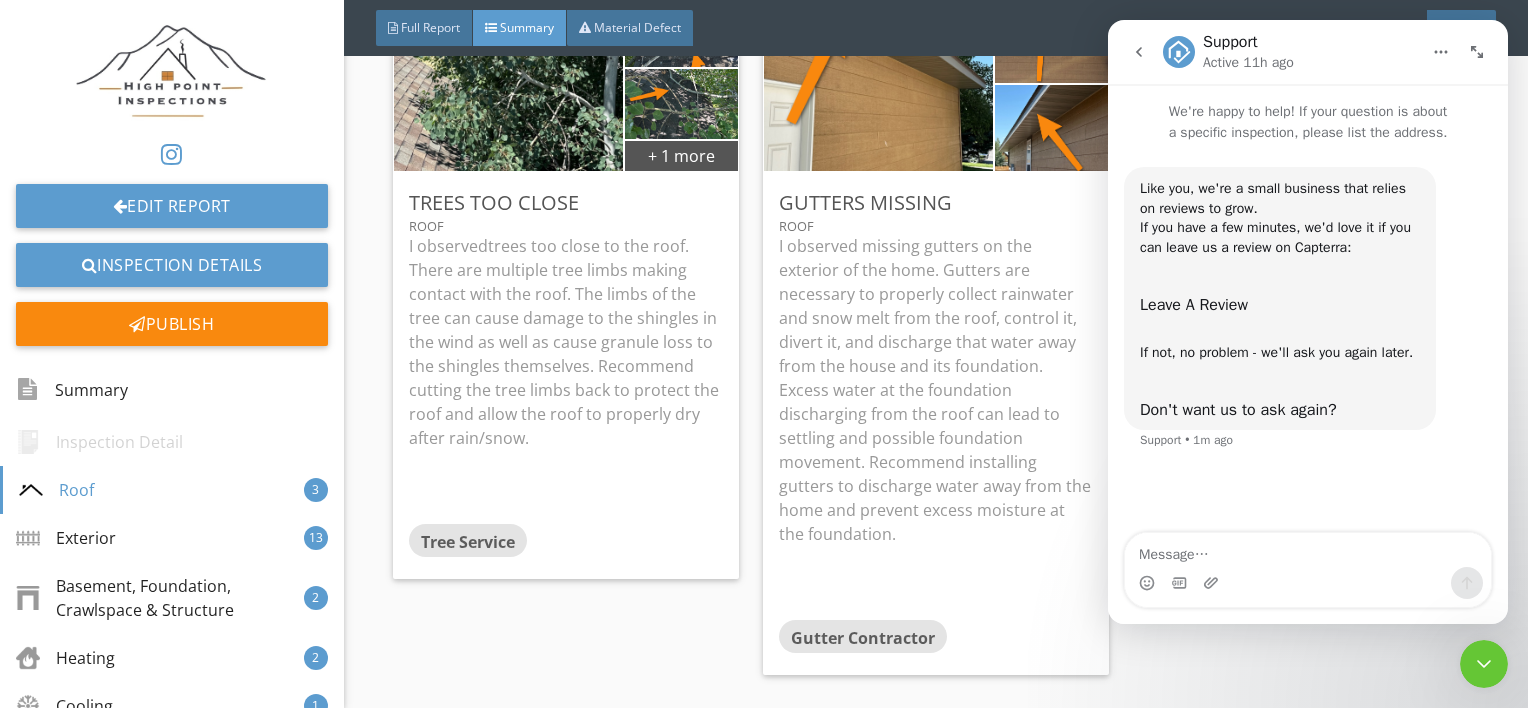 click 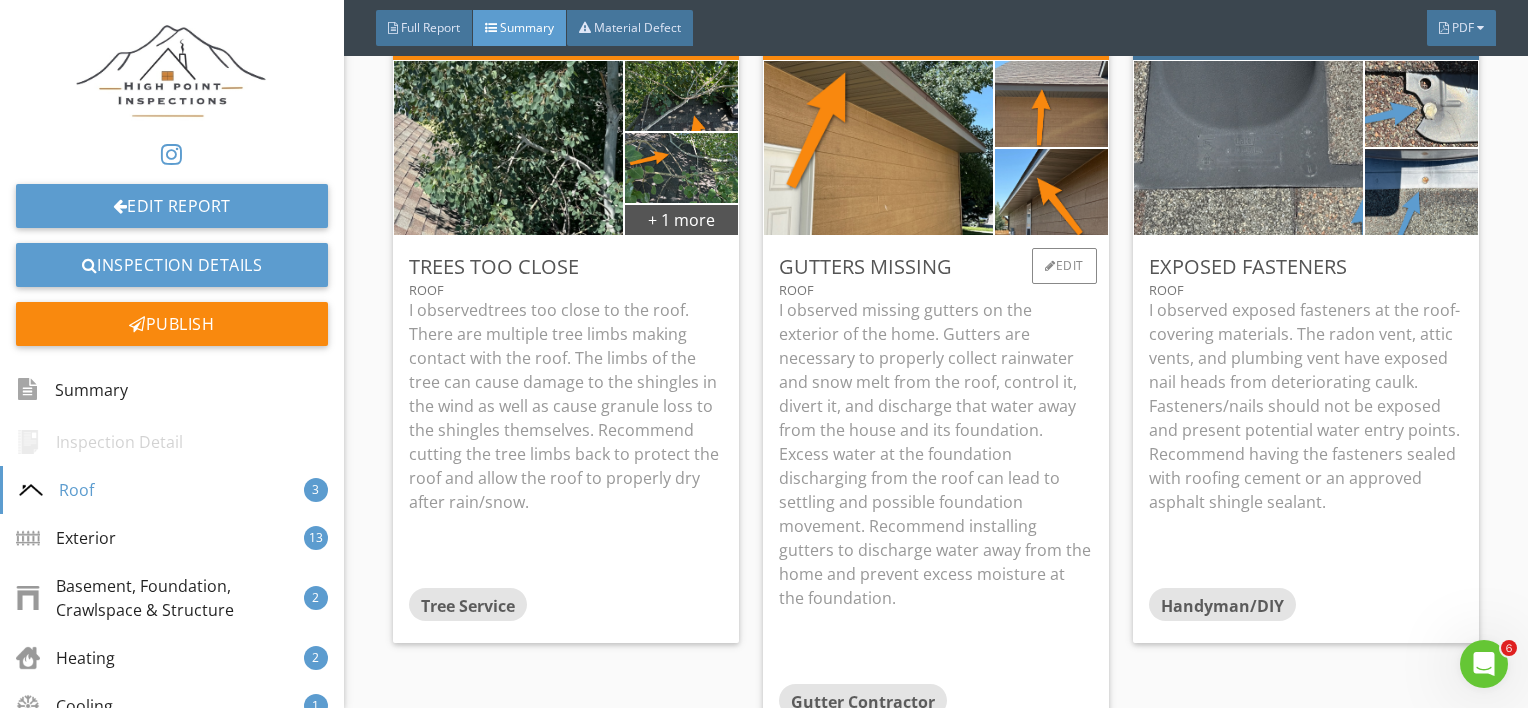scroll, scrollTop: 620, scrollLeft: 0, axis: vertical 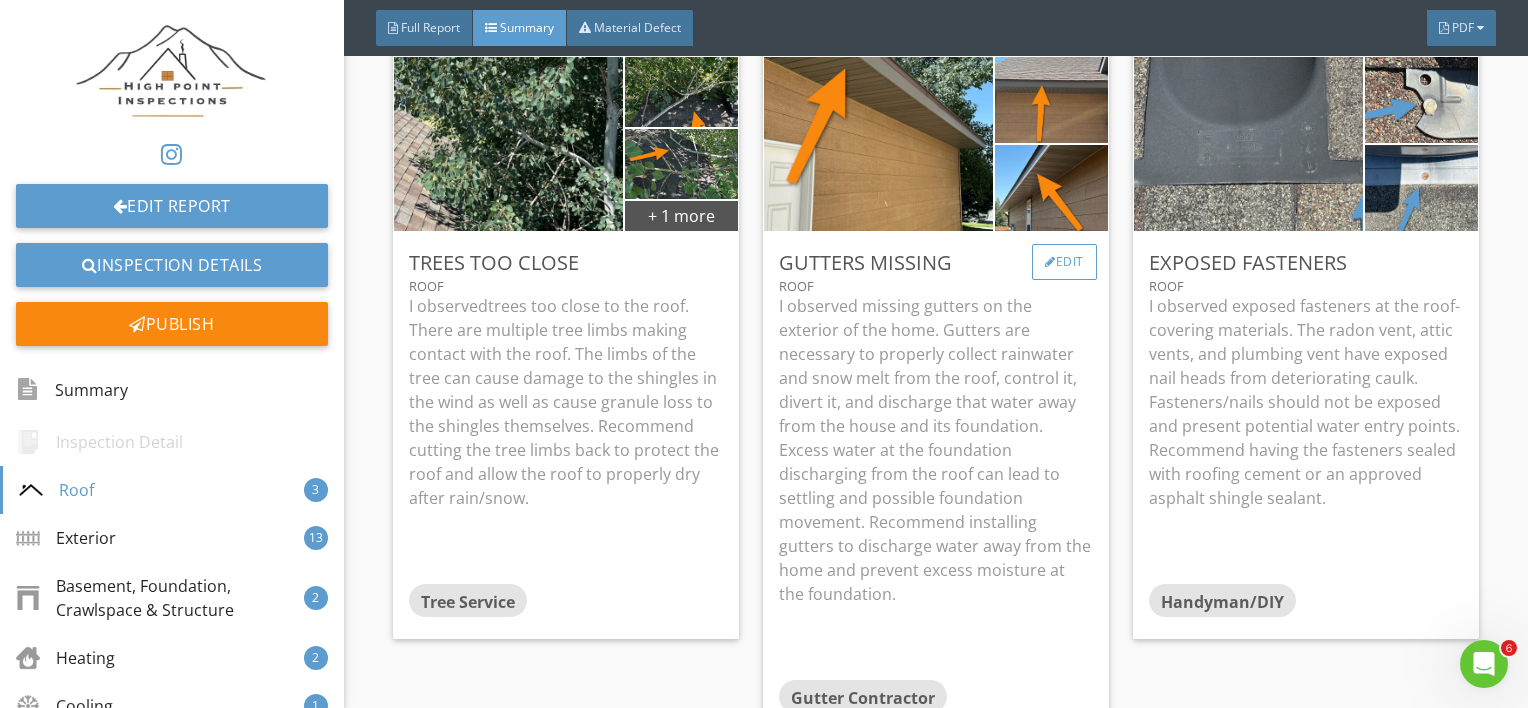 click on "Edit" at bounding box center (1064, 262) 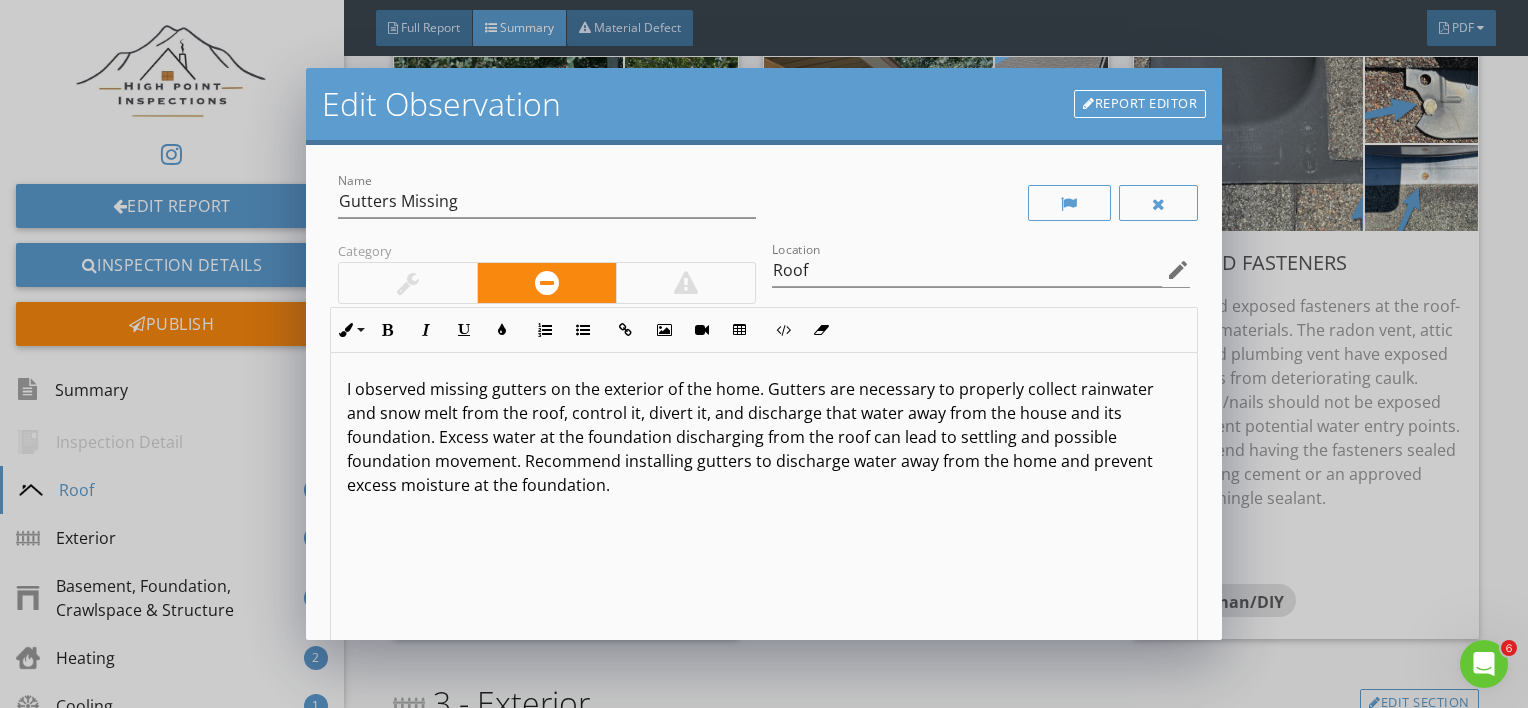 click on "I observed missing gutters on the exterior of the home. Gutters are necessary to properly collect rainwater and snow melt from the roof, control it, divert it, and discharge that water away from the house and its foundation. Excess water at the foundation discharging from the roof can lead to settling and possible foundation movement. Recommend installing gutters to discharge water away from the home and prevent excess moisture at the foundation." at bounding box center (764, 437) 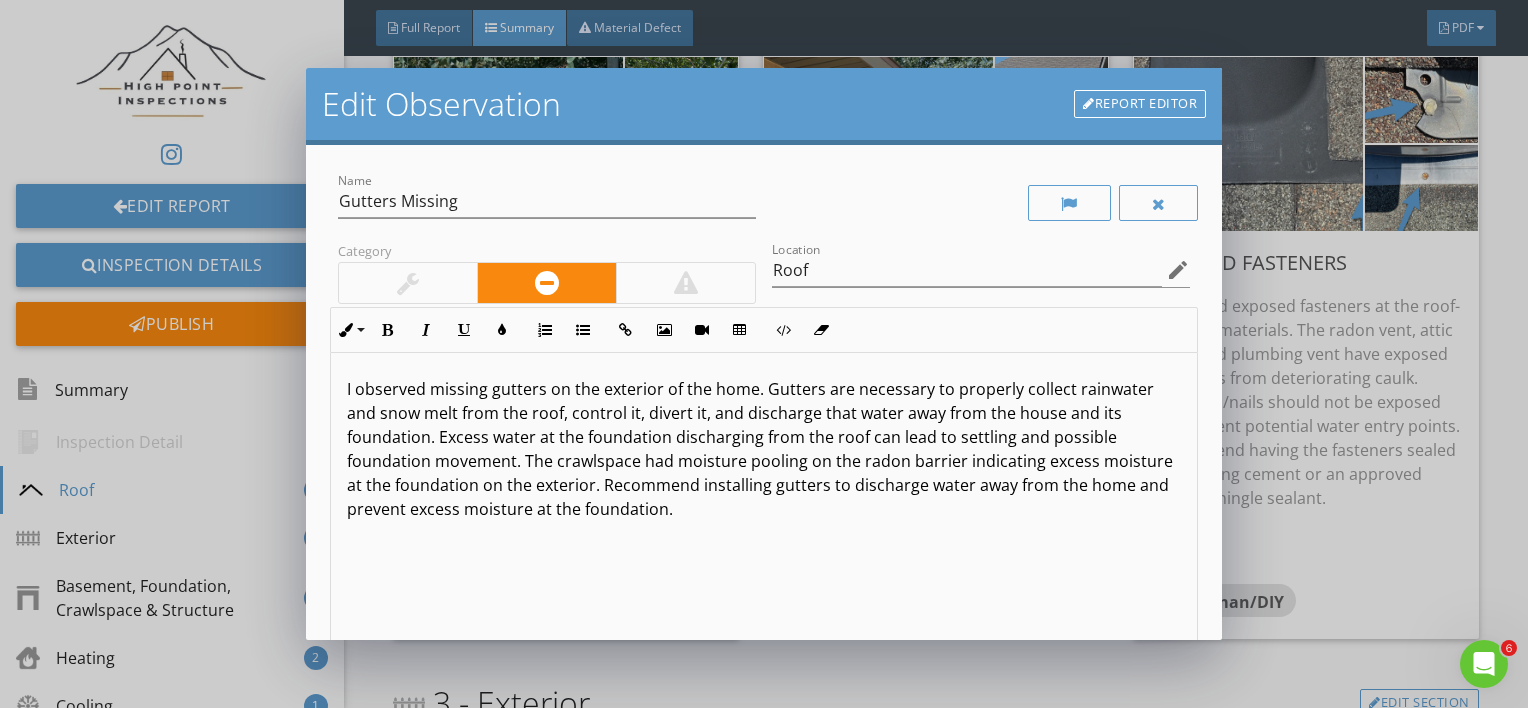 scroll, scrollTop: 0, scrollLeft: 0, axis: both 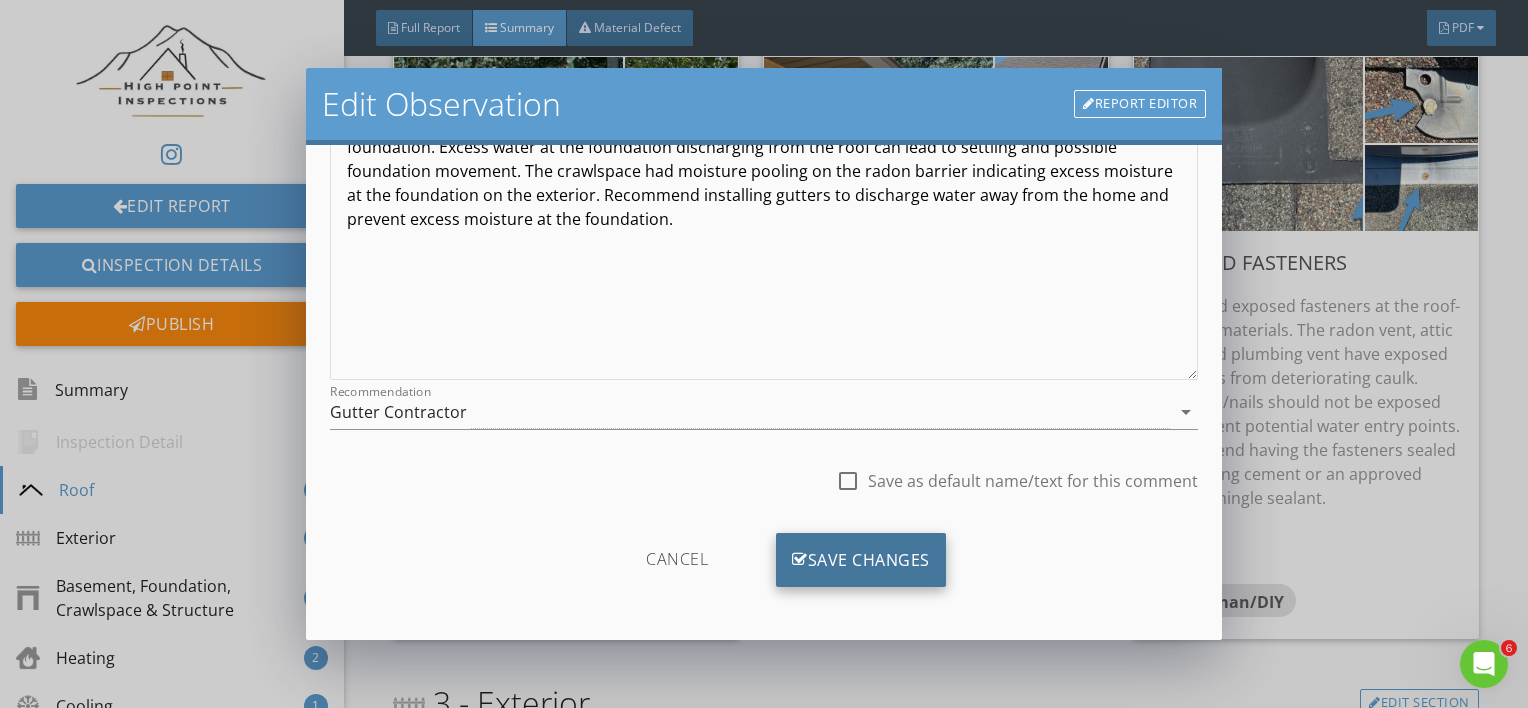 click on "Save Changes" at bounding box center (861, 560) 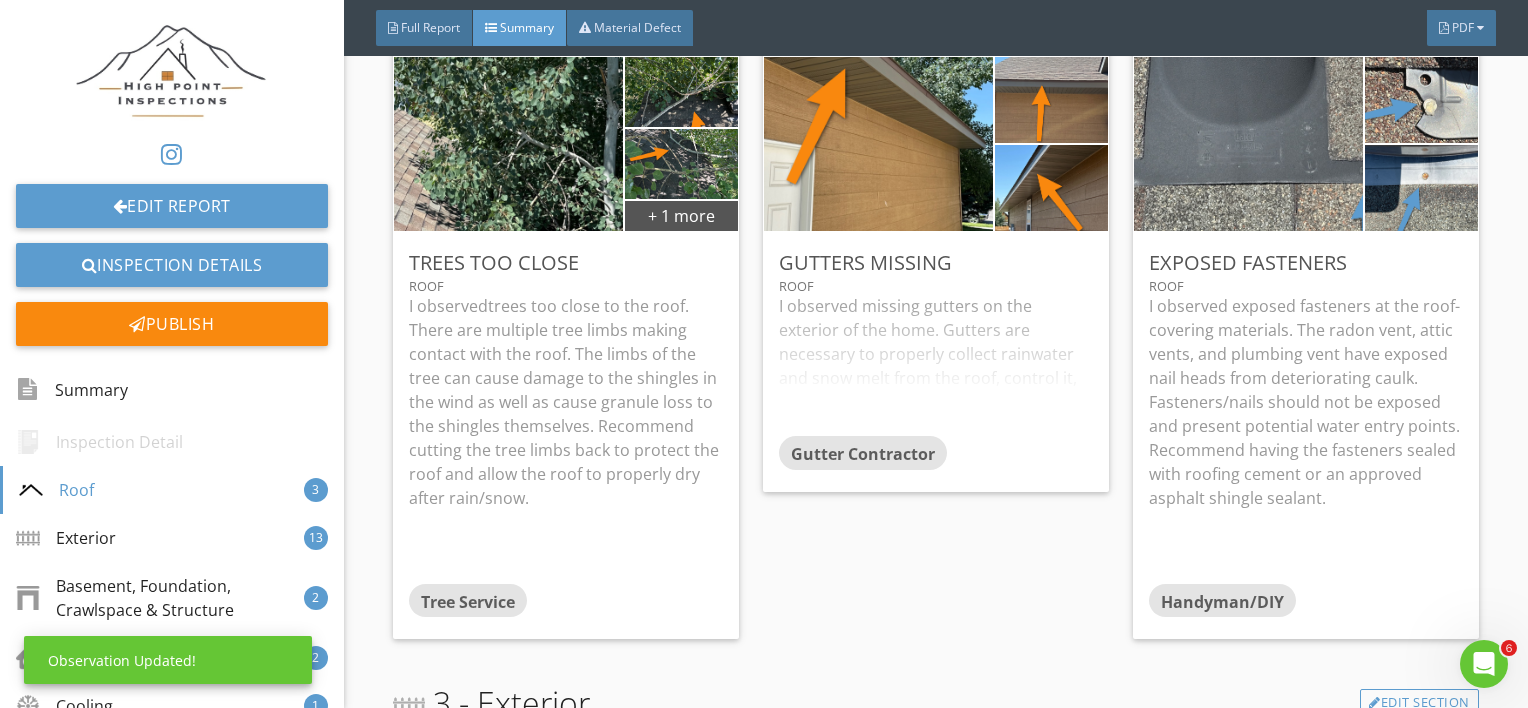 scroll, scrollTop: 53, scrollLeft: 0, axis: vertical 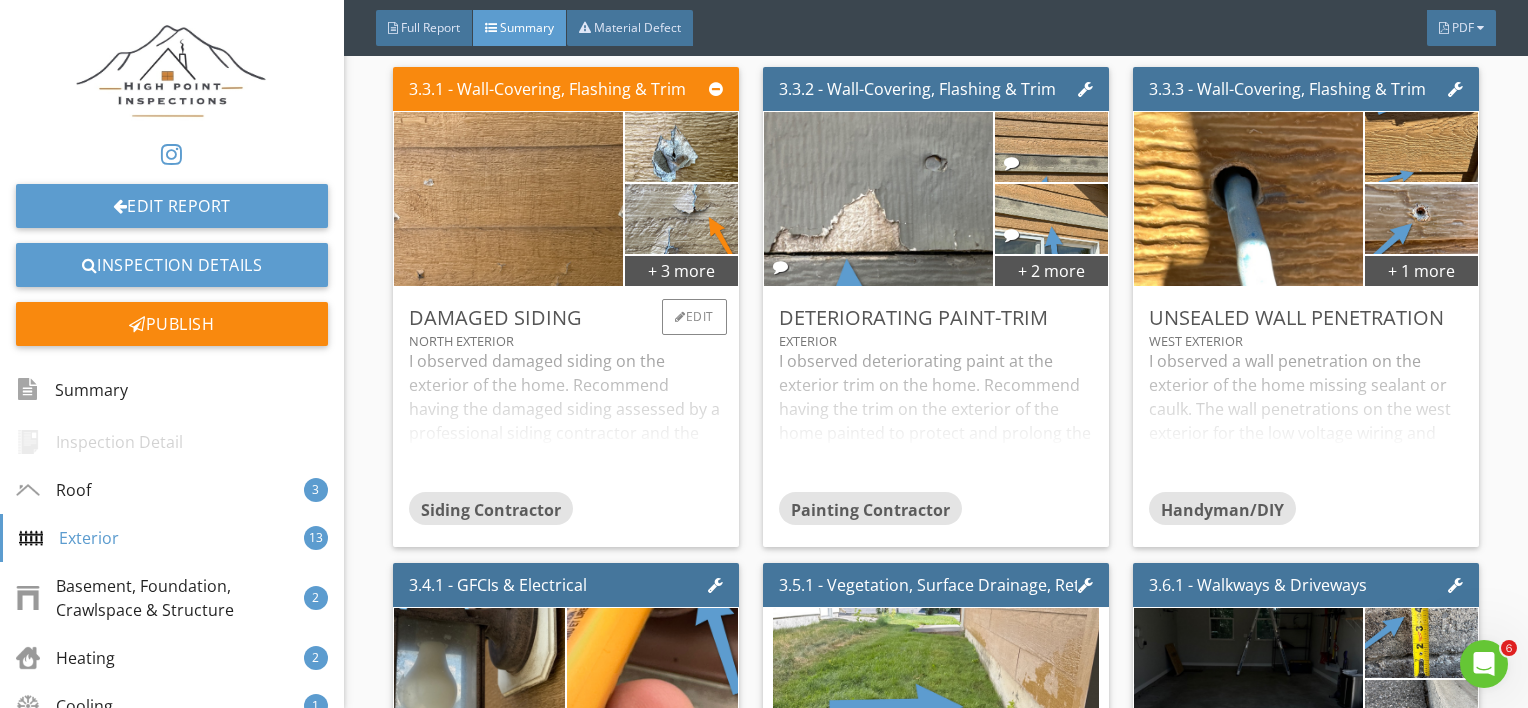 click on "North Exterior" at bounding box center [566, 341] 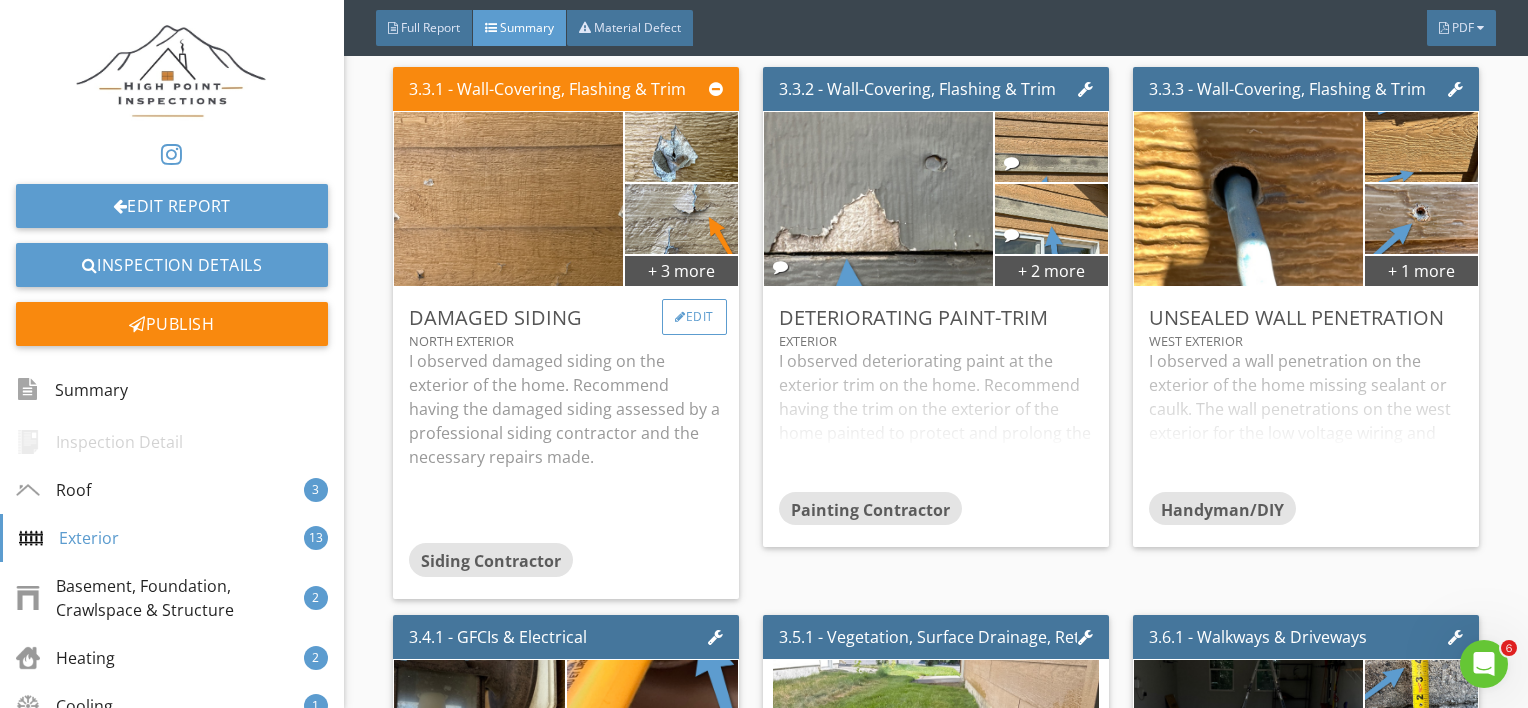 click on "Edit" at bounding box center [694, 317] 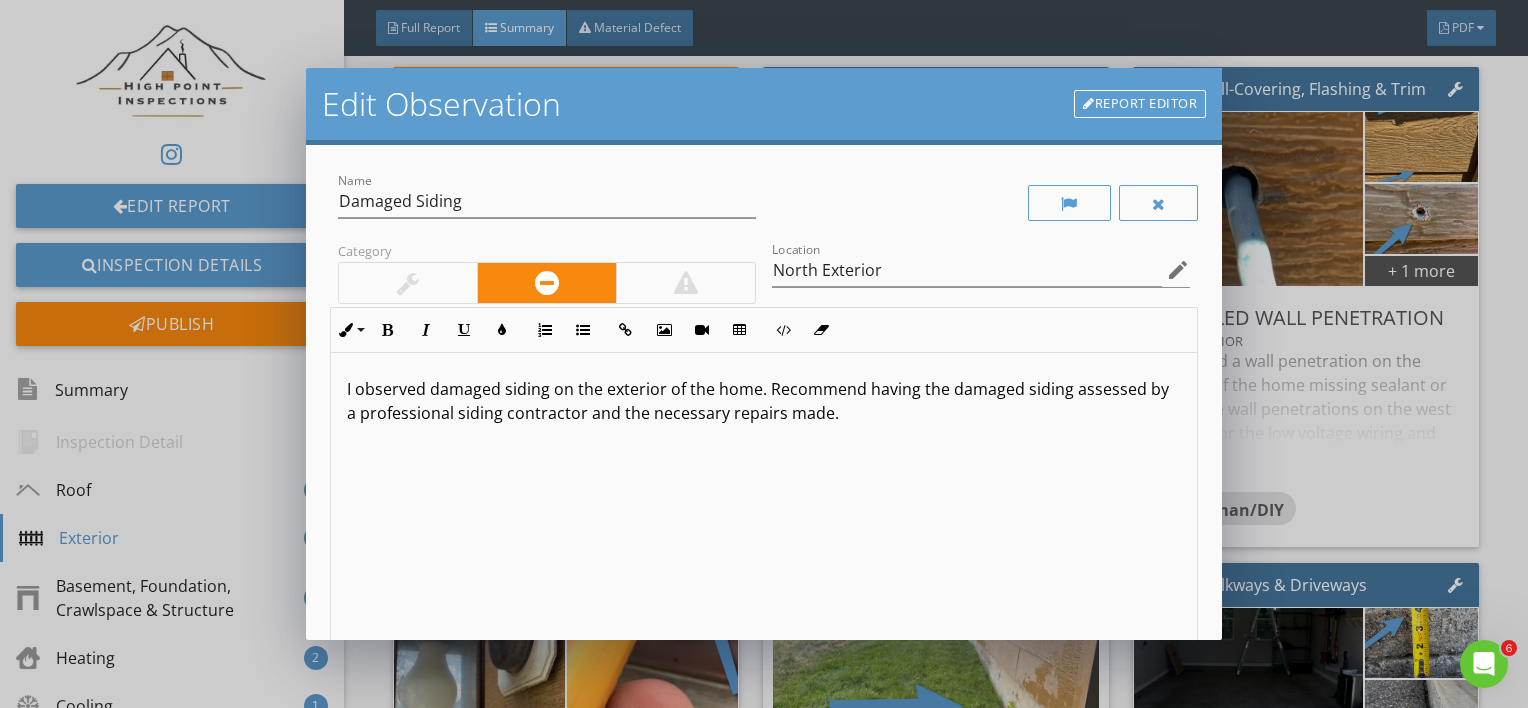 click on "I observed damaged siding on the exterior of the home. Recommend having the damaged siding assessed by a professional siding contractor and the necessary repairs made." at bounding box center [764, 401] 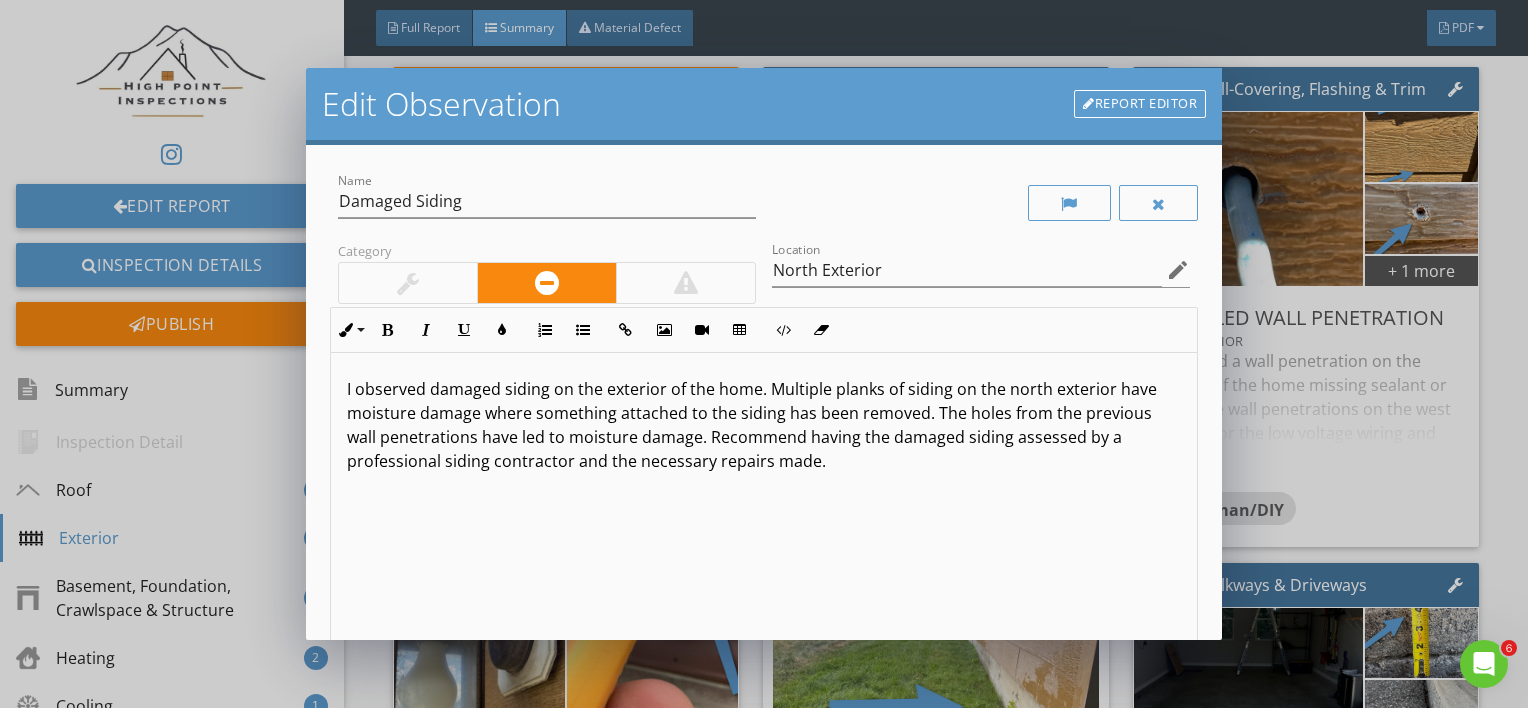 scroll, scrollTop: 0, scrollLeft: 0, axis: both 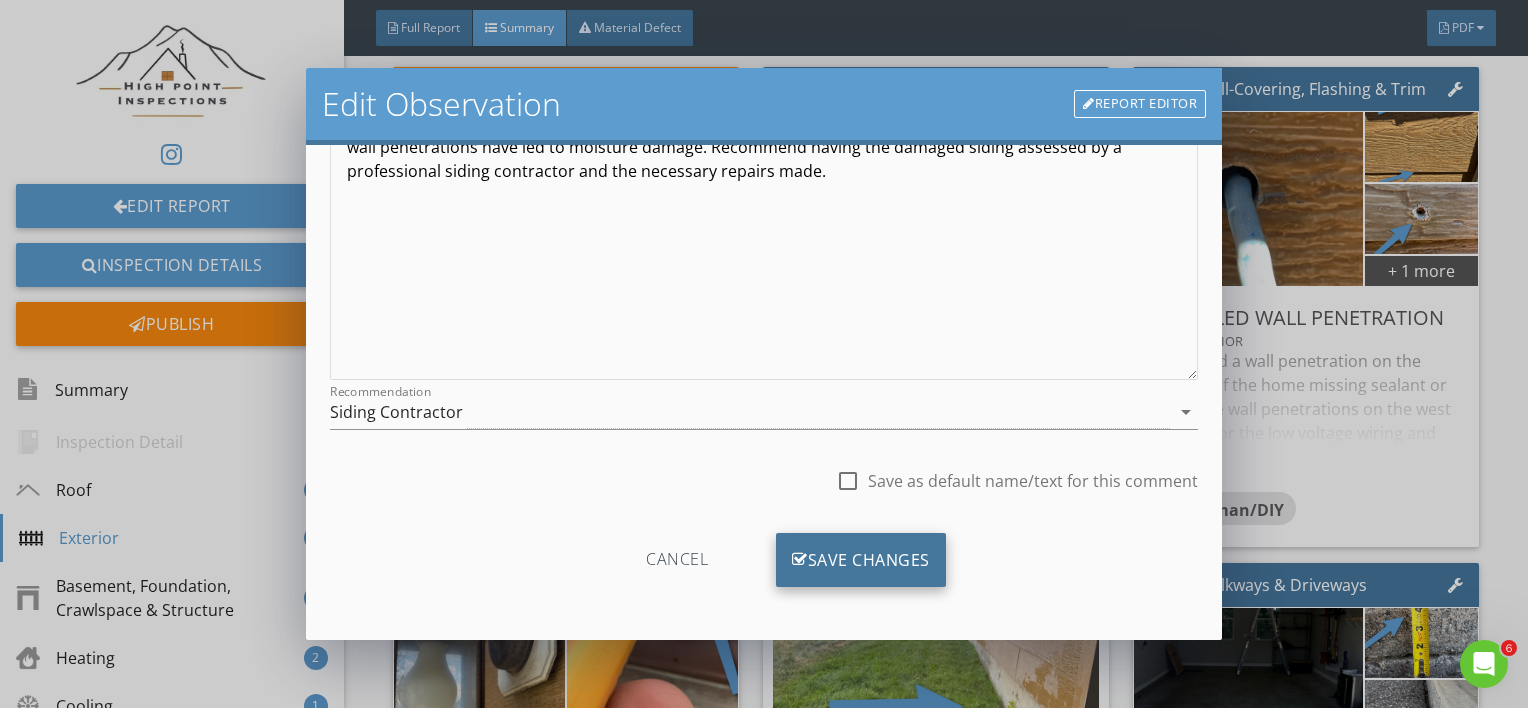 click on "Save Changes" at bounding box center [861, 560] 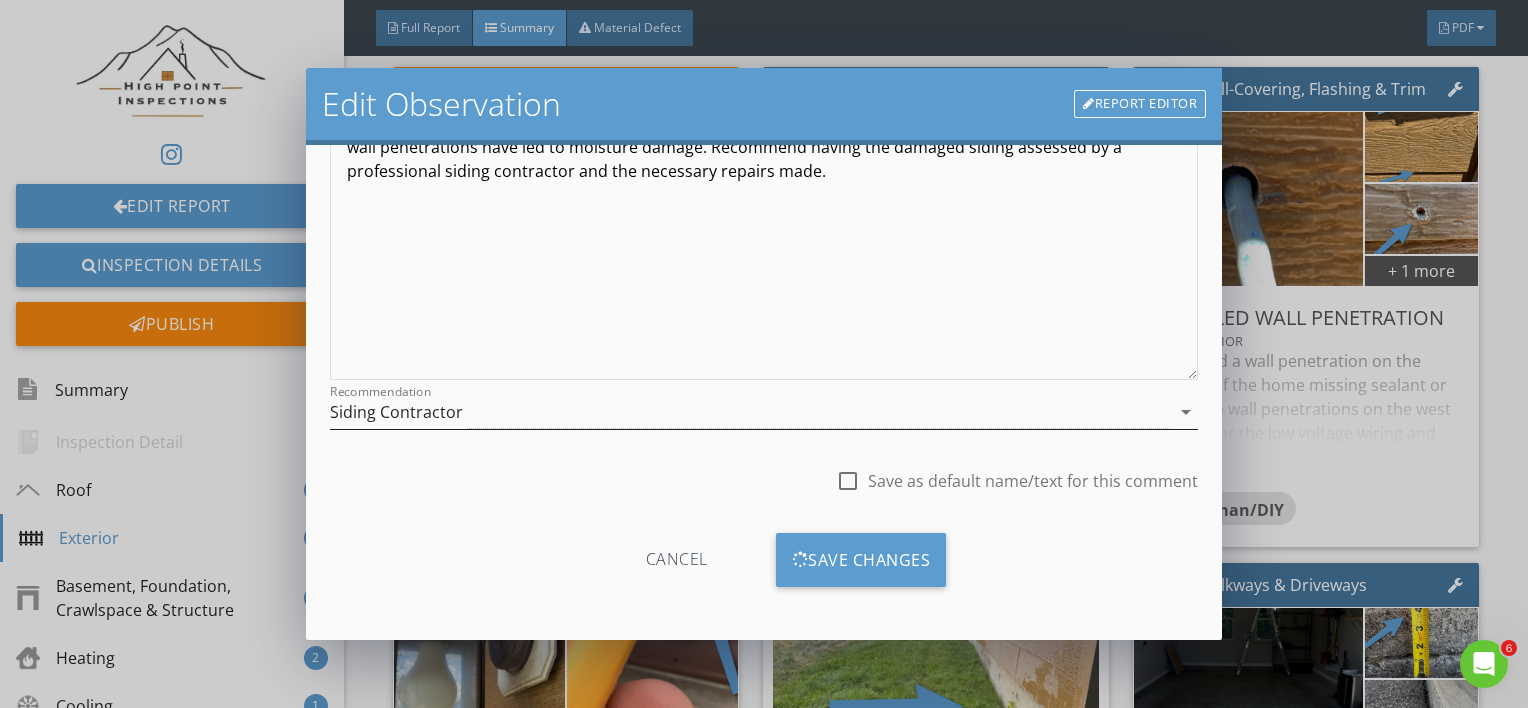 scroll, scrollTop: 53, scrollLeft: 0, axis: vertical 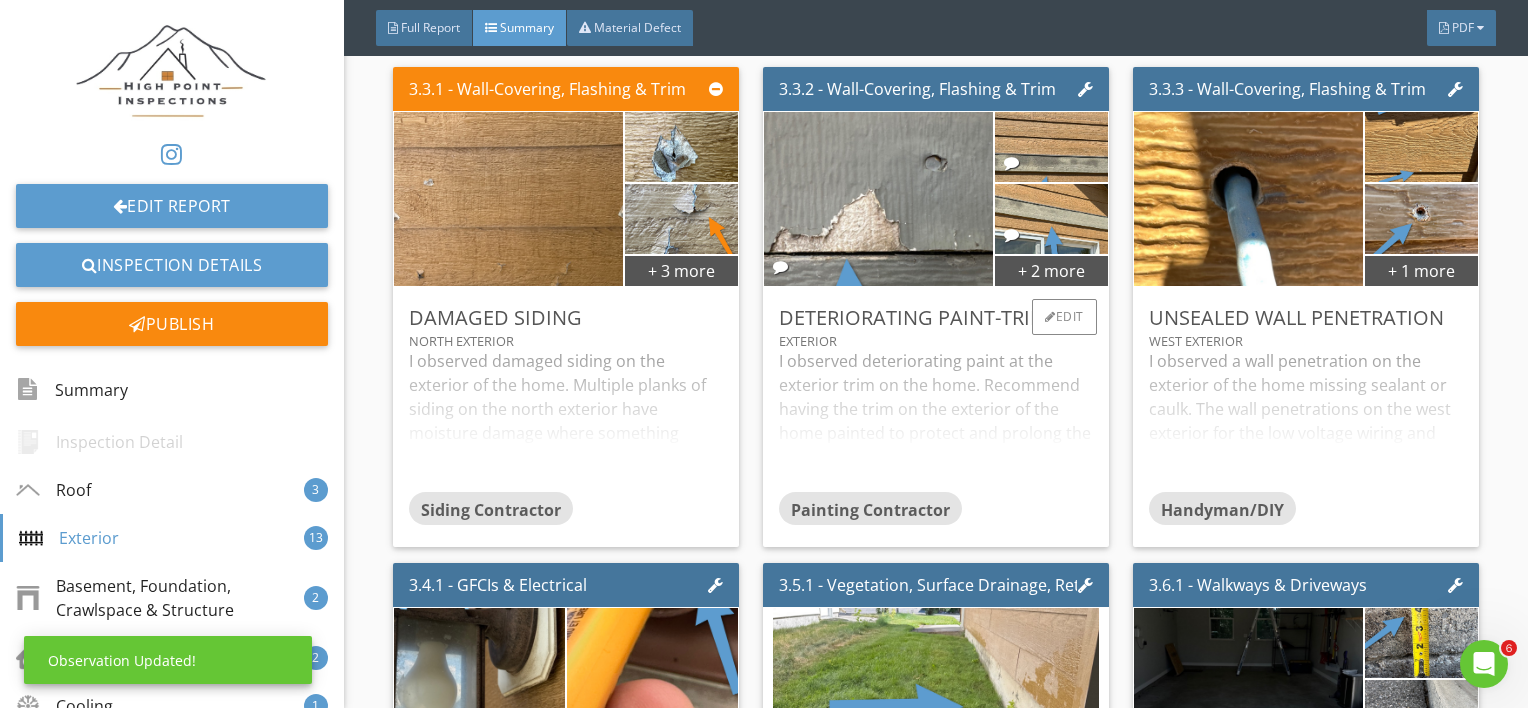 click on "I observed deteriorating paint at the exterior trim on the home. Recommend having the trim on the exterior of the home painted to protect and prolong the building materials." at bounding box center [936, 420] 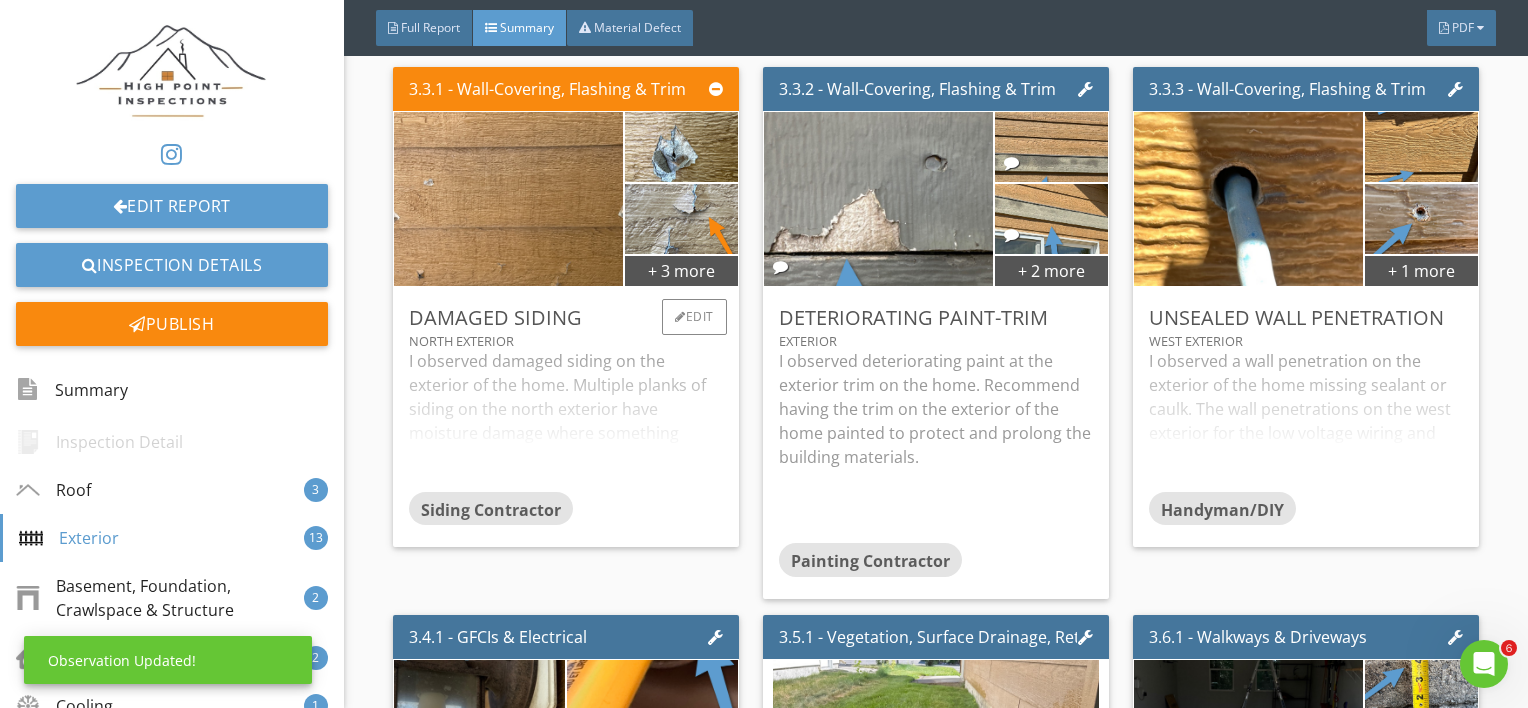 click on "I observed damaged siding on the exterior of the home. Multiple planks of siding on the north exterior have moisture damage where something attached to the siding has been removed. The holes from the previous wall penetrations have led to moisture damage. Recommend having the damaged siding assessed by a professional siding contractor and the necessary repairs made." at bounding box center (566, 420) 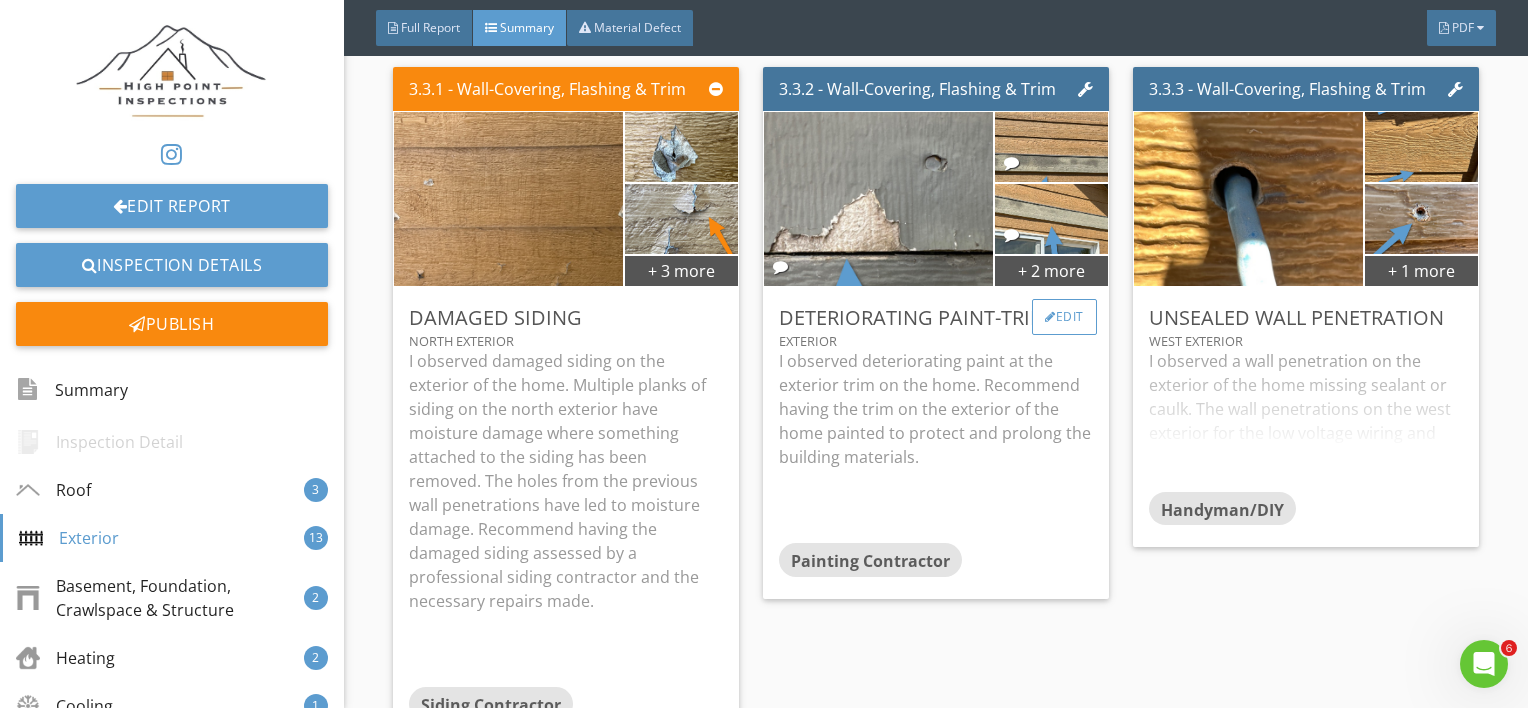 click on "Edit" at bounding box center (1064, 317) 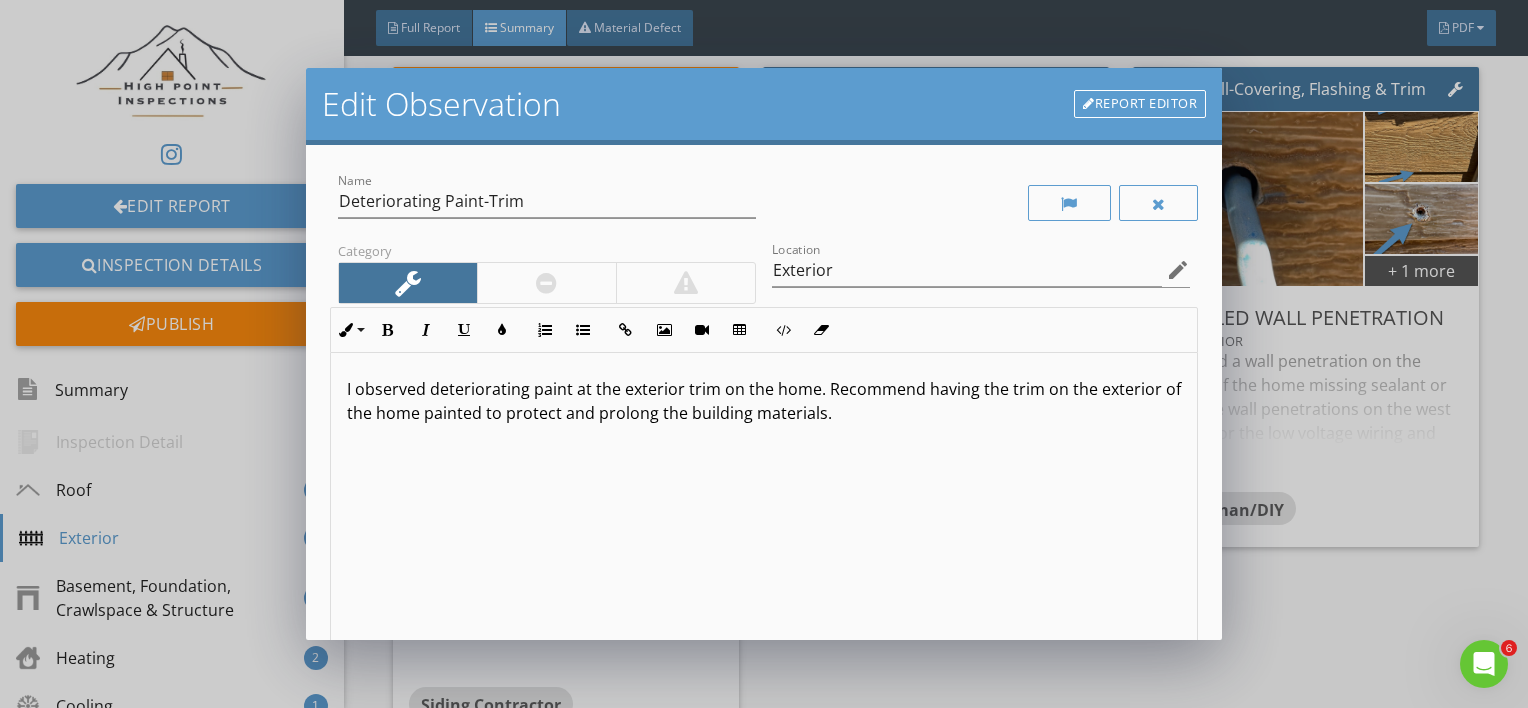click on "I observed deteriorating paint at the exterior trim on the home. Recommend having the trim on the exterior of the home painted to protect and prolong the building materials." at bounding box center (764, 401) 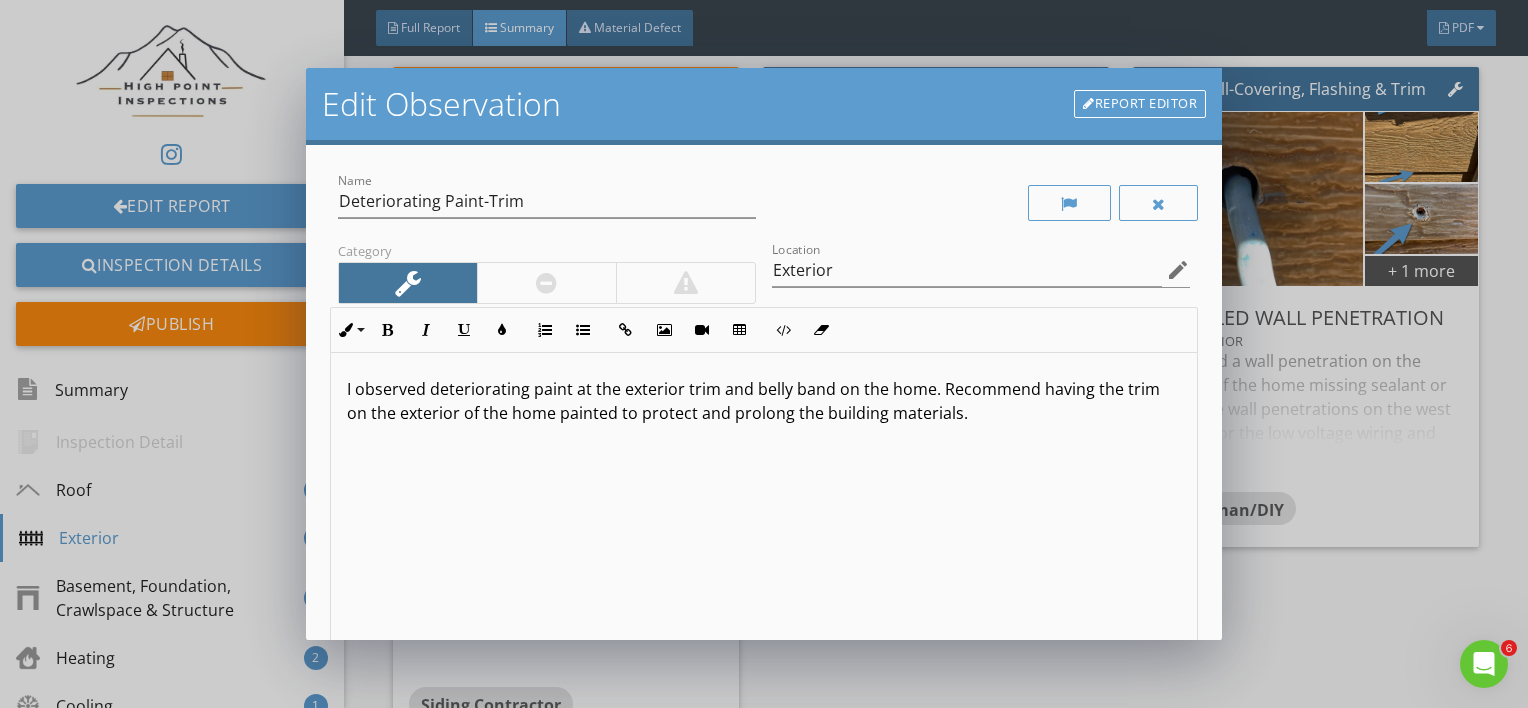 click on "I observed deteriorating paint at the exterior trim and belly band on the home. Recommend having the trim on the exterior of the home painted to protect and prolong the building materials." at bounding box center (764, 511) 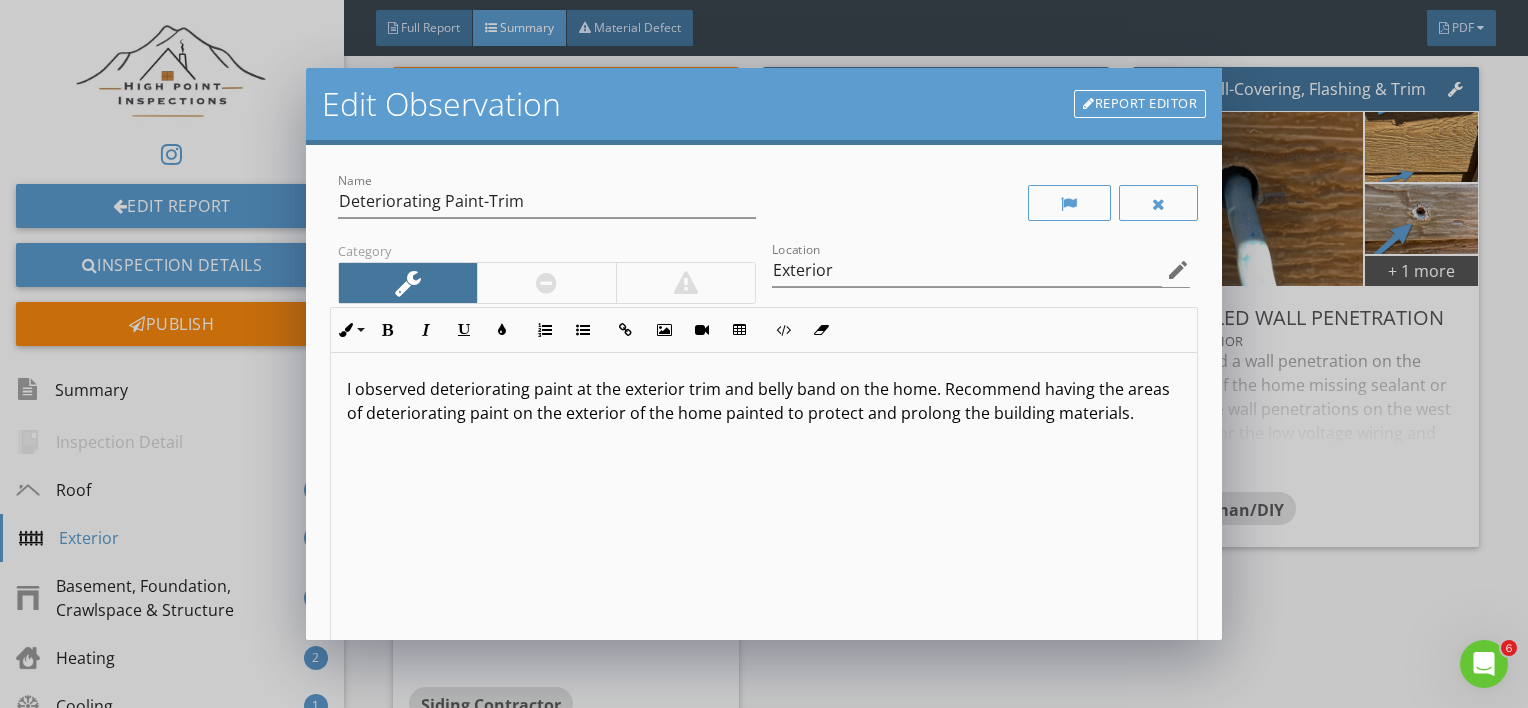click on "I observed deteriorating paint at the exterior trim and belly band on the home. Recommend having the areas of deteriorating paint on the exterior of the home painted to protect and prolong the building materials." at bounding box center (764, 511) 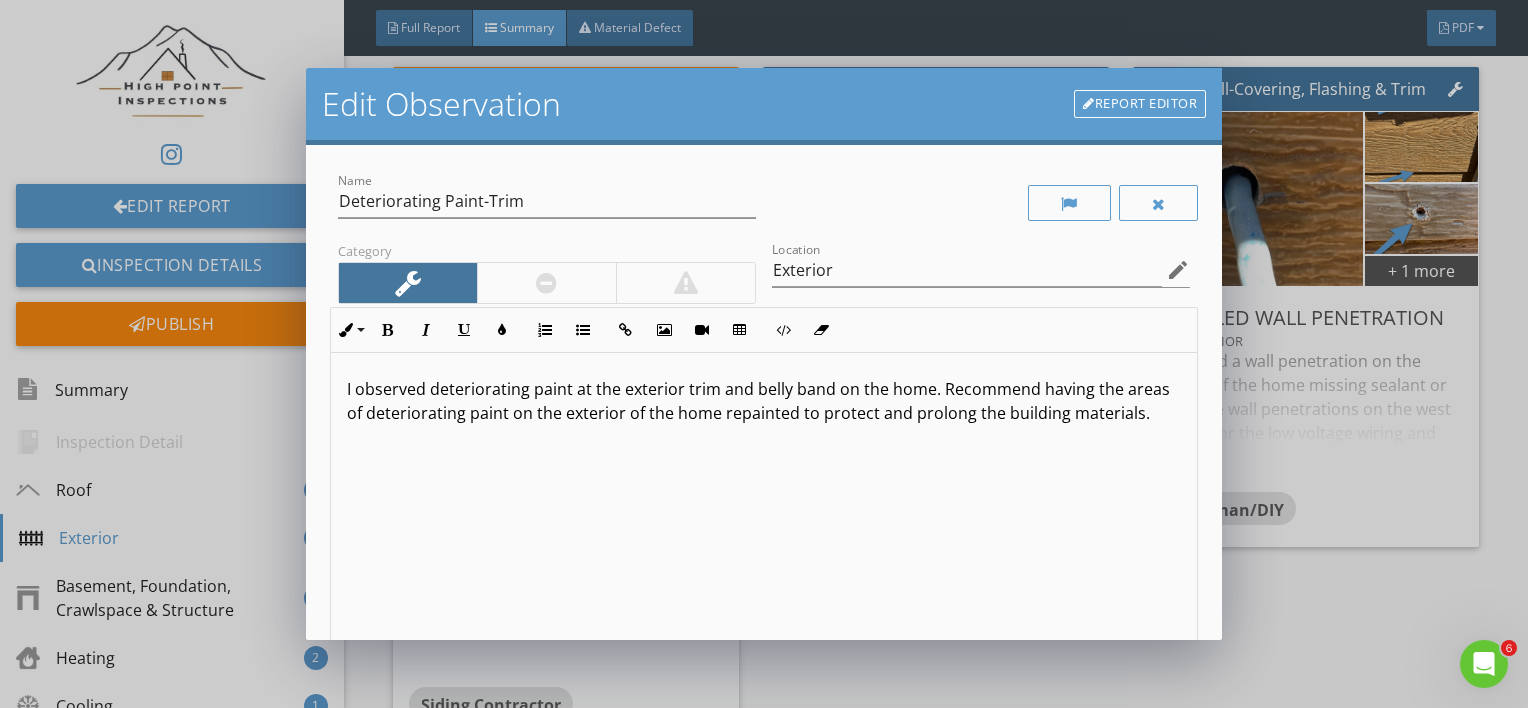 click on "I observed deteriorating paint at the exterior trim and belly band on the home. Recommend having the areas of deteriorating paint on the exterior of the home repainted to protect and prolong the building materials." at bounding box center [764, 511] 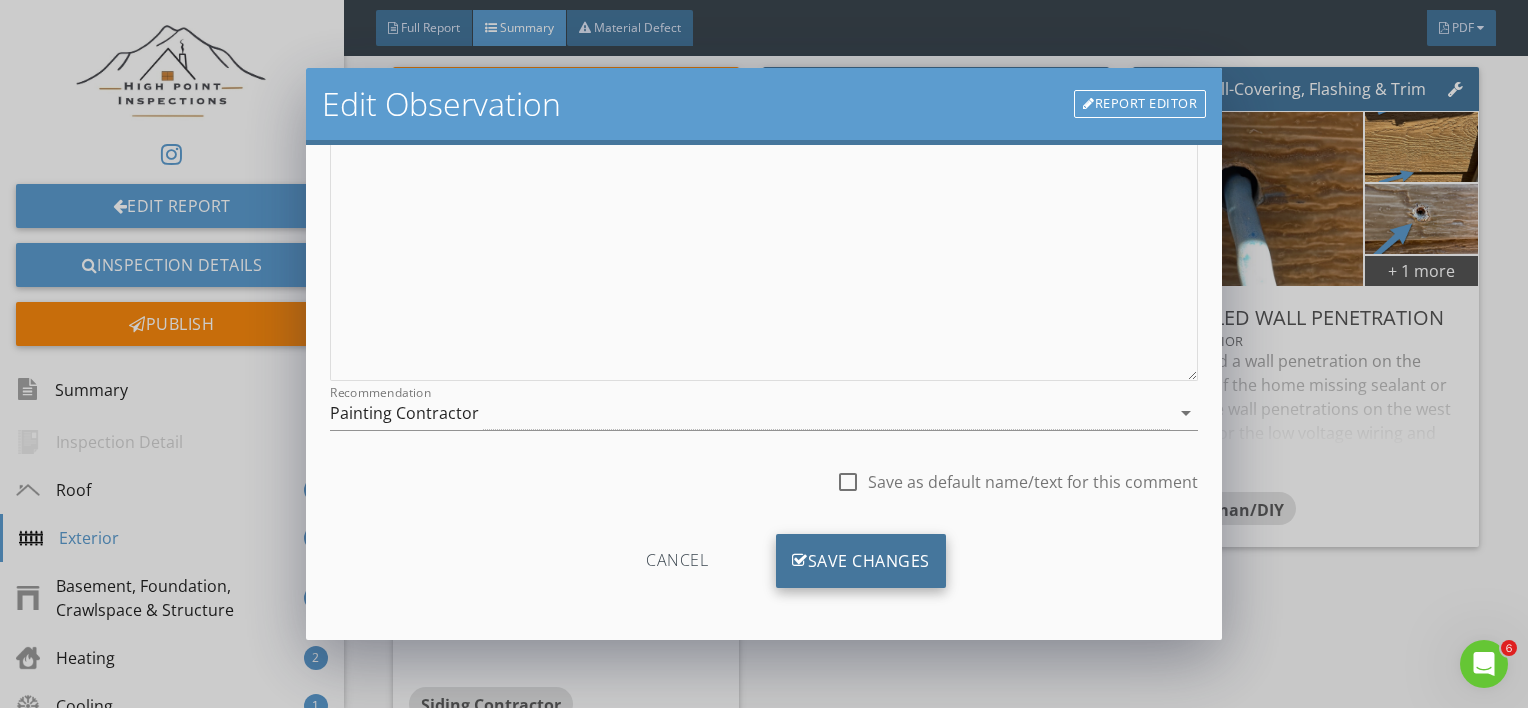 click on "Save Changes" at bounding box center (861, 561) 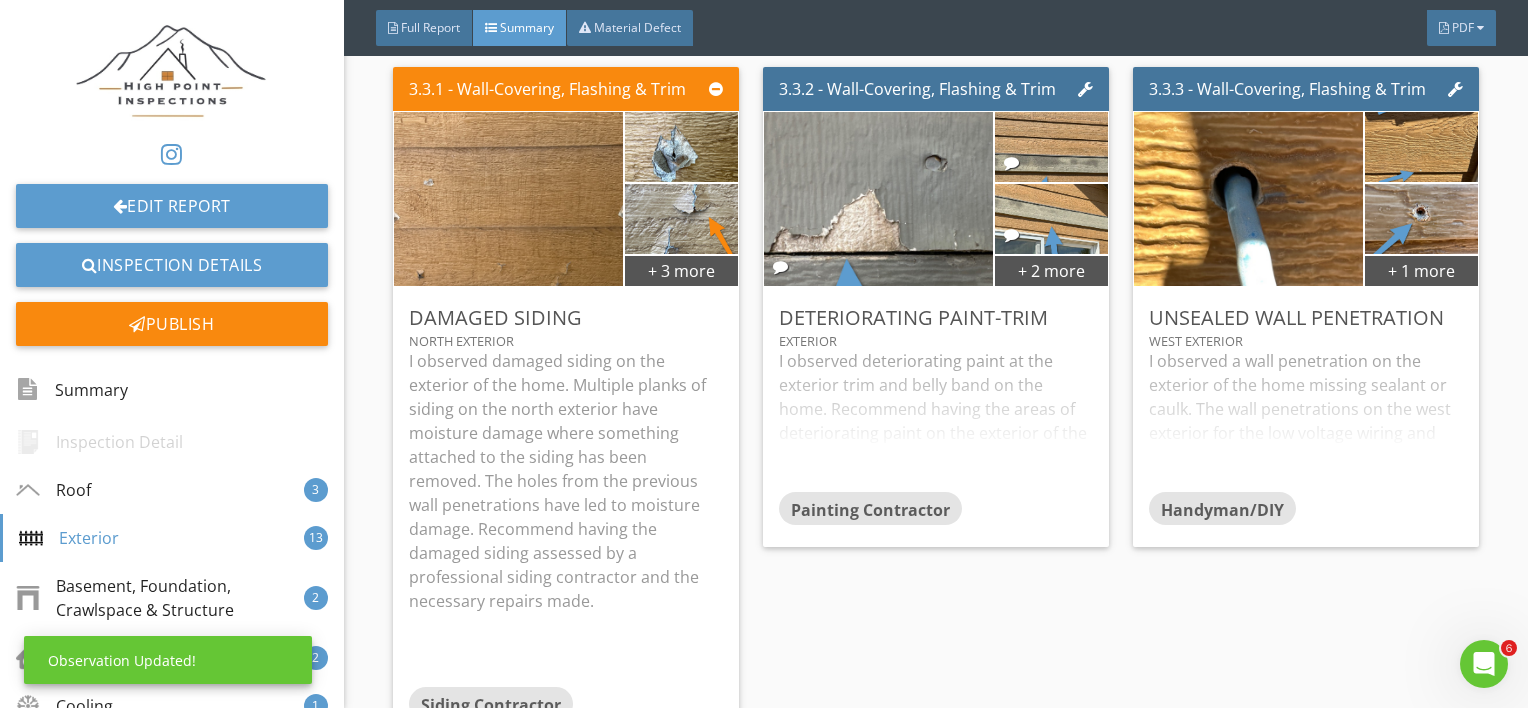 scroll, scrollTop: 53, scrollLeft: 0, axis: vertical 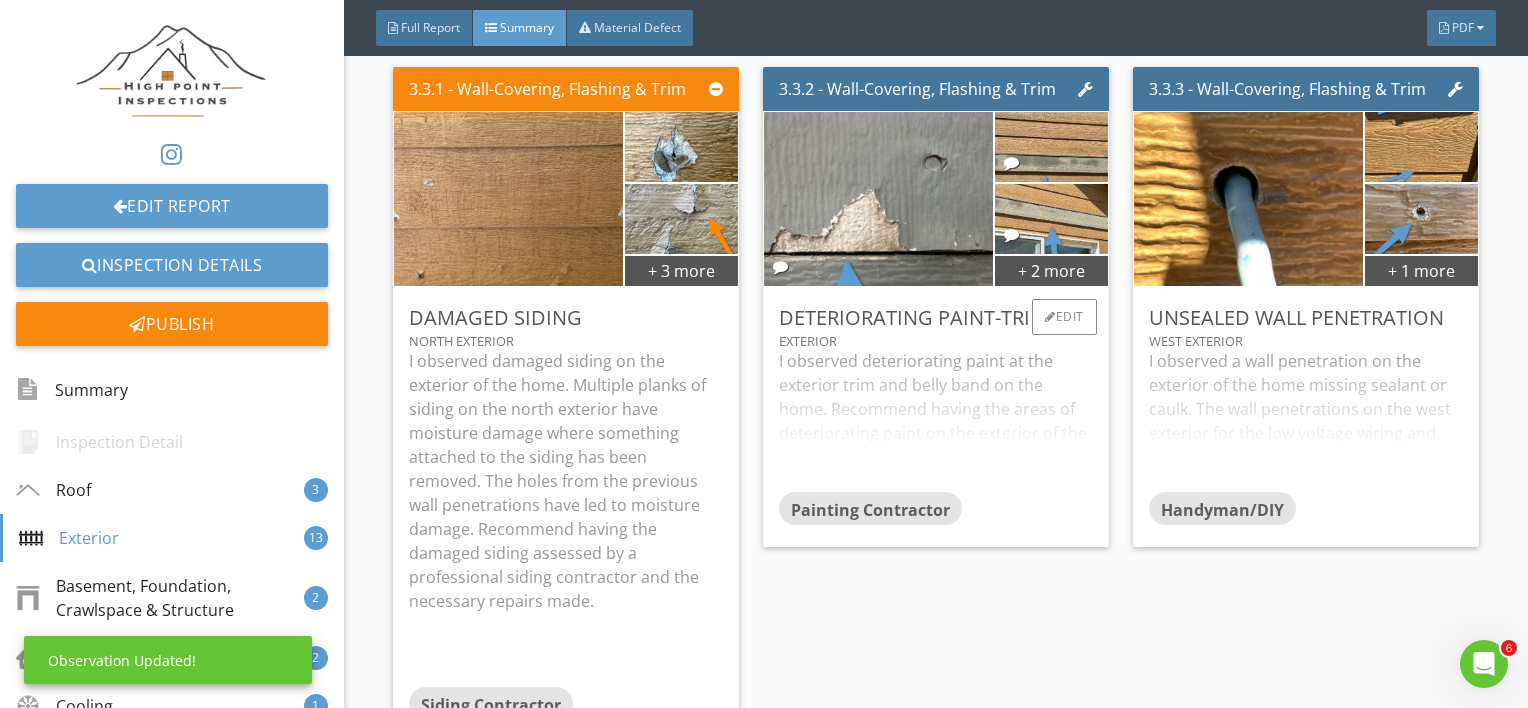 click on "I observed deteriorating paint at the exterior trim and belly band on the home. Recommend having the areas of deteriorating paint on the exterior of the home repainted to protect and prolong the building materials." at bounding box center [936, 420] 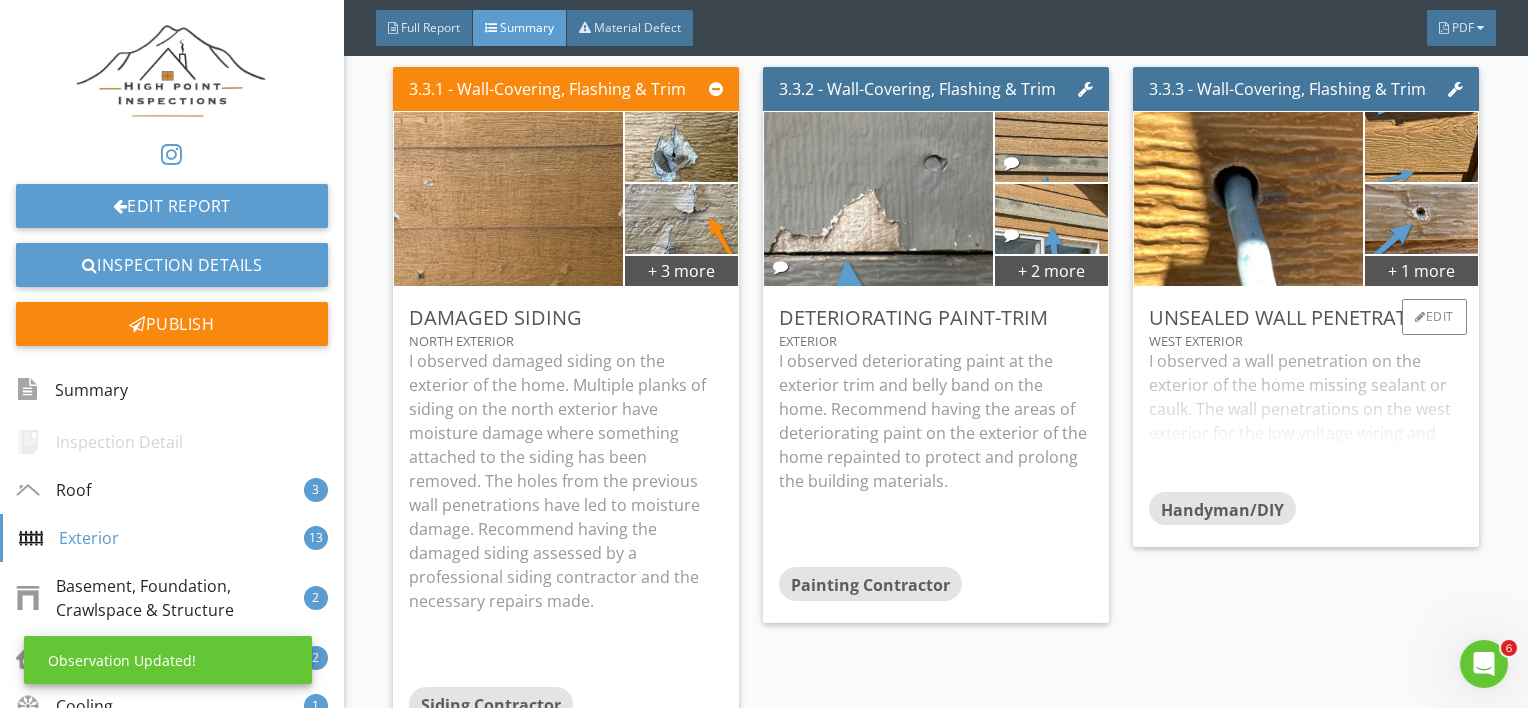 click on "I observed a wall penetration on the exterior of the home missing sealant or caulk. The wall penetrations on the west exterior for the low voltage wiring and sprinkler system are missing caulk. There are also holes in the siding below the low voltage boxes that should be sealed. Recommend having the holes and wall penetrations sealed to prevent insect and moisture intrusion." at bounding box center (1306, 420) 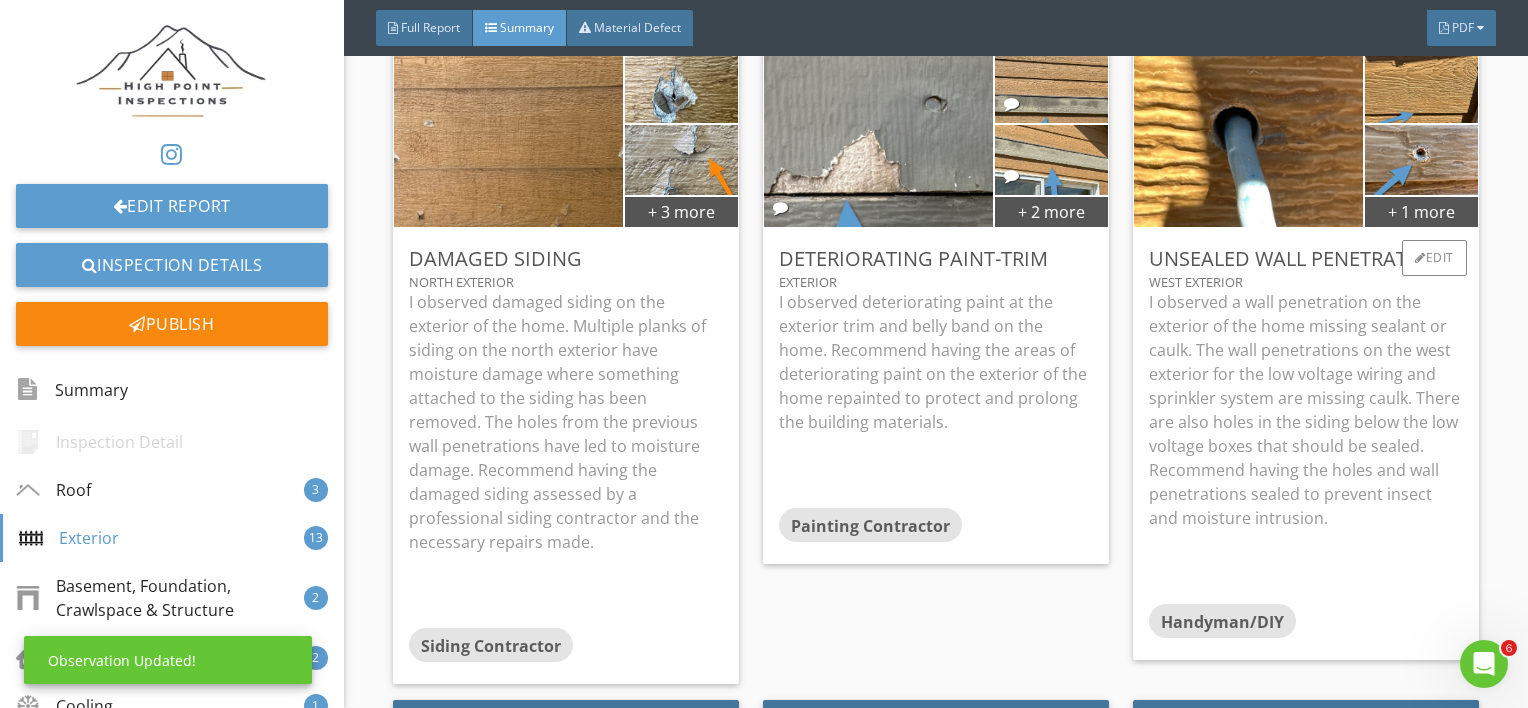 scroll, scrollTop: 1534, scrollLeft: 0, axis: vertical 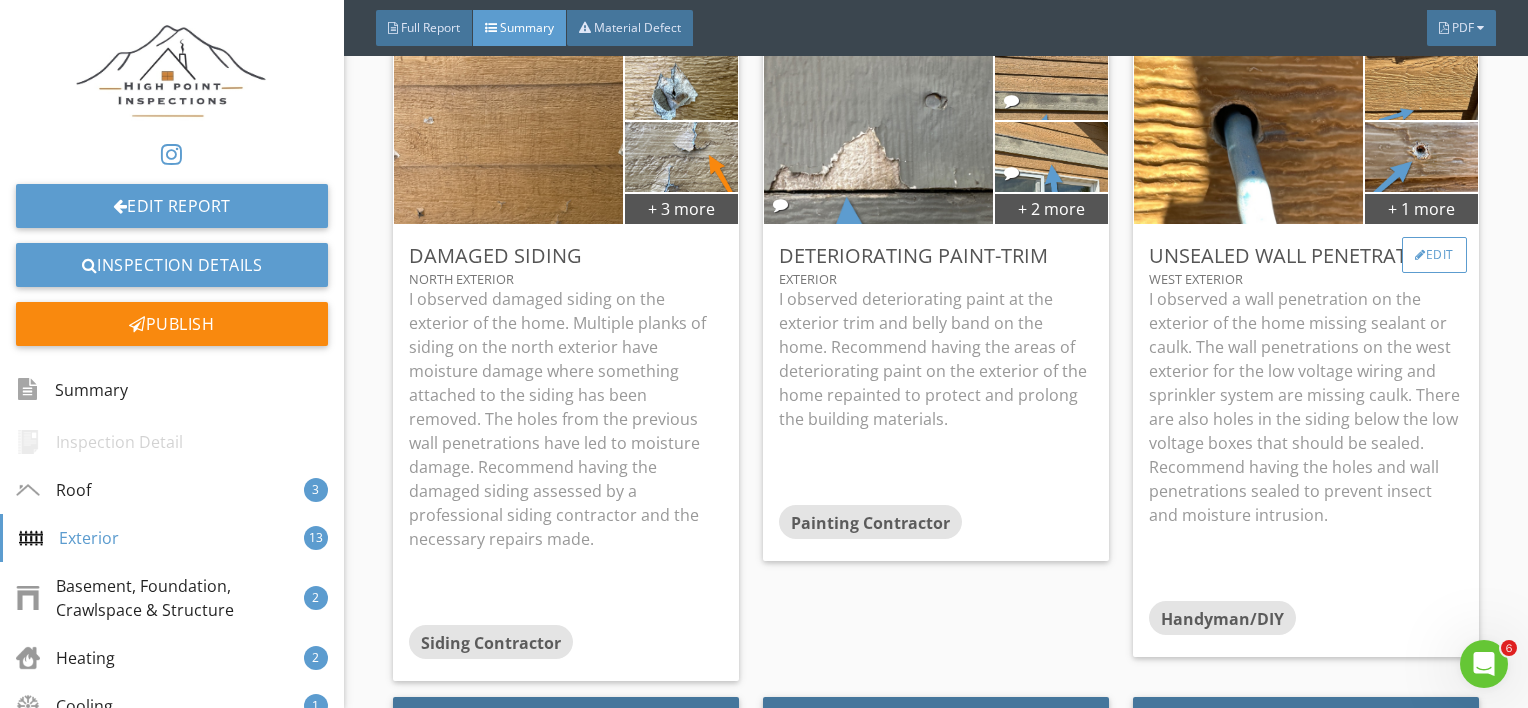 click on "Edit" at bounding box center [1434, 255] 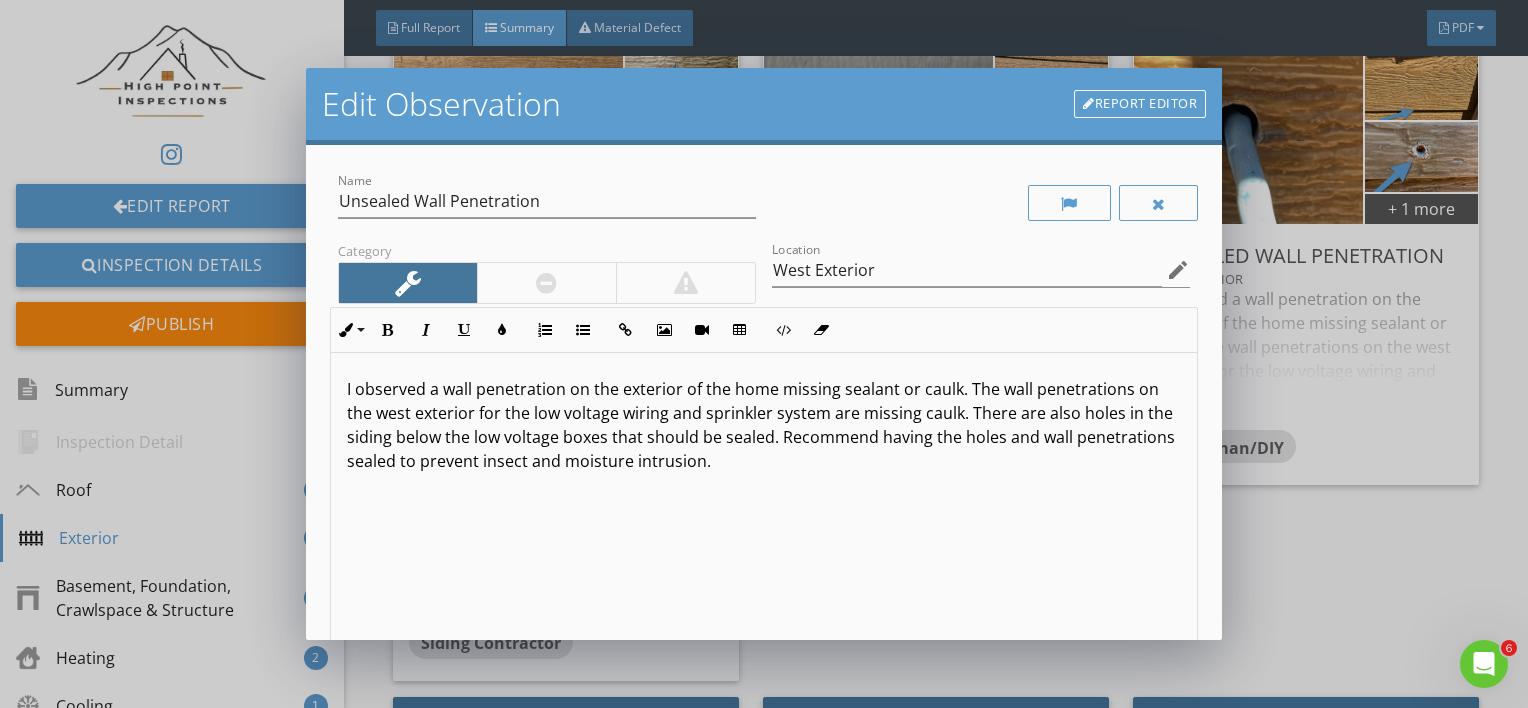 click on "I observed a wall penetration on the exterior of the home missing sealant or caulk. The wall penetrations on the west exterior for the low voltage wiring and sprinkler system are missing caulk. There are also holes in the siding below the low voltage boxes that should be sealed. Recommend having the holes and wall penetrations sealed to prevent insect and moisture intrusion." at bounding box center [764, 425] 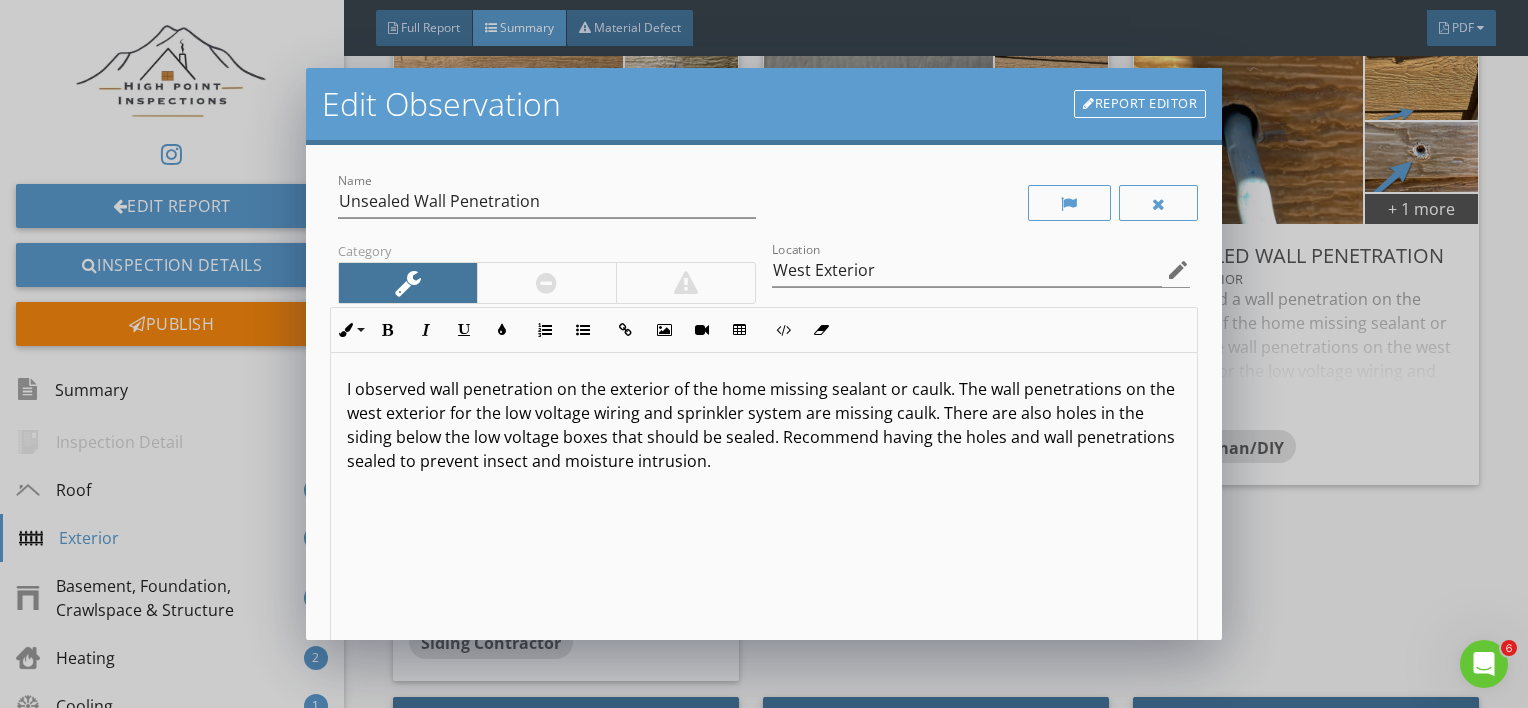 type 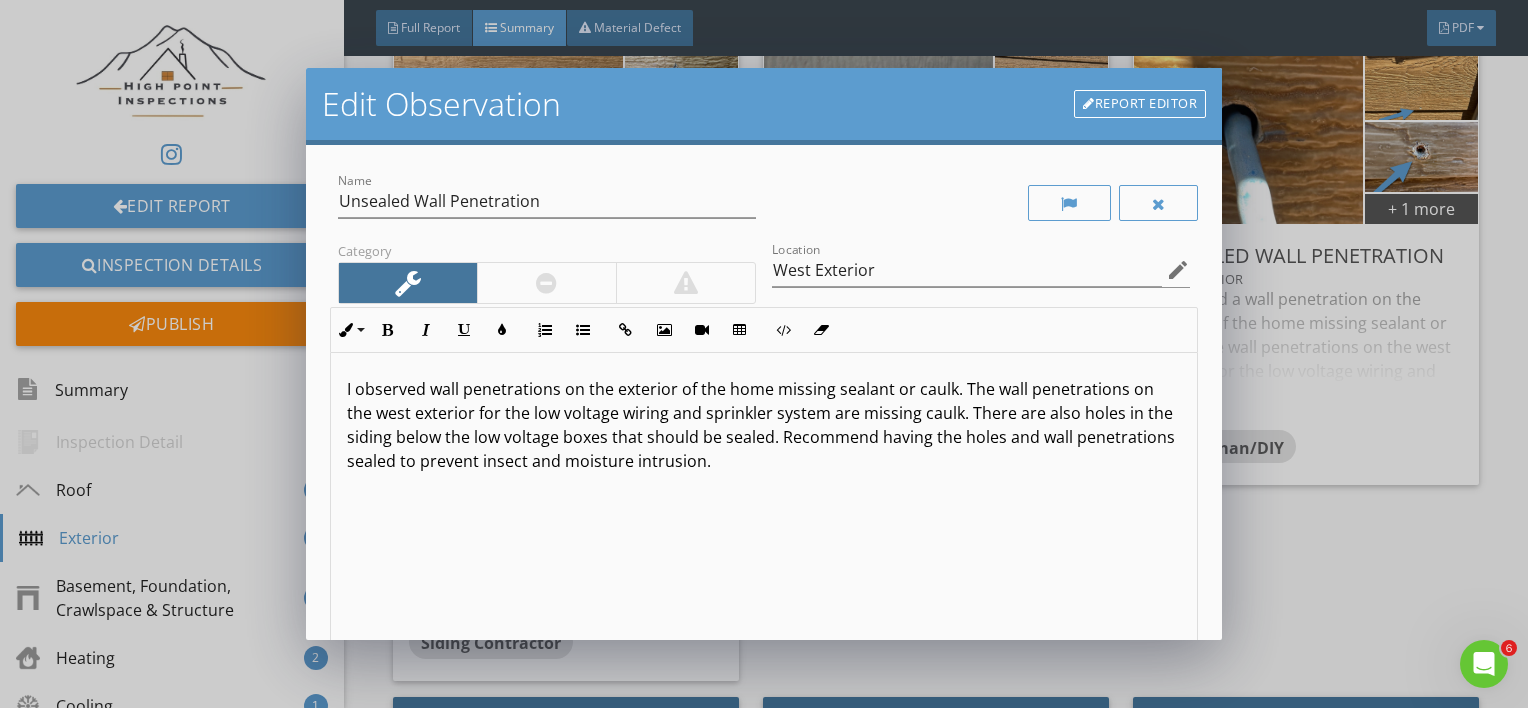scroll, scrollTop: 0, scrollLeft: 0, axis: both 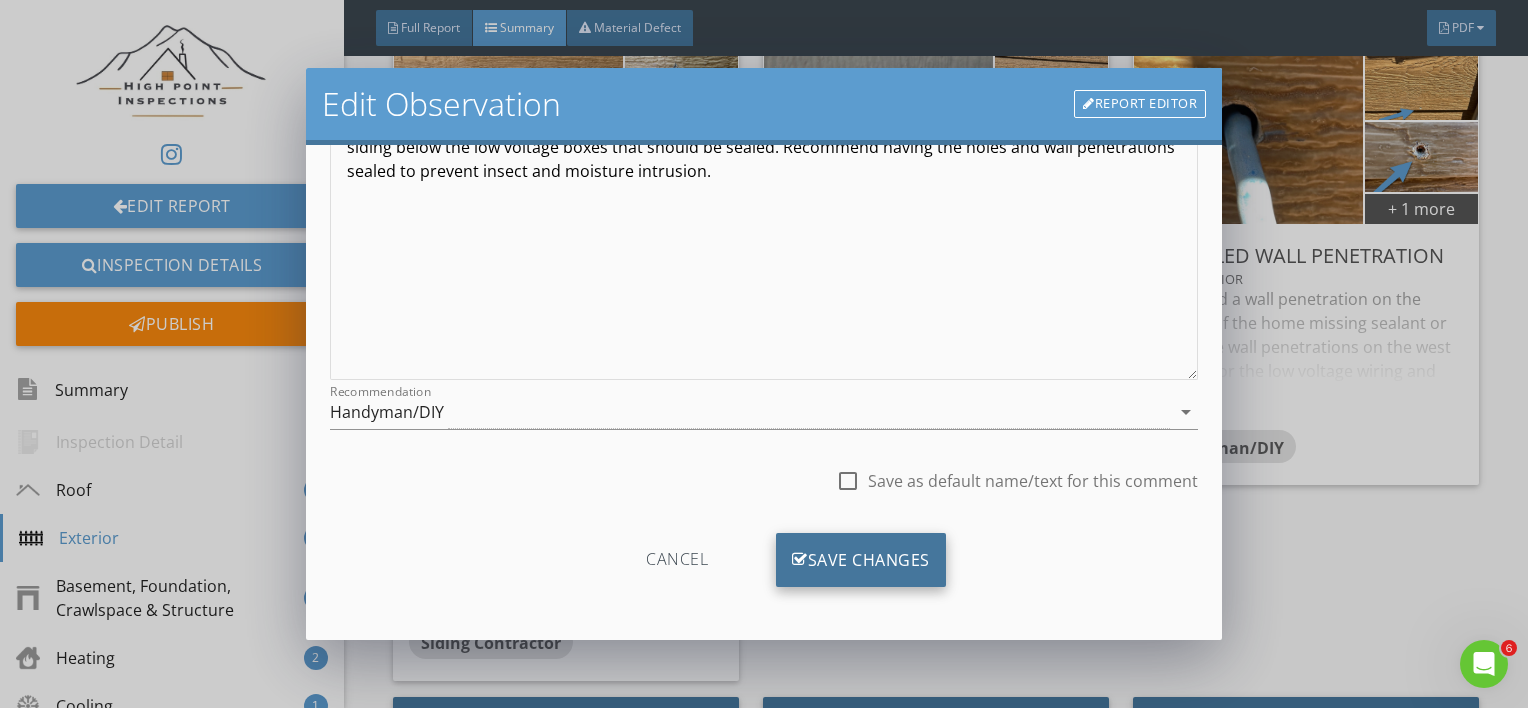 click on "Save Changes" at bounding box center [861, 560] 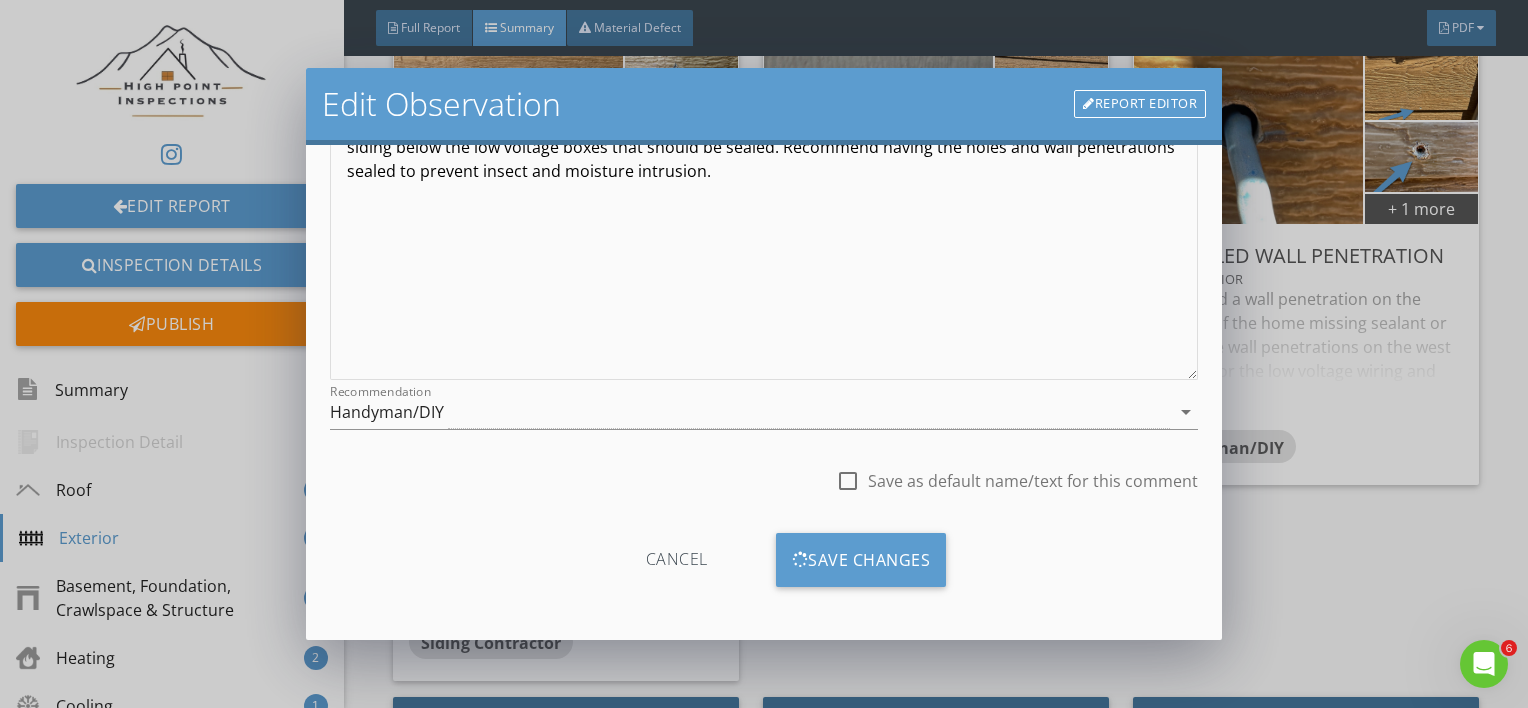 scroll, scrollTop: 53, scrollLeft: 0, axis: vertical 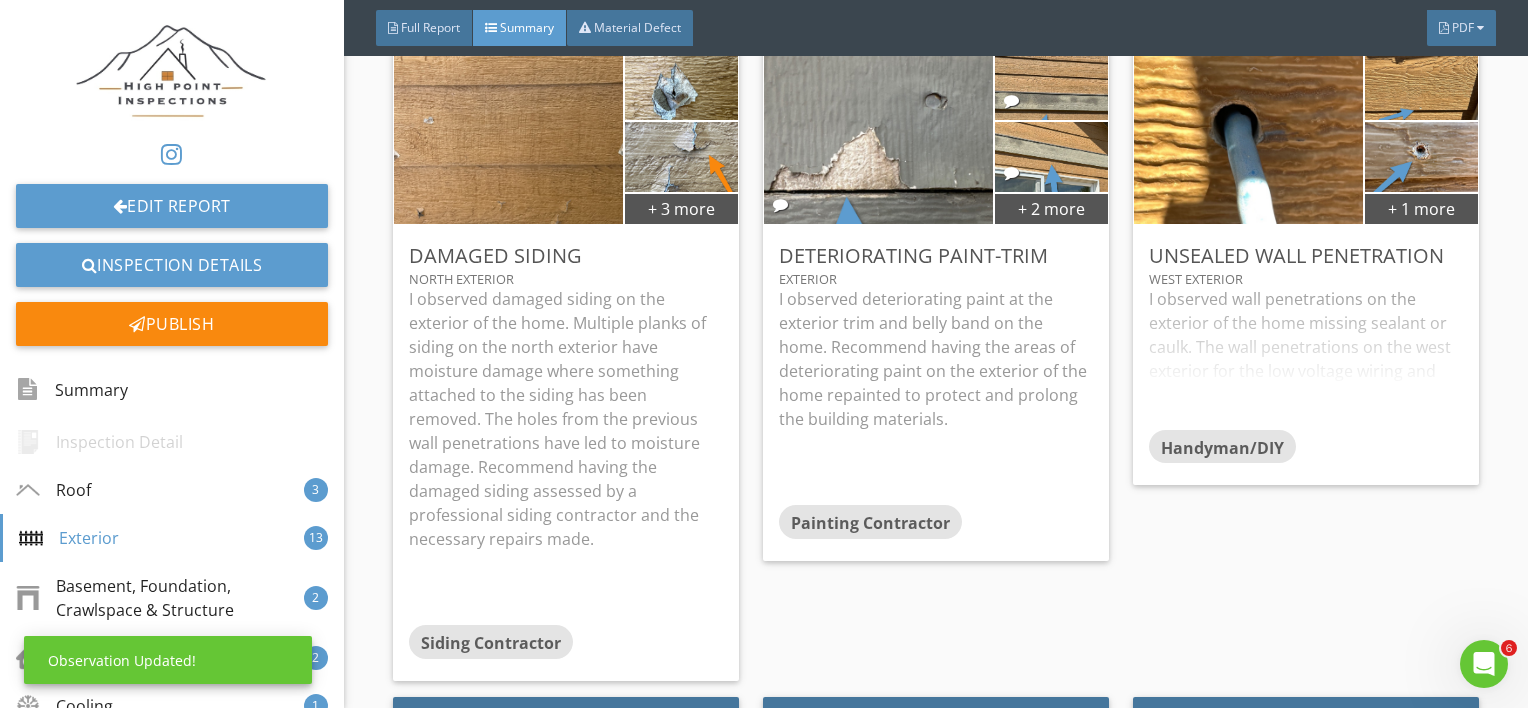 click on "I observed wall penetrations on the exterior of the home missing sealant or caulk. The wall penetrations on the west exterior for the low voltage wiring and sprinkler system are missing caulk. There are also holes in the siding below the low voltage boxes that should be sealed. Recommend having the holes and wall penetrations sealed to prevent insect and moisture intrusion." at bounding box center [1306, 358] 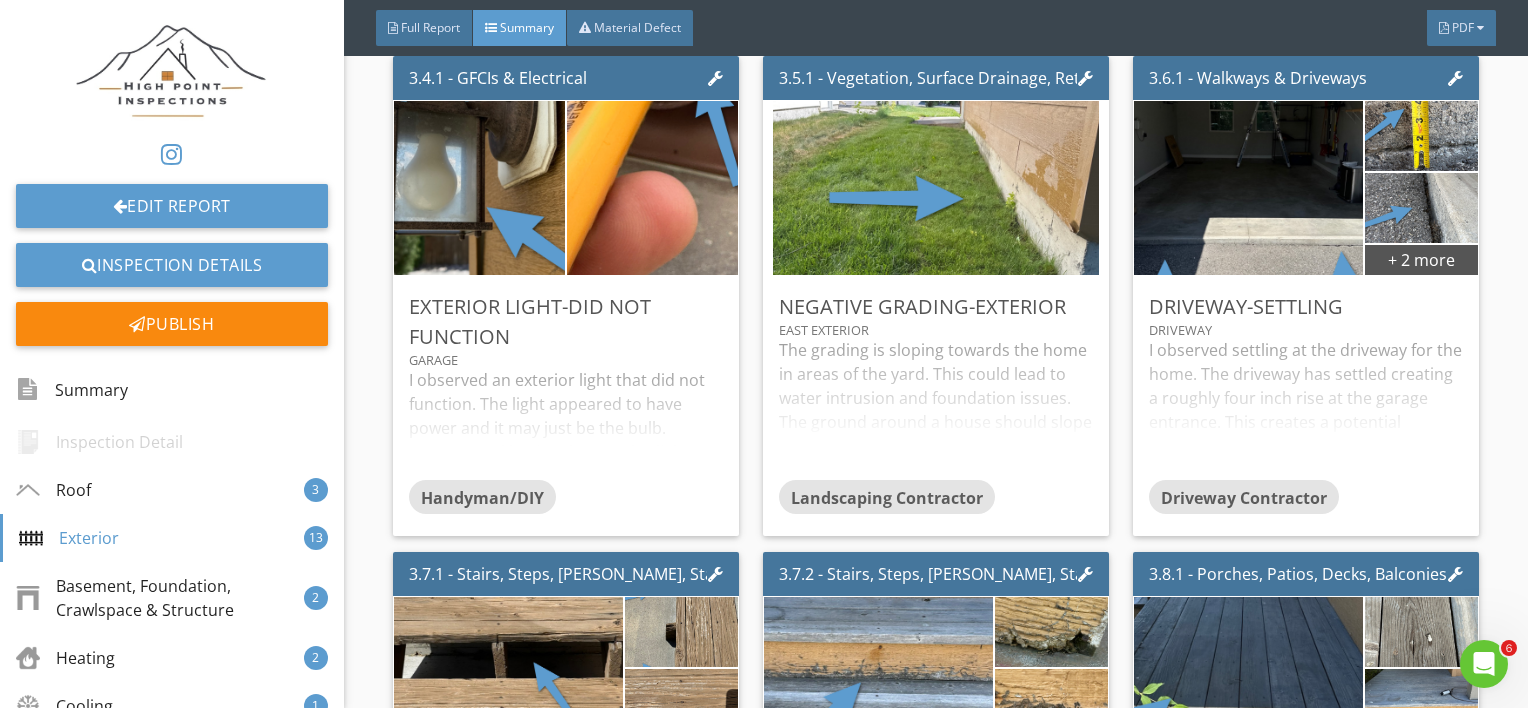 scroll, scrollTop: 2180, scrollLeft: 0, axis: vertical 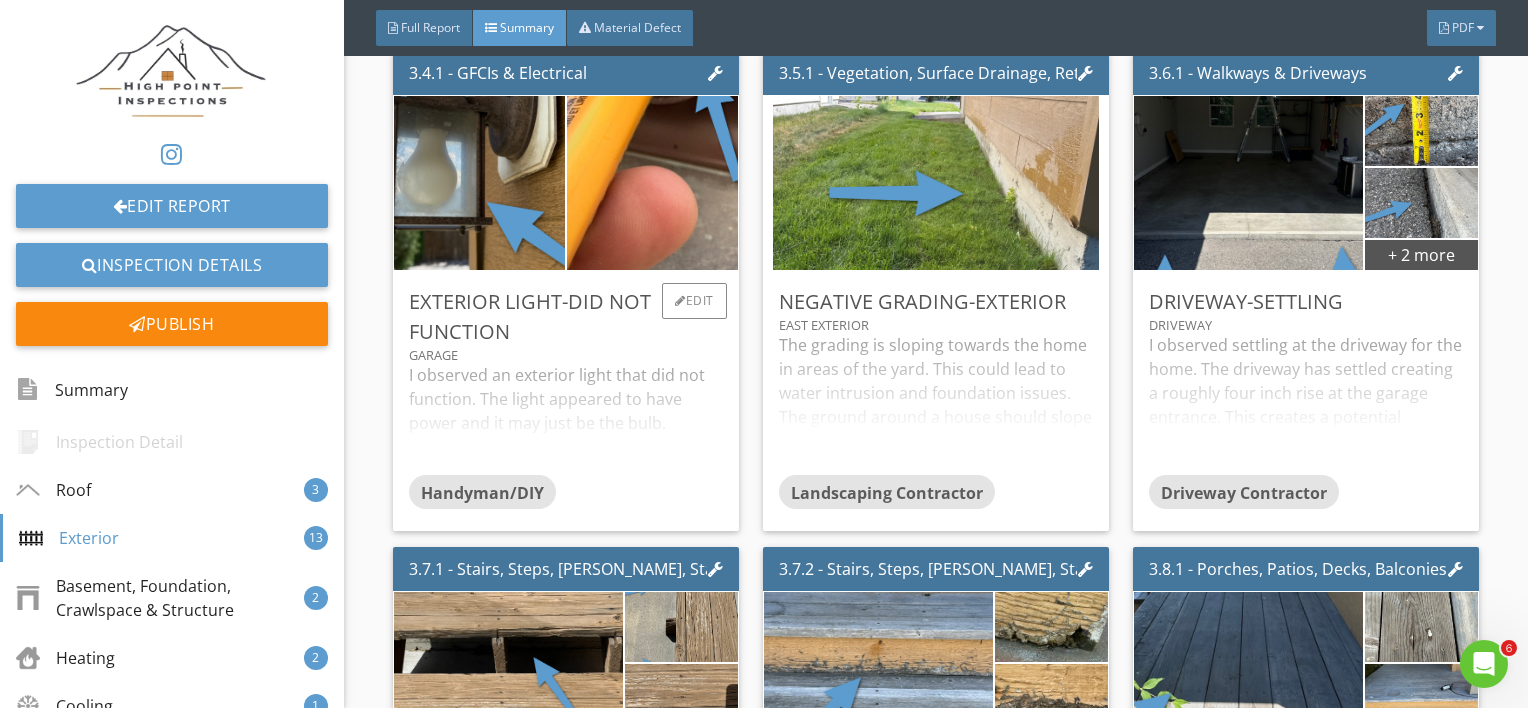 click on "I observed an exterior light that did not function. The light appeared to have power and it may just be the bulb. Recommend having the exterior light bulbs changed. If the lights still do not function, then further assessment by a professional electrical contractor is recommended." at bounding box center [566, 419] 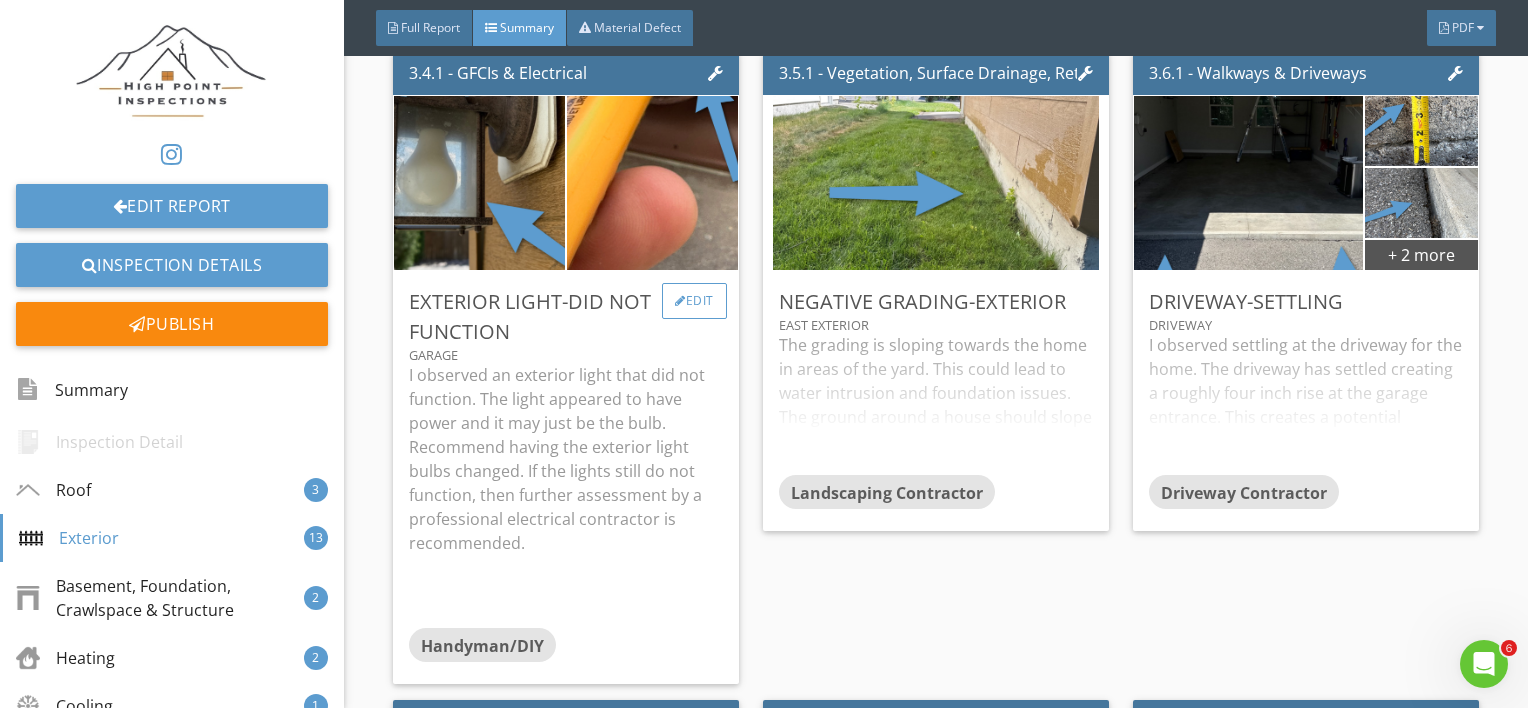 click on "Edit" at bounding box center (694, 301) 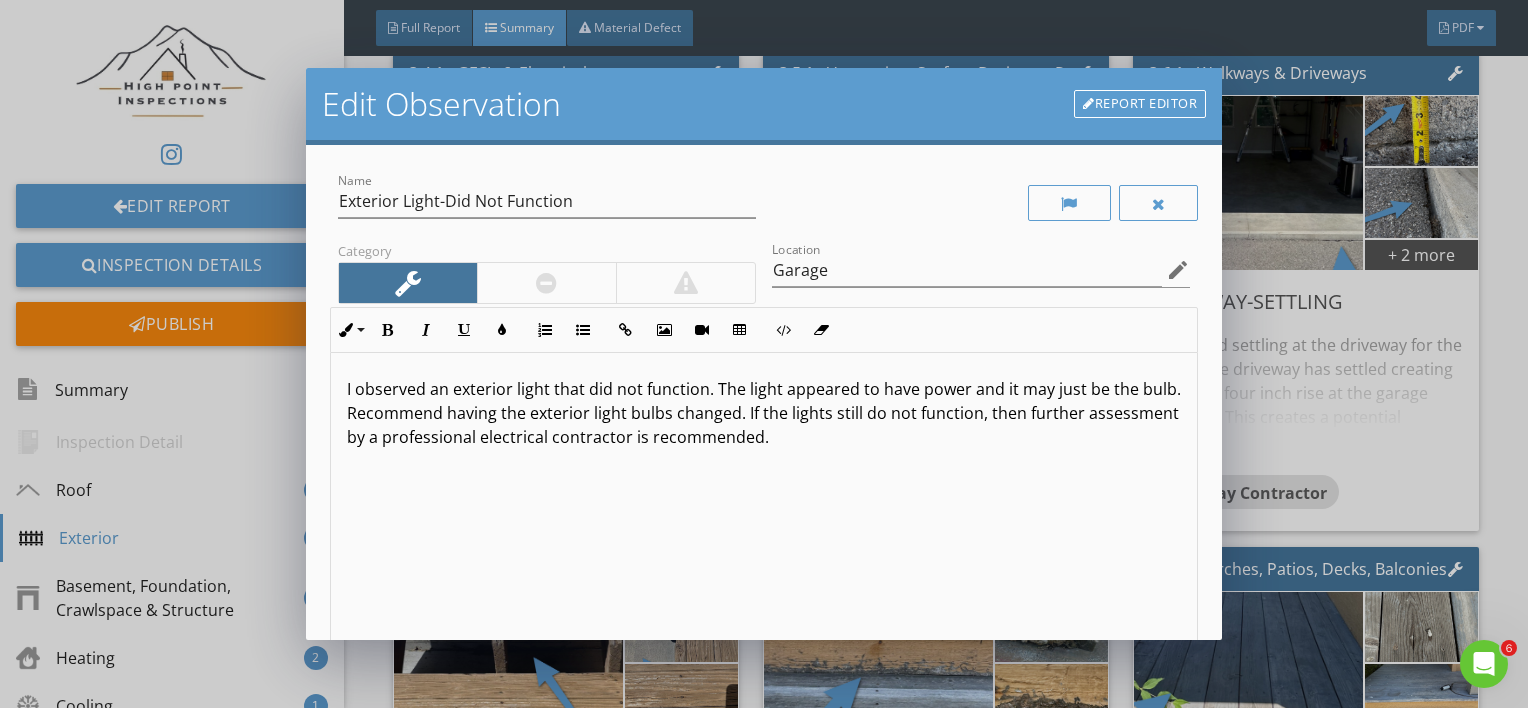 click on "I observed an exterior light that did not function. The light appeared to have power and it may just be the bulb. Recommend having the exterior light bulbs changed. If the lights still do not function, then further assessment by a professional electrical contractor is recommended." at bounding box center (764, 413) 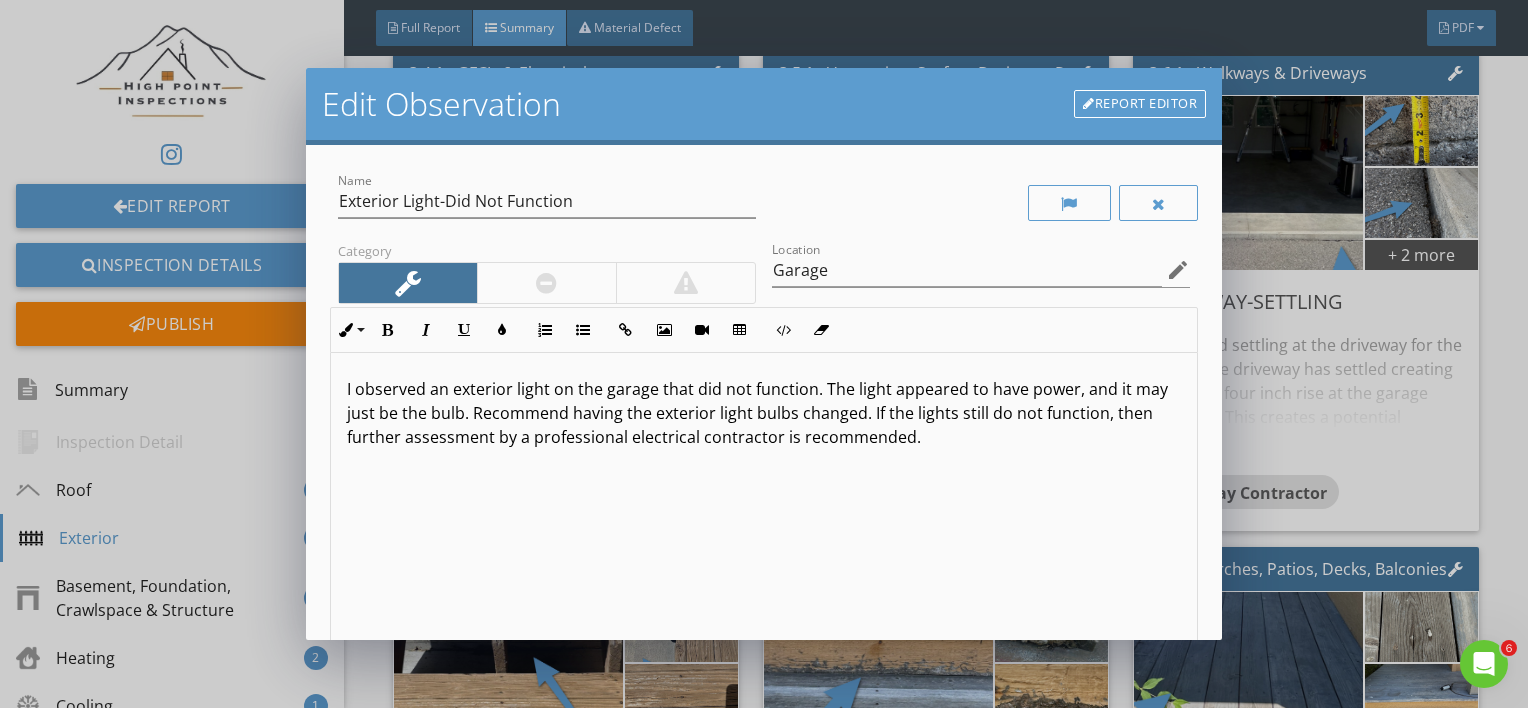 click on "I observed an exterior light on the garage that did not function. The light appeared to have power, and it may just be the bulb. Recommend having the exterior light bulbs changed. If the lights still do not function, then further assessment by a professional electrical contractor is recommended." at bounding box center [764, 413] 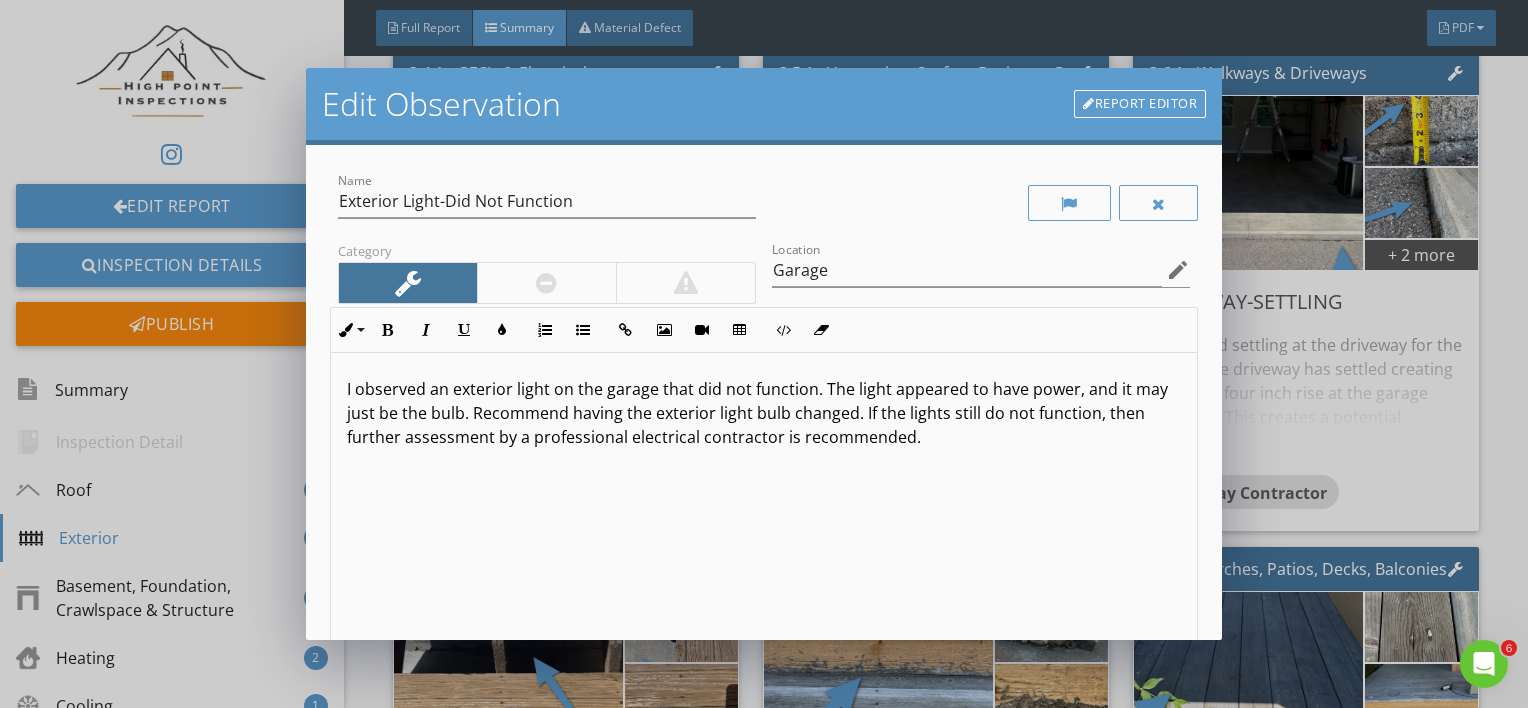click on "I observed an exterior light on the garage that did not function. The light appeared to have power, and it may just be the bulb. Recommend having the exterior light bulb changed. If the lights still do not function, then further assessment by a professional electrical contractor is recommended." at bounding box center (764, 511) 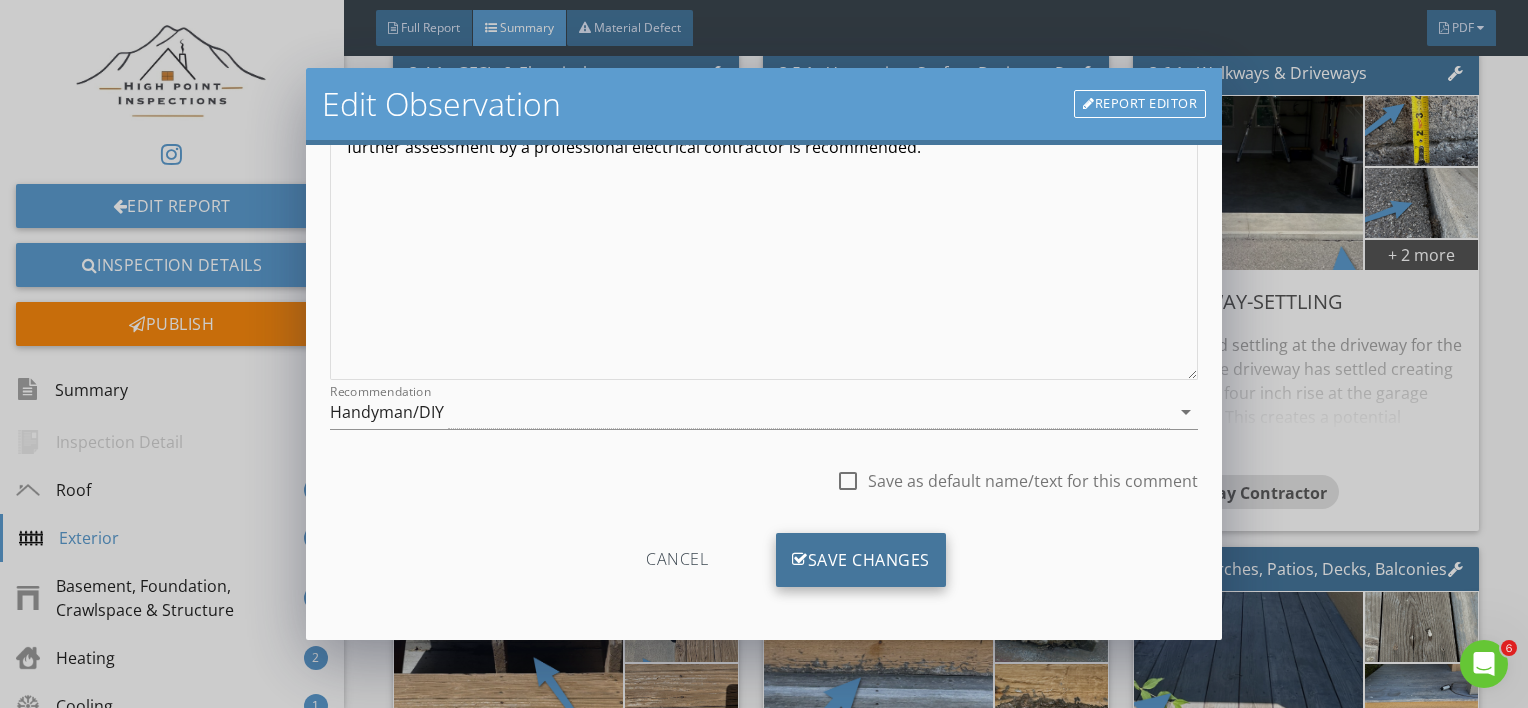 click on "Save Changes" at bounding box center (861, 560) 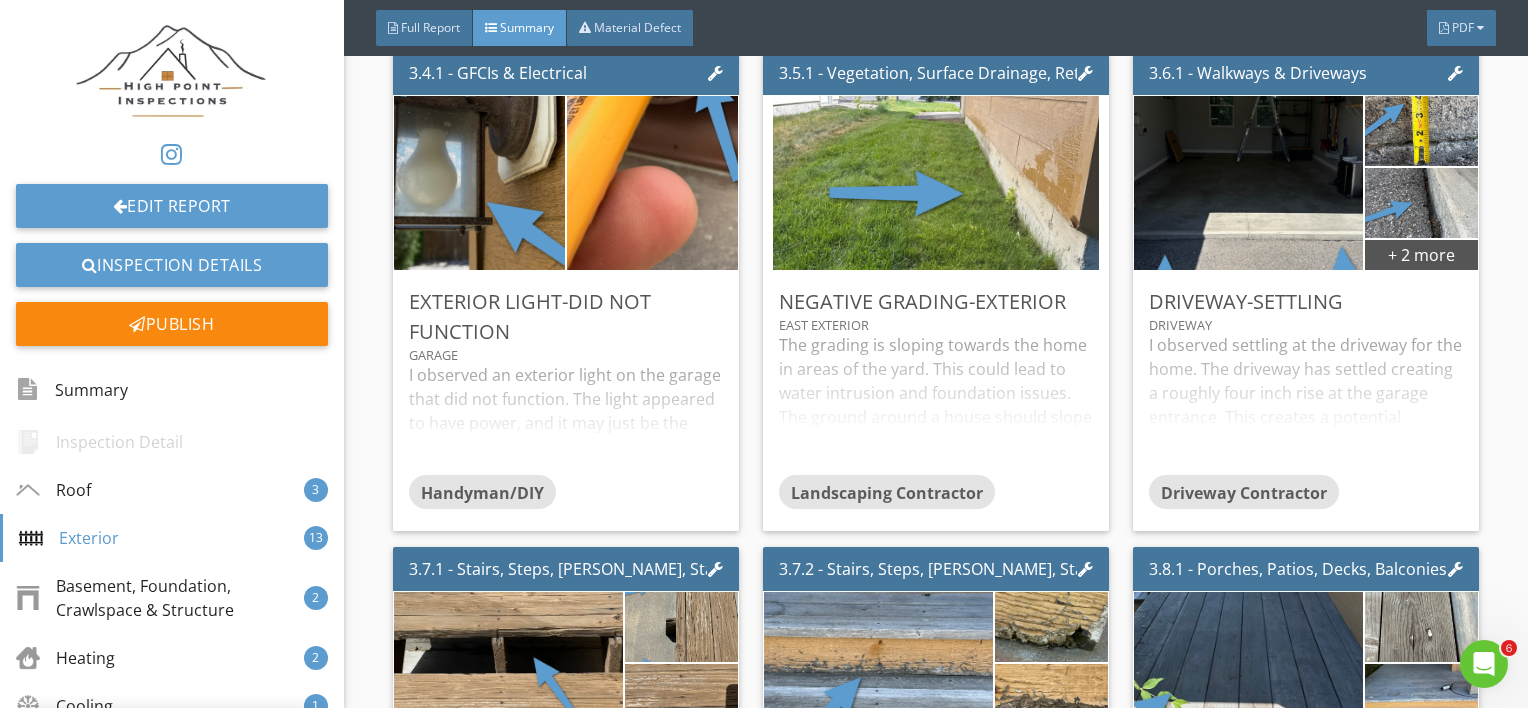 scroll, scrollTop: 53, scrollLeft: 0, axis: vertical 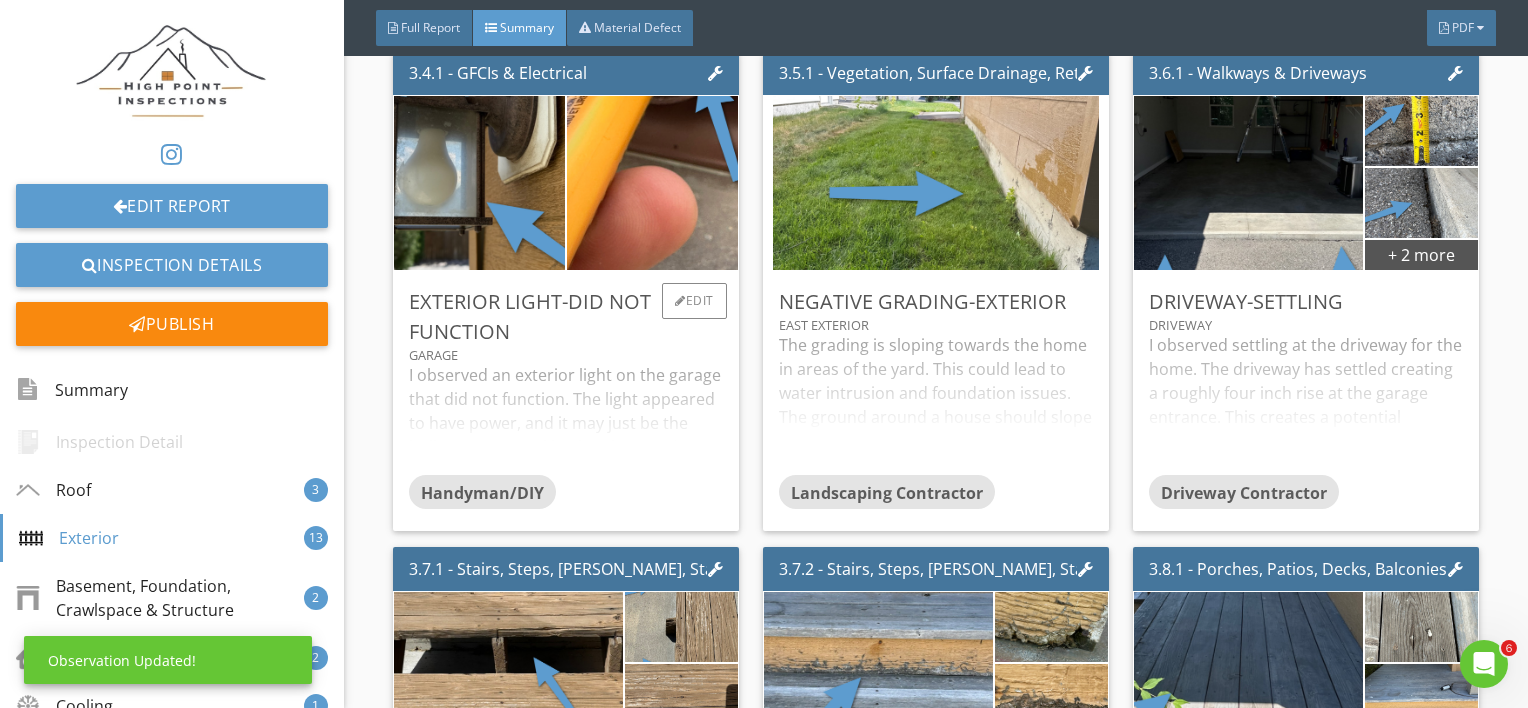 click on "I observed an exterior light on the garage that did not function. The light appeared to have power, and it may just be the bulb. Recommend having the exterior light bulb changed. If the lights still do not function, then further assessment by a professional electrical contractor is recommended." at bounding box center [566, 419] 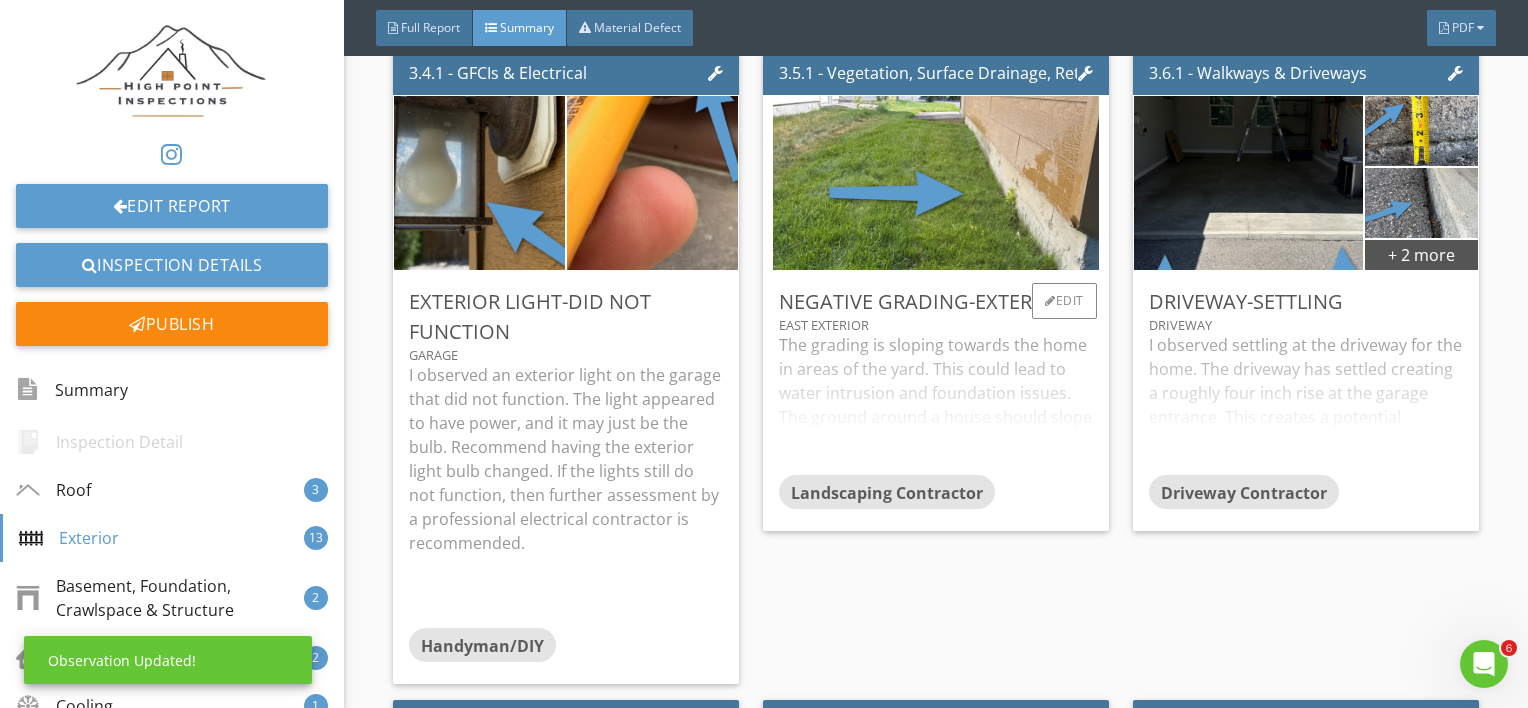 click on "The grading is sloping towards the home in areas of the yard. This could lead to water intrusion and foundation issues. The ground around a house should slope away from all sides, ideally 6 inches for the first 10 feet from the house foundation perimeter. Downspouts, surface gutters and drains should also be directing water away from the foundation. Recommend having the grading in the yard improved." at bounding box center (936, 404) 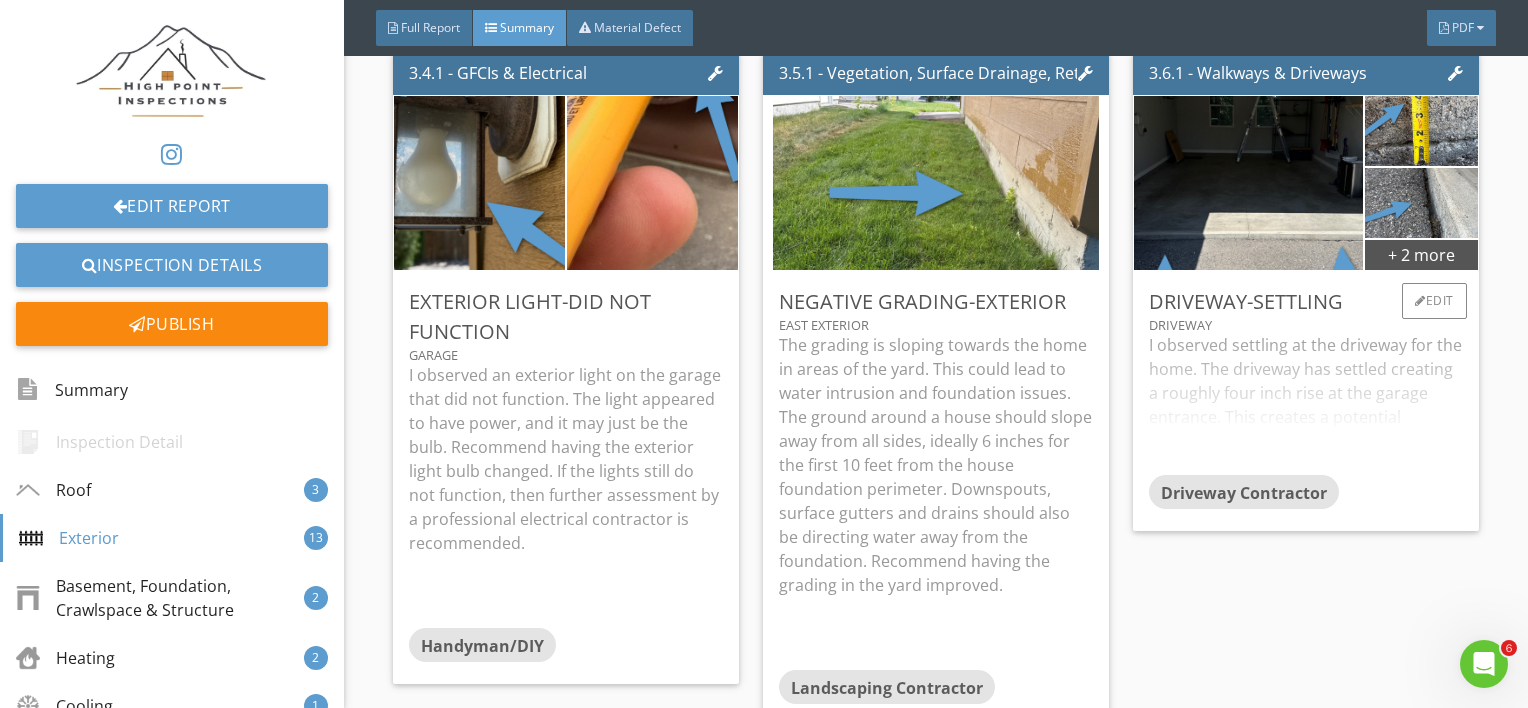 click on "I observed settling at the driveway for the home. The driveway has settled creating a roughly four inch rise at the garage entrance. This creates a potential tripping hazard and makes entering the garage with a vehicle difficult. Recommend having the driveway assessed by a professional driveway  contractor and advise on repair/replacement  options." at bounding box center [1306, 404] 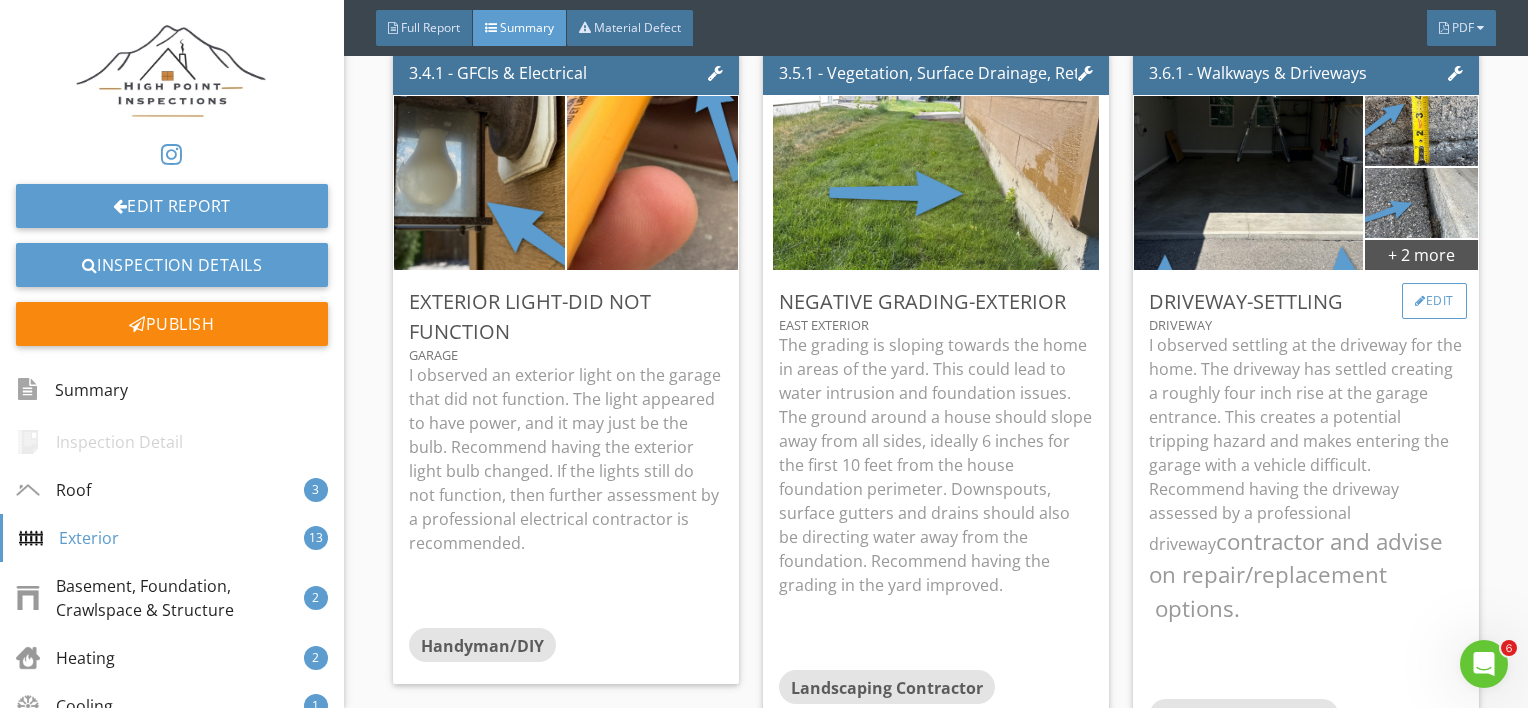 click on "Edit" at bounding box center [1434, 301] 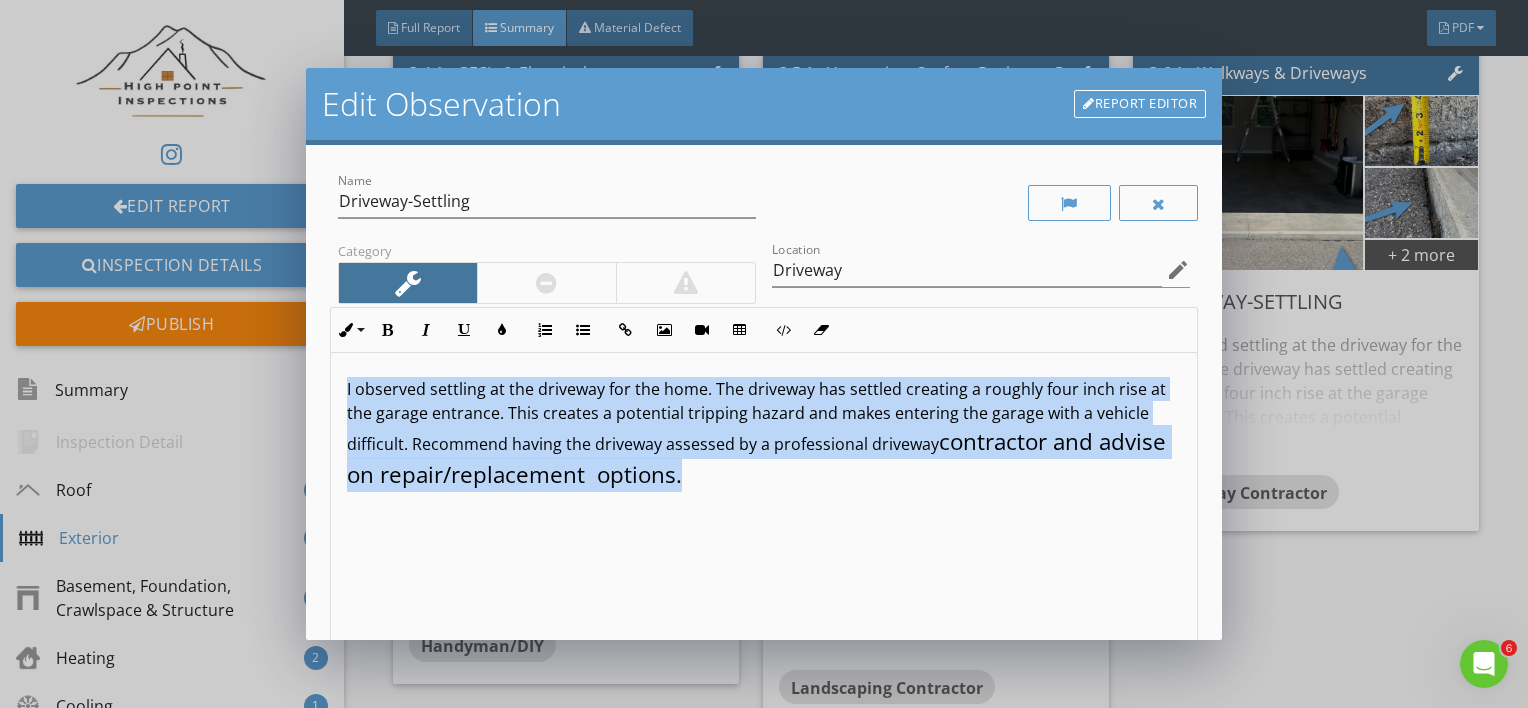 drag, startPoint x: 856, startPoint y: 493, endPoint x: 326, endPoint y: 380, distance: 541.91235 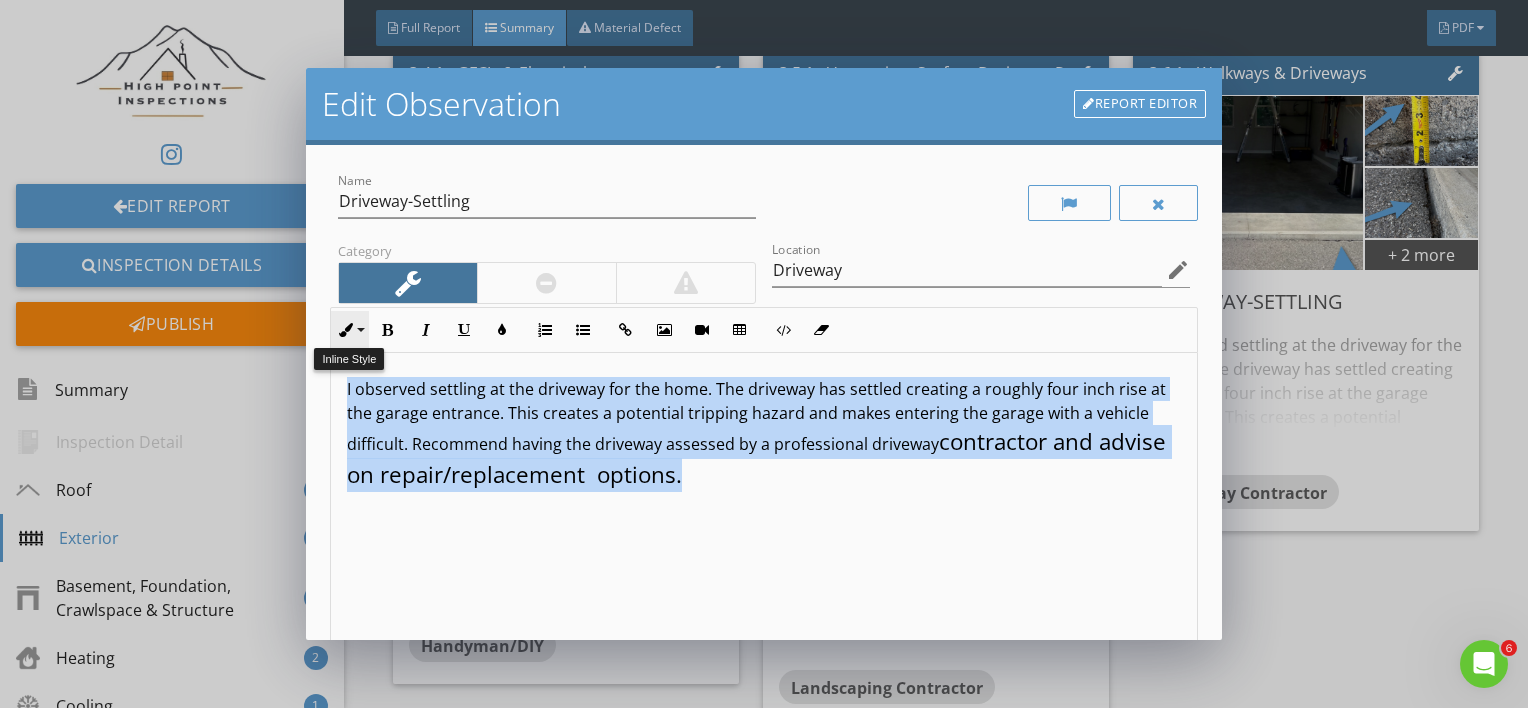 click on "Inline Style" at bounding box center [350, 330] 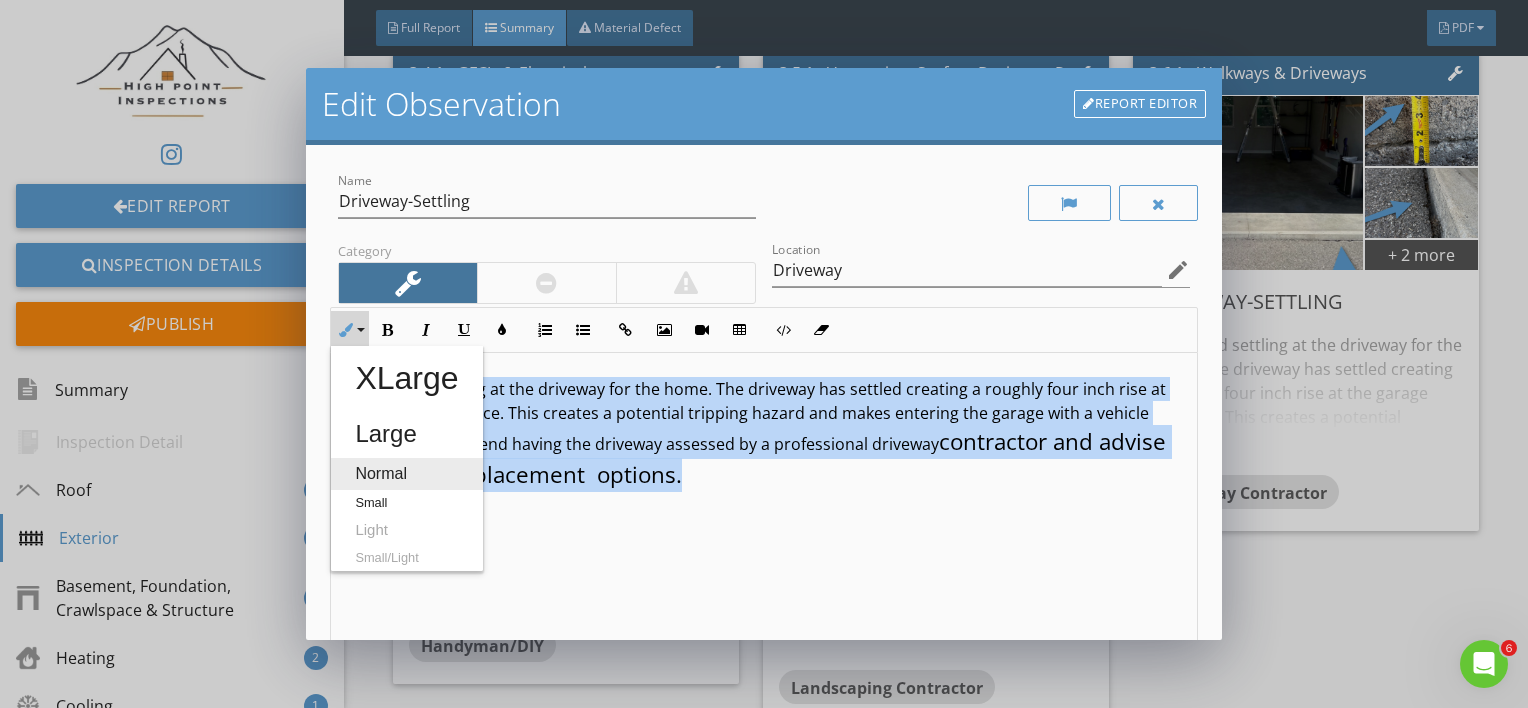 click on "Normal" at bounding box center (406, 474) 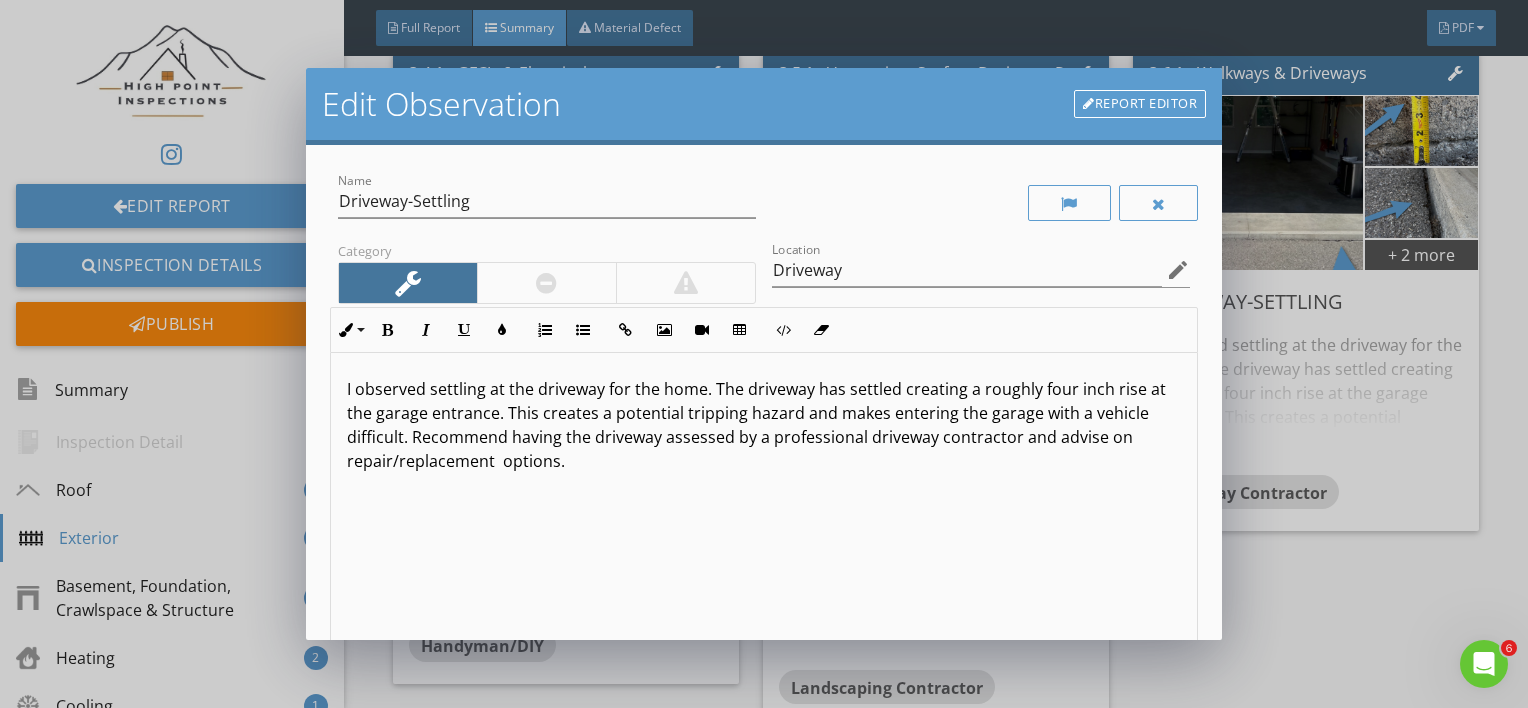 click on "I observed settling at the driveway for the home. The driveway has settled creating a roughly four inch rise at the garage entrance. This creates a potential tripping hazard and makes entering the garage with a vehicle difficult. Recommend having the driveway assessed by a professional driveway contractor and advise on repair/replacement  options." at bounding box center [764, 511] 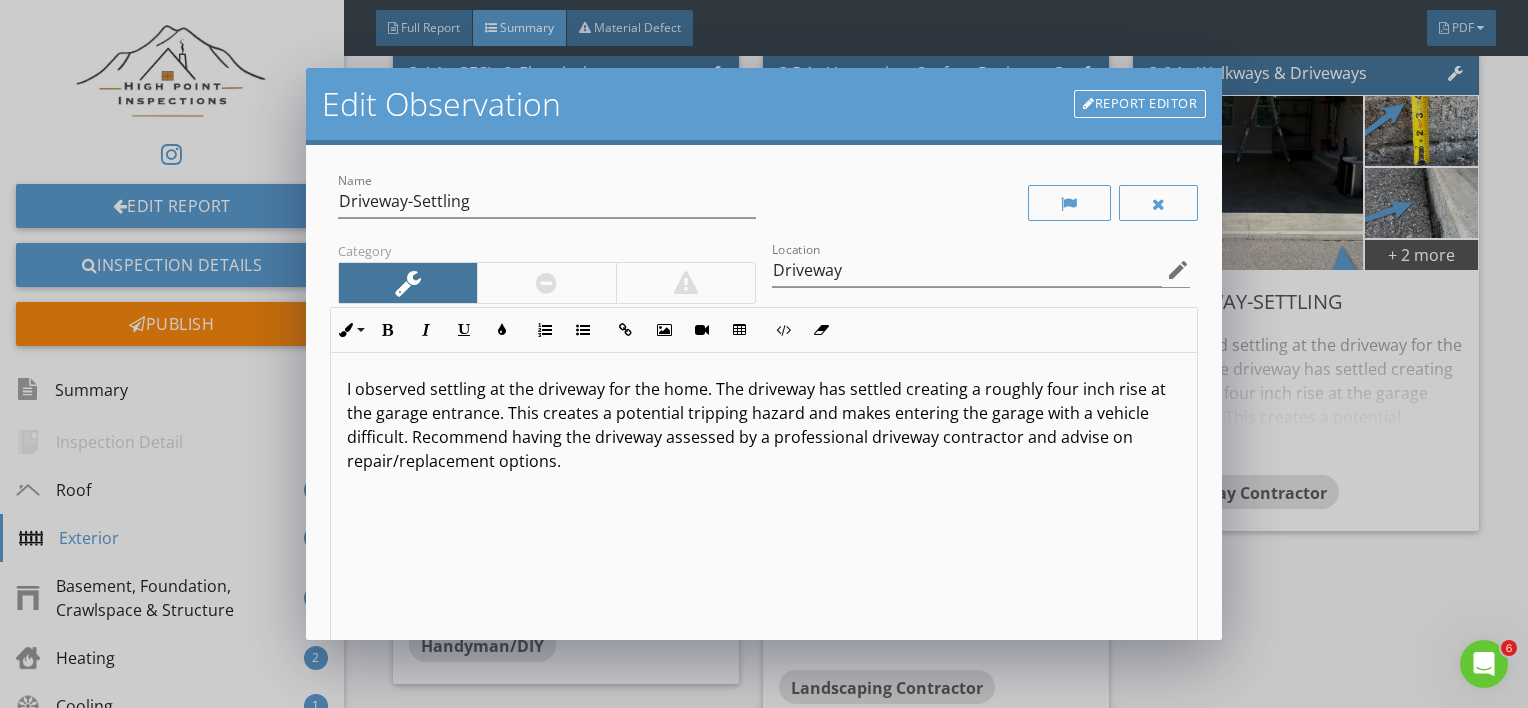 click on "I observed settling at the driveway for the home. The driveway has settled creating a roughly four inch rise at the garage entrance. This creates a potential tripping hazard and makes entering the garage with a vehicle difficult. Recommend having the driveway assessed by a professional driveway contractor and advise on repair/replacement options." at bounding box center (764, 425) 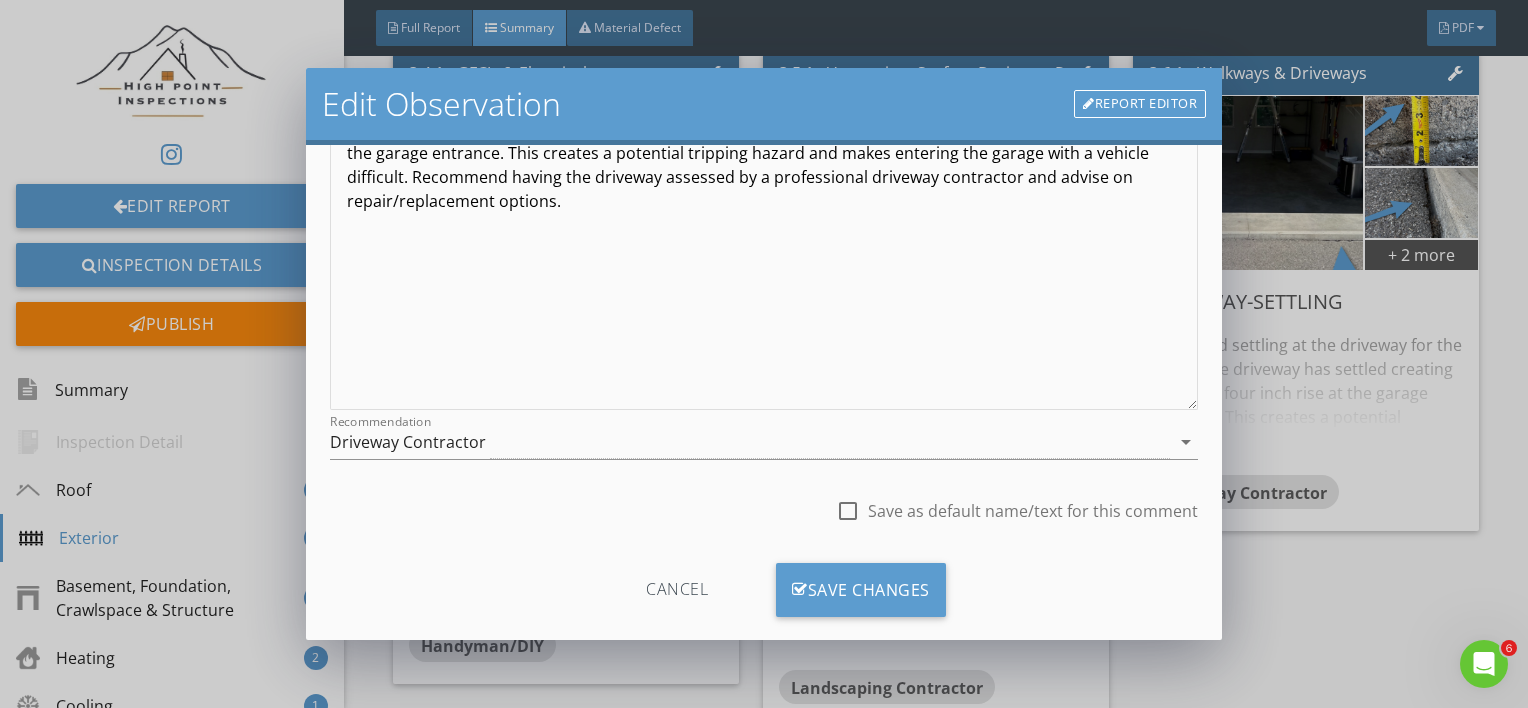 scroll, scrollTop: 290, scrollLeft: 0, axis: vertical 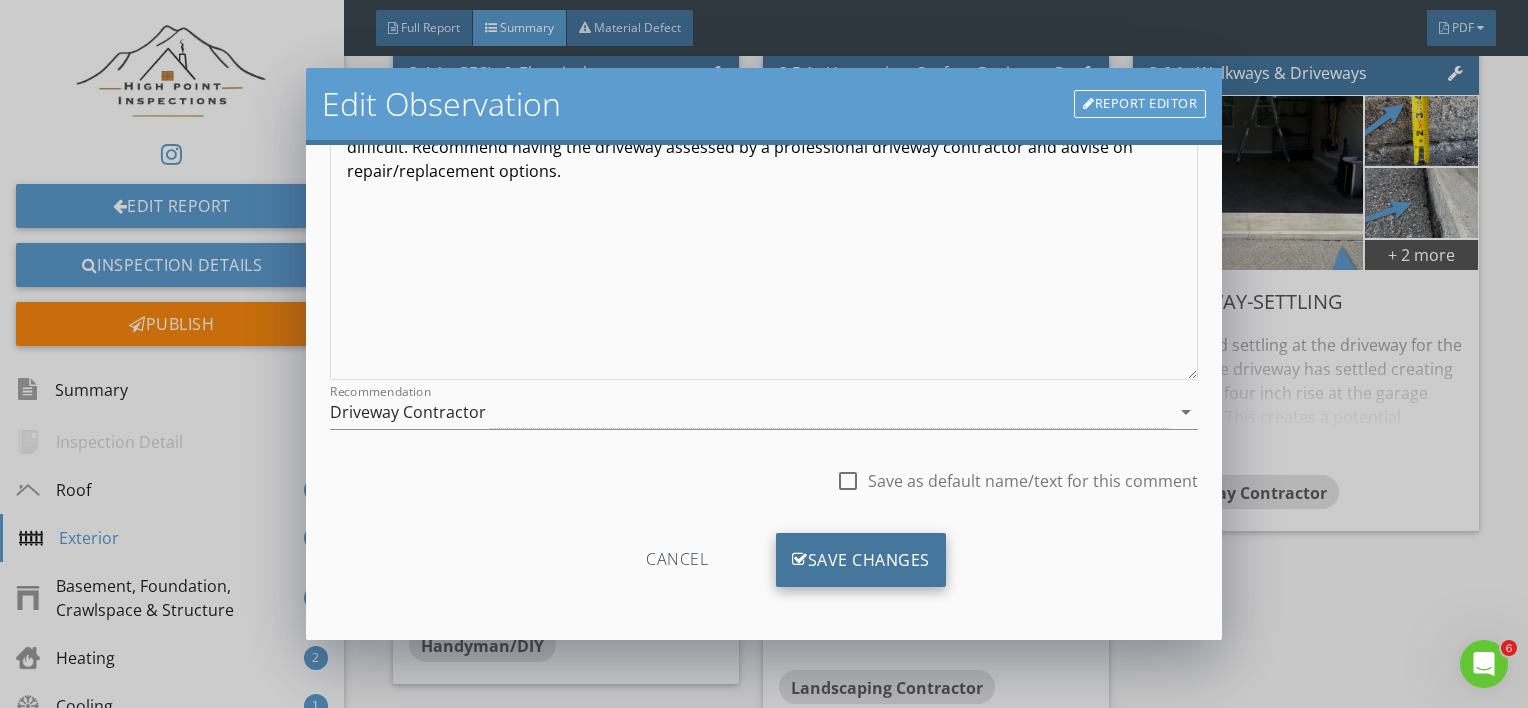 click on "Save Changes" at bounding box center [861, 560] 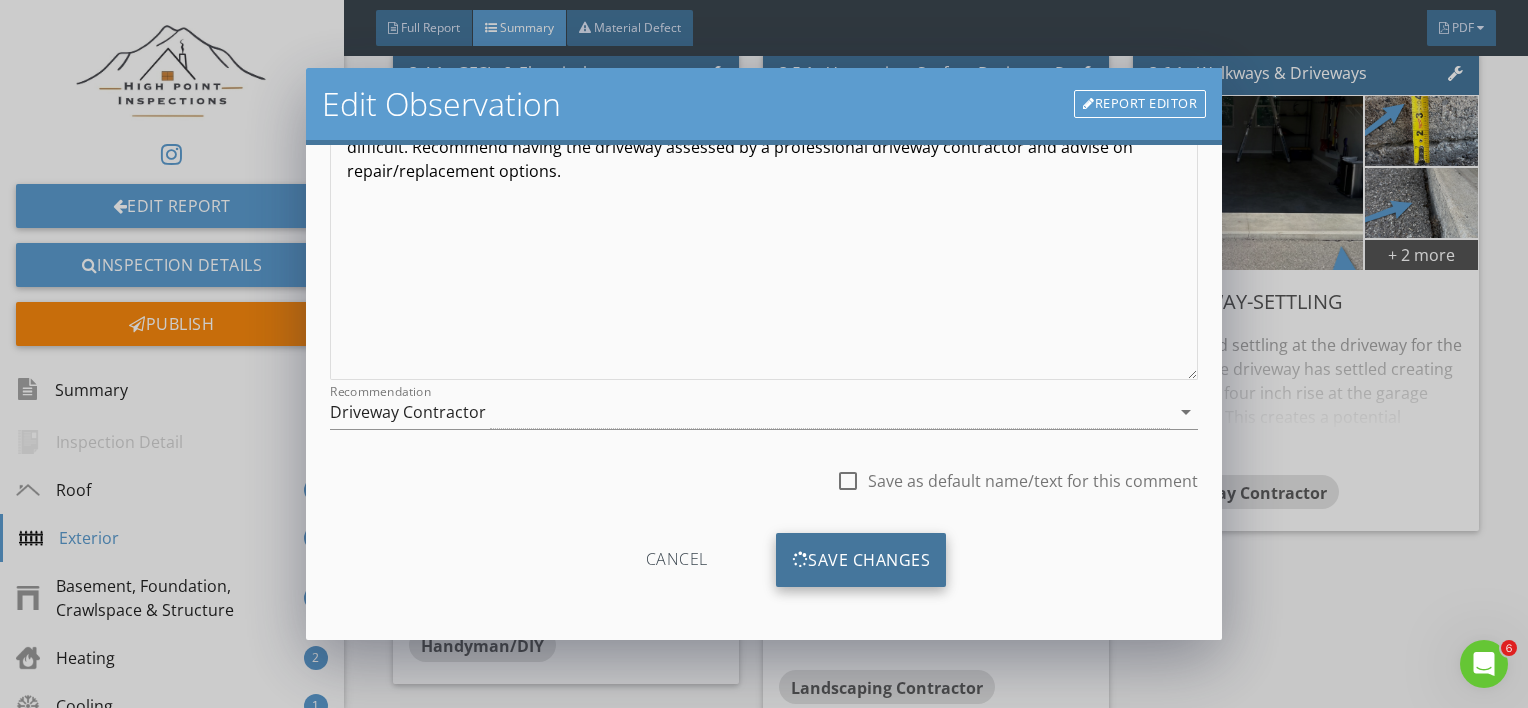 scroll, scrollTop: 53, scrollLeft: 0, axis: vertical 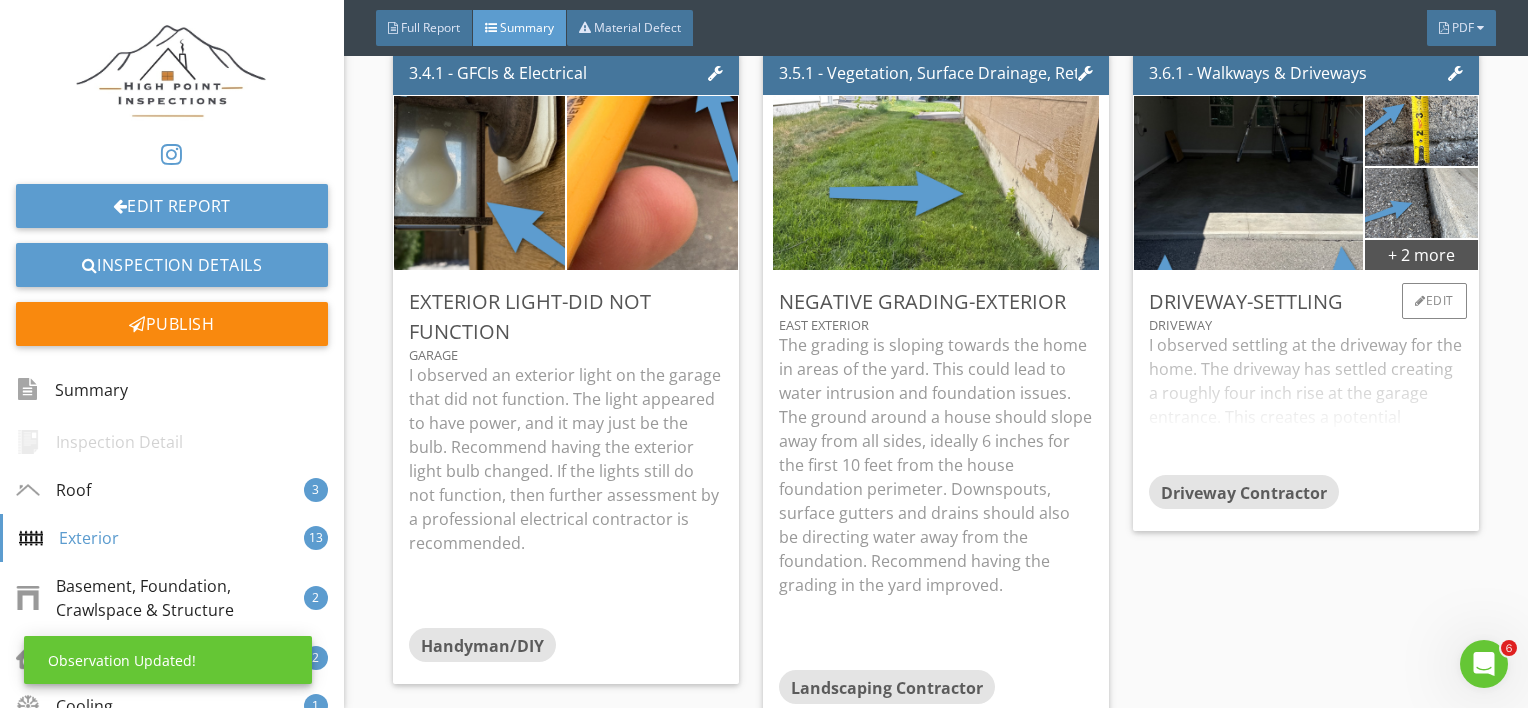 click on "I observed settling at the driveway for the home. The driveway has settled creating a roughly four inch rise at the garage entrance. This creates a potential tripping hazard and makes entering the garage with a vehicle difficult. Recommend having the driveway assessed by a professional driveway contractor and advise on repair/replacement options." at bounding box center [1306, 404] 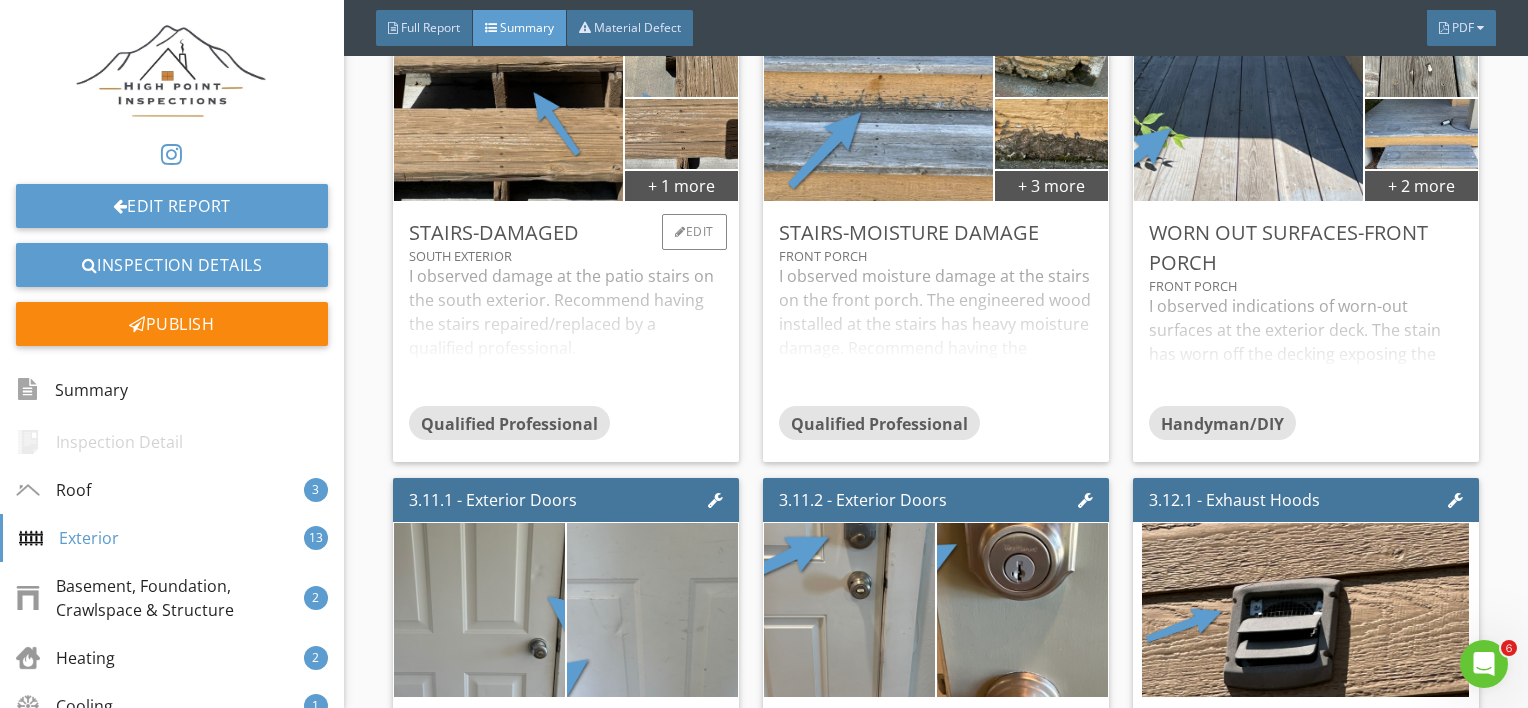 scroll, scrollTop: 2940, scrollLeft: 0, axis: vertical 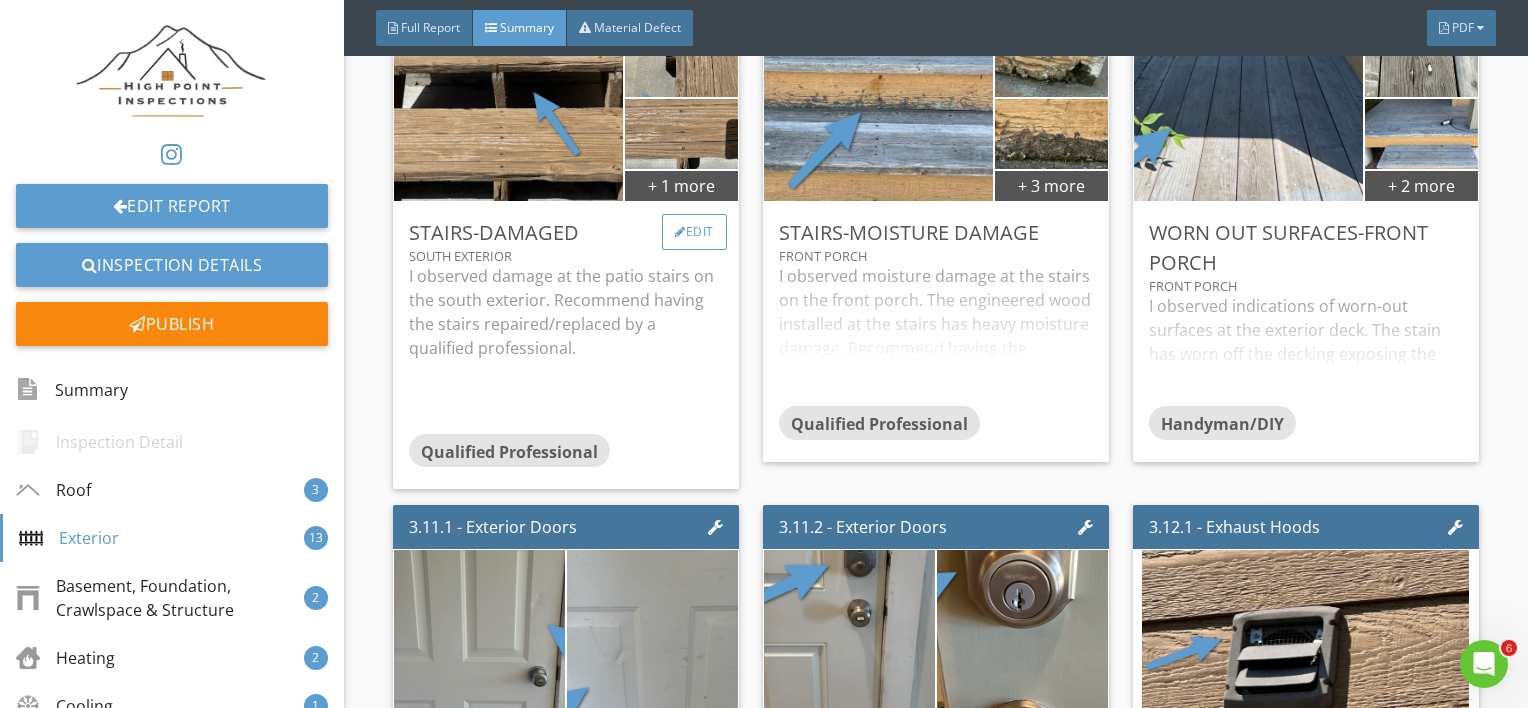 click on "Edit" at bounding box center (694, 232) 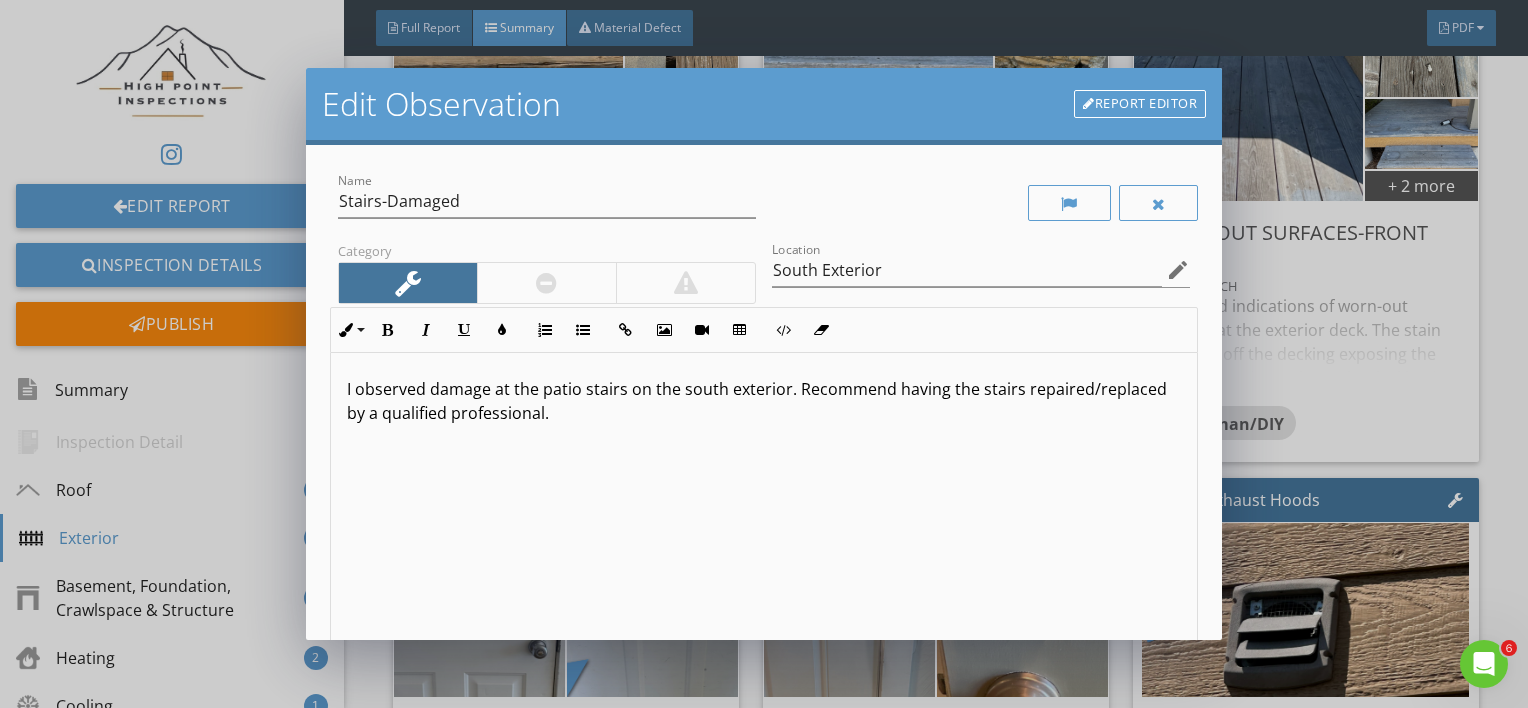 click on "I observed damage at the patio stairs on the south exterior. Recommend having the stairs repaired/replaced by a qualified professional." at bounding box center (764, 401) 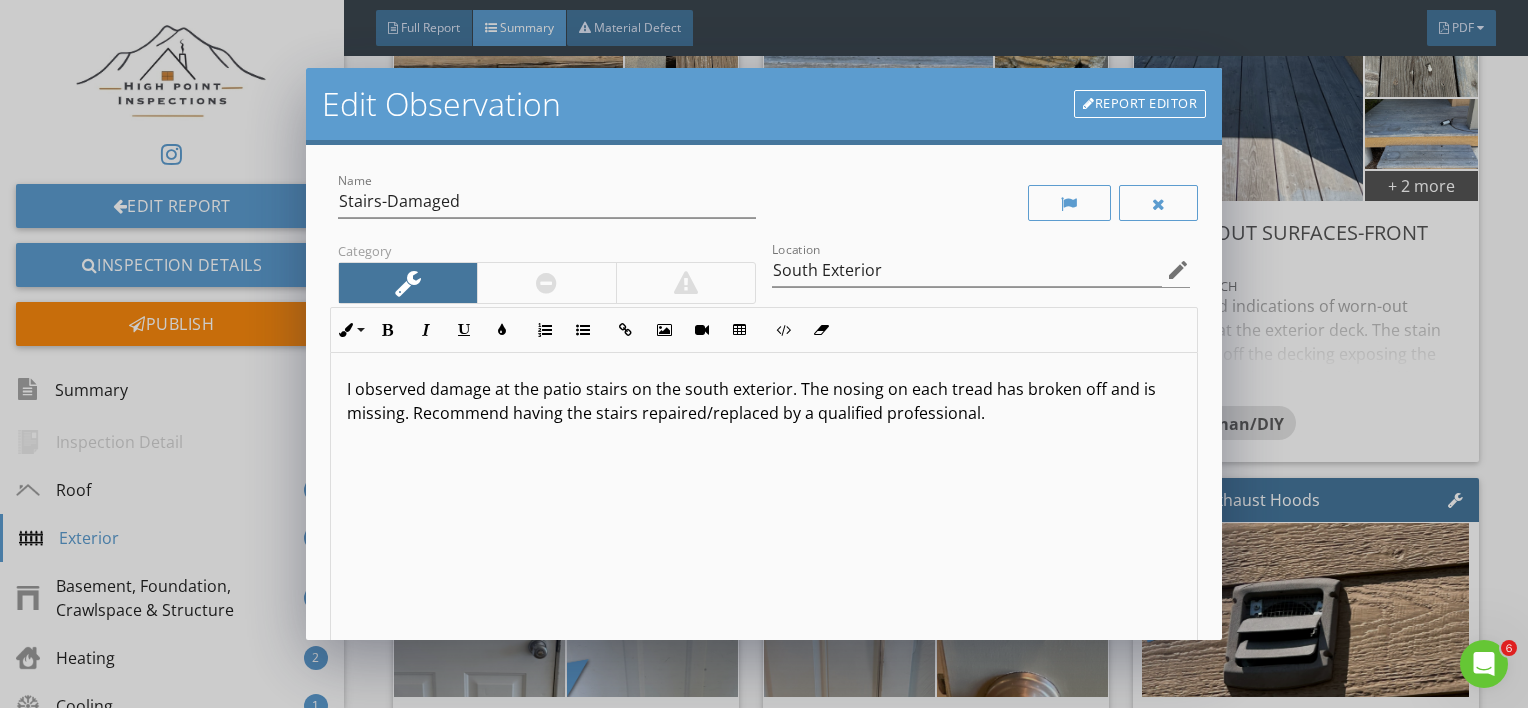 scroll, scrollTop: 0, scrollLeft: 0, axis: both 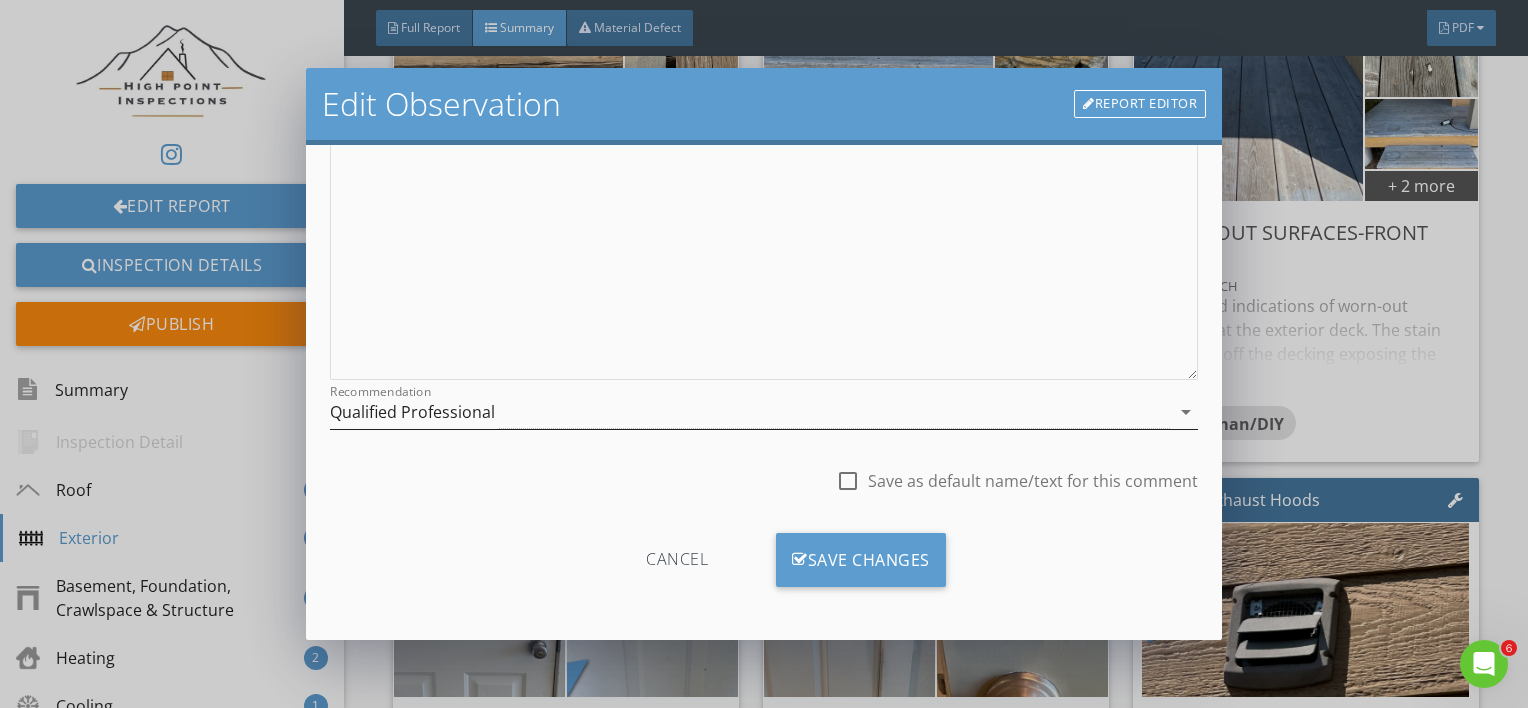 click on "Qualified Professional" at bounding box center [750, 412] 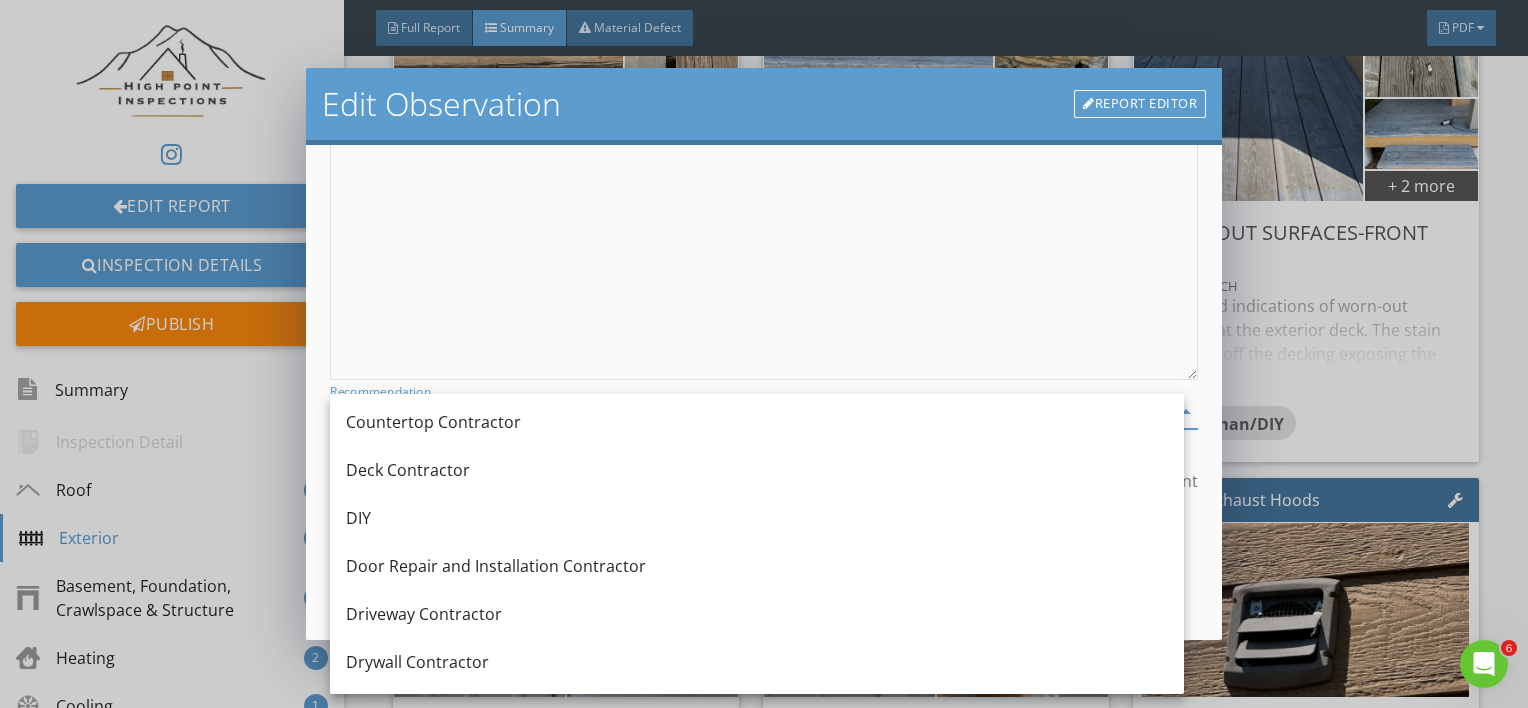 scroll, scrollTop: 456, scrollLeft: 0, axis: vertical 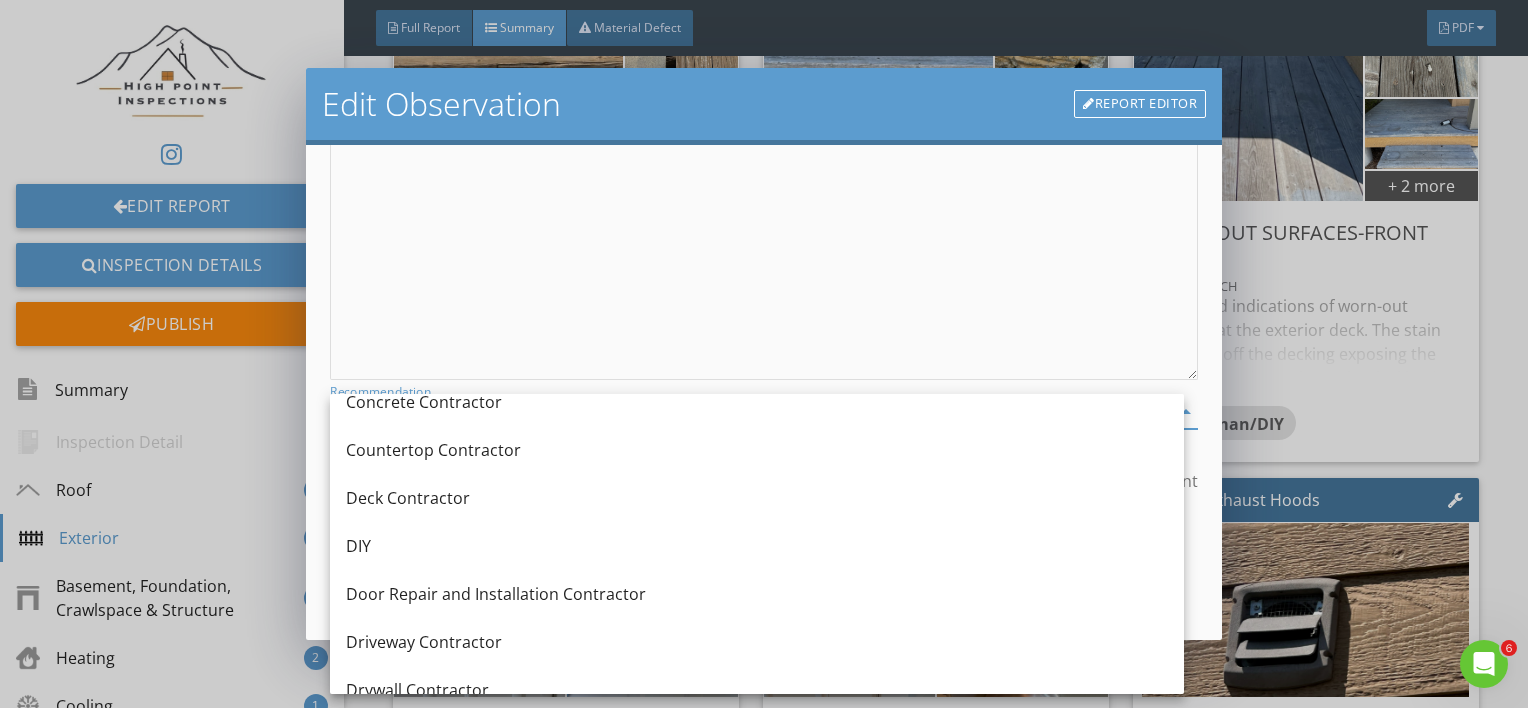 click on "Deck Contractor" at bounding box center (757, 498) 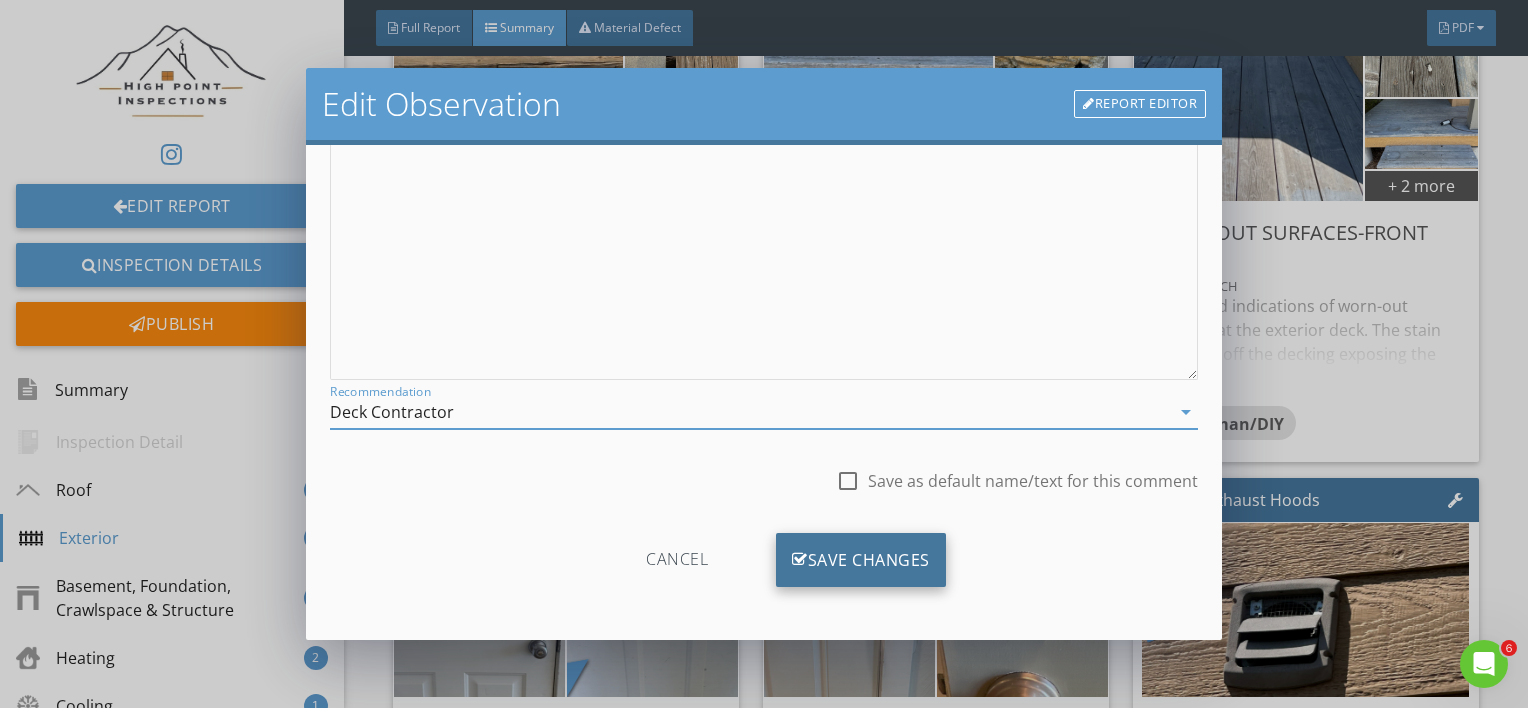 click on "Save Changes" at bounding box center (861, 560) 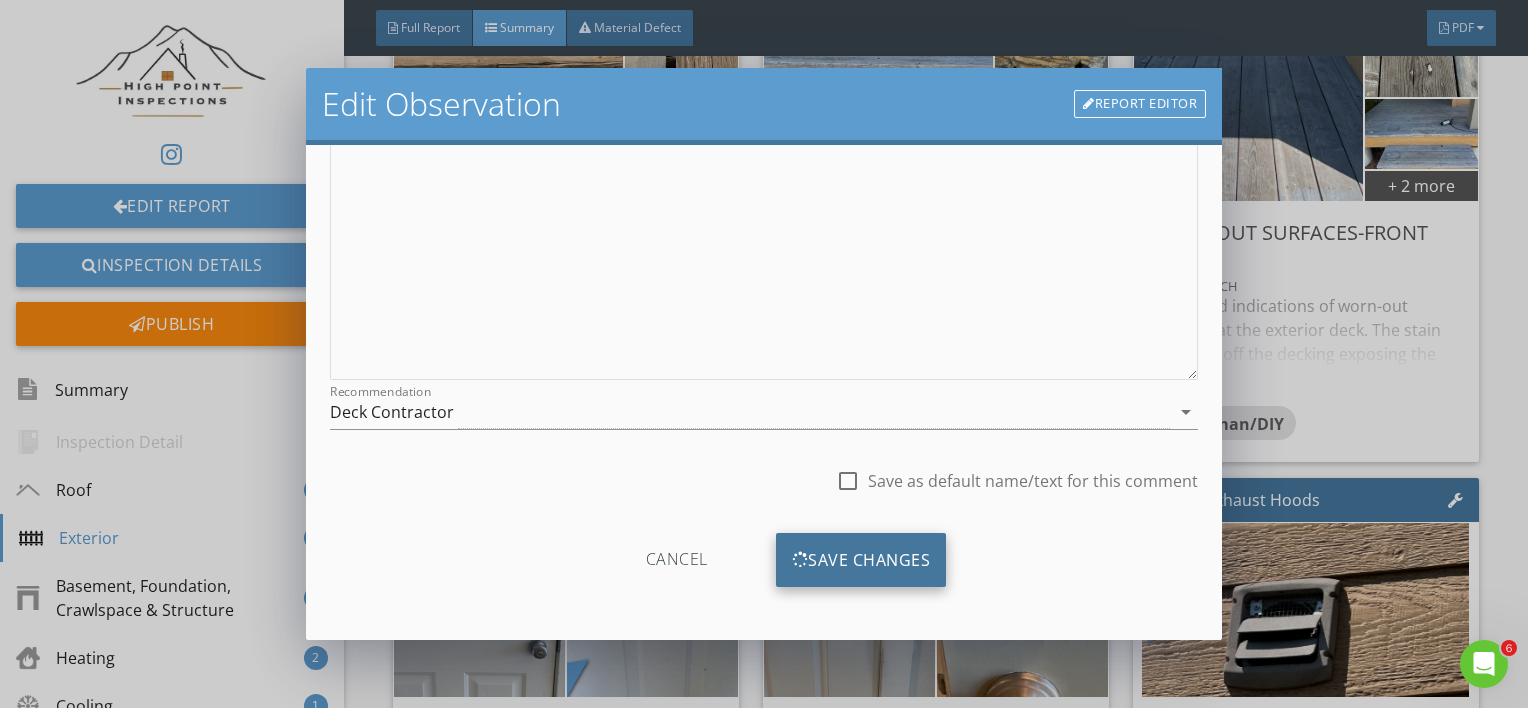 scroll, scrollTop: 53, scrollLeft: 0, axis: vertical 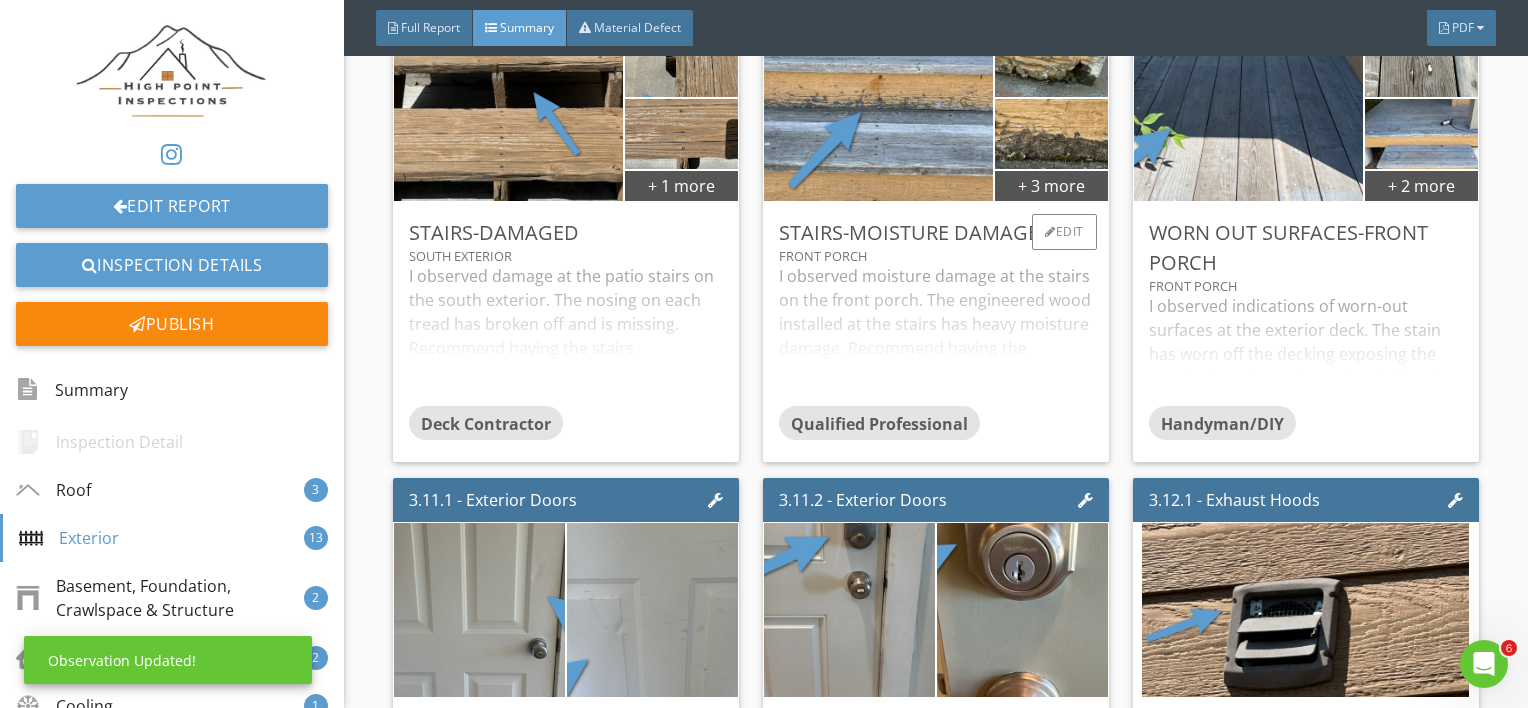 click on "I observed moisture damage at the stairs on the front porch. The engineered wood installed at the stairs has heavy moisture damage. Recommend having the engineered wood replaced with a more suitable material for moisture." at bounding box center (936, 335) 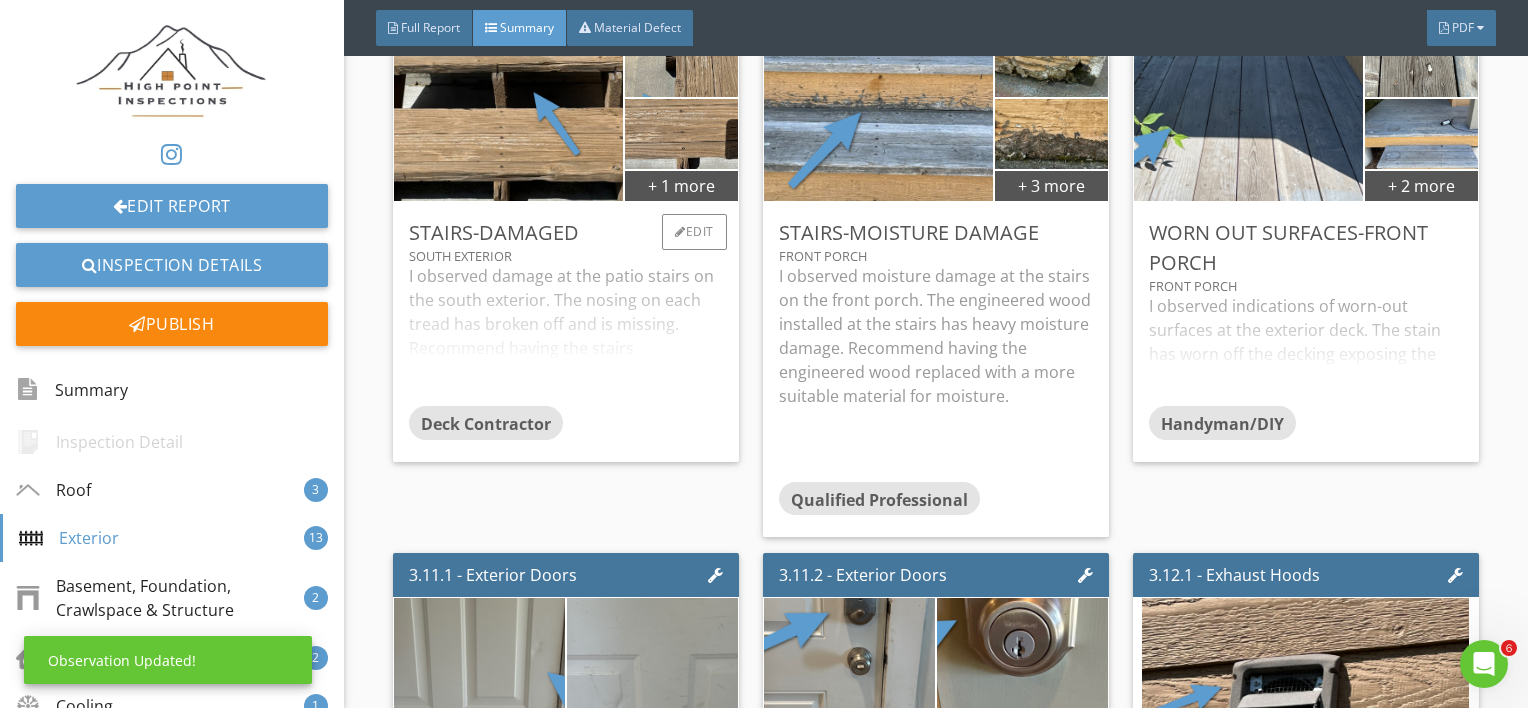 click on "I observed damage at the patio stairs on the south exterior. The nosing on each tread has broken off and is missing. Recommend having the stairs repaired/replaced by a qualified professional." at bounding box center [566, 335] 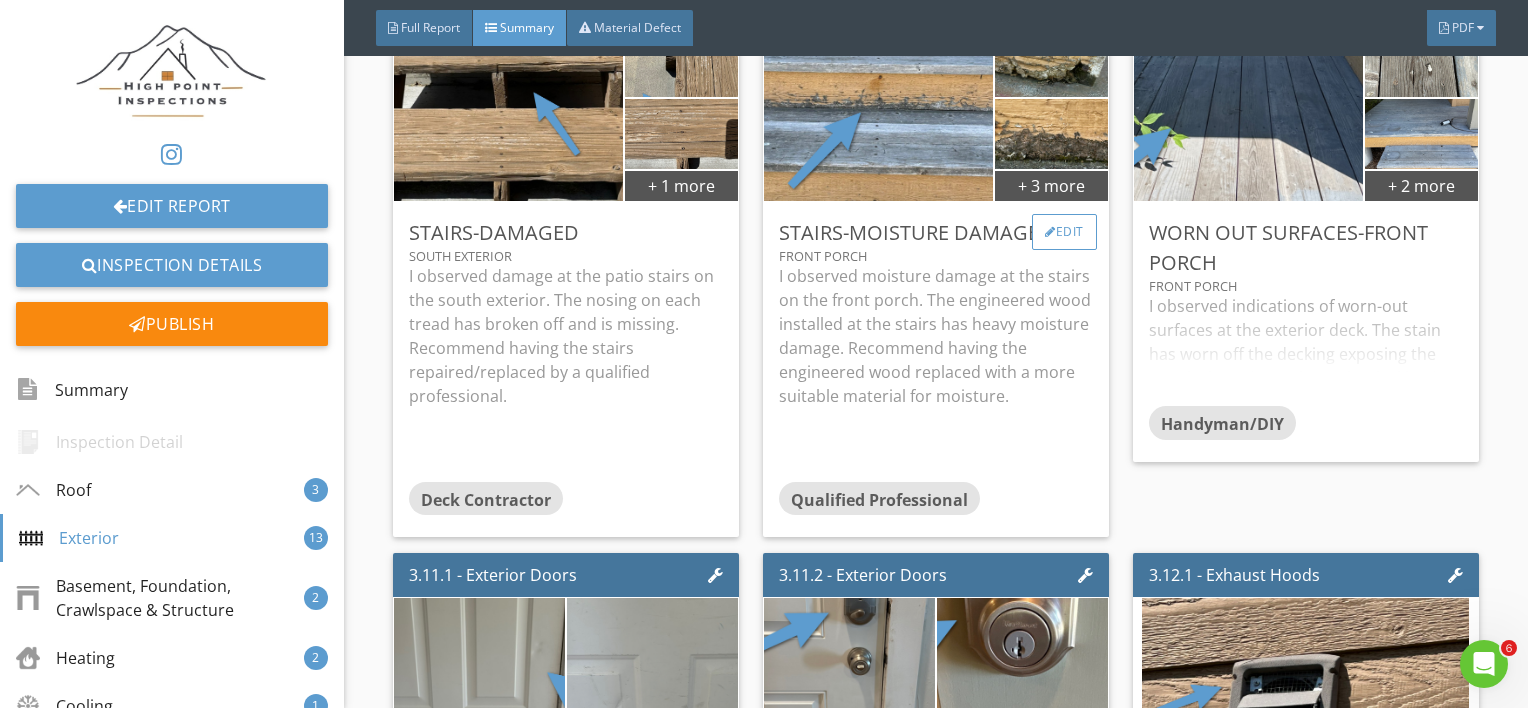 click on "Edit" at bounding box center [1064, 232] 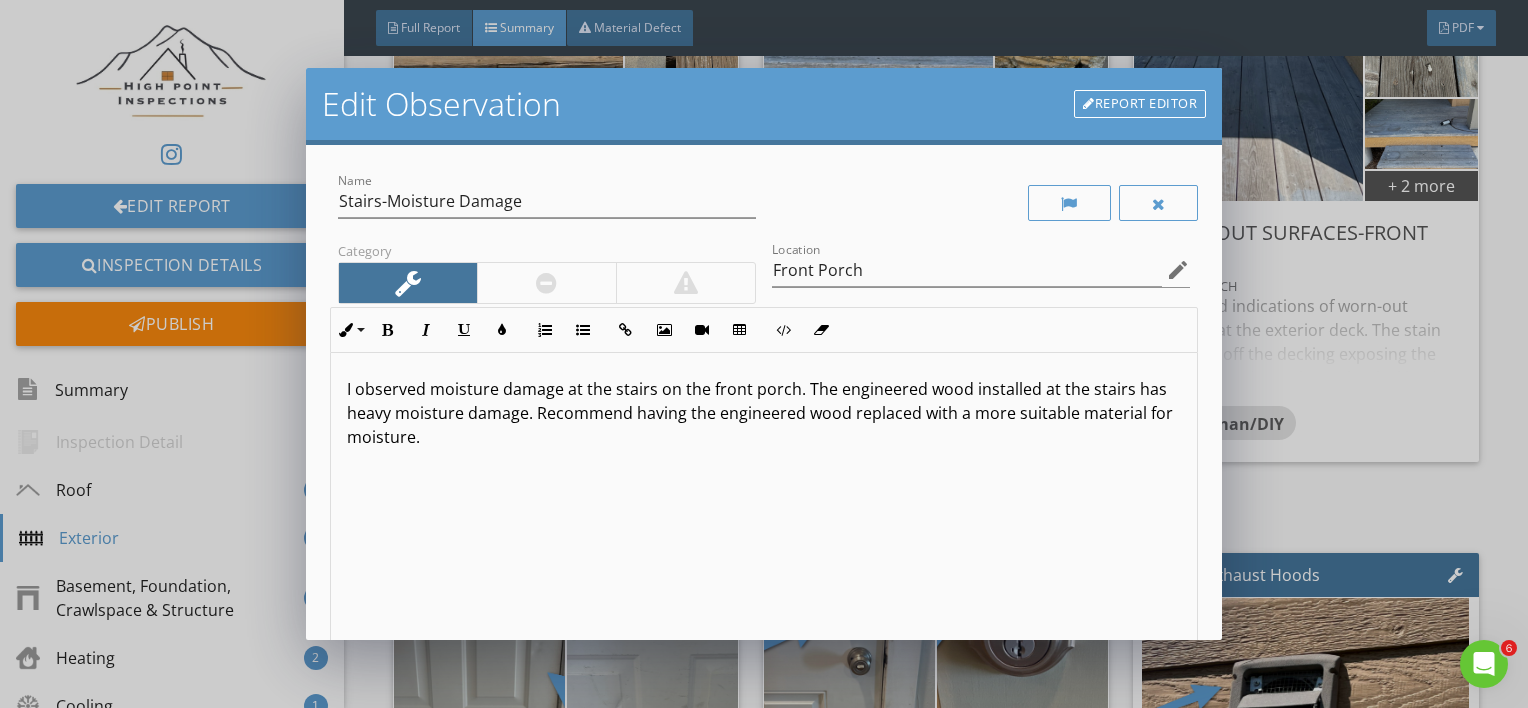 scroll, scrollTop: 0, scrollLeft: 0, axis: both 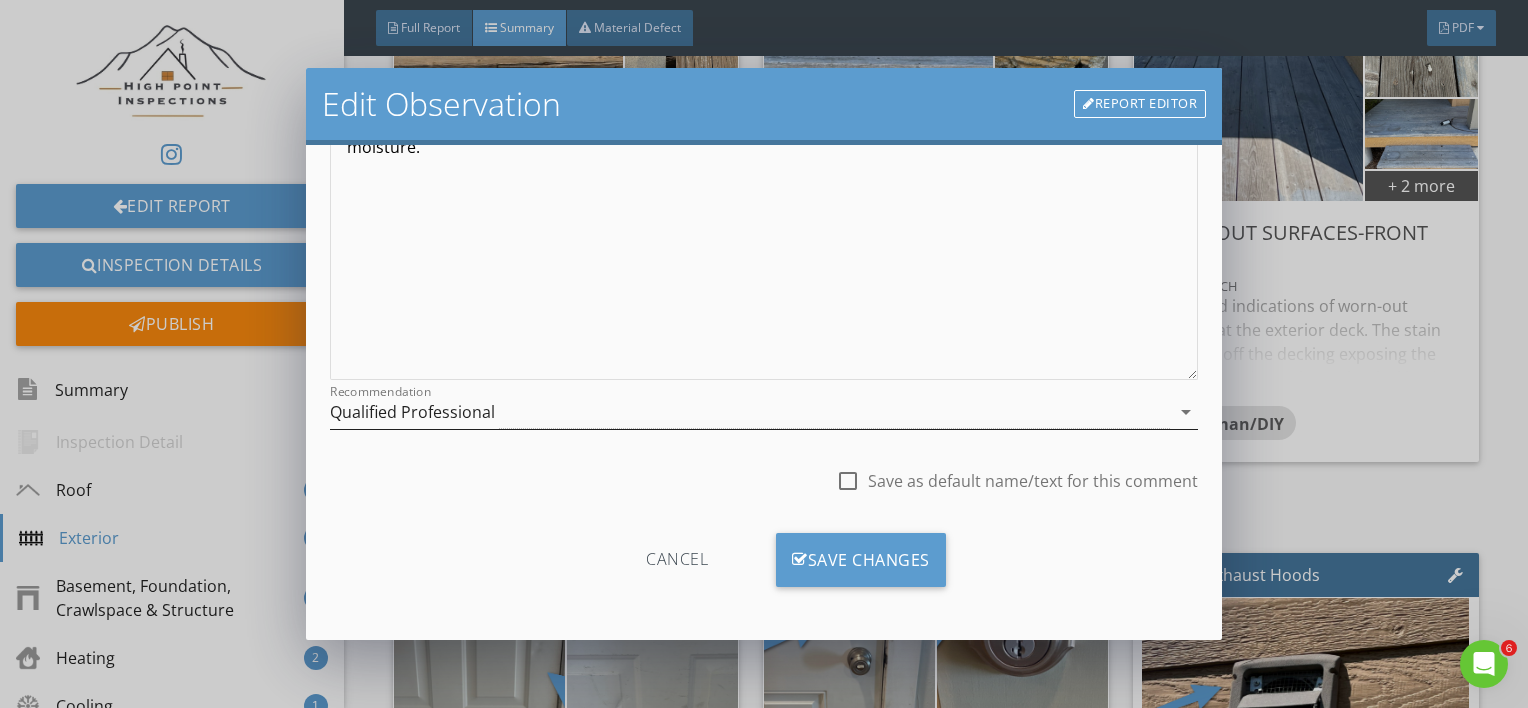 click on "Qualified Professional" at bounding box center (412, 412) 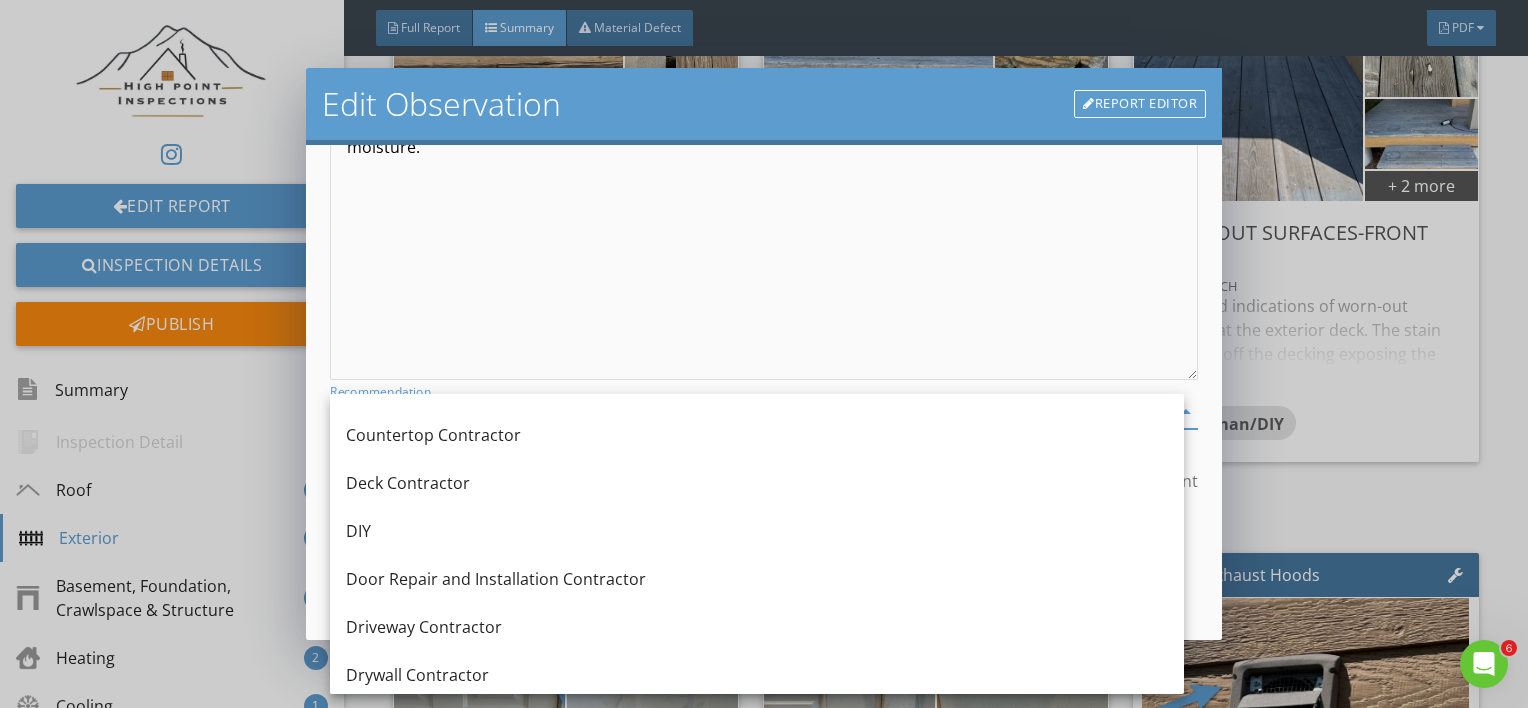 scroll, scrollTop: 472, scrollLeft: 0, axis: vertical 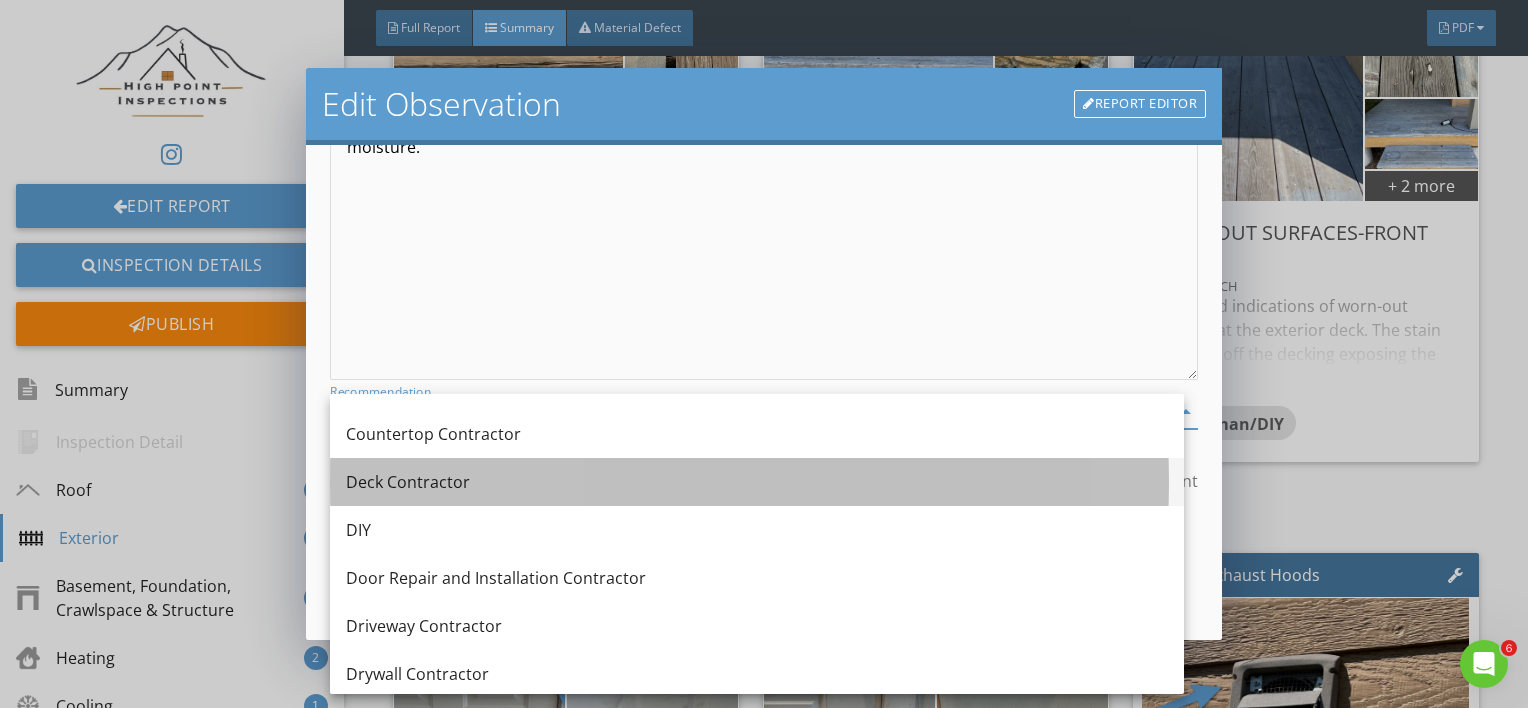 click on "Deck Contractor" at bounding box center [757, 482] 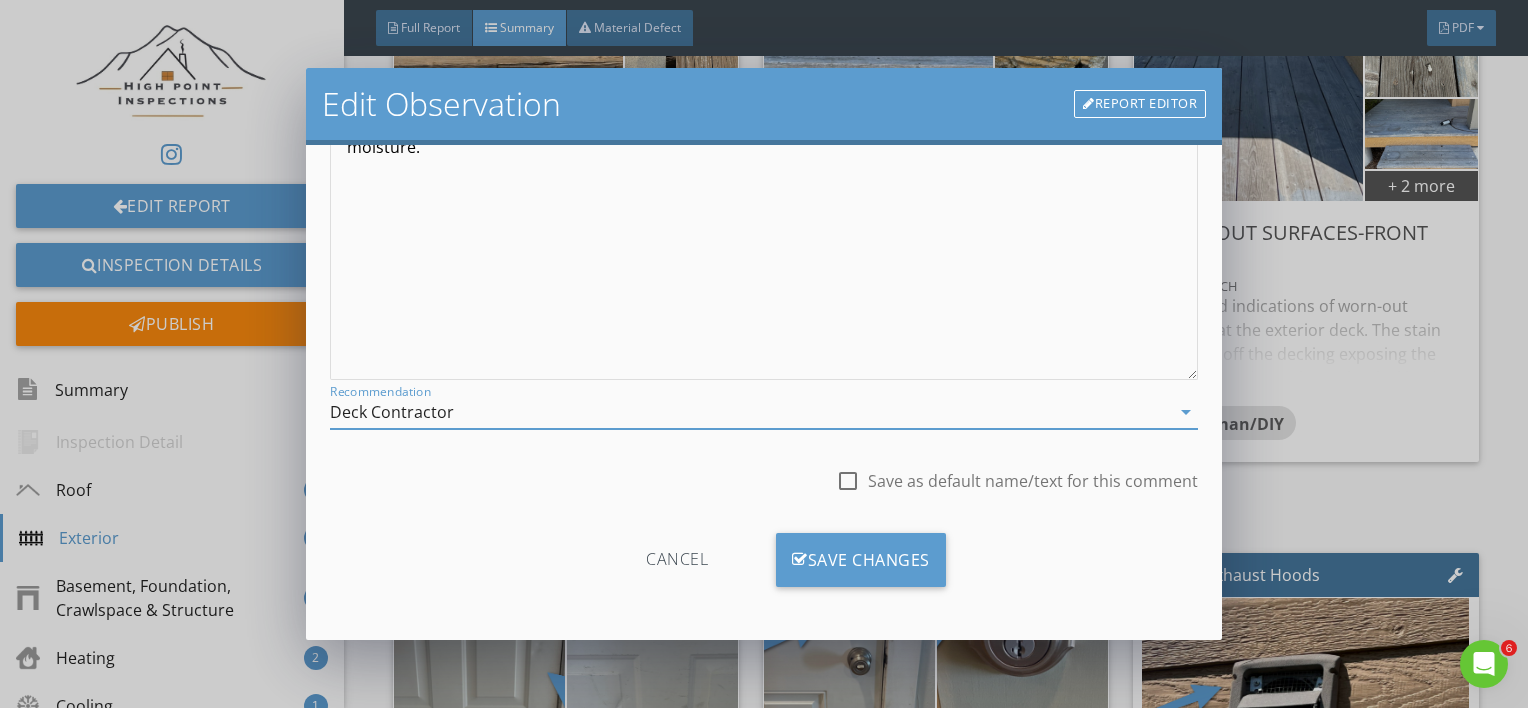 scroll, scrollTop: 0, scrollLeft: 0, axis: both 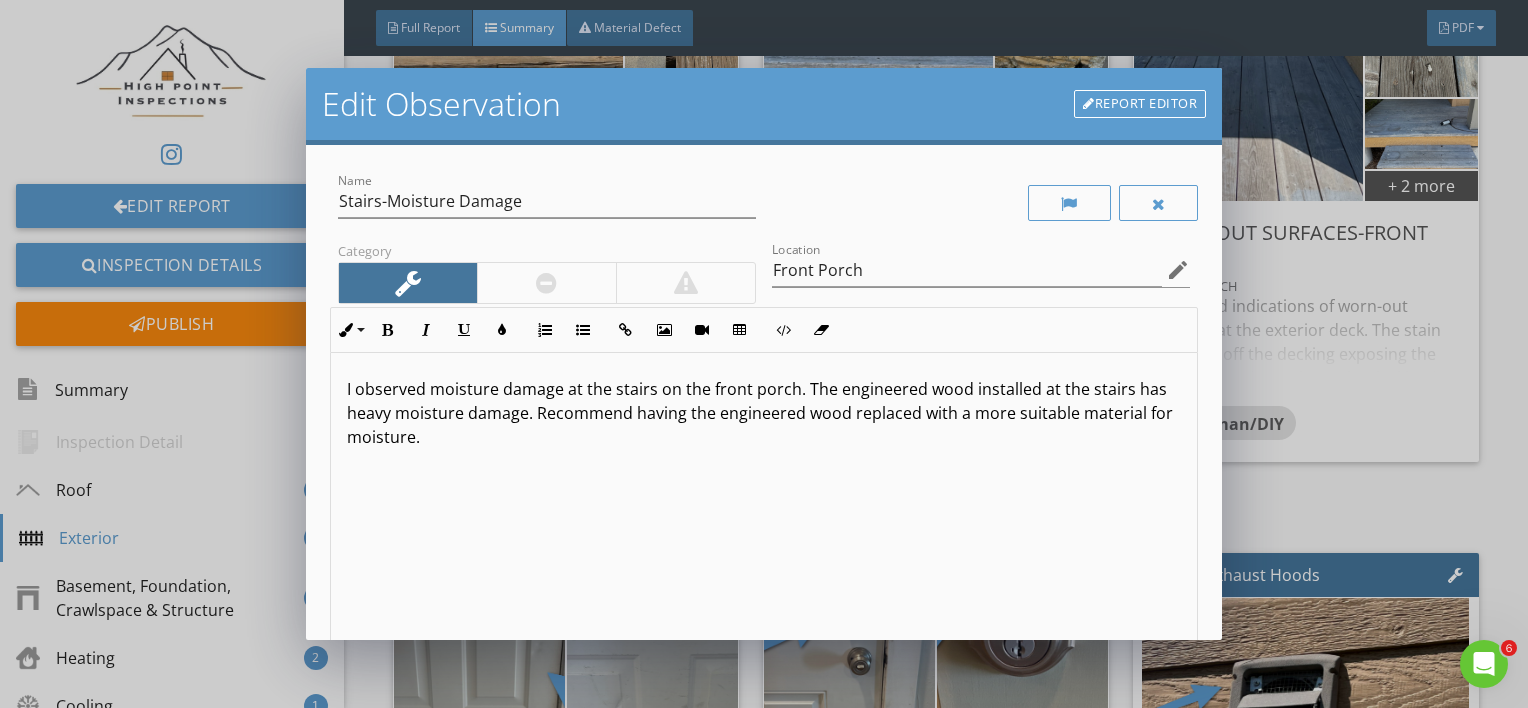 click on "I observed moisture damage at the stairs on the front porch. The engineered wood installed at the stairs has heavy moisture damage. Recommend having the engineered wood replaced with a more suitable material for moisture." at bounding box center [764, 413] 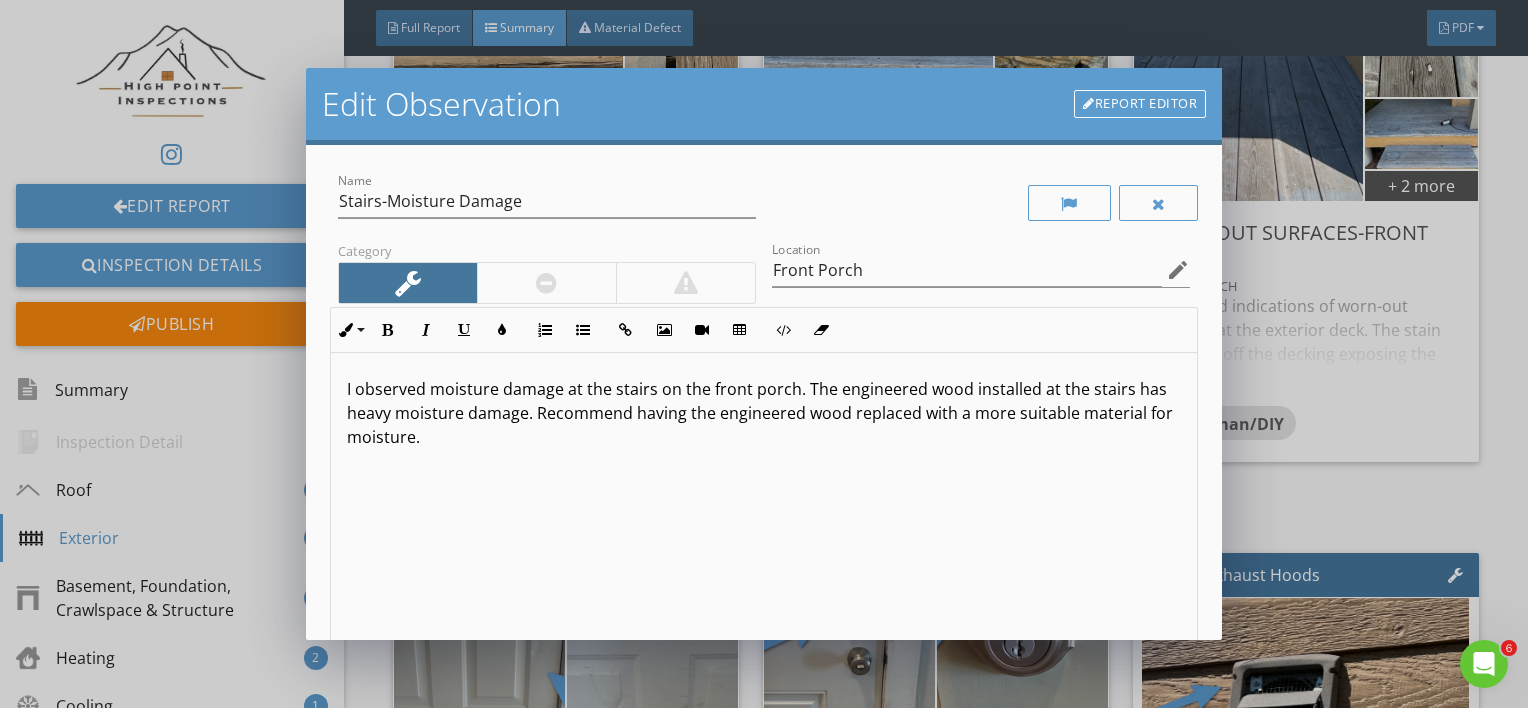 type 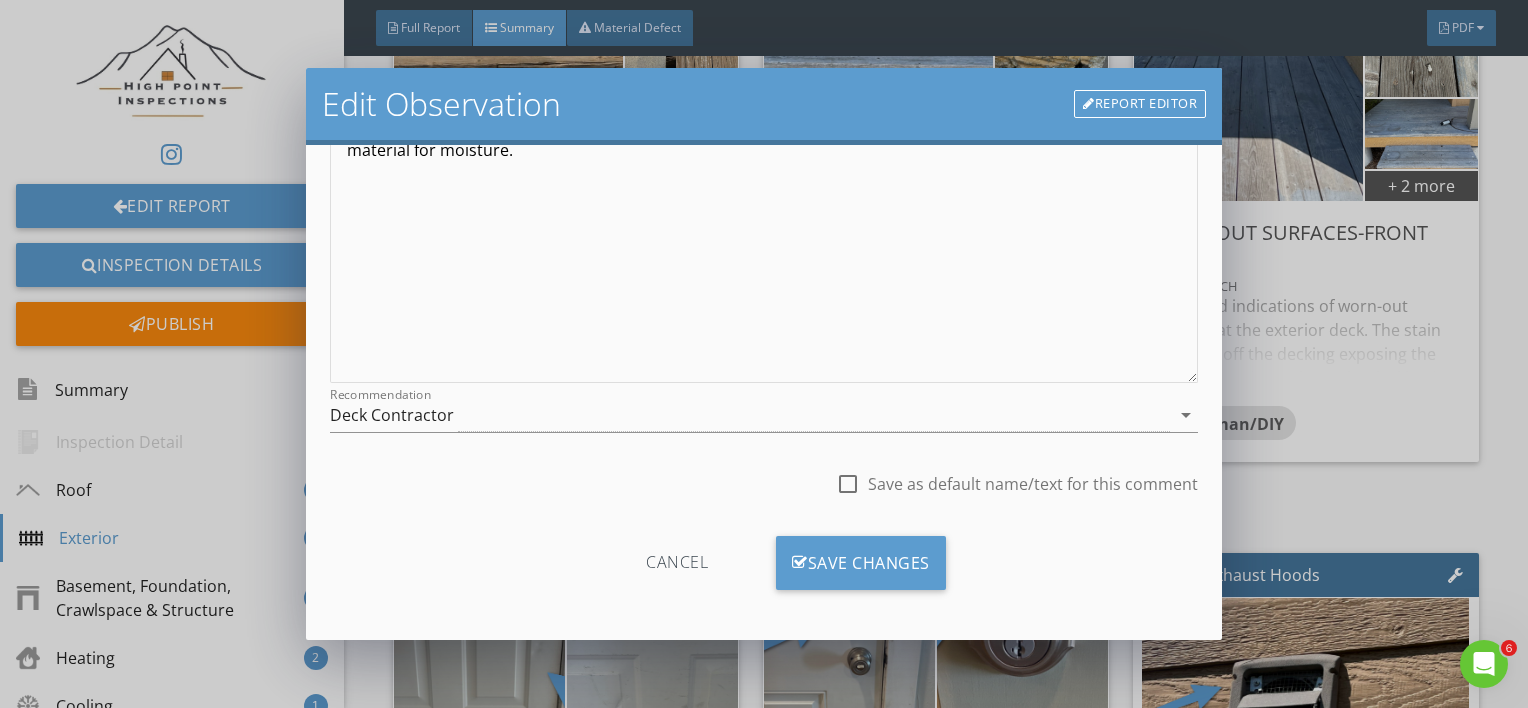 scroll, scrollTop: 290, scrollLeft: 0, axis: vertical 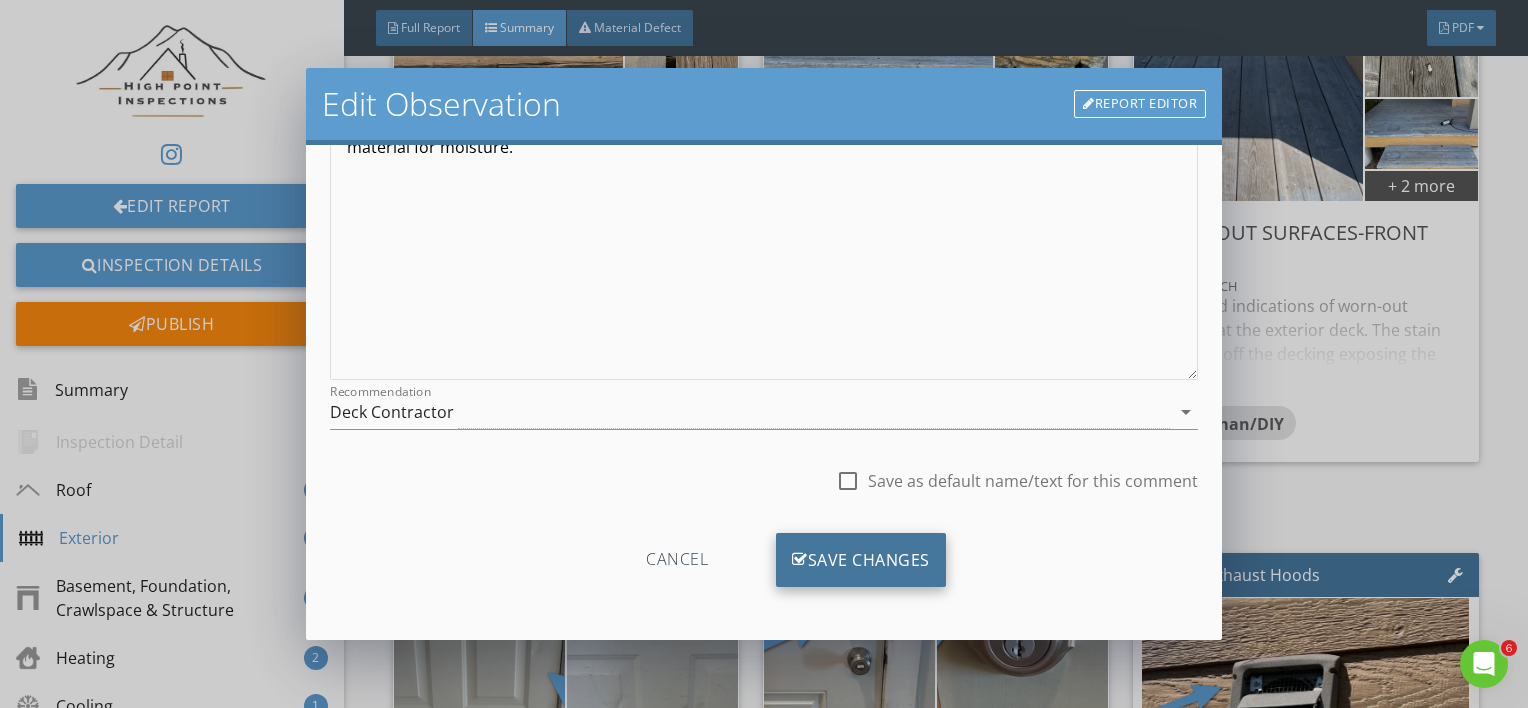 click on "Save Changes" at bounding box center (861, 560) 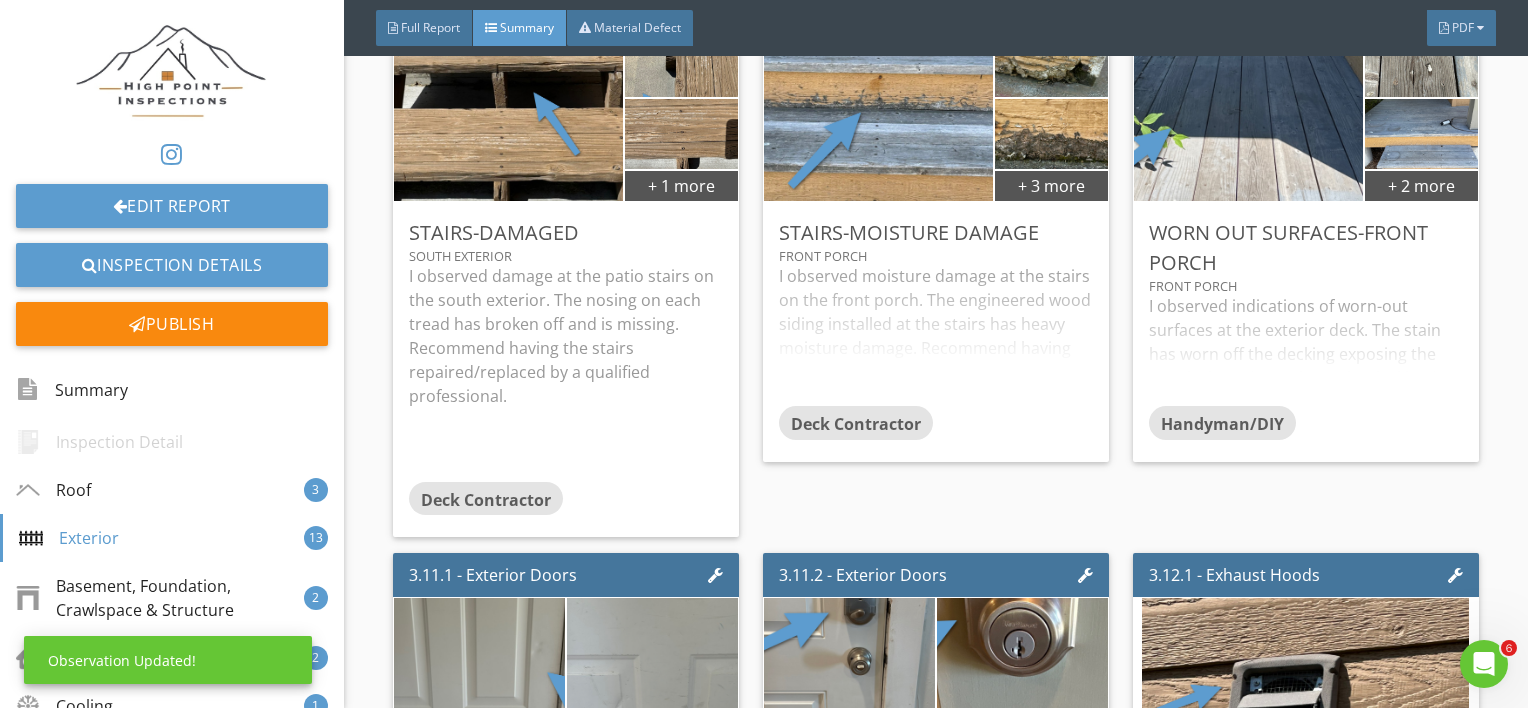 scroll, scrollTop: 53, scrollLeft: 0, axis: vertical 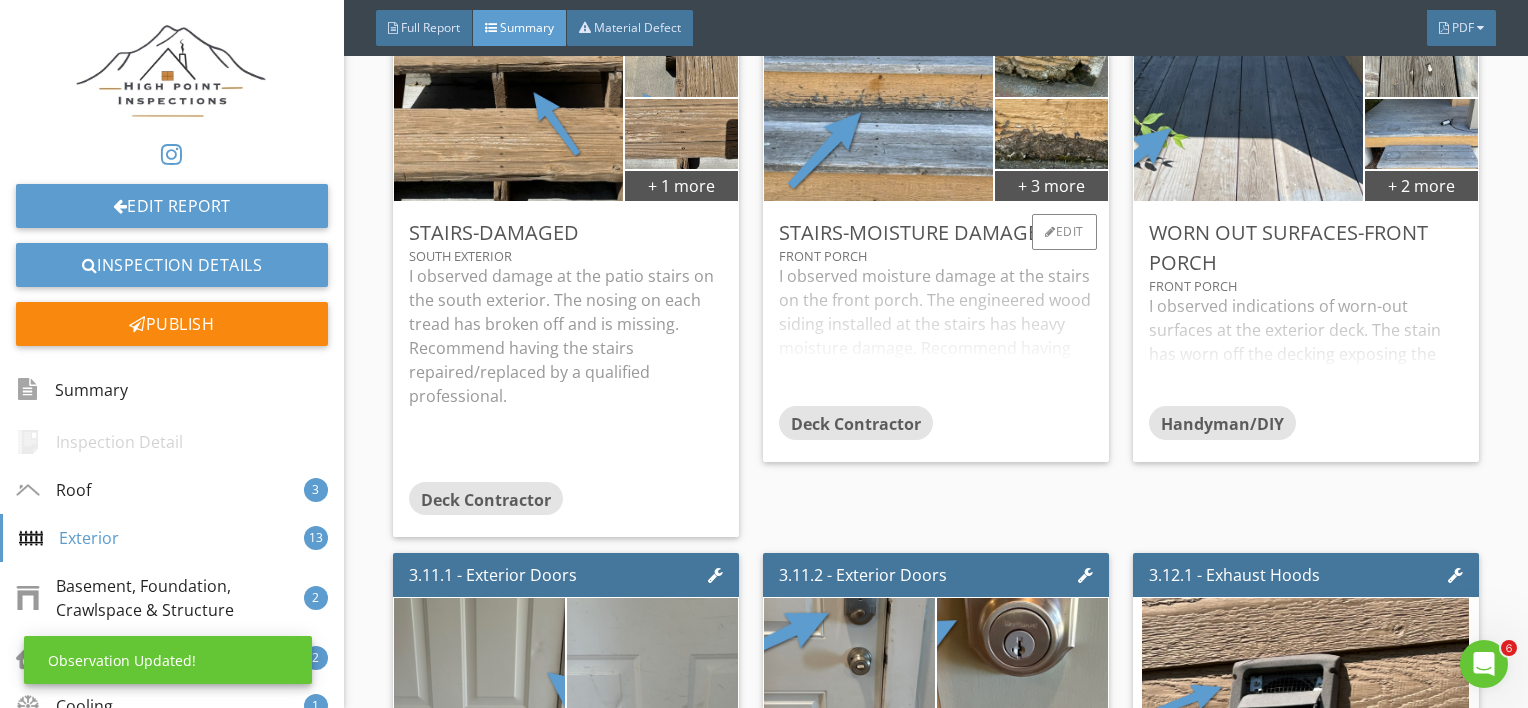 click on "I observed moisture damage at the stairs on the front porch. The engineered wood siding installed at the stairs has heavy moisture damage. Recommend having the engineered wood replaced with a more suitable material for moisture." at bounding box center (936, 335) 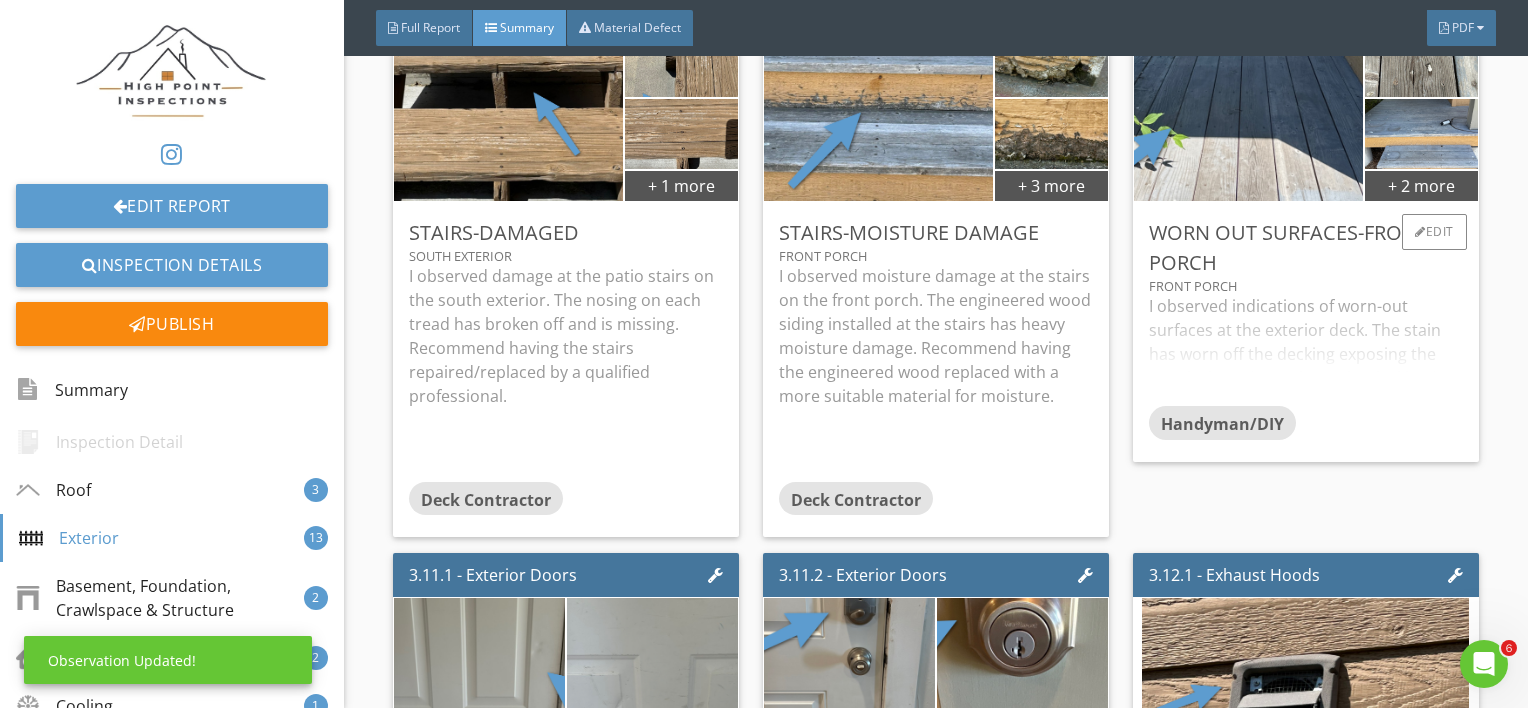 click on "I observed indications of worn-out surfaces at the exterior deck. The stain has worn off the decking exposing the wood. The paint/stain on the decking is there to protect the wood and prevent moisture/sun damage. If the wood is left unprotected it will eventually rot, split, and become a hazard. Recommend touch up paint/or stain to prevent sun and moisture damage." at bounding box center (1306, 350) 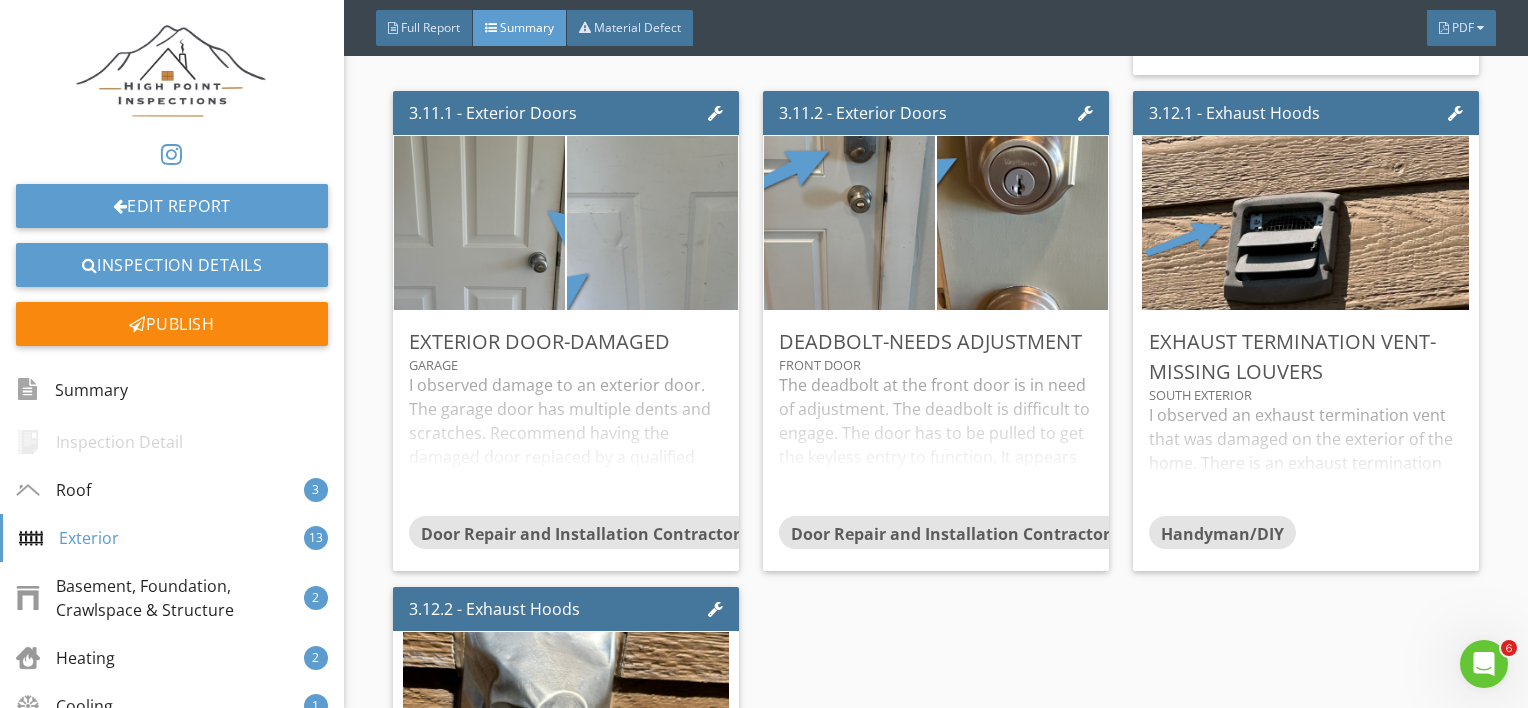 scroll, scrollTop: 3528, scrollLeft: 0, axis: vertical 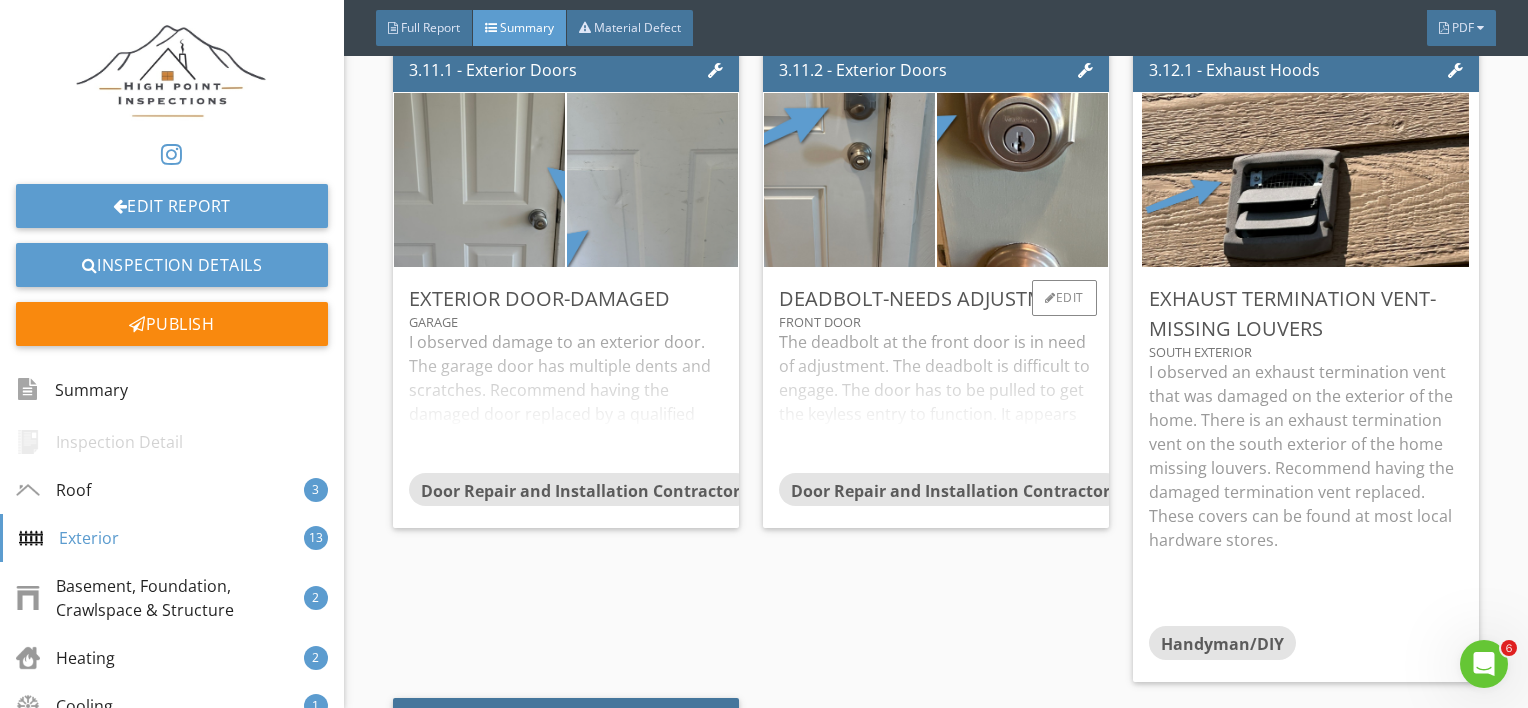 click on "The deadbolt at the front door is in need of adjustment. The deadbolt is difficult to engage. The door has to be pulled to get the keyless entry to function. It appears the latch and strike plate are making contact. Recommend having the deadbolt adjusted by a qualified professional." at bounding box center [936, 401] 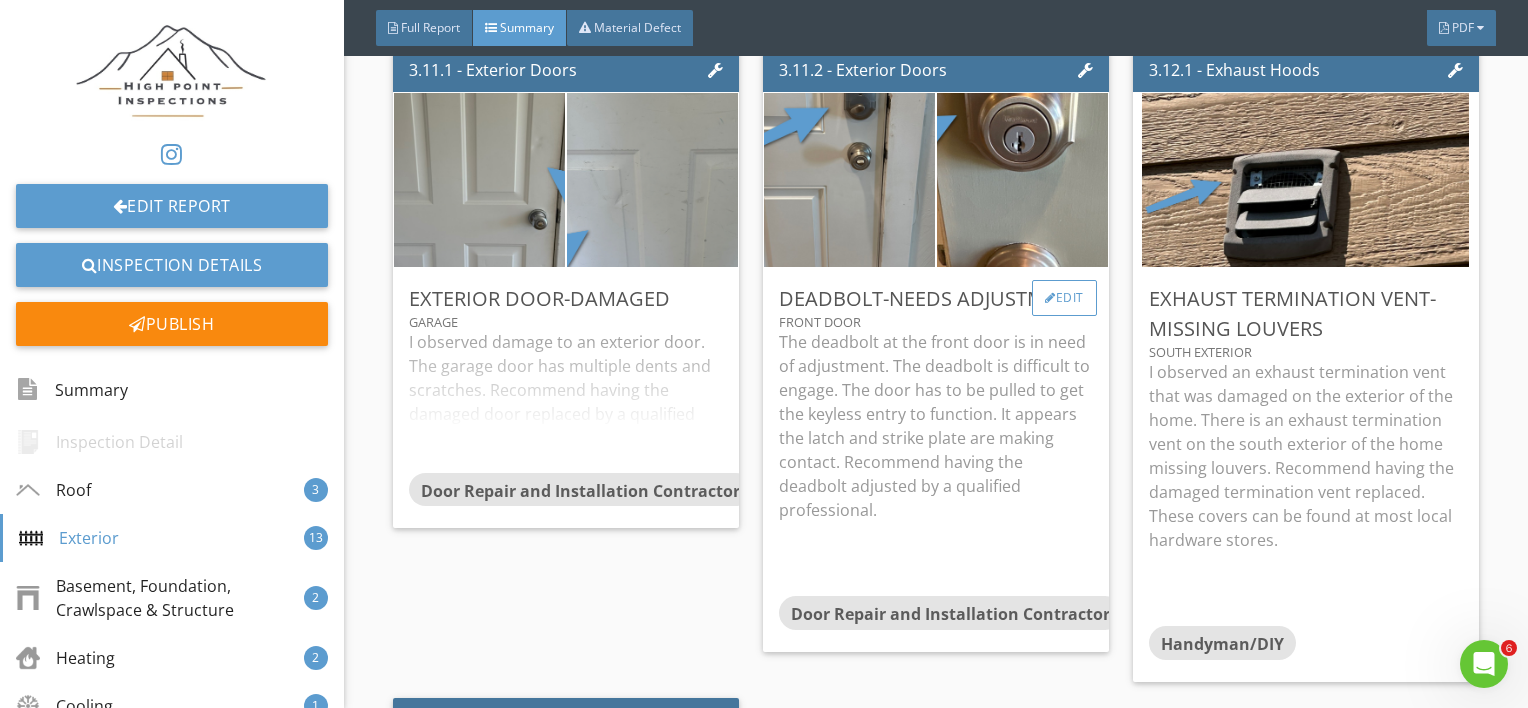 click on "Edit" at bounding box center [1064, 298] 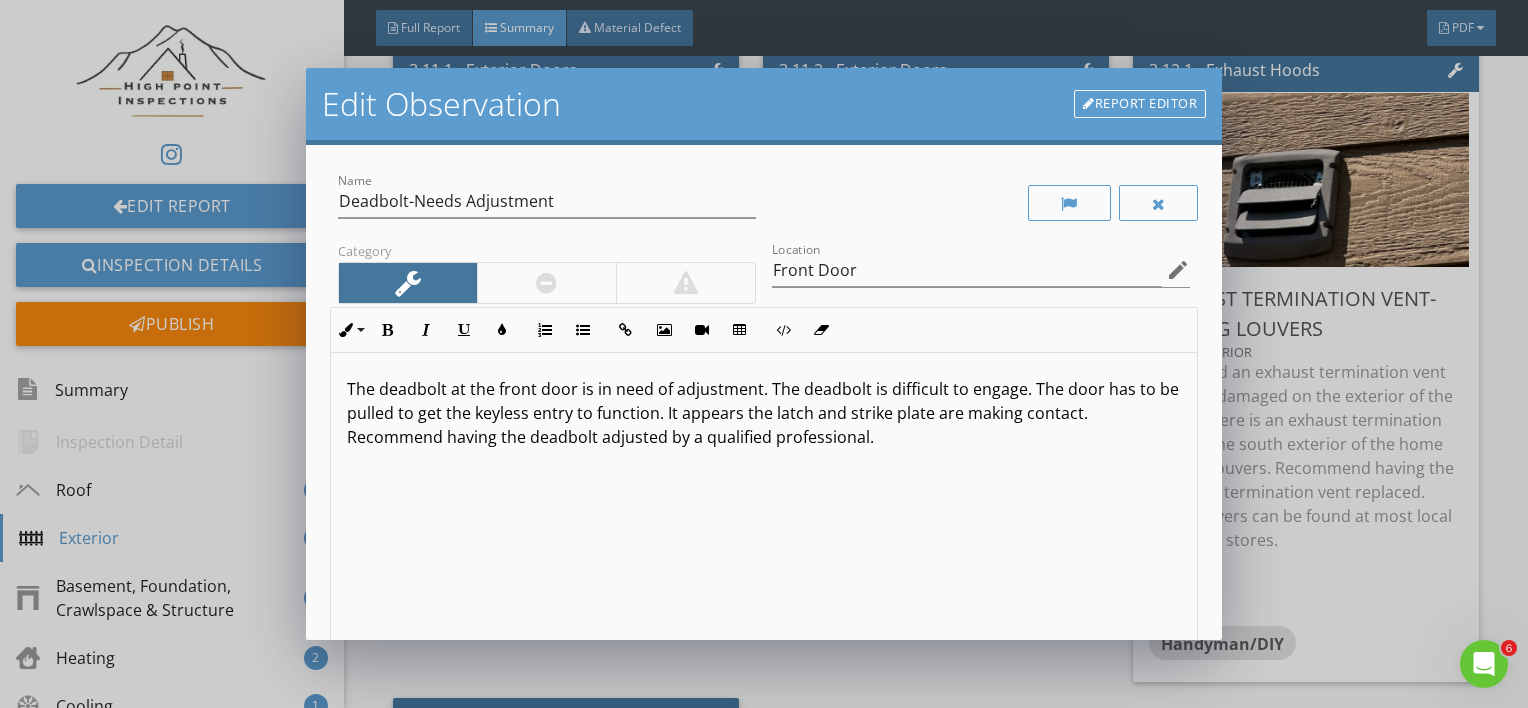 click on "The deadbolt at the front door is in need of adjustment. The deadbolt is difficult to engage. The door has to be pulled to get the keyless entry to function. It appears the latch and strike plate are making contact. Recommend having the deadbolt adjusted by a qualified professional." at bounding box center [764, 413] 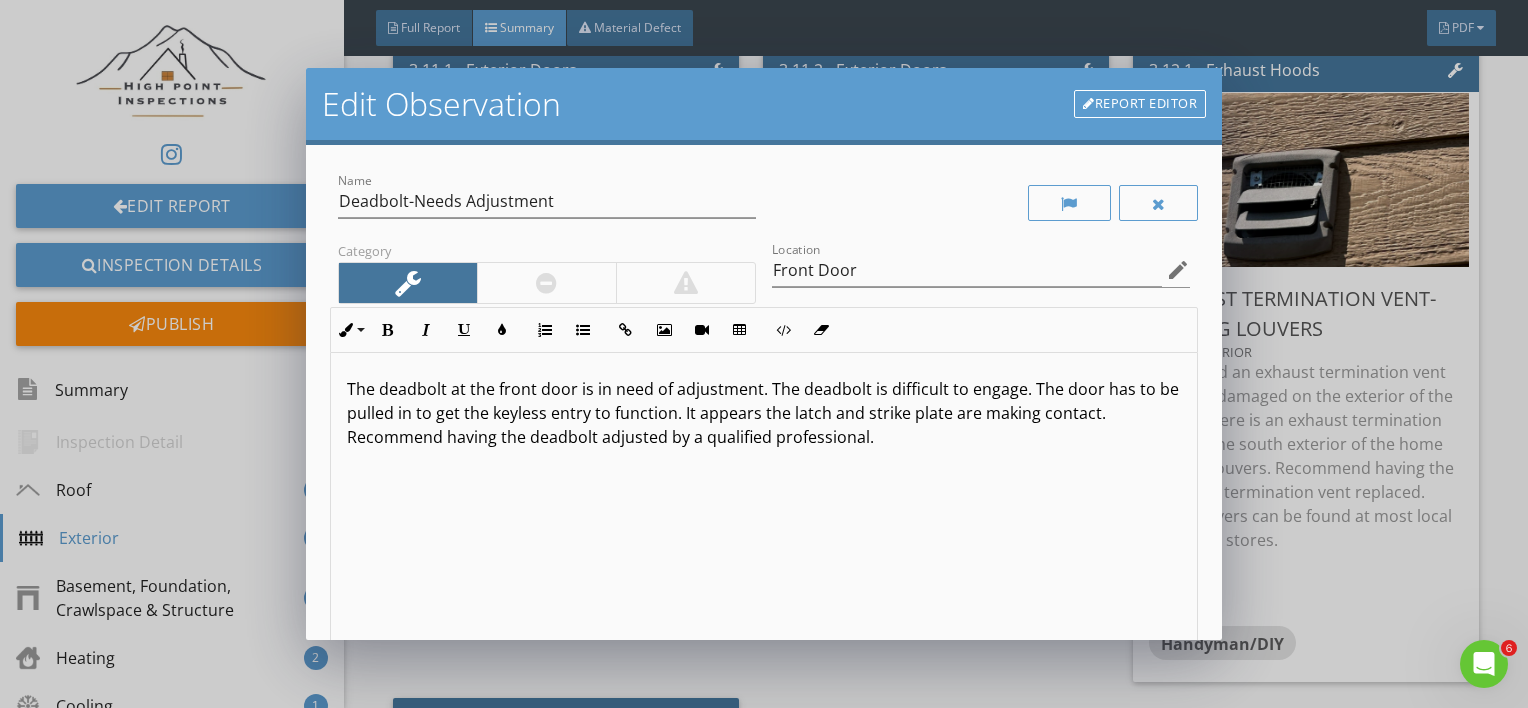 scroll, scrollTop: 0, scrollLeft: 0, axis: both 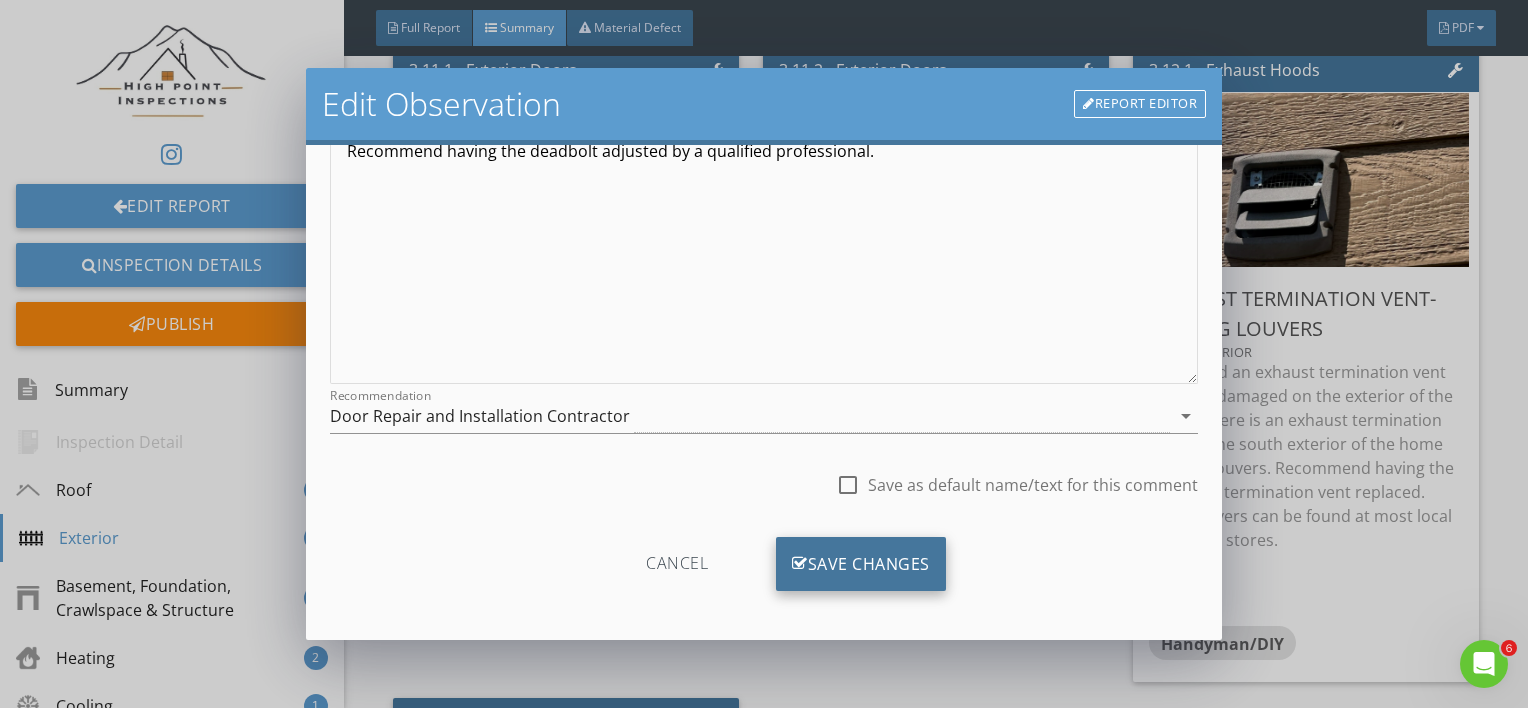 click at bounding box center [800, 564] 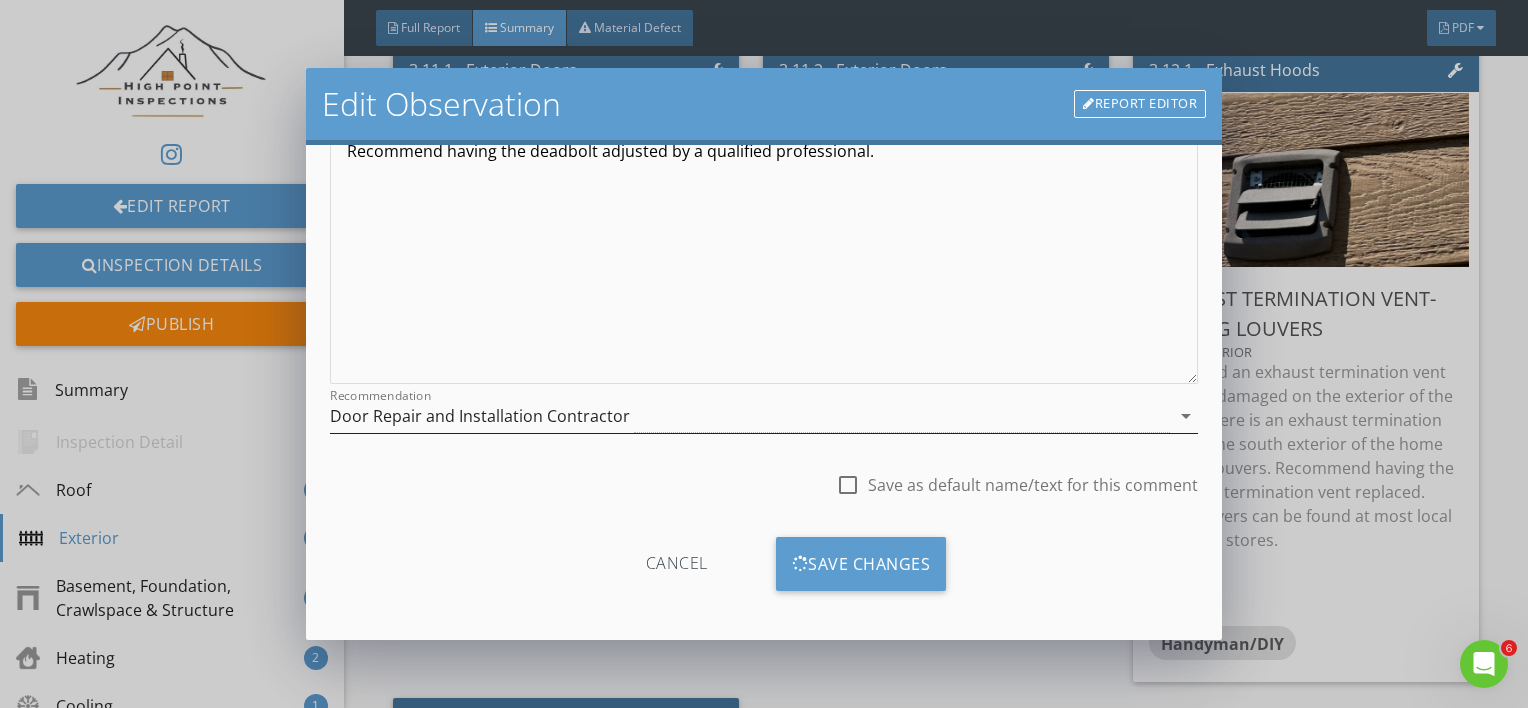 scroll, scrollTop: 53, scrollLeft: 0, axis: vertical 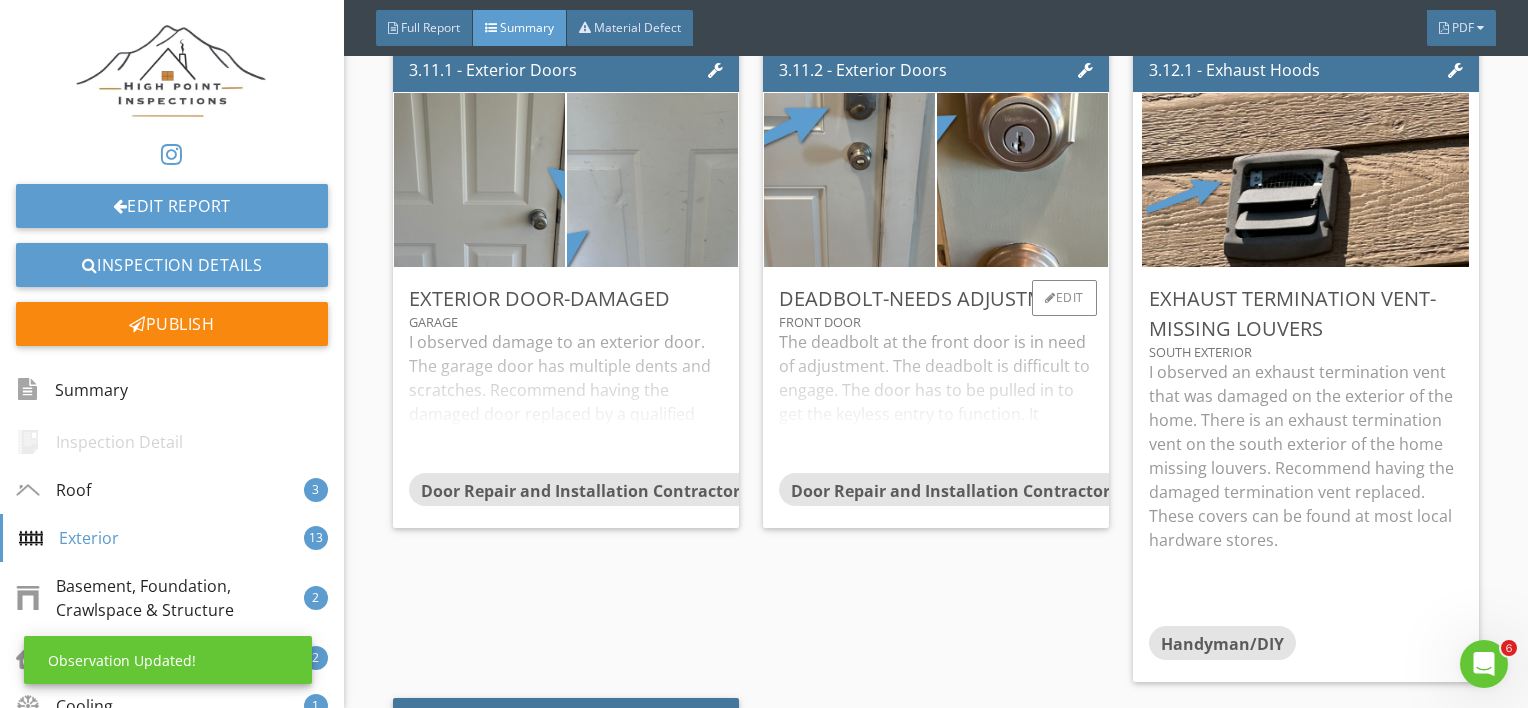 click on "The deadbolt at the front door is in need of adjustment. The deadbolt is difficult to engage. The door has to be pulled in to get the keyless entry to function. It appears the latch and strike plate are making contact. Recommend having the deadbolt adjusted by a qualified professional." at bounding box center (936, 401) 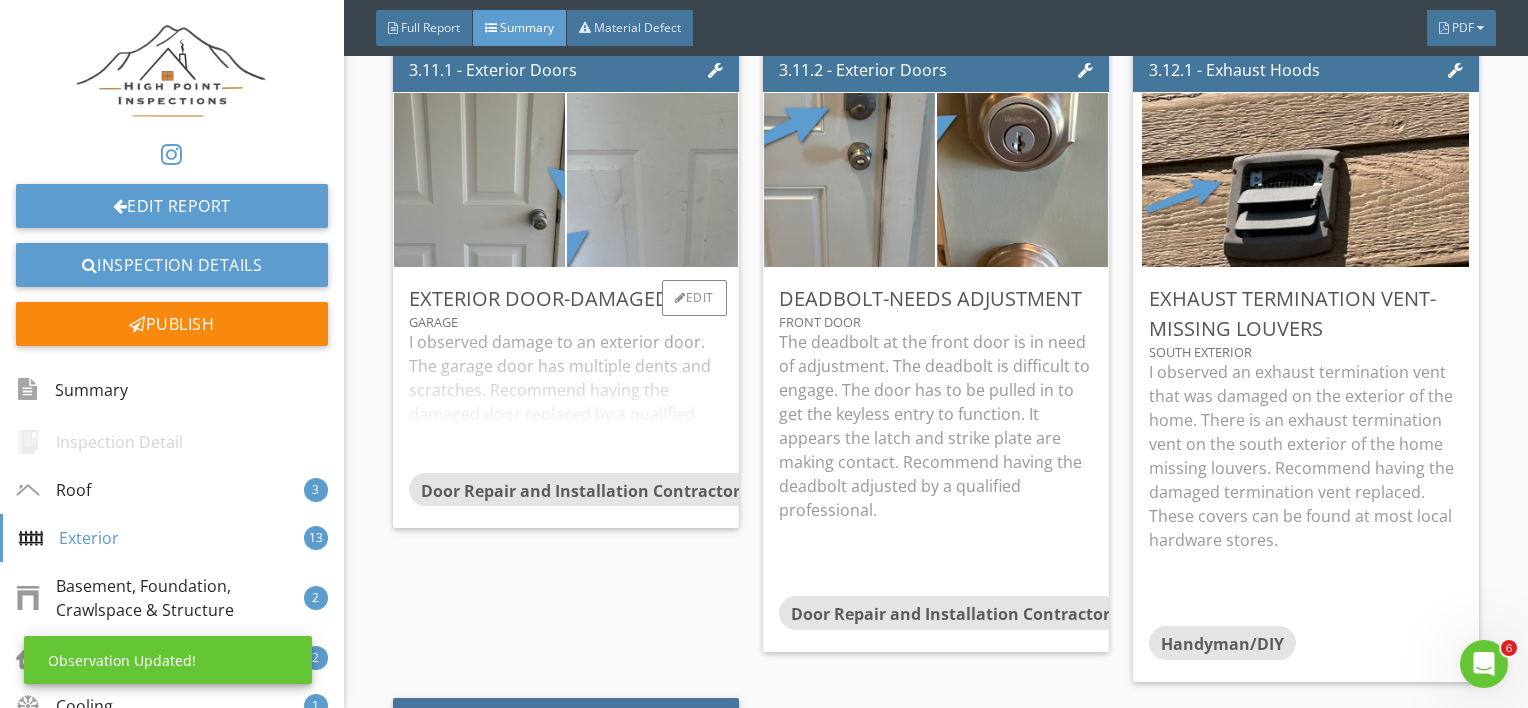 click on "I observed damage to an exterior door. The garage door has multiple dents and scratches. Recommend having the damaged door replaced by a qualified professional." at bounding box center [566, 401] 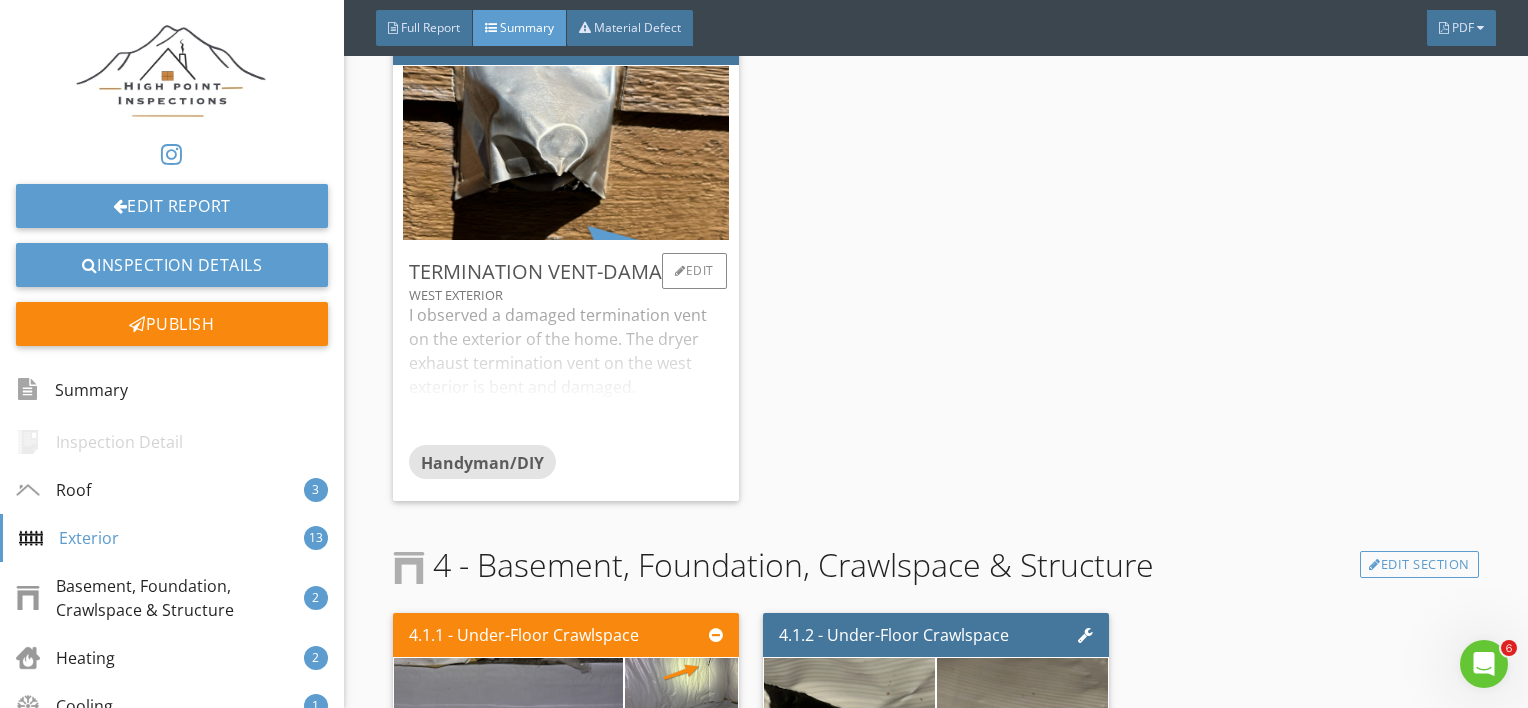 scroll, scrollTop: 4250, scrollLeft: 0, axis: vertical 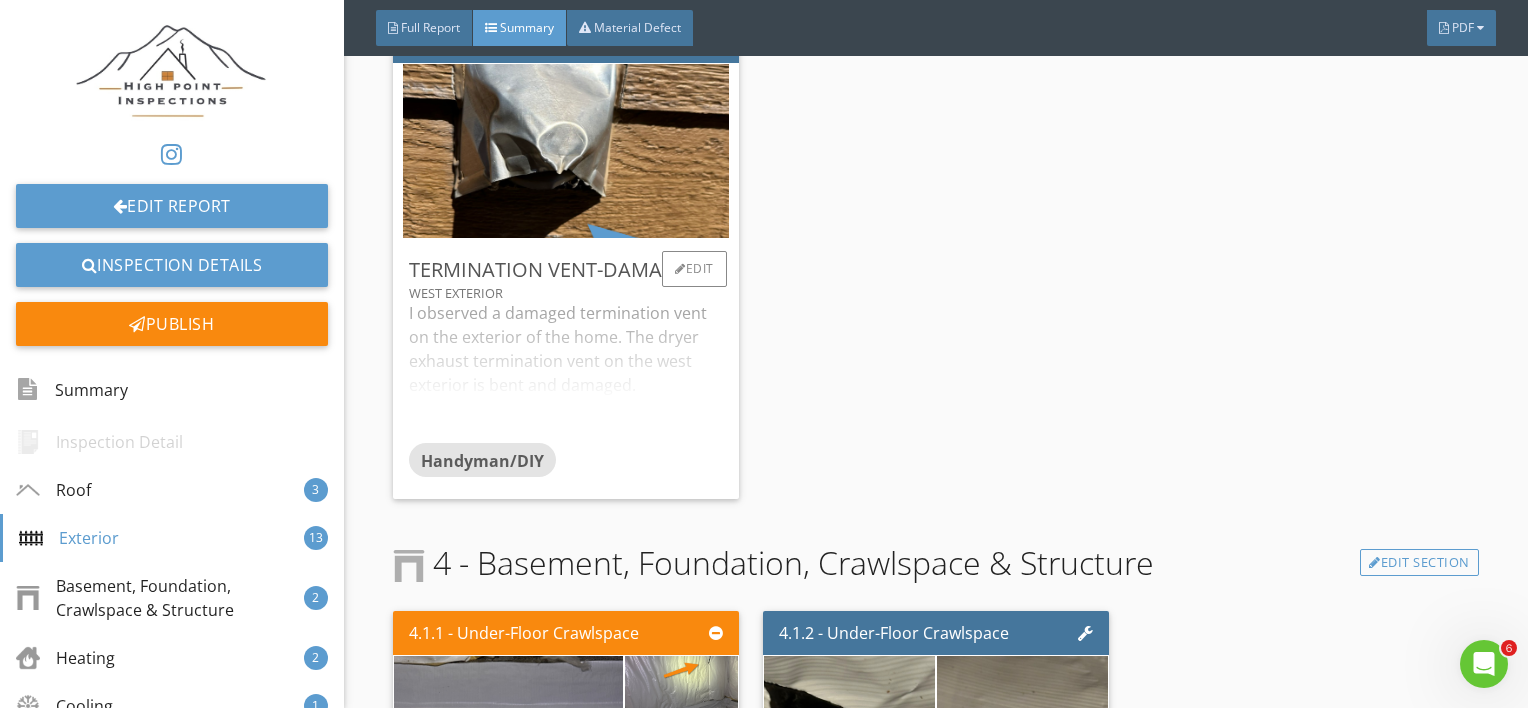 click on "I observed a damaged termination vent on the exterior of the home. The dryer exhaust termination vent on the west exterior is bent and damaged. Recommend replacing the damaged termination vent on the exterior." at bounding box center (566, 372) 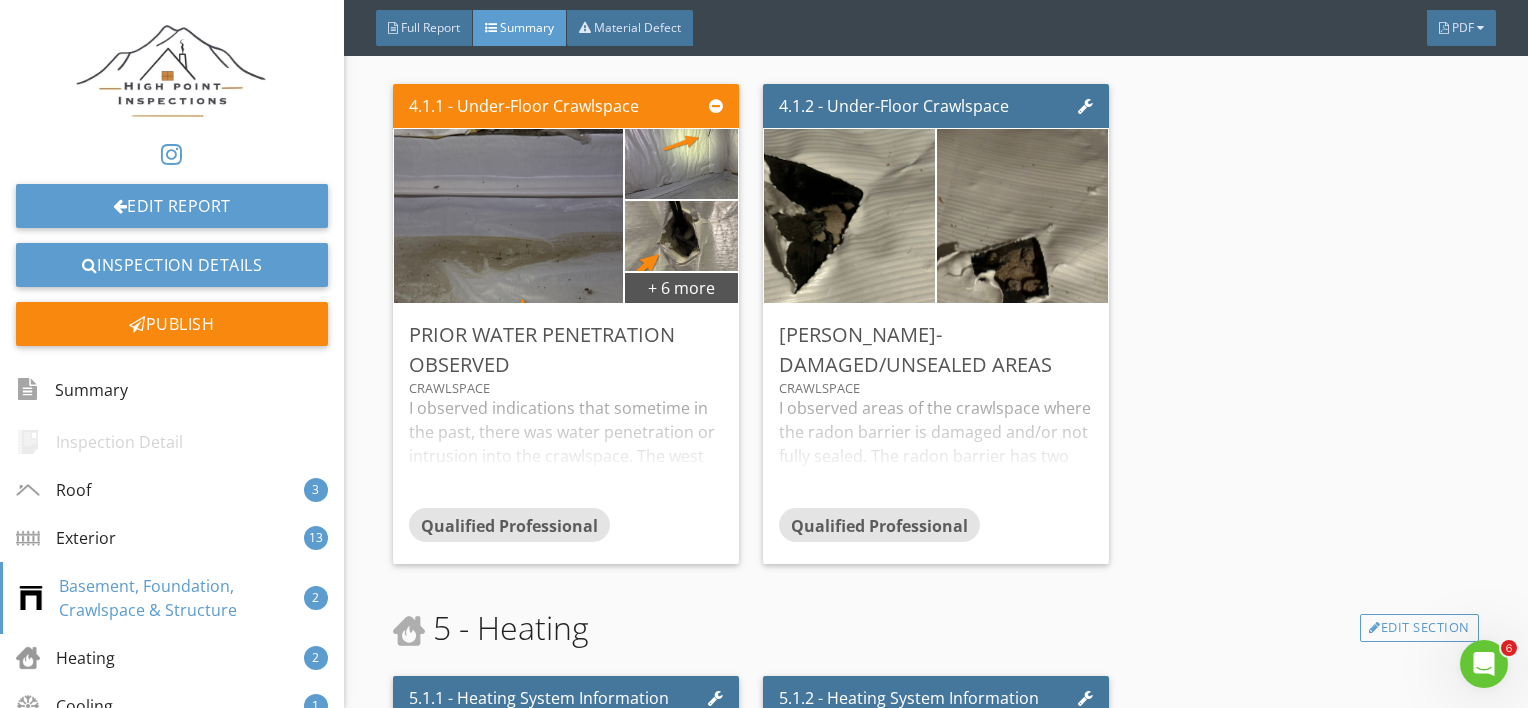scroll, scrollTop: 4854, scrollLeft: 0, axis: vertical 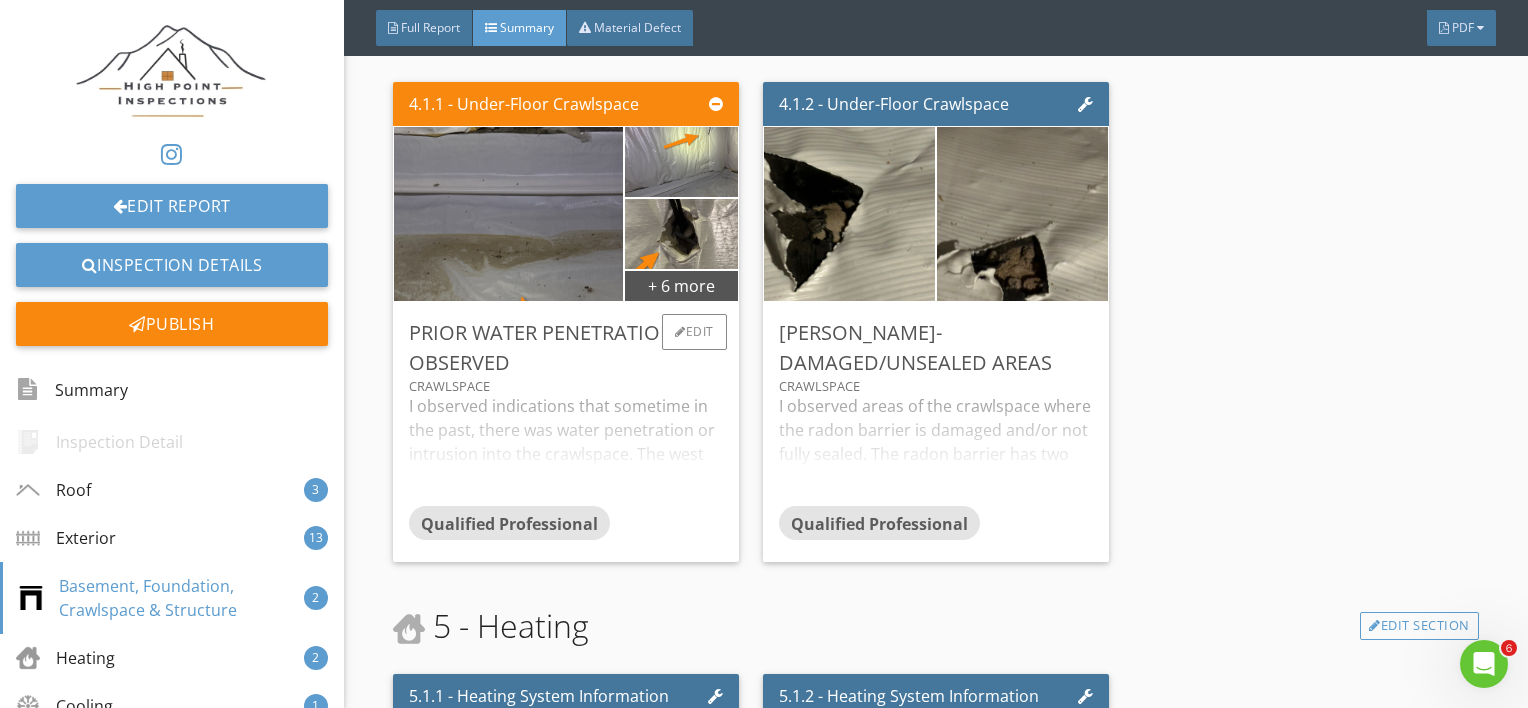 click on "I observed indications that sometime in the past, there was water penetration or intrusion into the crawlspace. The west side of the crawlspace had standing water at the time of the inspection. The footing for the west foundation wall was damp at the time of inspection. It appears there is a moisture intrusion at the footing and foundation wall. The radon barrier in the northwest corner of the crawlspace is also stained indicating a previous moisture intrusion at the foundation. There is a foundation wall penetration on the west foundation wall for the sprinkler system wiring that appears to be leaking. Recommend having the foundation assessed by a professional foundation contractor and the necessary repairs made." at bounding box center [566, 450] 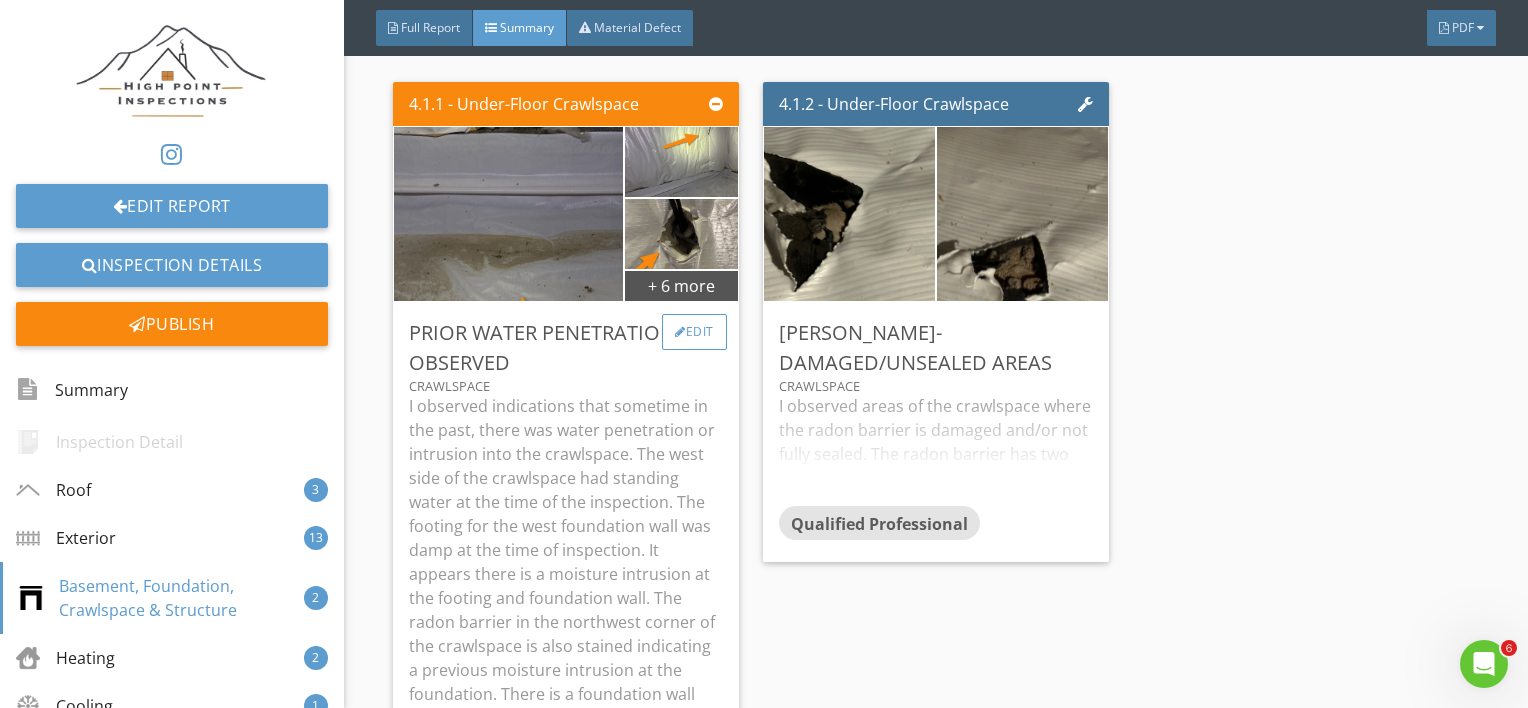 click on "Edit" at bounding box center [694, 332] 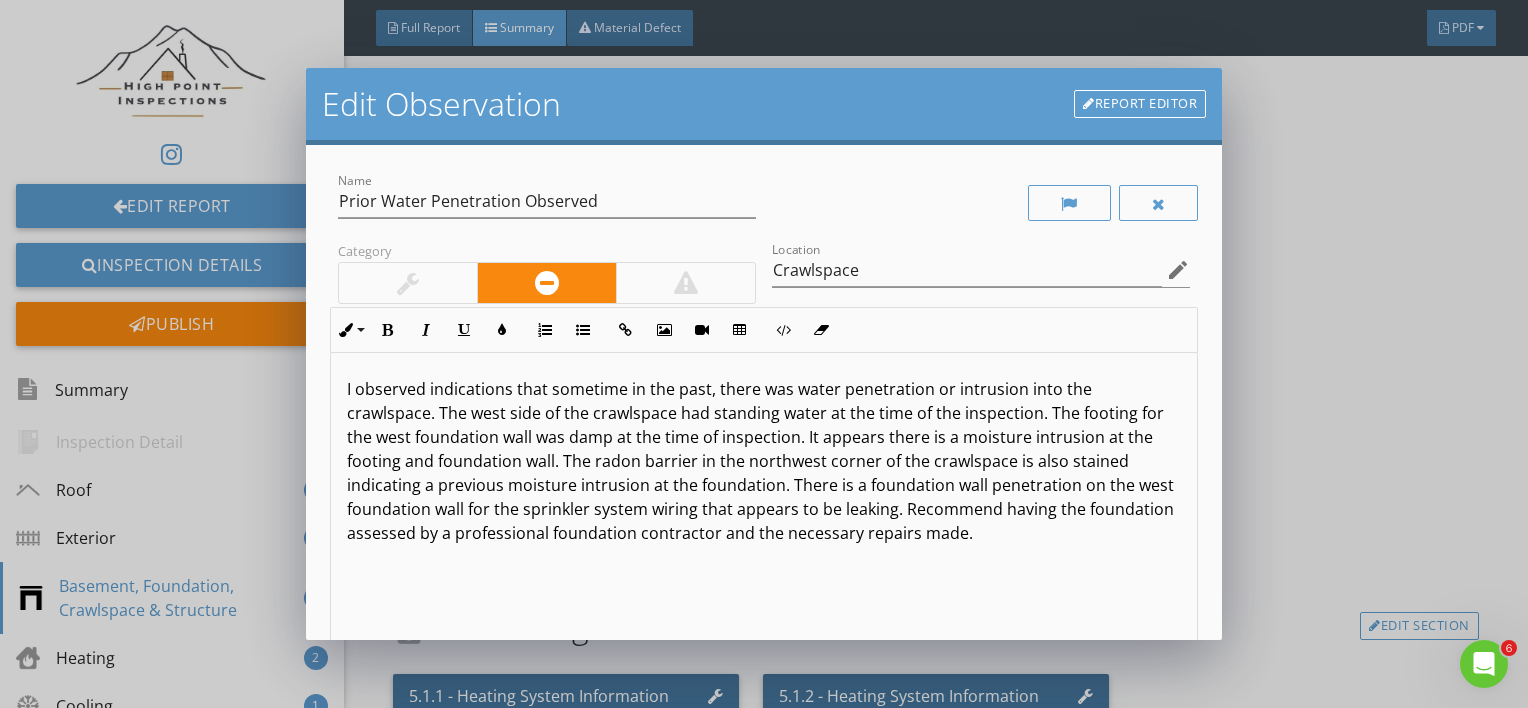 click on "I observed indications that sometime in the past, there was water penetration or intrusion into the crawlspace. The west side of the crawlspace had standing water at the time of the inspection. The footing for the west foundation wall was damp at the time of inspection. It appears there is a moisture intrusion at the footing and foundation wall. The radon barrier in the northwest corner of the crawlspace is also stained indicating a previous moisture intrusion at the foundation. There is a foundation wall penetration on the west foundation wall for the sprinkler system wiring that appears to be leaking. Recommend having the foundation assessed by a professional foundation contractor and the necessary repairs made." at bounding box center [764, 461] 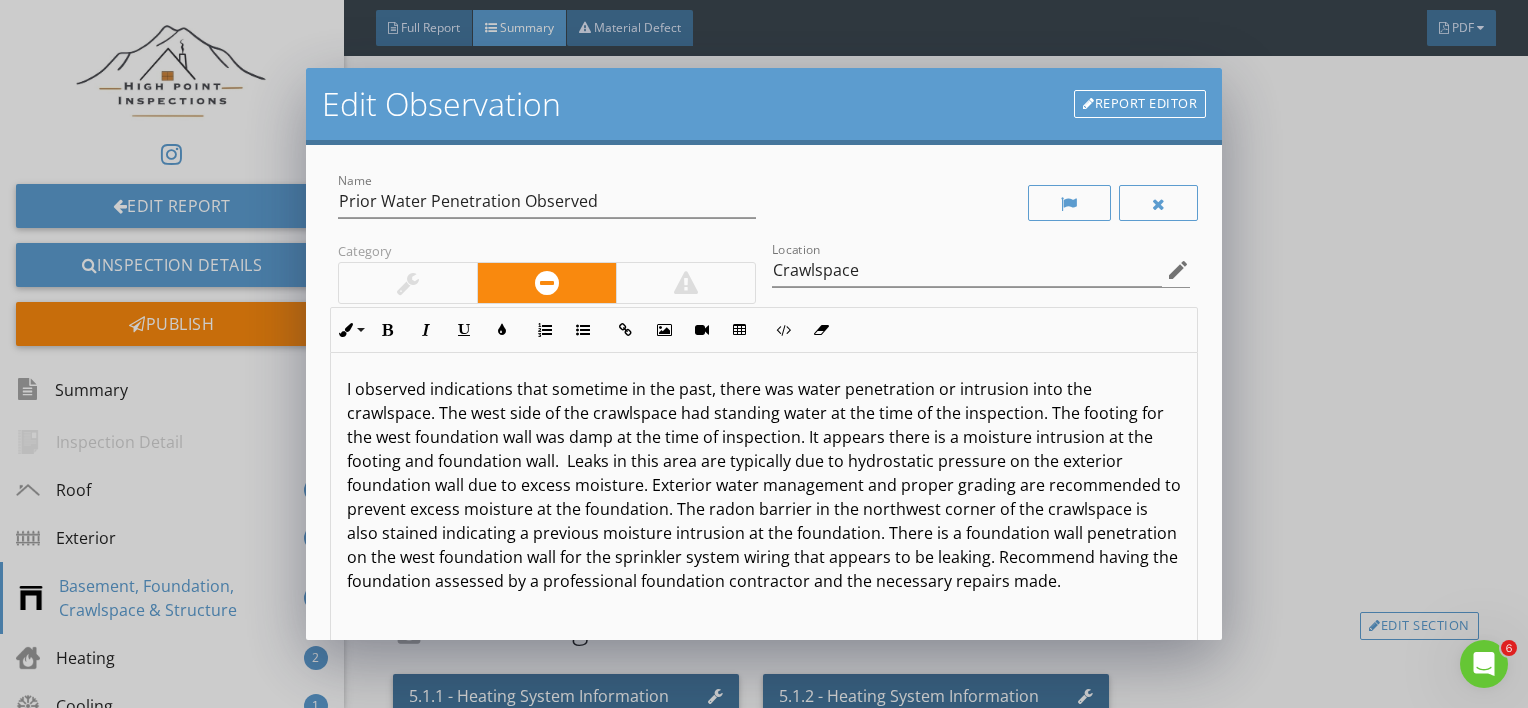click on "I observed indications that sometime in the past, there was water penetration or intrusion into the crawlspace. The west side of the crawlspace had standing water at the time of the inspection. The footing for the west foundation wall was damp at the time of inspection. It appears there is a moisture intrusion at the footing and foundation wall.  Leaks in this area are typically due to hydrostatic pressure on the exterior foundation wall due to excess moisture. Exterior water management and proper grading are recommended to prevent excess moisture at the foundation. The radon barrier in the northwest corner of the crawlspace is also stained indicating a previous moisture intrusion at the foundation. There is a foundation wall penetration on the west foundation wall for the sprinkler system wiring that appears to be leaking. Recommend having the foundation assessed by a professional foundation contractor and the necessary repairs made." at bounding box center (764, 485) 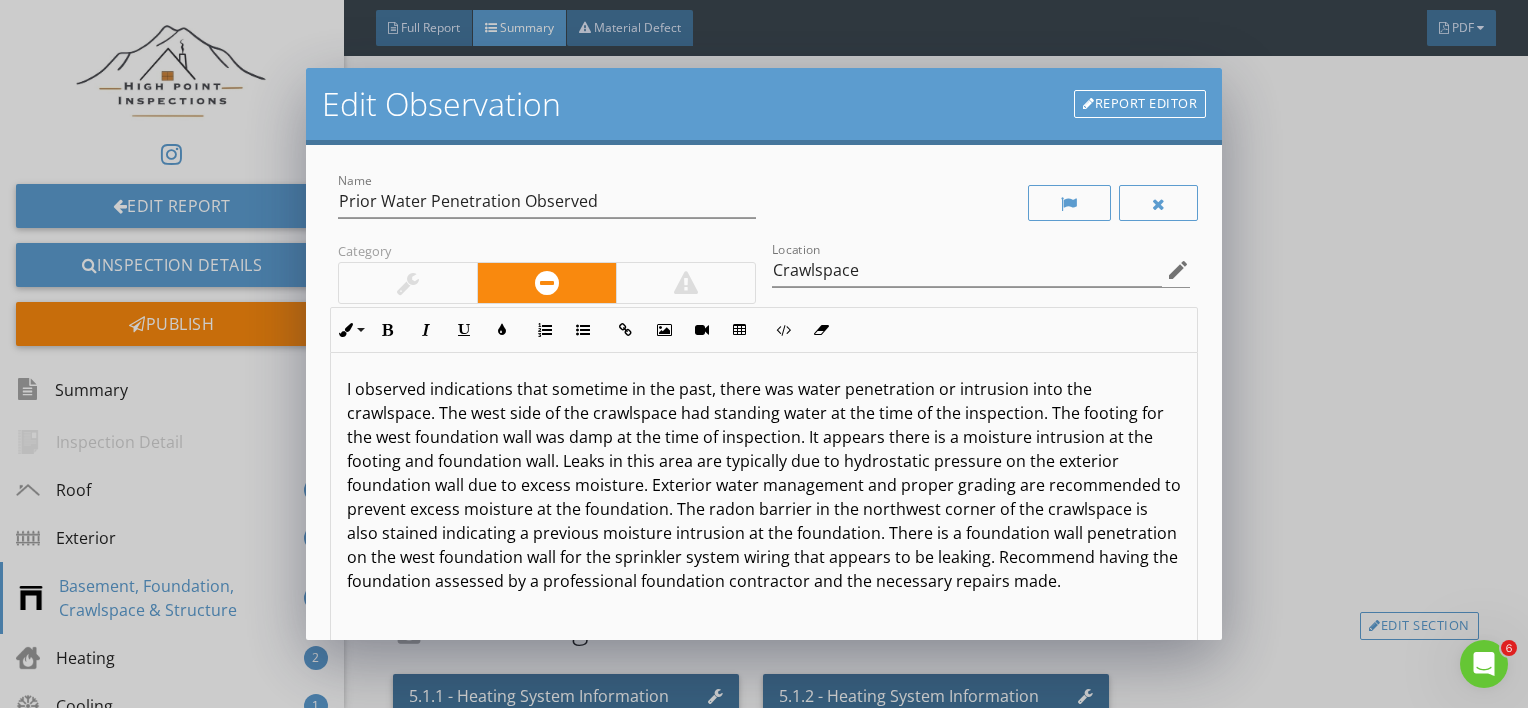 click on "I observed indications that sometime in the past, there was water penetration or intrusion into the crawlspace. The west side of the crawlspace had standing water at the time of the inspection. The footing for the west foundation wall was damp at the time of inspection. It appears there is a moisture intrusion at the footing and foundation wall. Leaks in this area are typically due to hydrostatic pressure on the exterior foundation wall due to excess moisture. Exterior water management and proper grading are recommended to prevent excess moisture at the foundation. The radon barrier in the northwest corner of the crawlspace is also stained indicating a previous moisture intrusion at the foundation. There is a foundation wall penetration on the west foundation wall for the sprinkler system wiring that appears to be leaking. Recommend having the foundation assessed by a professional foundation contractor and the necessary repairs made." at bounding box center [764, 485] 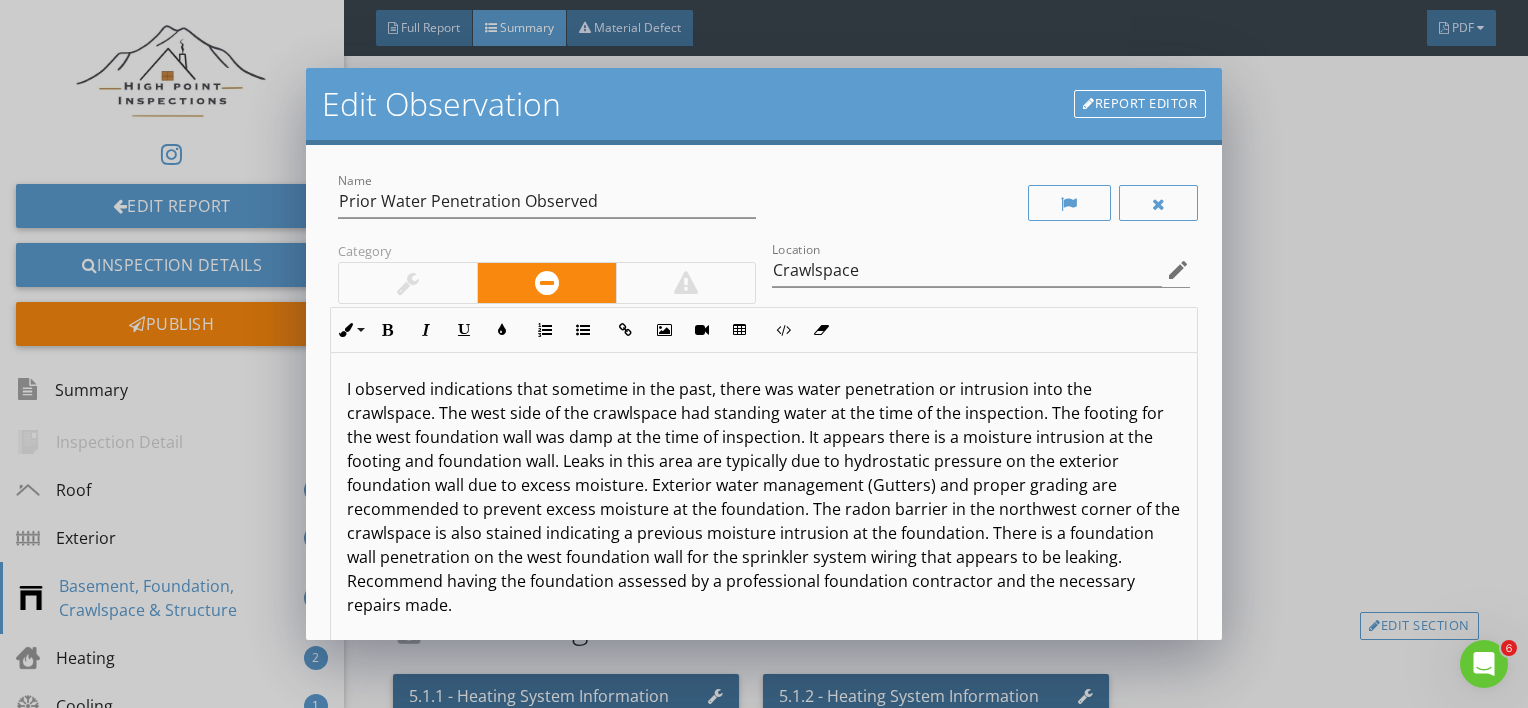 scroll, scrollTop: 0, scrollLeft: 0, axis: both 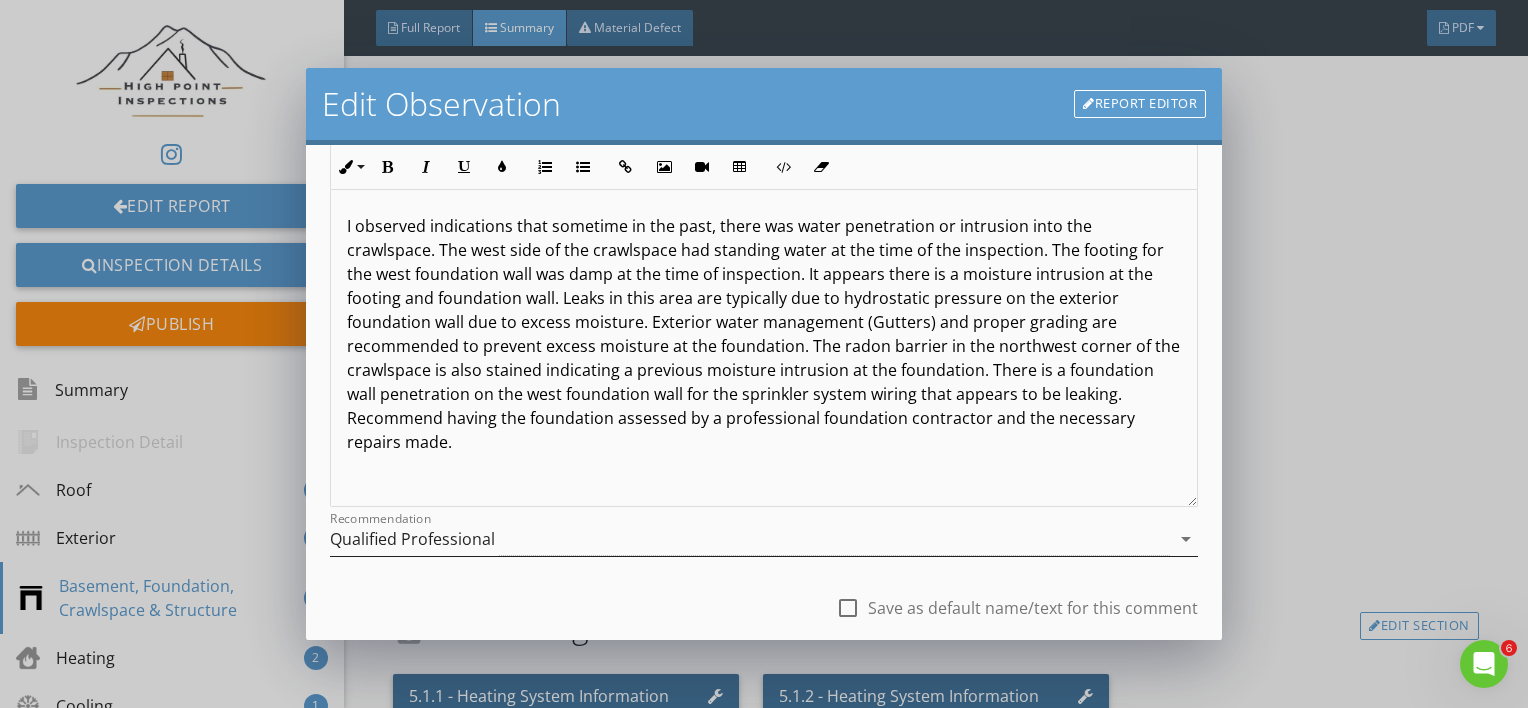 click on "Qualified Professional" at bounding box center [412, 539] 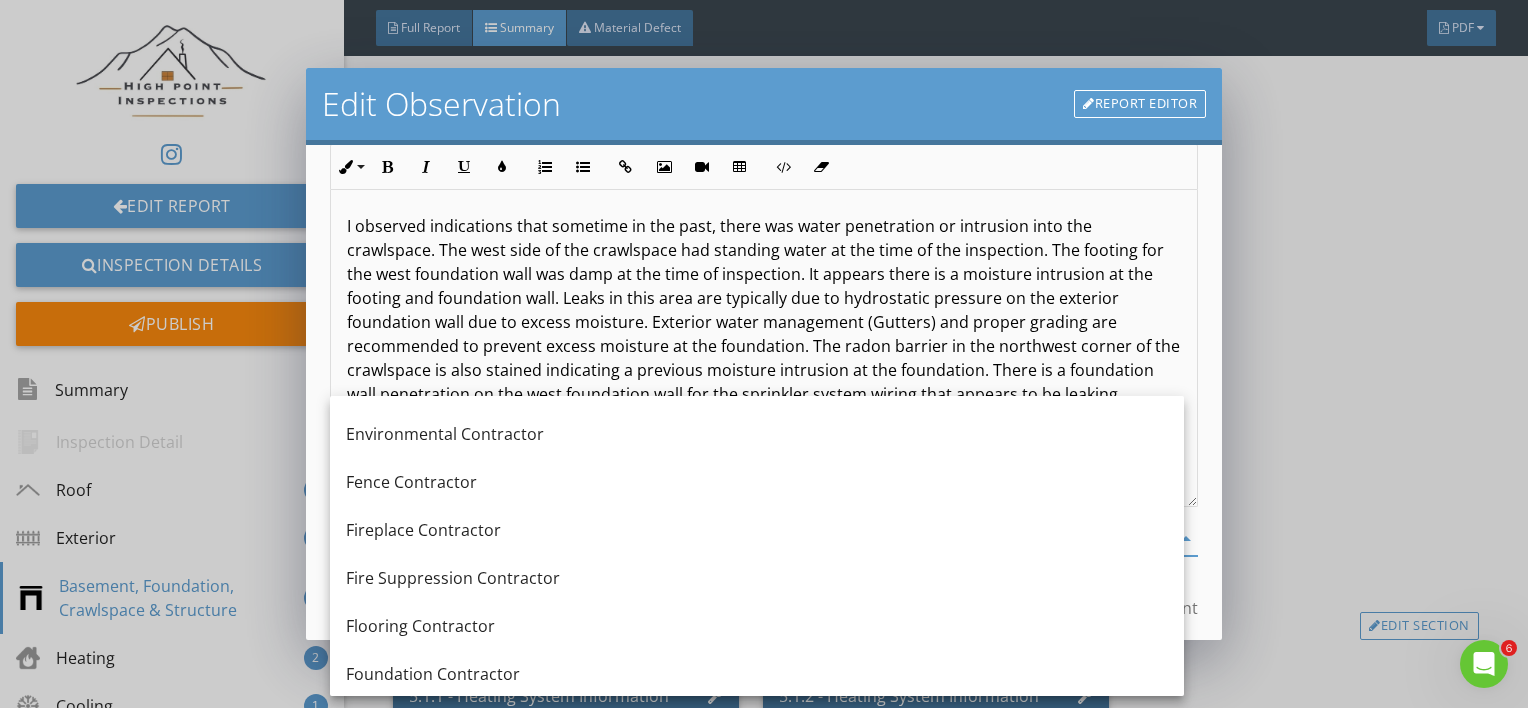 scroll, scrollTop: 844, scrollLeft: 0, axis: vertical 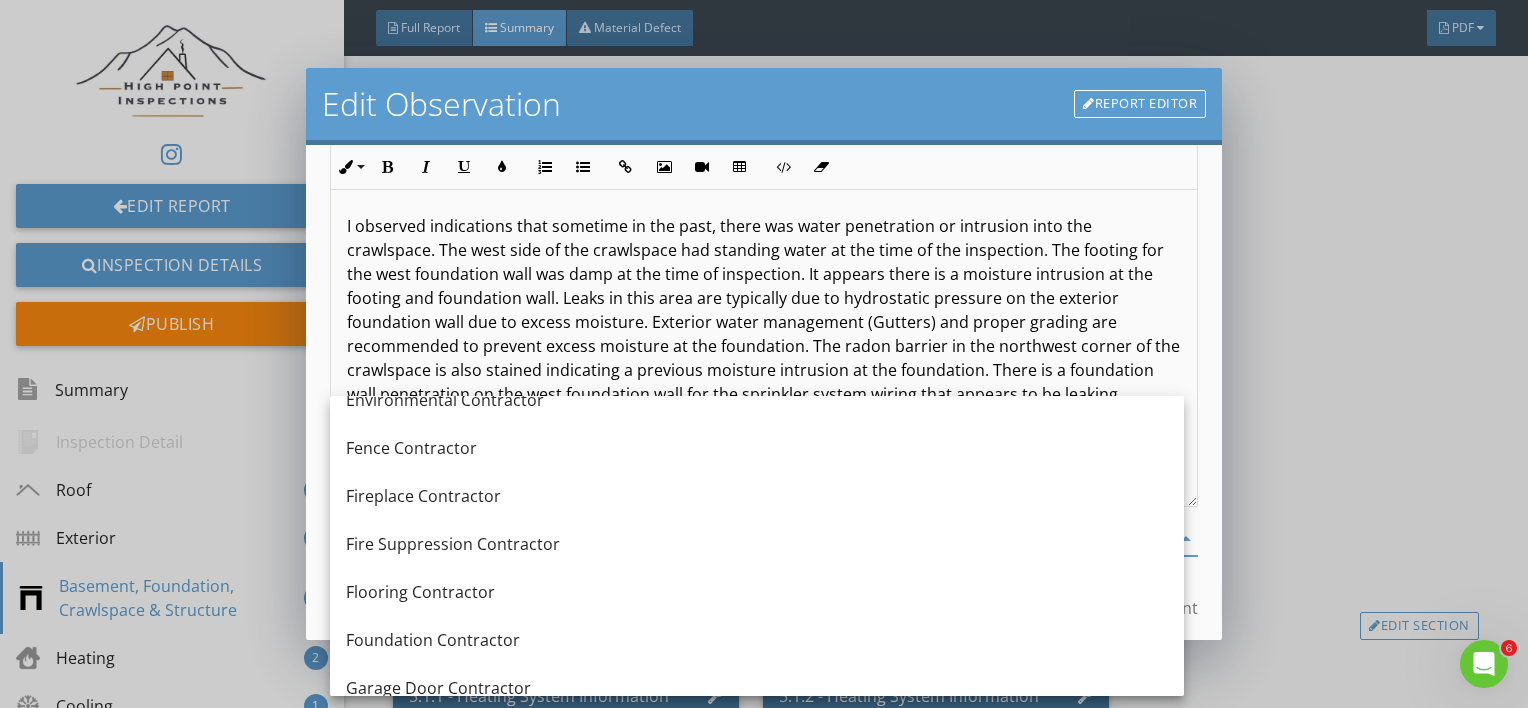 click on "I observed indications that sometime in the past, there was water penetration or intrusion into the crawlspace. The west side of the crawlspace had standing water at the time of the inspection. The footing for the west foundation wall was damp at the time of inspection. It appears there is a moisture intrusion at the footing and foundation wall. Leaks in this area are typically due to hydrostatic pressure on the exterior foundation wall due to excess moisture. Exterior water management (Gutters) and proper grading are recommended to prevent excess moisture at the foundation. The radon barrier in the northwest corner of the crawlspace is also stained indicating a previous moisture intrusion at the foundation. There is a foundation wall penetration on the west foundation wall for the sprinkler system wiring that appears to be leaking. Recommend having the foundation assessed by a professional foundation contractor and the necessary repairs made." at bounding box center (764, 334) 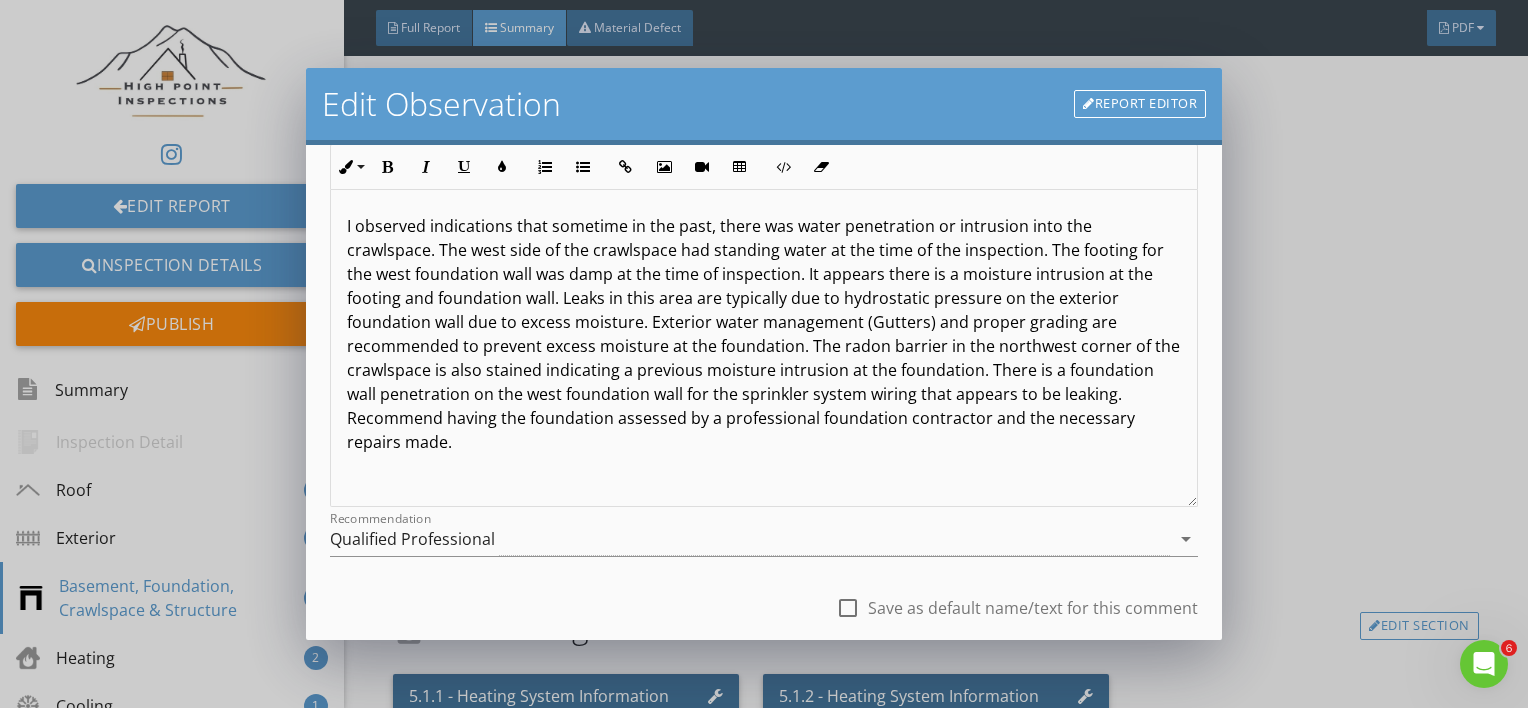 click on "Recommendation Qualified Professional arrow_drop_down" at bounding box center [764, 549] 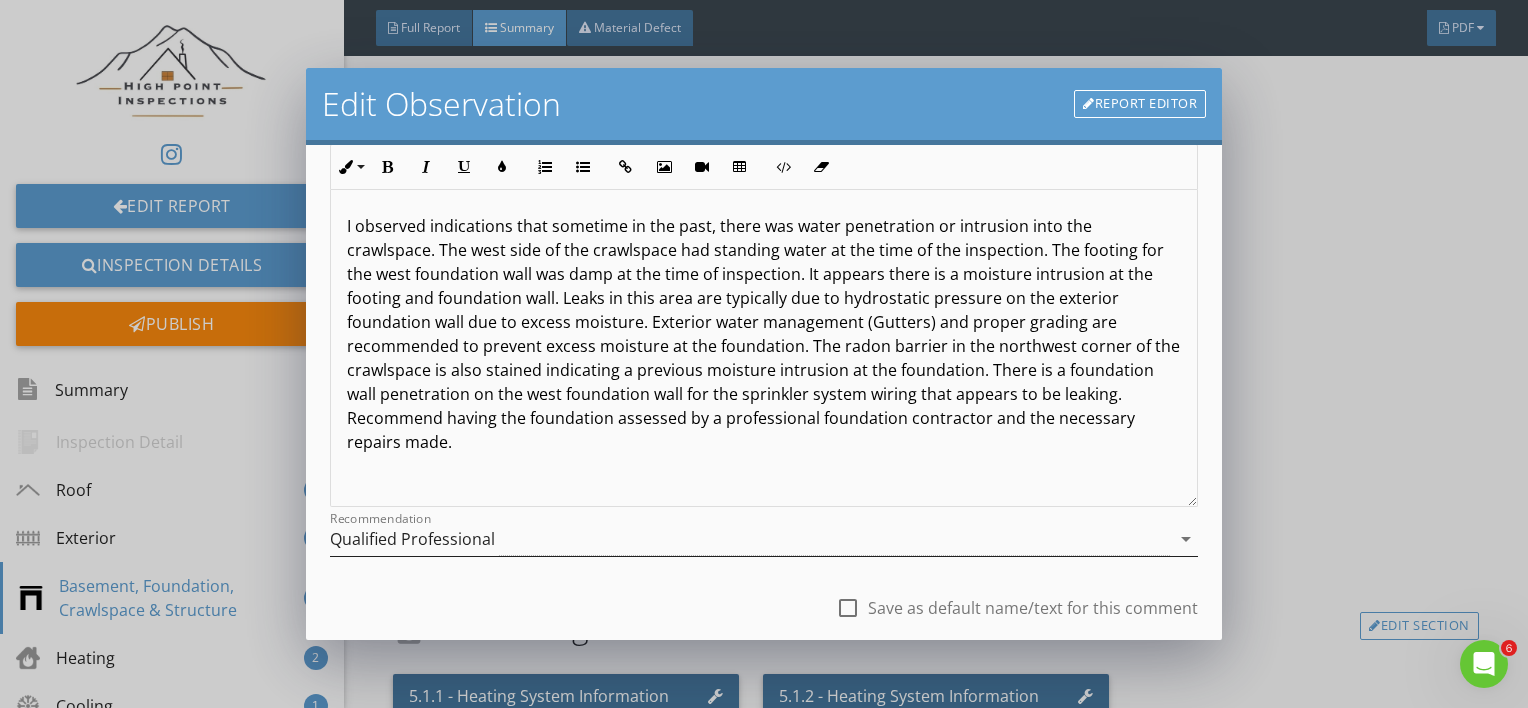click on "Qualified Professional" at bounding box center [412, 539] 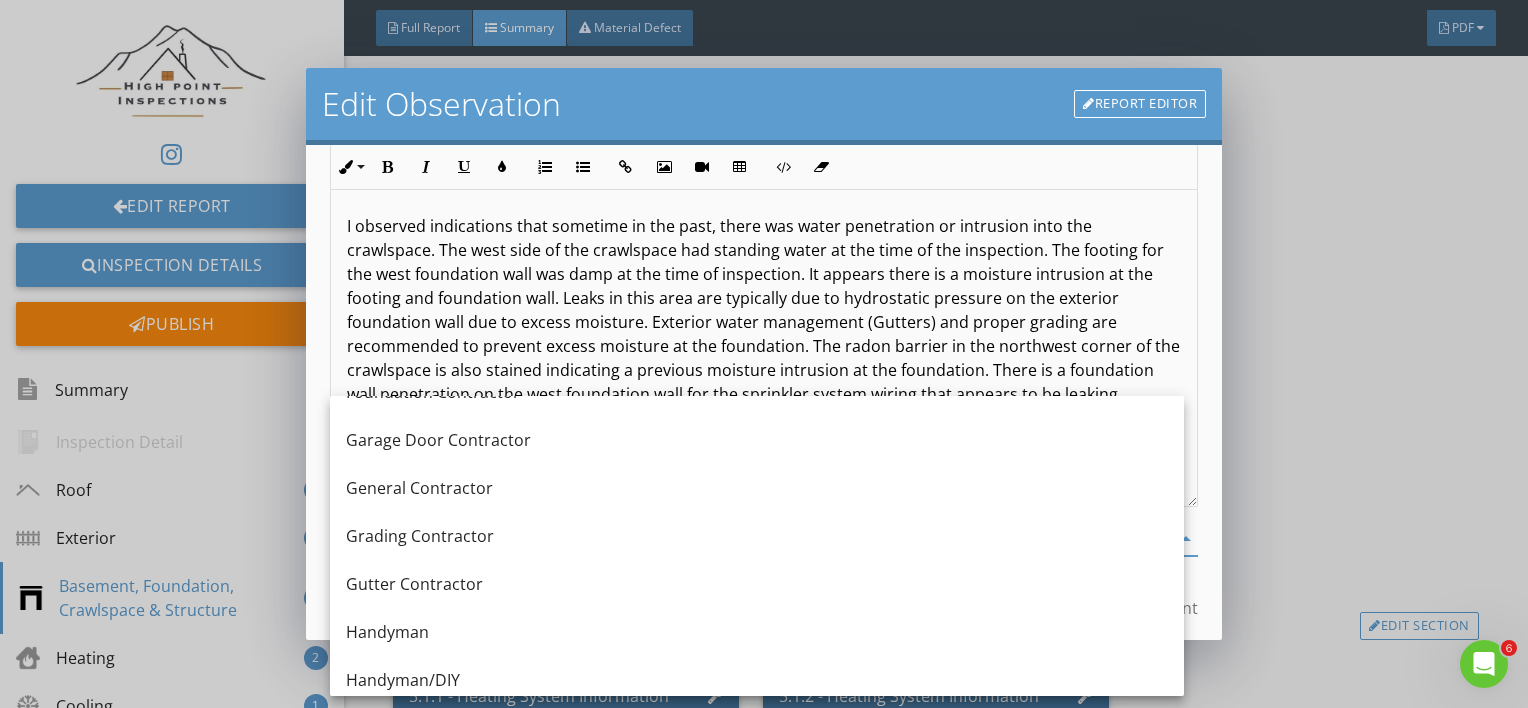scroll, scrollTop: 1095, scrollLeft: 0, axis: vertical 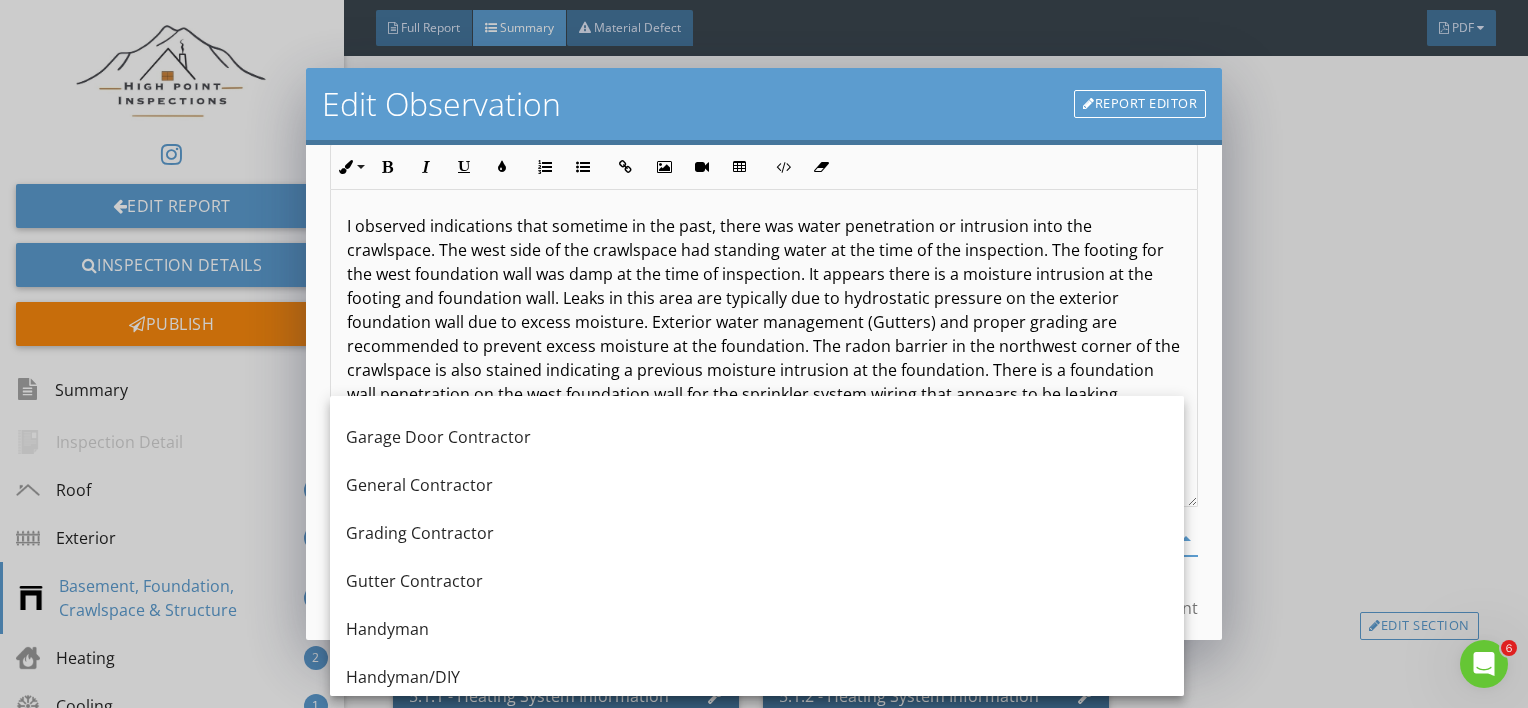click on "I observed indications that sometime in the past, there was water penetration or intrusion into the crawlspace. The west side of the crawlspace had standing water at the time of the inspection. The footing for the west foundation wall was damp at the time of inspection. It appears there is a moisture intrusion at the footing and foundation wall. Leaks in this area are typically due to hydrostatic pressure on the exterior foundation wall due to excess moisture. Exterior water management (Gutters) and proper grading are recommended to prevent excess moisture at the foundation. The radon barrier in the northwest corner of the crawlspace is also stained indicating a previous moisture intrusion at the foundation. There is a foundation wall penetration on the west foundation wall for the sprinkler system wiring that appears to be leaking. Recommend having the foundation assessed by a professional foundation contractor and the necessary repairs made." at bounding box center (764, 348) 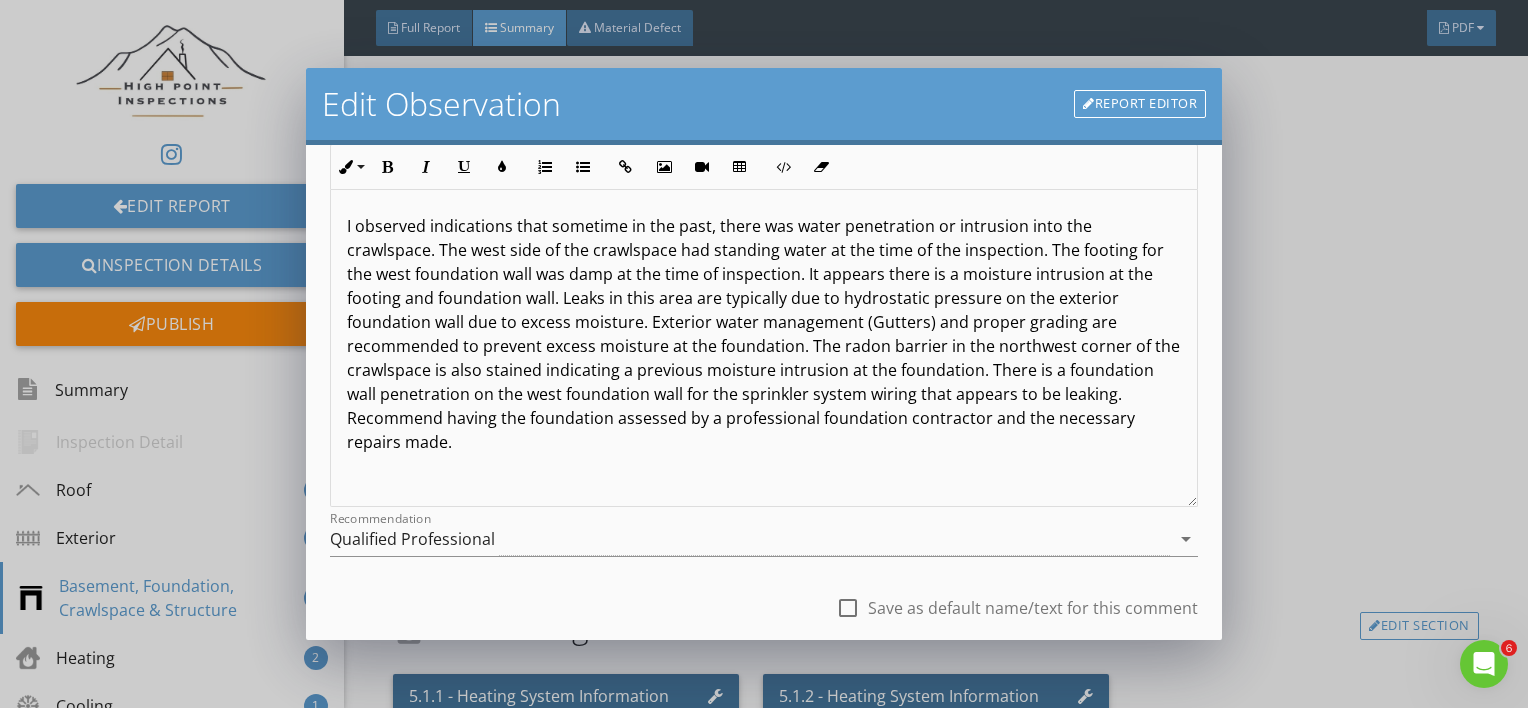 click on "I observed indications that sometime in the past, there was water penetration or intrusion into the crawlspace. The west side of the crawlspace had standing water at the time of the inspection. The footing for the west foundation wall was damp at the time of inspection. It appears there is a moisture intrusion at the footing and foundation wall. Leaks in this area are typically due to hydrostatic pressure on the exterior foundation wall due to excess moisture. Exterior water management (Gutters) and proper grading are recommended to prevent excess moisture at the foundation. The radon barrier in the northwest corner of the crawlspace is also stained indicating a previous moisture intrusion at the foundation. There is a foundation wall penetration on the west foundation wall for the sprinkler system wiring that appears to be leaking. Recommend having the foundation assessed by a professional foundation contractor and the necessary repairs made." at bounding box center (764, 334) 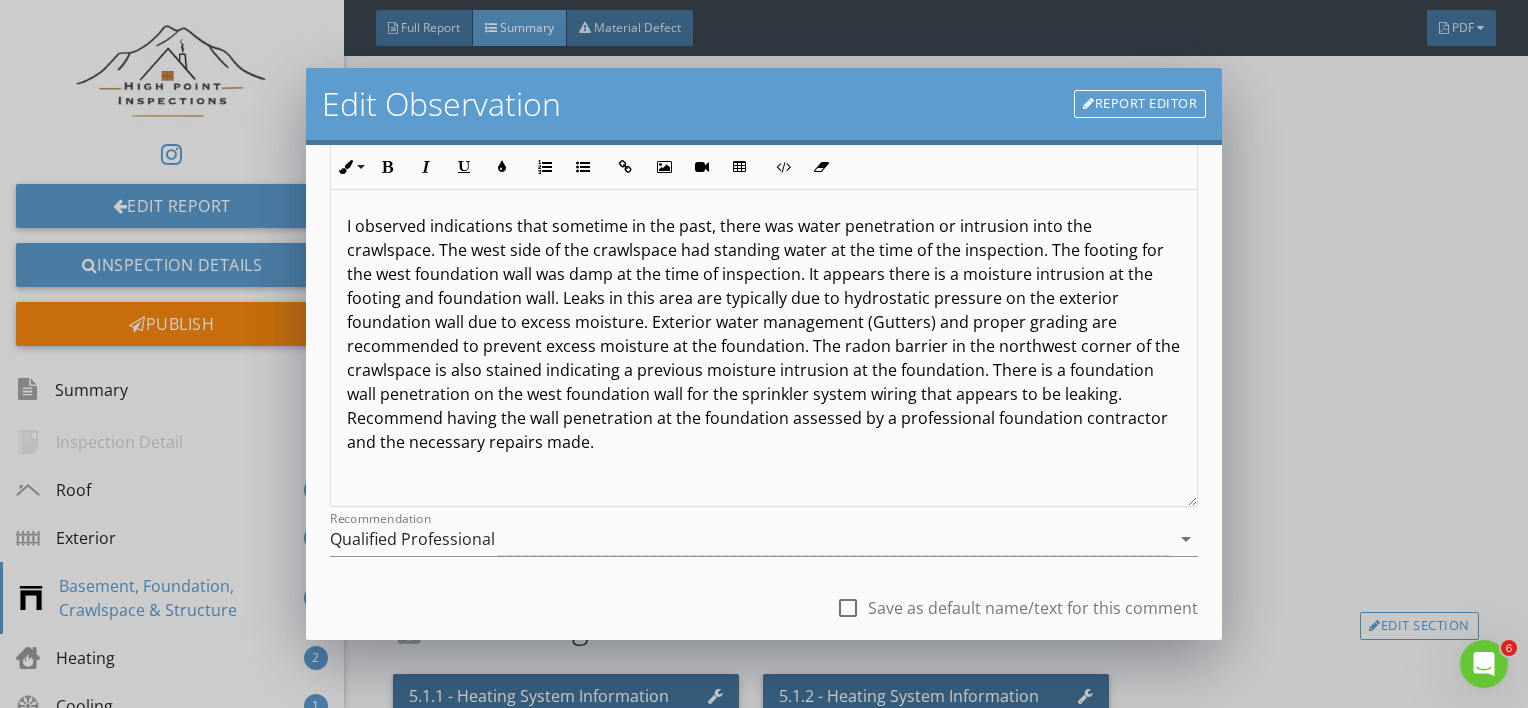 click on "I observed indications that sometime in the past, there was water penetration or intrusion into the crawlspace. The west side of the crawlspace had standing water at the time of the inspection. The footing for the west foundation wall was damp at the time of inspection. It appears there is a moisture intrusion at the footing and foundation wall. Leaks in this area are typically due to hydrostatic pressure on the exterior foundation wall due to excess moisture. Exterior water management (Gutters) and proper grading are recommended to prevent excess moisture at the foundation. The radon barrier in the northwest corner of the crawlspace is also stained indicating a previous moisture intrusion at the foundation. There is a foundation wall penetration on the west foundation wall for the sprinkler system wiring that appears to be leaking. Recommend having the wall penetration at the foundation assessed by a professional foundation contractor and the necessary repairs made." at bounding box center (764, 334) 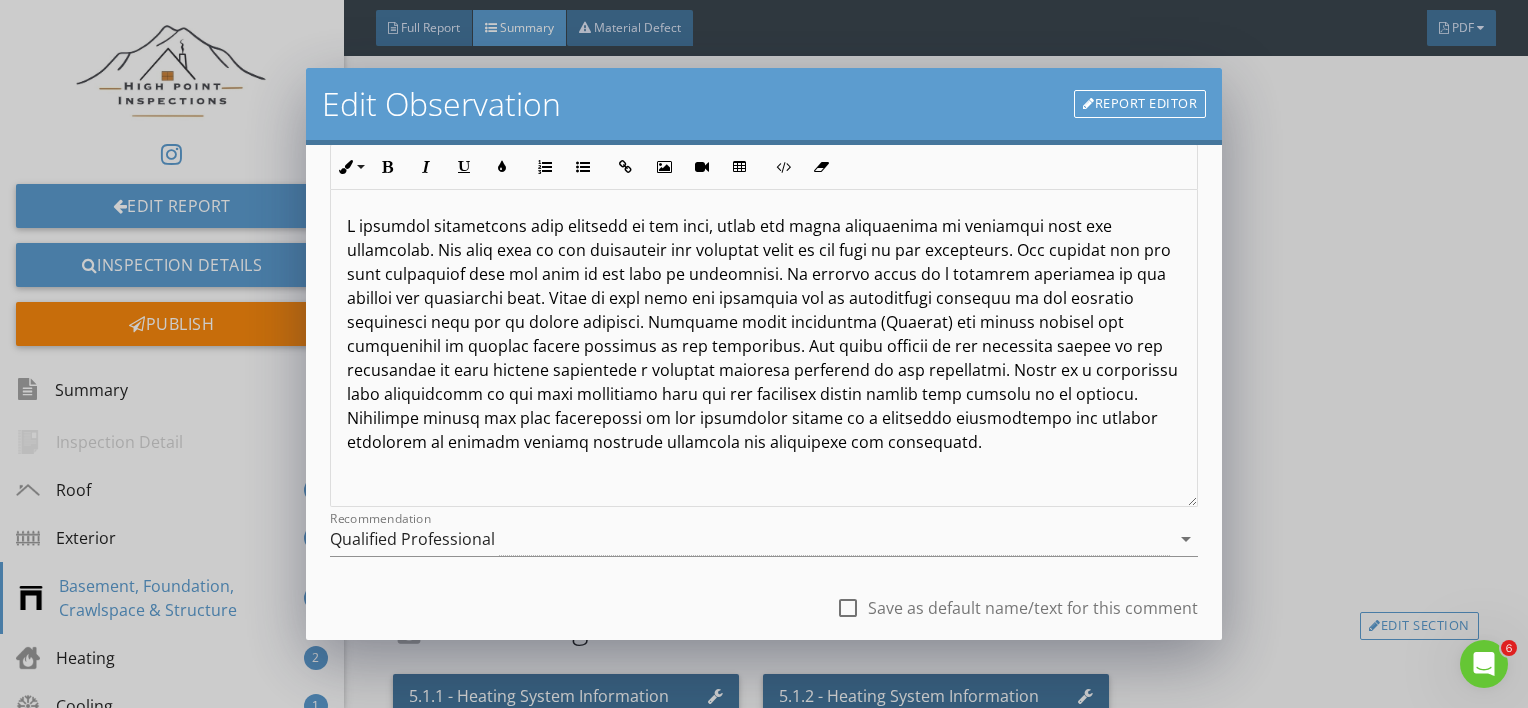 click at bounding box center (764, 334) 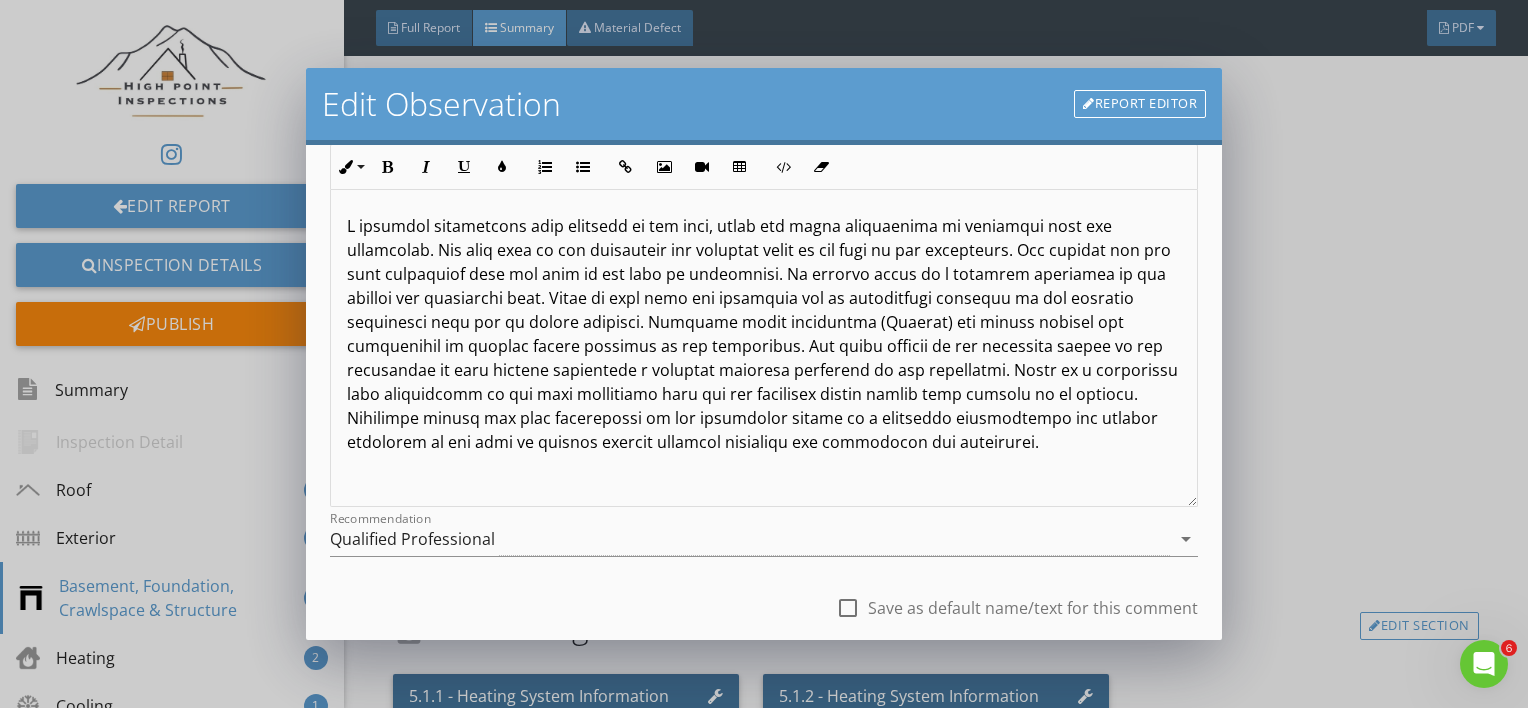 scroll, scrollTop: 290, scrollLeft: 0, axis: vertical 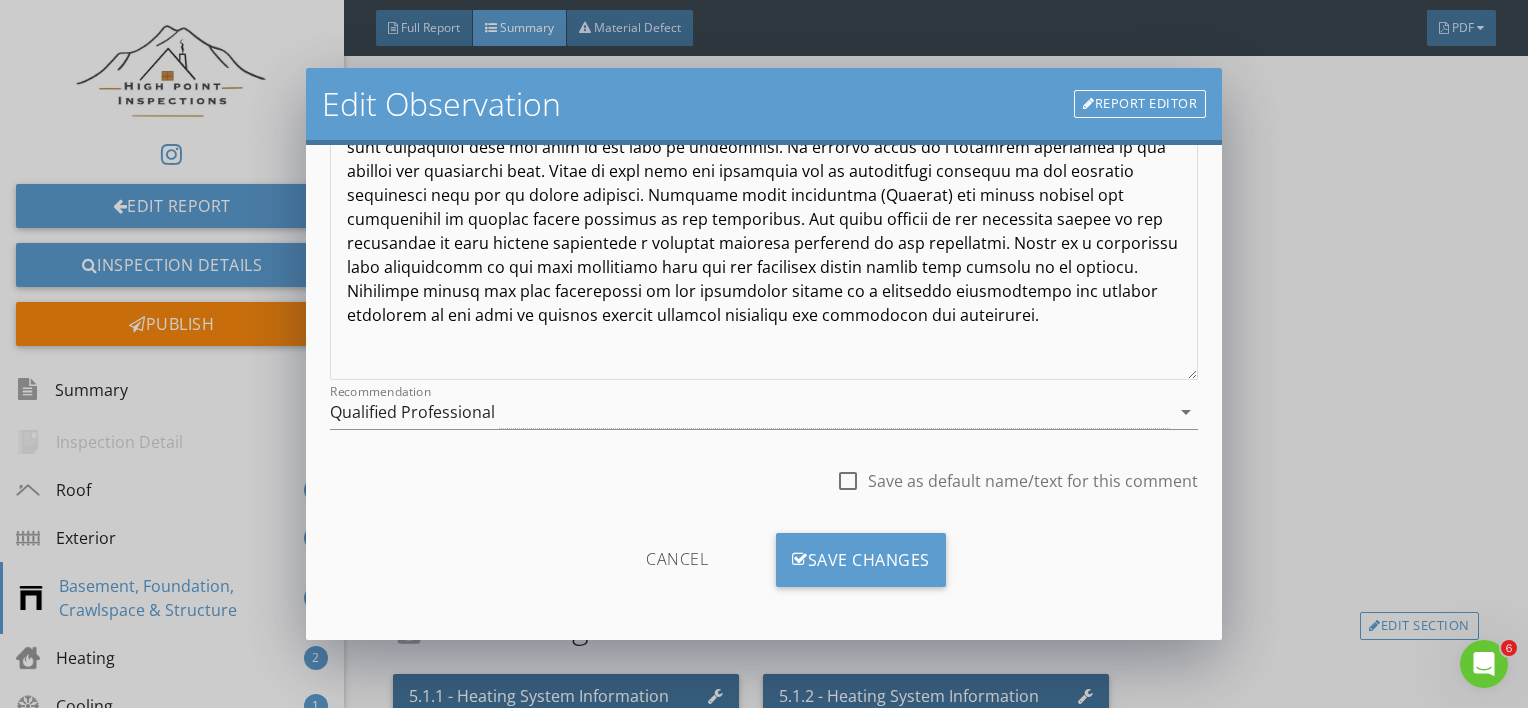 click at bounding box center [764, 221] 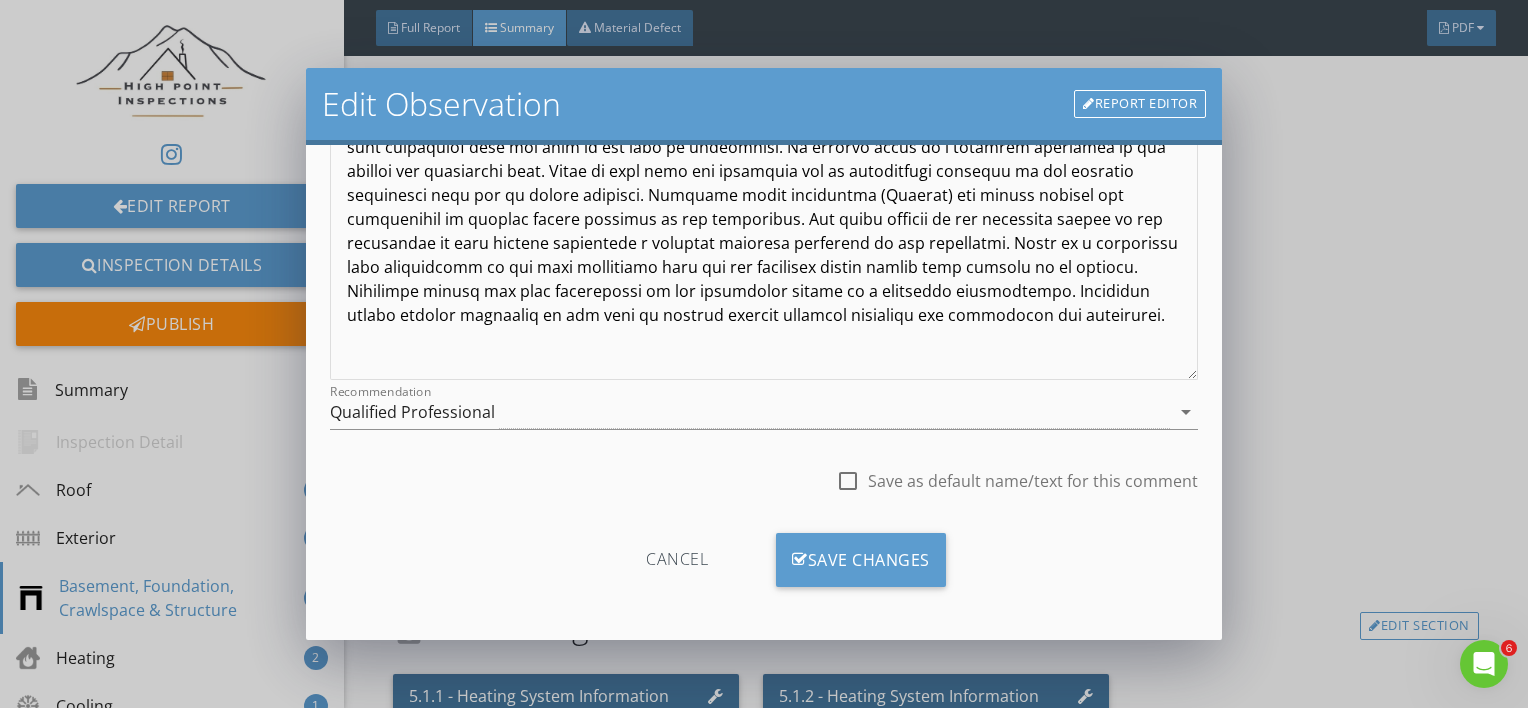 click at bounding box center [764, 207] 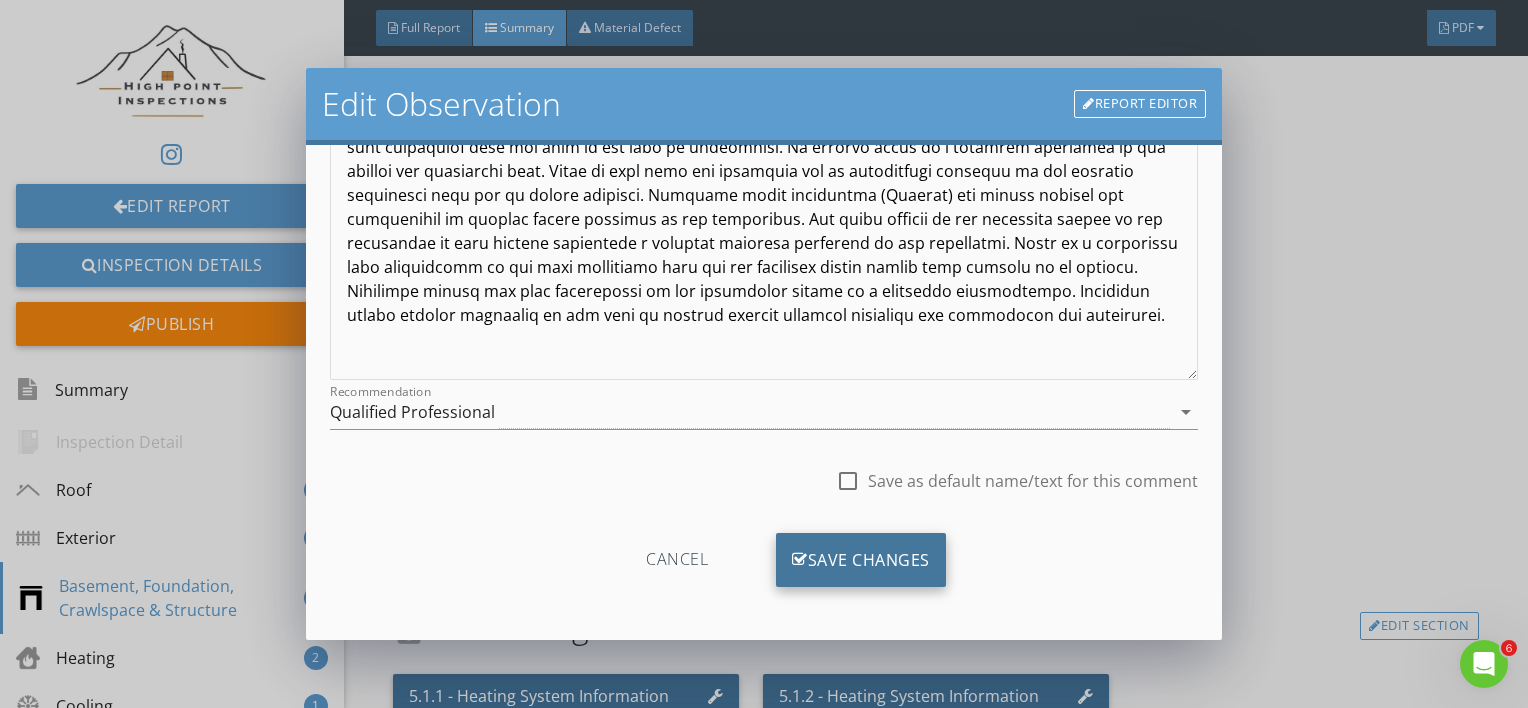 click on "Save Changes" at bounding box center (861, 560) 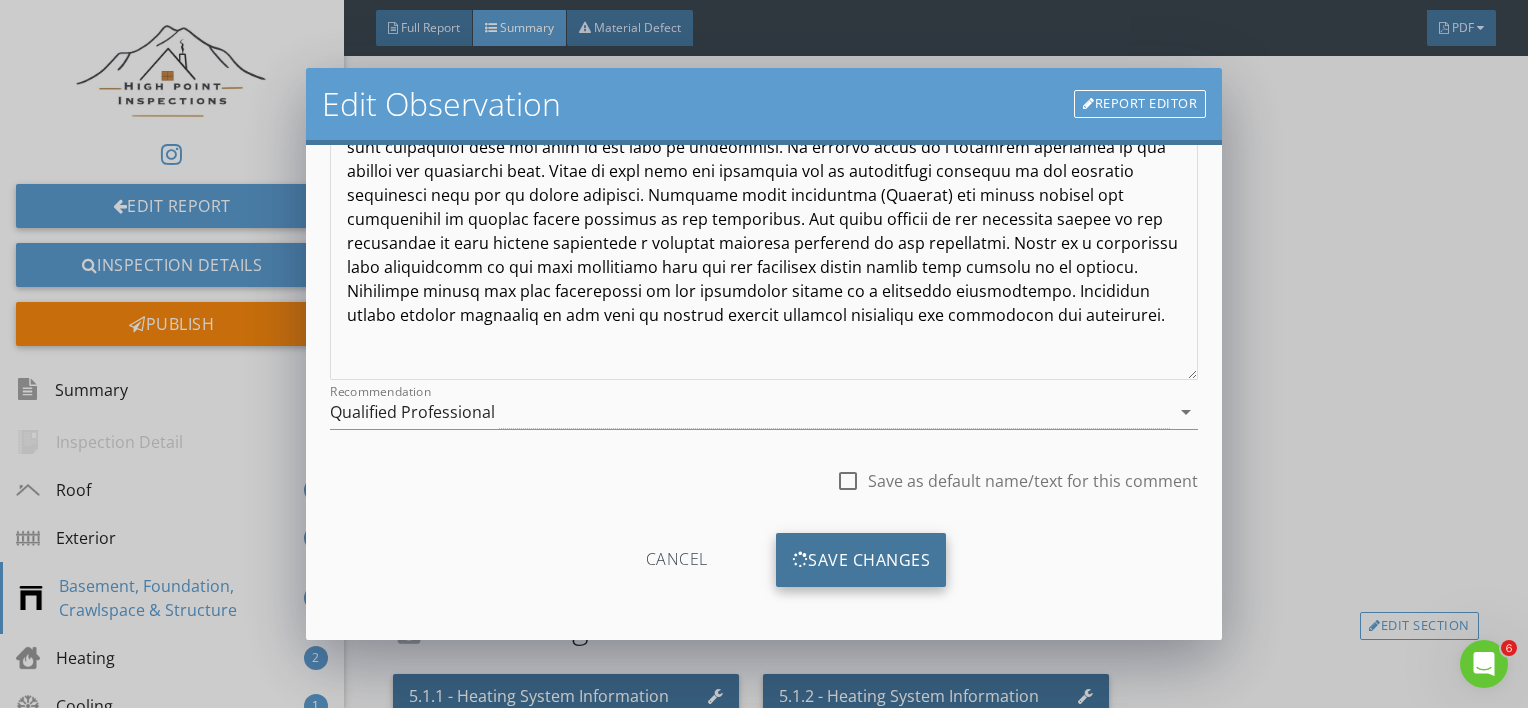 scroll, scrollTop: 53, scrollLeft: 0, axis: vertical 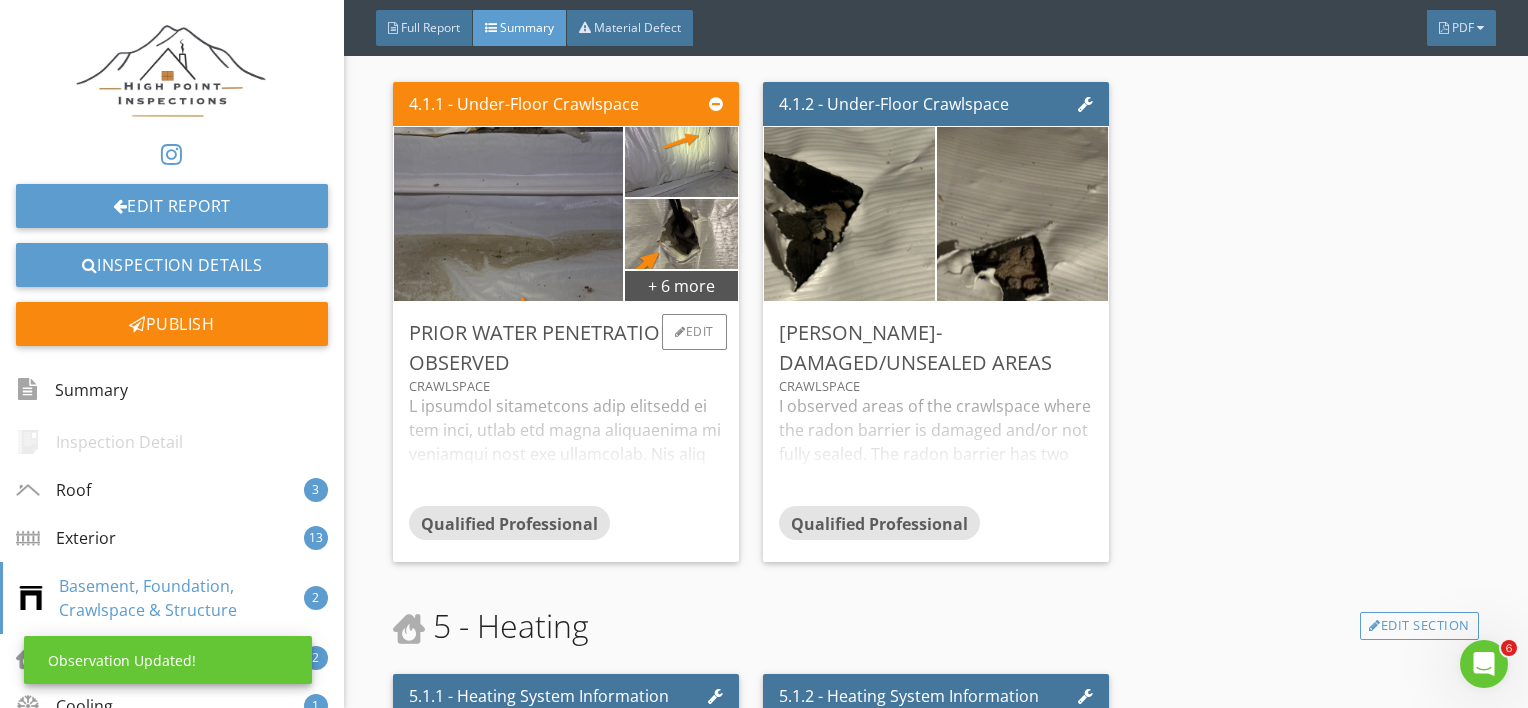 click at bounding box center [566, 450] 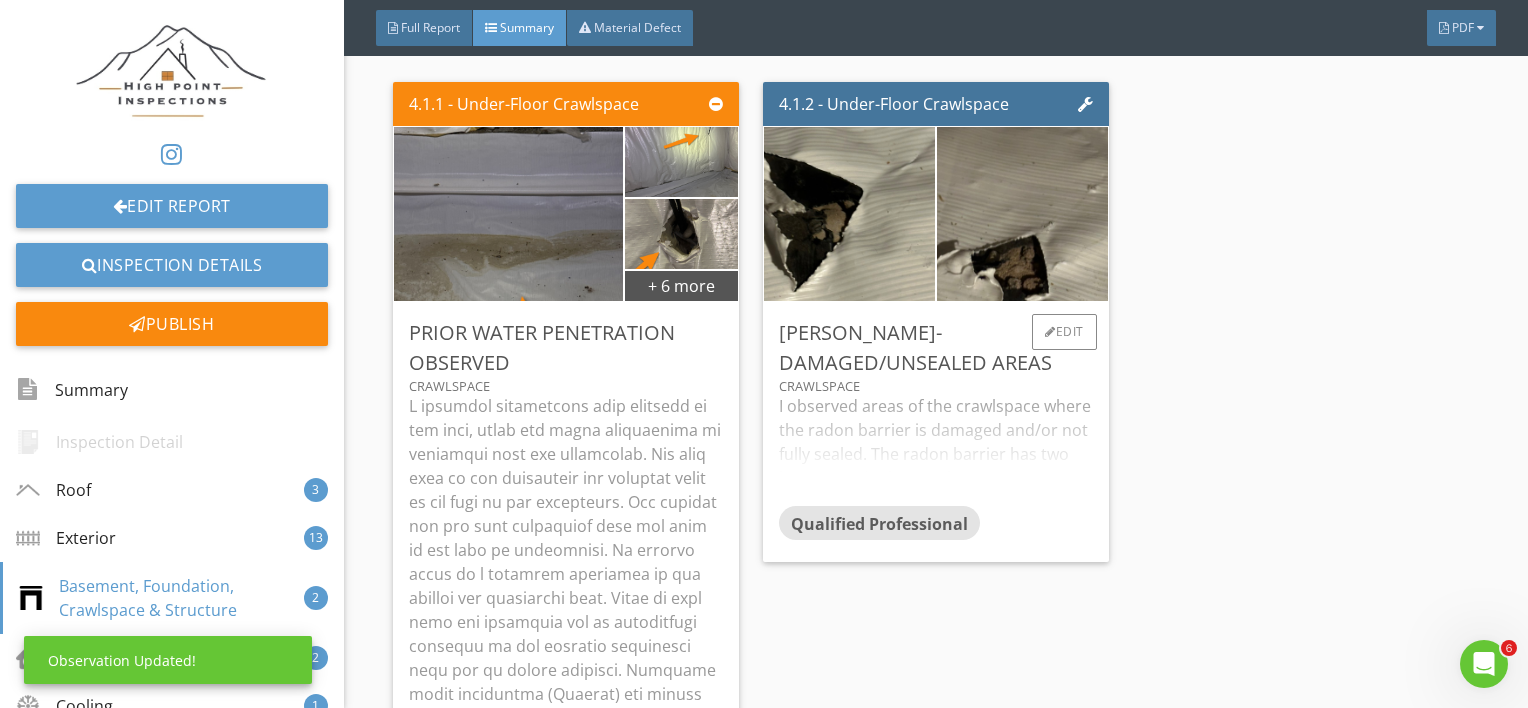 click on "I observed areas of the crawlspace where the radon barrier is damaged and/or not fully sealed. The radon barrier has two large tears in the crawlspace. Recommend having the radon barrier in the crawlspace repaired." at bounding box center (936, 450) 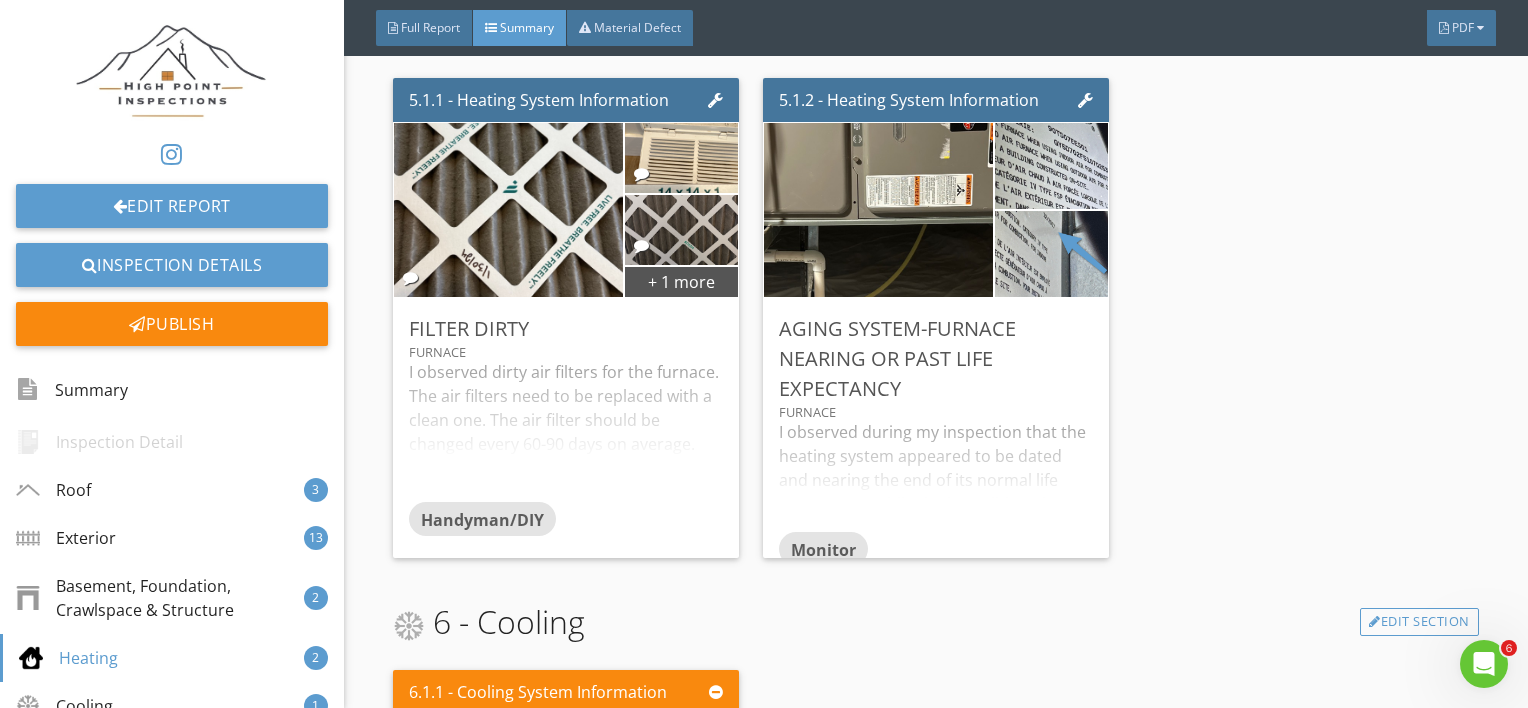 scroll, scrollTop: 6088, scrollLeft: 0, axis: vertical 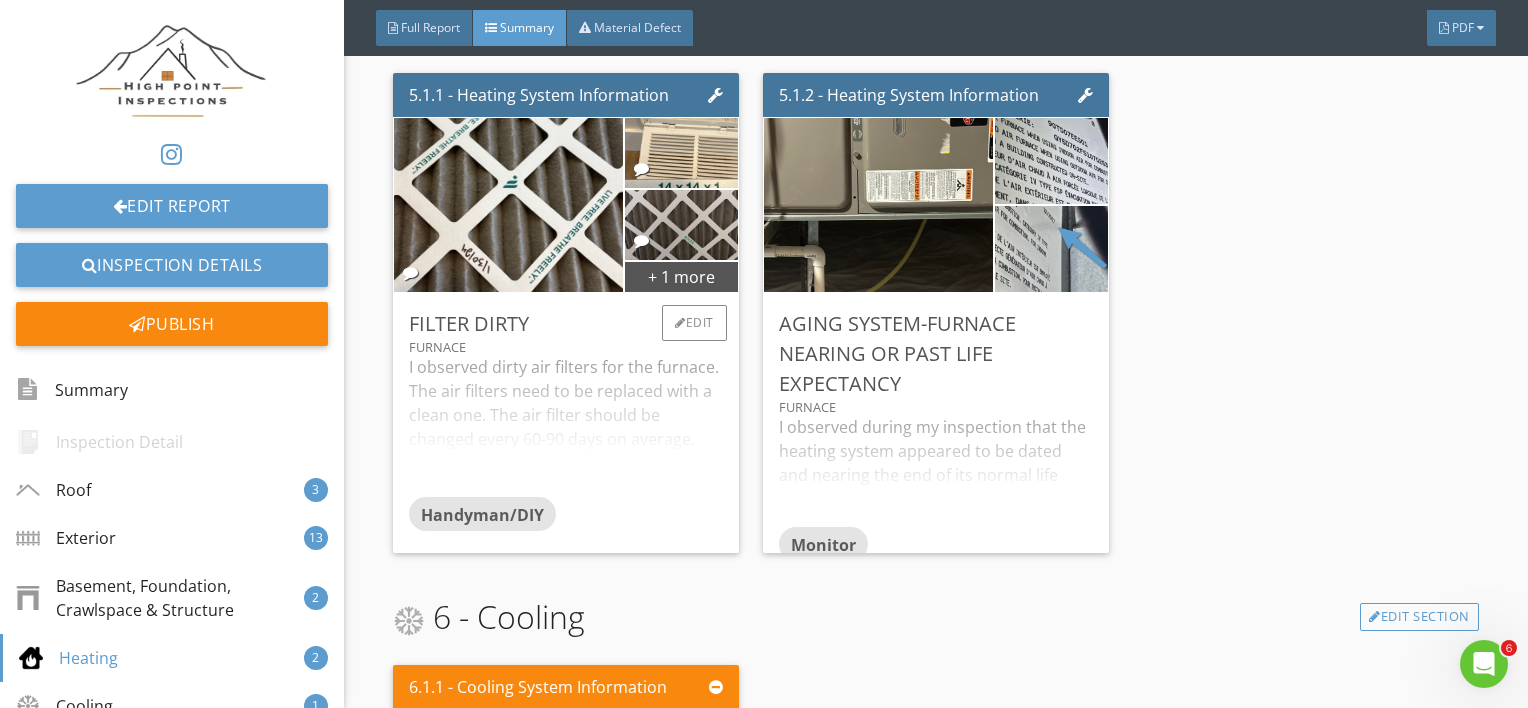 click on "I observed dirty air filters for the furnace. The air filters need to be replaced with a clean one. The air filter should be changed every 60-90 days on average. Each brand and size has its own life expectancy and recommendations for changing intervals." at bounding box center [566, 426] 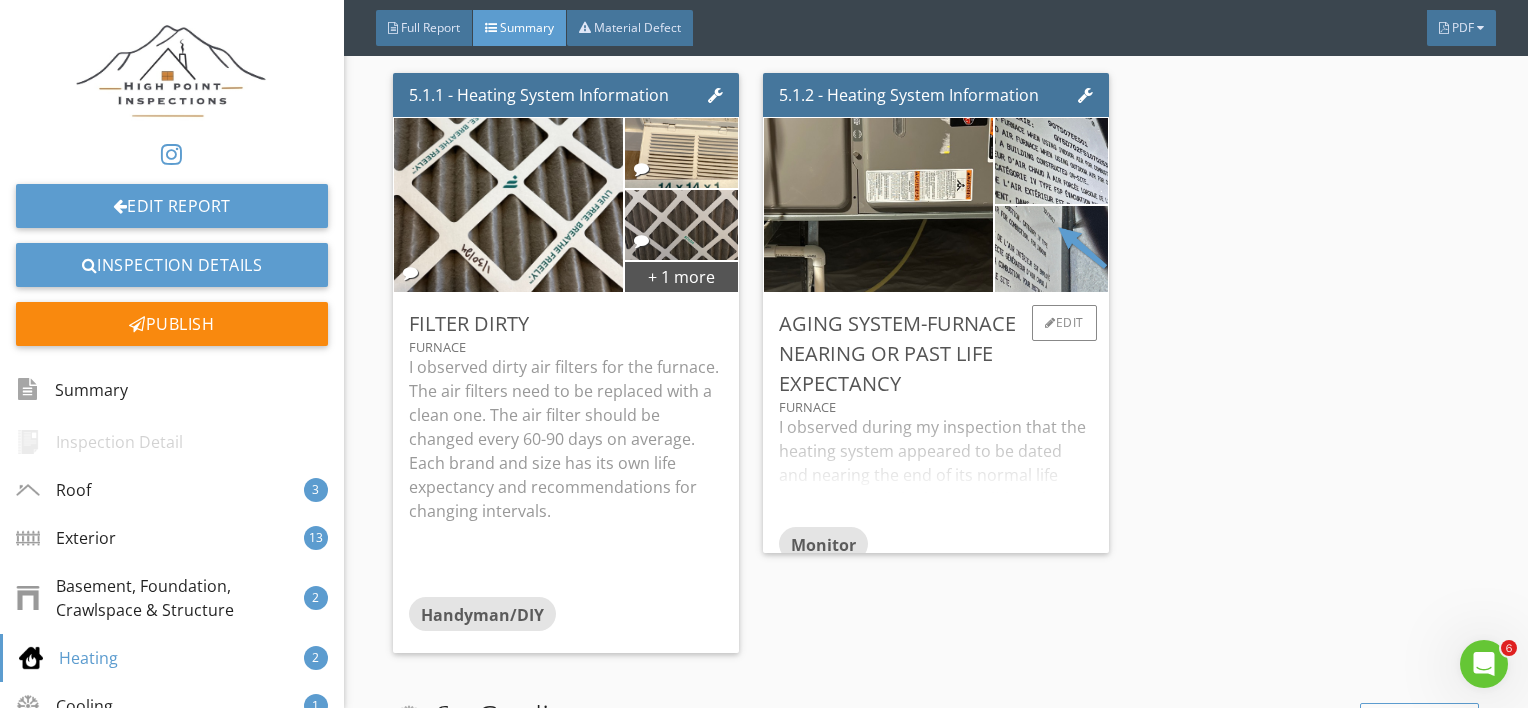 click on "I observed during my inspection that the heating system appeared to be dated and nearing the end of its normal life expectancy. While the heat did work during the inspection, it may not be reliable. Ask the homeowner or occupant about its recent performance. Regular maintenance and monitoring of its condition is recommended. Budgeting for repairs and future replacement is recommended.  InterNACHI's Standard Estimate Life Expectancy Chart for Homes The serial number indicates the furnace was manufactured in 2007. The average life expectancy of a gas furnace is between 15-20 years." at bounding box center (936, 471) 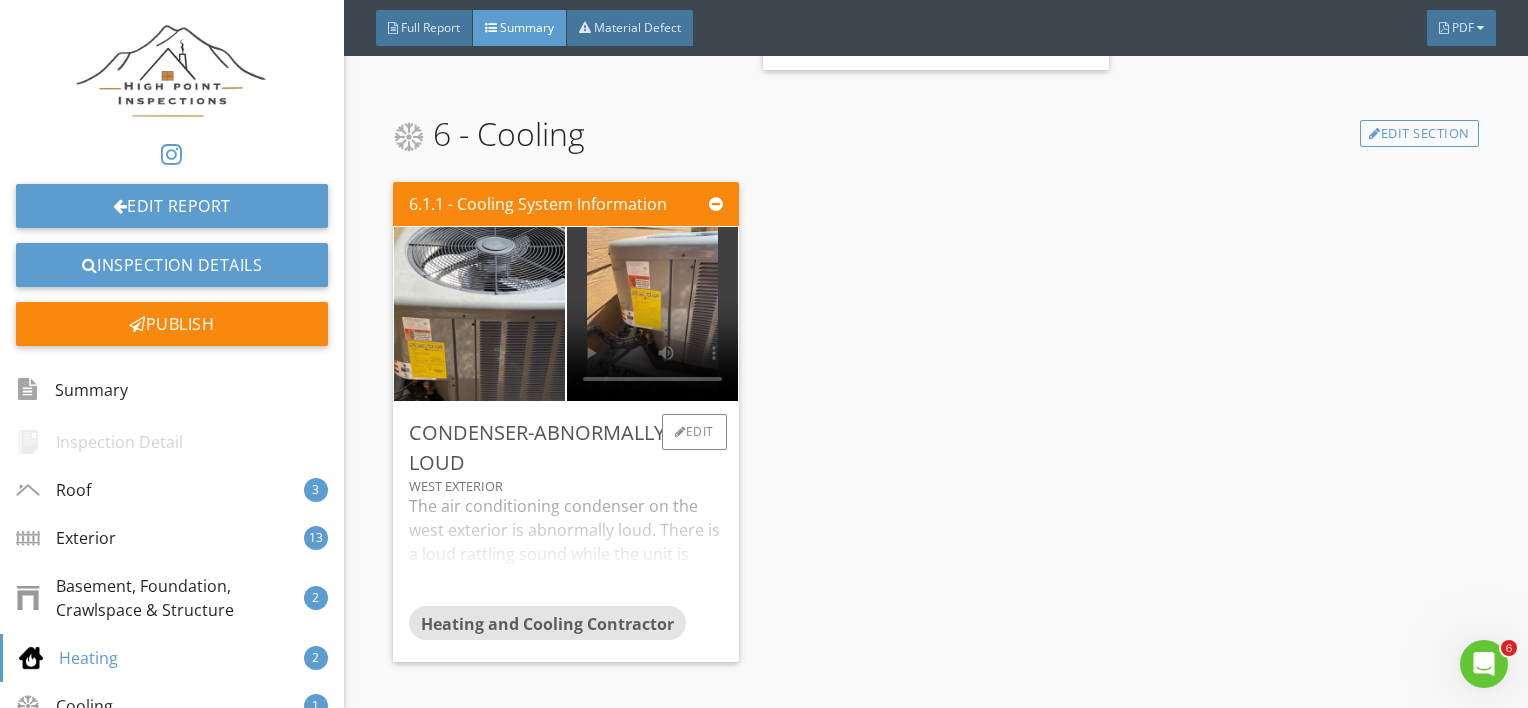 click on "The air conditioning condenser on the west exterior is abnormally loud. There is a loud rattling sound while the unit is running. This may be an indication that something is loose and/or in need of adjustment. Recommend having the condenser assessed by a professional heating and cooling contractor and advise on the necessary repairs." at bounding box center (566, 550) 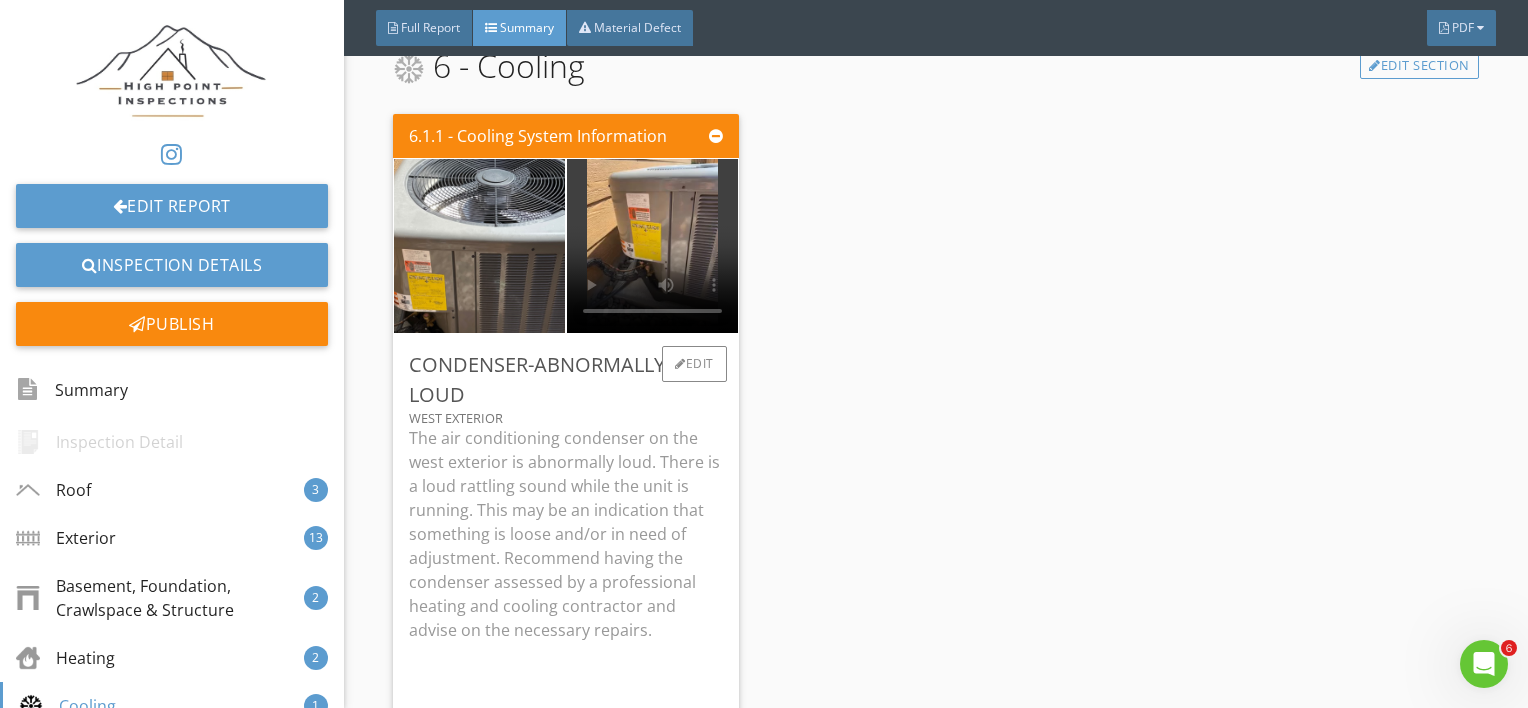 scroll, scrollTop: 7070, scrollLeft: 0, axis: vertical 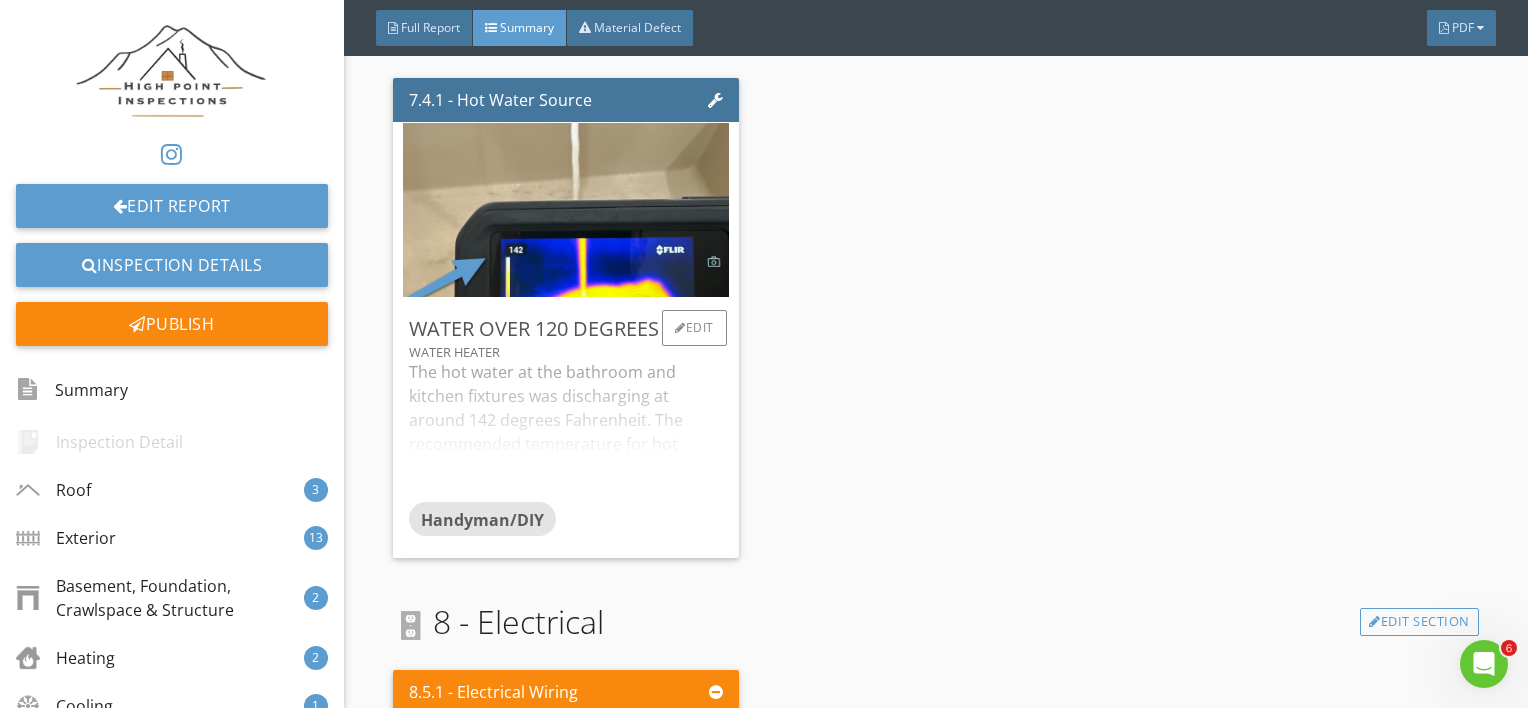 click on "The hot water at the bathroom and kitchen fixtures was discharging at around 142 degrees Fahrenheit. The recommended temperature for hot water should not exceed 120 degrees Fahrenheit to prevent scalding. Recommend turning down the thermostat on the water heater. Most electric water heaters have a dial to change the temperature behind the access panels. Most gas water heaters have a dial at the base to change the temperature." at bounding box center (566, 431) 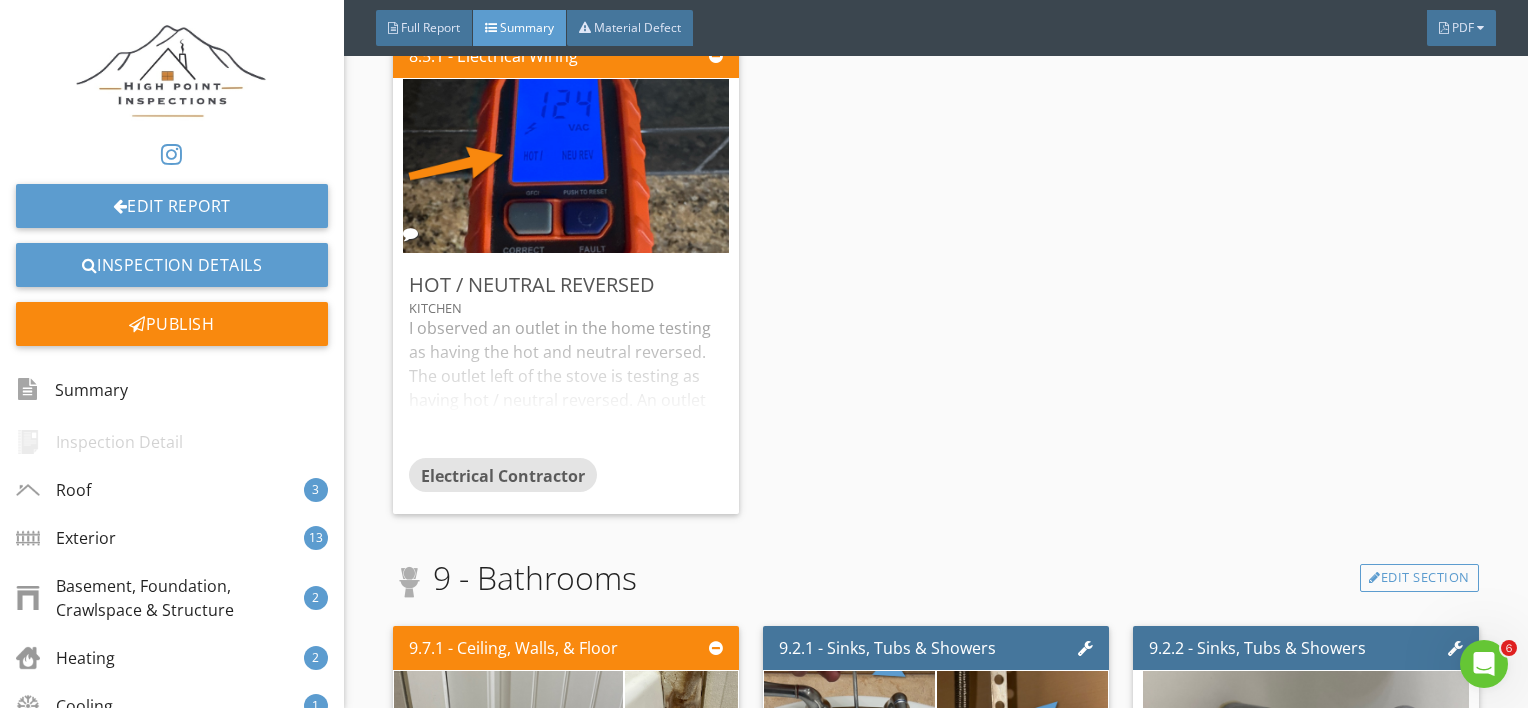 scroll, scrollTop: 8800, scrollLeft: 0, axis: vertical 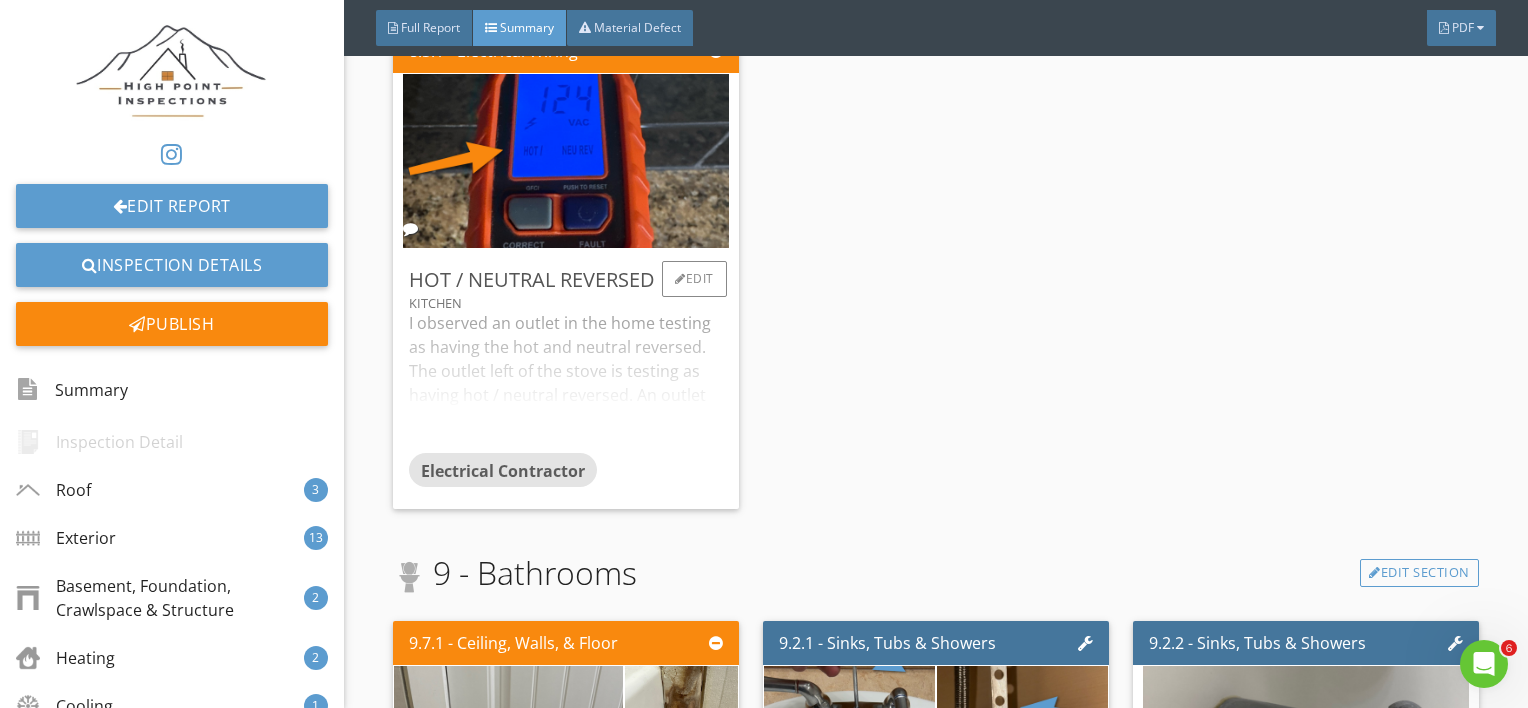 click on "I observed an outlet in the home testing as having the hot and neutral reversed. The outlet left of the stove is testing as having hot / neutral reversed. An outlet testing as hot and neutral reversed is an indicator that the outlet has been wired incorrectly. Recommend having the outlet assessed by an electrical contractor and the necessary repairs made." at bounding box center (566, 382) 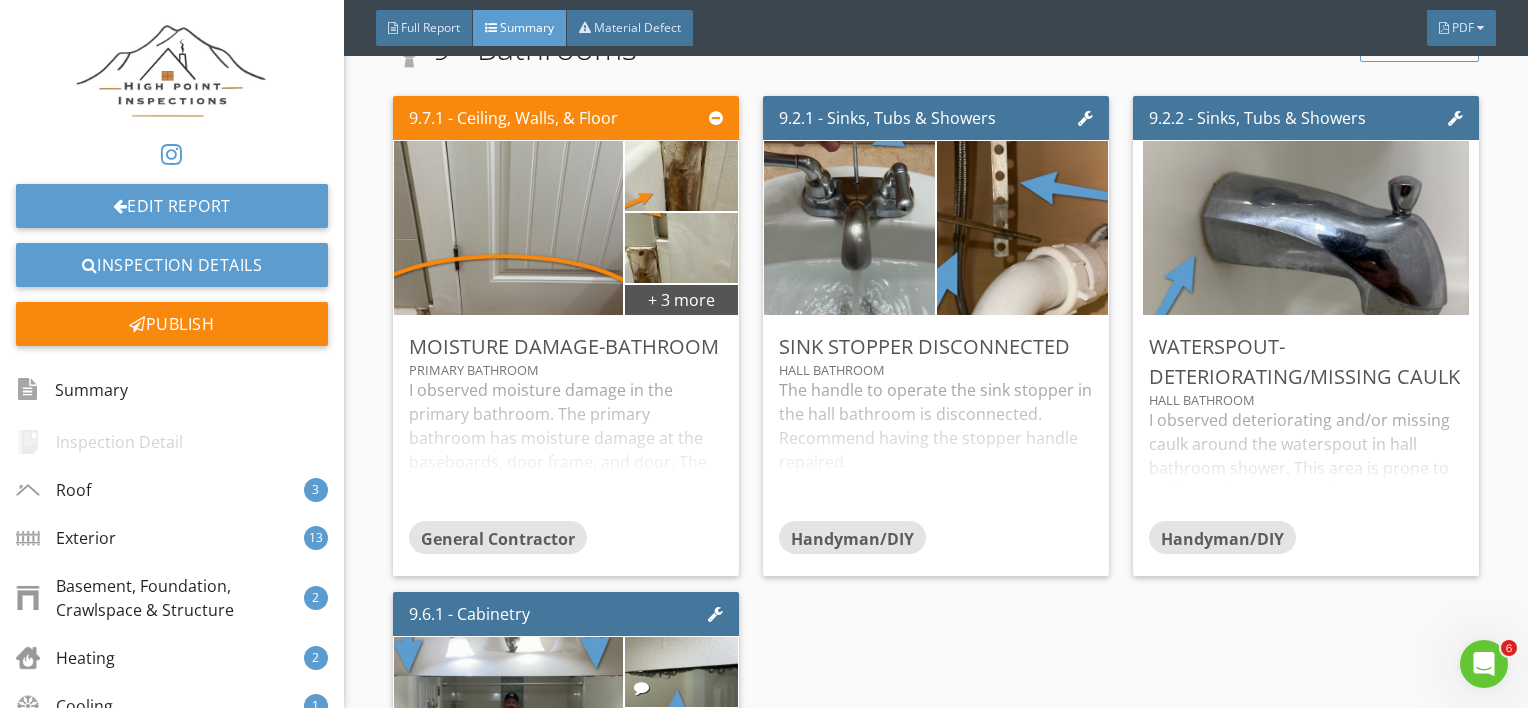 scroll, scrollTop: 9506, scrollLeft: 0, axis: vertical 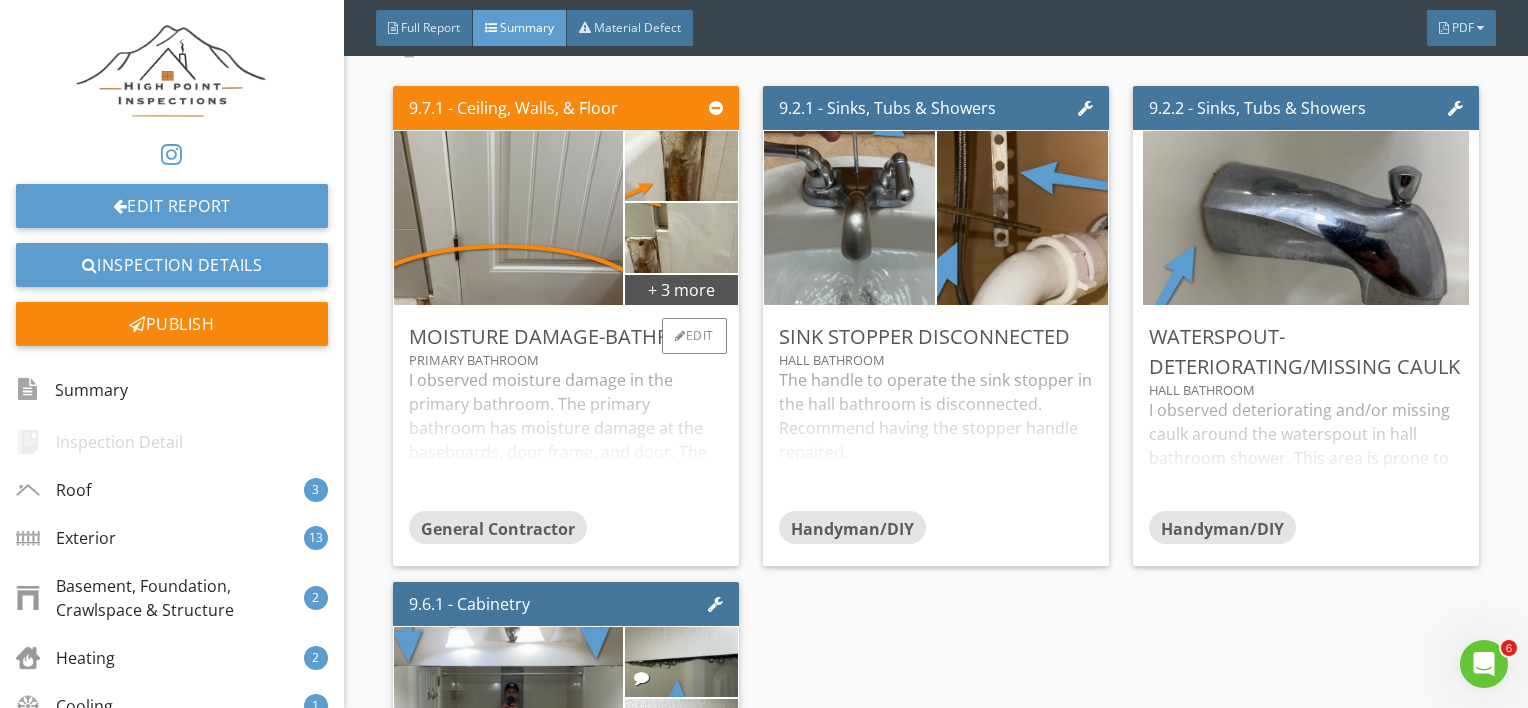 click on "I observed moisture damage in the primary bathroom. The primary bathroom has moisture damage at the baseboards, door frame, and door. The bathroom subfloor also appears to be swollen. Without removing the floor covering I am unable to determine the extent of the moisture damage. Recommend having the moisture damage in the bathroom repaired by a professional contractor." at bounding box center [566, 439] 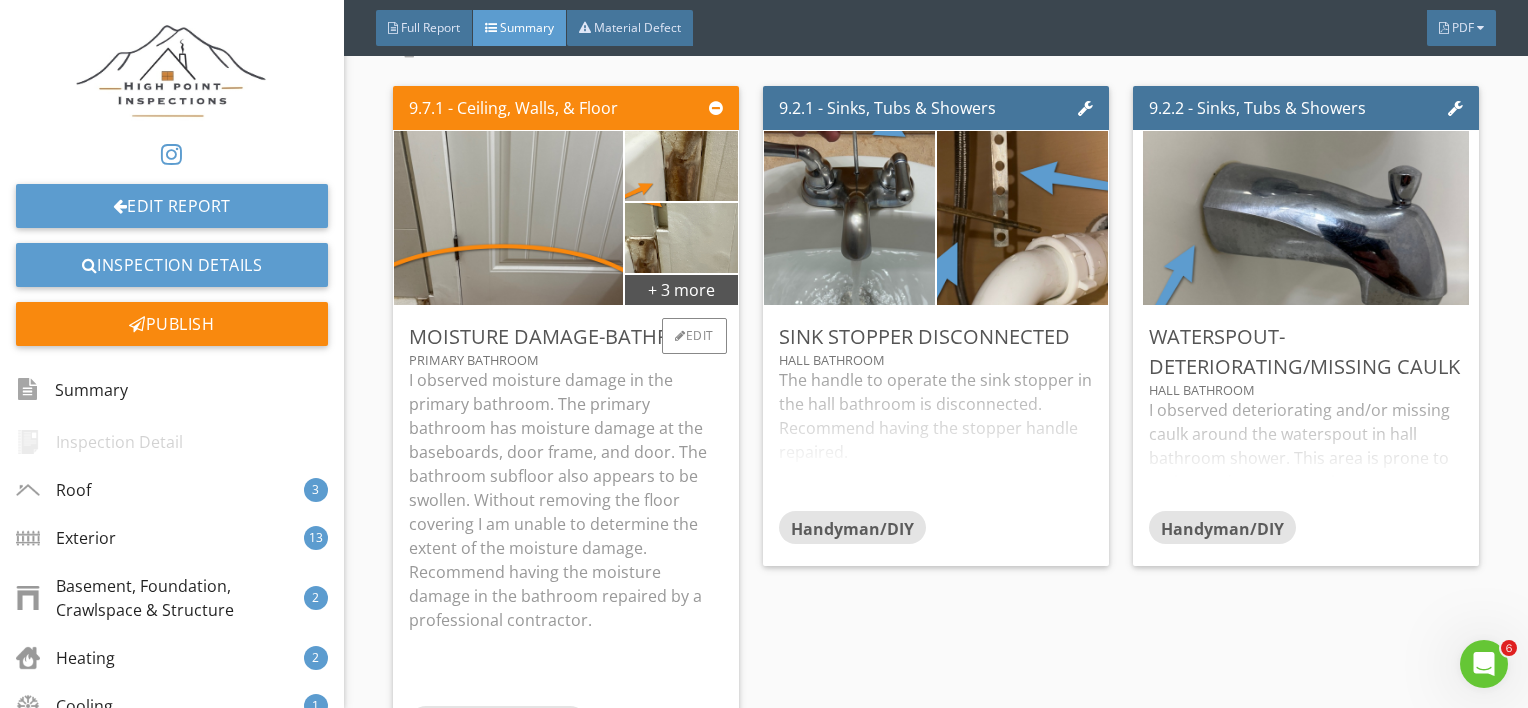 scroll, scrollTop: 9567, scrollLeft: 0, axis: vertical 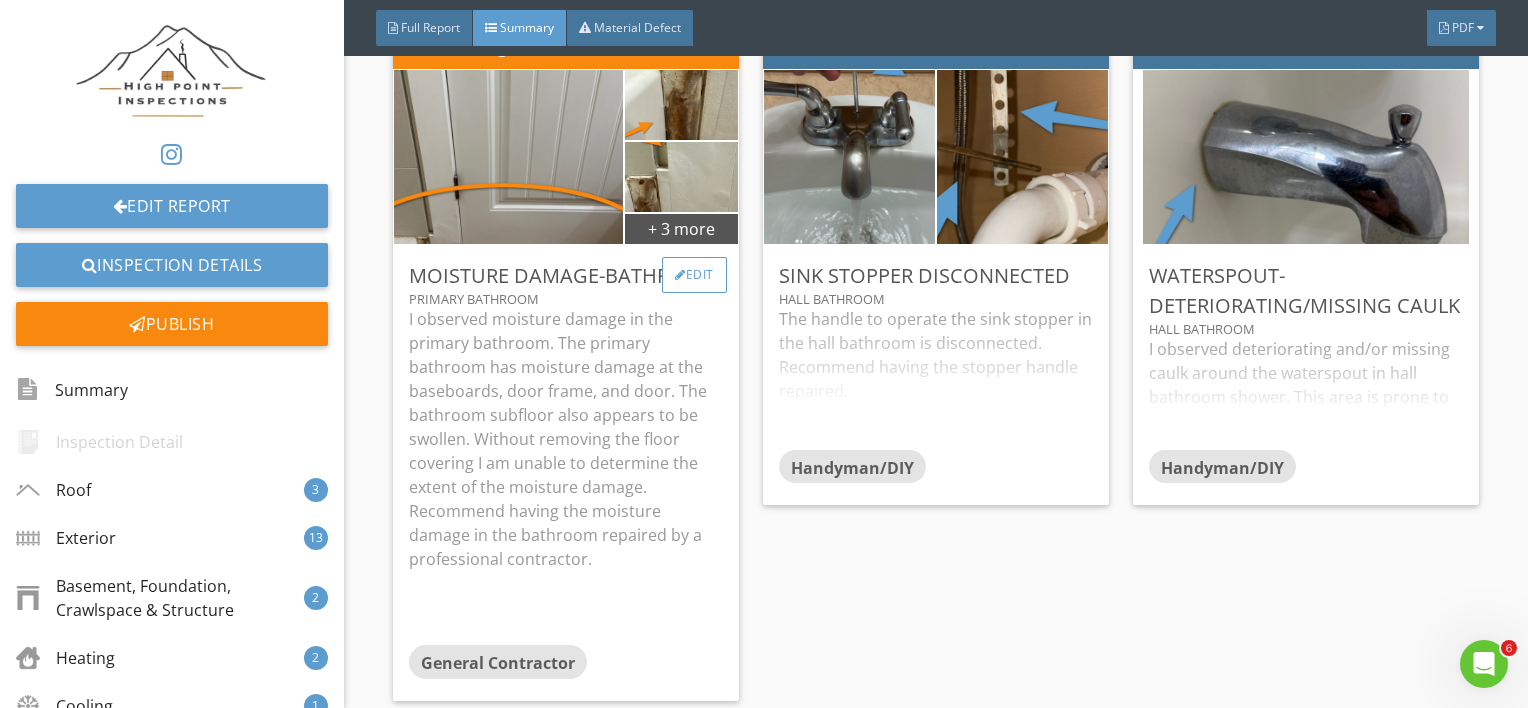 click on "Edit" at bounding box center (694, 275) 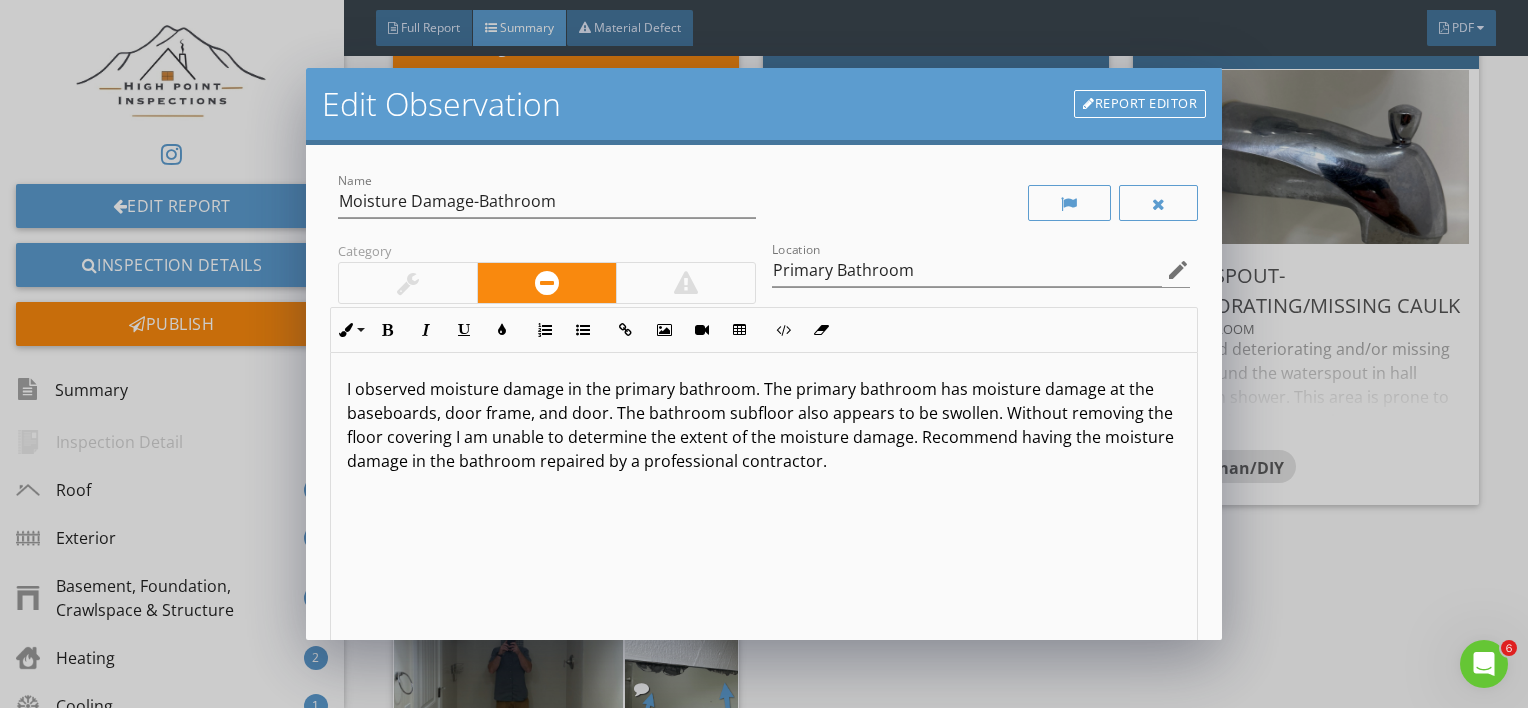scroll, scrollTop: 0, scrollLeft: 0, axis: both 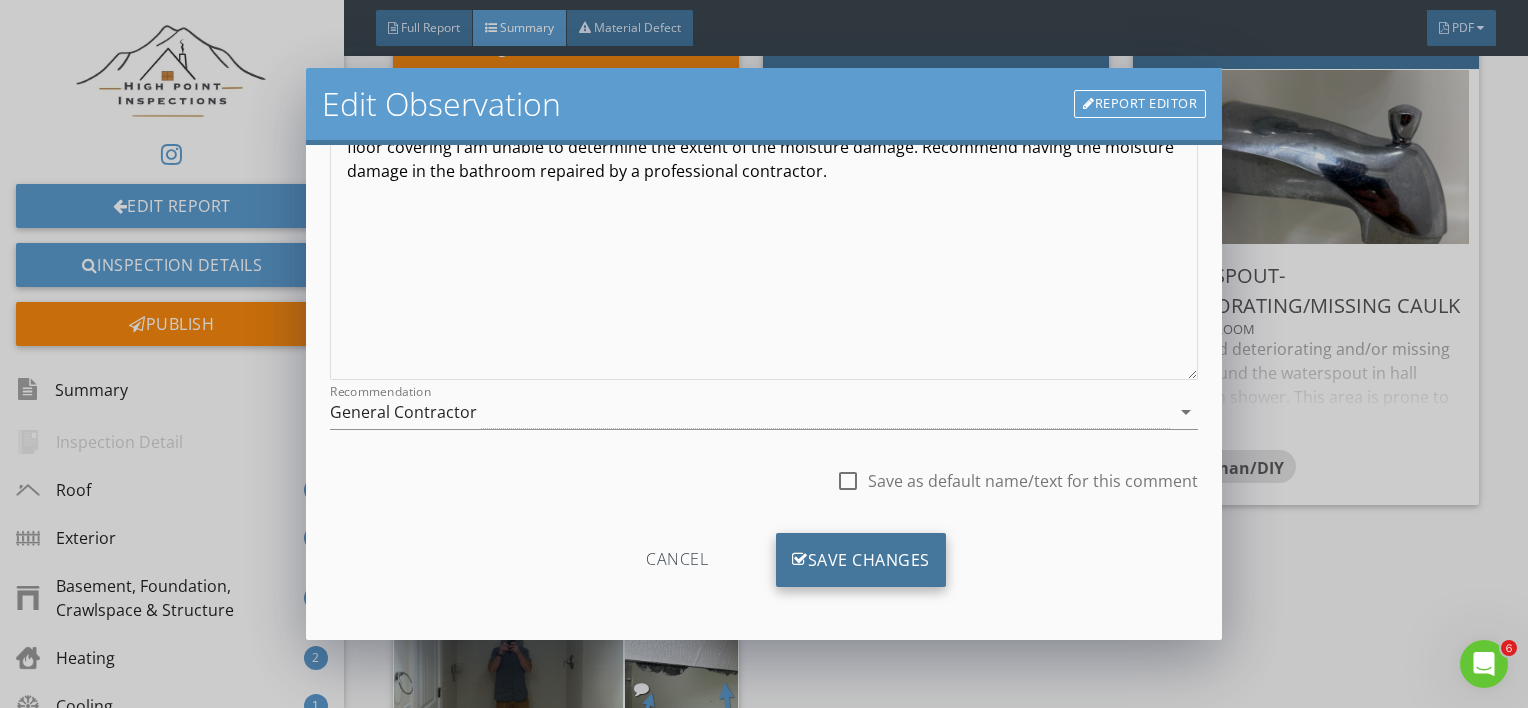 click on "Save Changes" at bounding box center [861, 560] 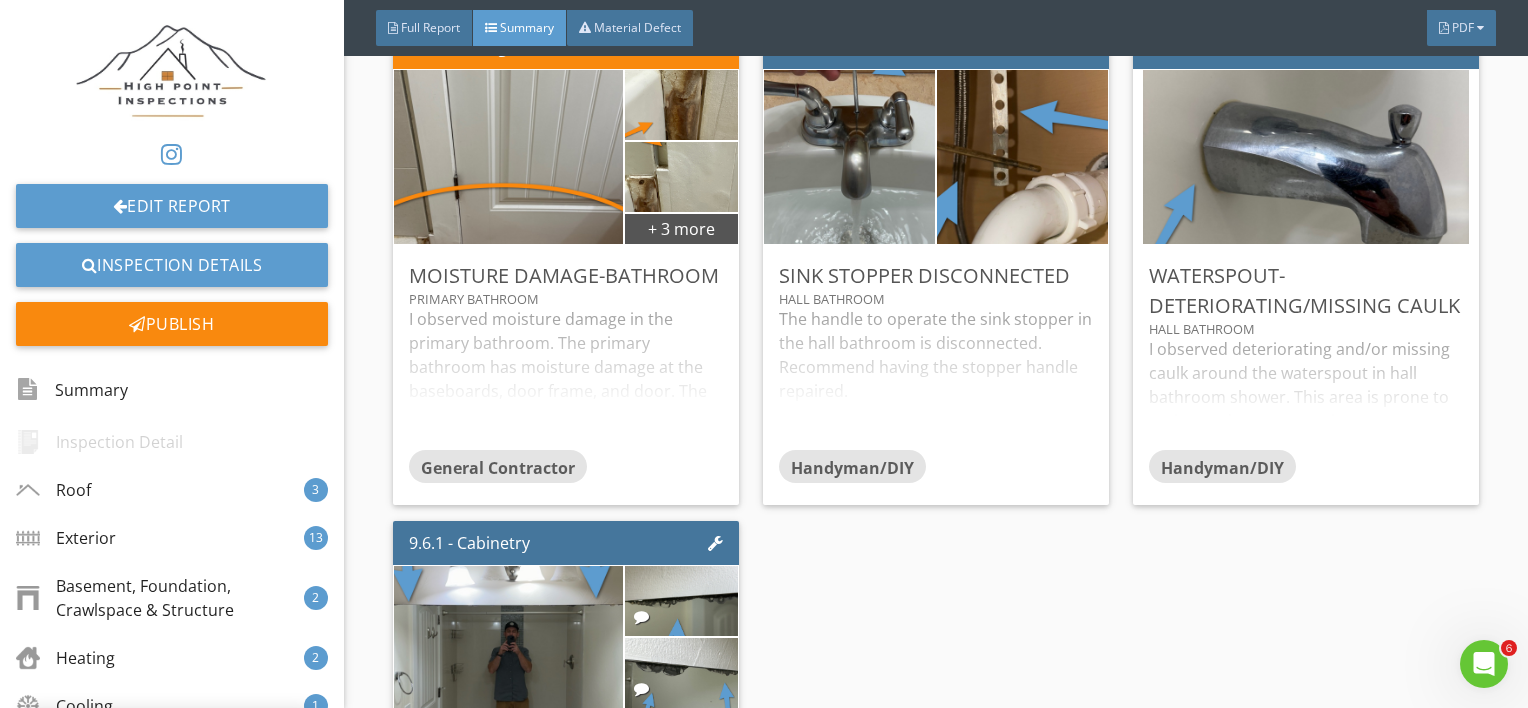 scroll, scrollTop: 53, scrollLeft: 0, axis: vertical 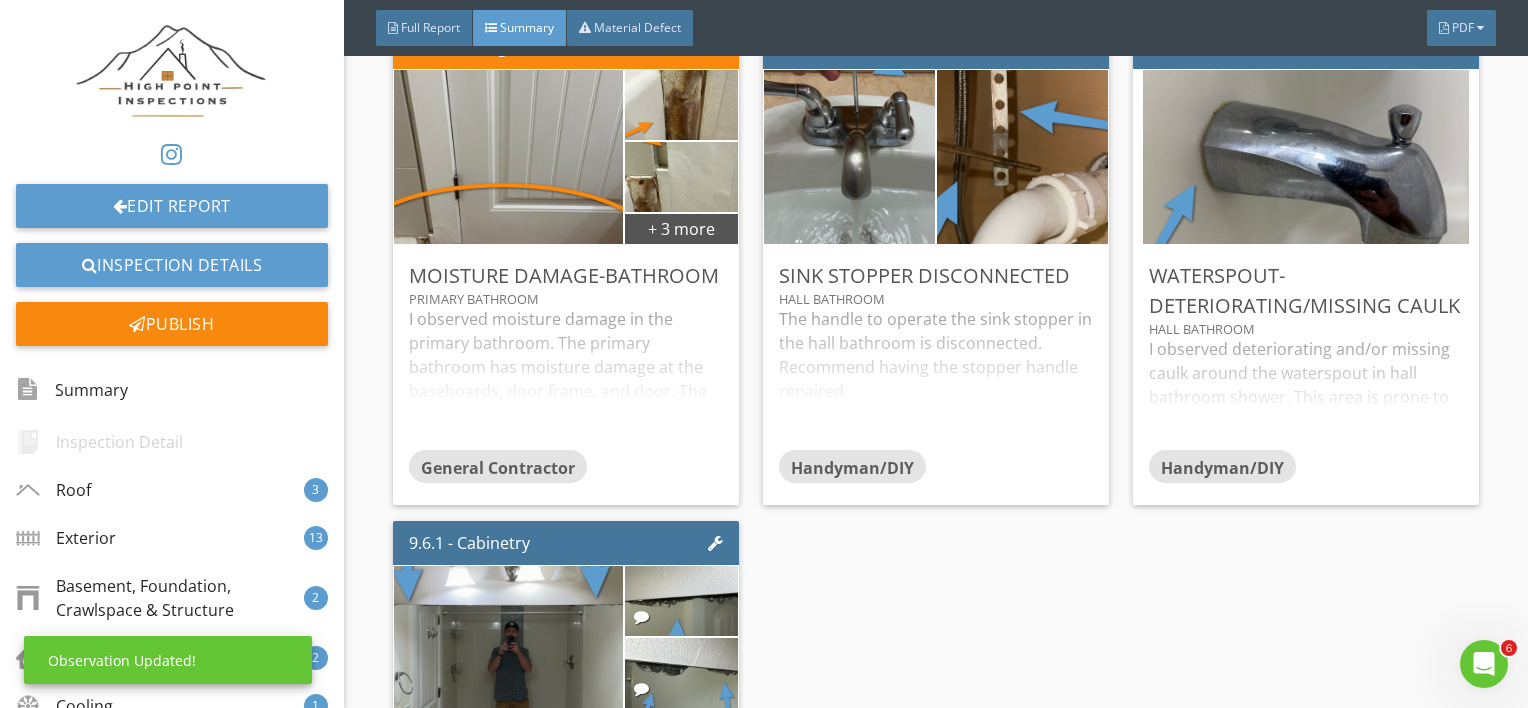 click on "I observed moisture damage in the primary bathroom. The primary bathroom has moisture damage at the baseboards, door frame, and door. The bathroom subfloor also appears to be swollen. Without removing the floor covering I am unable to determine the extent of the moisture damage. Recommend having the moisture damage in the bathroom repaired by a professional contractor." at bounding box center (566, 378) 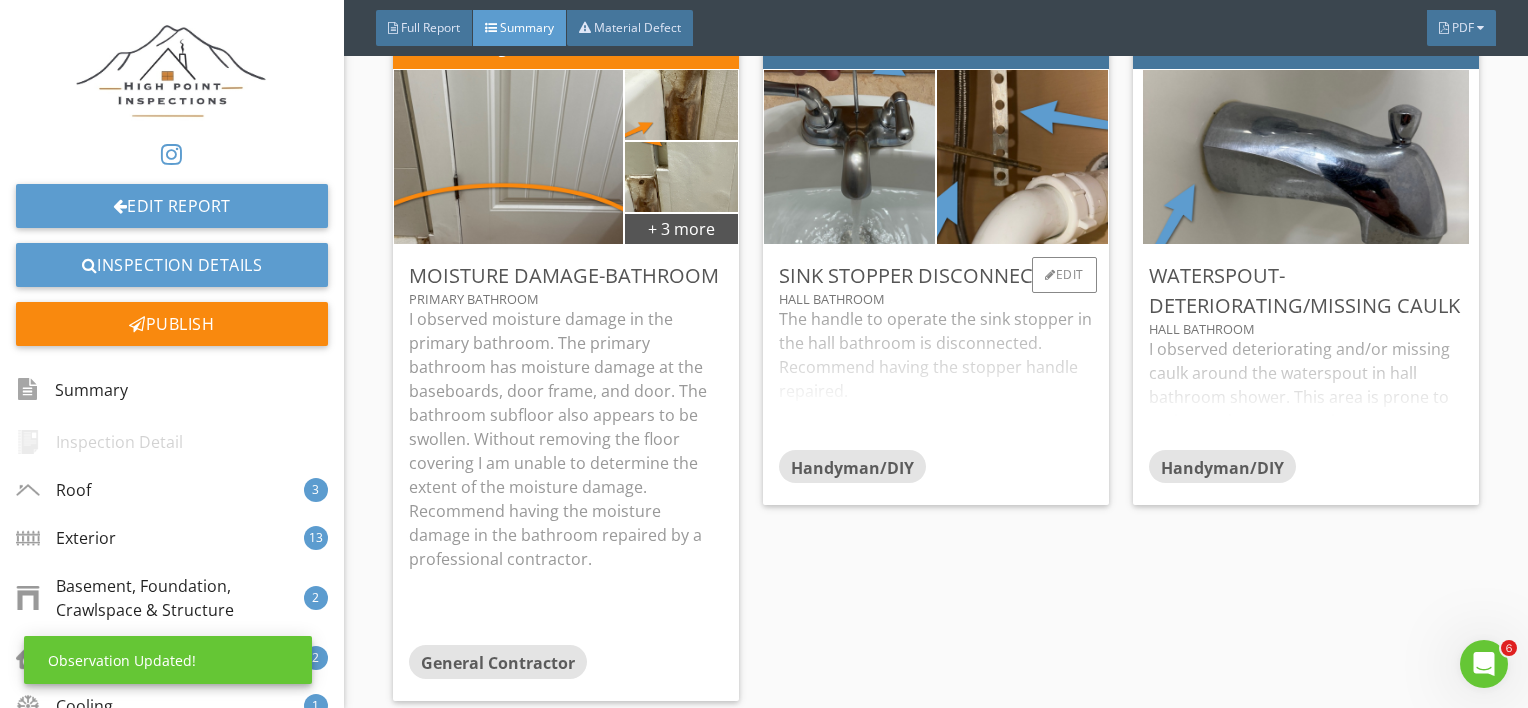 click on "The handle to operate the sink stopper in the hall bathroom is disconnected. Recommend having the stopper handle repaired." at bounding box center [936, 378] 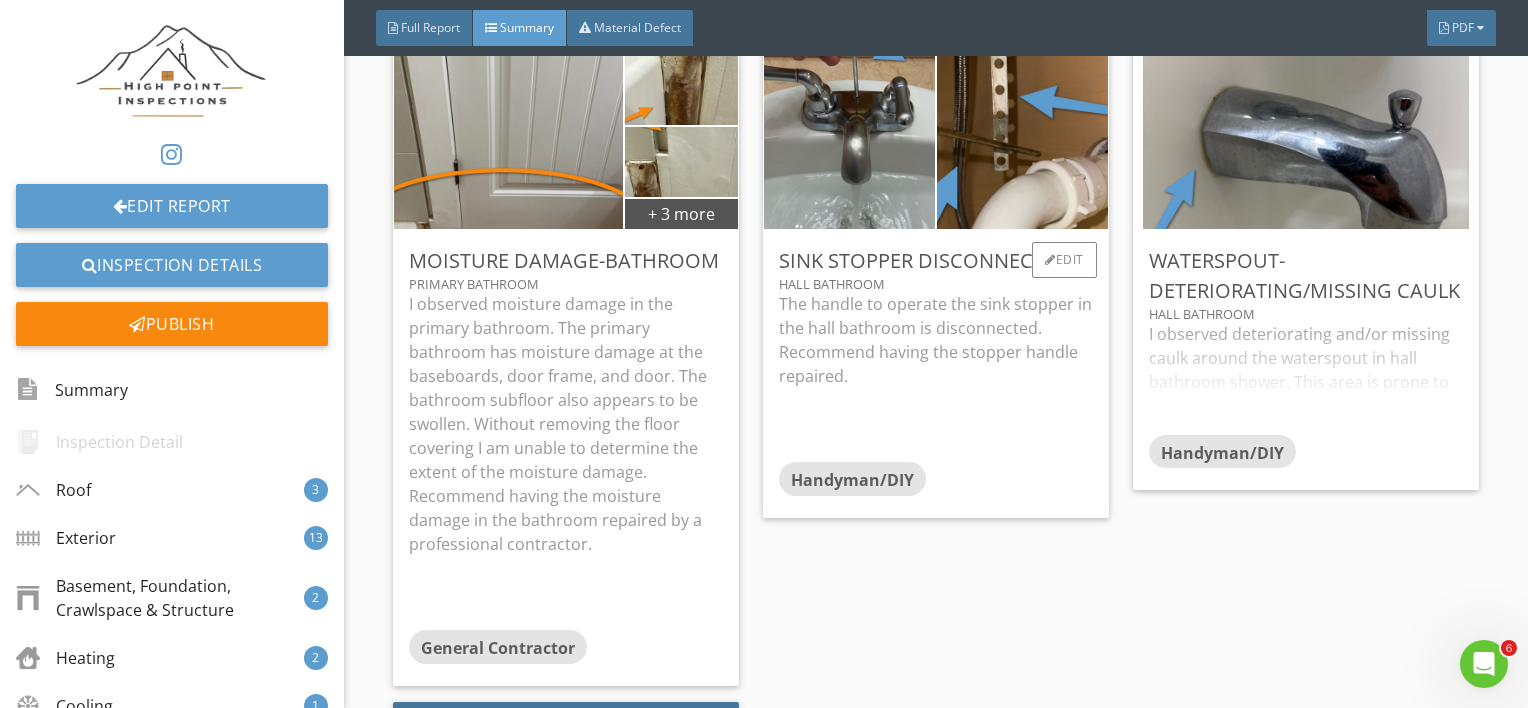 scroll, scrollTop: 9584, scrollLeft: 0, axis: vertical 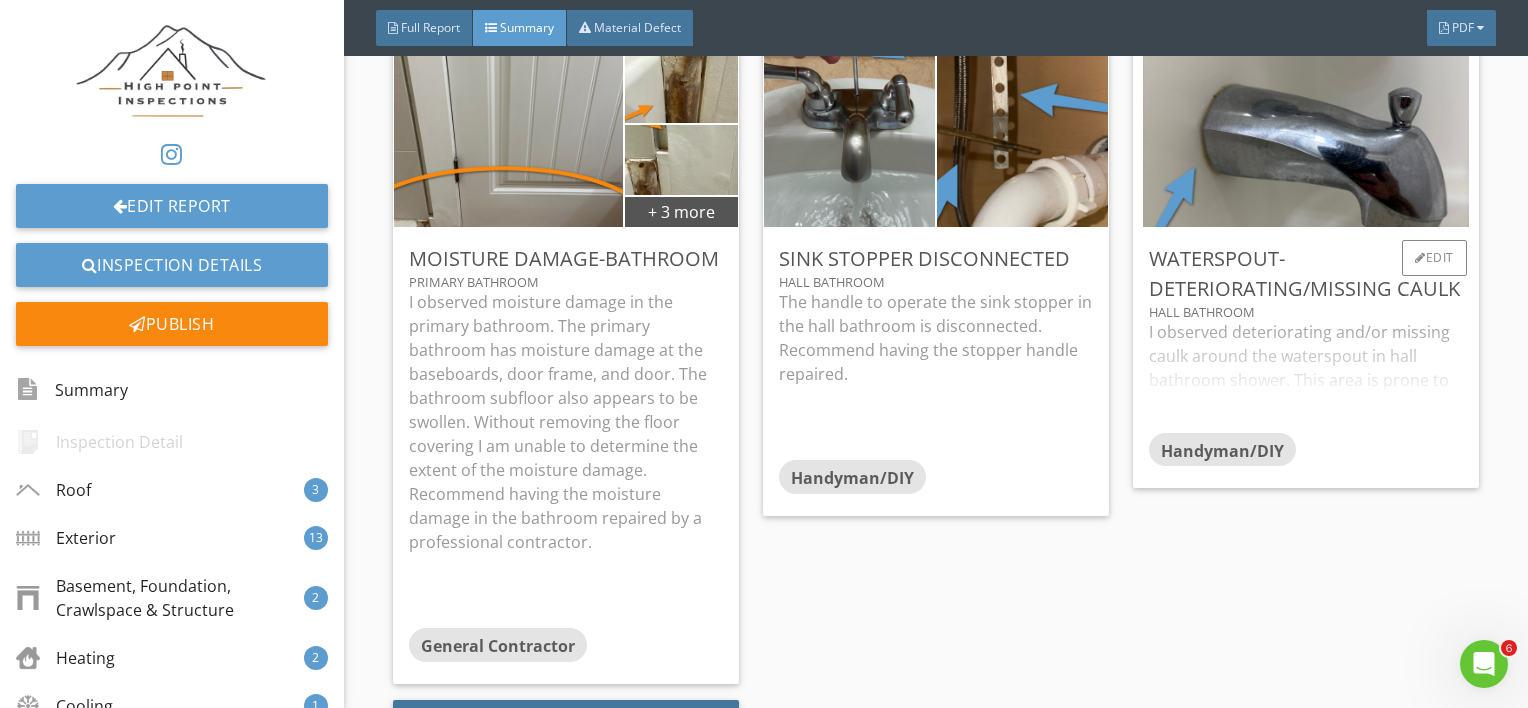 click on "I observed deteriorating and/or missing caulk around the waterspout in hall bathroom shower. This area is prone to moisture damage over time. Recommend having the caulk around the waterspout repaired/replaced." at bounding box center (1306, 376) 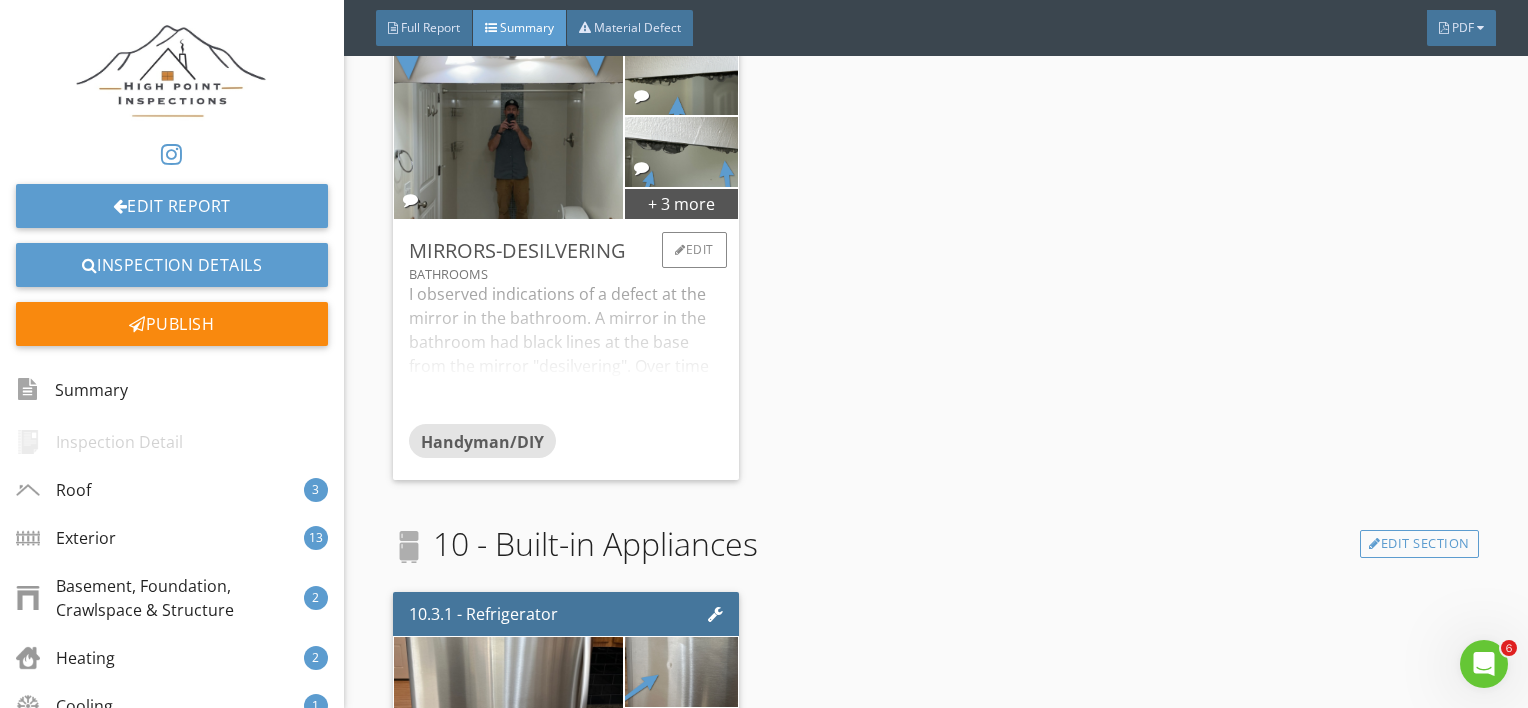 scroll, scrollTop: 10286, scrollLeft: 0, axis: vertical 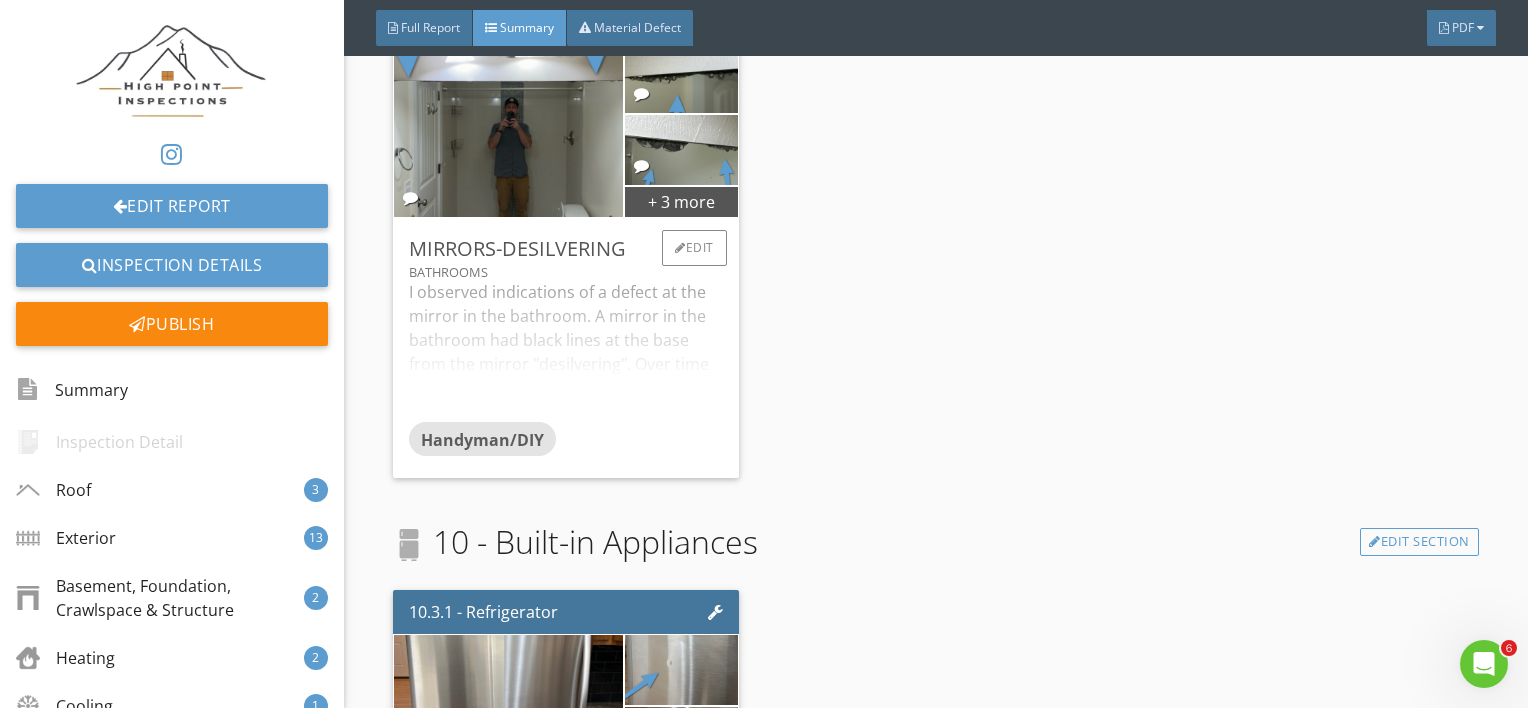 click on "I observed indications of a defect at the mirror in the bathroom. A mirror in the bathroom had black lines at the base from the mirror "desilvering". Over time mirrors can develop spots or lines where the silvering/reflective material deteriorates. Recommend having the mirror with desilvering replaced by a qualified professional." at bounding box center [566, 351] 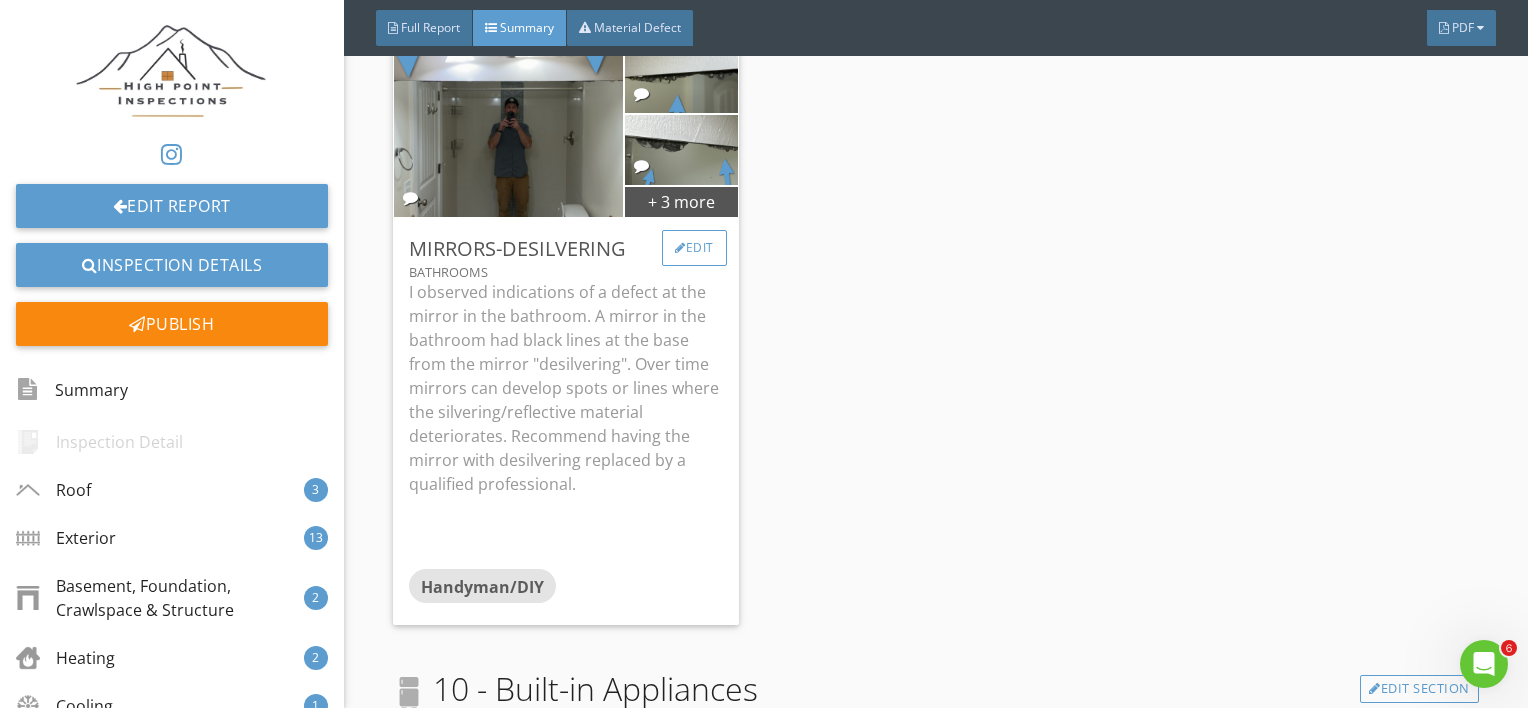 click on "Edit" at bounding box center (694, 248) 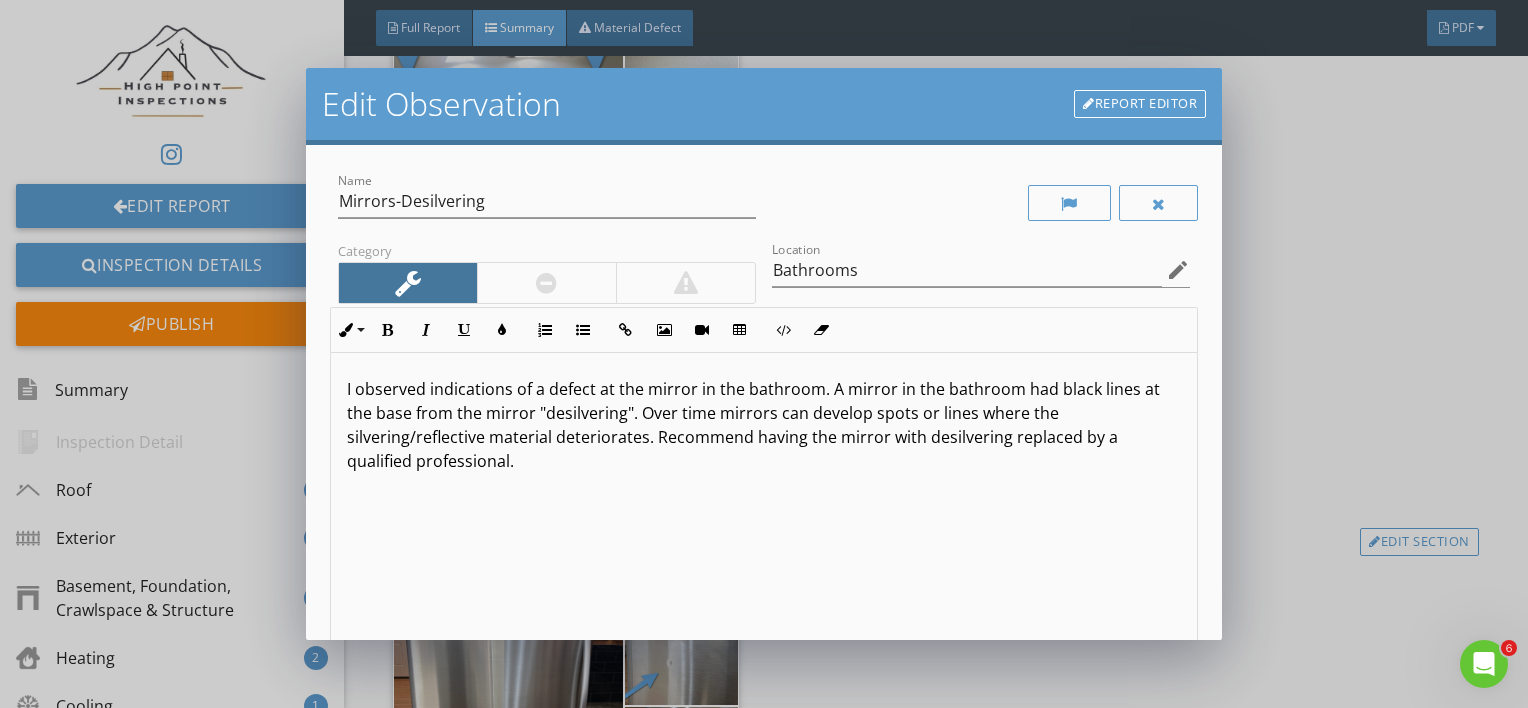 click on "I observed indications of a defect at the mirror in the bathroom. A mirror in the bathroom had black lines at the base from the mirror "desilvering". Over time mirrors can develop spots or lines where the silvering/reflective material deteriorates. Recommend having the mirror with desilvering replaced by a qualified professional." at bounding box center [764, 425] 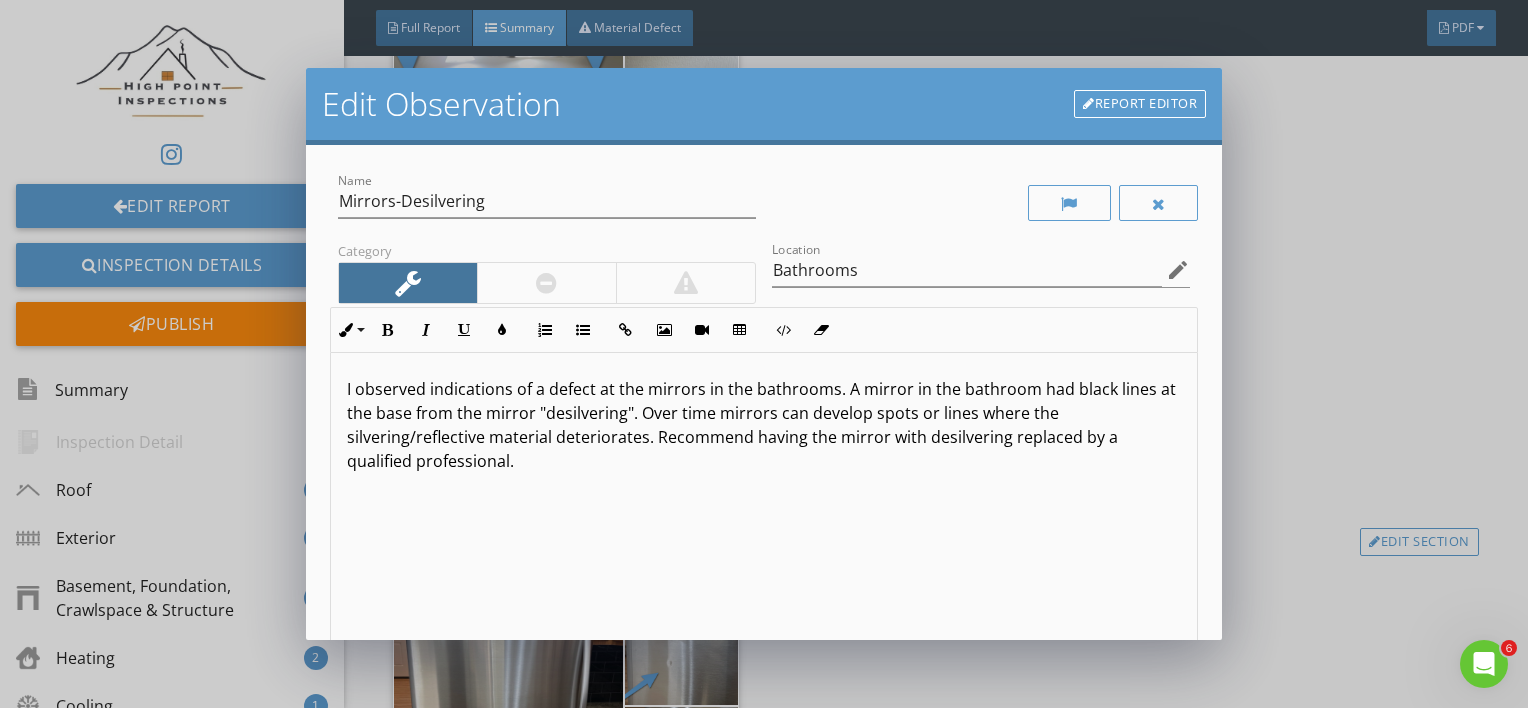 click on "I observed indications of a defect at the mirrors in the bathrooms. A mirror in the bathroom had black lines at the base from the mirror "desilvering". Over time mirrors can develop spots or lines where the silvering/reflective material deteriorates. Recommend having the mirror with desilvering replaced by a qualified professional." at bounding box center (764, 425) 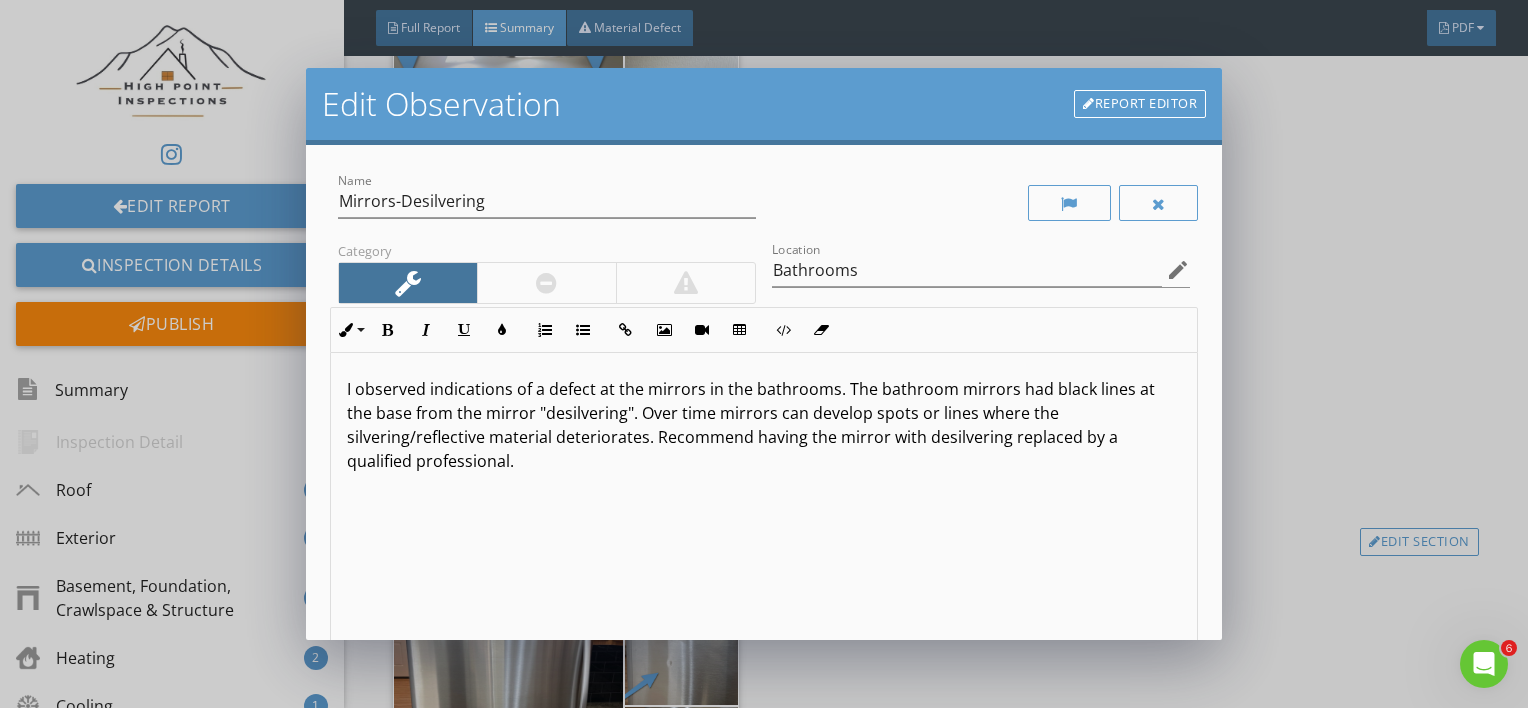 click on "I observed indications of a defect at the mirrors in the bathrooms. The bathroom mirrors had black lines at the base from the mirror "desilvering". Over time mirrors can develop spots or lines where the silvering/reflective material deteriorates. Recommend having the mirror with desilvering replaced by a qualified professional." at bounding box center (764, 425) 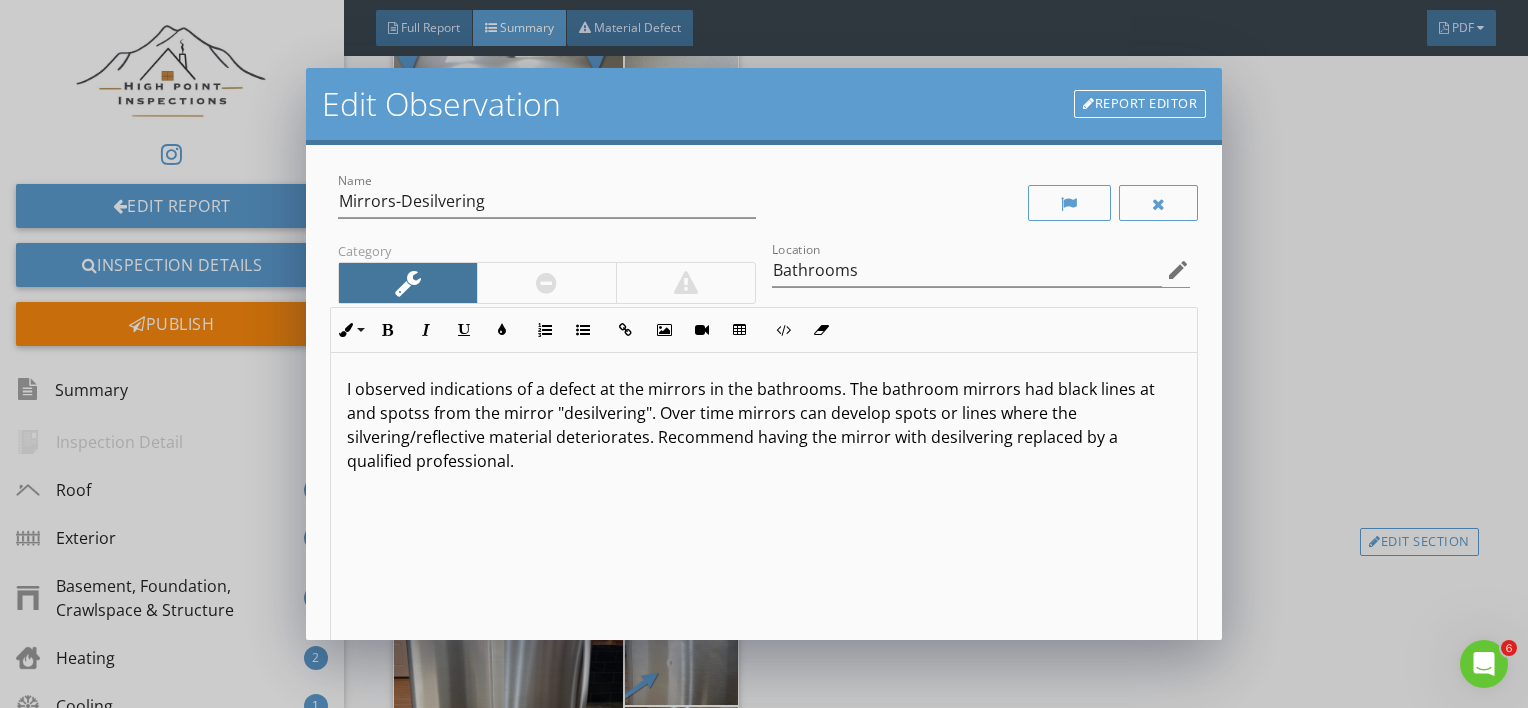 click on "I observed indications of a defect at the mirrors in the bathrooms. The bathroom mirrors had black lines at and spotss from the mirror "desilvering". Over time mirrors can develop spots or lines where the silvering/reflective material deteriorates. Recommend having the mirror with desilvering replaced by a qualified professional." at bounding box center [764, 425] 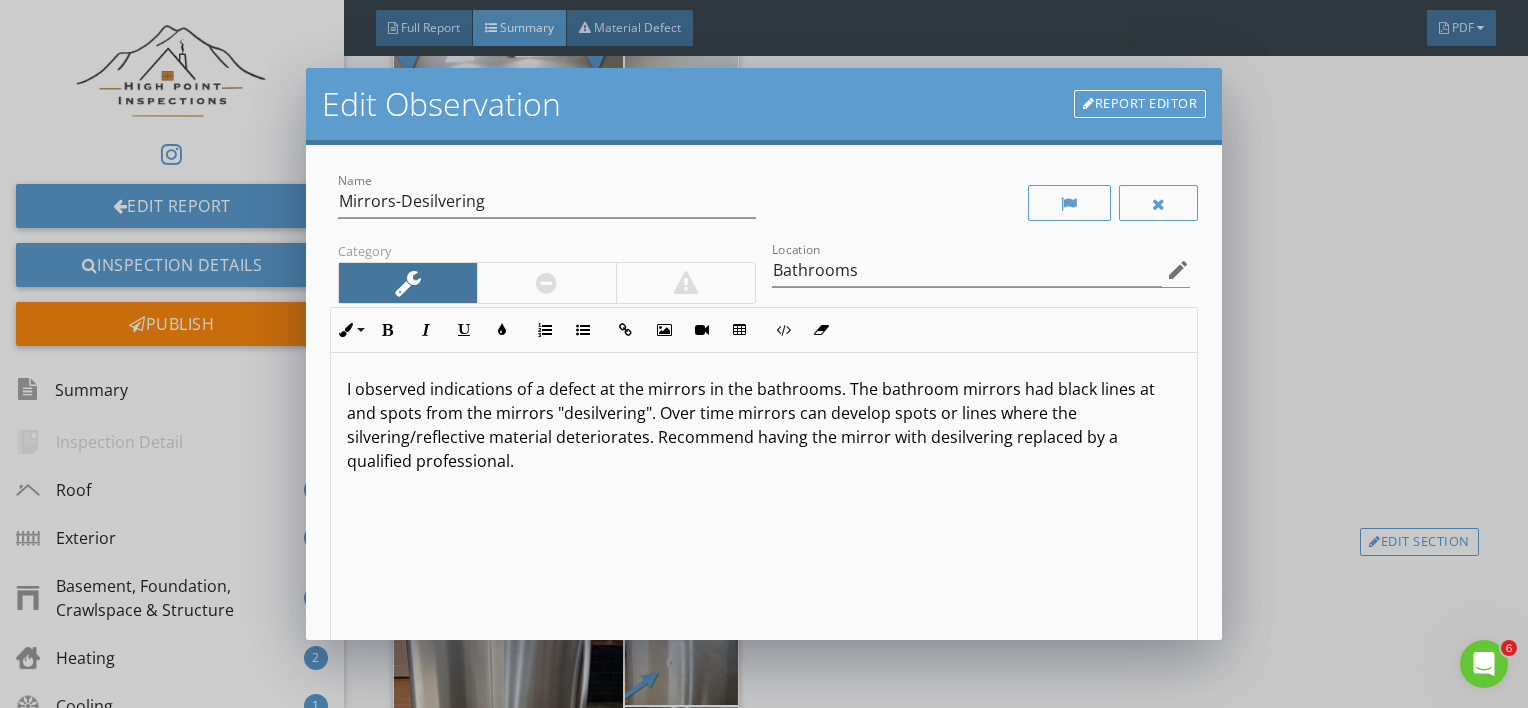 click on "I observed indications of a defect at the mirrors in the bathrooms. The bathroom mirrors had black lines at and spots from the mirrors "desilvering". Over time mirrors can develop spots or lines where the silvering/reflective material deteriorates. Recommend having the mirror with desilvering replaced by a qualified professional." at bounding box center [764, 425] 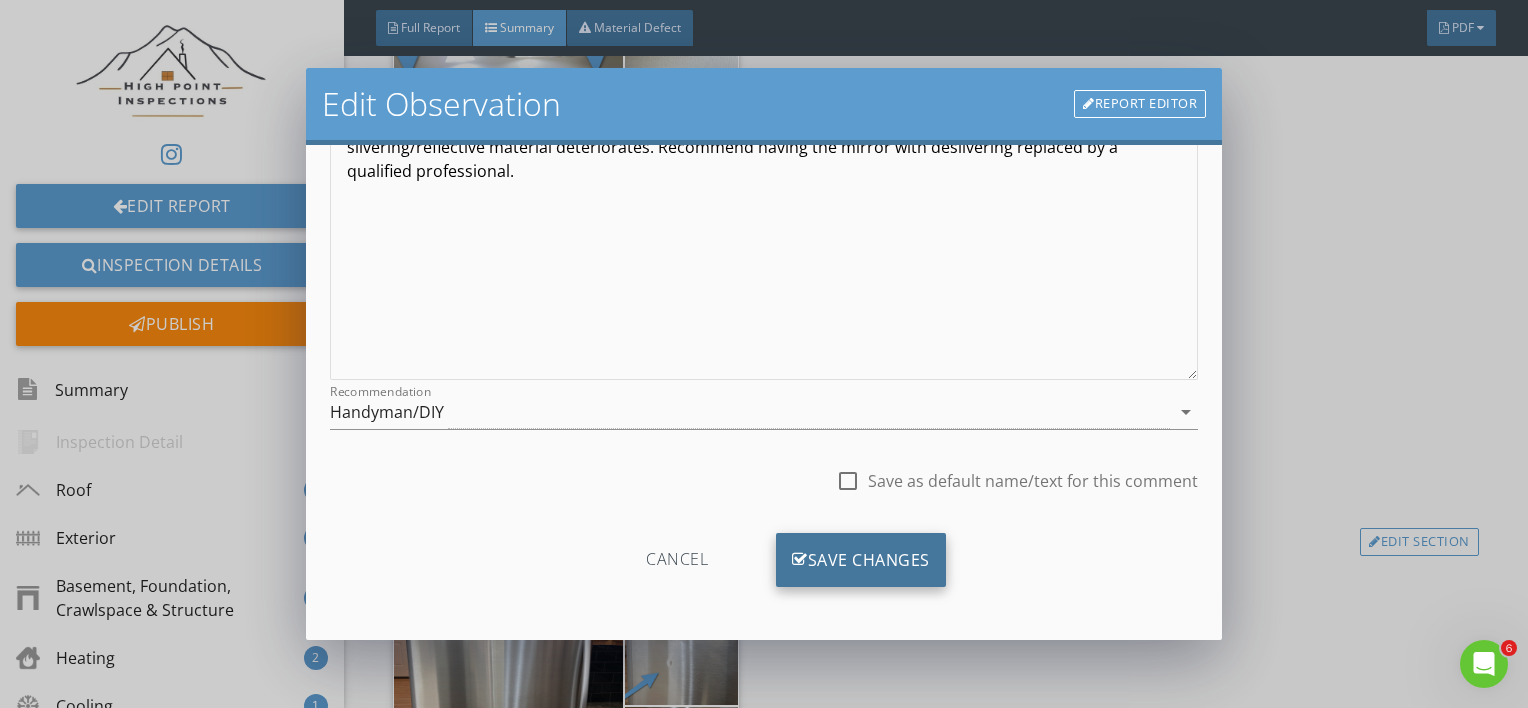 click on "Save Changes" at bounding box center [861, 560] 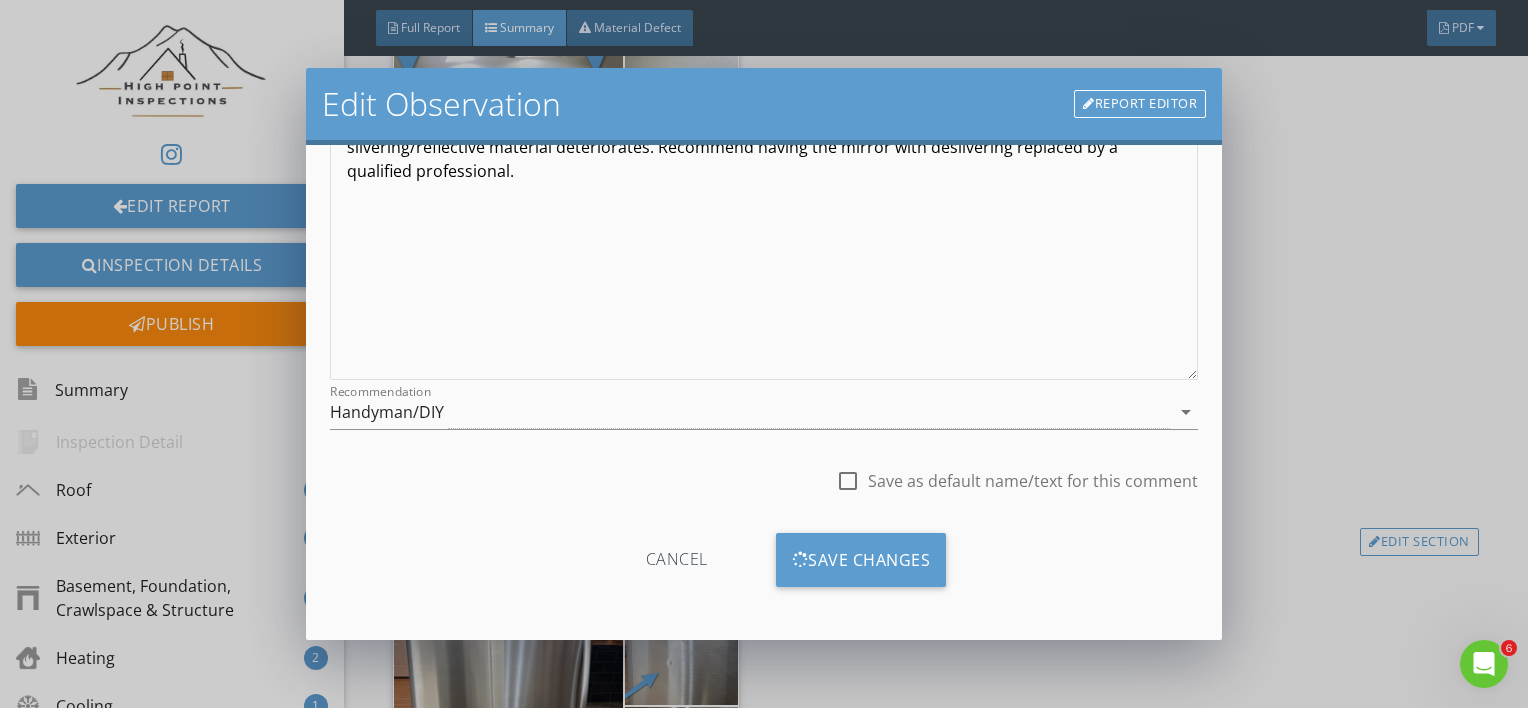 scroll, scrollTop: 53, scrollLeft: 0, axis: vertical 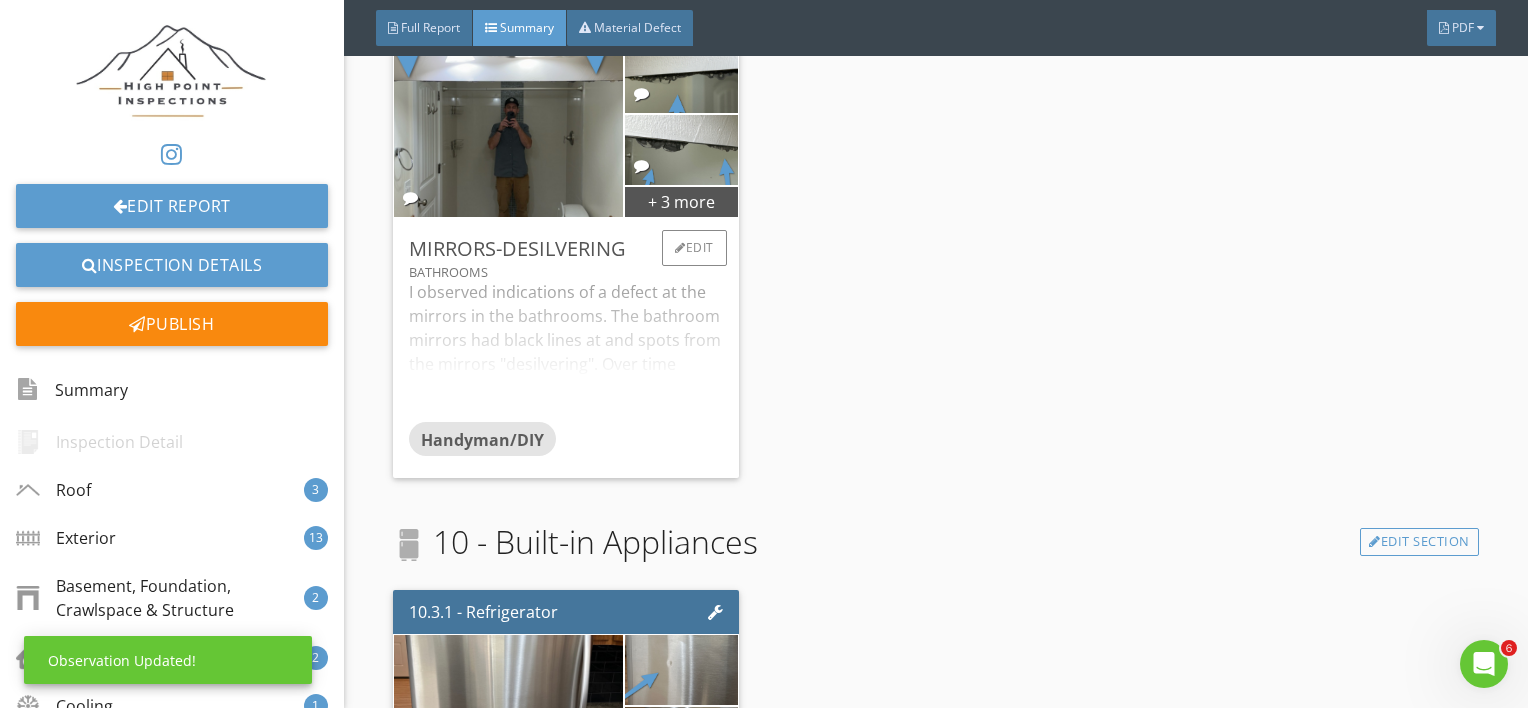 click on "I observed indications of a defect at the mirrors in the bathrooms. The bathroom mirrors had black lines at and spots from the mirrors "desilvering". Over time mirrors can develop spots or lines where the silvering/reflective material deteriorates. Recommend having the mirror with desilvering replaced by a qualified professional." at bounding box center (566, 351) 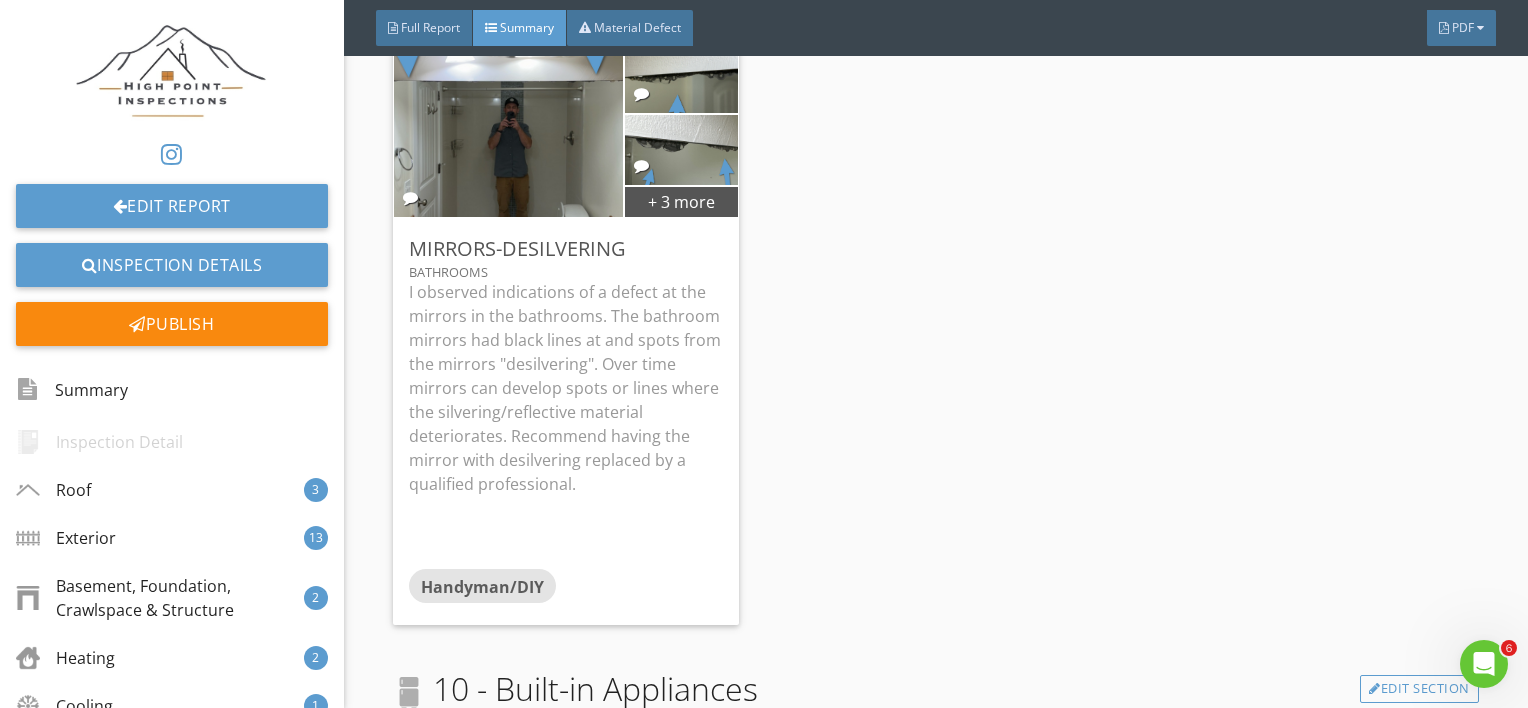 scroll, scrollTop: 10306, scrollLeft: 0, axis: vertical 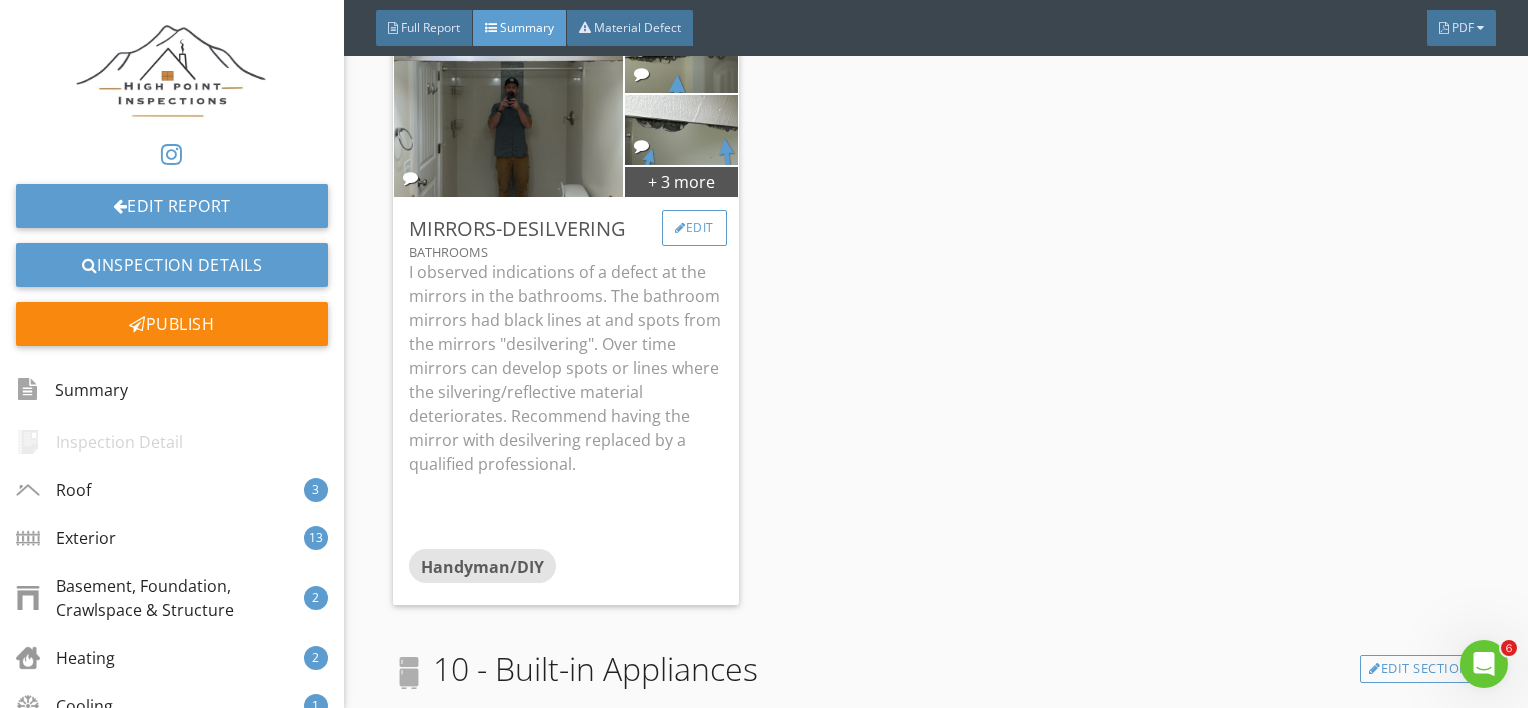 click on "Edit" at bounding box center [694, 228] 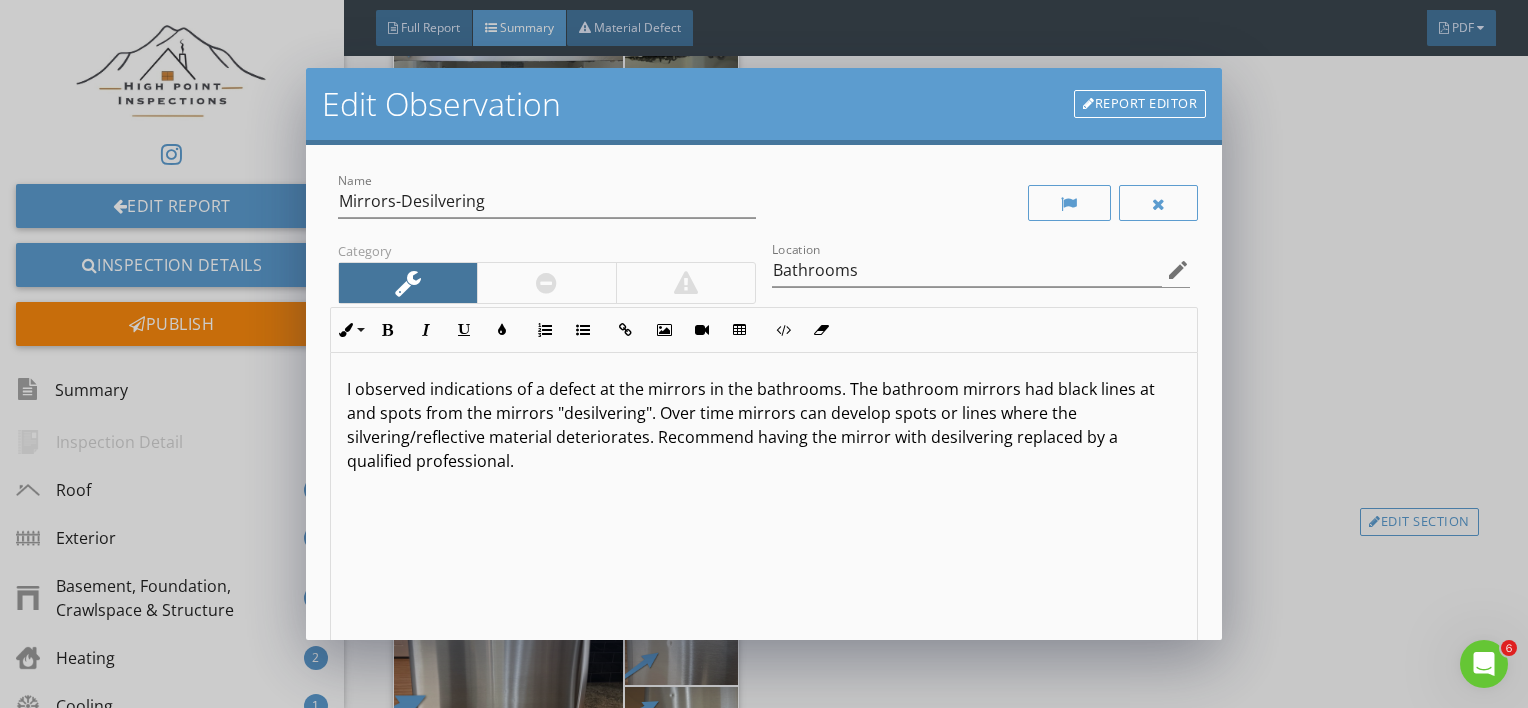 scroll, scrollTop: 0, scrollLeft: 0, axis: both 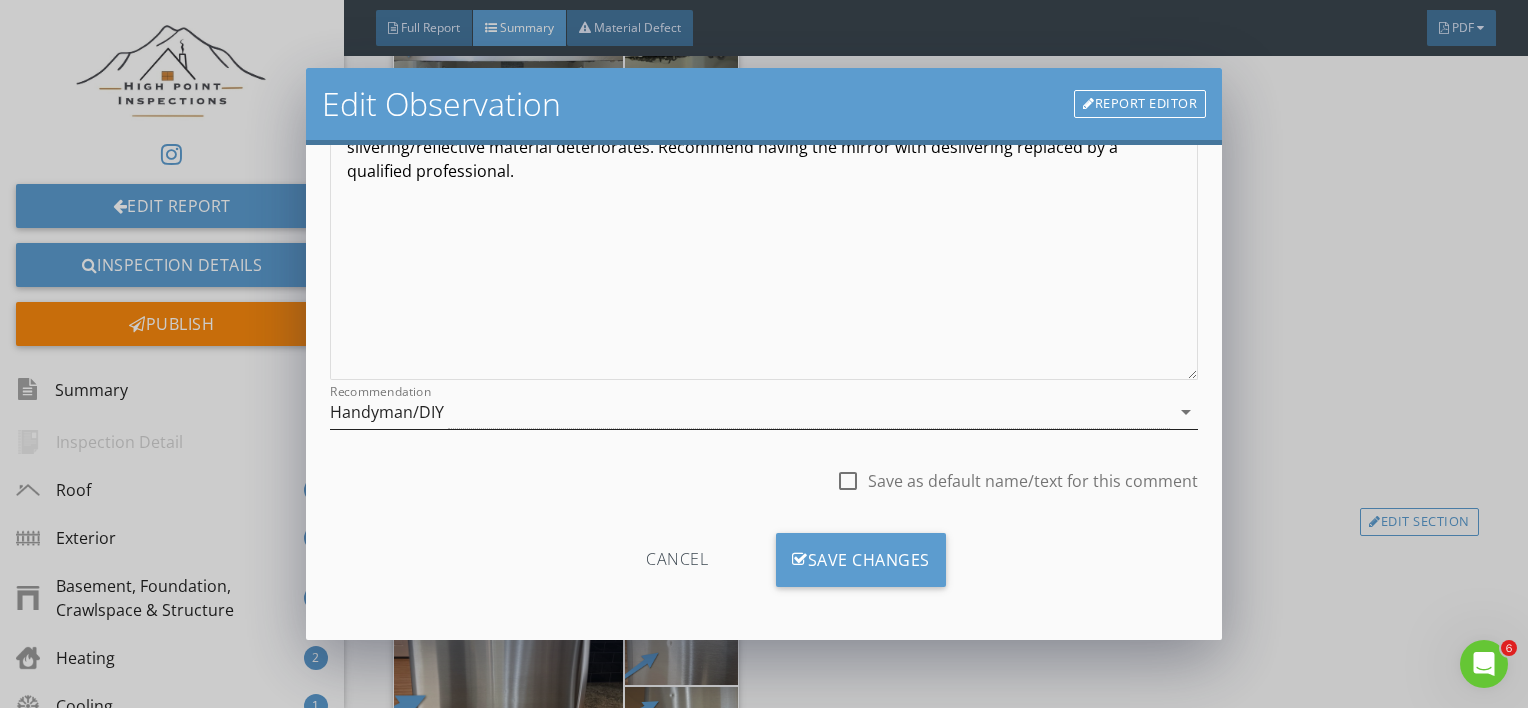 click on "Handyman/DIY" at bounding box center (387, 412) 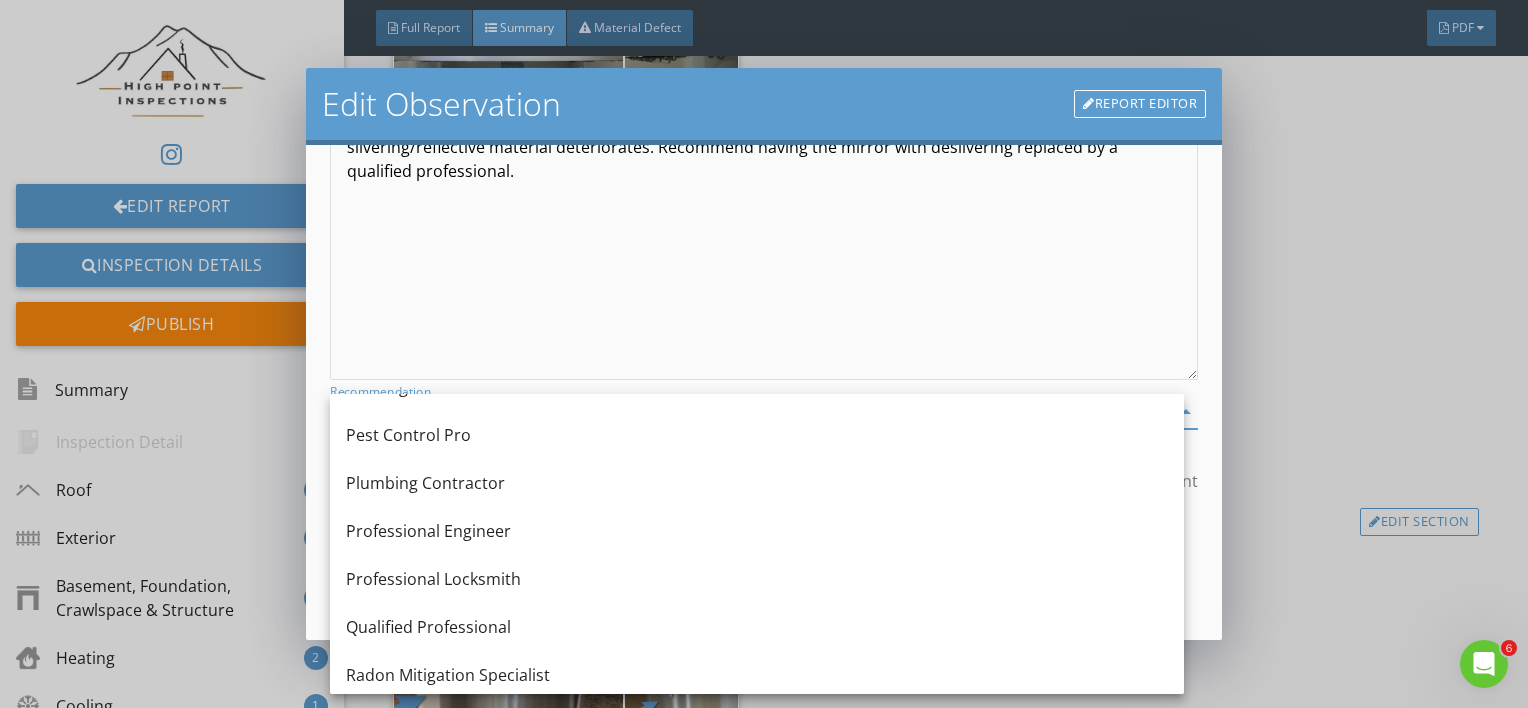 scroll, scrollTop: 2104, scrollLeft: 0, axis: vertical 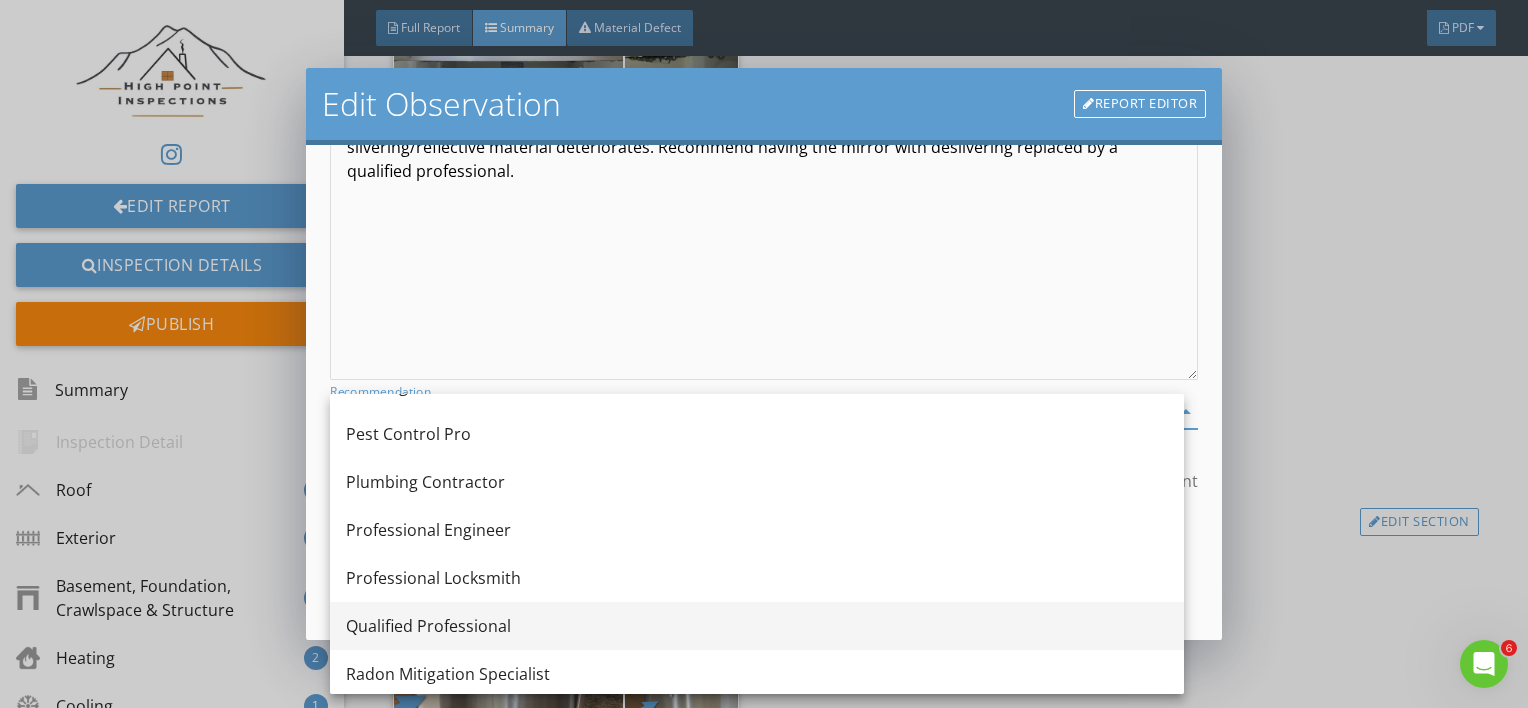 click on "Qualified Professional" at bounding box center (757, 626) 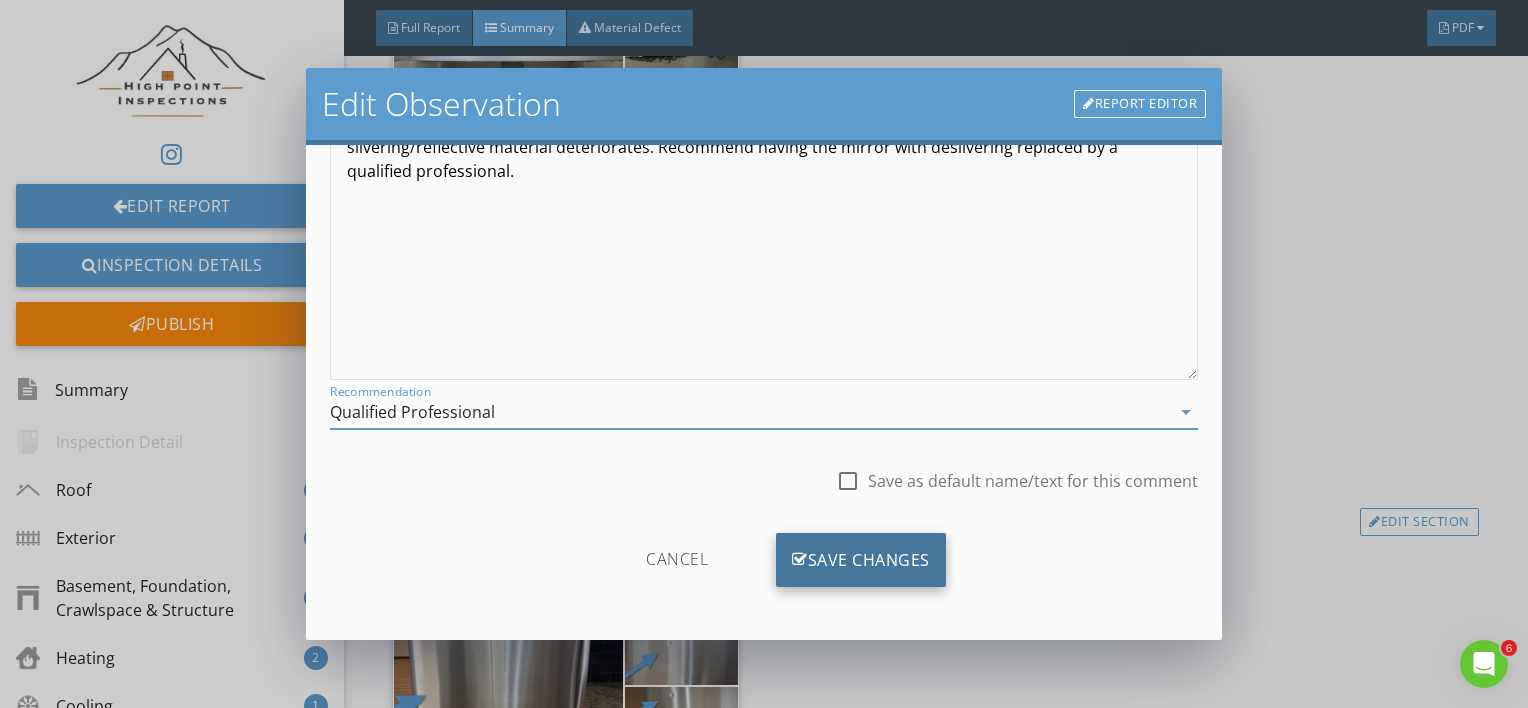 click on "Save Changes" at bounding box center (861, 560) 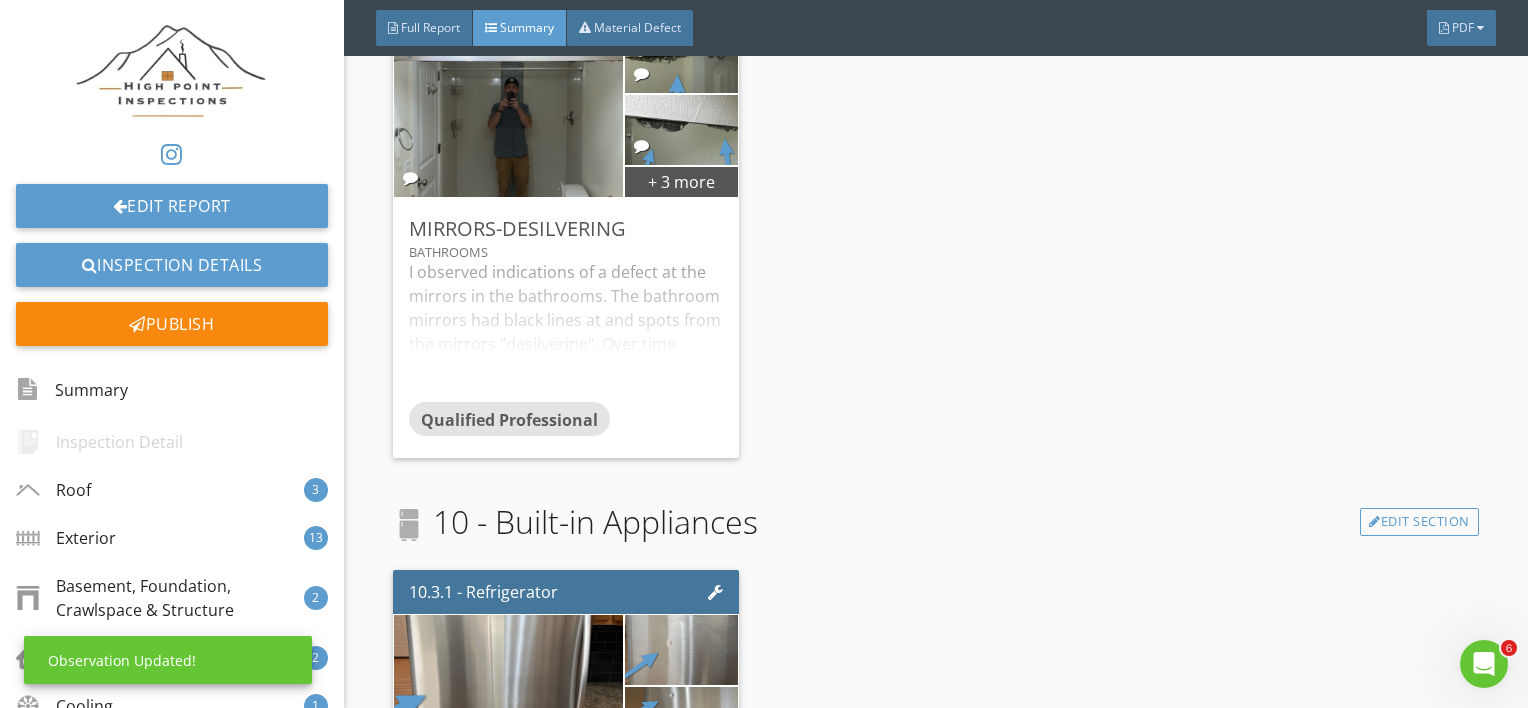 scroll, scrollTop: 53, scrollLeft: 0, axis: vertical 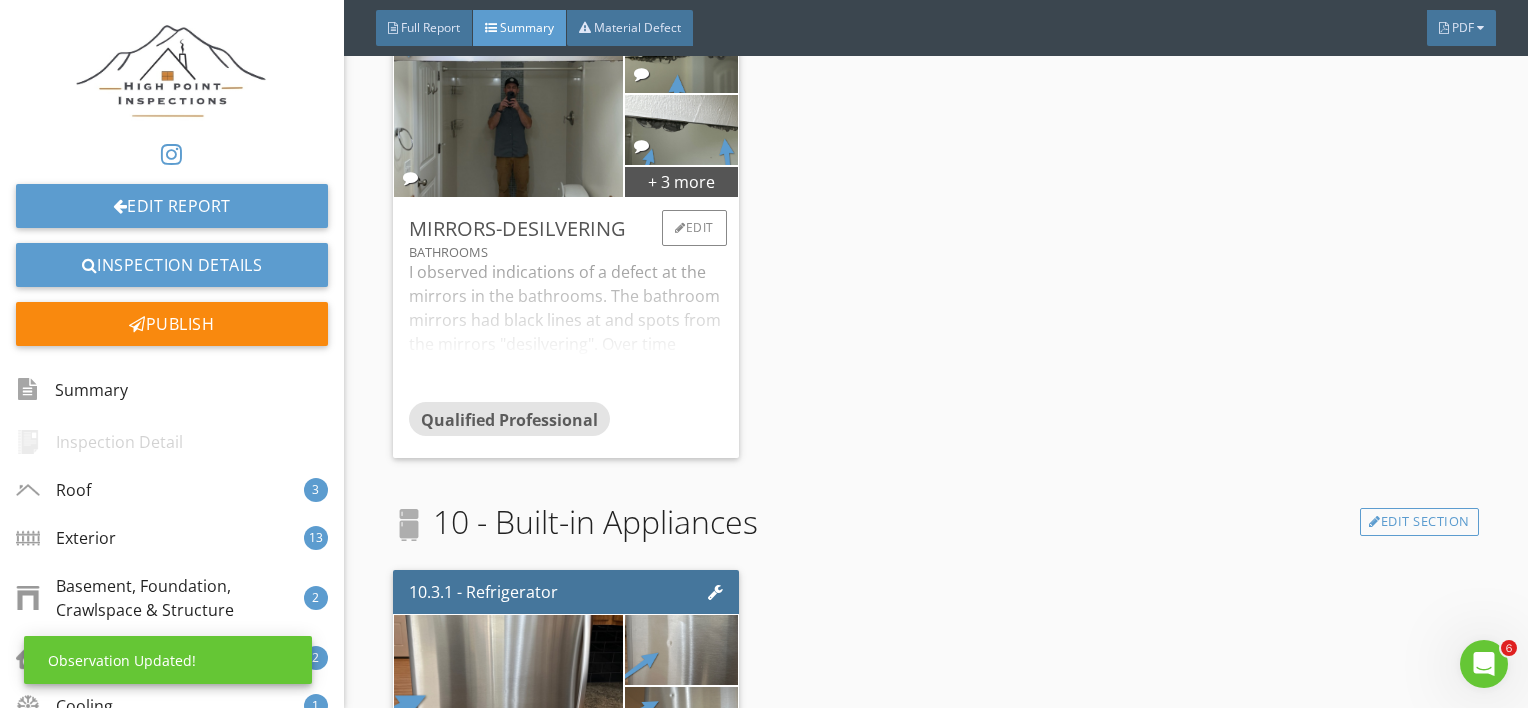 click on "I observed indications of a defect at the mirrors in the bathrooms. The bathroom mirrors had black lines at and spots from the mirrors "desilvering". Over time mirrors can develop spots or lines where the silvering/reflective material deteriorates. Recommend having the mirror with desilvering replaced by a qualified professional." at bounding box center (566, 331) 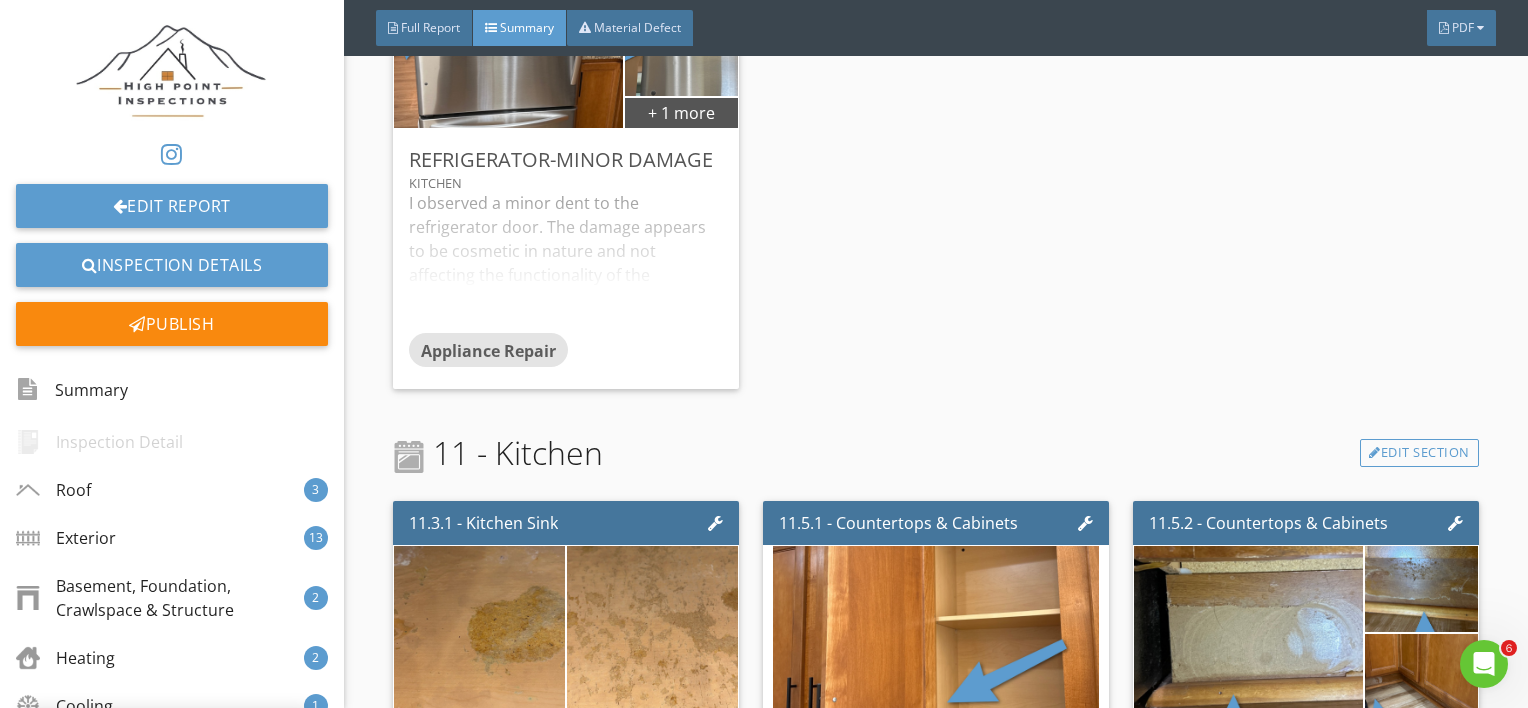 scroll, scrollTop: 11115, scrollLeft: 0, axis: vertical 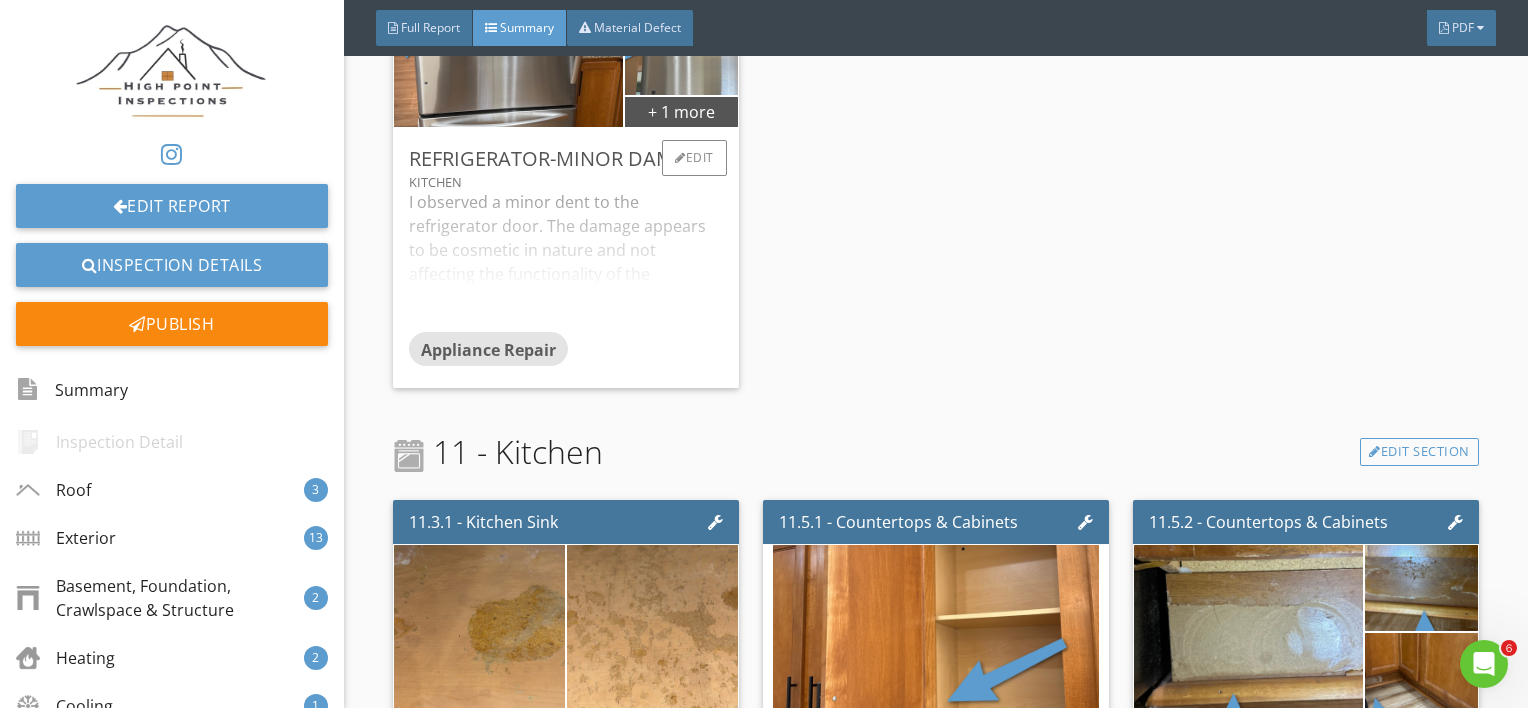 click on "I observed a minor dent to the refrigerator door. The damage appears to be cosmetic in nature and not affecting the functionality of the refrigerator, however the client may wish to repair for aesthetics." at bounding box center (566, 261) 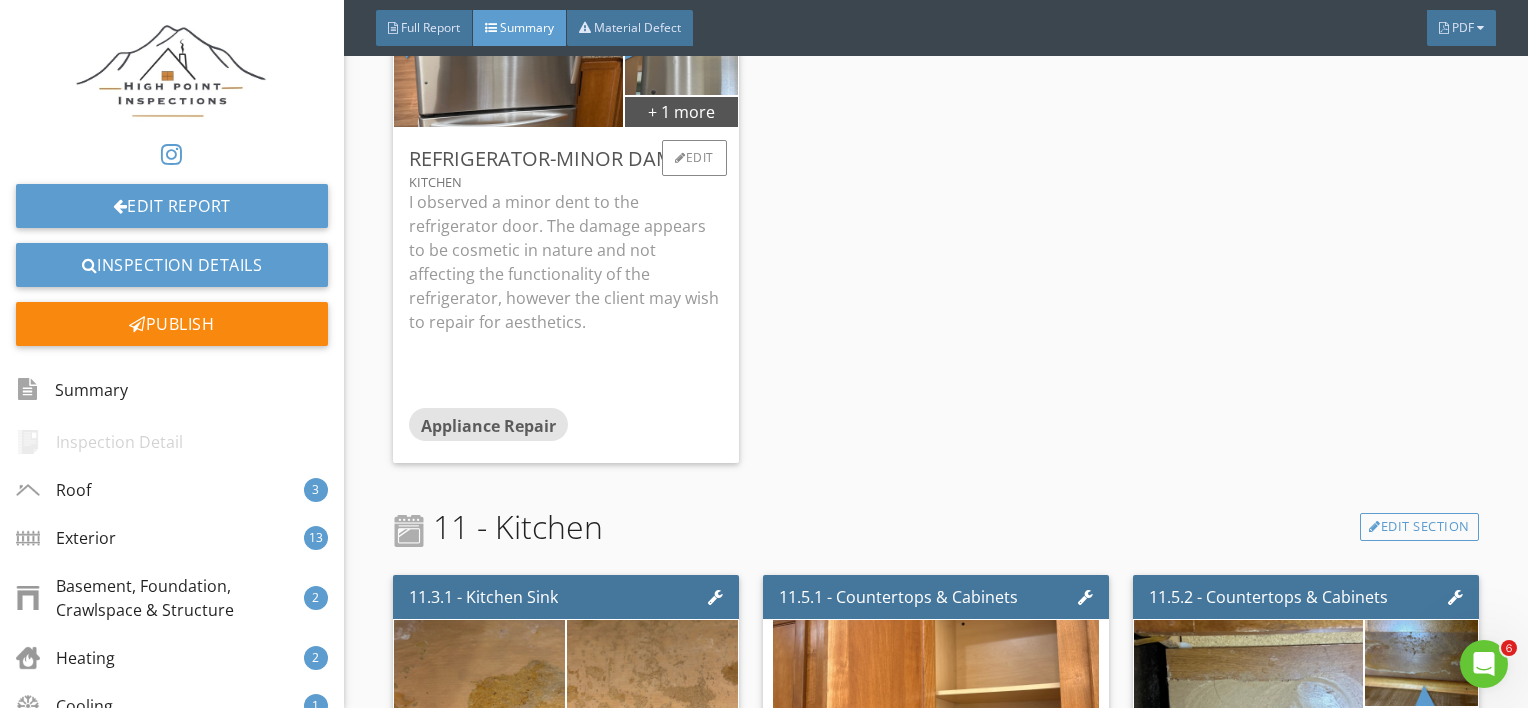 scroll, scrollTop: 11120, scrollLeft: 0, axis: vertical 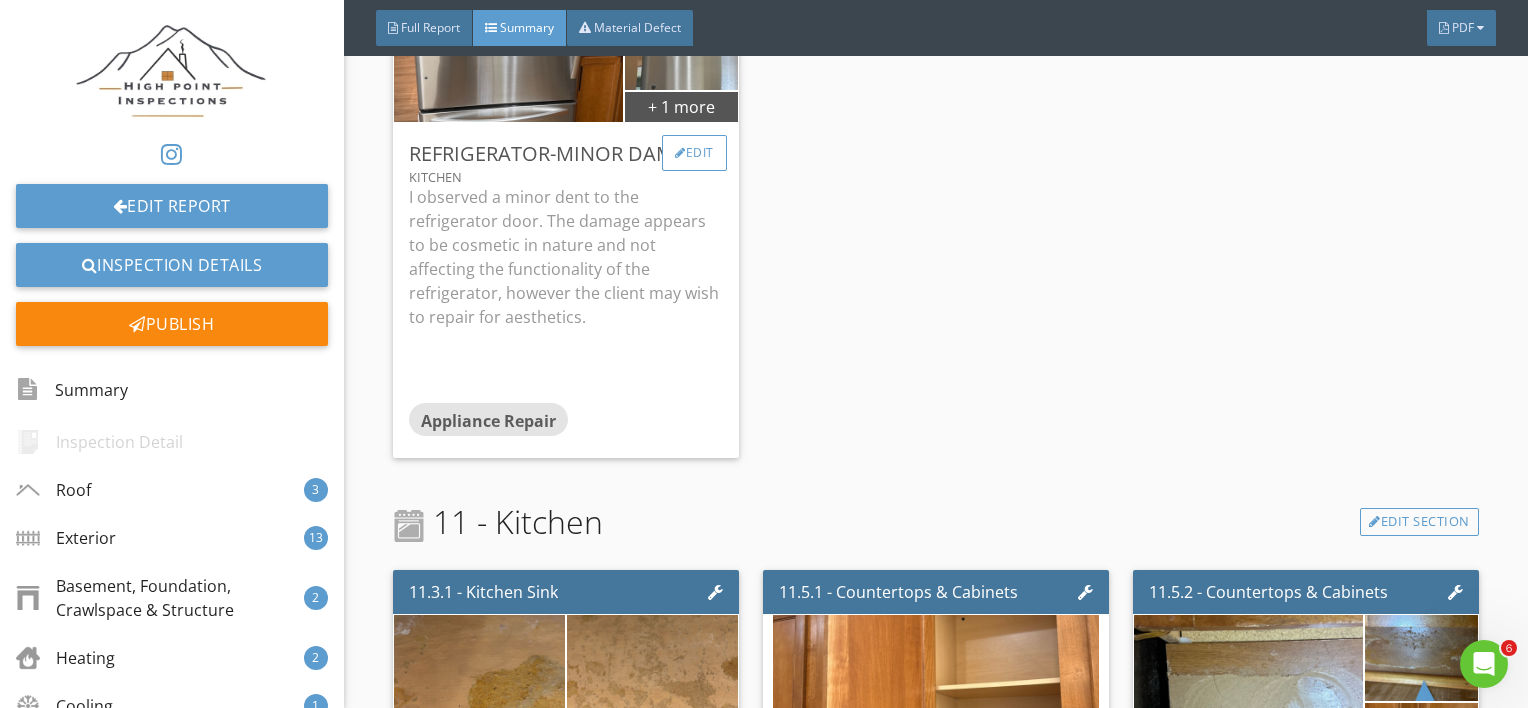 click on "Edit" at bounding box center (694, 153) 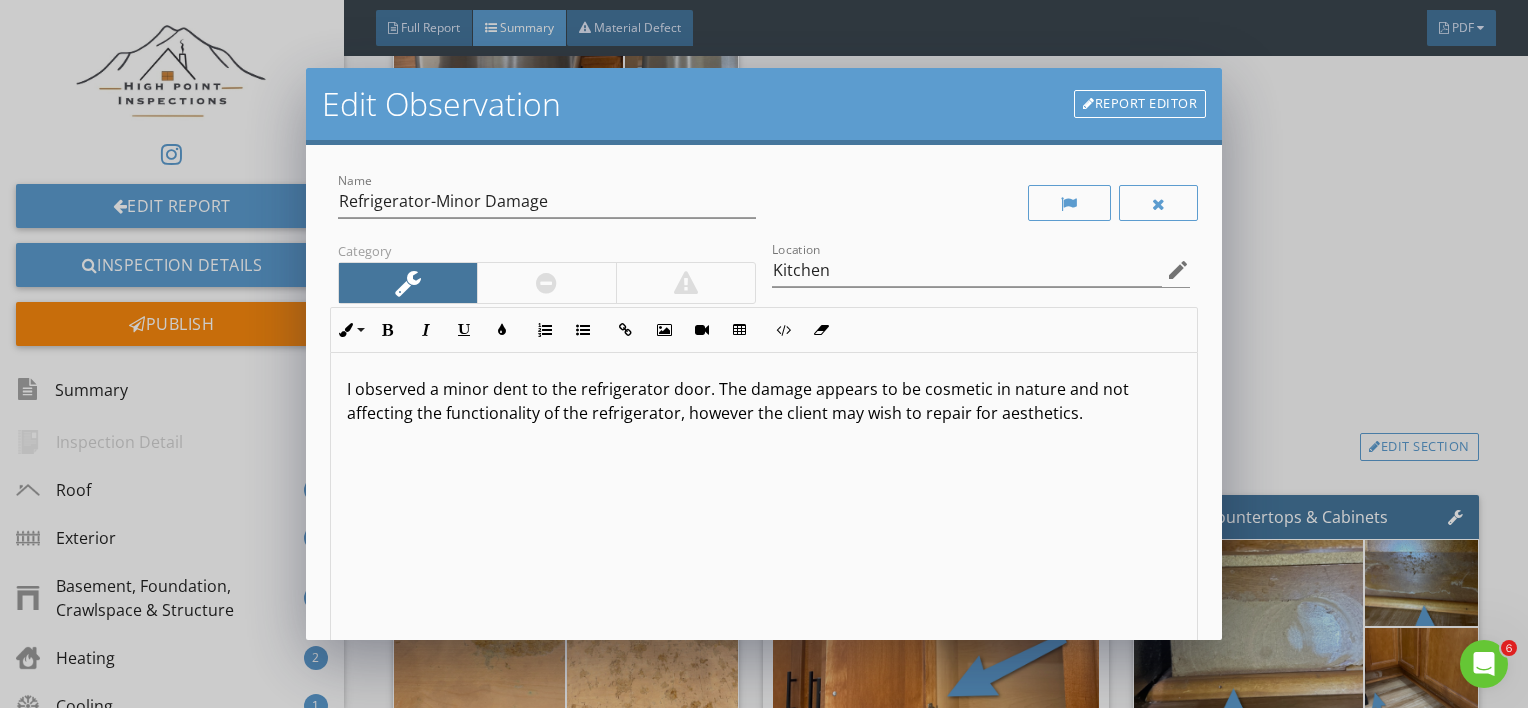 click on "I observed a minor dent to the refrigerator door. The damage appears to be cosmetic in nature and not affecting the functionality of the refrigerator, however the client may wish to repair for aesthetics." at bounding box center [738, 401] 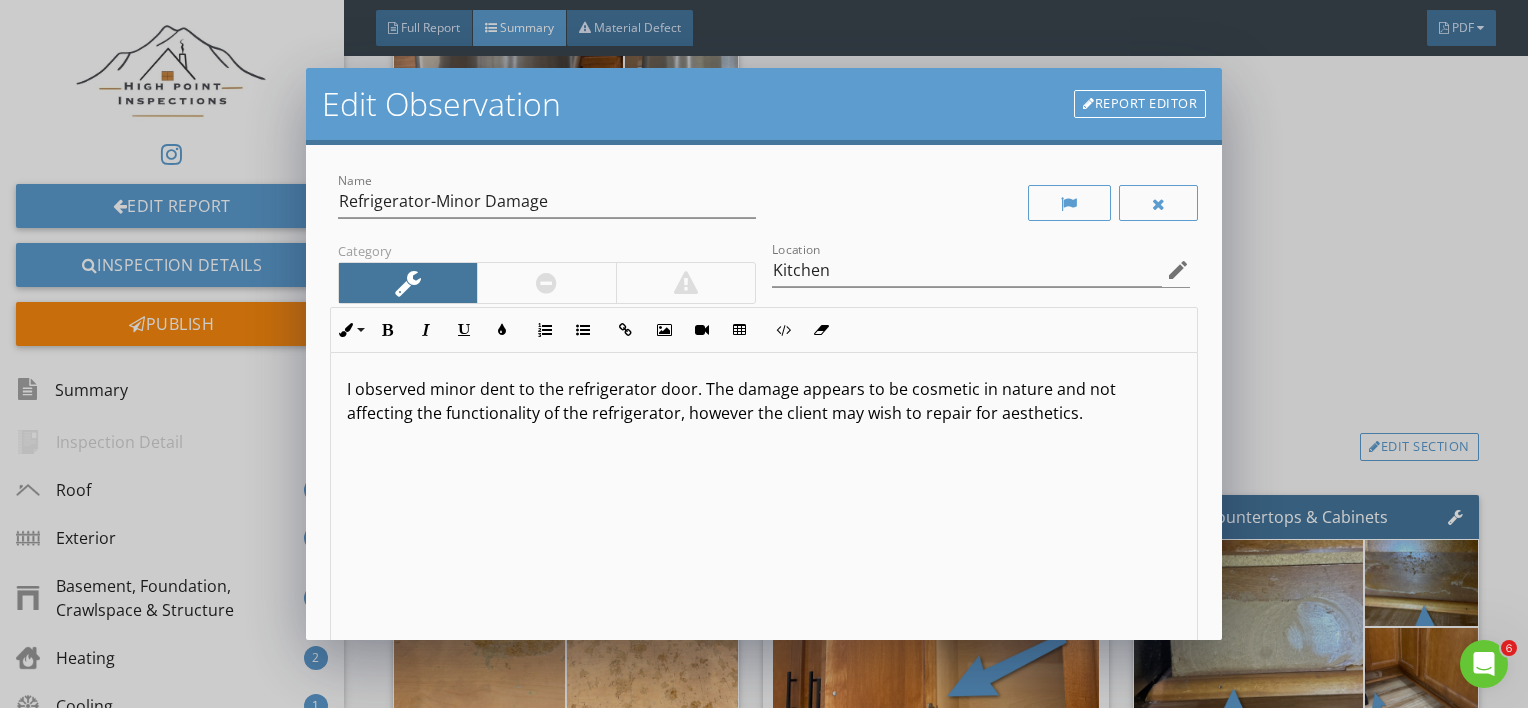 type 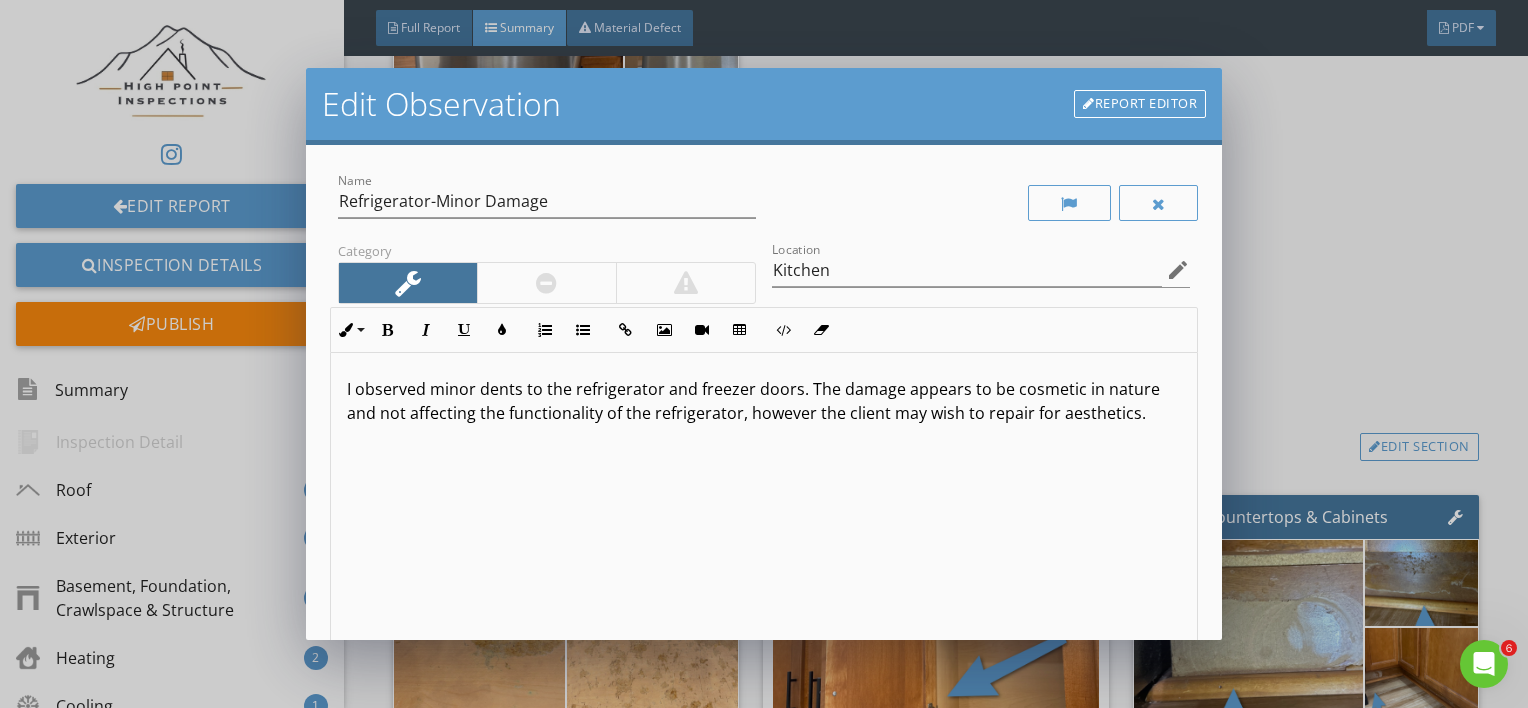 scroll, scrollTop: 0, scrollLeft: 0, axis: both 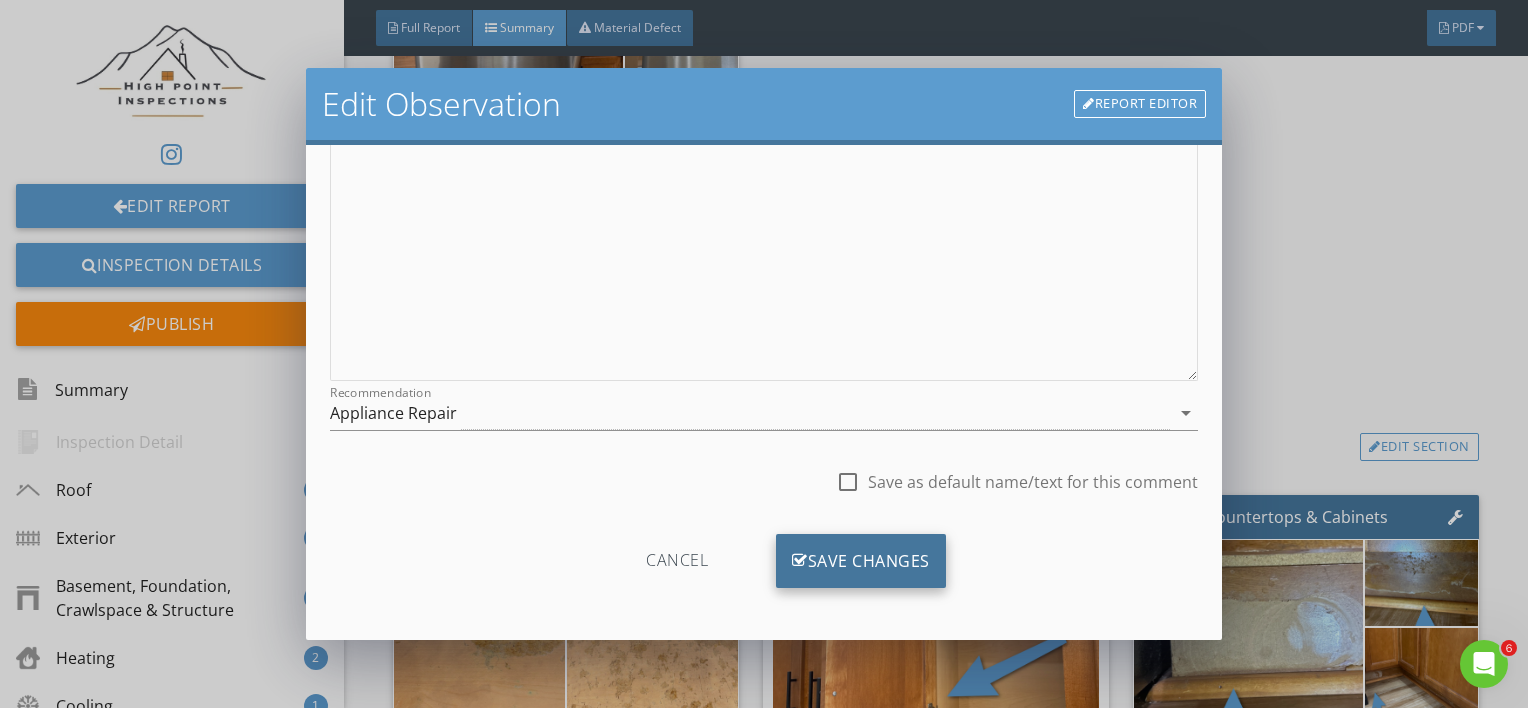 click on "Save Changes" at bounding box center [861, 561] 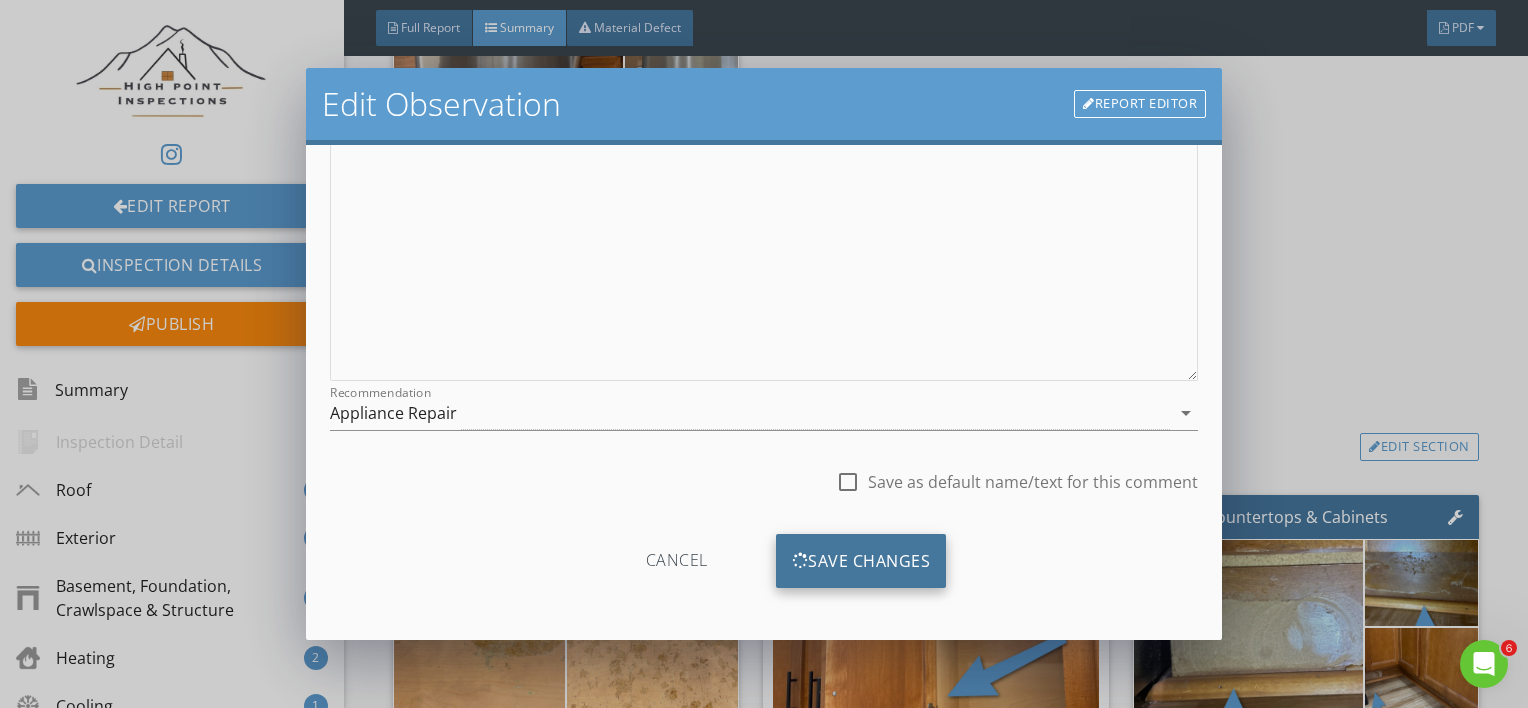 scroll, scrollTop: 53, scrollLeft: 0, axis: vertical 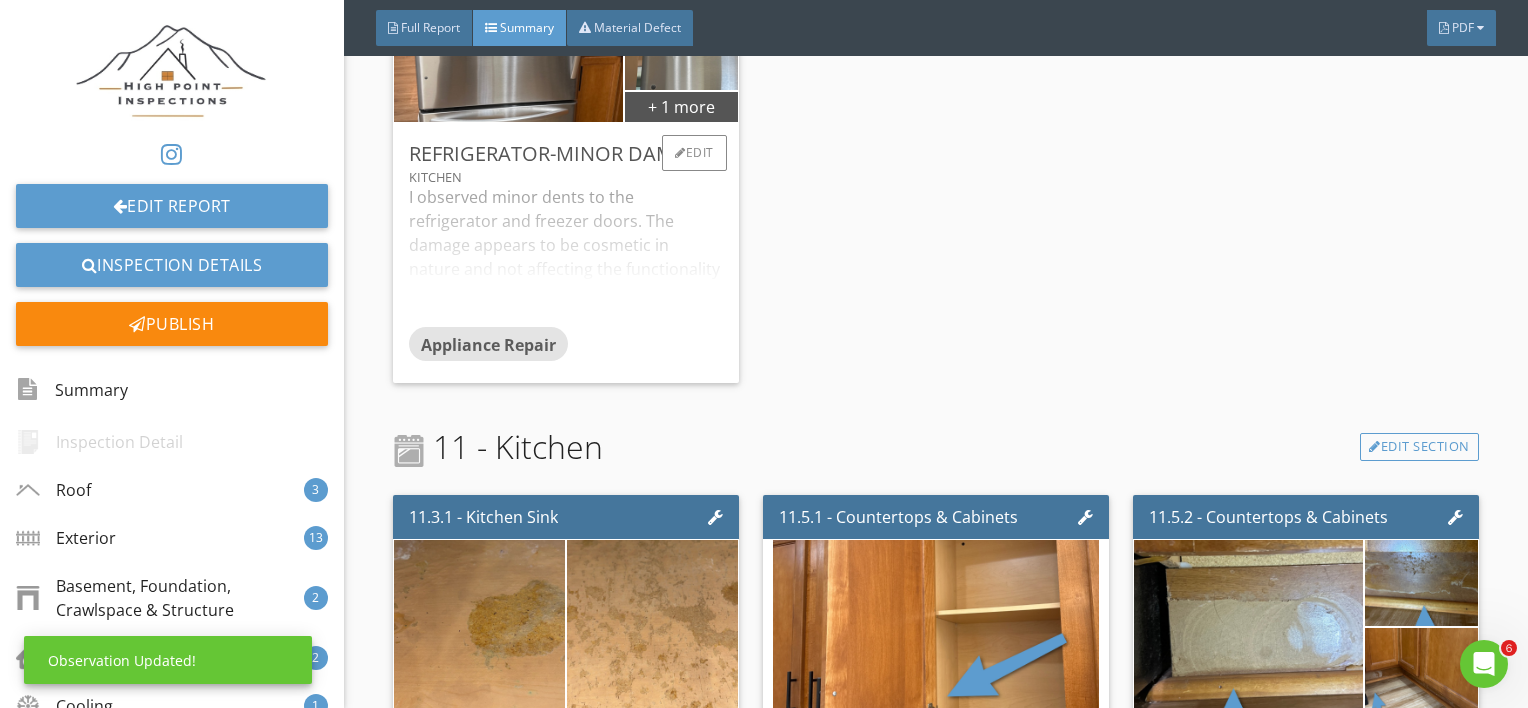 click on "Appliance Repair" at bounding box center [566, 347] 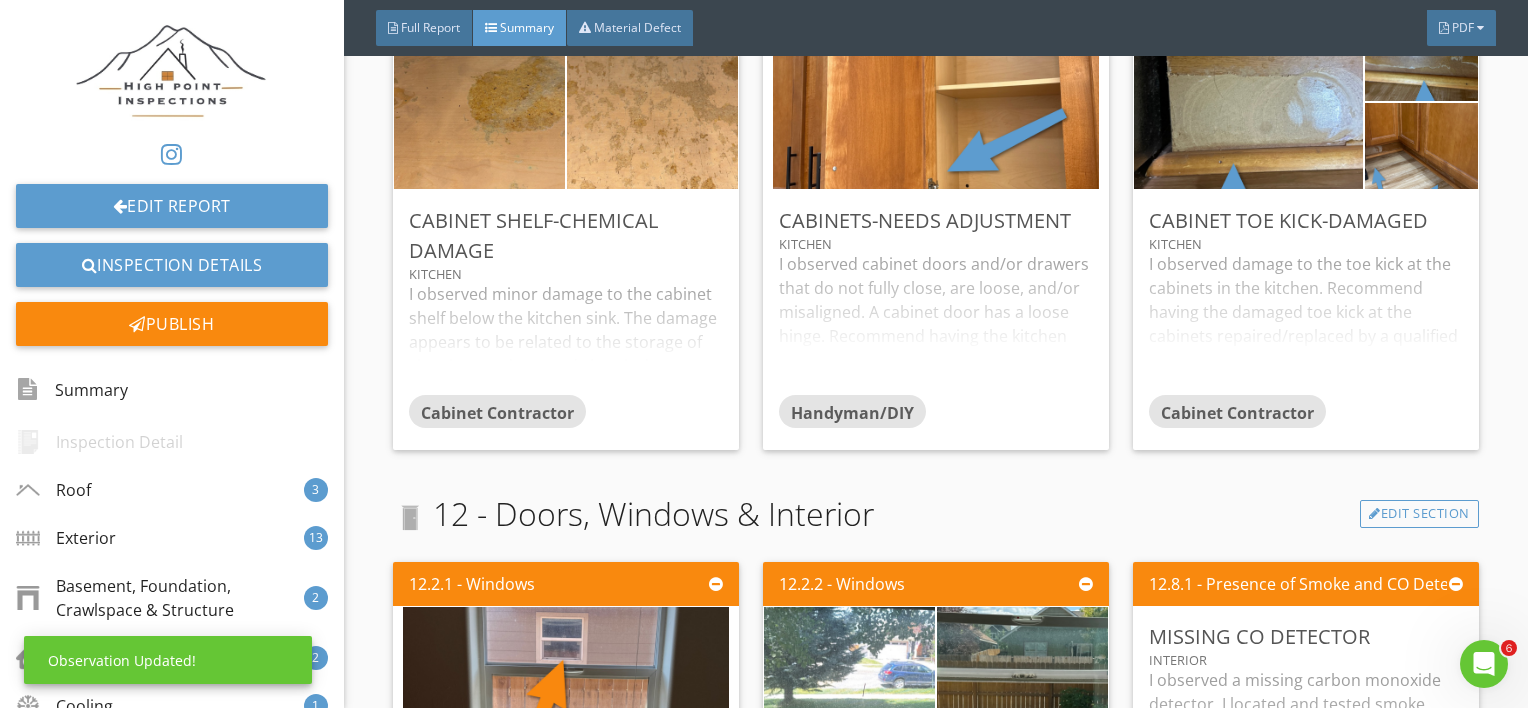 scroll, scrollTop: 11720, scrollLeft: 0, axis: vertical 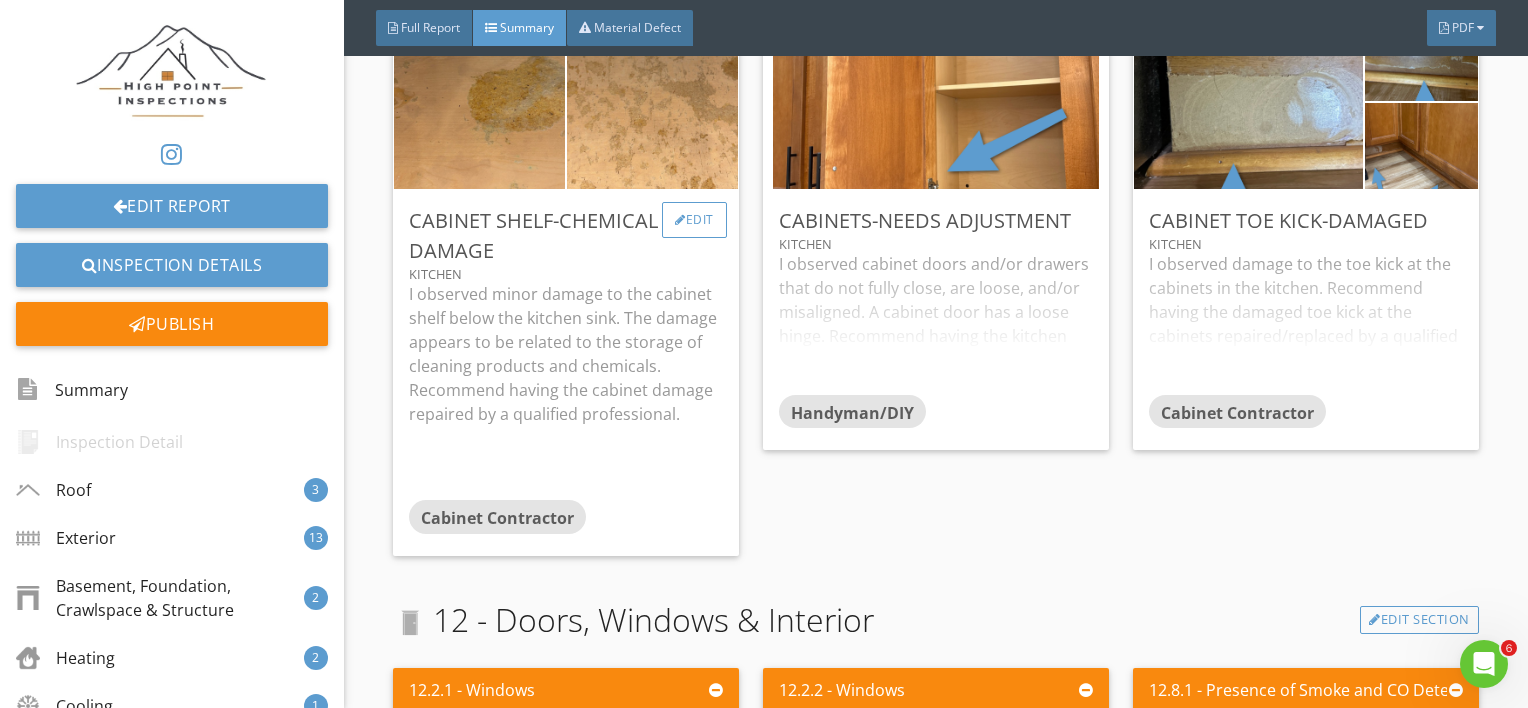 click on "Edit" at bounding box center (694, 220) 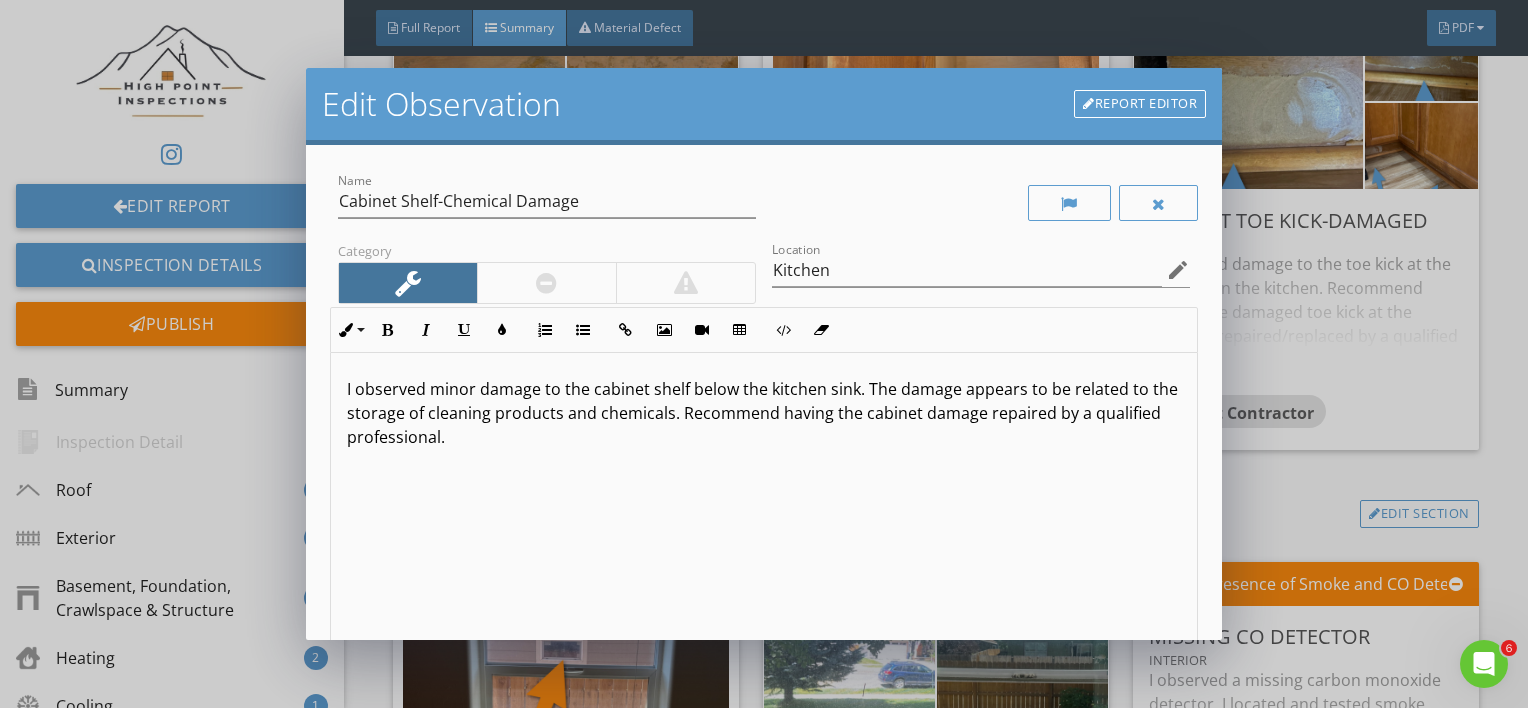 click on "I observed minor damage to the cabinet shelf below the kitchen sink. The damage appears to be related to the storage of cleaning products and chemicals. Recommend having the cabinet damage repaired by a qualified professional." at bounding box center [764, 413] 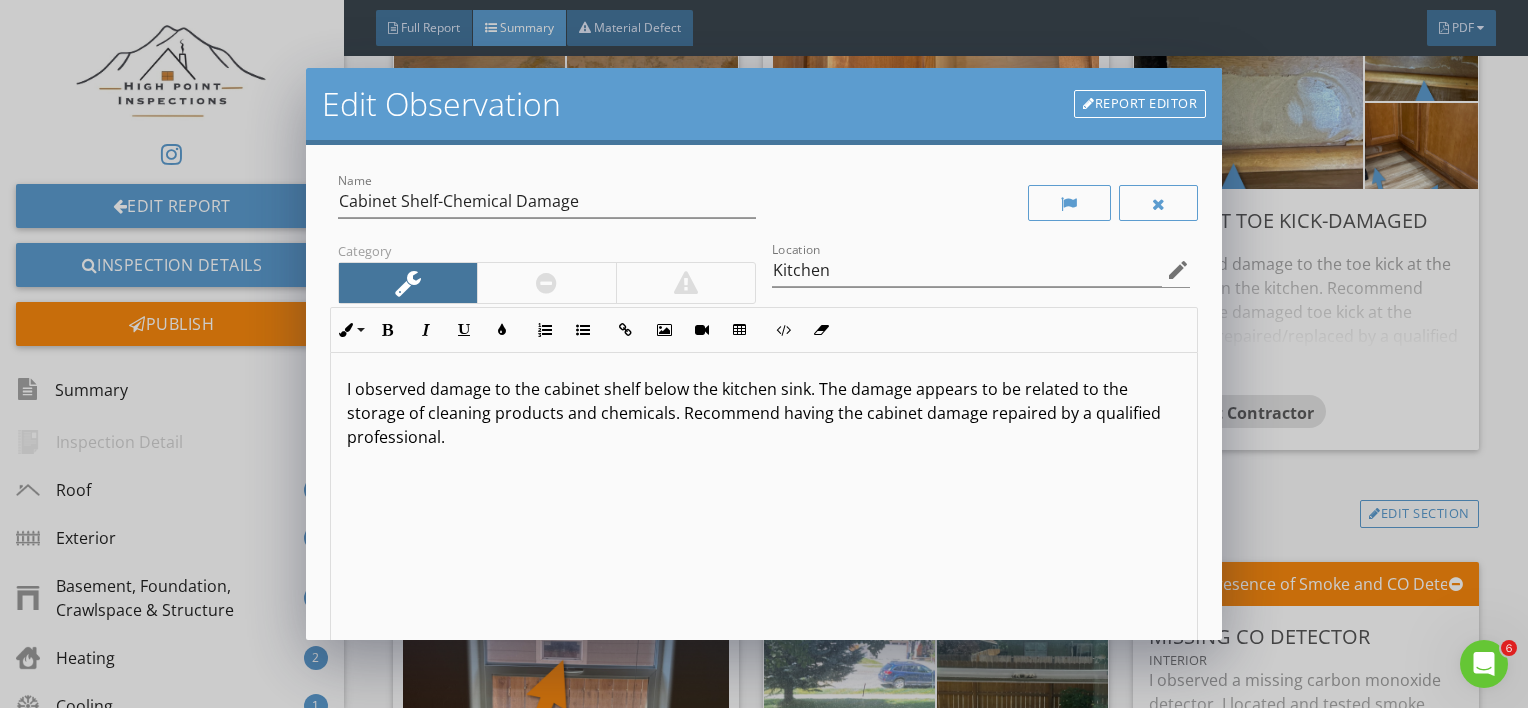 click on "I observed damage to the cabinet shelf below the kitchen sink. The damage appears to be related to the storage of cleaning products and chemicals. Recommend having the cabinet damage repaired by a qualified professional." at bounding box center [764, 511] 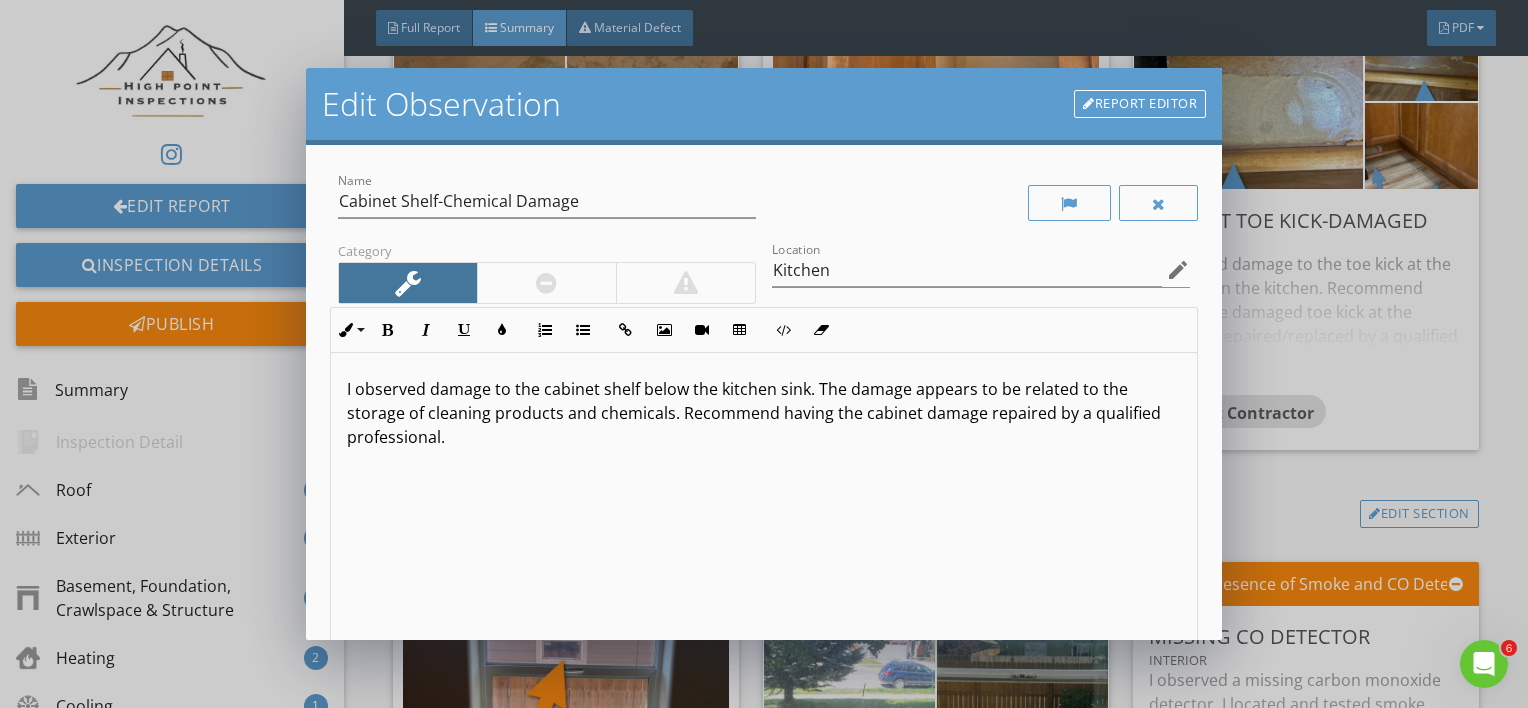 scroll, scrollTop: 0, scrollLeft: 0, axis: both 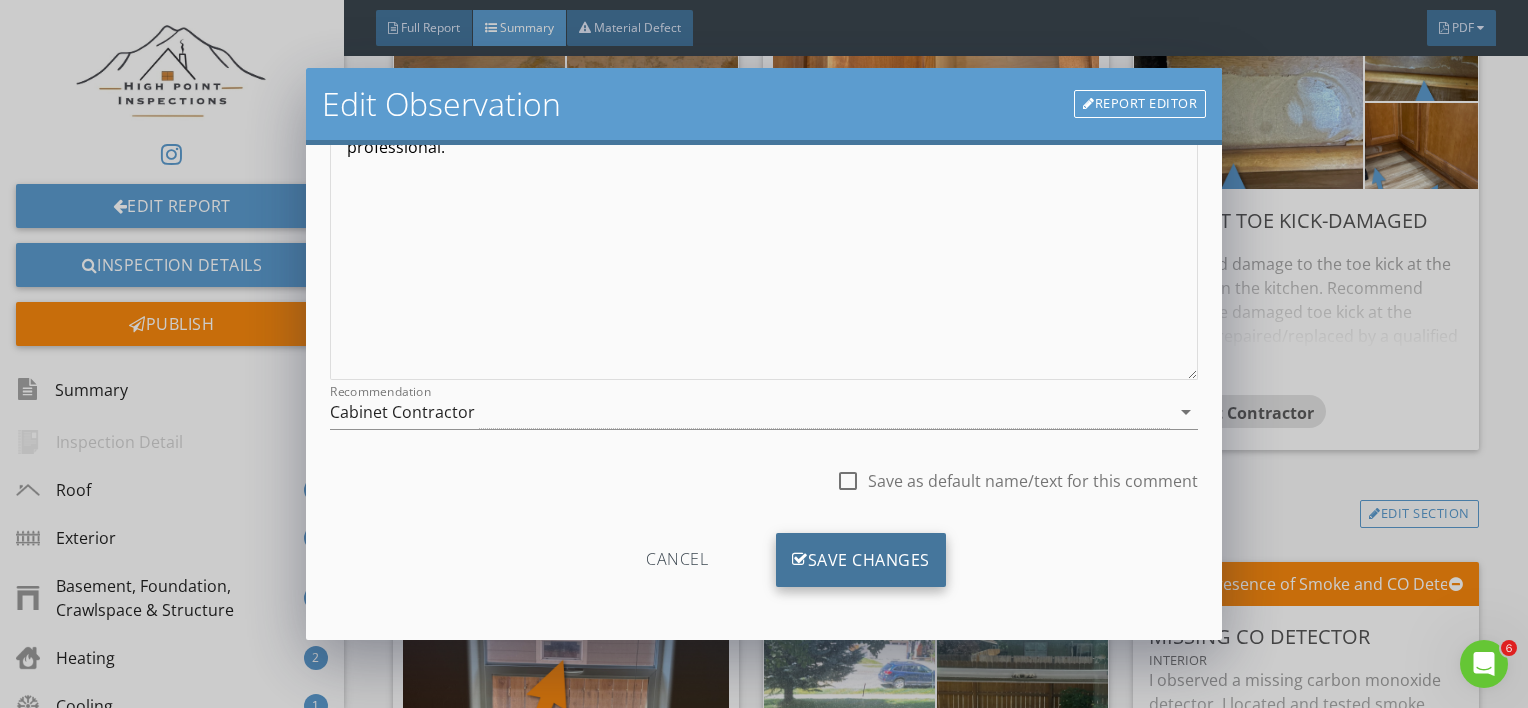 click on "Save Changes" at bounding box center [861, 560] 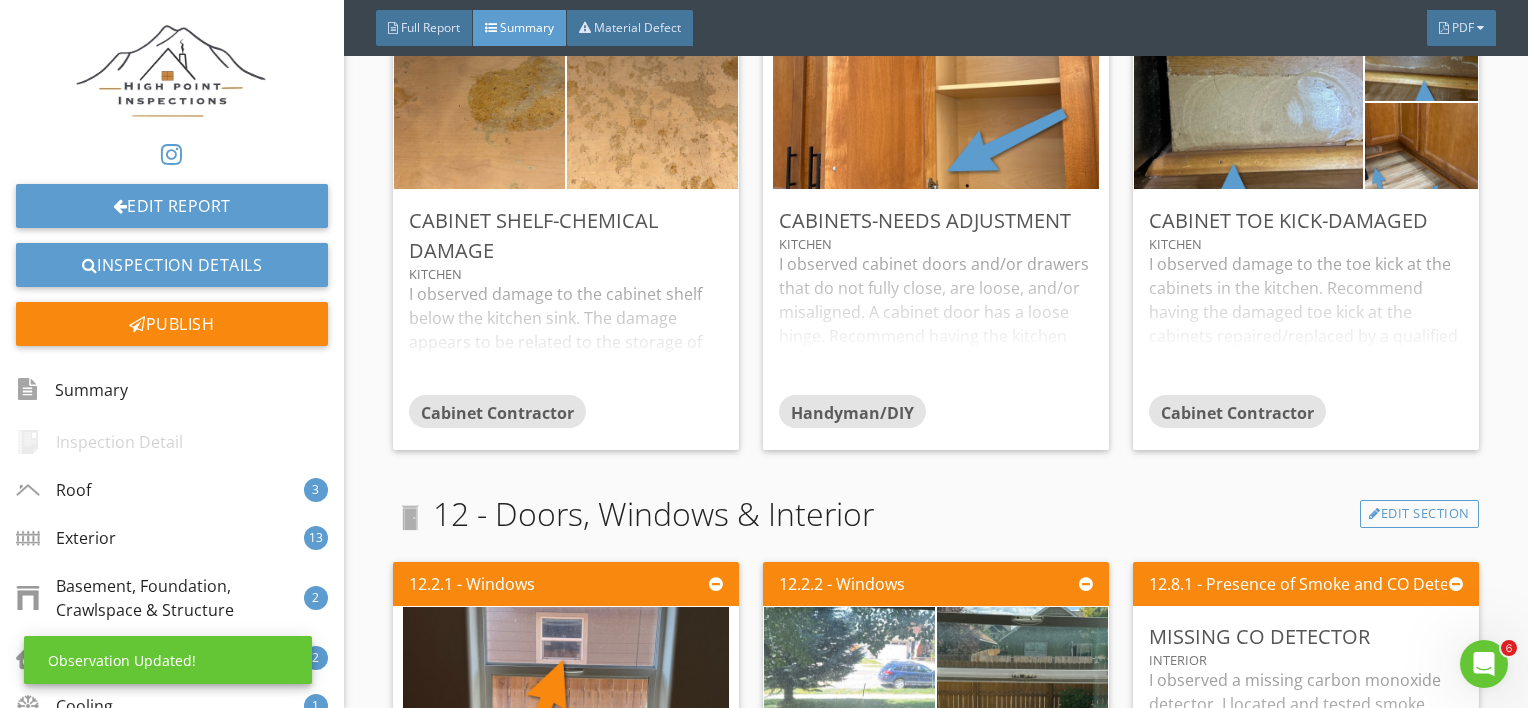scroll, scrollTop: 53, scrollLeft: 0, axis: vertical 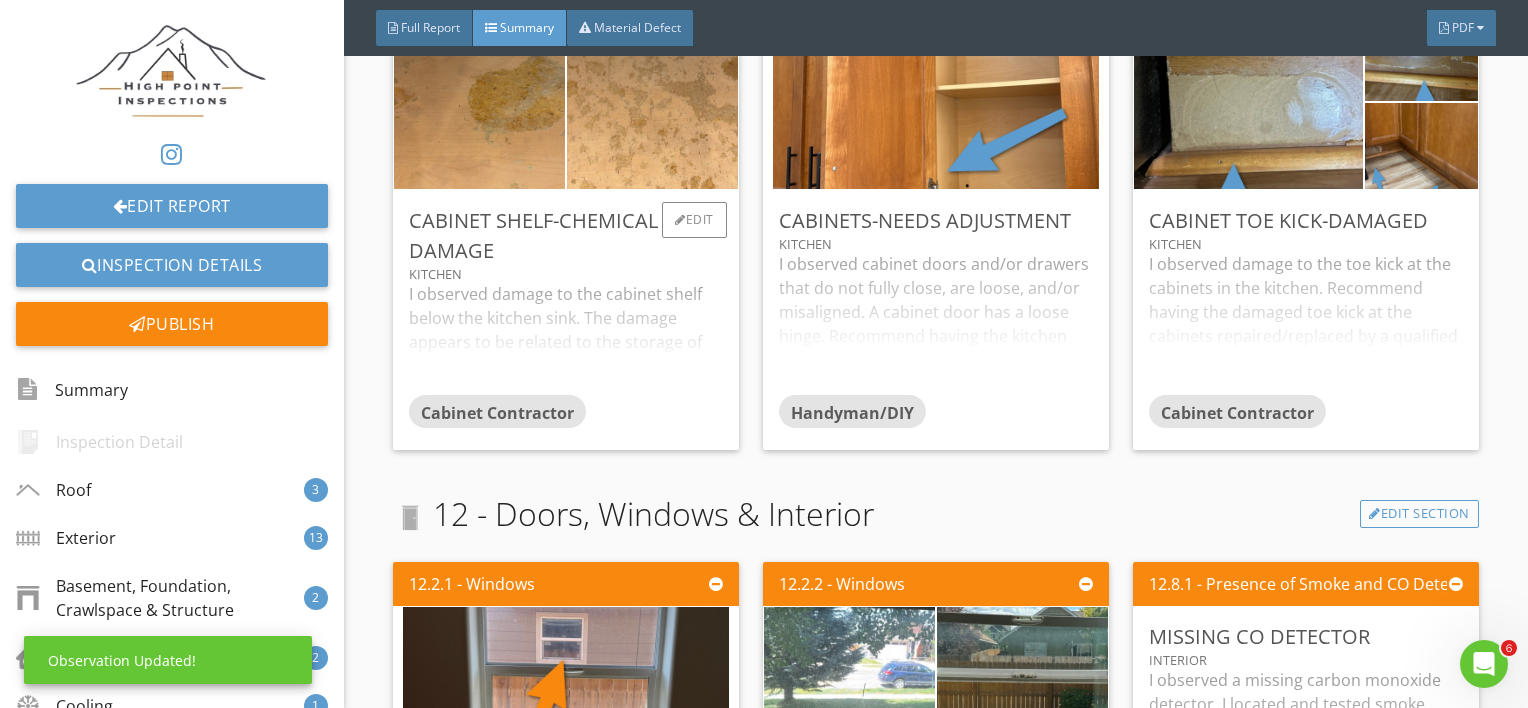 click on "Kitchen" at bounding box center (566, 274) 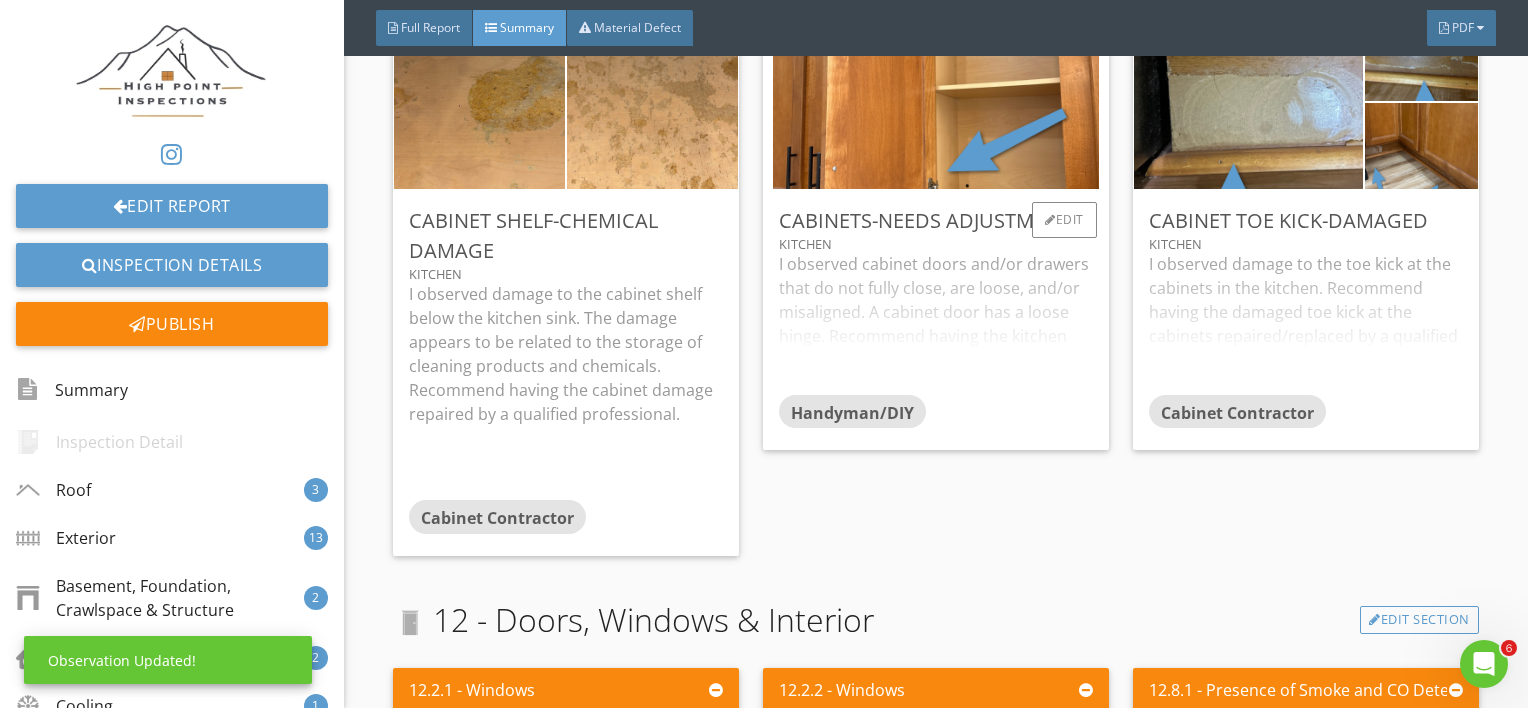 click on "I observed cabinet doors and/or drawers that do not fully close, are loose, and/or misaligned. A cabinet door has a loose hinge. Recommend having the kitchen cabinet door adjusted so it functions as intended." at bounding box center [936, 323] 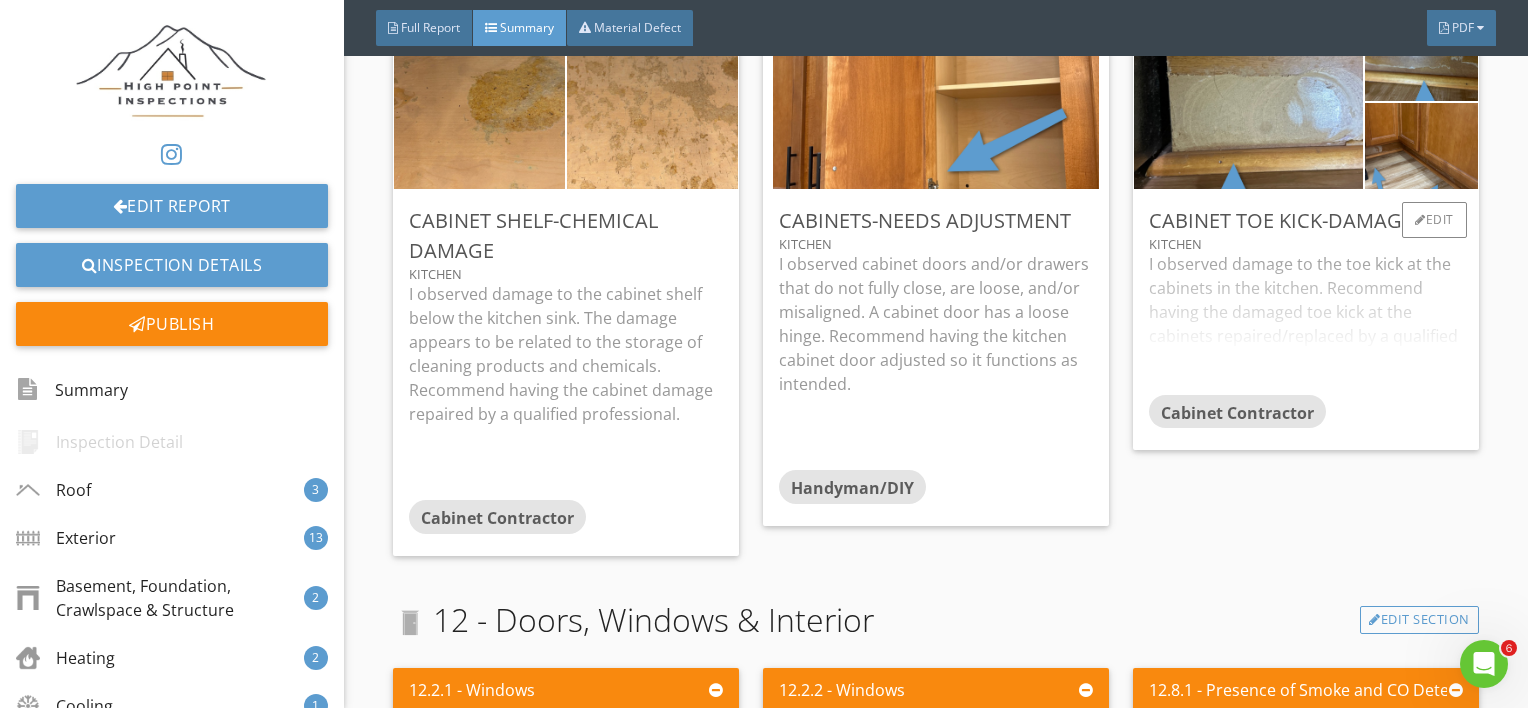 click on "I observed damage to the toe kick at the cabinets in the kitchen. Recommend having the damaged toe kick at the cabinets repaired/replaced by a qualified professional." at bounding box center (1306, 323) 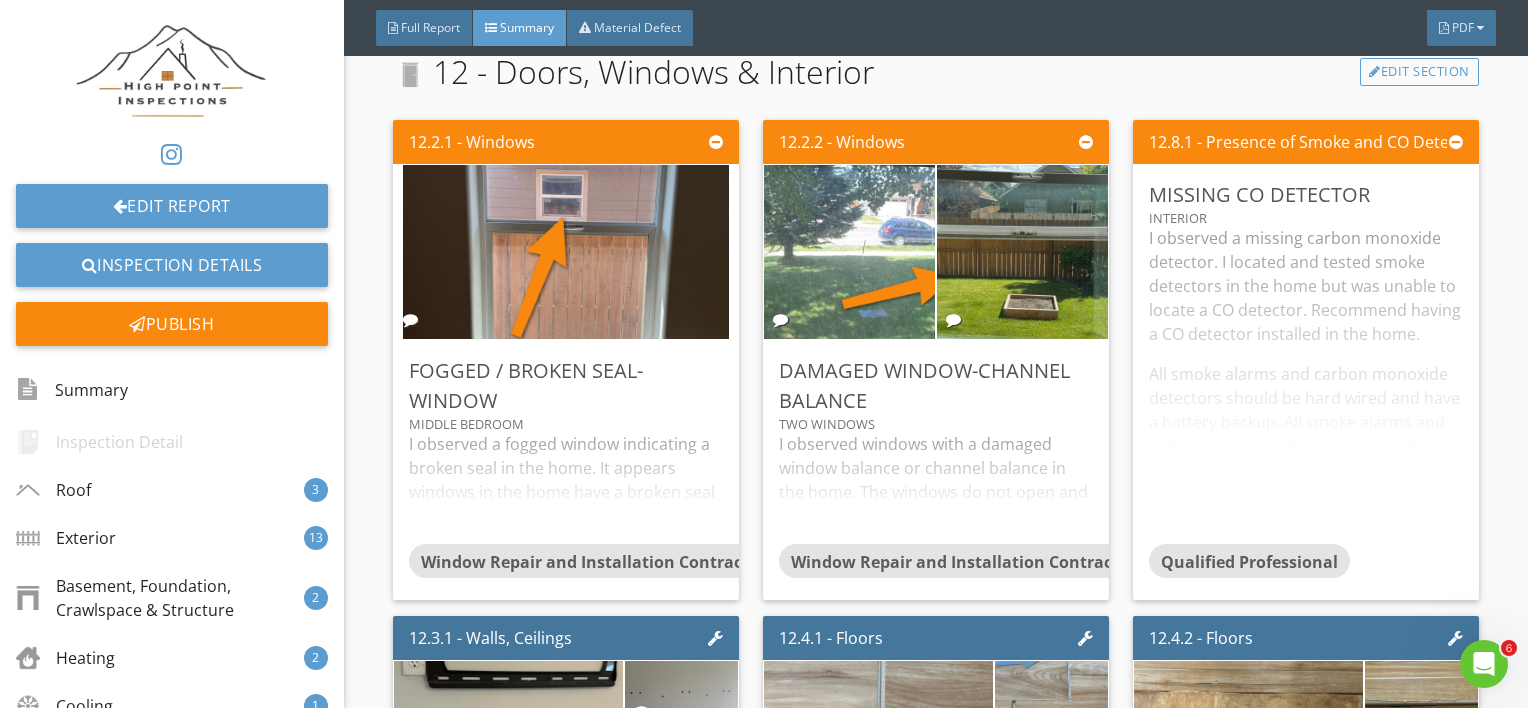 scroll, scrollTop: 12308, scrollLeft: 0, axis: vertical 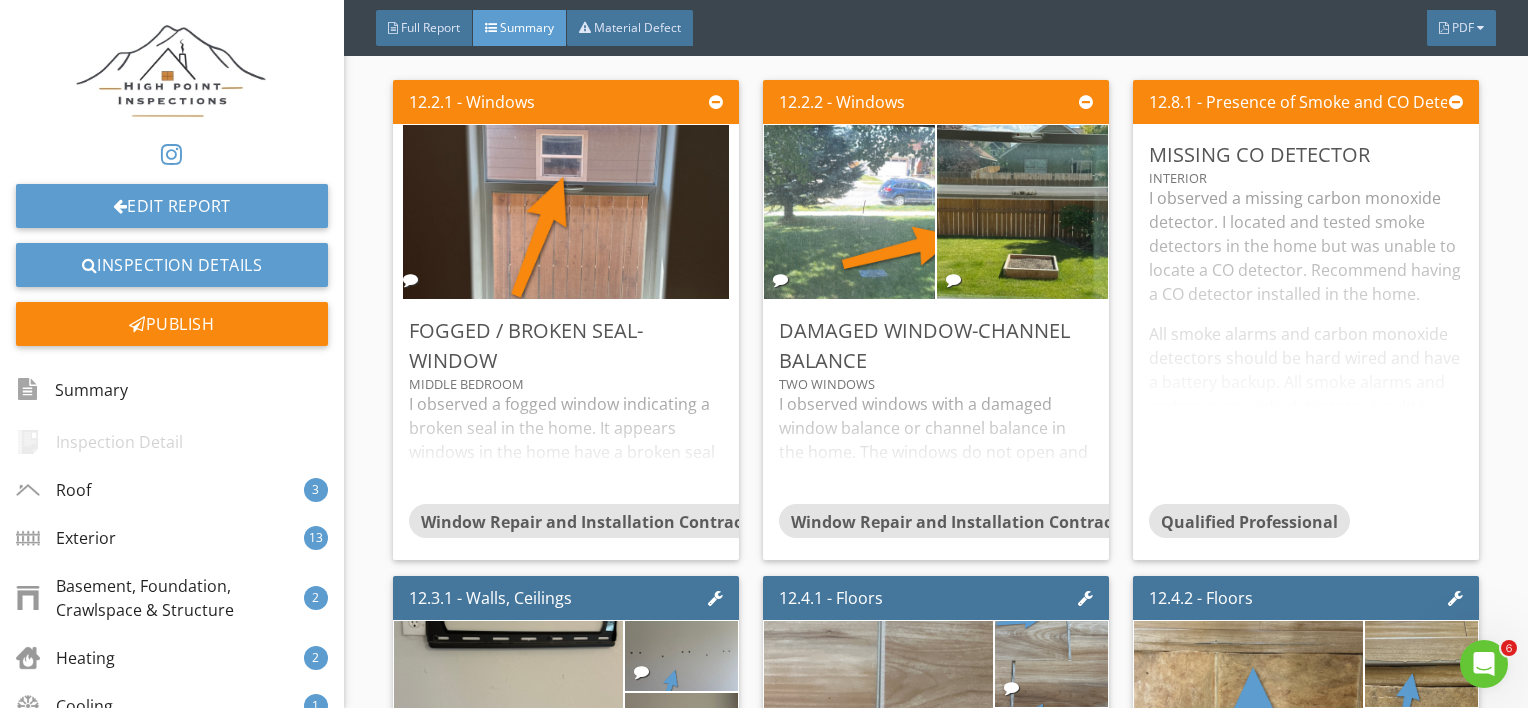 click on "I observed a missing carbon monoxide detector. I located and tested smoke detectors in the home but was unable to locate a CO detector. Recommend having a CO detector installed in the home.  All smoke alarms and carbon monoxide detectors should be hard wired and have a battery backup. All smoke alarms and carbon monoxide detectors should be replaced every seven years. A CO detector should be installed on every floor of the home." at bounding box center (1306, 345) 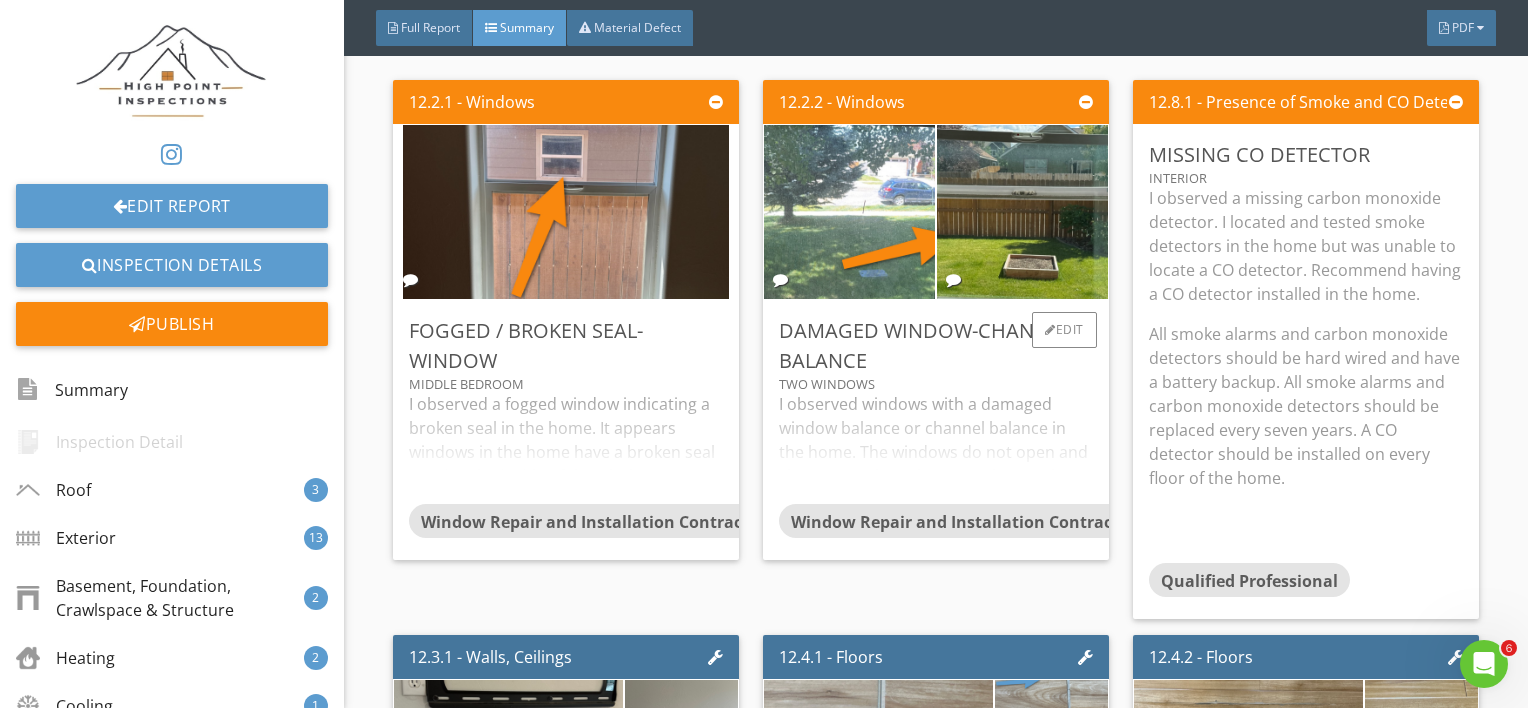 click on "I observed windows with a damaged window balance or channel balance in the home. The windows do not open and close properly under normal operating controls. Recommend having the damaged windows repaired by a professional window installation and repair contractor so they function as intended." at bounding box center [936, 448] 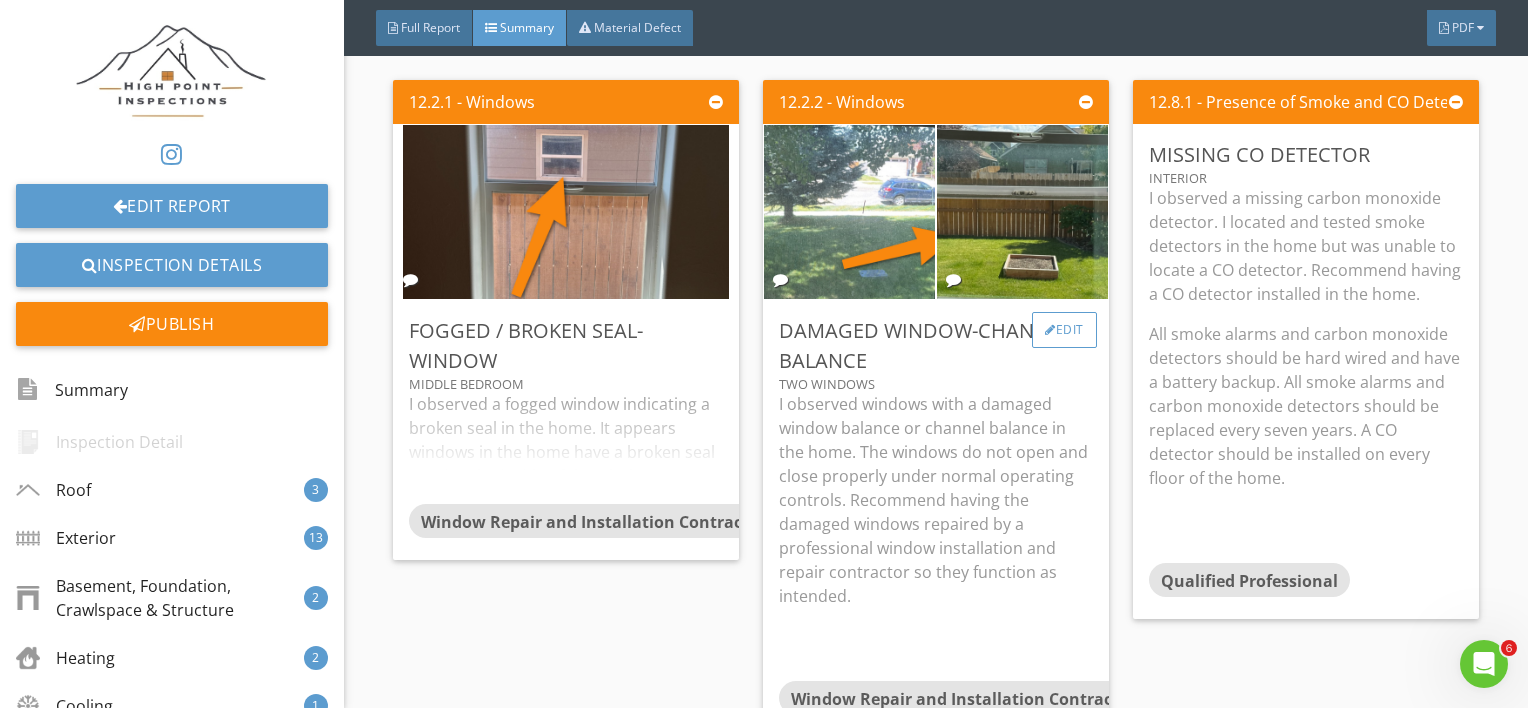 click at bounding box center [1050, 330] 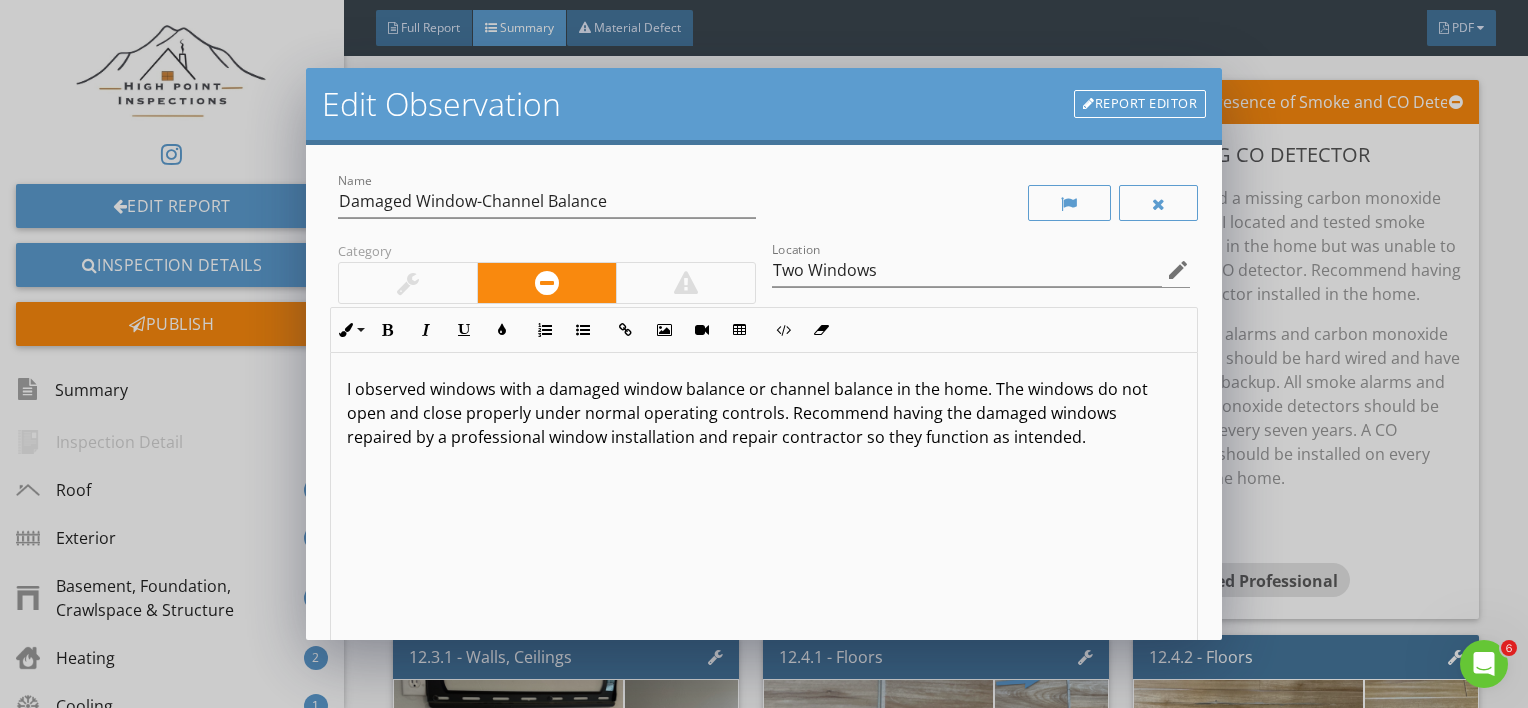 click on "I observed windows with a damaged window balance or channel balance in the home. The windows do not open and close properly under normal operating controls. Recommend having the damaged windows repaired by a professional window installation and repair contractor so they function as intended." at bounding box center (764, 413) 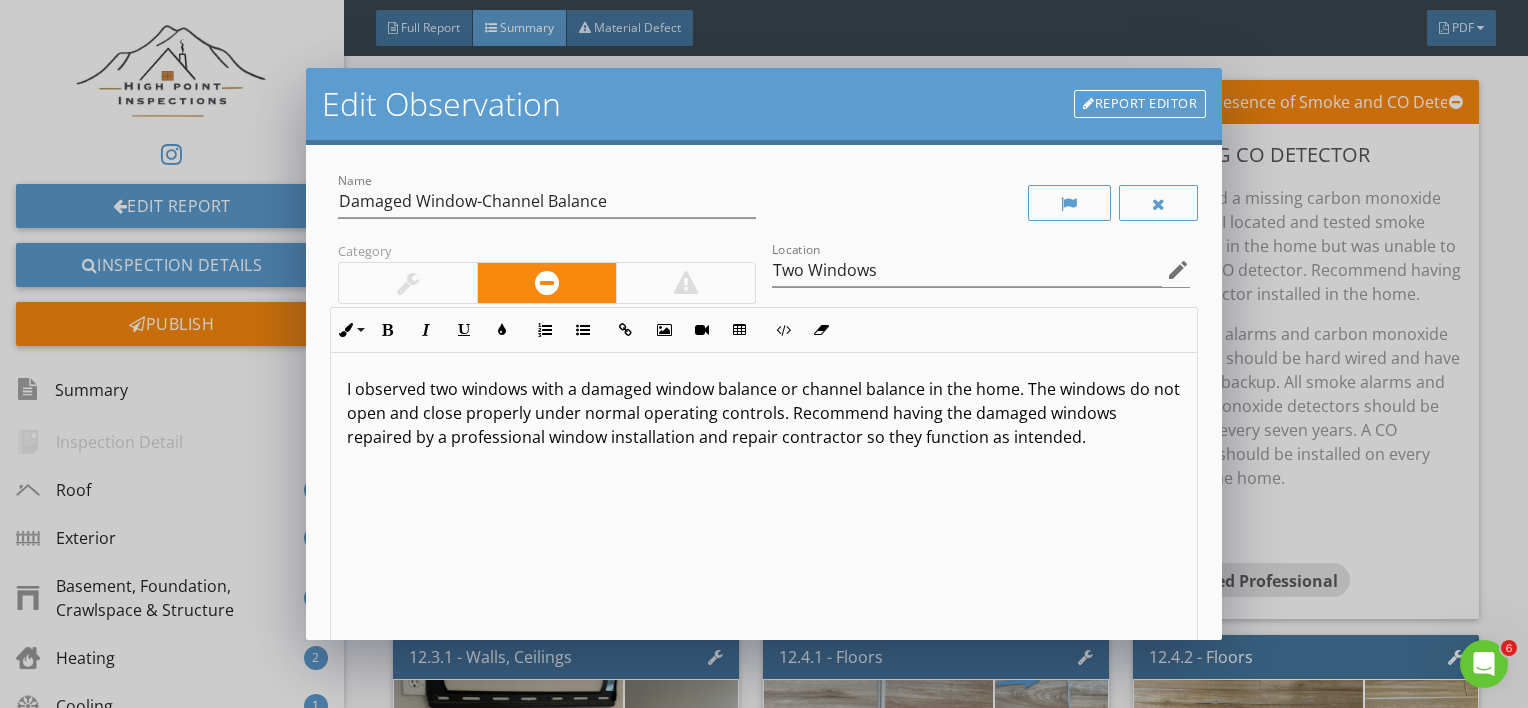 click on "I observed two windows with a damaged window balance or channel balance in the home. The windows do not open and close properly under normal operating controls. Recommend having the damaged windows repaired by a professional window installation and repair contractor so they function as intended." at bounding box center (764, 413) 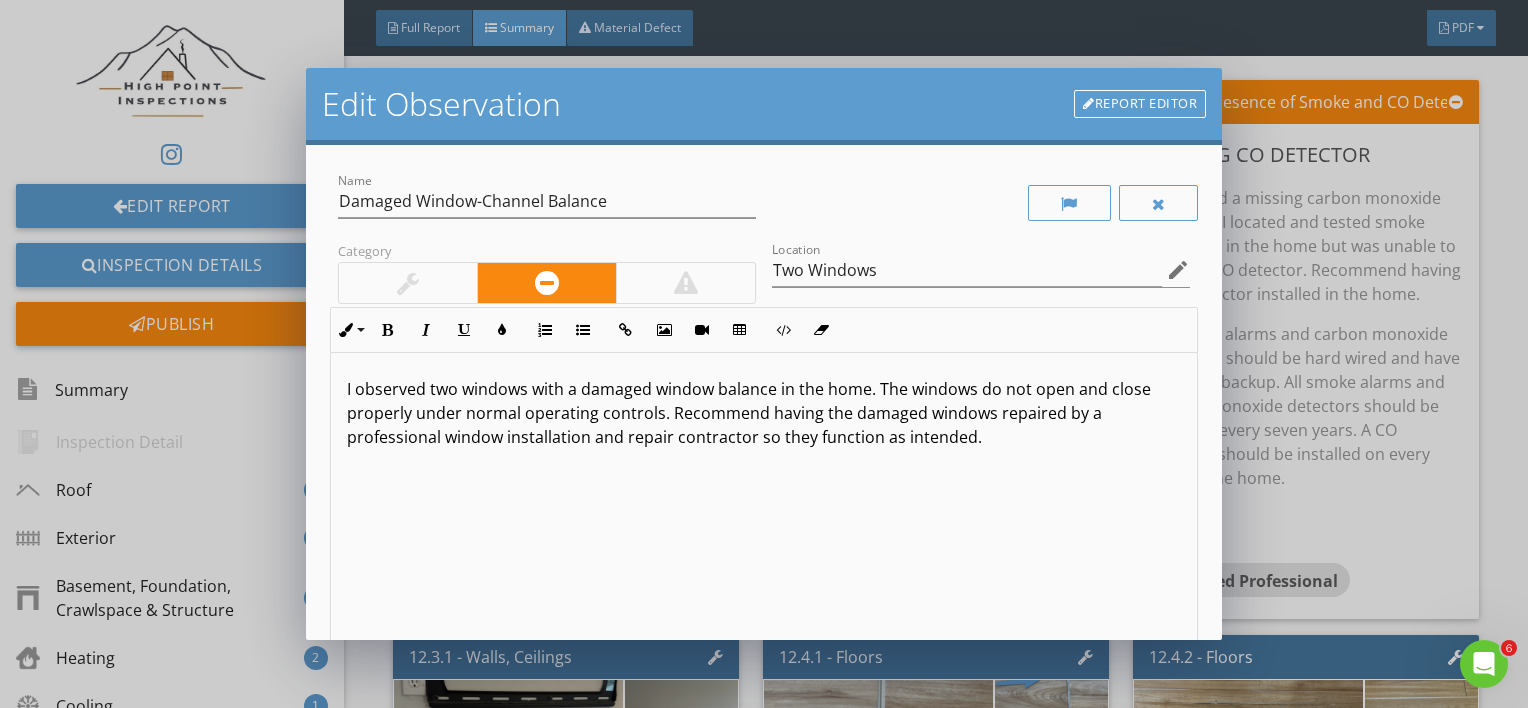 click on "I observed two windows with a damaged window balance in the home. The windows do not open and close properly under normal operating controls. Recommend having the damaged windows repaired by a professional window installation and repair contractor so they function as intended." at bounding box center [764, 413] 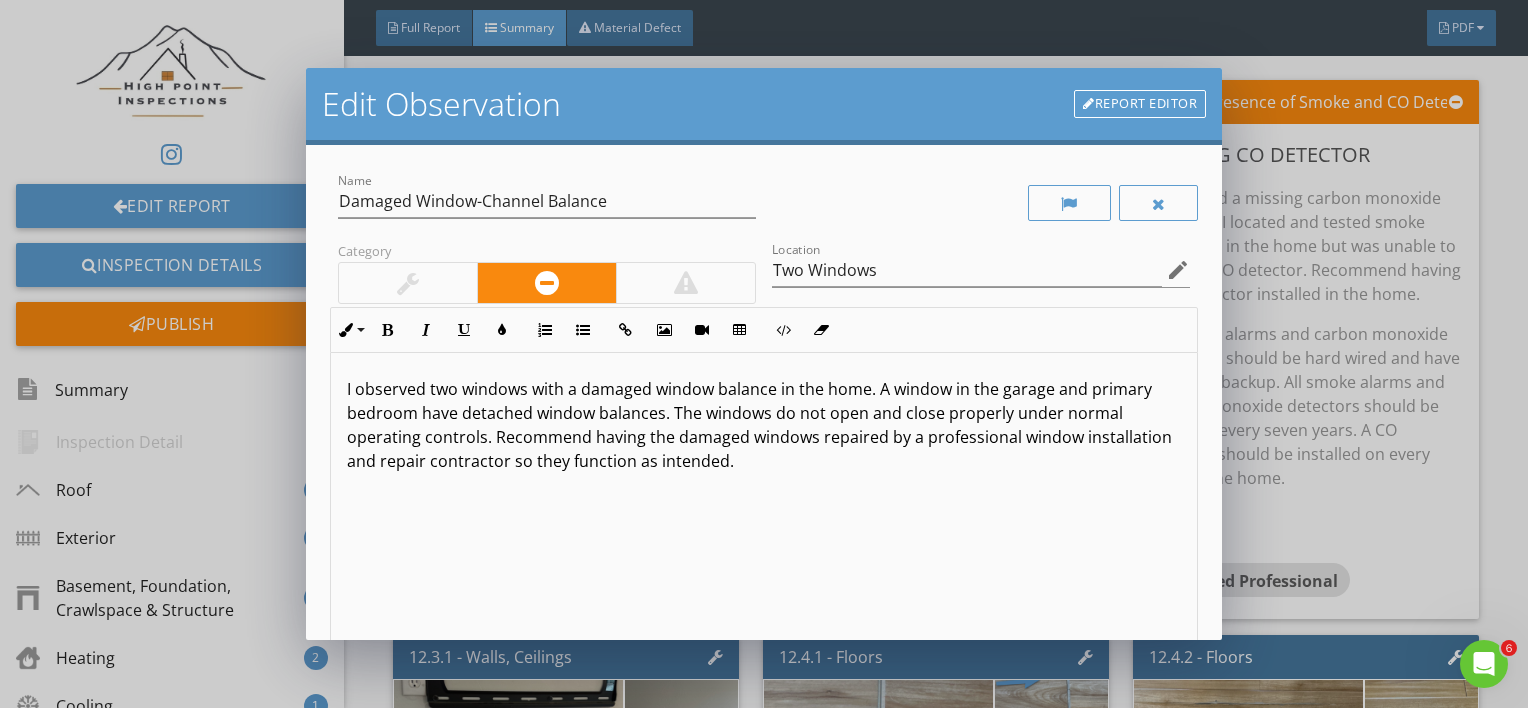 scroll, scrollTop: 0, scrollLeft: 0, axis: both 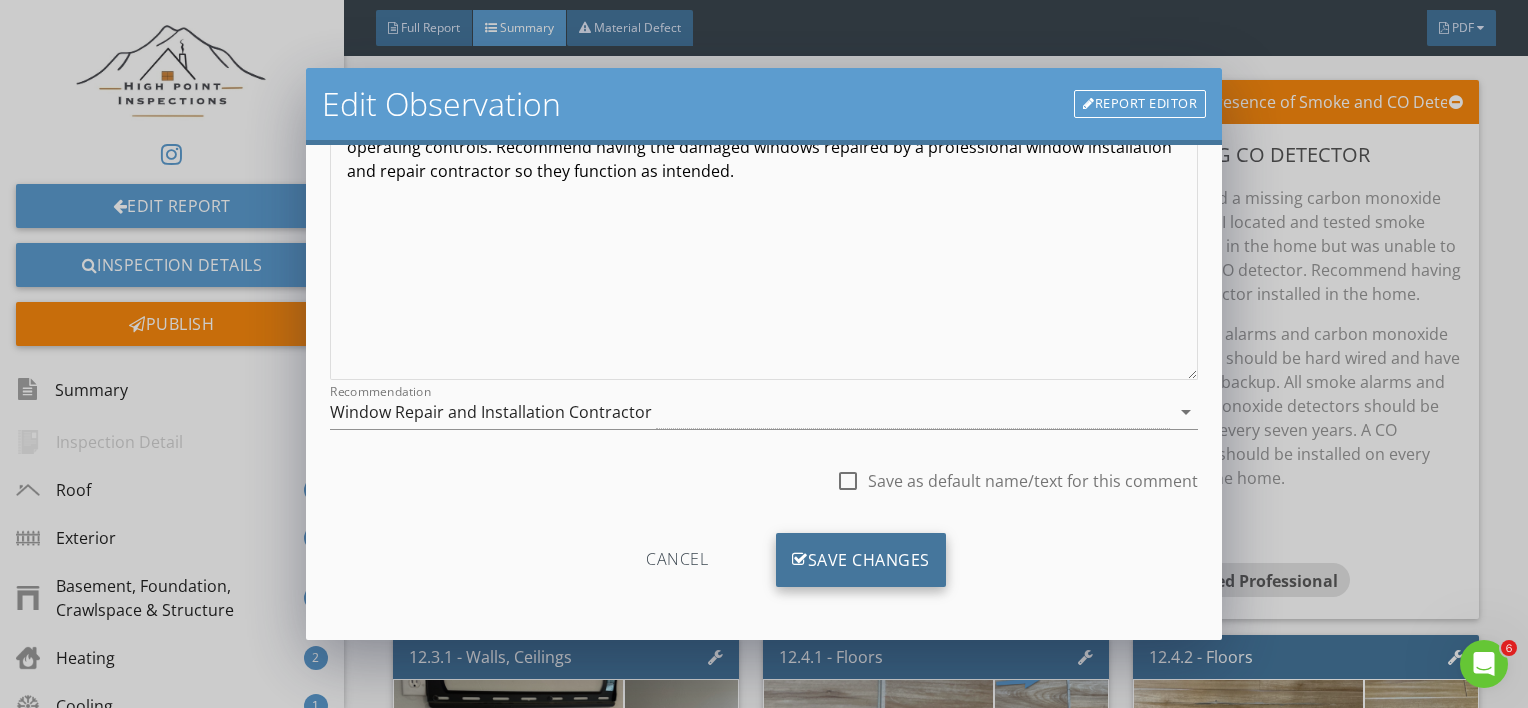 click on "Save Changes" at bounding box center [861, 560] 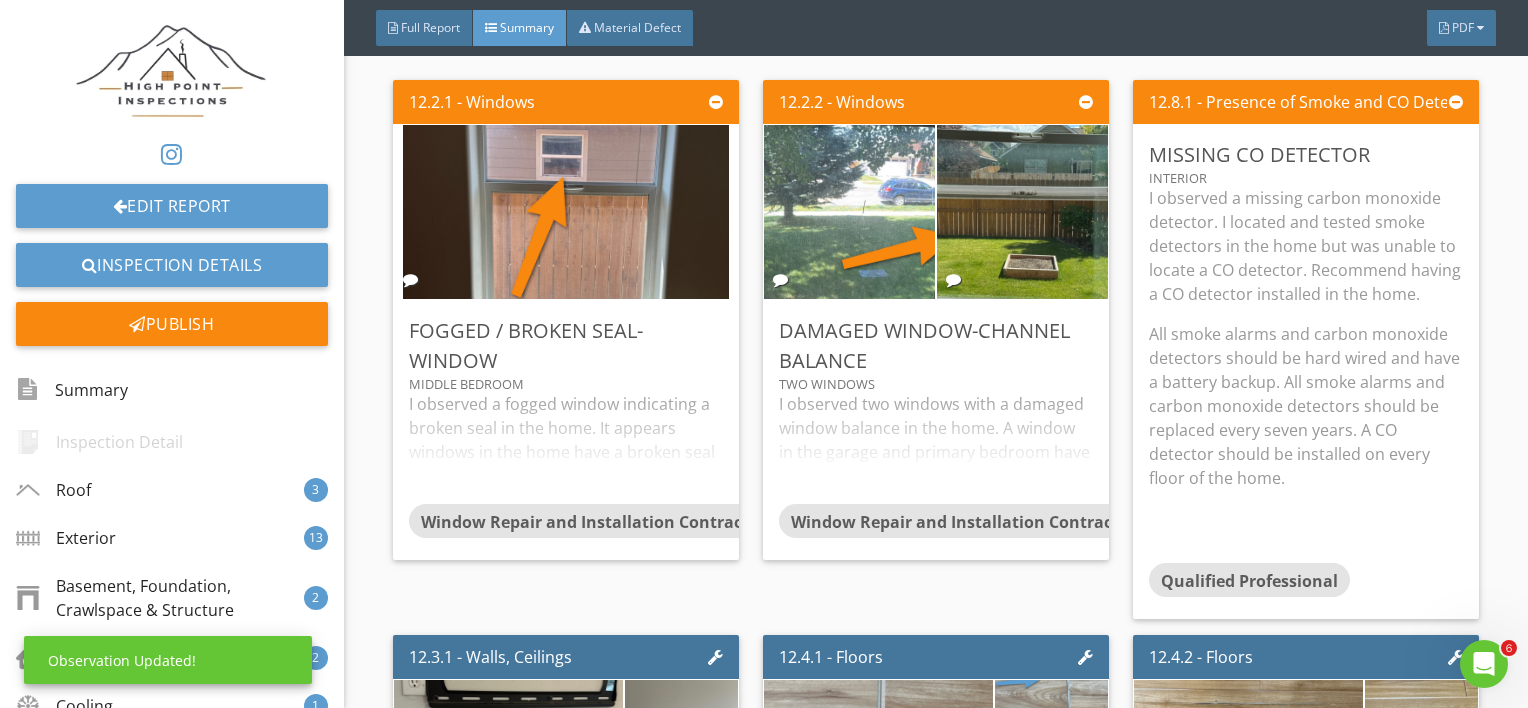 scroll, scrollTop: 53, scrollLeft: 0, axis: vertical 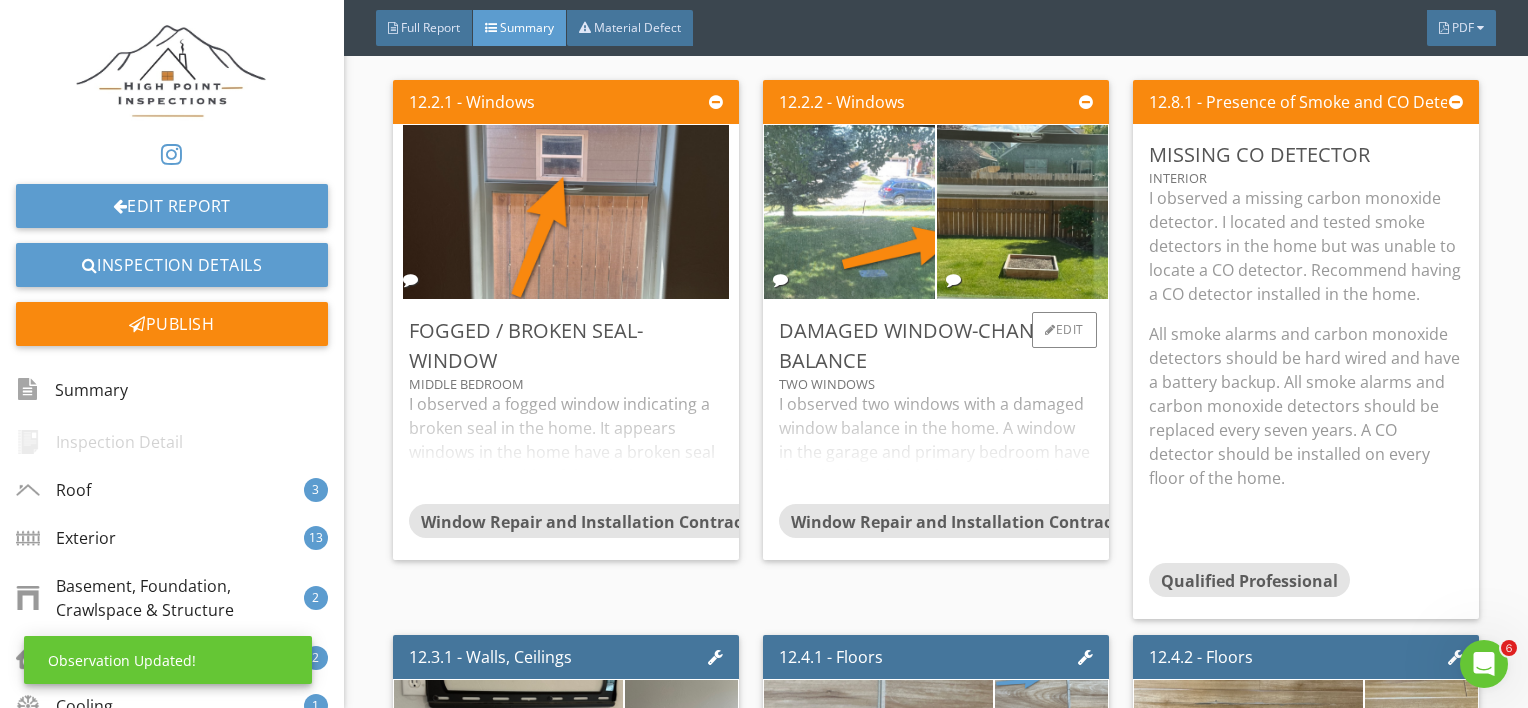 click on "I observed two windows with a damaged window balance in the home. A window in the garage and primary bedroom have detached window balances. The windows do not open and close properly under normal operating controls. Recommend having the damaged windows repaired by a professional window installation and repair contractor so they function as intended." at bounding box center (936, 448) 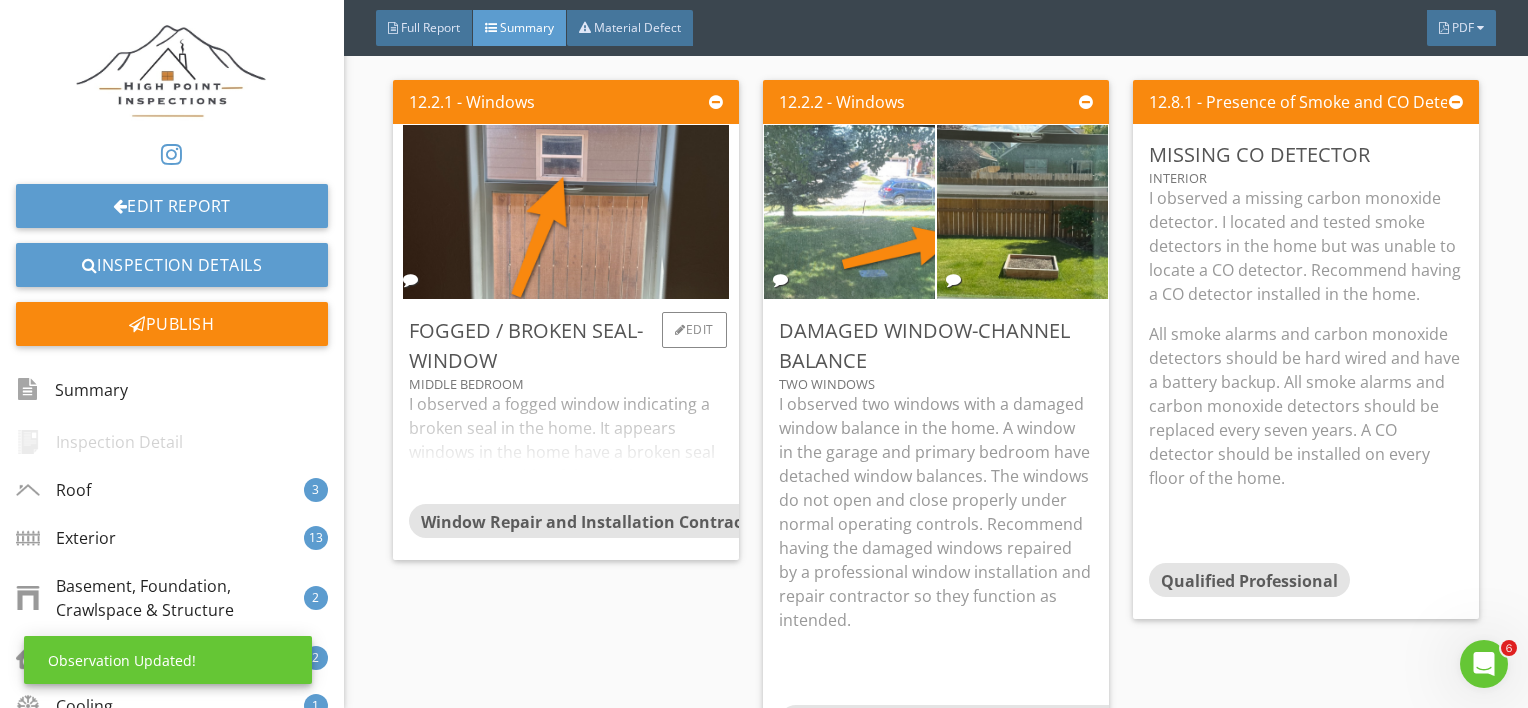 click on "I observed a fogged window indicating a broken seal in the home. It appears windows in the home have a broken seal causing the inside of the window to become fogged and cloudy from condensation. Recommend having a professional window repair and installation contractor assess the windows and advise on repair options. Be aware that evidence of failed seals may be more or less visible depending on the temperature, humidity, sunlight, etc. Windows or glass-paneled doors other than those that the inspector identified may also have failed seals and need glass replaced. It is beyond the scope of this inspection to identify every window with failed seals." at bounding box center (566, 448) 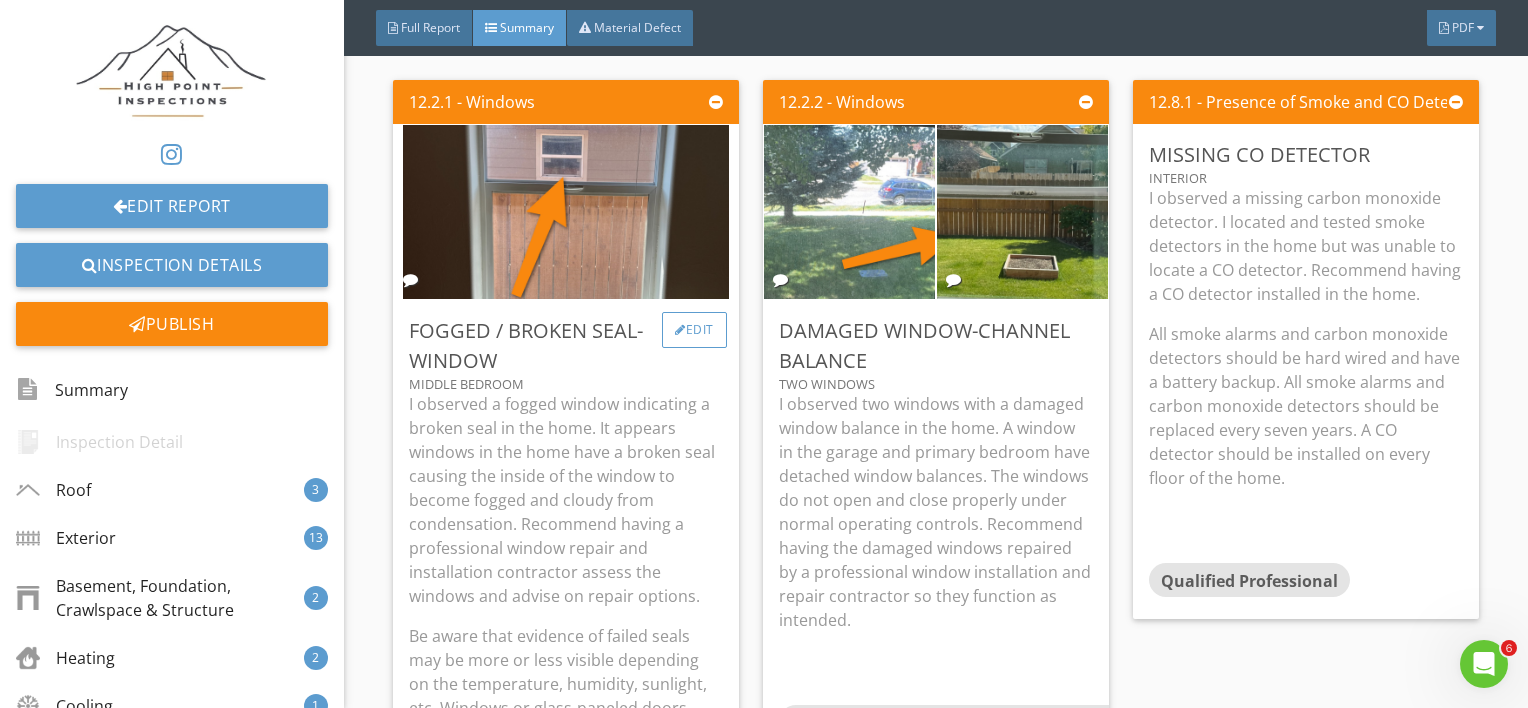 click on "Edit" at bounding box center (694, 330) 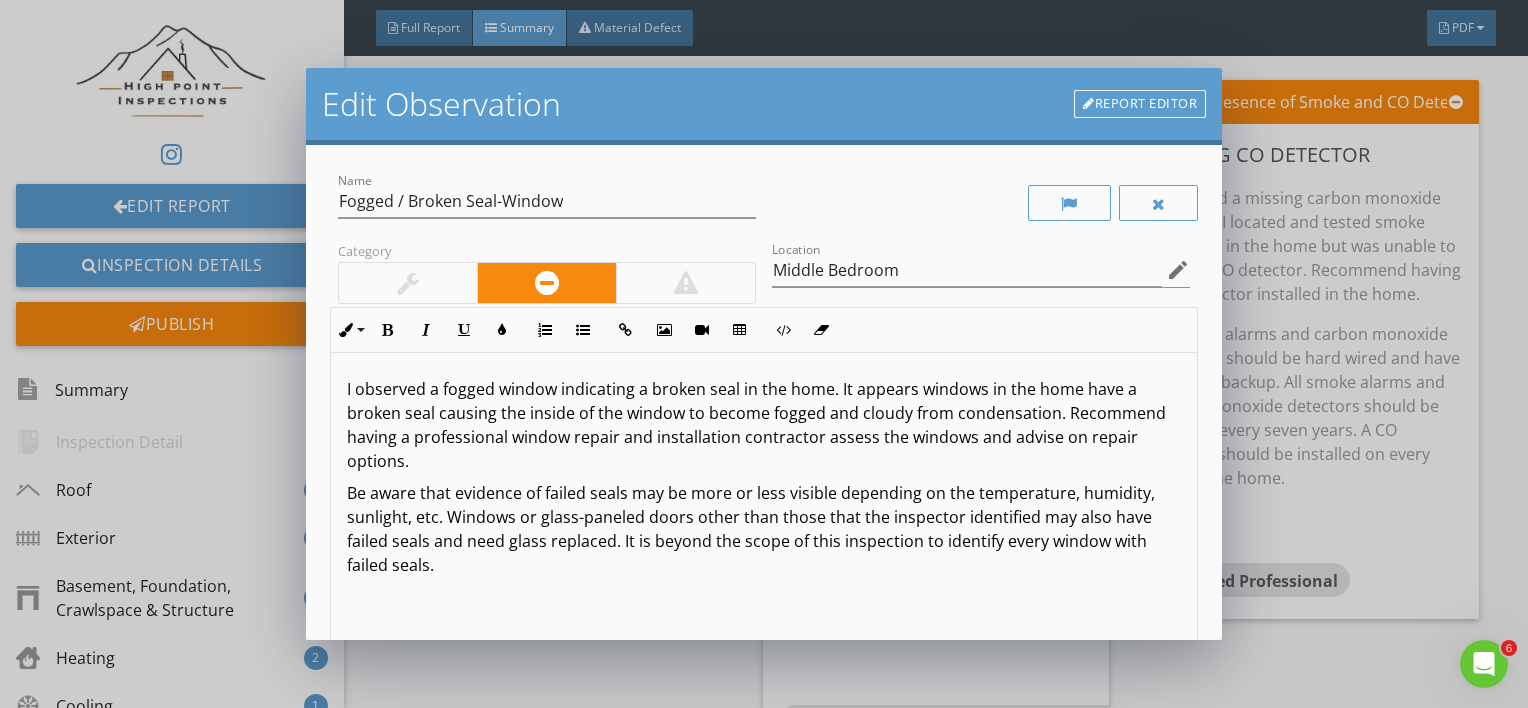 click on "I observed a fogged window indicating a broken seal in the home. It appears windows in the home have a broken seal causing the inside of the window to become fogged and cloudy from condensation. Recommend having a professional window repair and installation contractor assess the windows and advise on repair options." at bounding box center [764, 425] 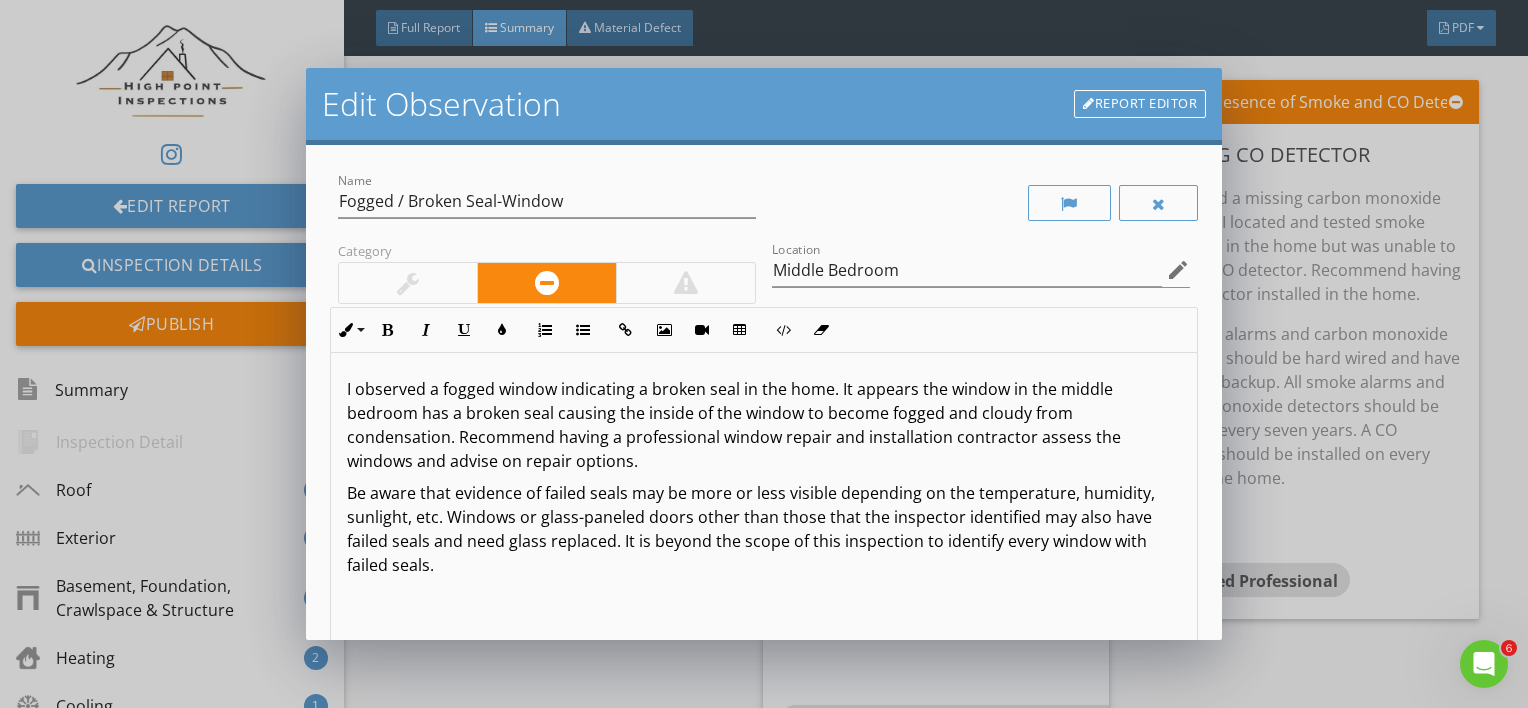 click on "I observed a fogged window indicating a broken seal in the home. It appears the window in the middle bedroom has a broken seal causing the inside of the window to become fogged and cloudy from condensation. Recommend having a professional window repair and installation contractor assess the windows and advise on repair options." at bounding box center [764, 425] 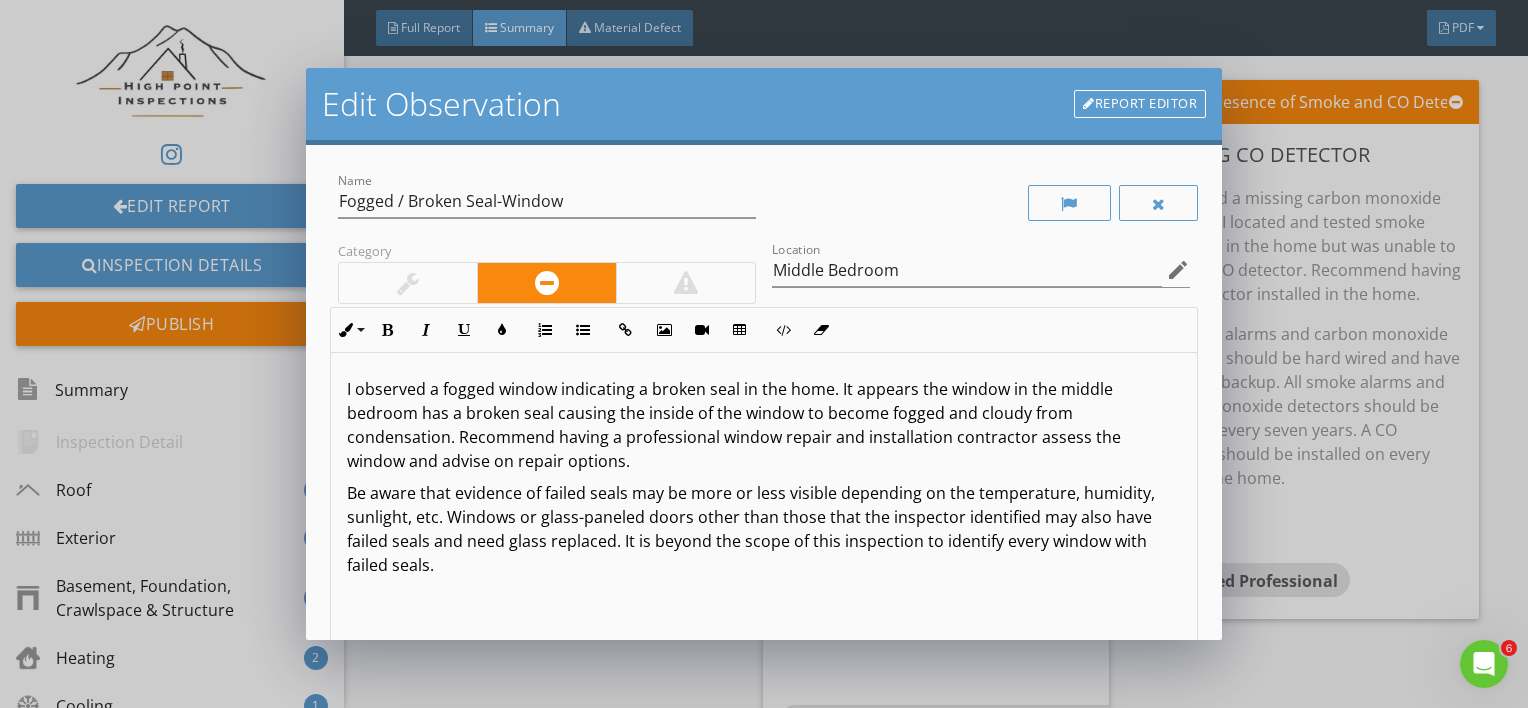 scroll, scrollTop: 0, scrollLeft: 0, axis: both 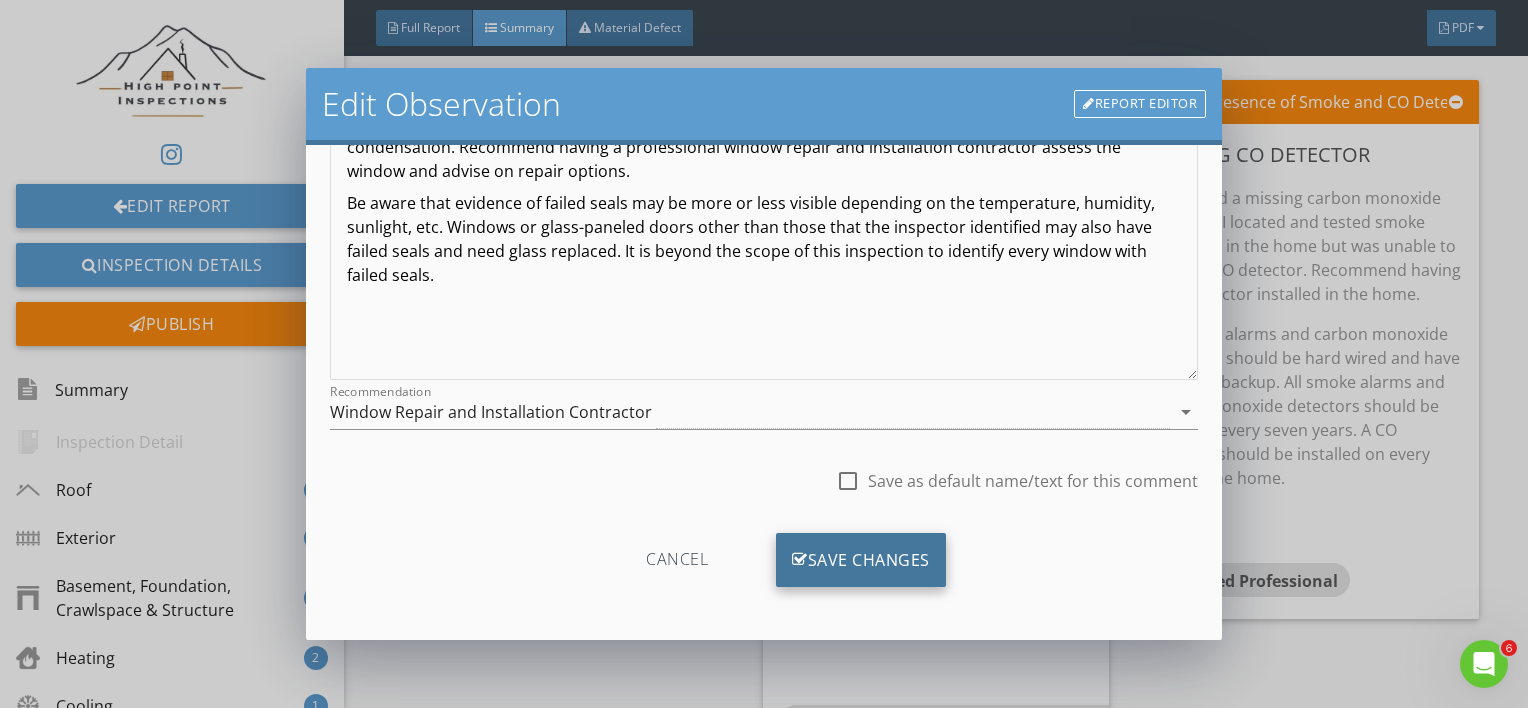 click on "Save Changes" at bounding box center (861, 560) 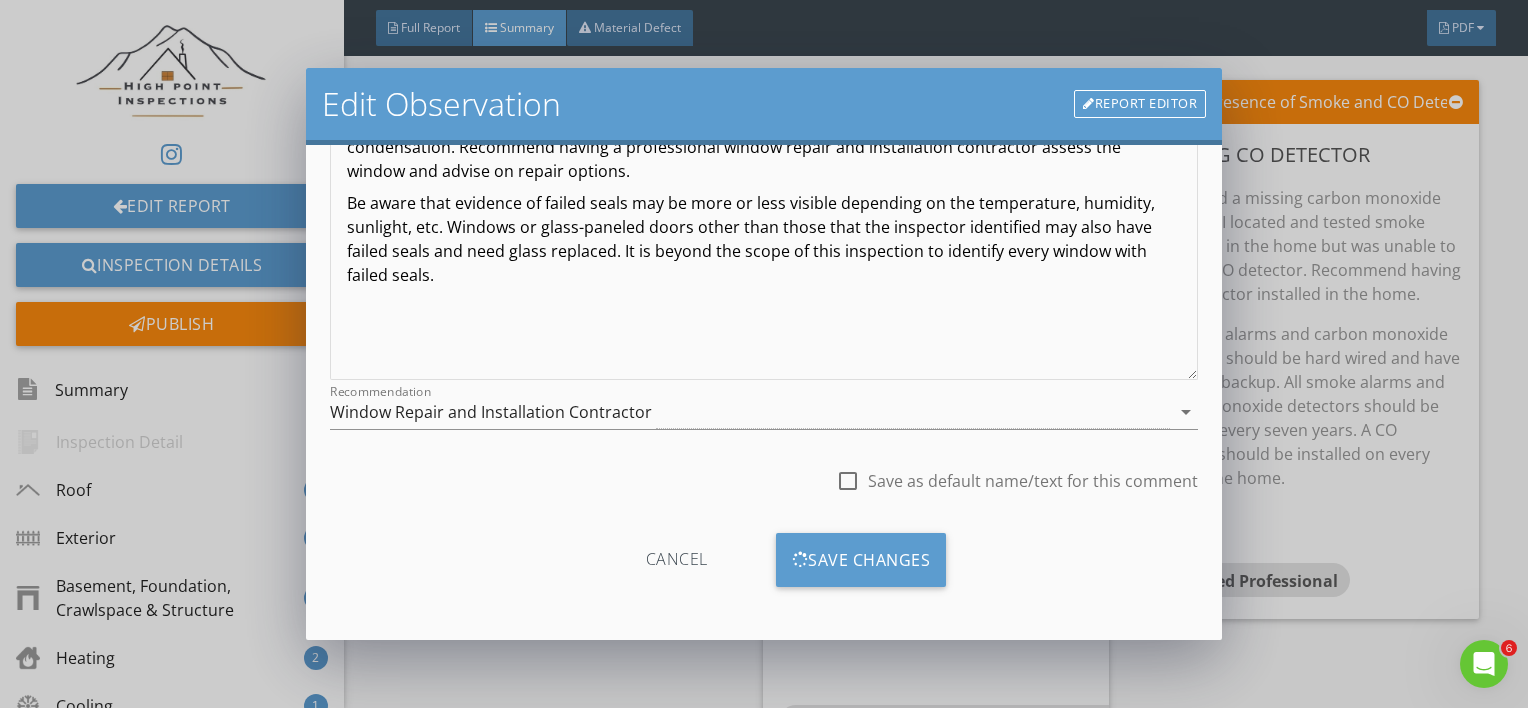 scroll, scrollTop: 53, scrollLeft: 0, axis: vertical 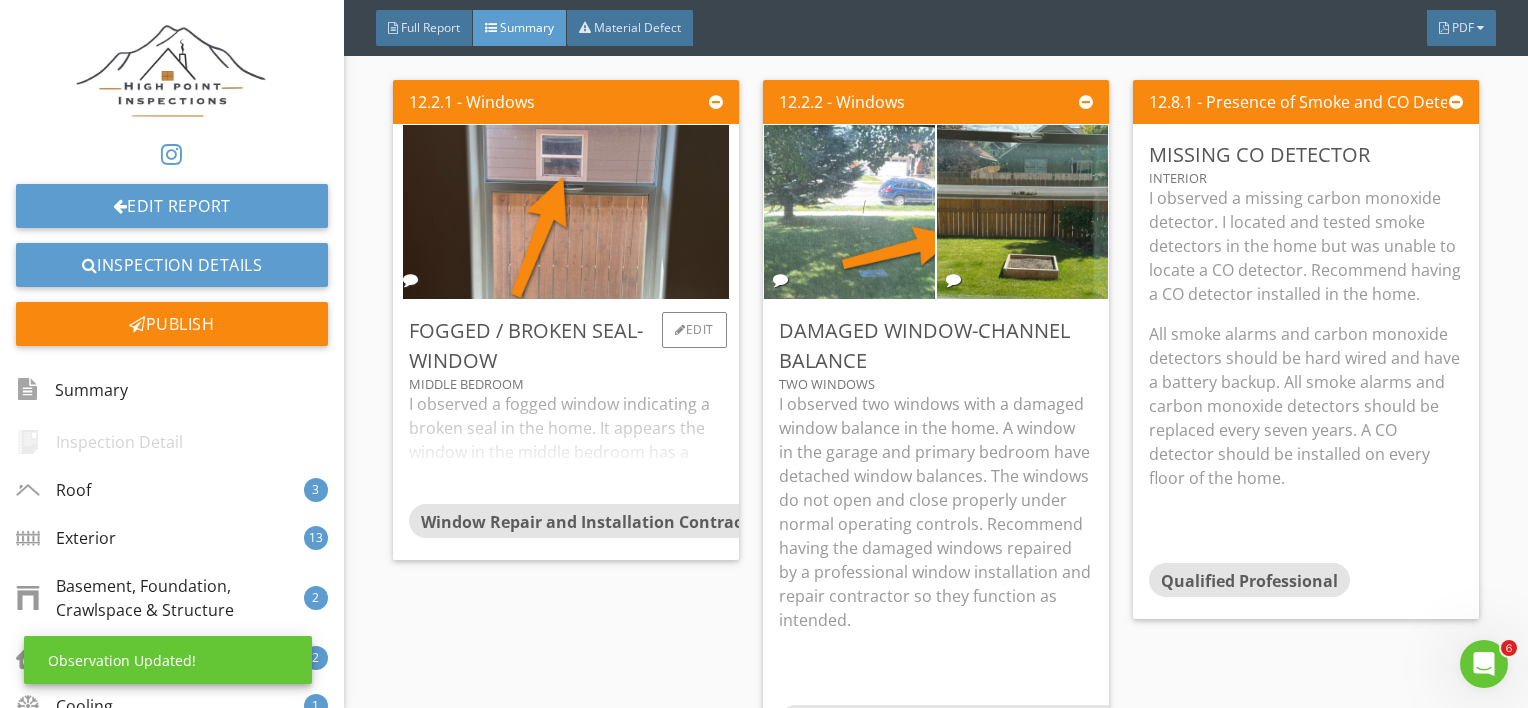 click on "I observed a fogged window indicating a broken seal in the home. It appears the window in the middle bedroom has a broken seal causing the inside of the window to become fogged and cloudy from condensation. Recommend having a professional window repair and installation contractor assess the window and advise on repair options. Be aware that evidence of failed seals may be more or less visible depending on the temperature, humidity, sunlight, etc. Windows or glass-paneled doors other than those that the inspector identified may also have failed seals and need glass replaced. It is beyond the scope of this inspection to identify every window with failed seals." at bounding box center [566, 448] 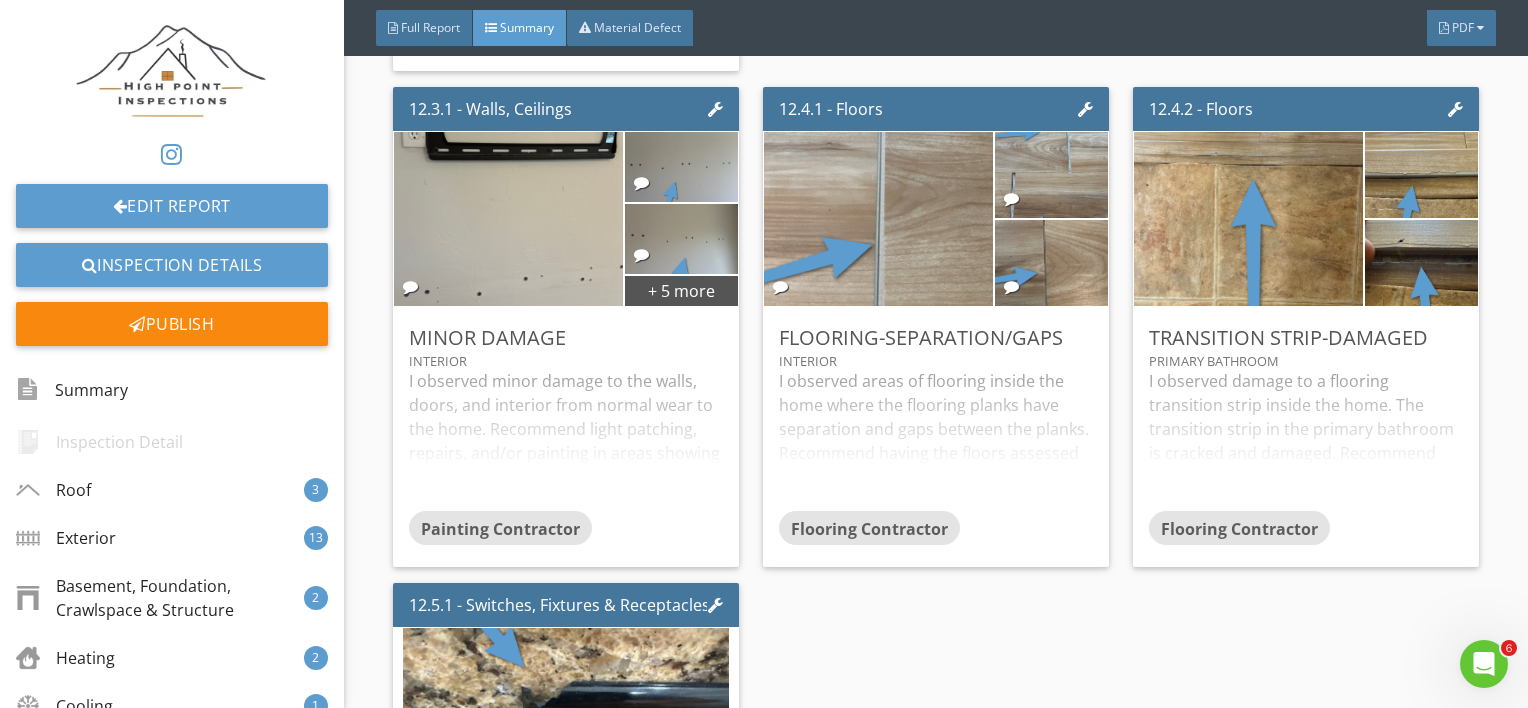 scroll, scrollTop: 13267, scrollLeft: 0, axis: vertical 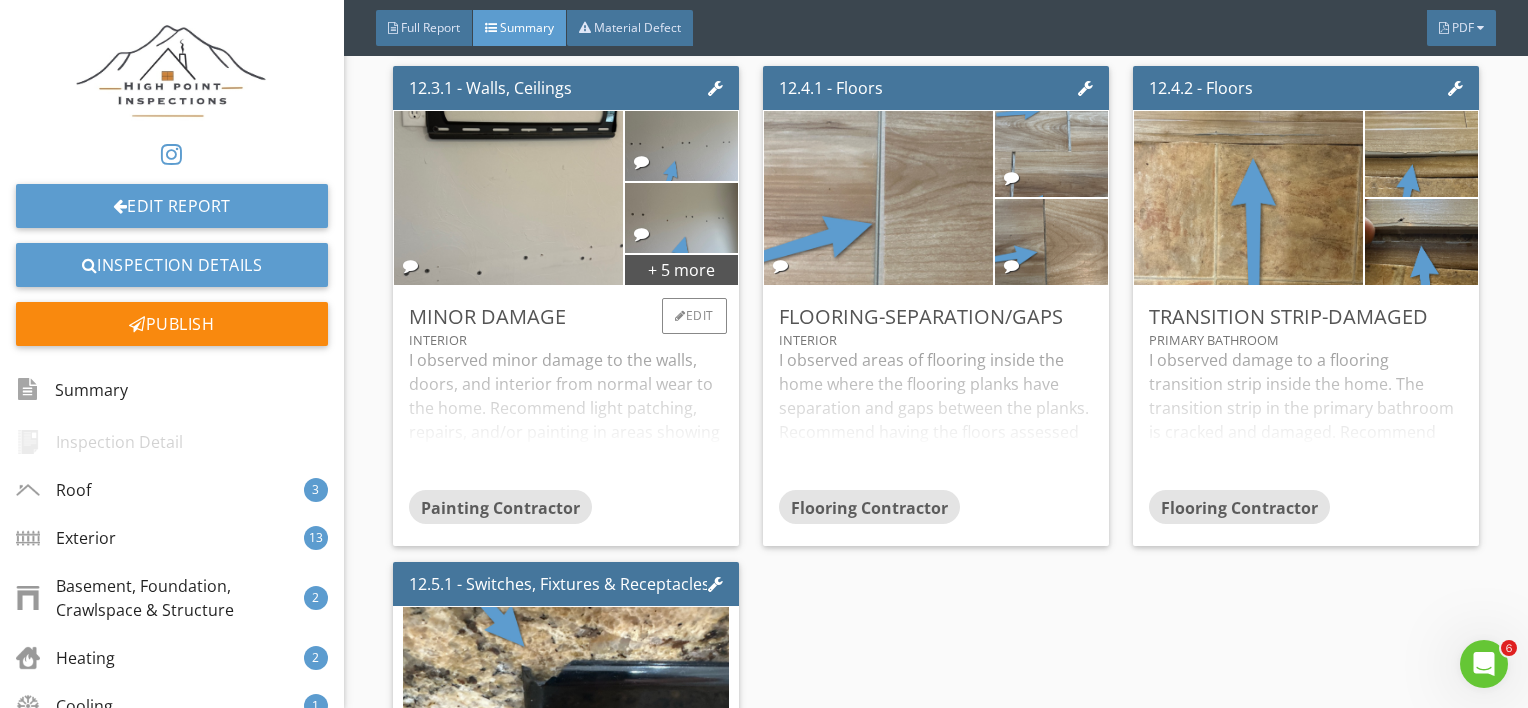 click on "I observed minor damage to the walls, doors, and interior from normal wear to the home. Recommend light patching, repairs, and/or painting in areas showing signs of wear and deterioration." at bounding box center [566, 419] 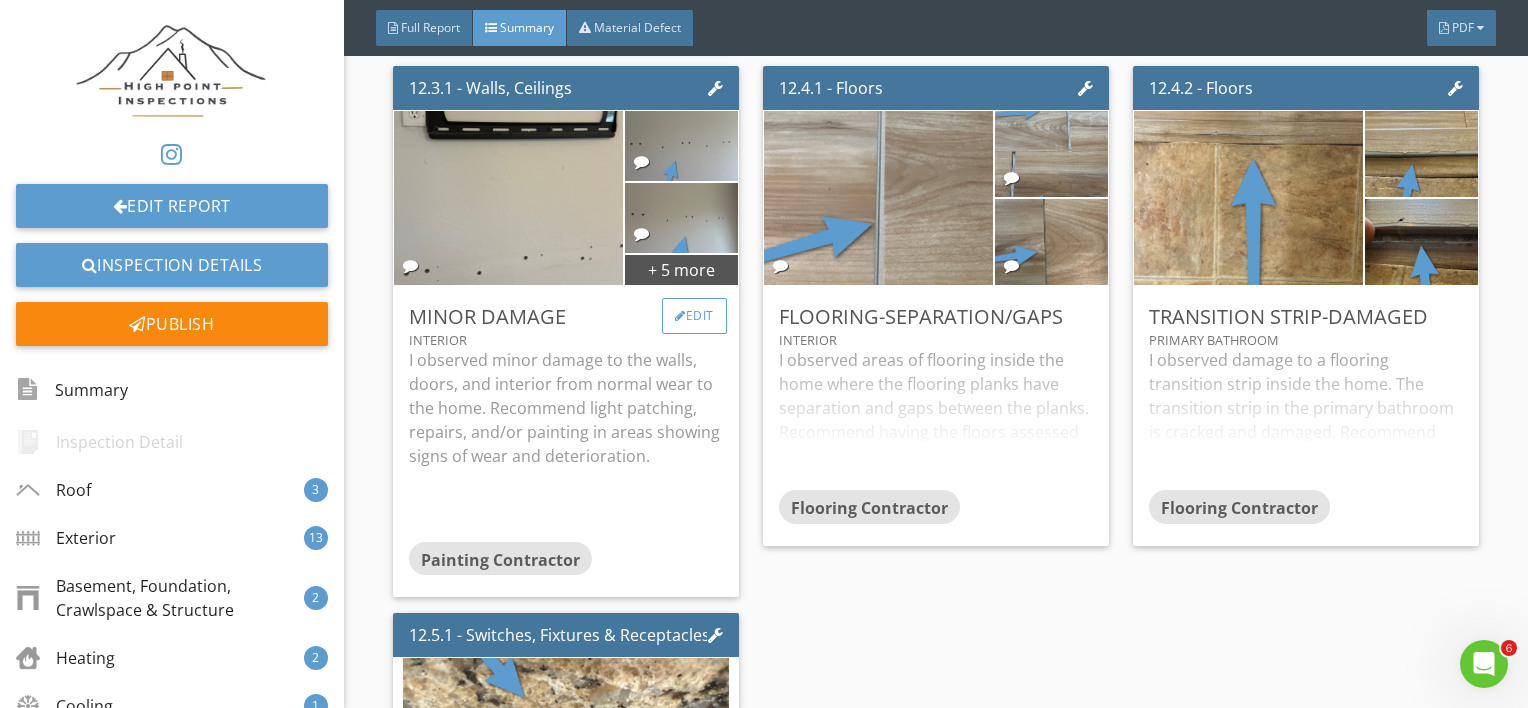click on "Edit" at bounding box center (694, 316) 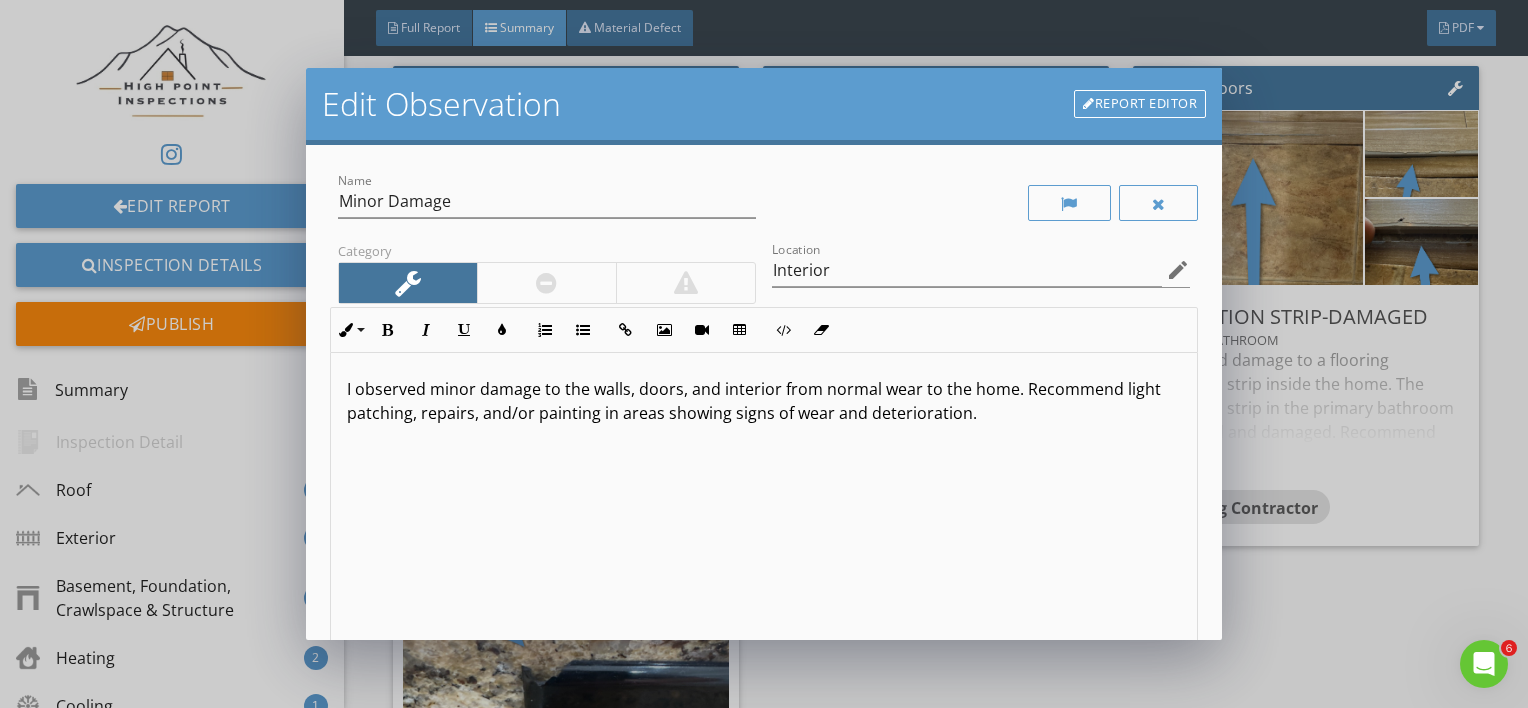 click on "I observed minor damage to the walls, doors, and interior from normal wear to the home. Recommend light patching, repairs, and/or painting in areas showing signs of wear and deterioration." at bounding box center (764, 401) 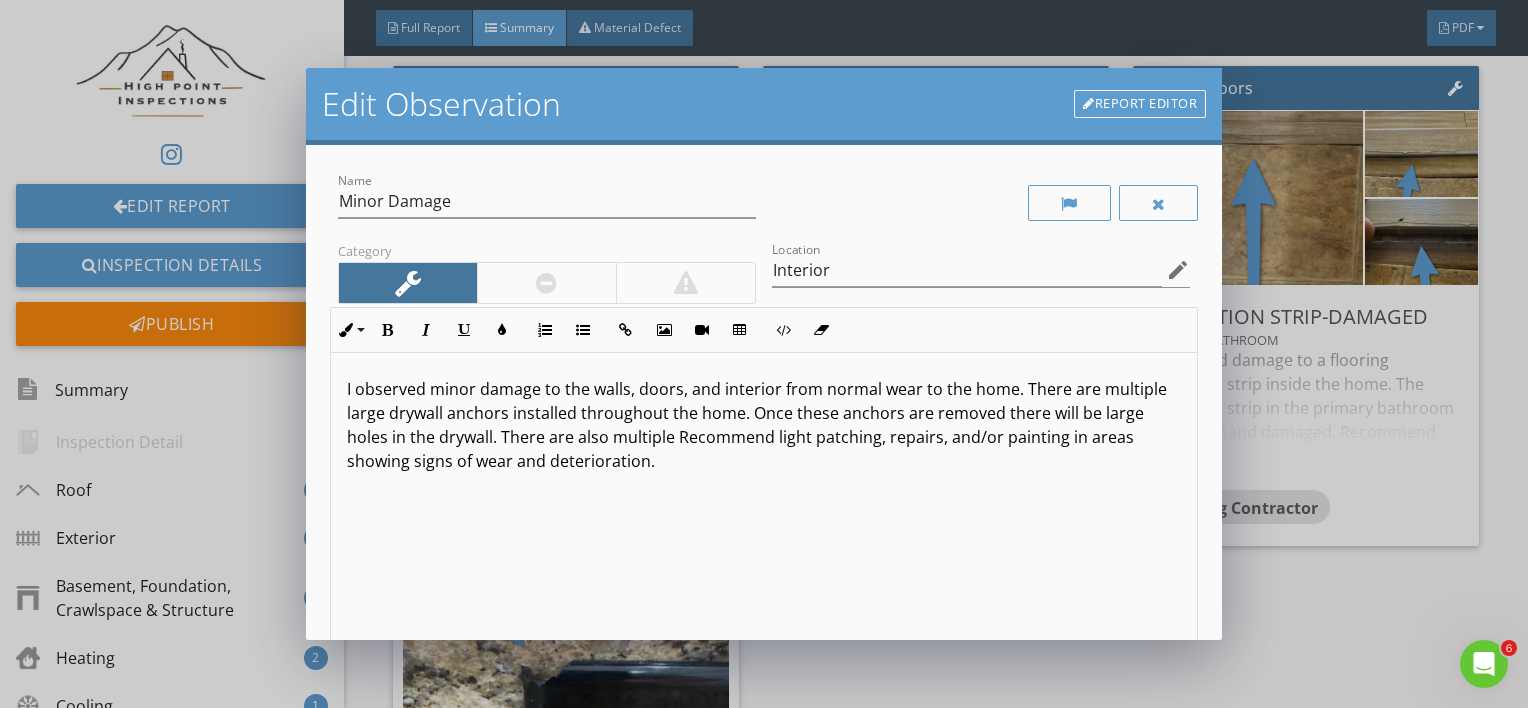 click on "I observed minor damage to the walls, doors, and interior from normal wear to the home. There are multiple large drywall anchors installed throughout the home. Once these anchors are removed there will be large holes in the drywall. There are also multiple Recommend light patching, repairs, and/or painting in areas showing signs of wear and deterioration." at bounding box center [764, 511] 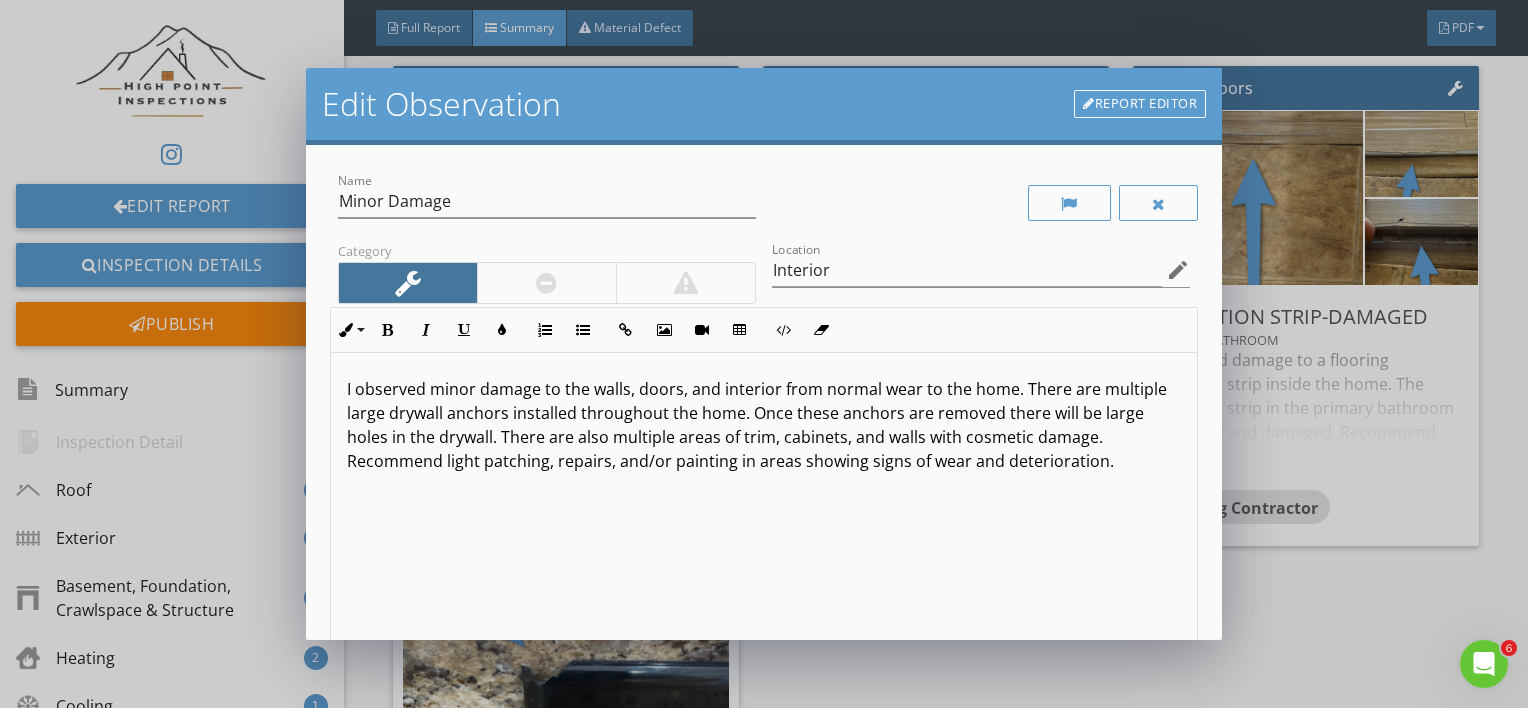 scroll, scrollTop: 0, scrollLeft: 0, axis: both 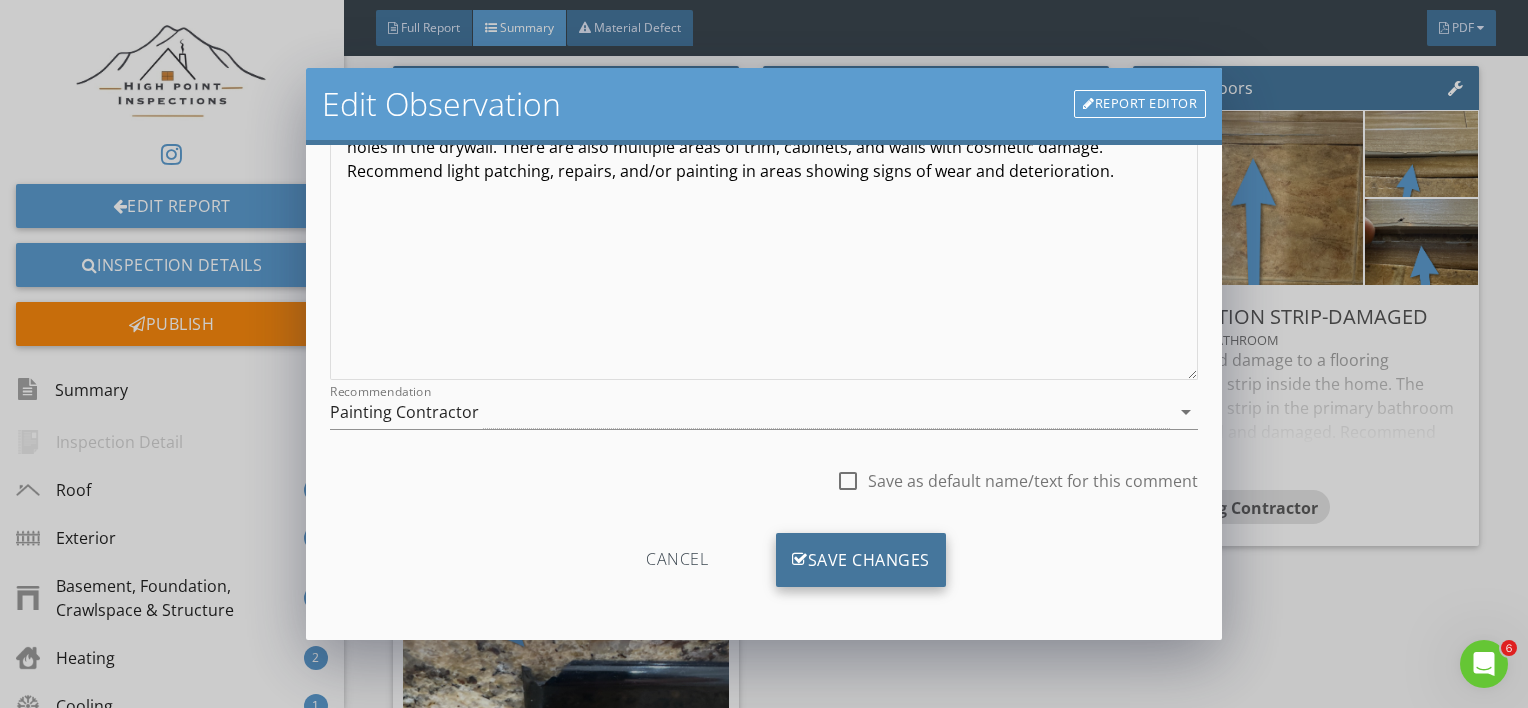 click on "Save Changes" at bounding box center (861, 560) 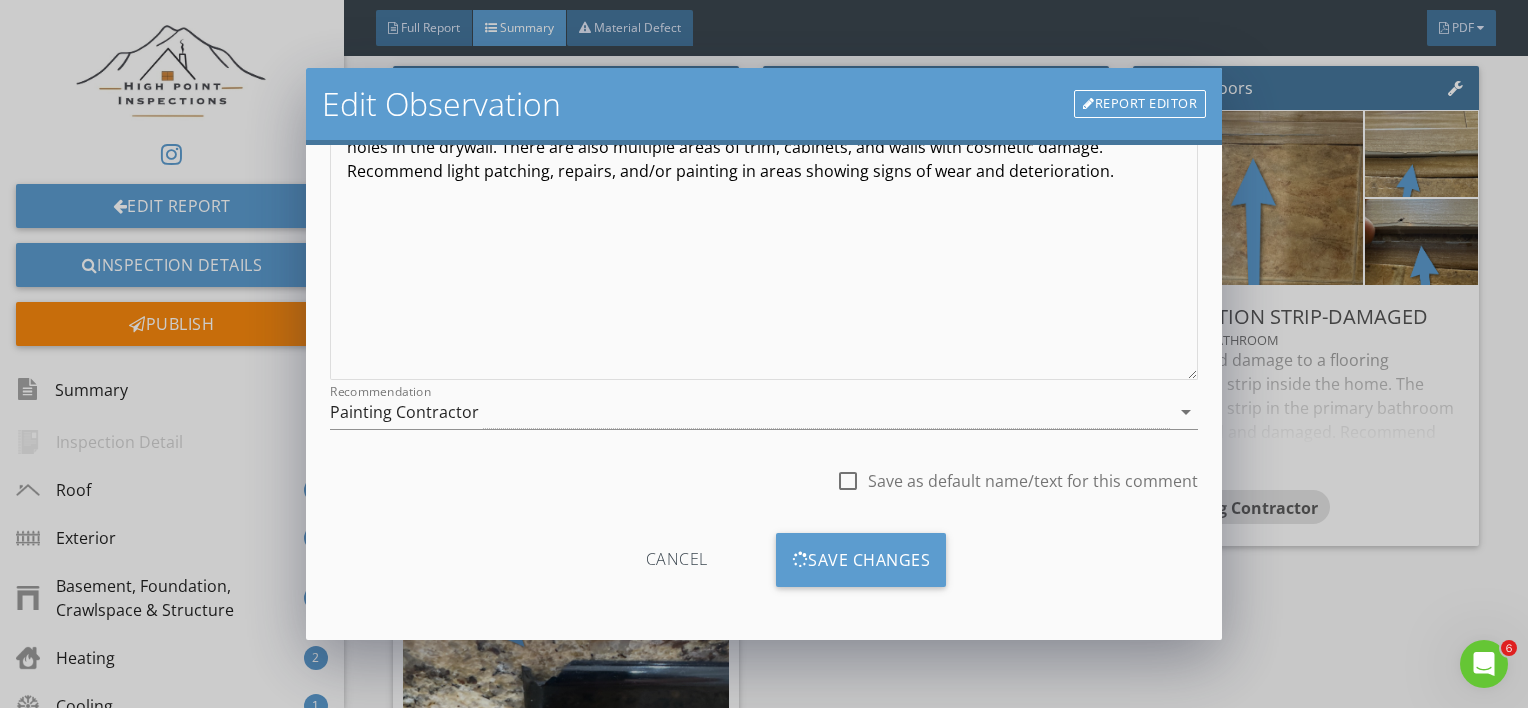 scroll, scrollTop: 53, scrollLeft: 0, axis: vertical 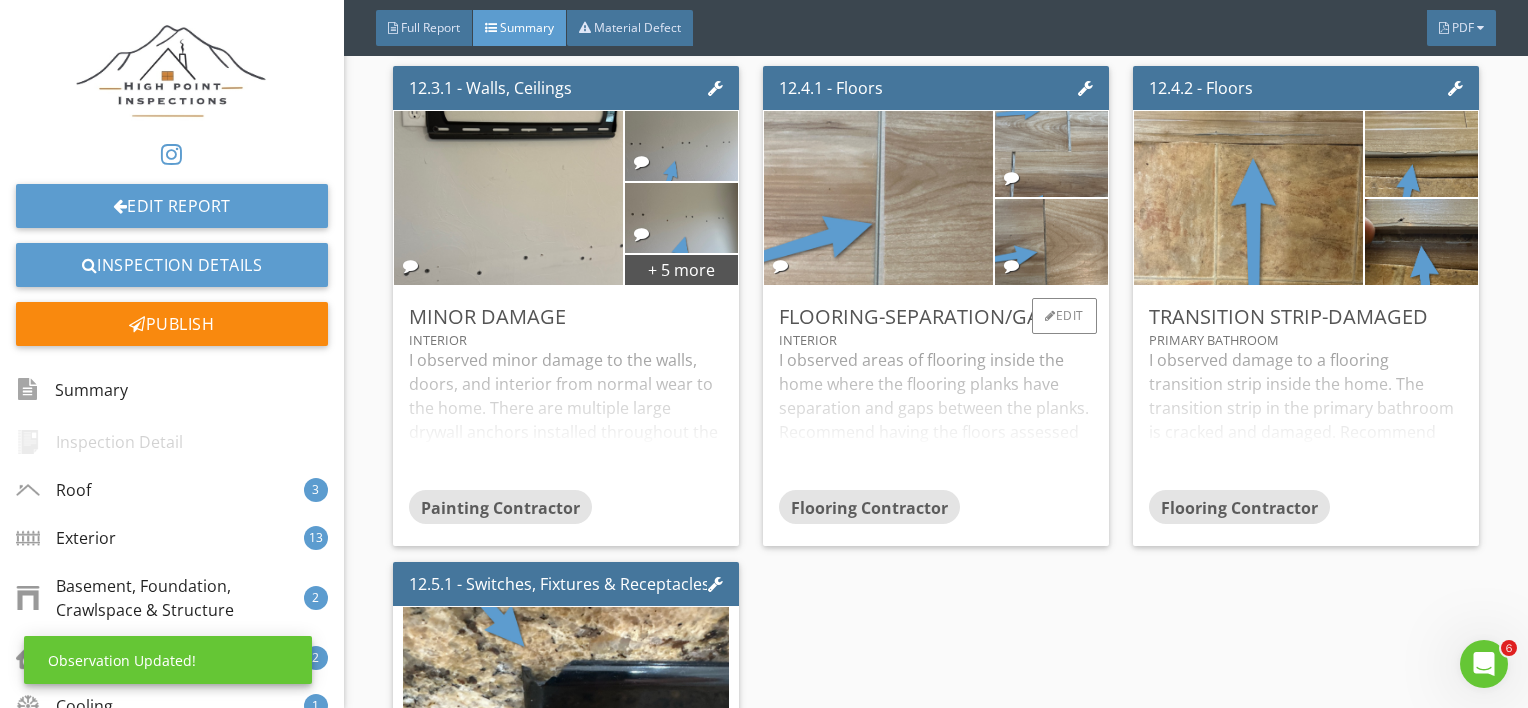 click on "I observed areas of flooring inside the home where the flooring planks have separation and gaps between the planks. Recommend having the floors assessed by a professional flooring contractor and advise on the necessary repairs." at bounding box center (936, 419) 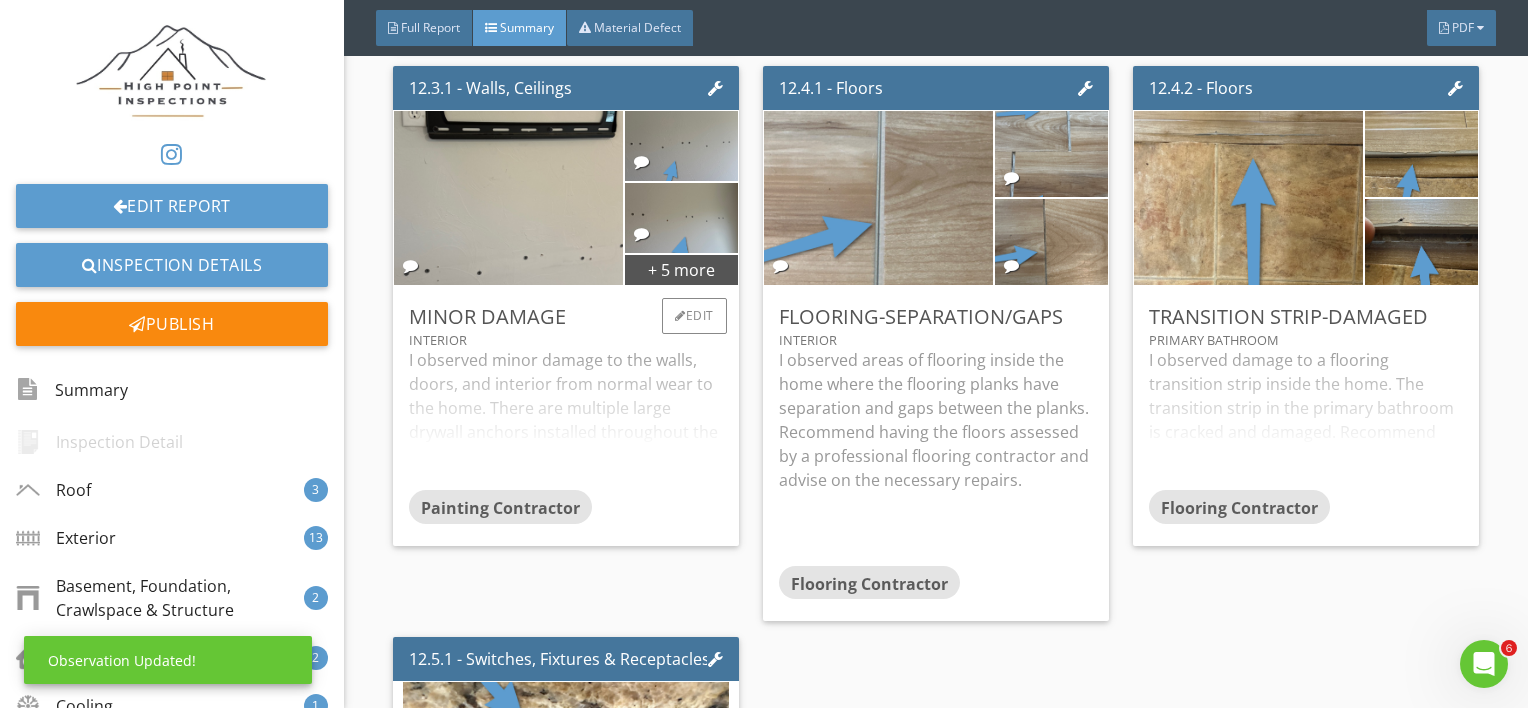 click on "I observed minor damage to the walls, doors, and interior from normal wear to the home. There are multiple large drywall anchors installed throughout the home. Once these anchors are removed there will be large holes in the drywall. There are also multiple areas of trim, cabinets, and walls with cosmetic damage. Recommend light patching, repairs, and/or painting in areas showing signs of wear and deterioration." at bounding box center (566, 419) 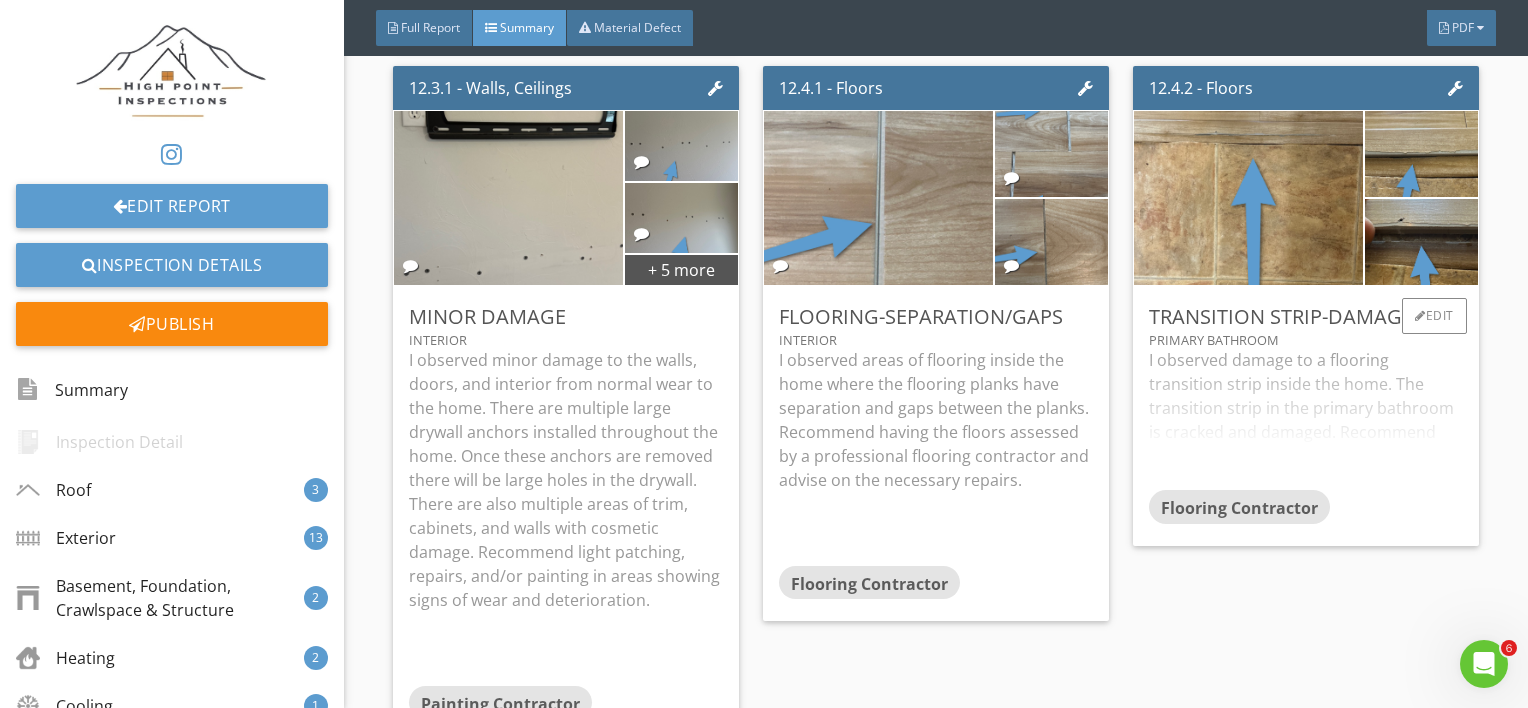 click on "I observed damage to a flooring transition strip inside the home. The transition strip in the primary bathroom is cracked and damaged. Recommend having the damaged transition strip replaced  by a professional flooring contractor." at bounding box center (1306, 419) 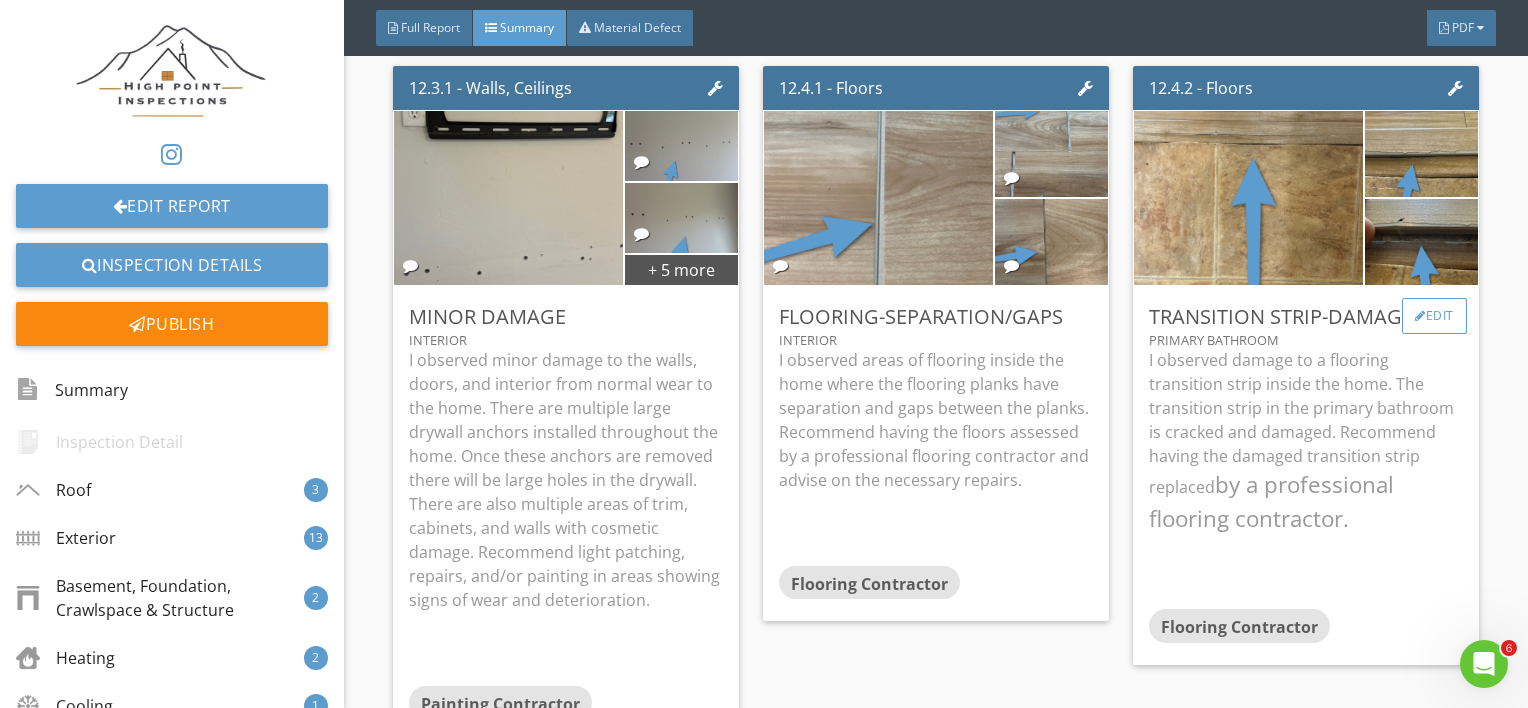click on "Edit" at bounding box center (1434, 316) 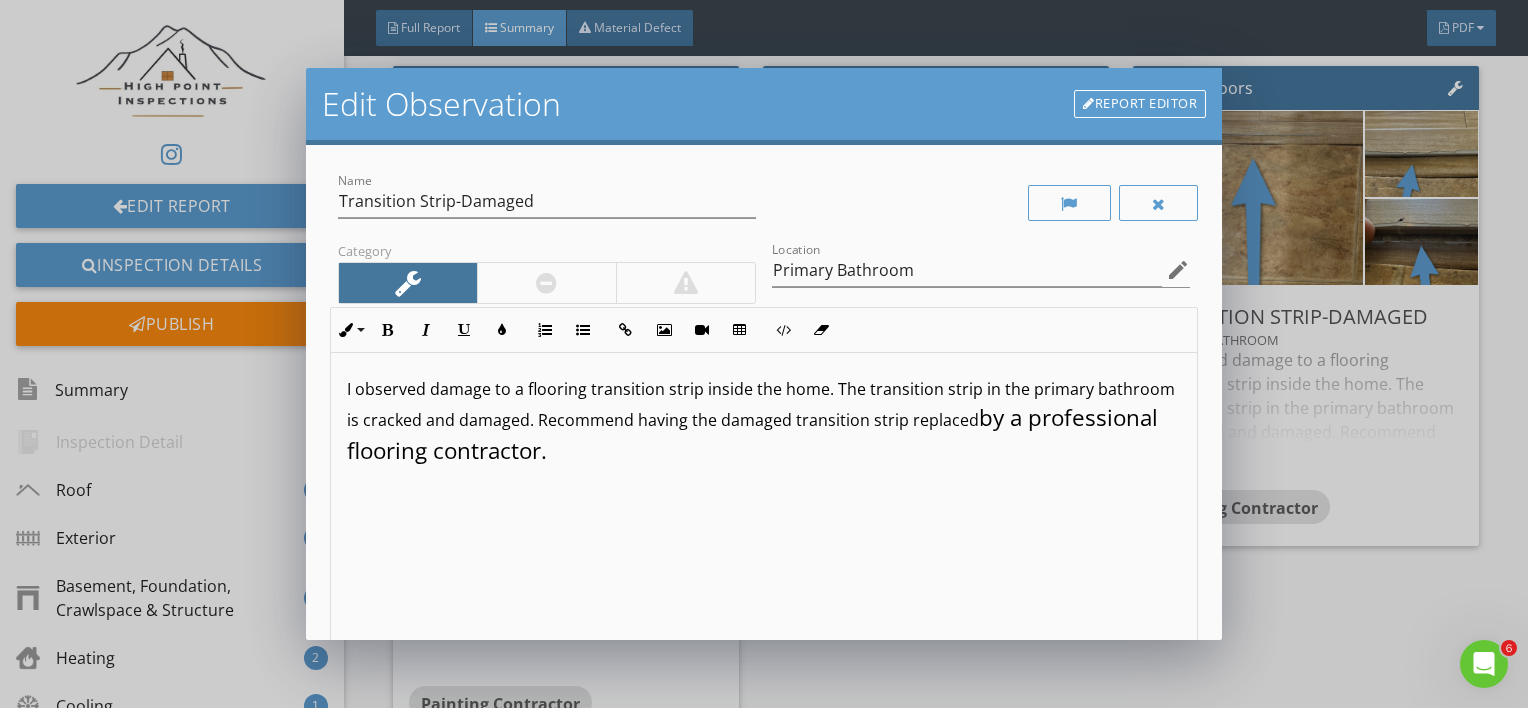 drag, startPoint x: 882, startPoint y: 496, endPoint x: 626, endPoint y: 388, distance: 277.84888 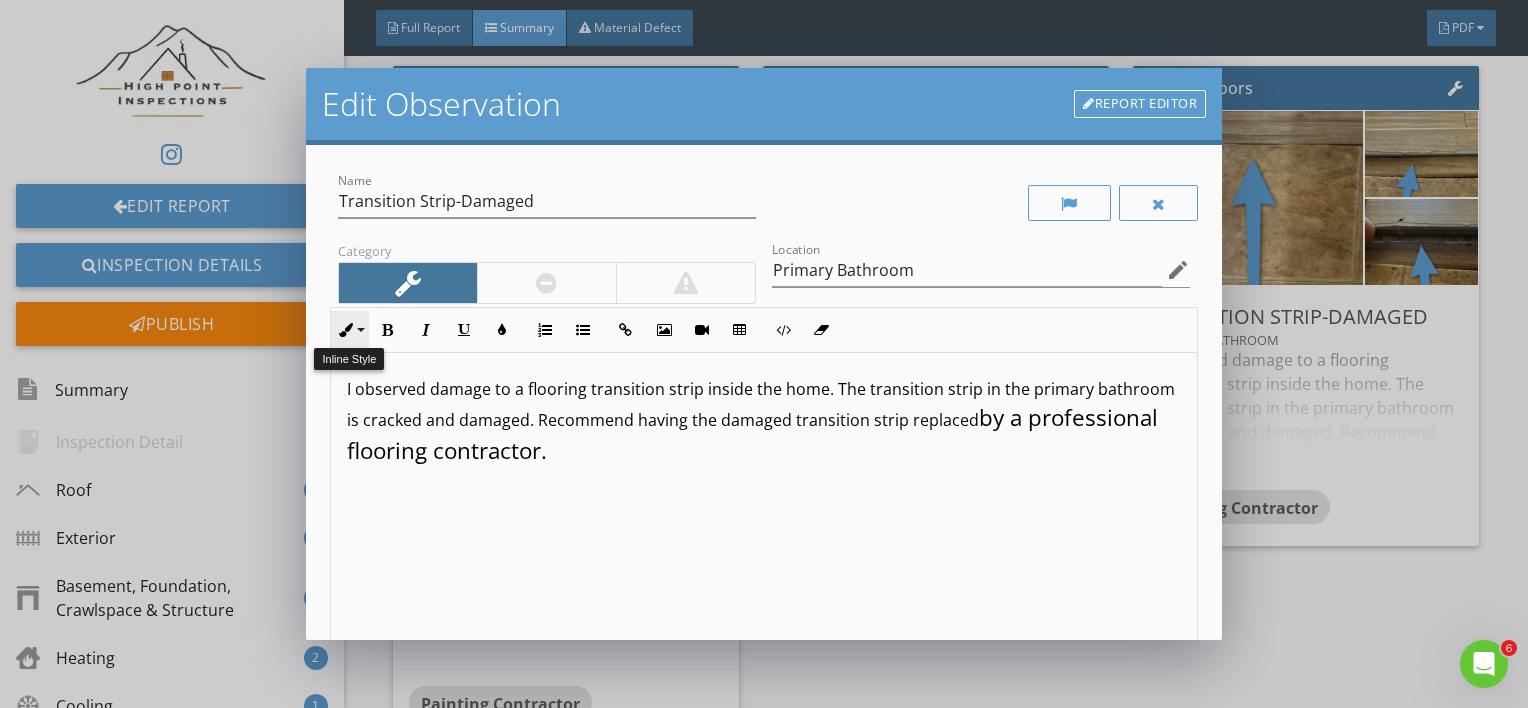 click at bounding box center [346, 330] 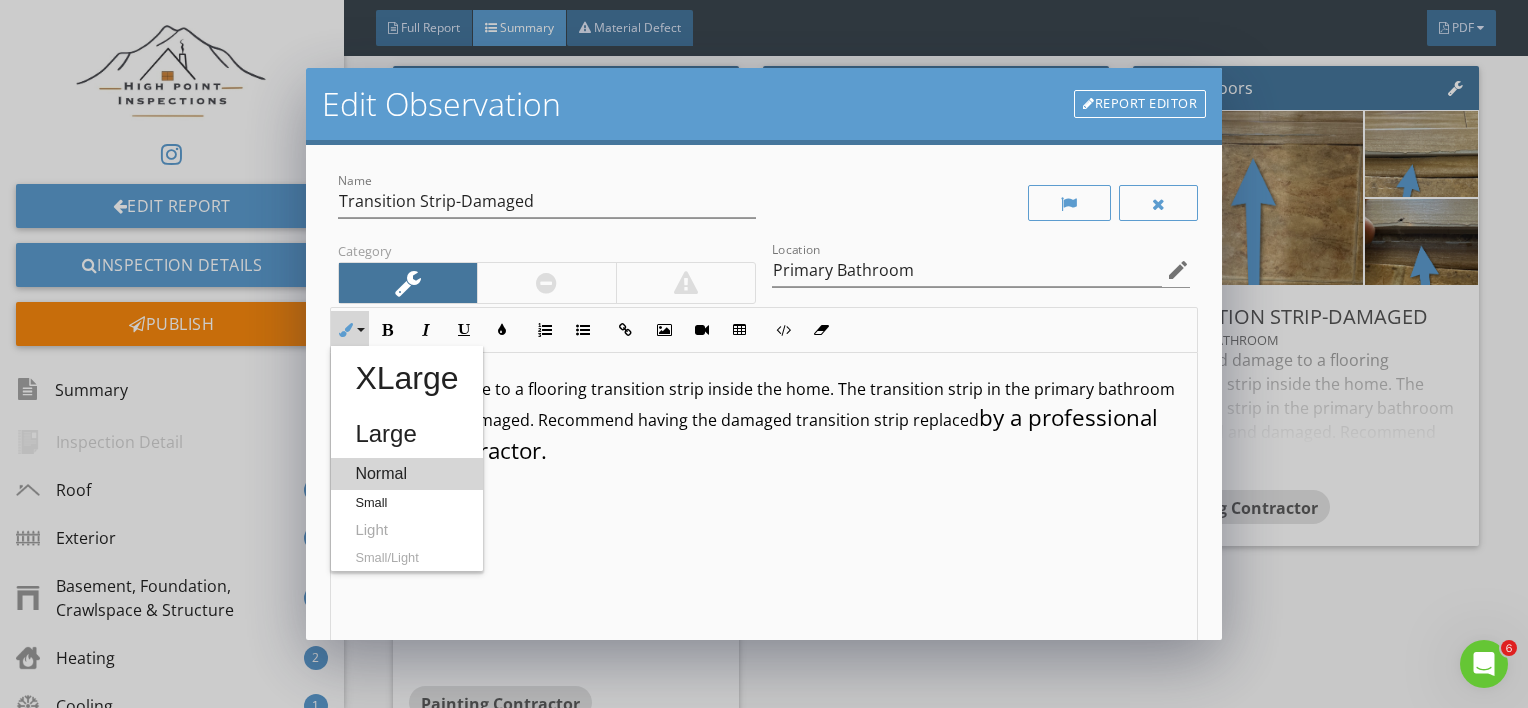 click on "Normal" at bounding box center [406, 474] 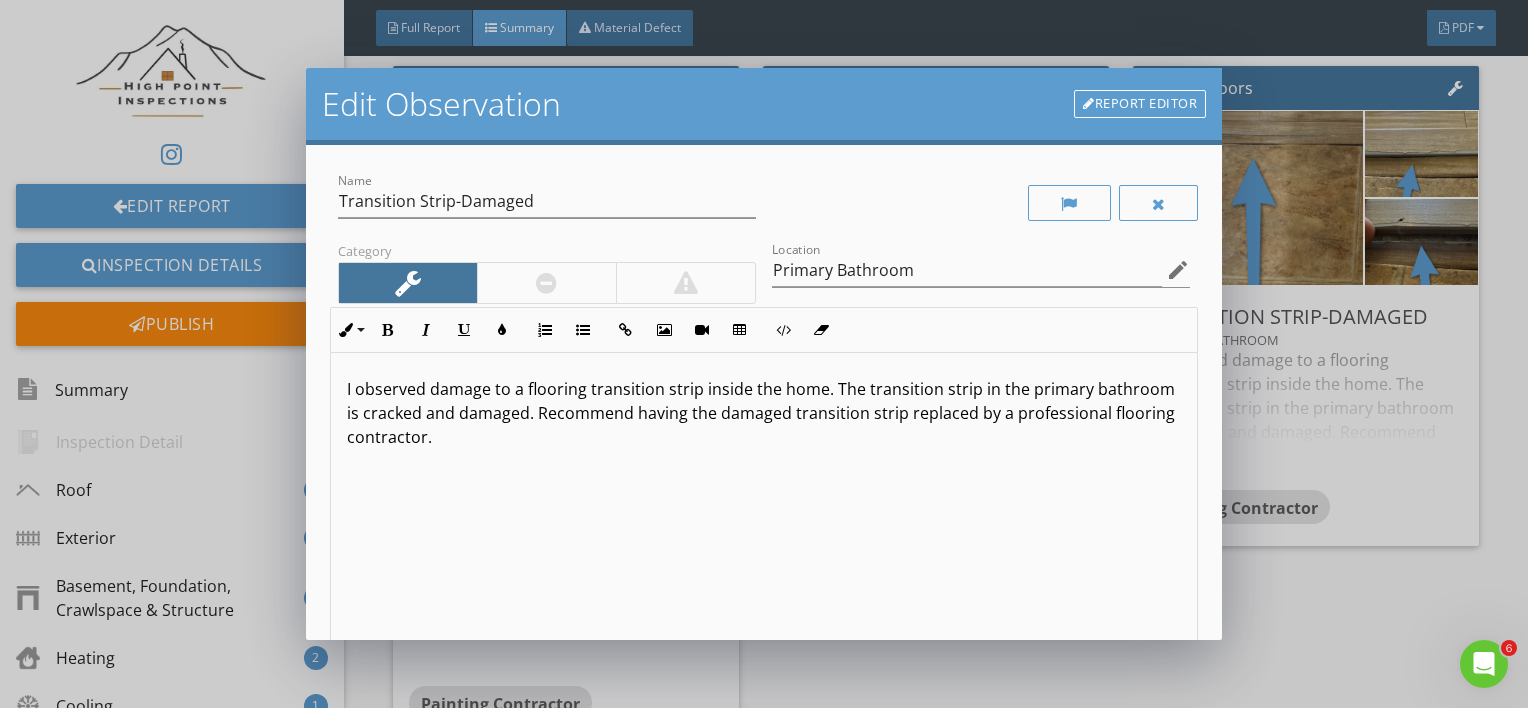 click on "I observed damage to a flooring trans ition strip inside the home. The transition strip in the primary bathroom is cracked and damaged. Recommend having the damaged transition strip replaced by a professional flooring contractor." at bounding box center (764, 511) 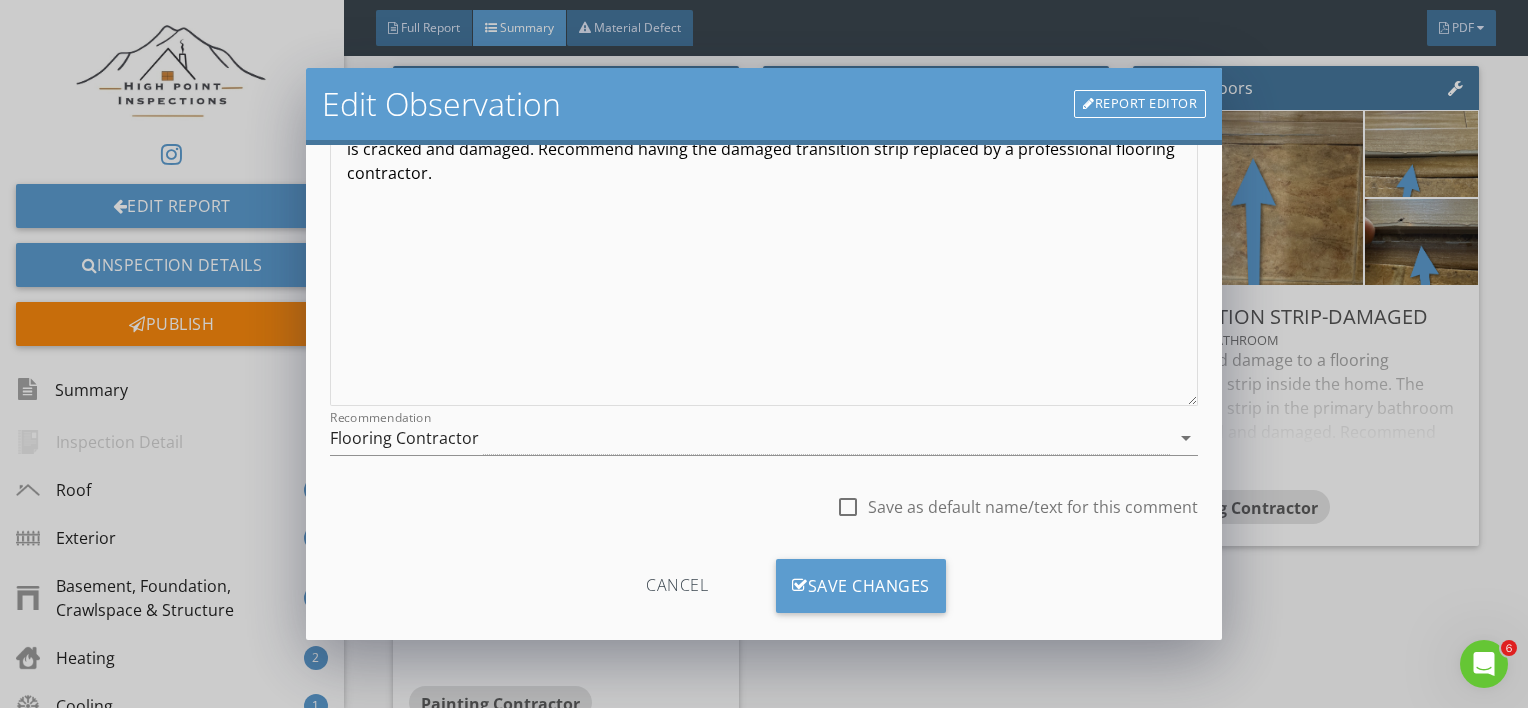scroll, scrollTop: 290, scrollLeft: 0, axis: vertical 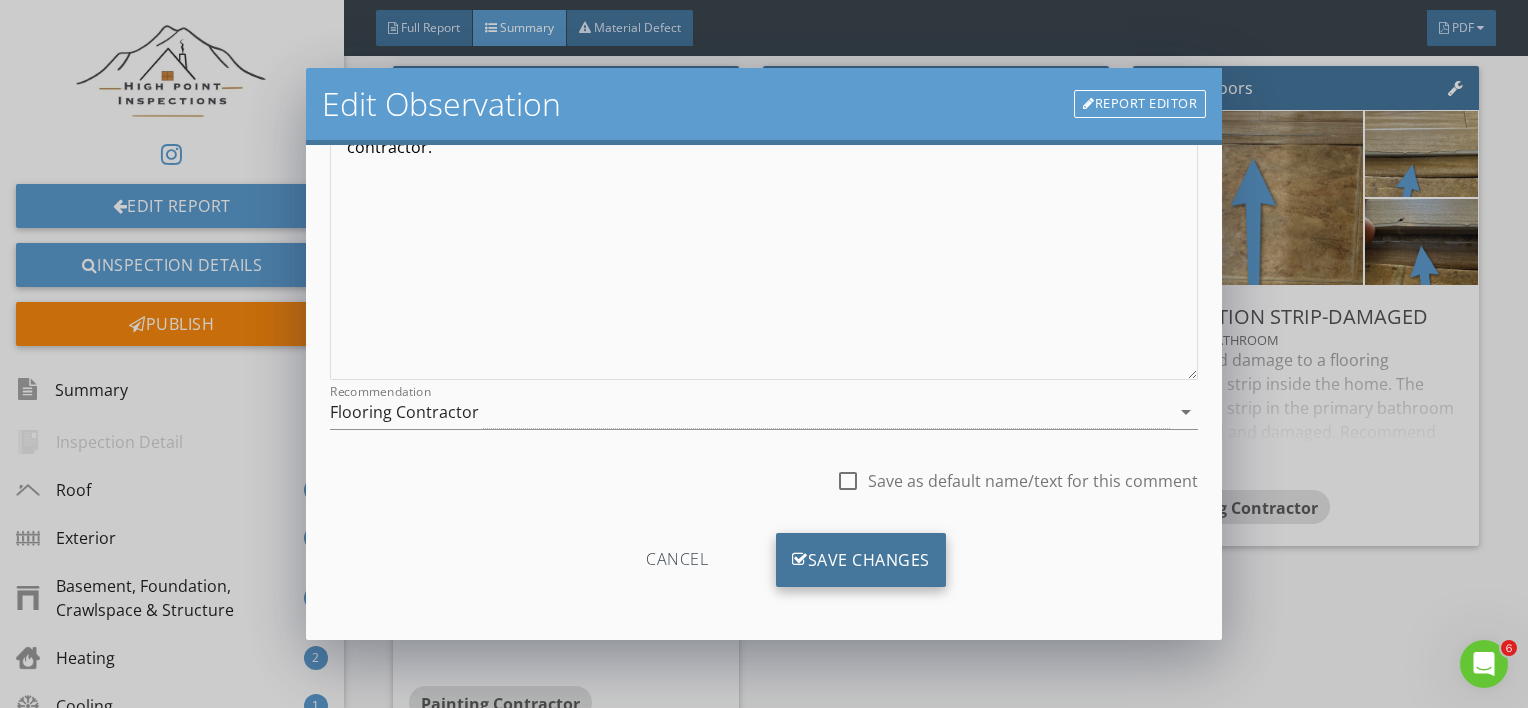 click on "Save Changes" at bounding box center [861, 560] 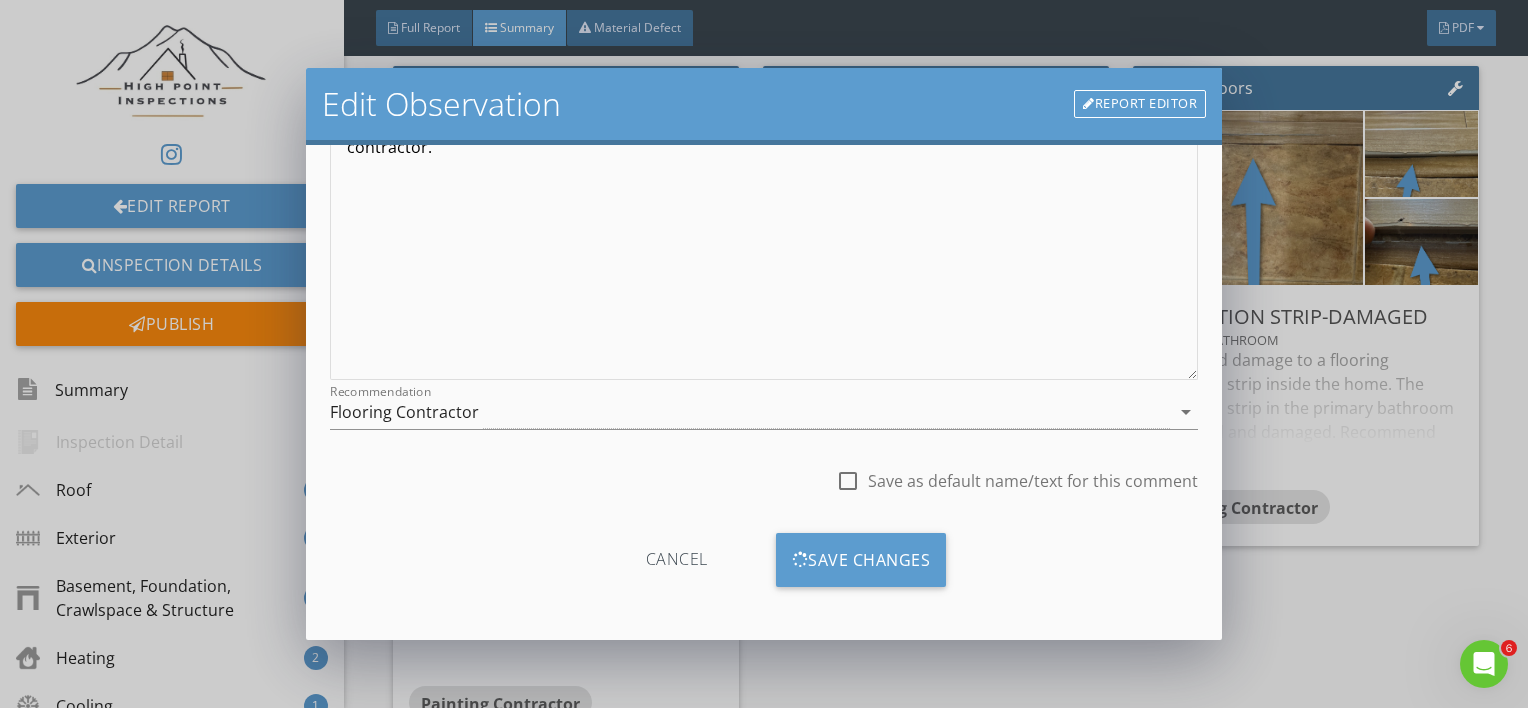 scroll, scrollTop: 53, scrollLeft: 0, axis: vertical 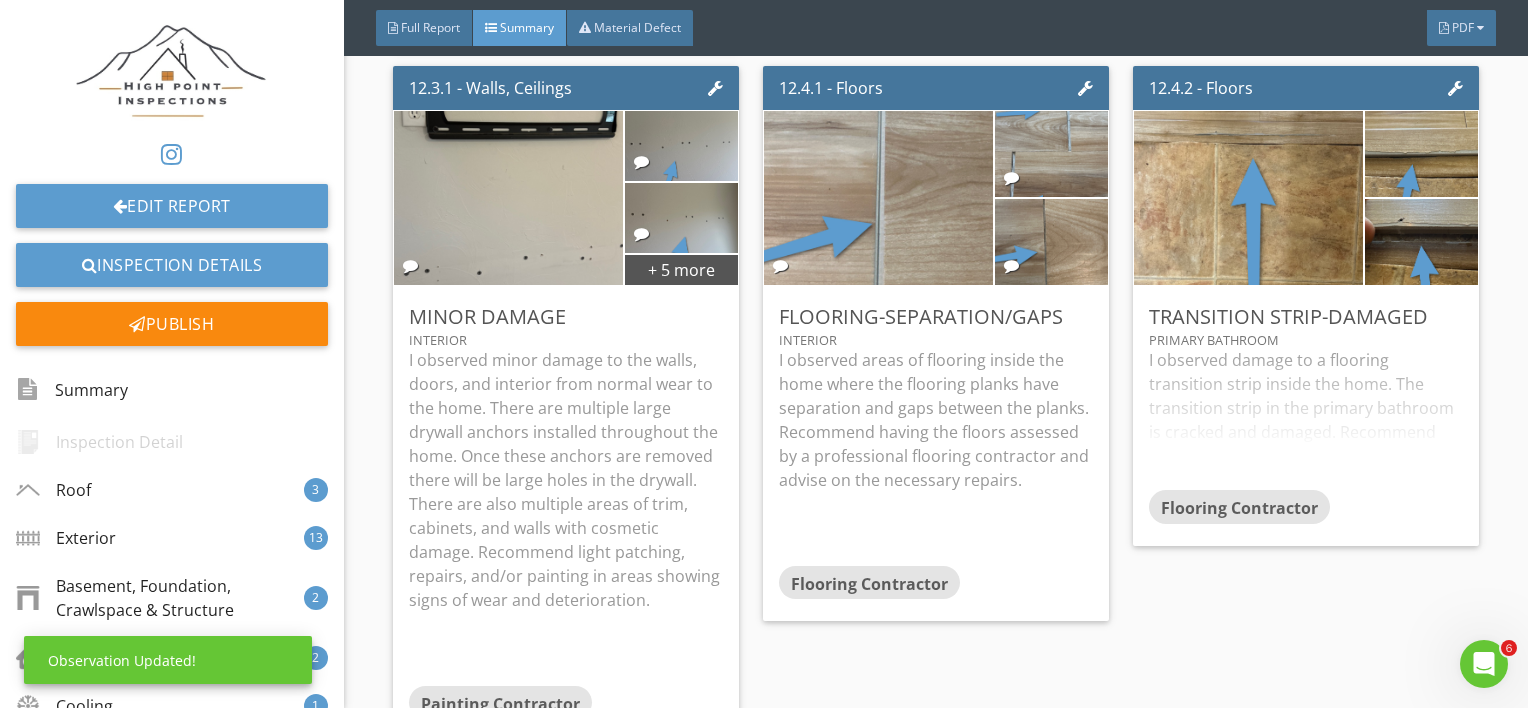 click on "I observed damage to a flooring trans ition strip inside the home. The transition strip in the primary bathroom is cracked and damaged. Recommend having the damaged transition strip replaced by a professional flooring contractor." at bounding box center (1306, 419) 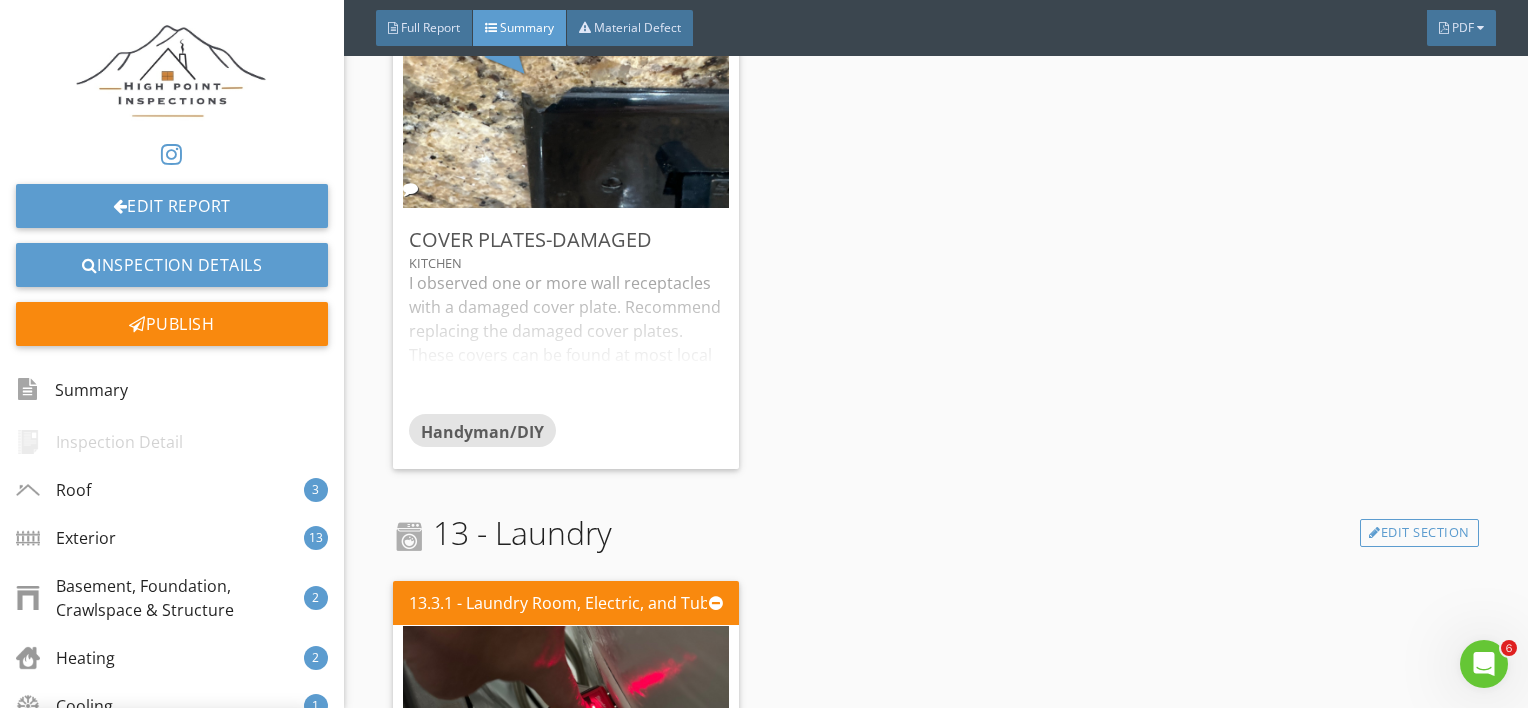 scroll, scrollTop: 14042, scrollLeft: 0, axis: vertical 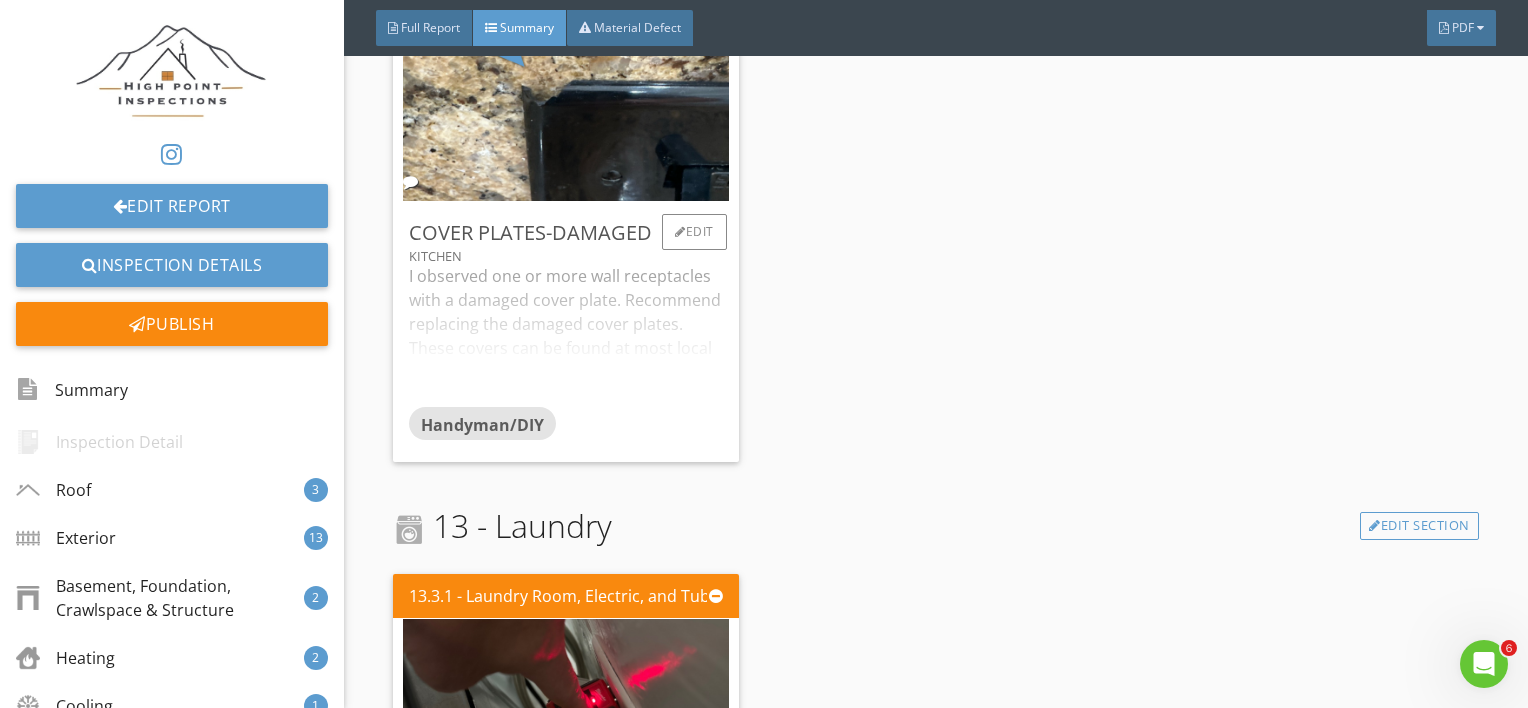 click on "I observed one or more wall receptacles with a damaged cover plate. Recommend replacing the damaged cover plates. These covers can be found at most local hardware stores." at bounding box center (566, 335) 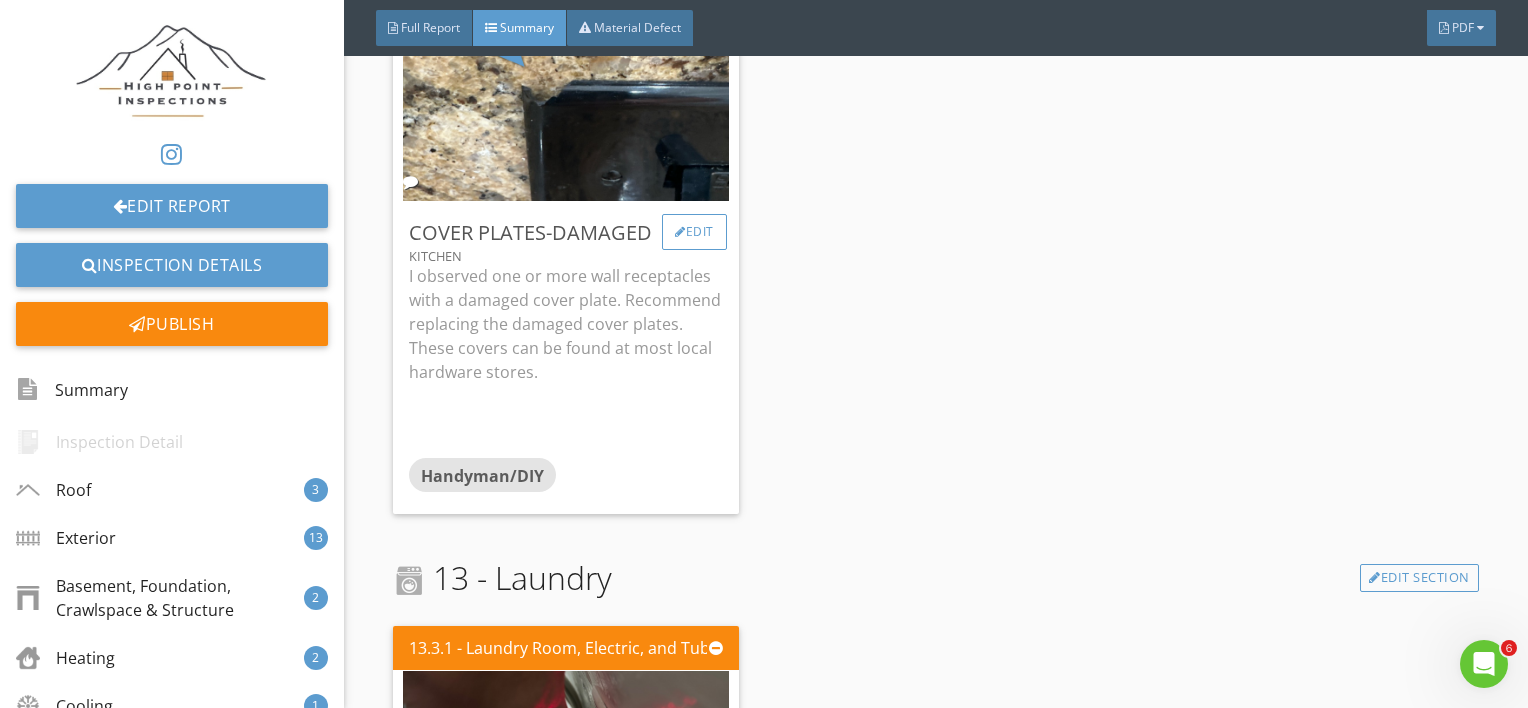 click on "Edit" at bounding box center (694, 232) 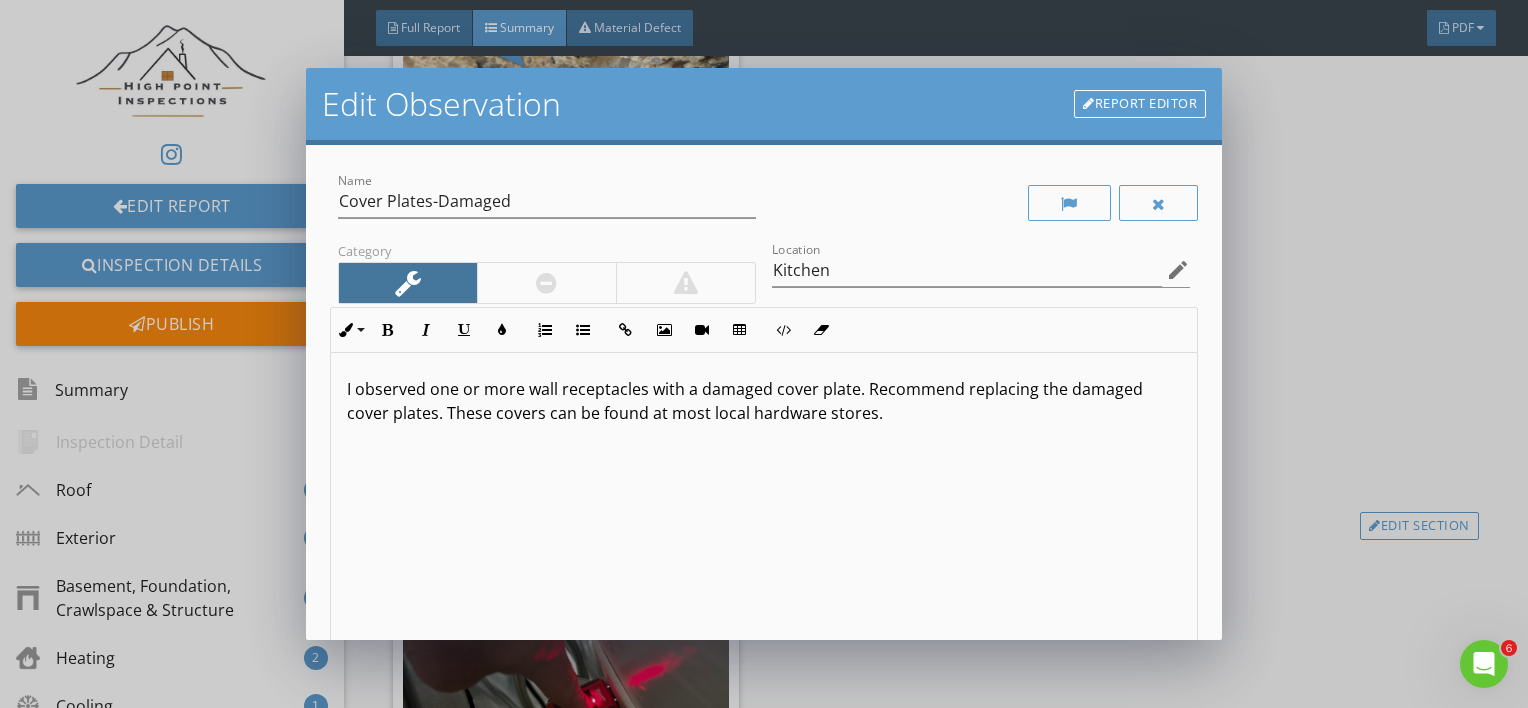 click on "I observed one or more wall receptacles with a damaged cover plate. Recommend replacing the damaged cover plates. These covers can be found at most local hardware stores." at bounding box center [764, 401] 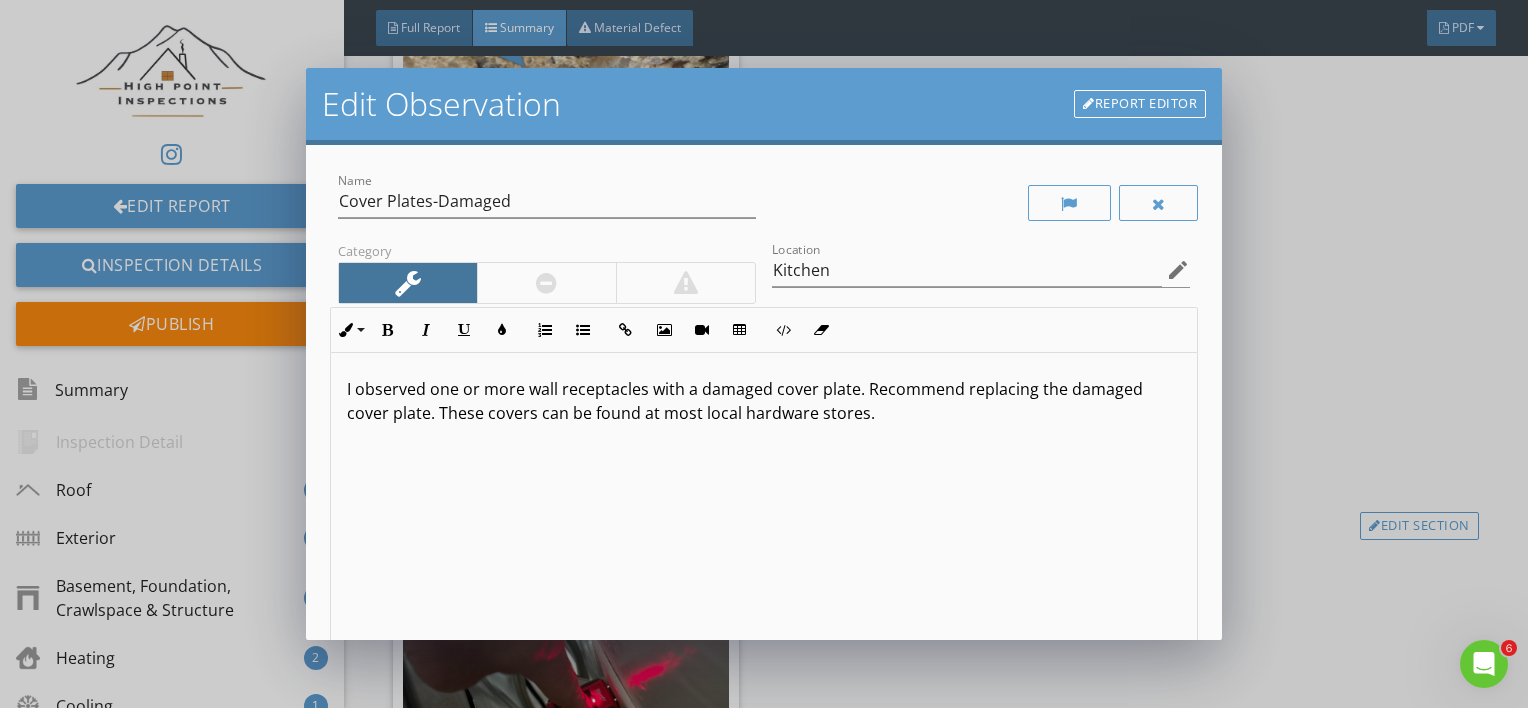 click on "I observed one or more wall receptacles with a damaged cover plate. Recommend replacing the damaged cover plate. These covers can be found at most local hardware stores." at bounding box center [764, 401] 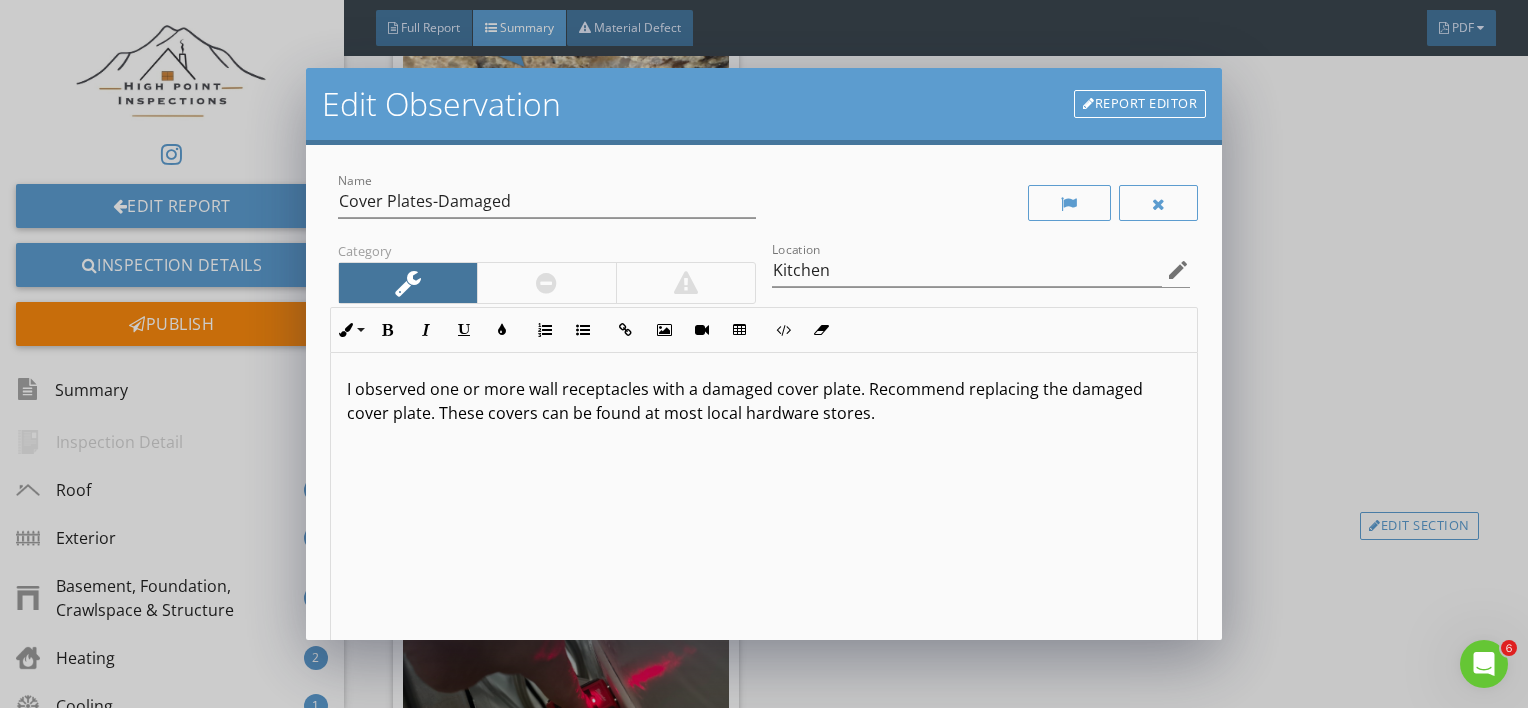 type 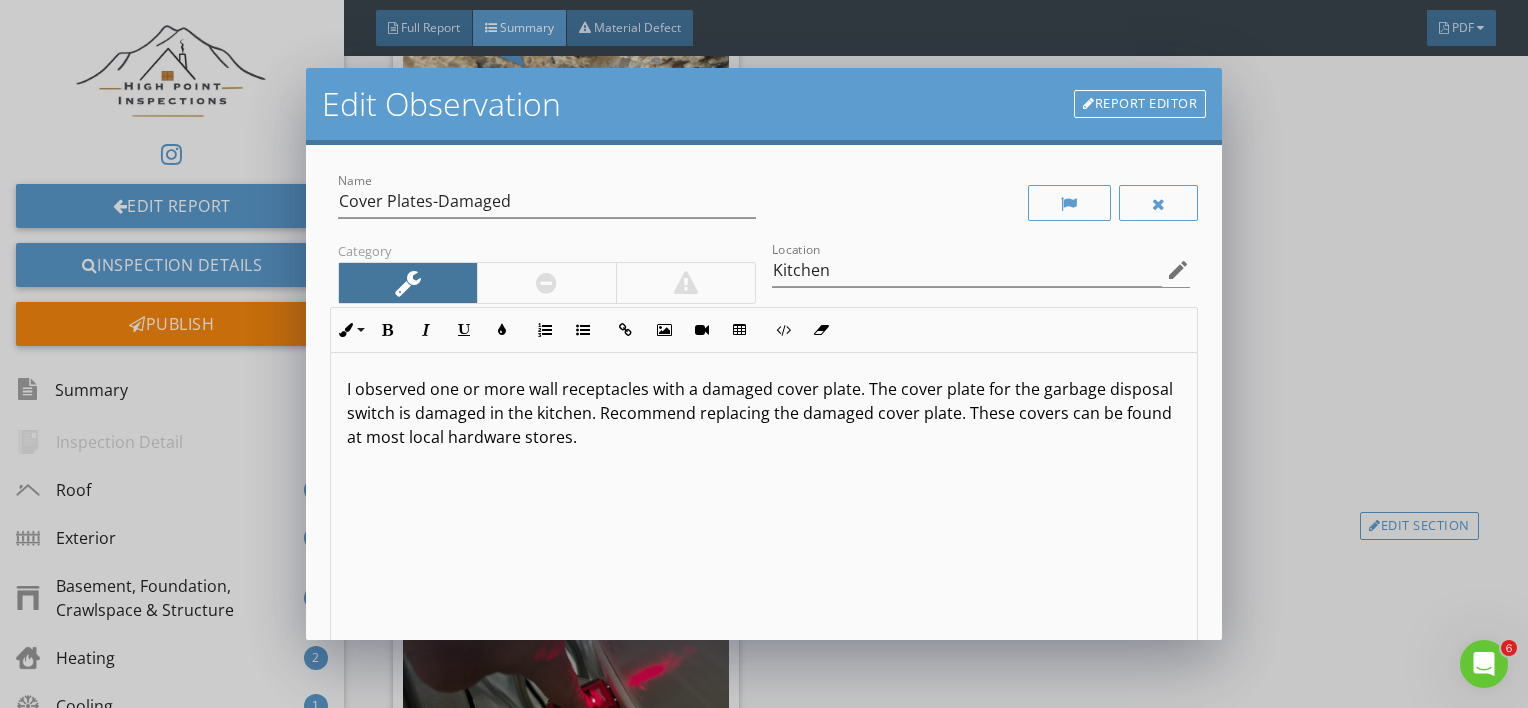 scroll, scrollTop: 0, scrollLeft: 0, axis: both 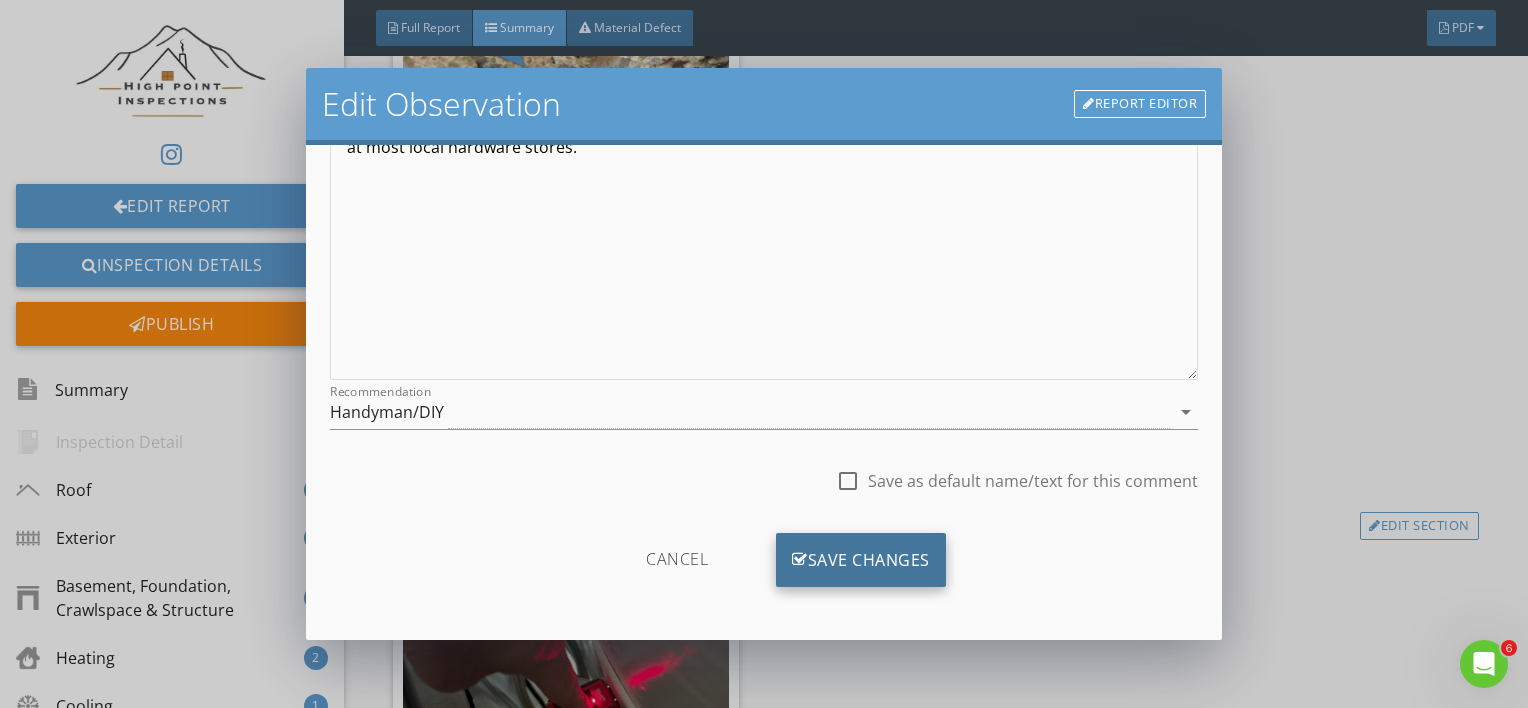 click on "Save Changes" at bounding box center [861, 560] 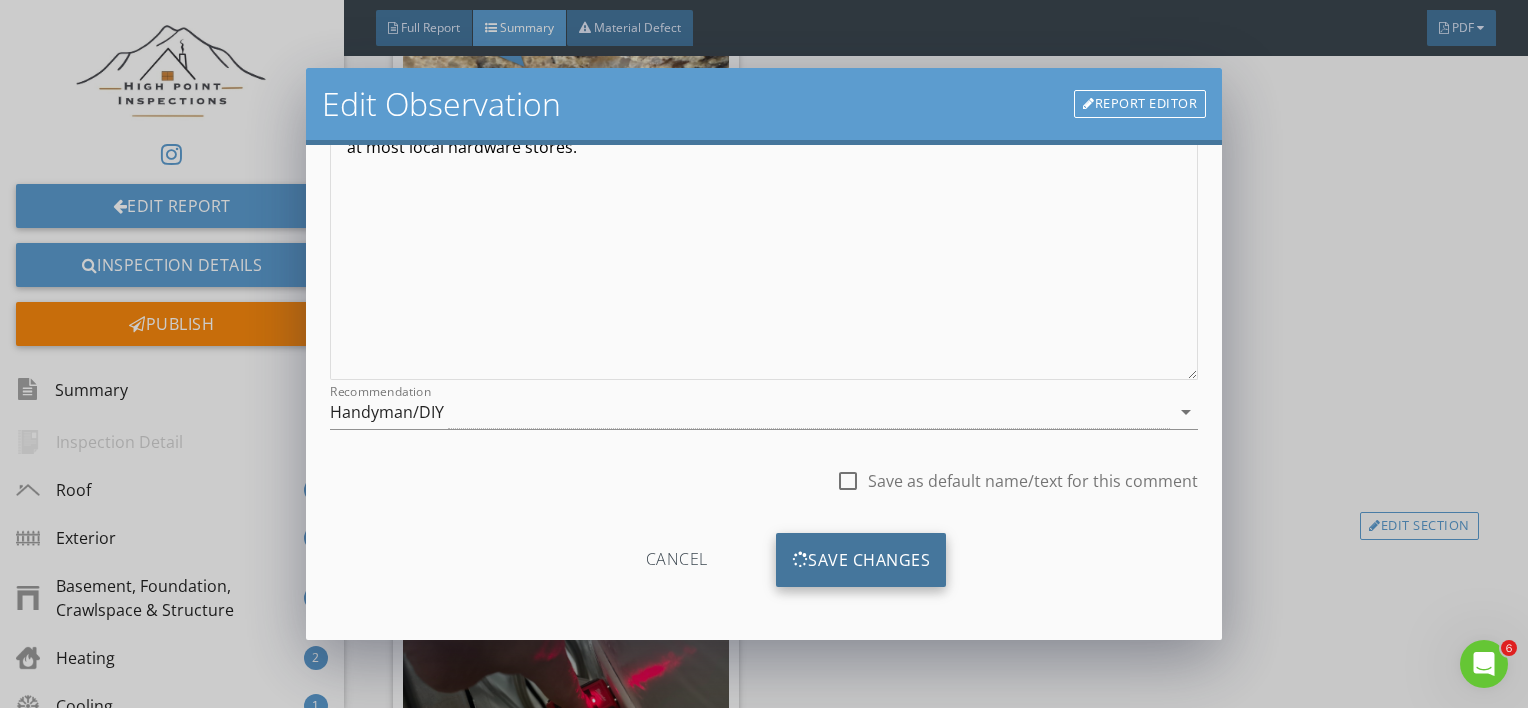 scroll, scrollTop: 53, scrollLeft: 0, axis: vertical 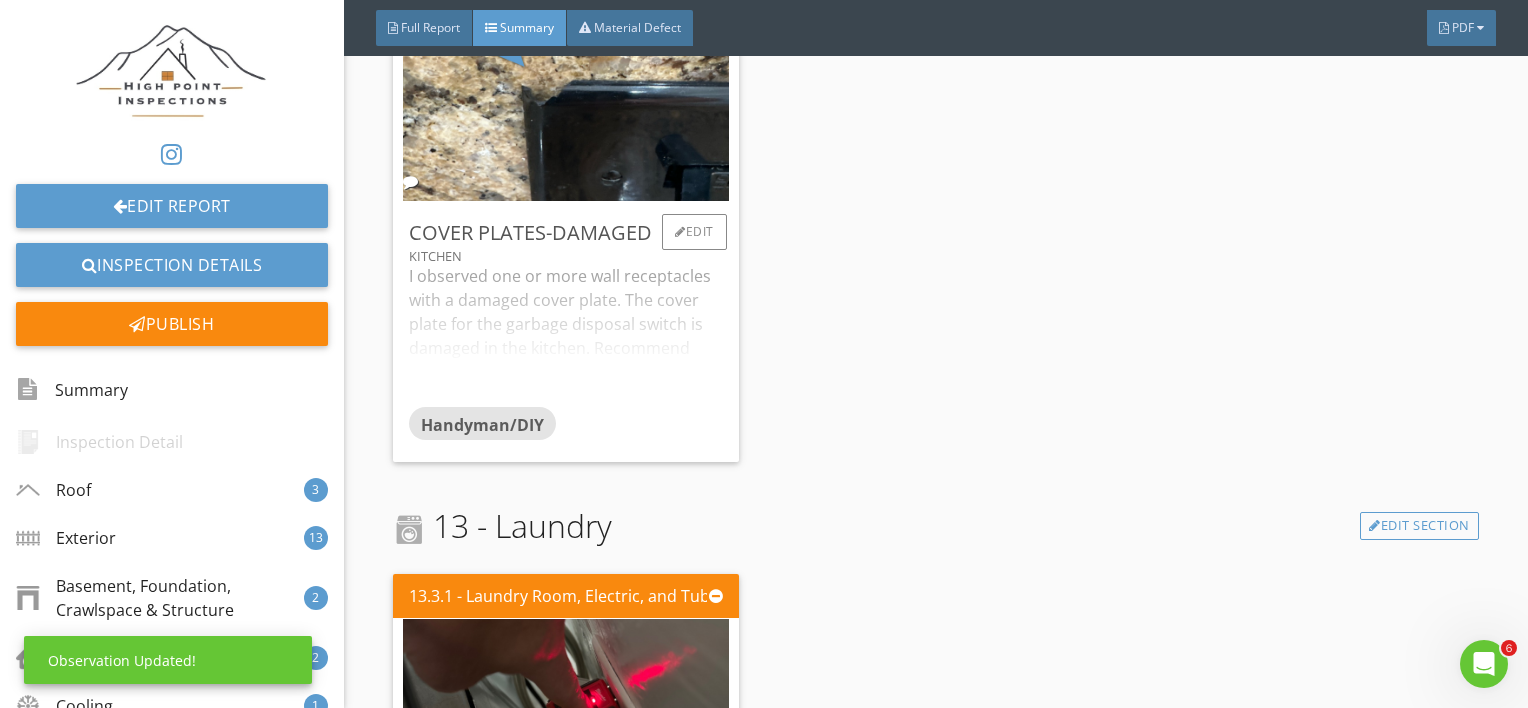 click on "I observed one or more wall receptacles with a damaged cover plate. The cover plate for the garbage disposal switch is damaged in the kitchen. Recommend replacing the damaged cover plate. These covers can be found at most local hardware stores." at bounding box center [566, 335] 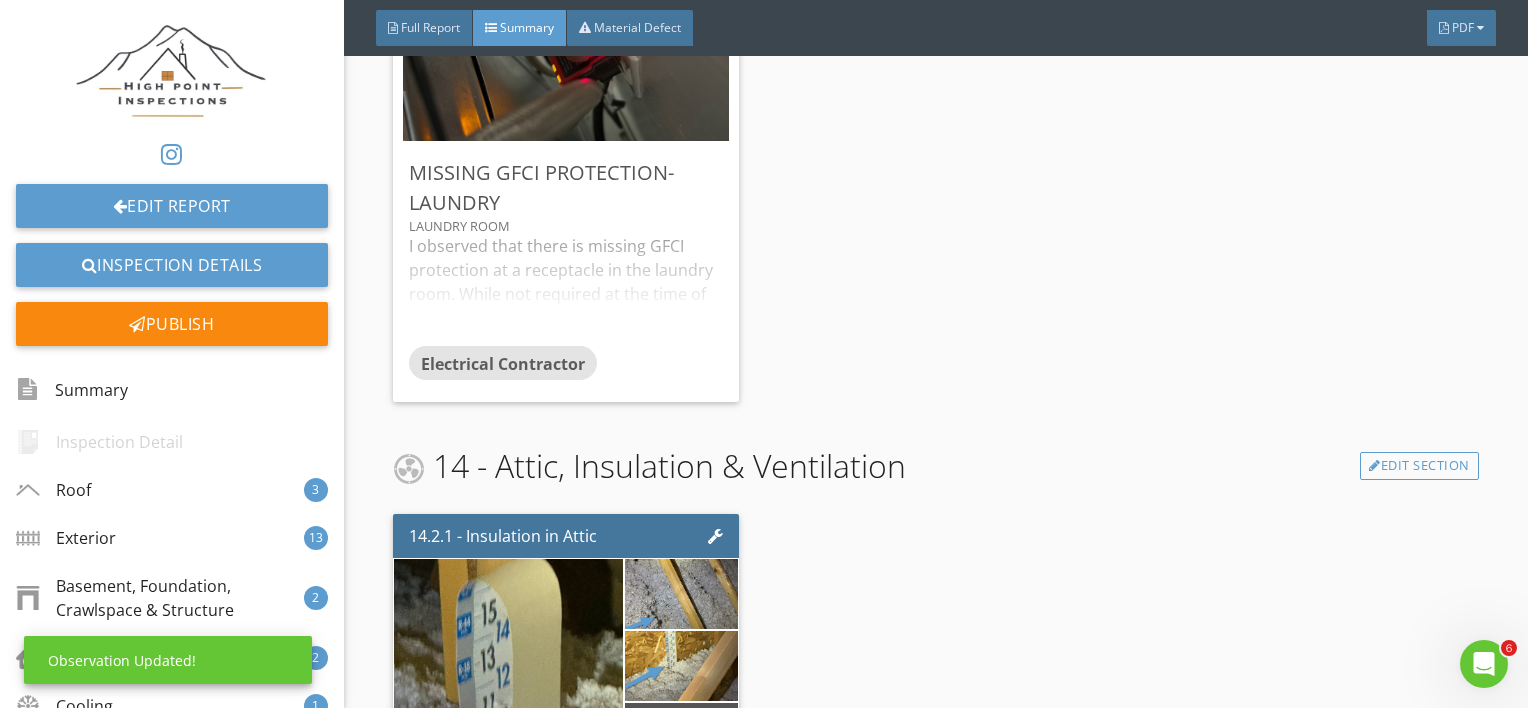 scroll, scrollTop: 14796, scrollLeft: 0, axis: vertical 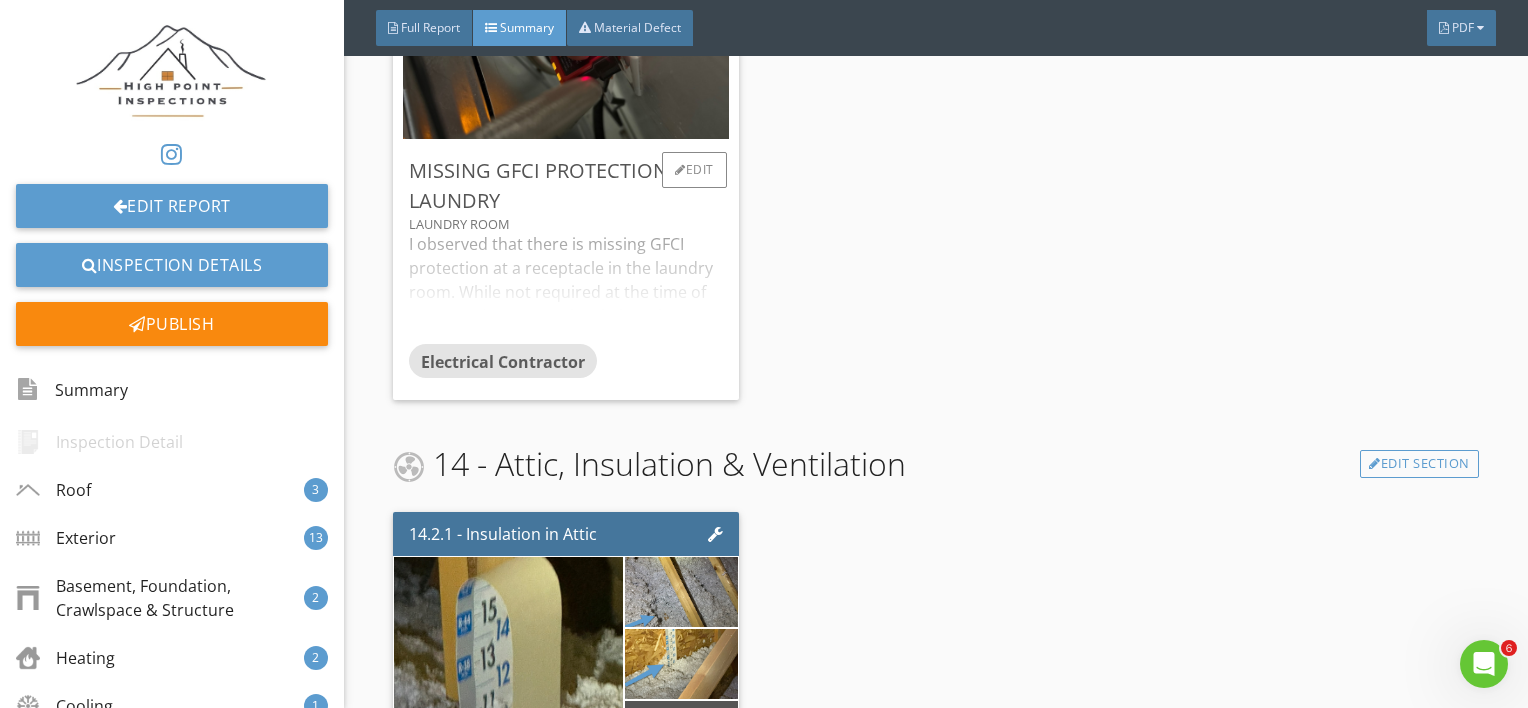 click on "I observed that there is missing GFCI protection at a receptacle in the laundry room. While not required at the time of construction, ALL outlets in laundry rooms should be GFCI protected by modern building standards. All outlets within 6 feet of a wash basin or water source should be GFCI protected. Recommend having an electrical contractor update the outlet(s) with GFCI protection." at bounding box center [566, 288] 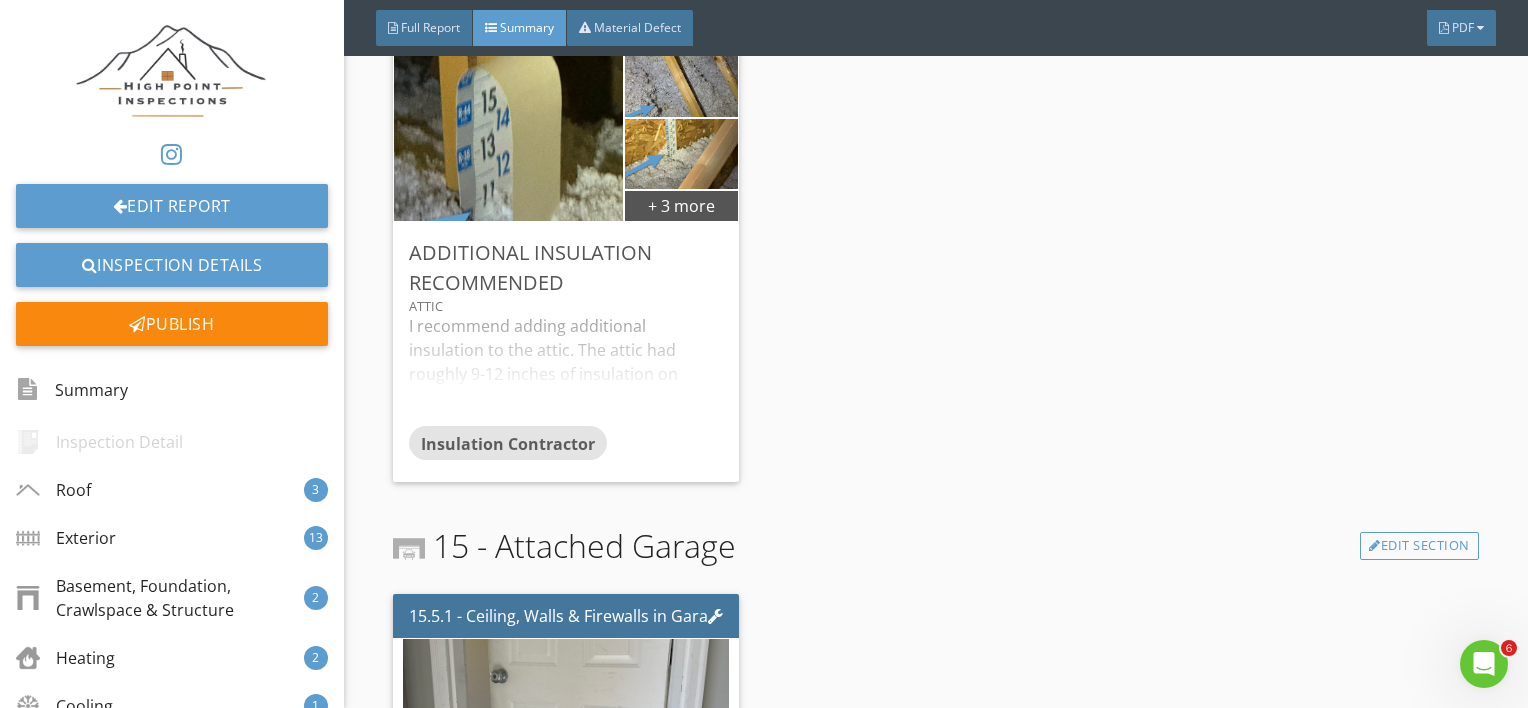 scroll, scrollTop: 15572, scrollLeft: 0, axis: vertical 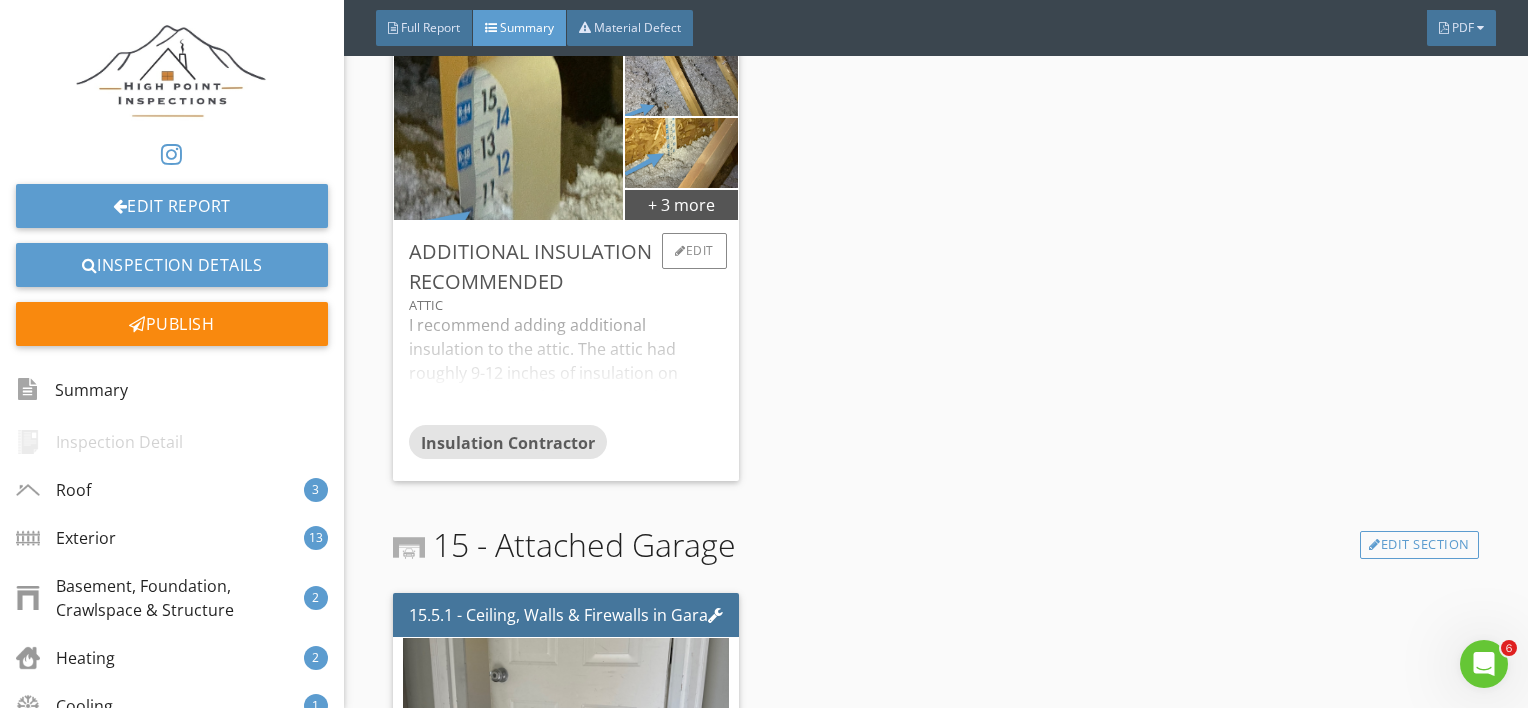 click on "Additional Insulation Recommended" at bounding box center [566, 267] 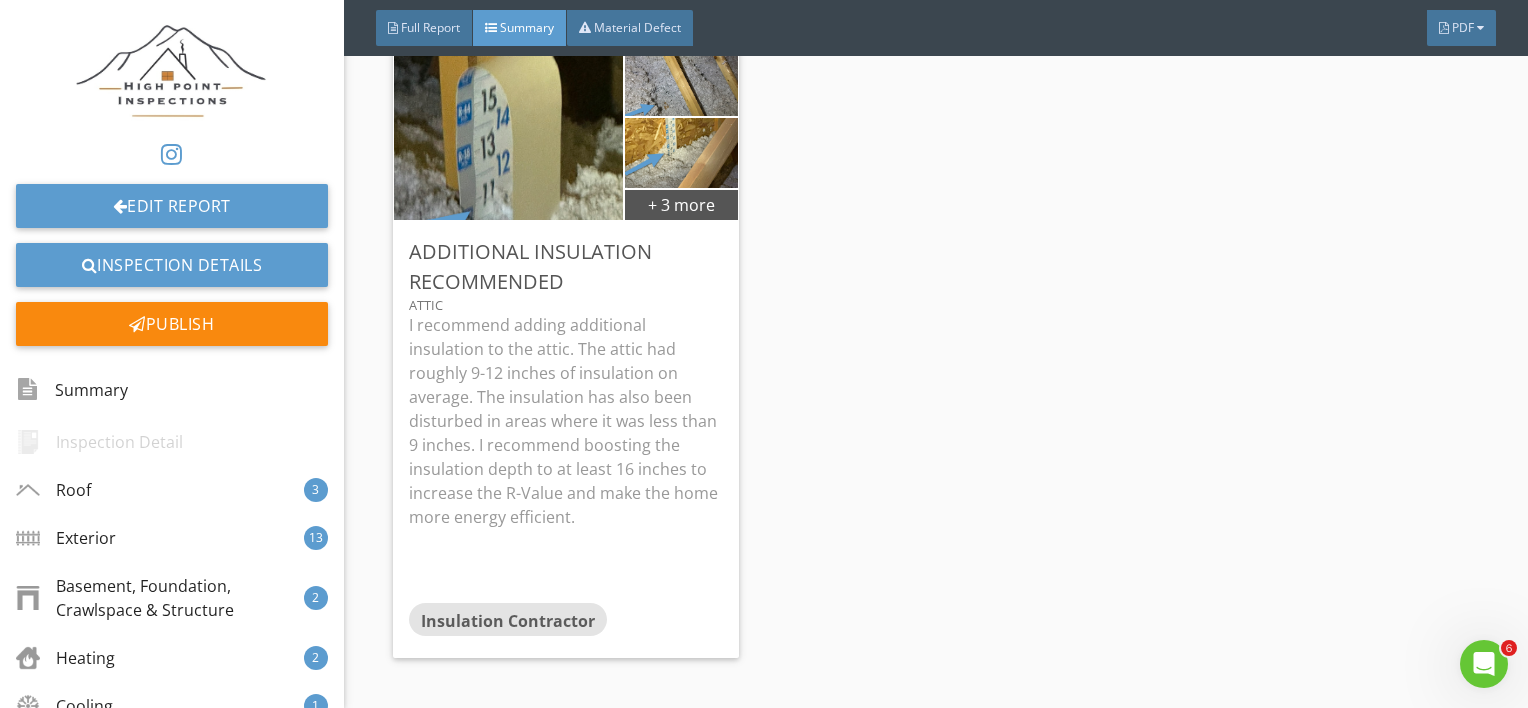 scroll, scrollTop: 15580, scrollLeft: 0, axis: vertical 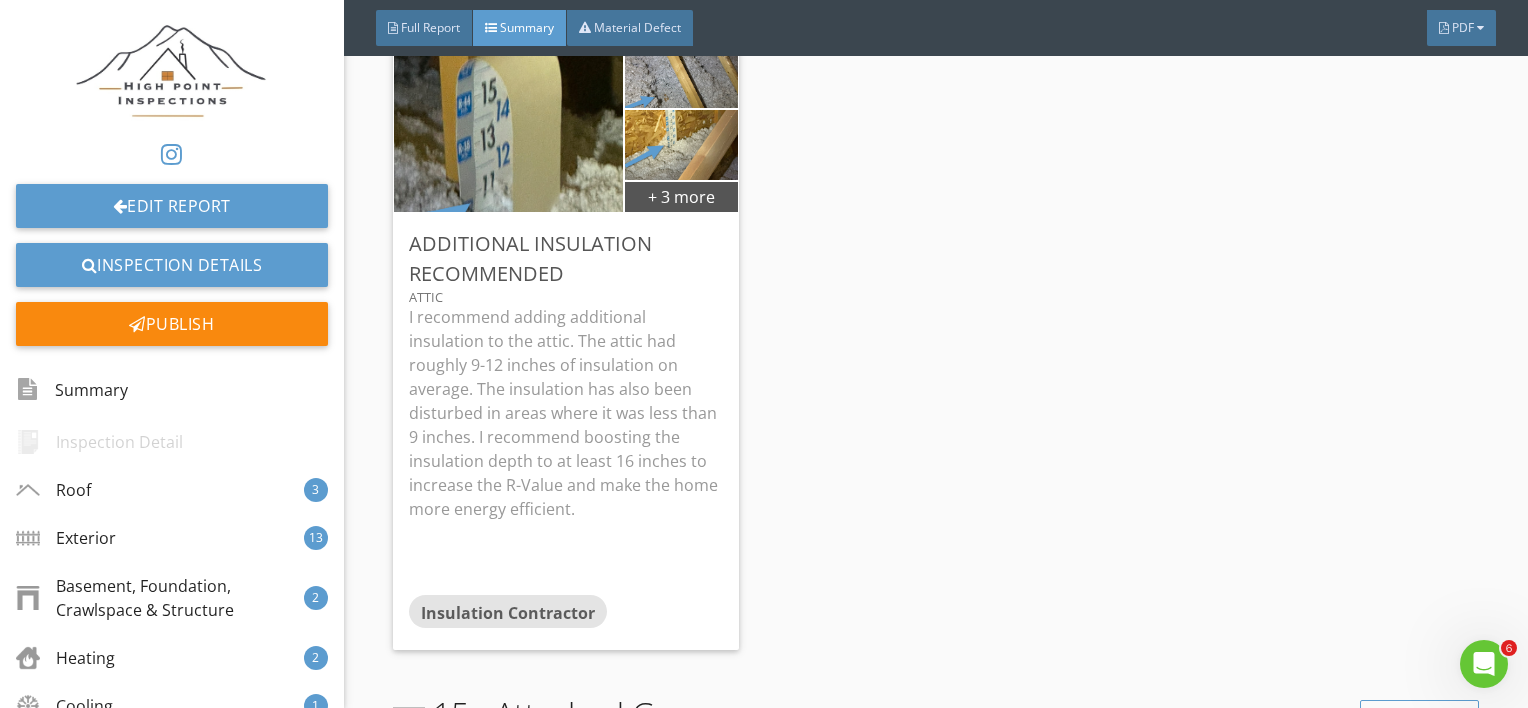 drag, startPoint x: 863, startPoint y: 379, endPoint x: 787, endPoint y: 324, distance: 93.813644 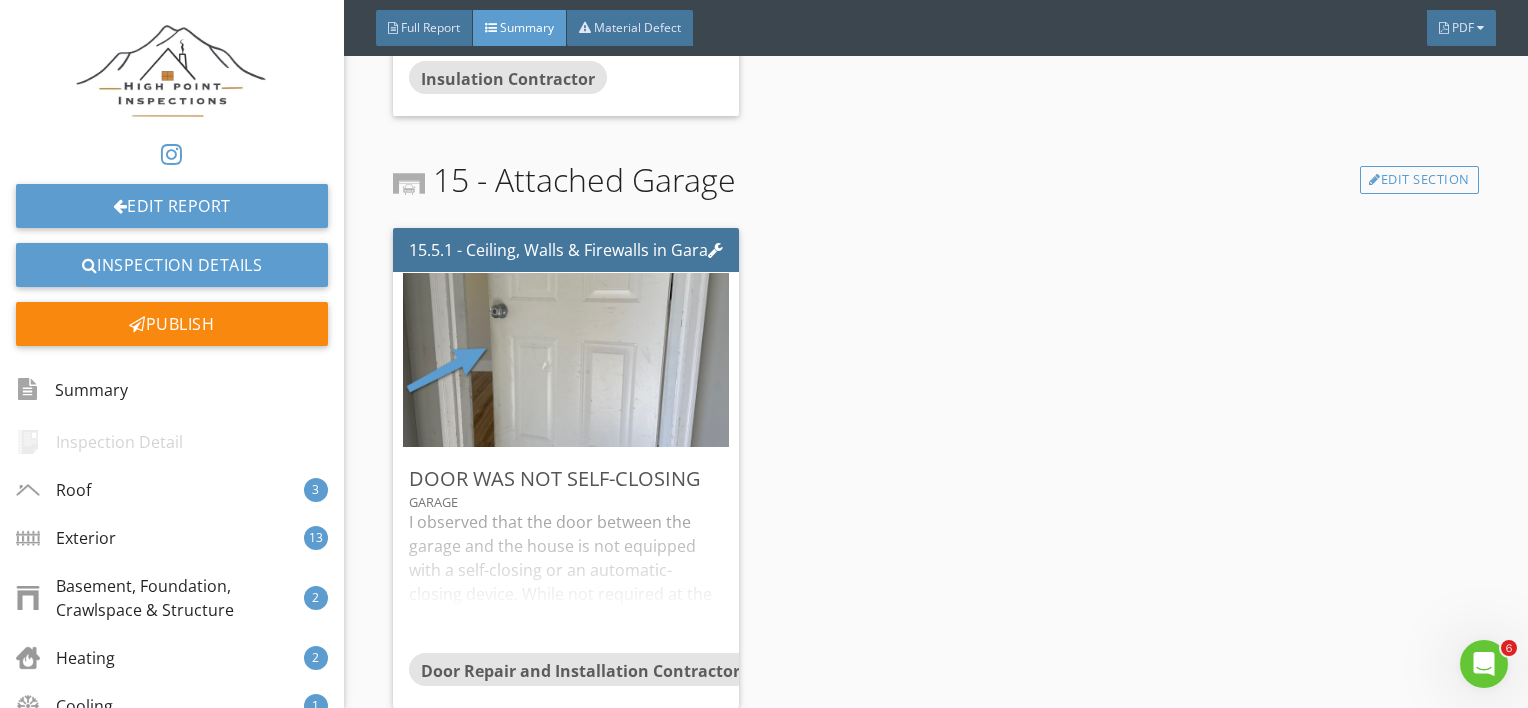 scroll, scrollTop: 16137, scrollLeft: 0, axis: vertical 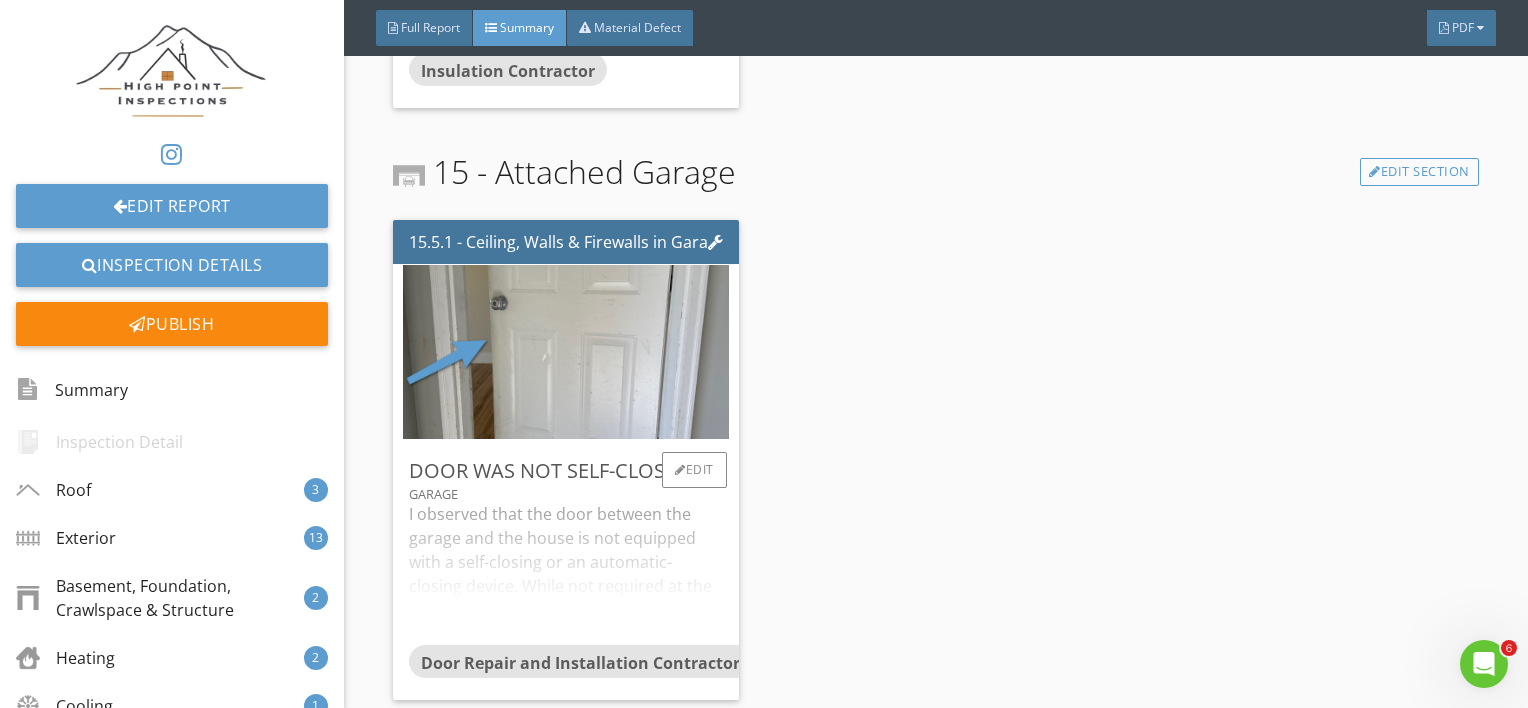 click on "Garage" at bounding box center [566, 494] 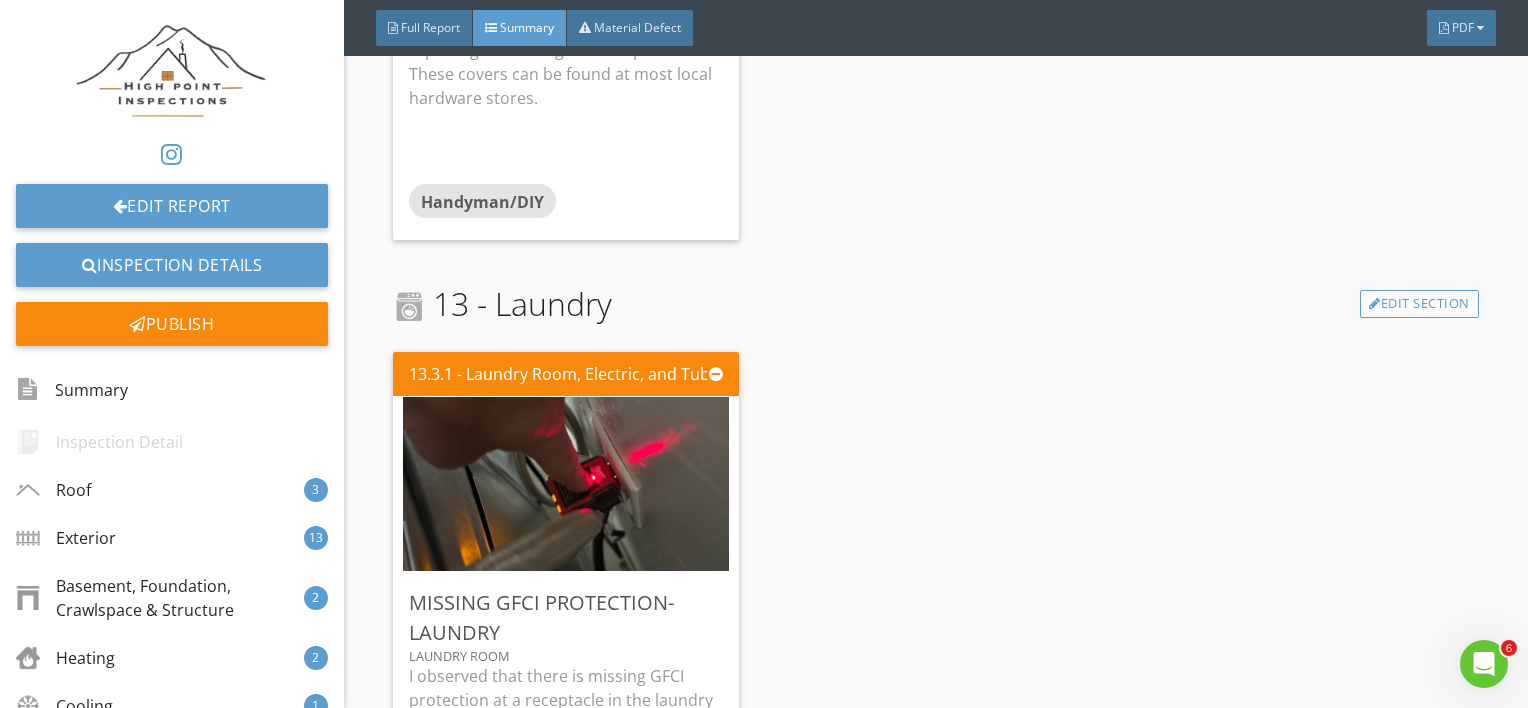 scroll, scrollTop: 14363, scrollLeft: 0, axis: vertical 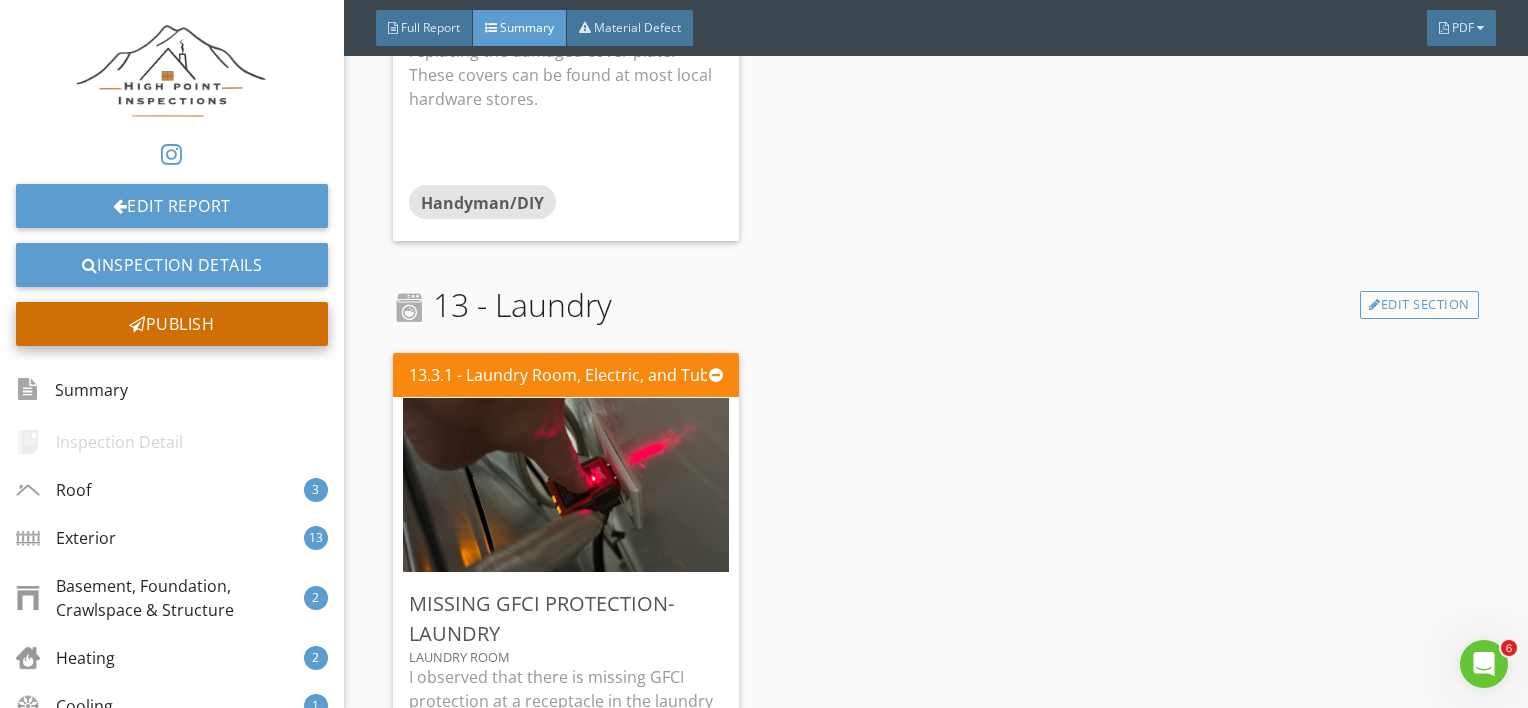 click on "Publish" at bounding box center [172, 324] 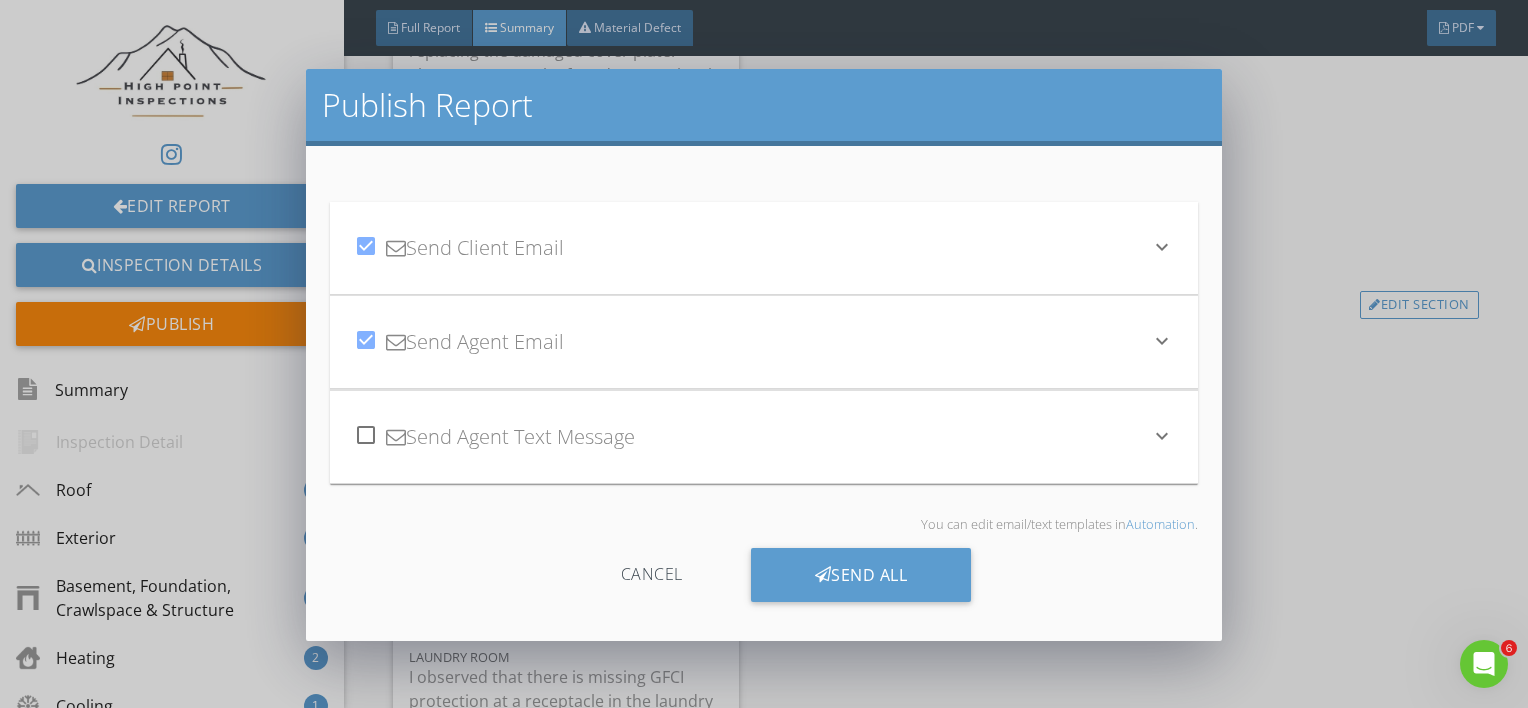 click on "check_box
Send Agent Email" at bounding box center (752, 342) 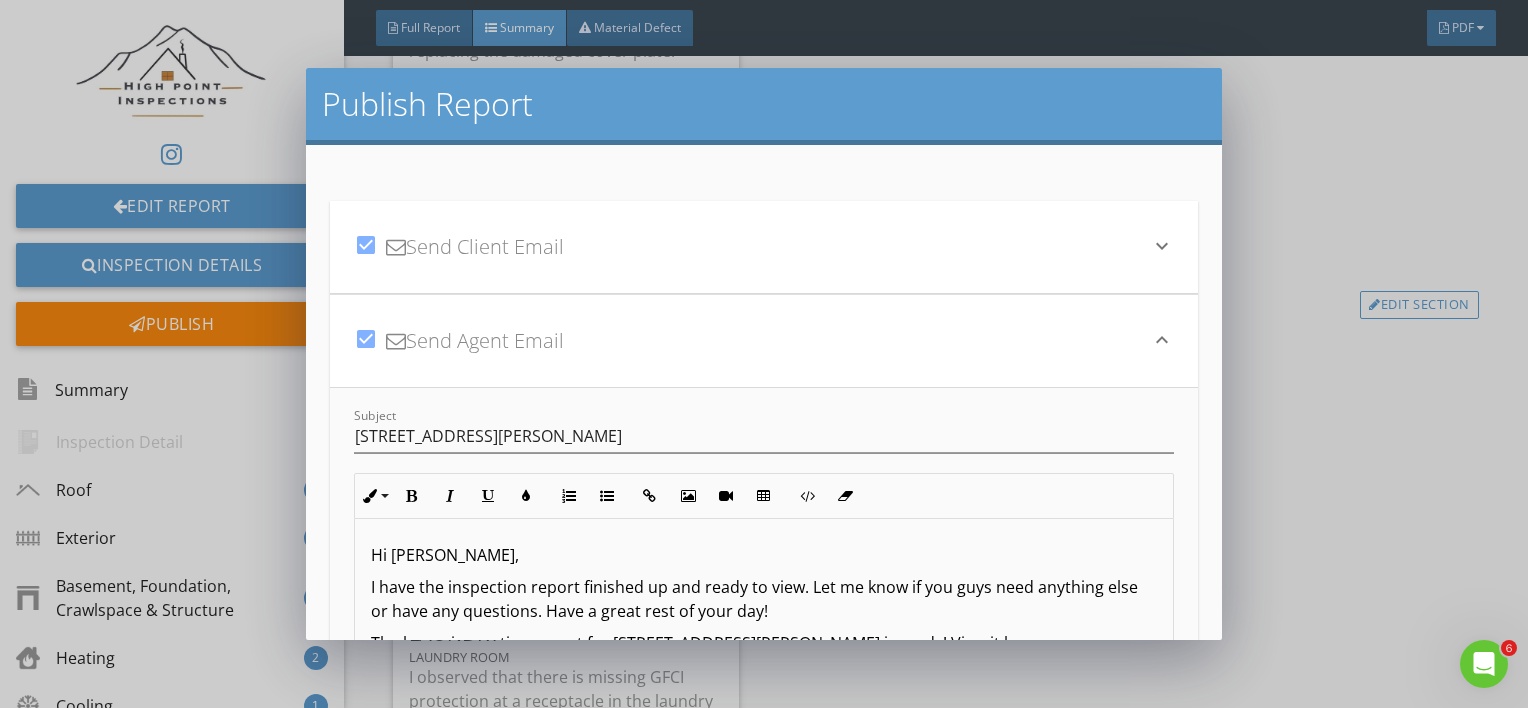 click on "Hi [PERSON_NAME]," at bounding box center (764, 555) 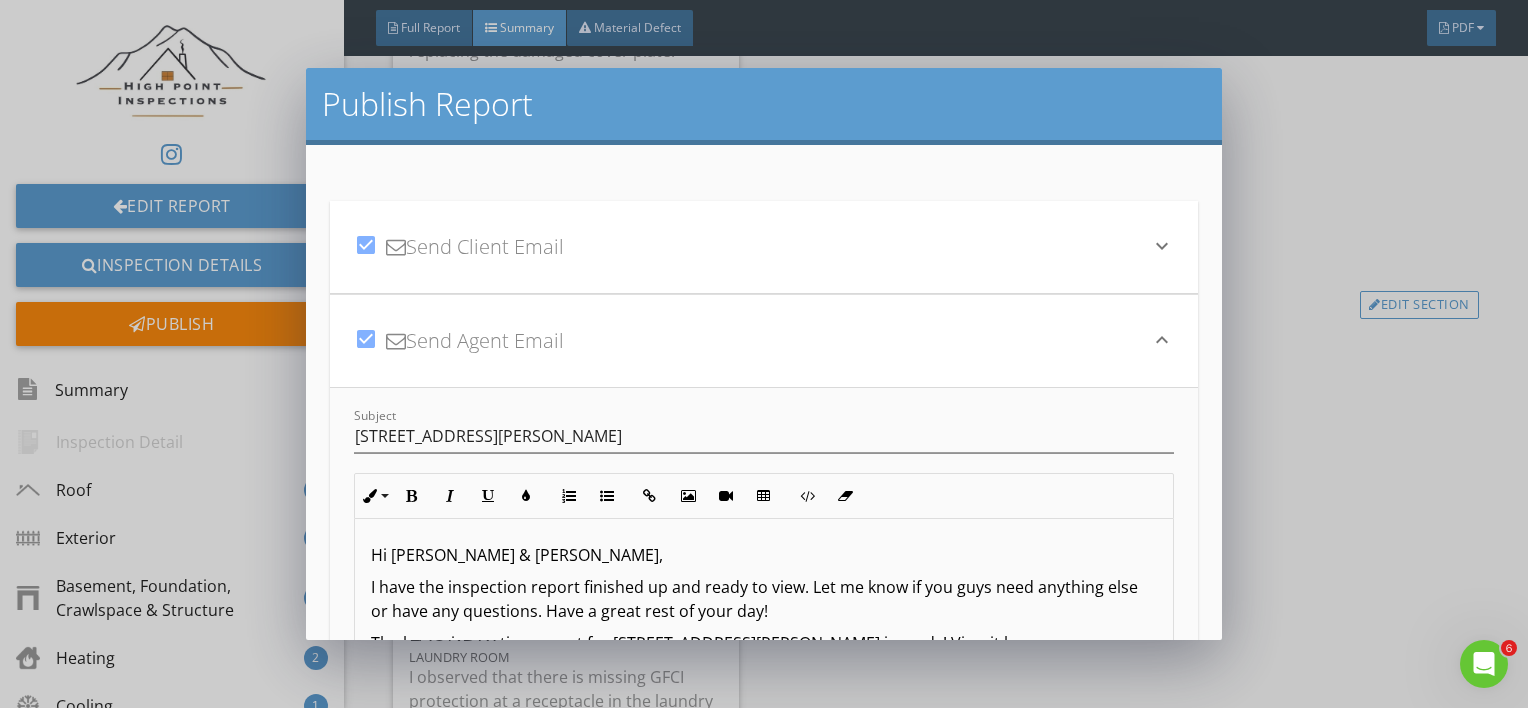 click on "check_box
Send Client Email" at bounding box center [752, 247] 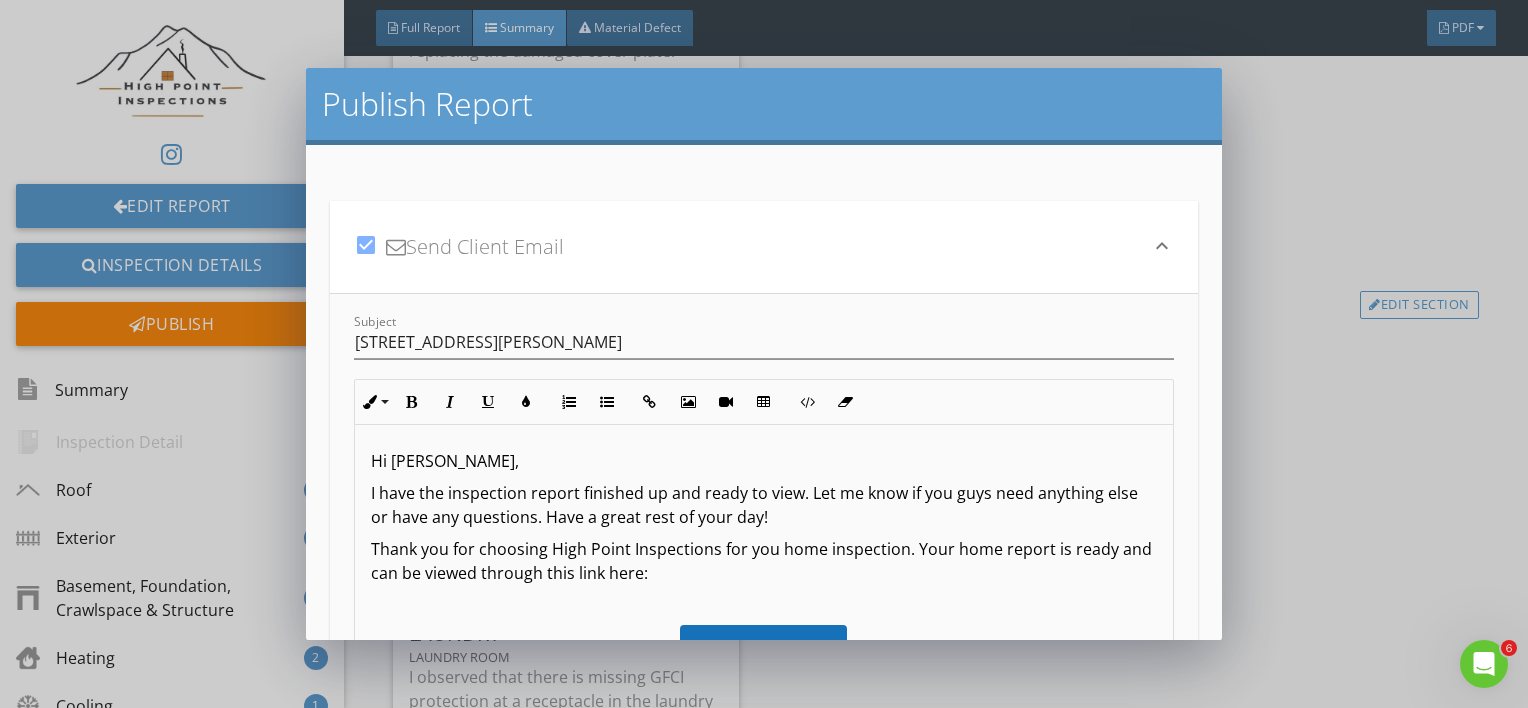 click on "Hi Liz, I have the inspection report finished up and ready to view. Let me know if you guys need anything else or have any questions. Have a great rest of your day! Thank you for choosing High Point Inspections for you home inspection. Your home report is ready and can be viewed through this link here: Inspection Details The Inspection Report is viewable on both mobile devices and desktops. The report is cloud based so you can treat it as a website once you pull up the link. The tabs on the first page will give you the summary and full report viewing options. Then in each section you can click the tab to pull up more information. On the right side of each section the blue icon will pull up additional photos. There is also a tab for the PDF that is printable if you would like to create a hard copy. Please do not hesitate to reach out with any questions. Feel free to call, text, or email me at any time. Thanks again for choosing High Point Inspections!" at bounding box center (764, 669) 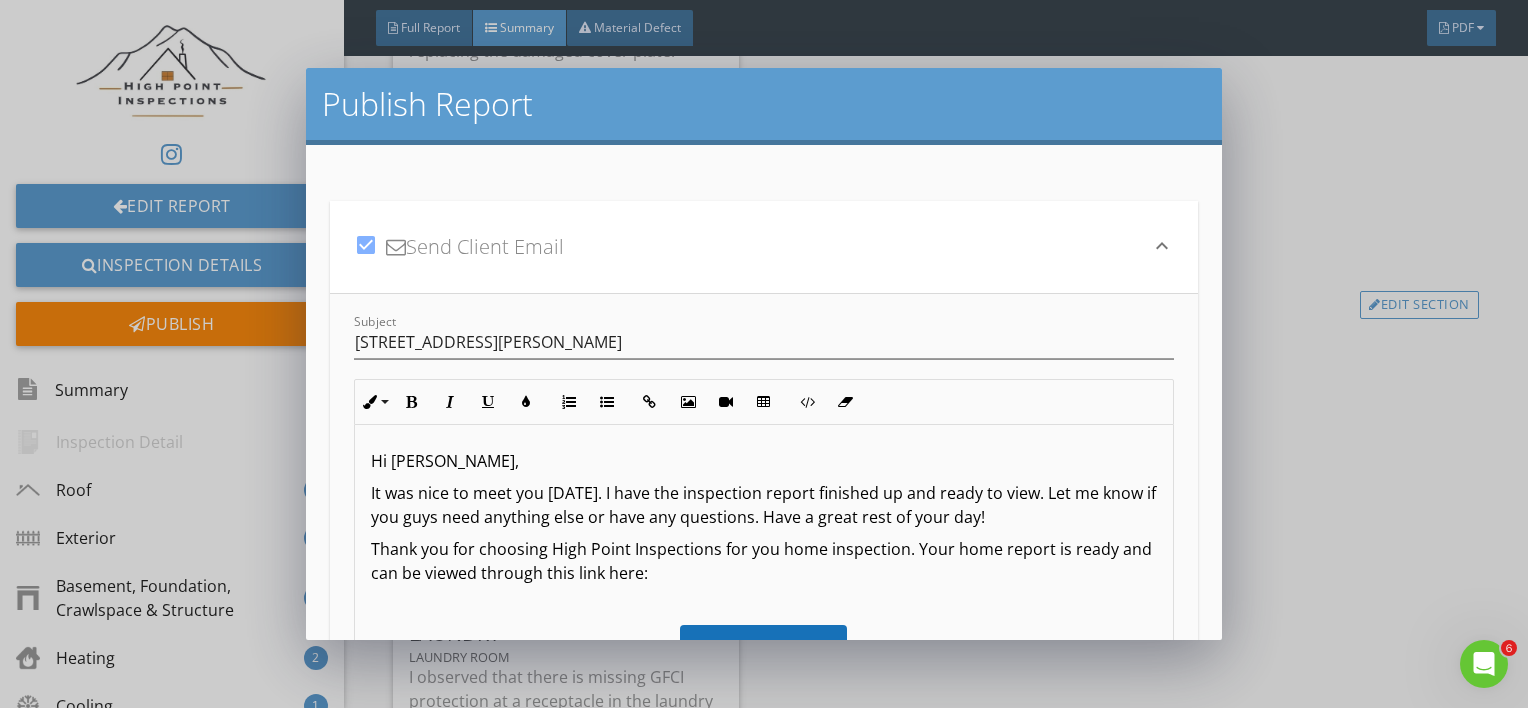 click on "It was nice to meet you yesterday. I have the inspection report finished up and ready to view. Let me know if you guys need anything else or have any questions. Have a great rest of your day!" at bounding box center (764, 505) 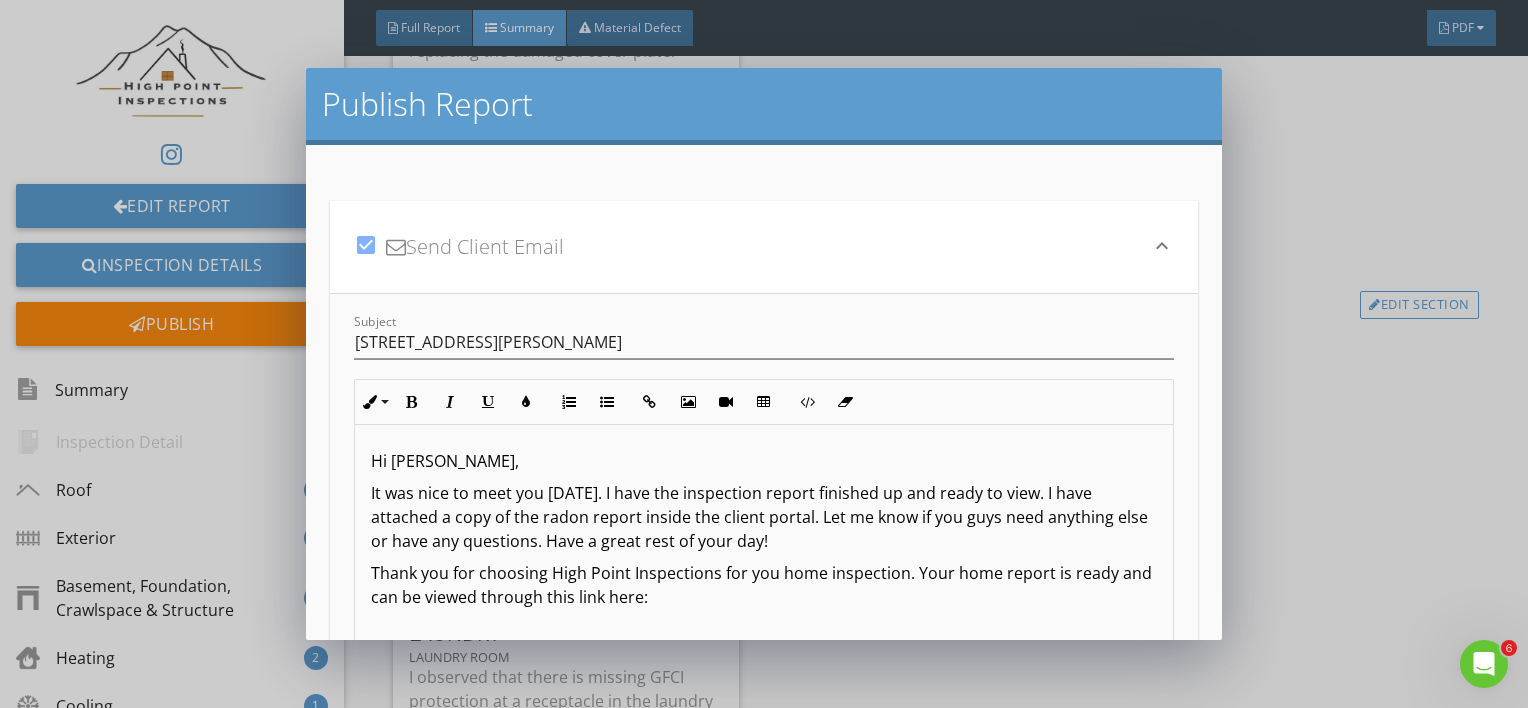 click on "It was nice to meet you yesterday. I have the inspection report finished up and ready to view. I have attached a copy of the radon report inside the client portal. Let me know if you guys need anything else or have any questions. Have a great rest of your day!" at bounding box center [764, 517] 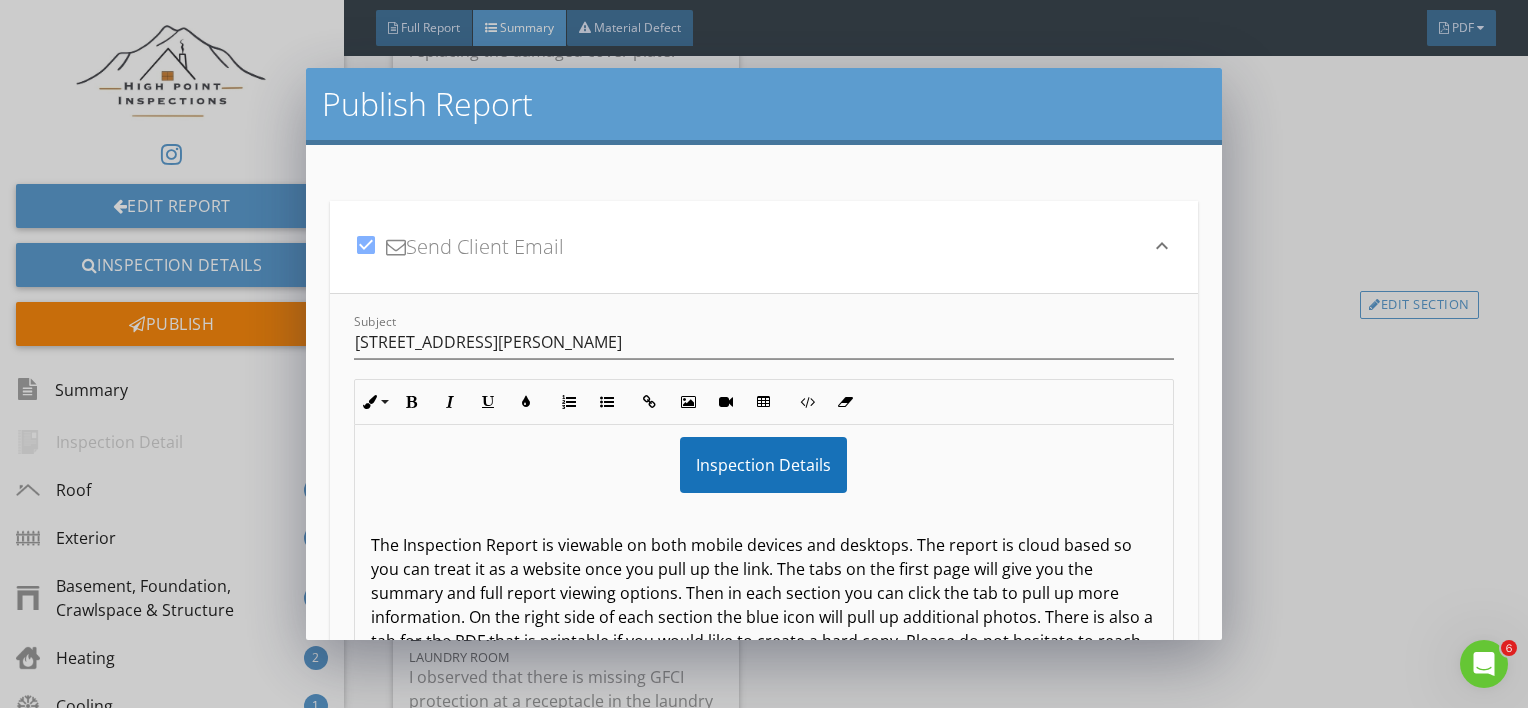 scroll, scrollTop: 444, scrollLeft: 0, axis: vertical 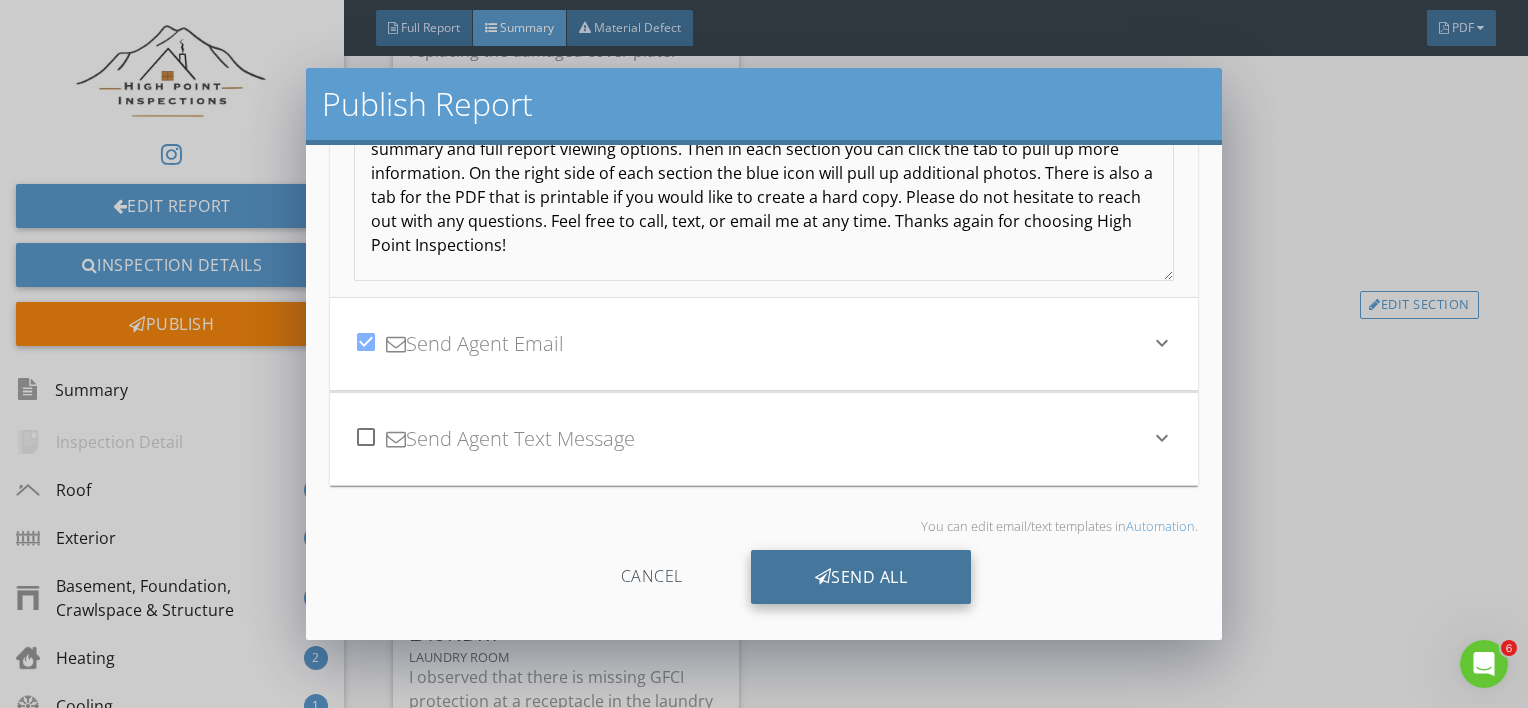 click on "Send All" at bounding box center (861, 577) 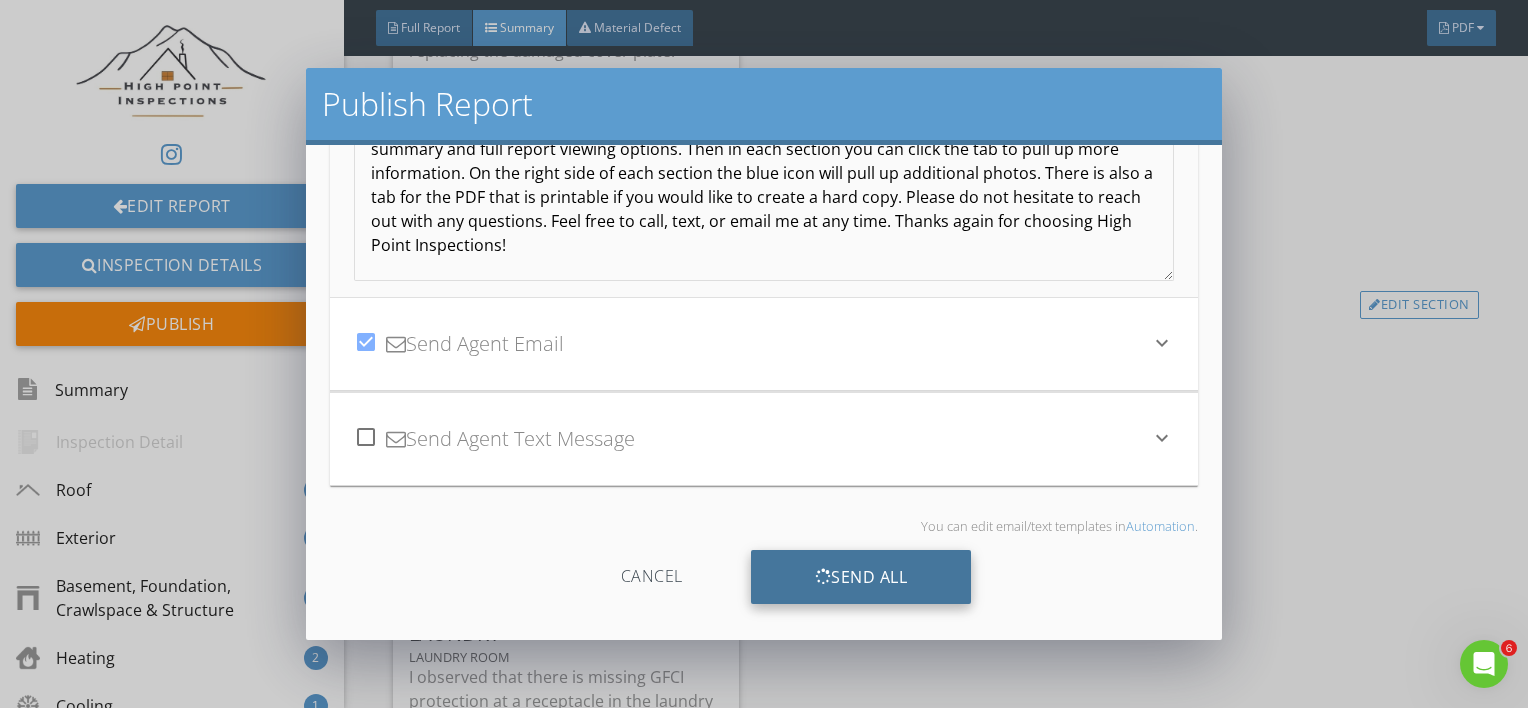 scroll, scrollTop: 224, scrollLeft: 0, axis: vertical 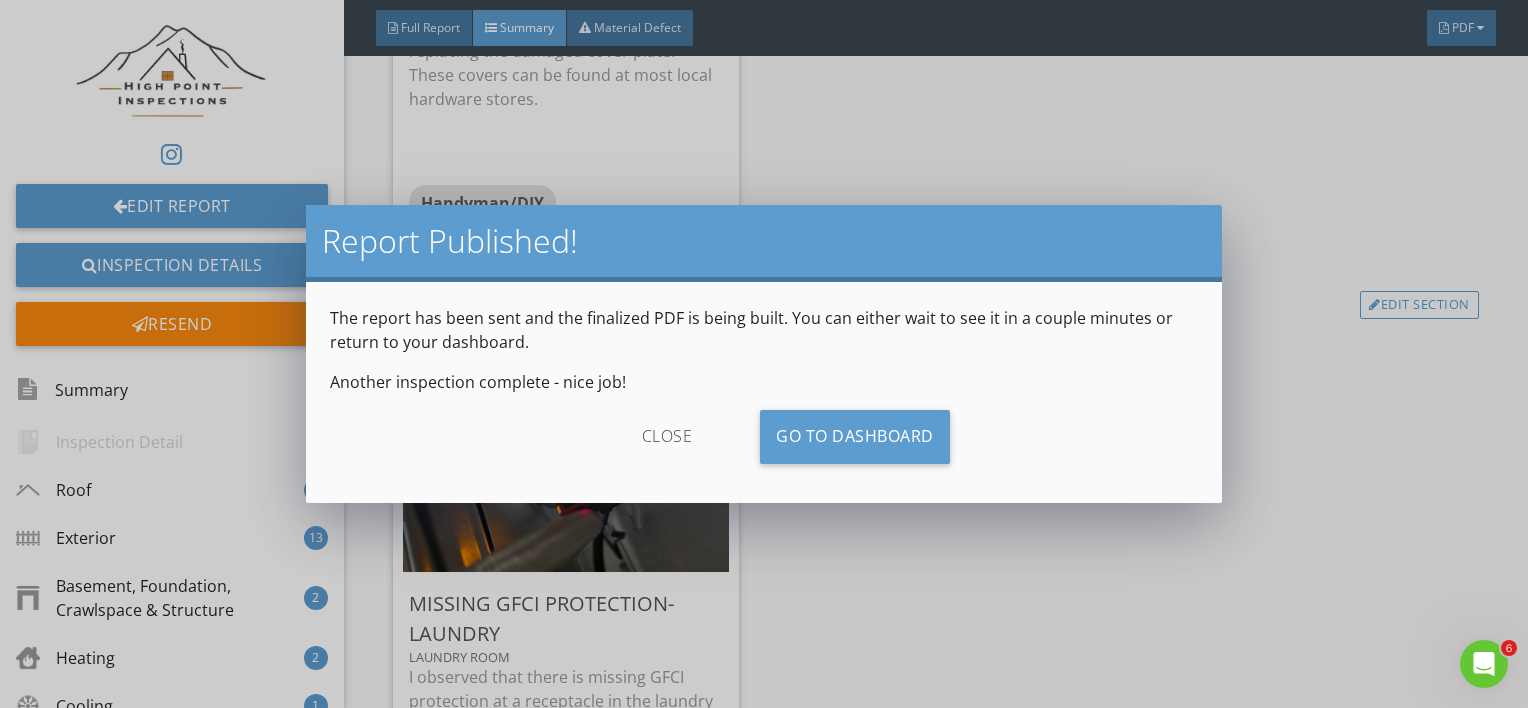 click on "close" at bounding box center [667, 437] 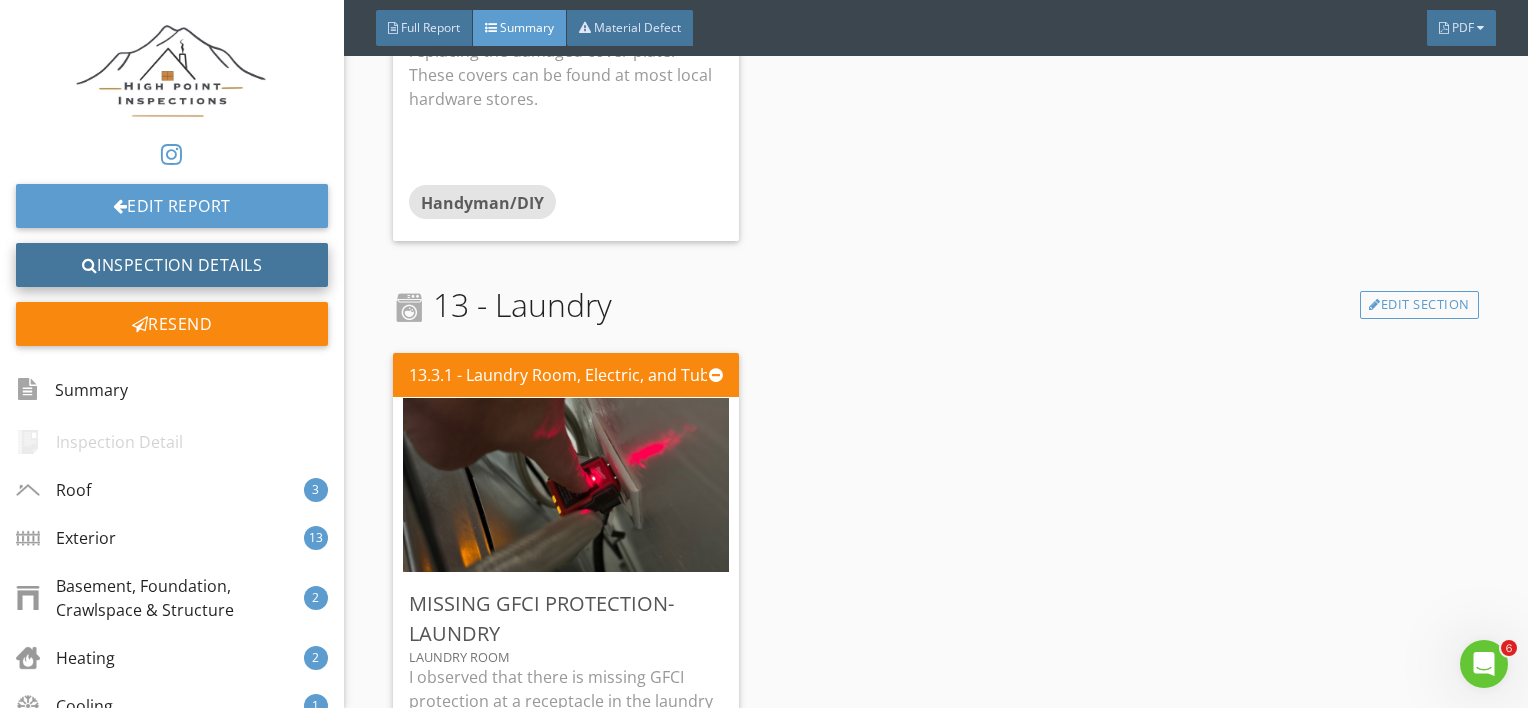 click on "Inspection Details" at bounding box center (172, 265) 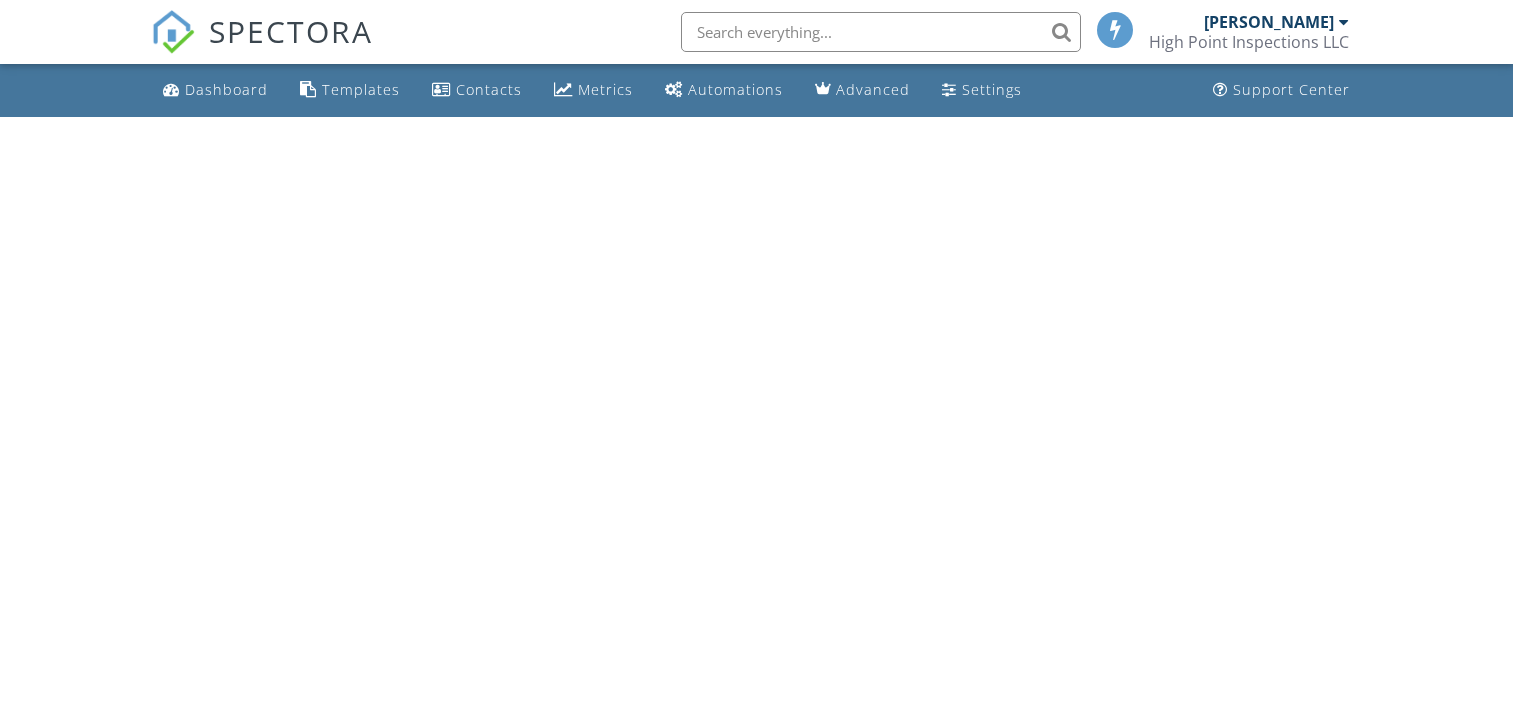 scroll, scrollTop: 0, scrollLeft: 0, axis: both 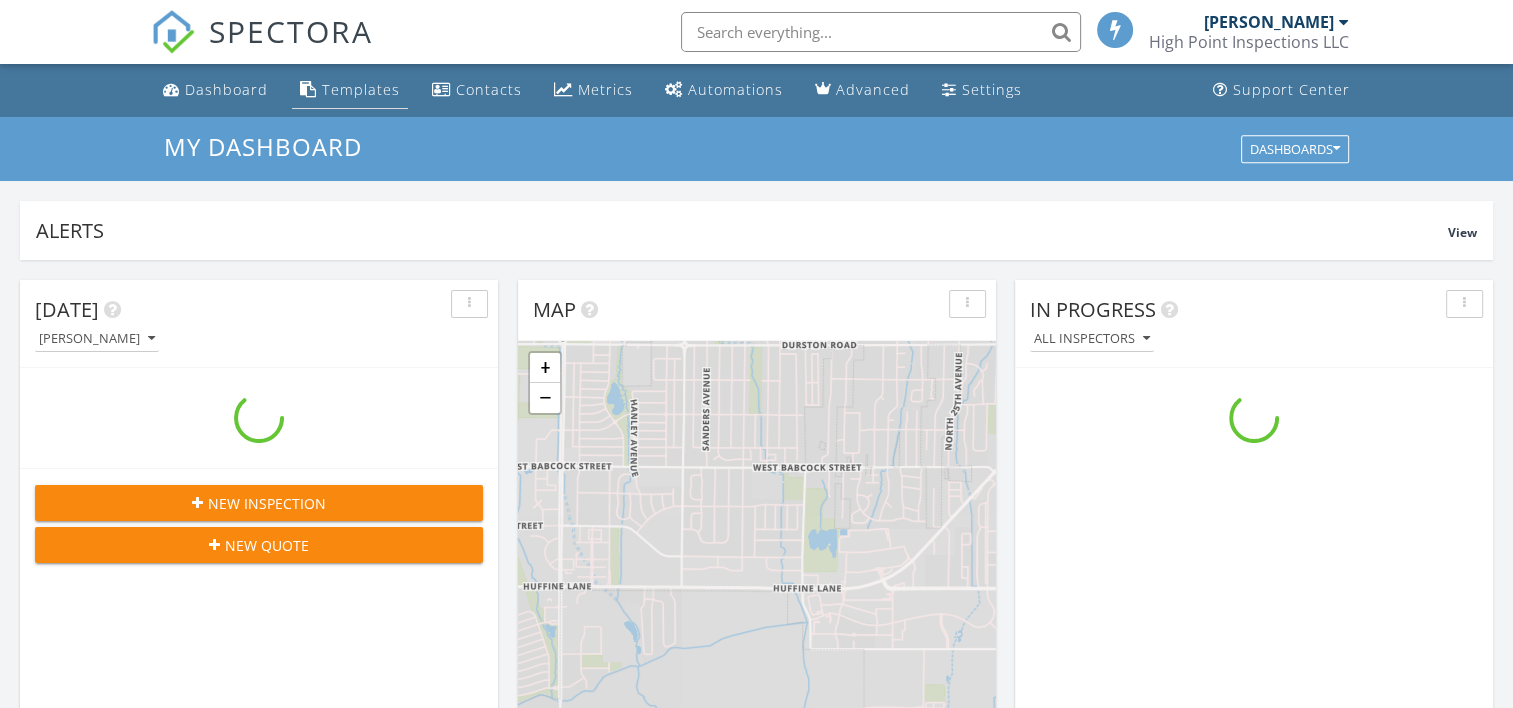 click on "Templates" at bounding box center [350, 90] 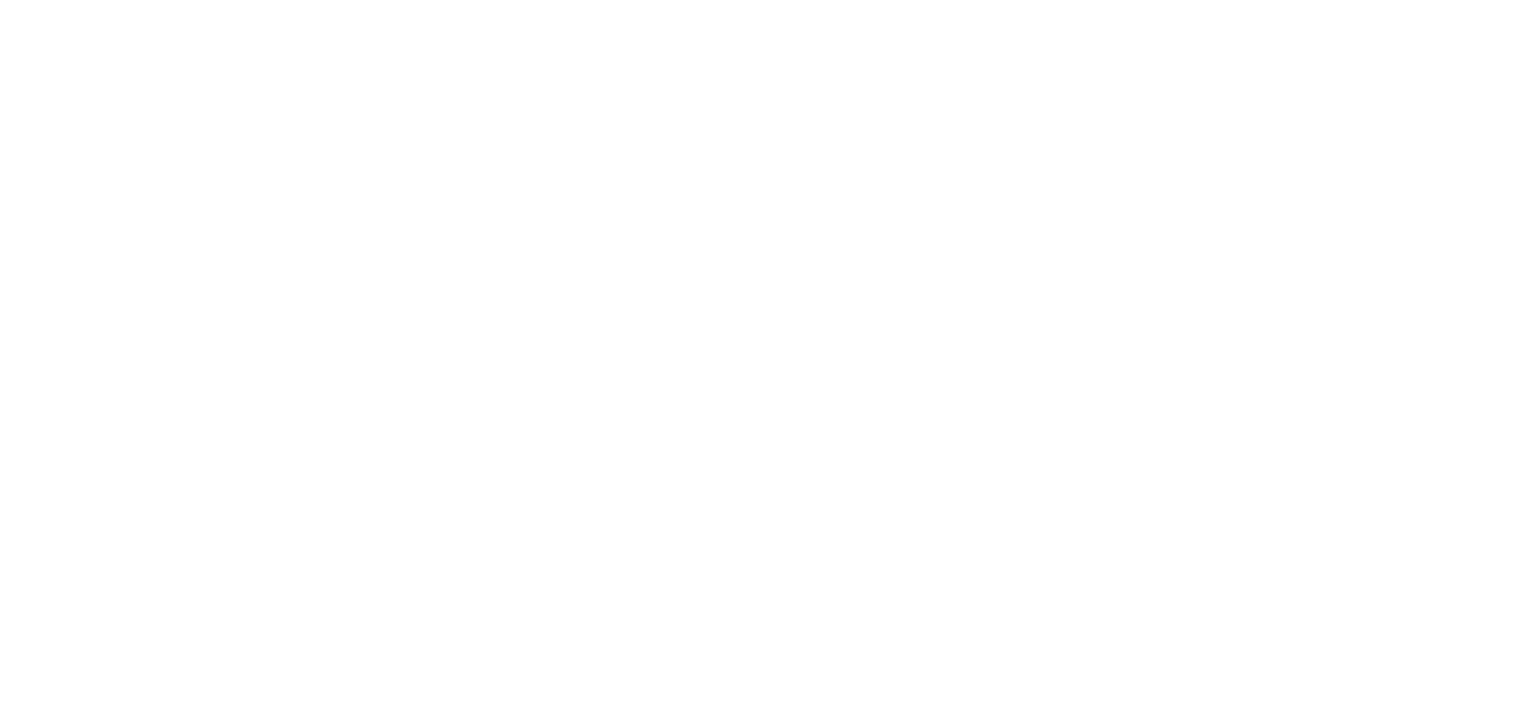 scroll, scrollTop: 0, scrollLeft: 0, axis: both 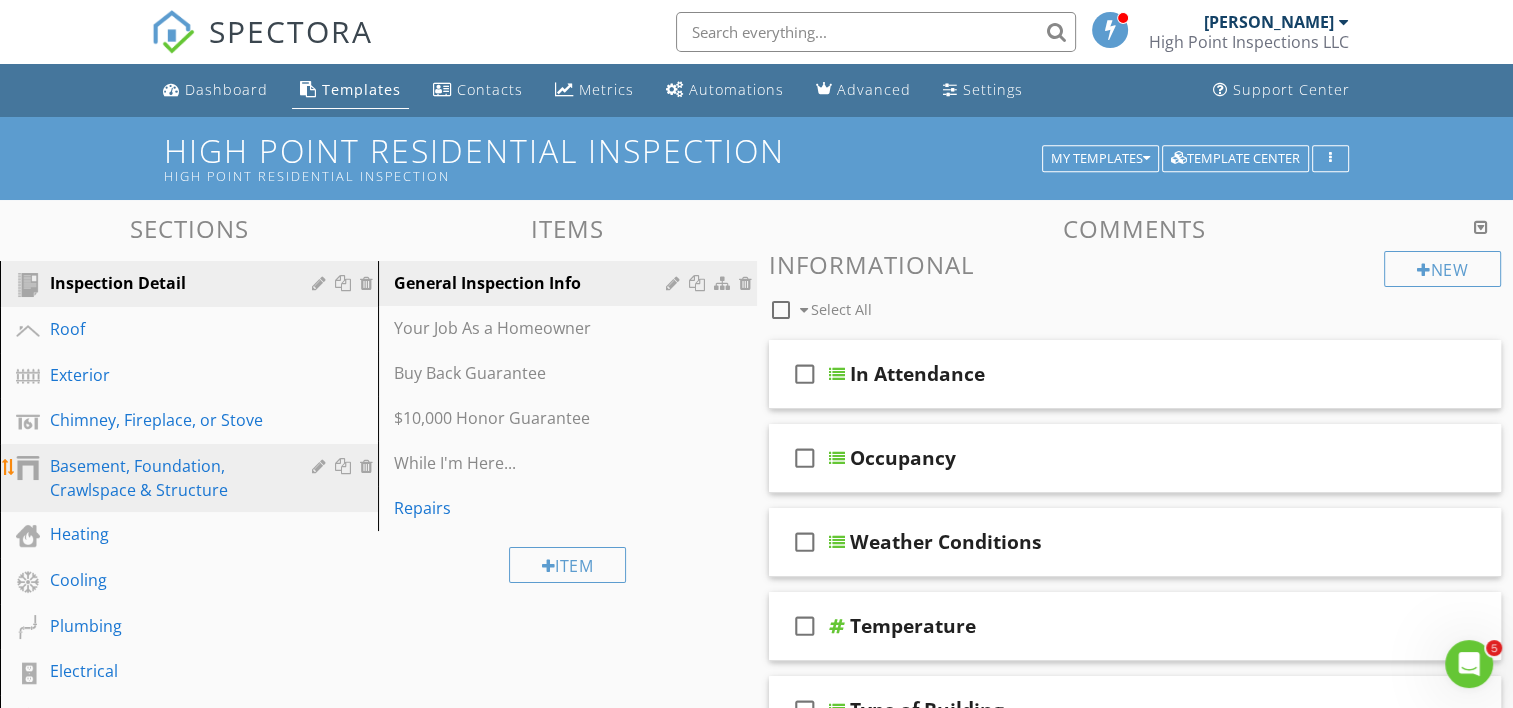 click on "Basement, Foundation, Crawlspace & Structure" at bounding box center (166, 478) 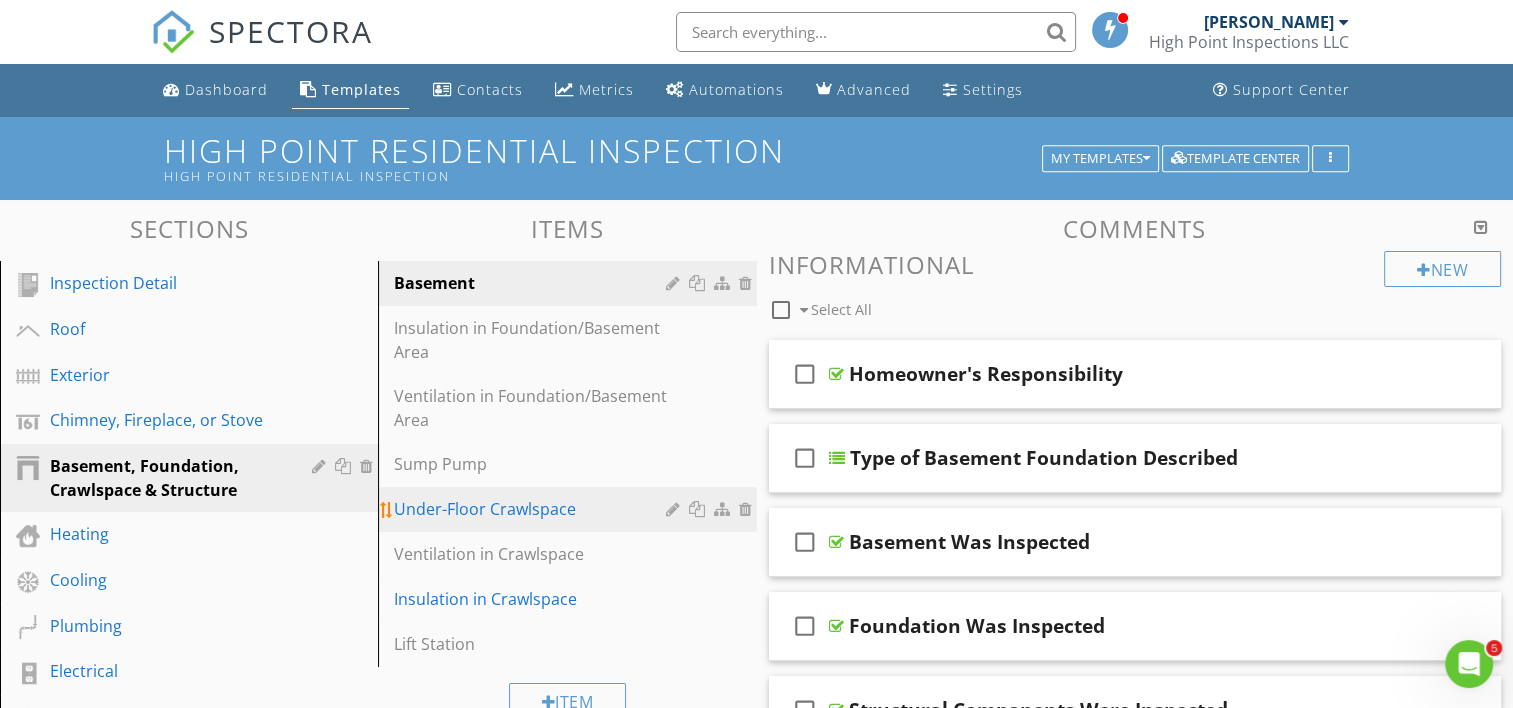 click on "Under-Floor Crawlspace" at bounding box center [532, 509] 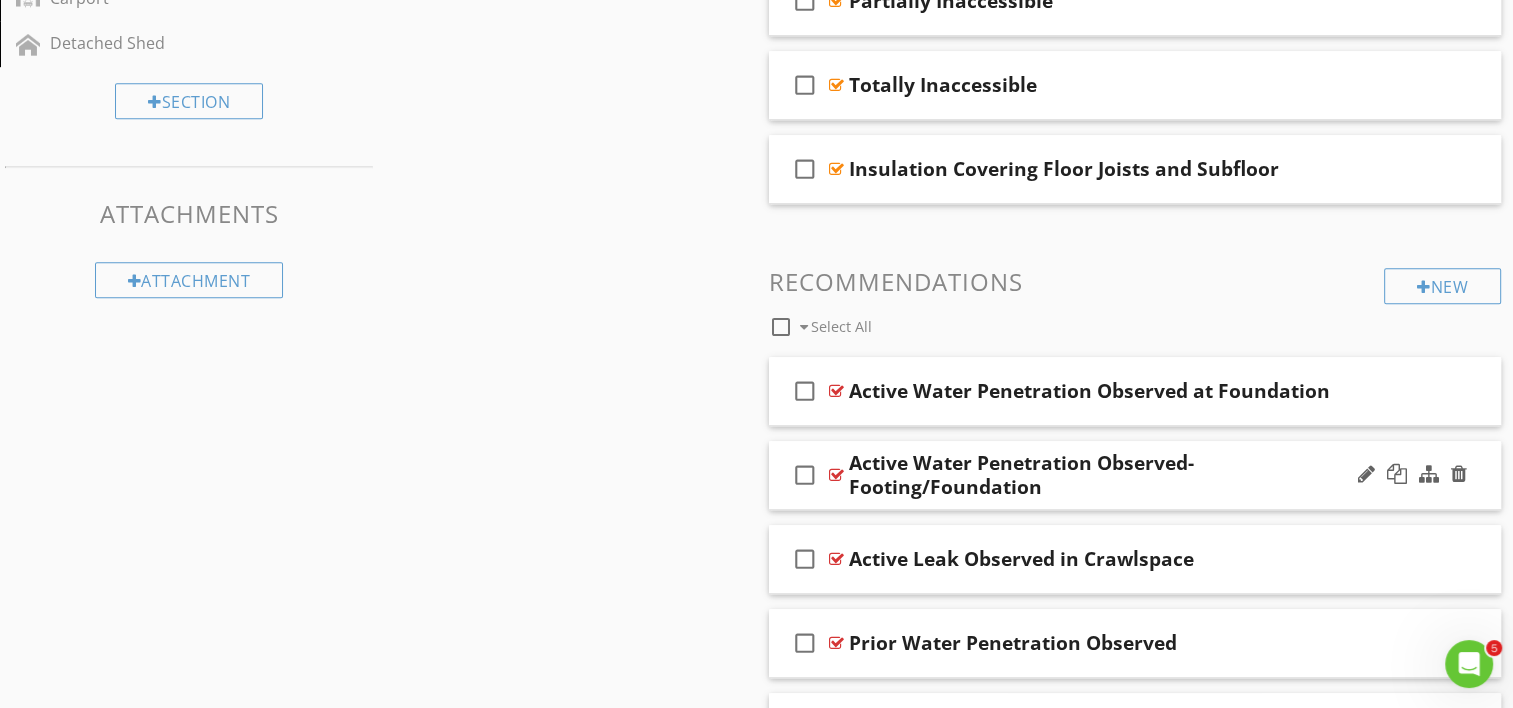 click at bounding box center (836, 475) 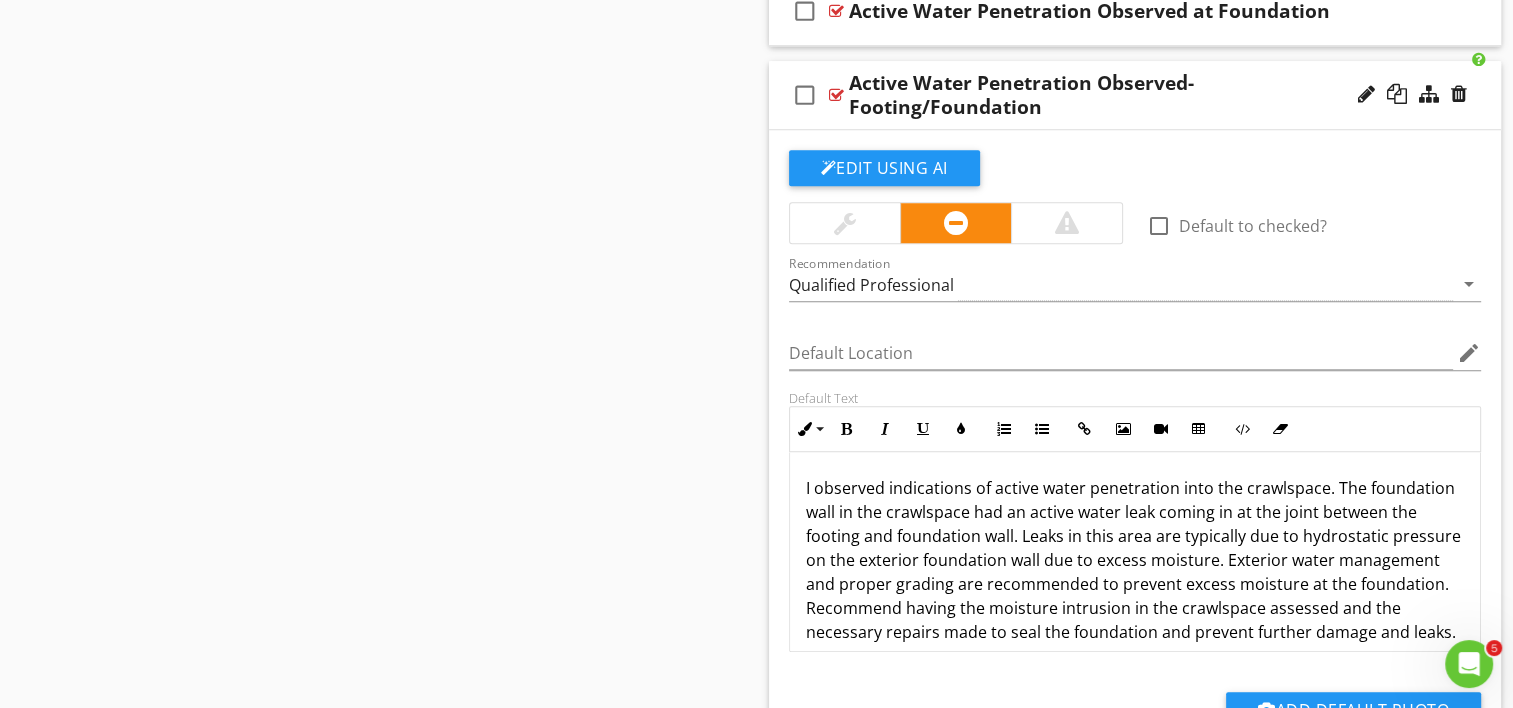 scroll, scrollTop: 1650, scrollLeft: 0, axis: vertical 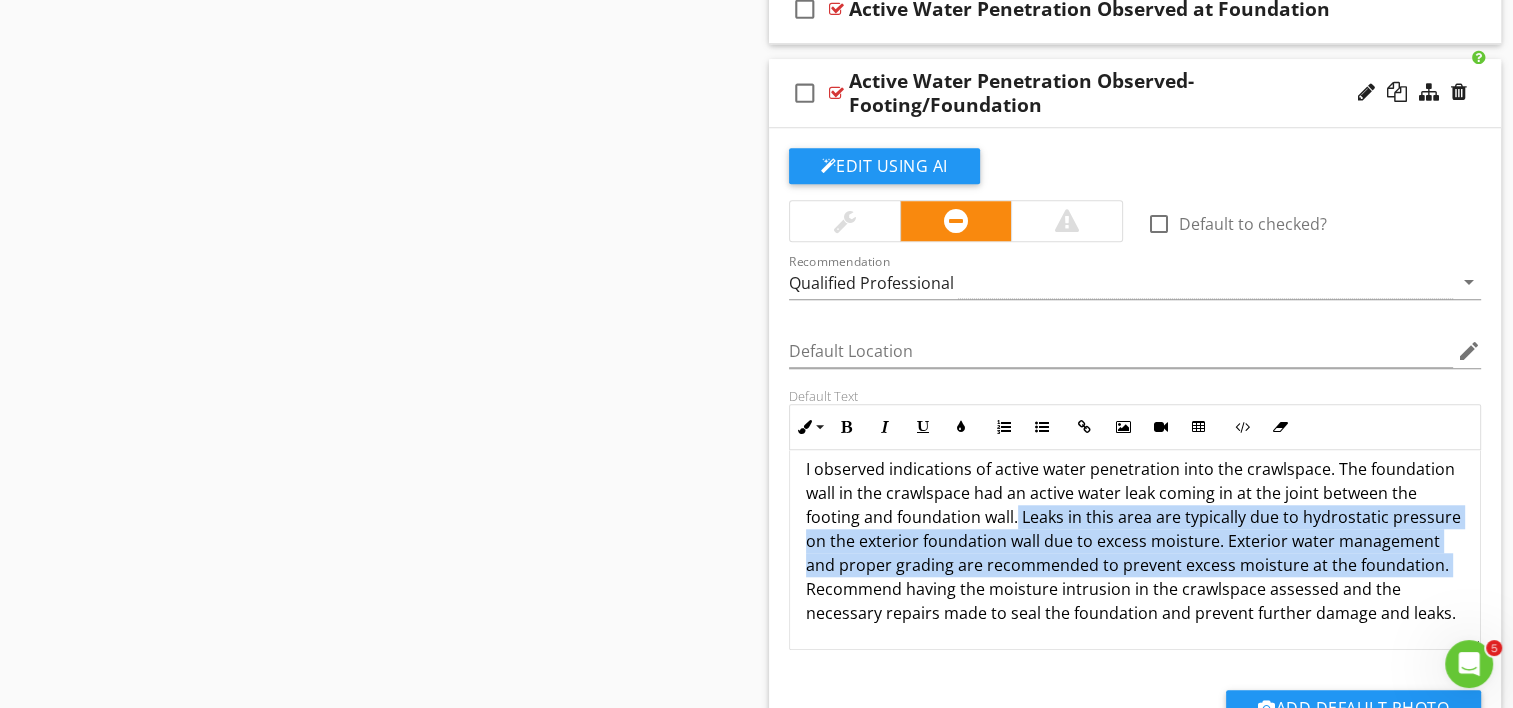 drag, startPoint x: 924, startPoint y: 572, endPoint x: 1015, endPoint y: 490, distance: 122.494896 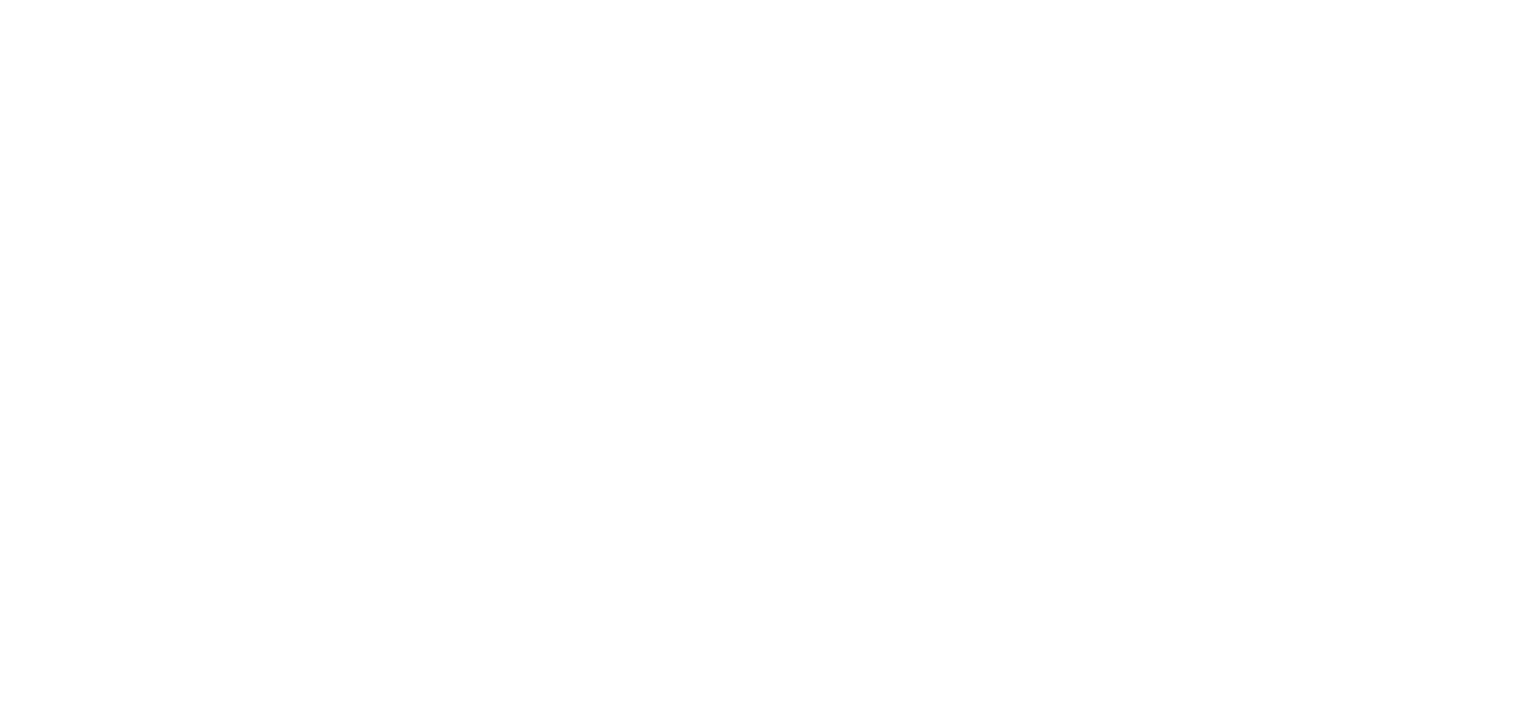 scroll, scrollTop: 0, scrollLeft: 0, axis: both 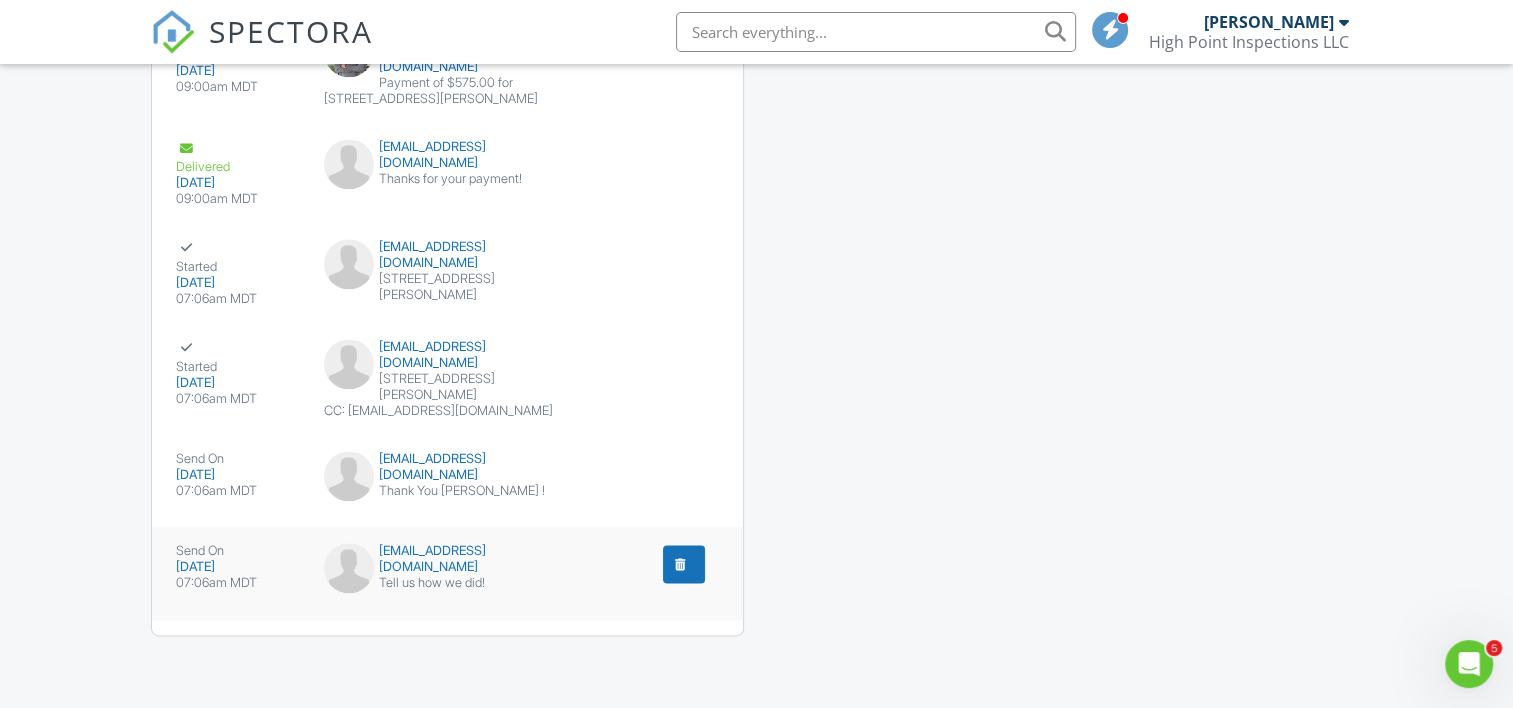 click at bounding box center [680, 564] 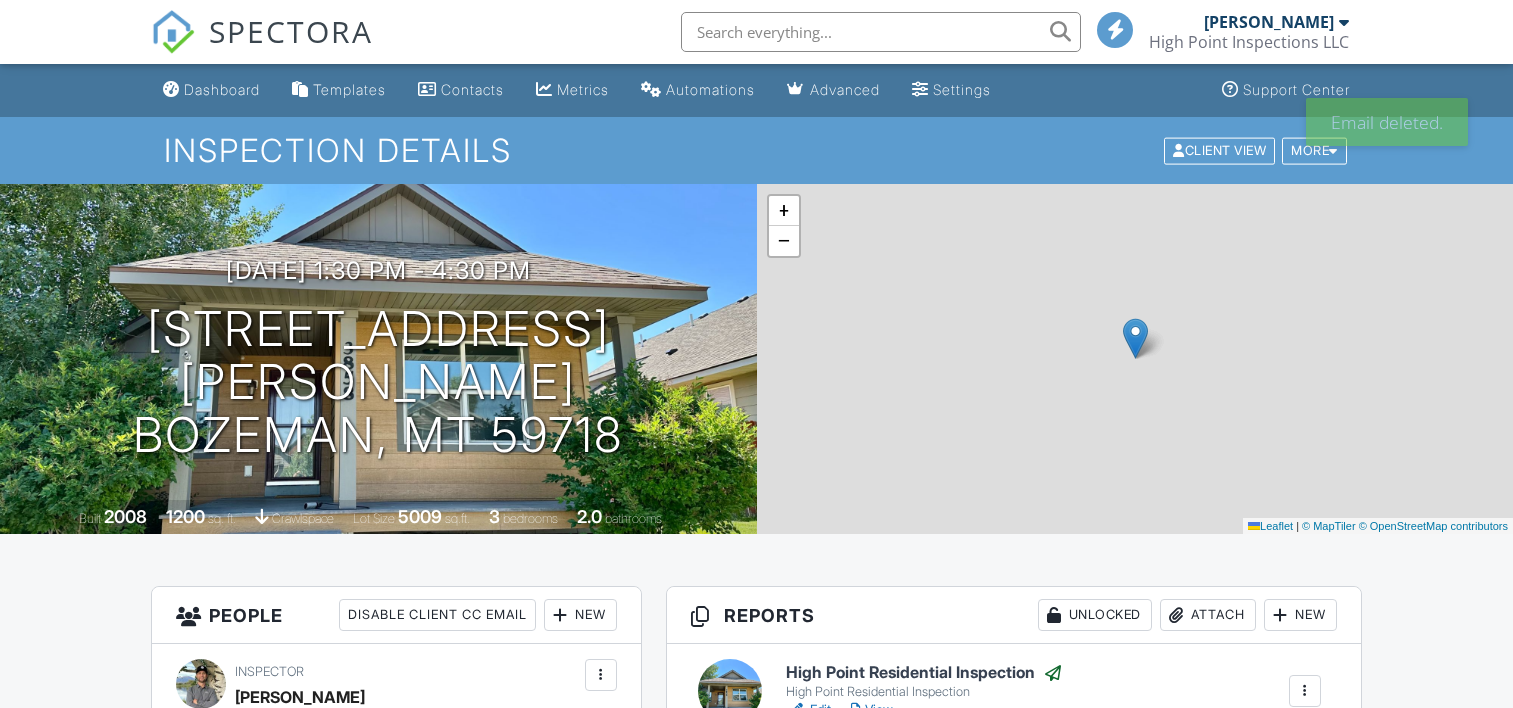 scroll, scrollTop: 0, scrollLeft: 0, axis: both 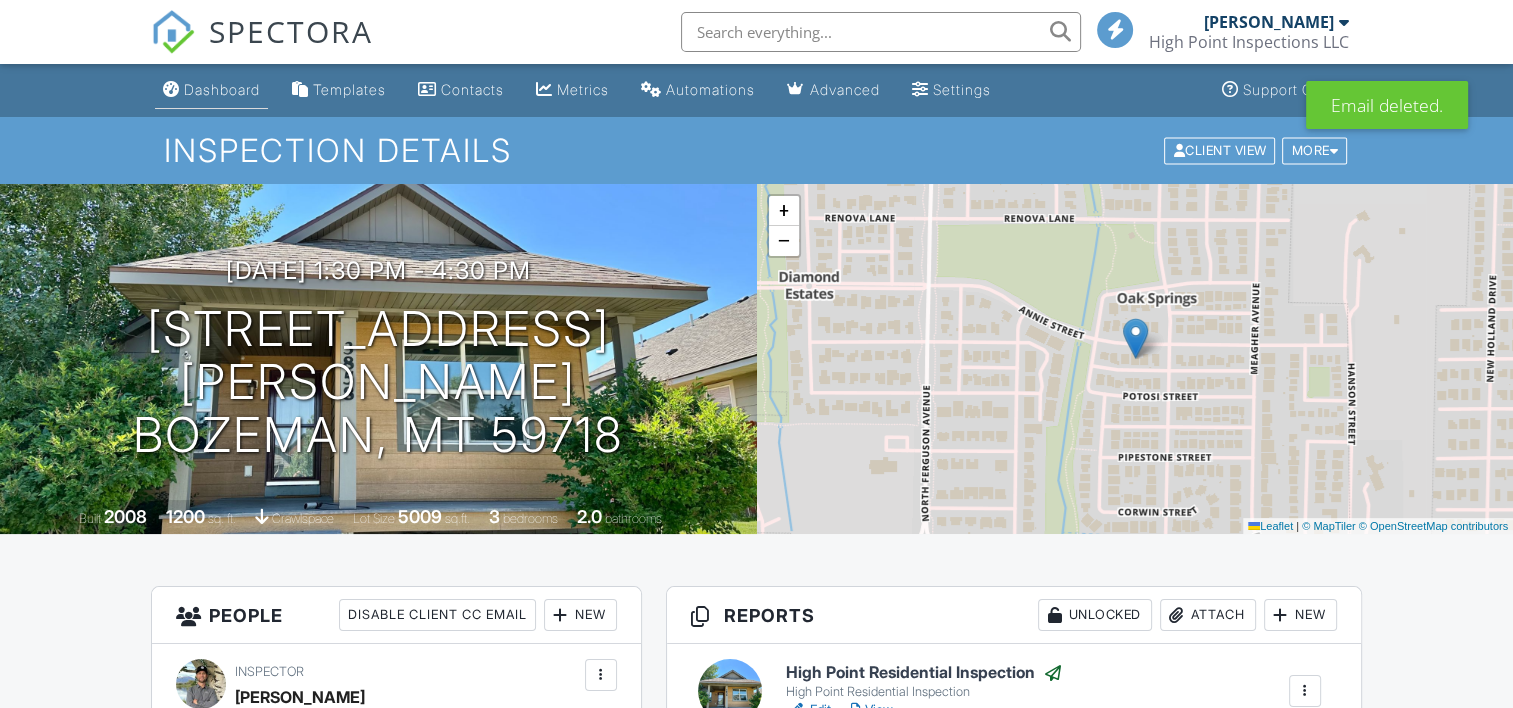 click on "Dashboard" at bounding box center [211, 90] 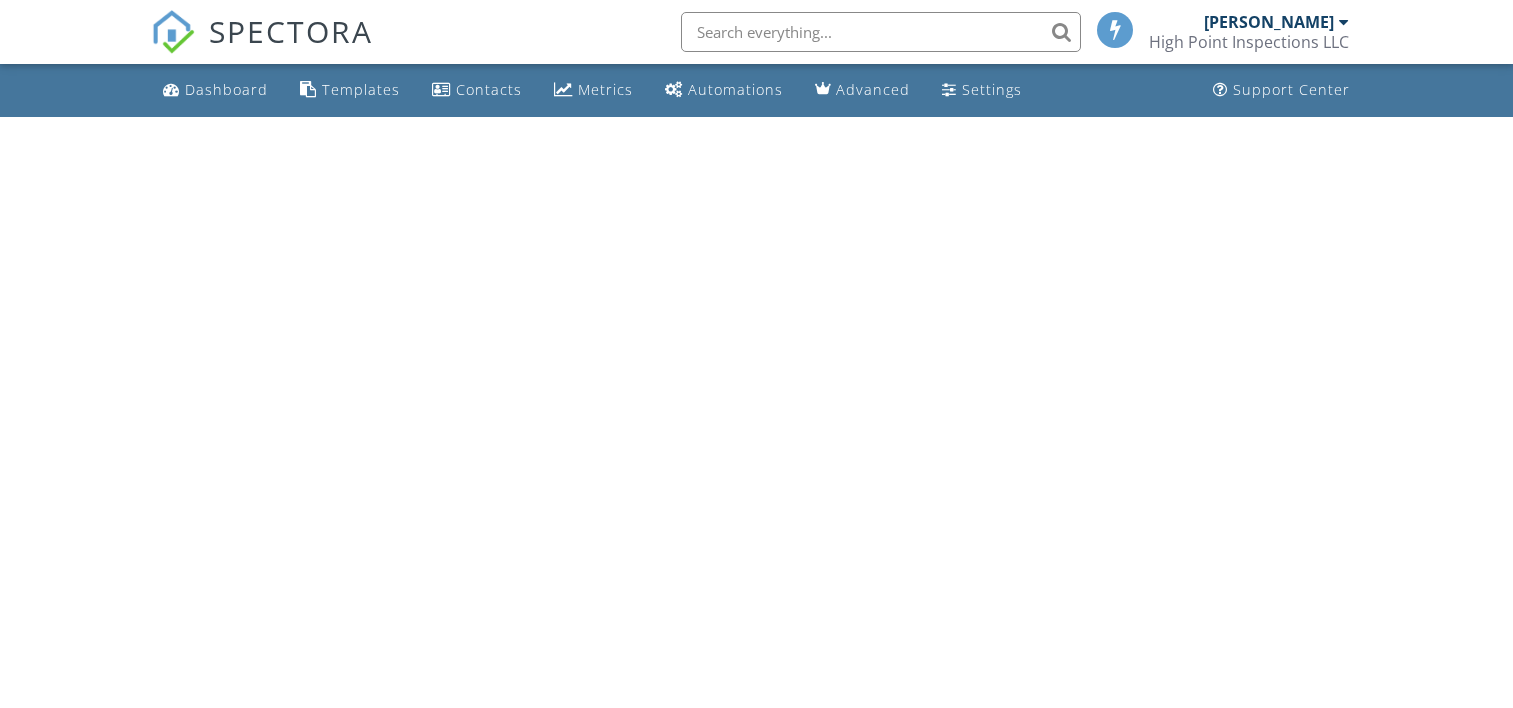 scroll, scrollTop: 0, scrollLeft: 0, axis: both 